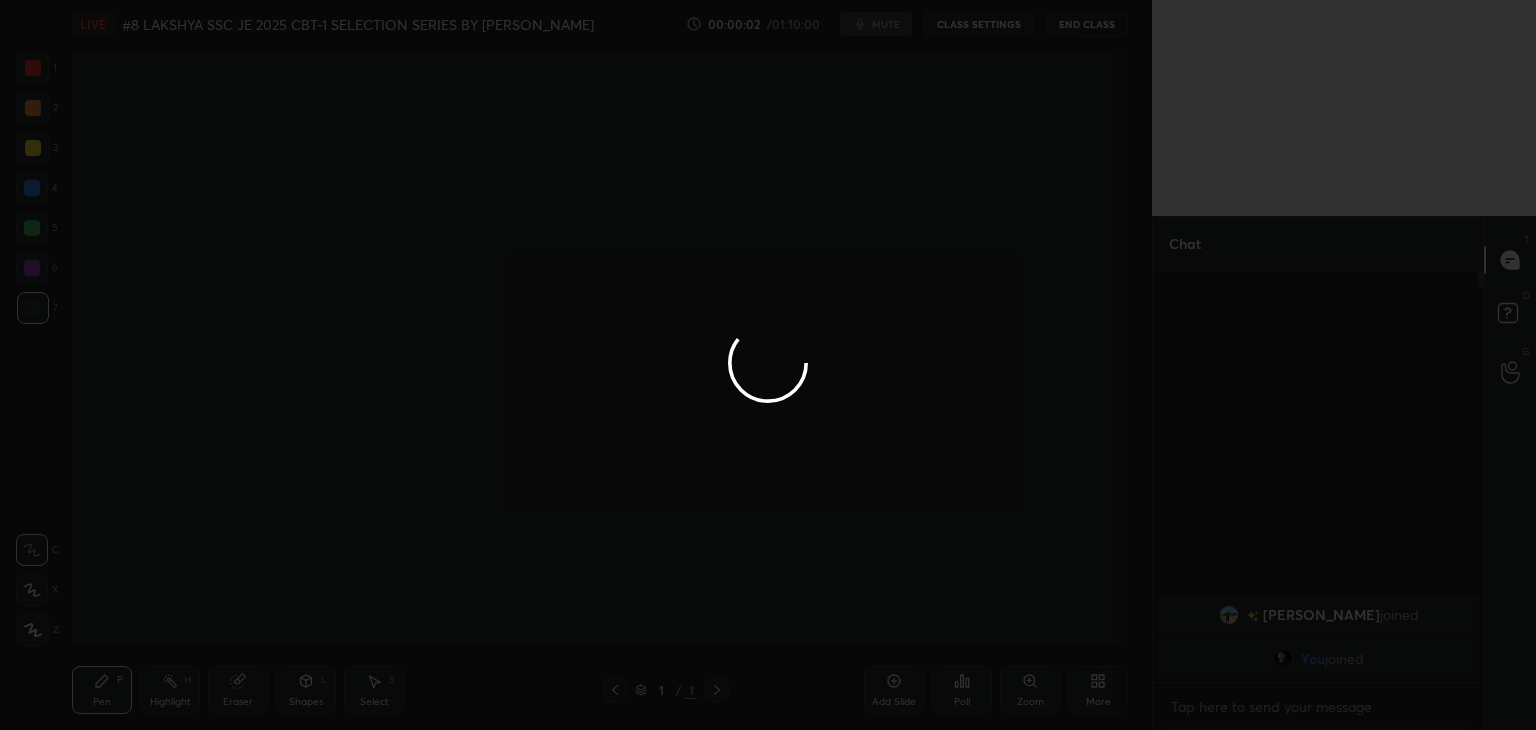 scroll, scrollTop: 0, scrollLeft: 0, axis: both 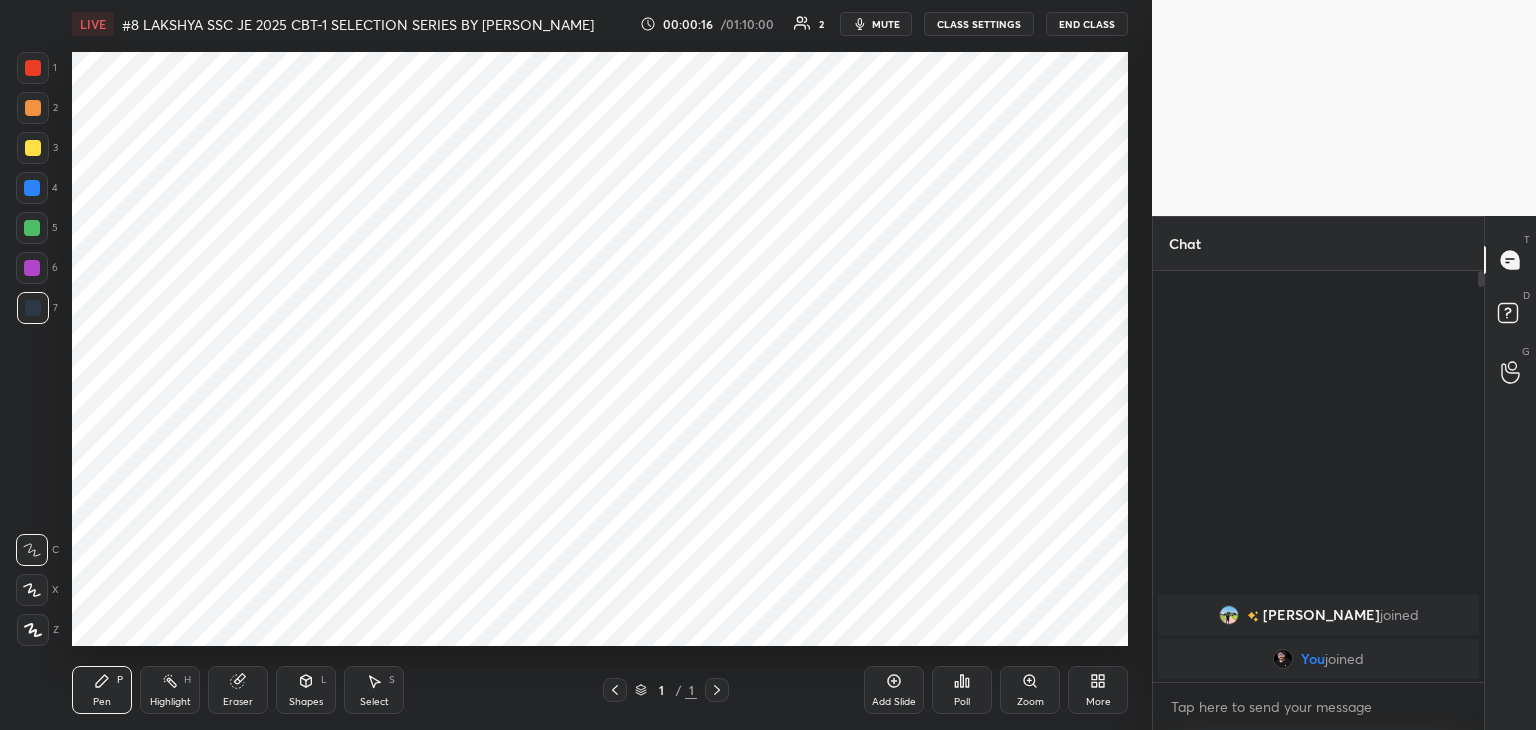 click on "More" at bounding box center [1098, 690] 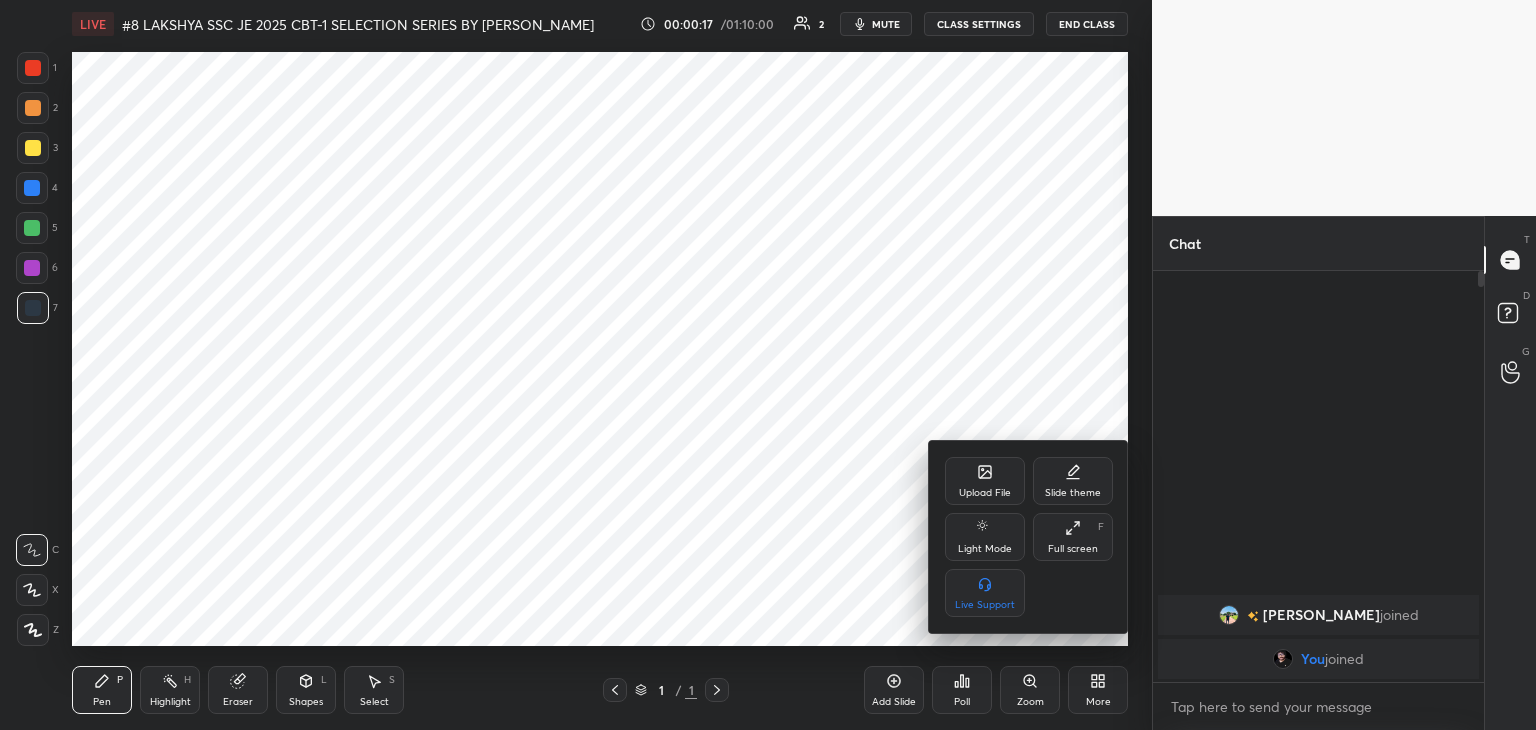 click on "Upload File" at bounding box center (985, 481) 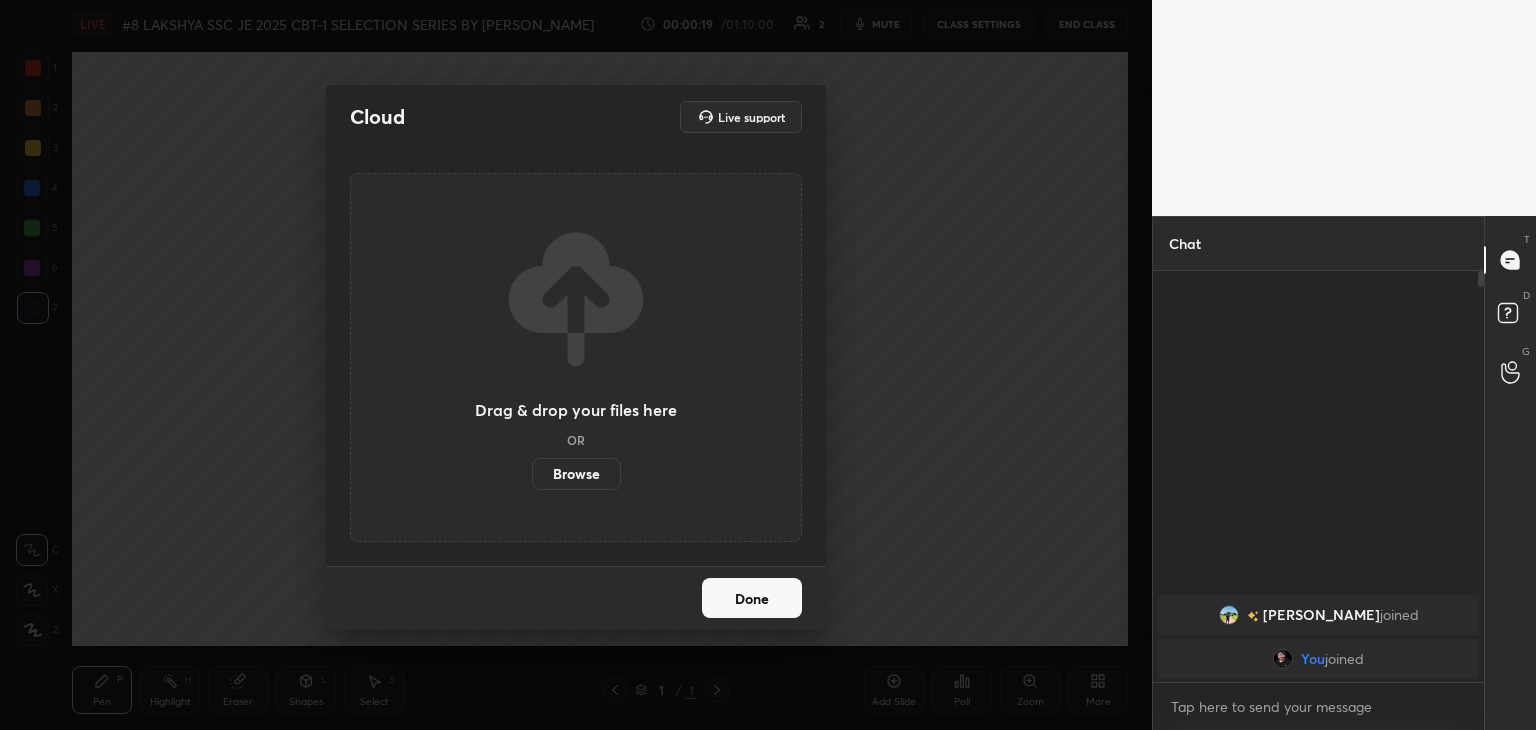 click on "Browse" at bounding box center (576, 474) 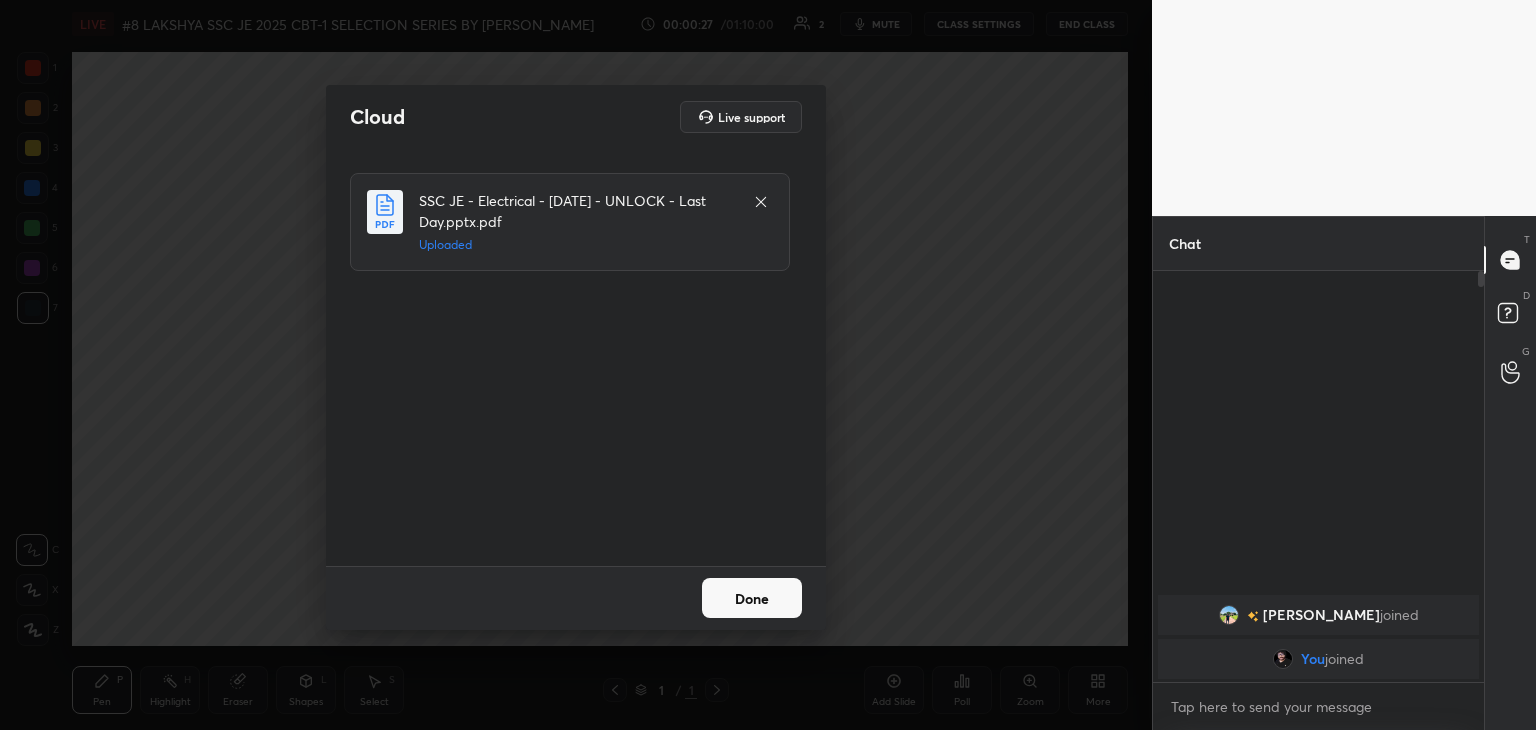 click on "Done" at bounding box center (752, 598) 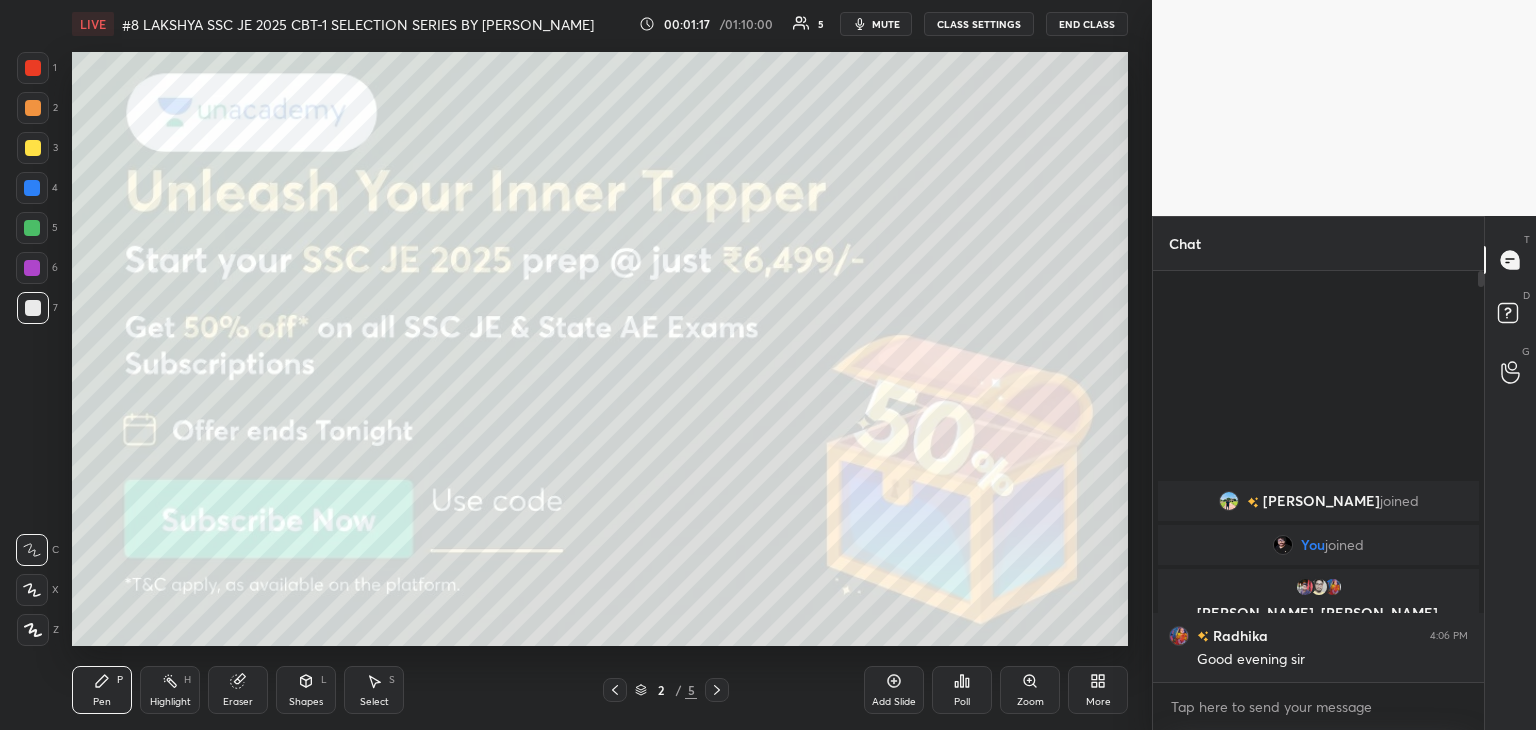 click on "Eraser" at bounding box center [238, 690] 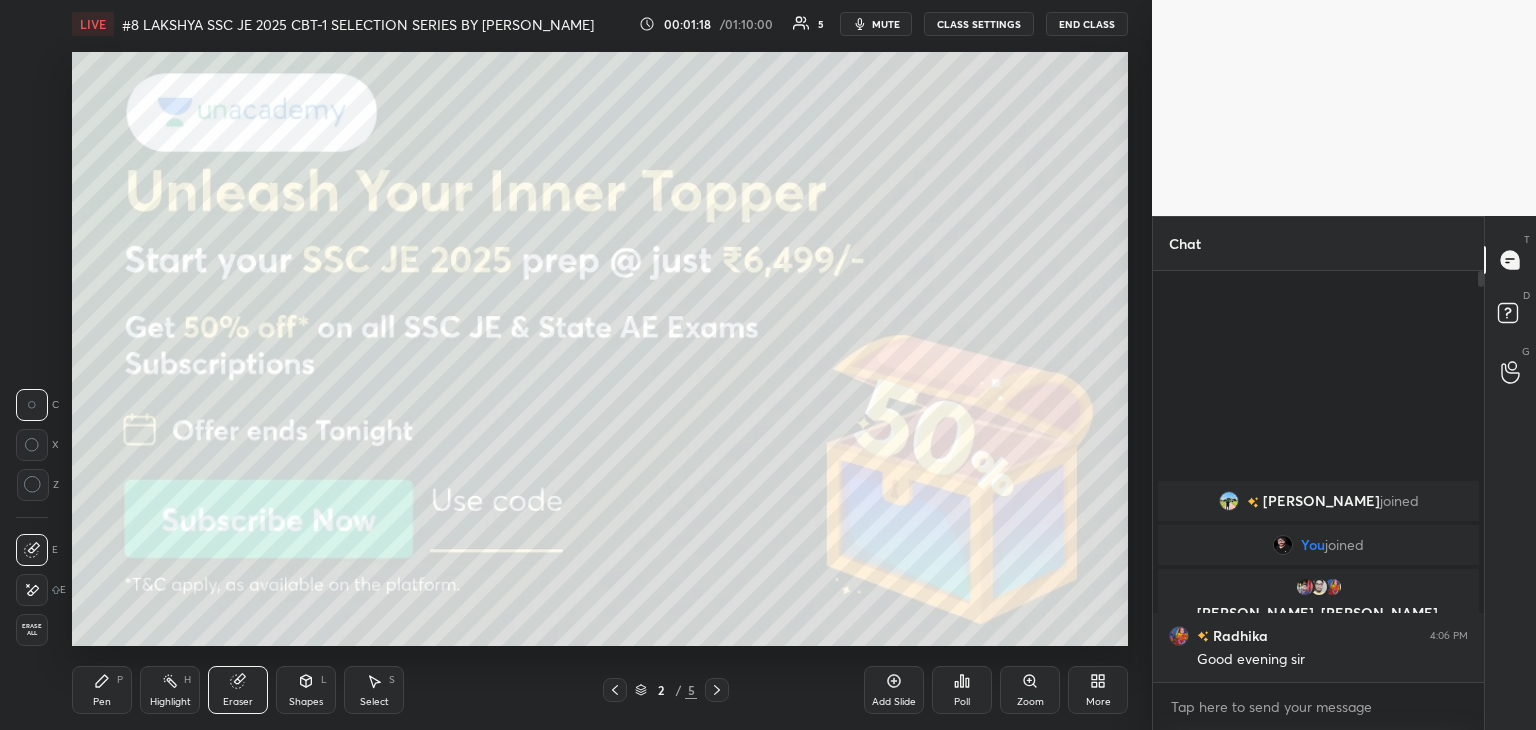 click on "Erase all" at bounding box center [32, 630] 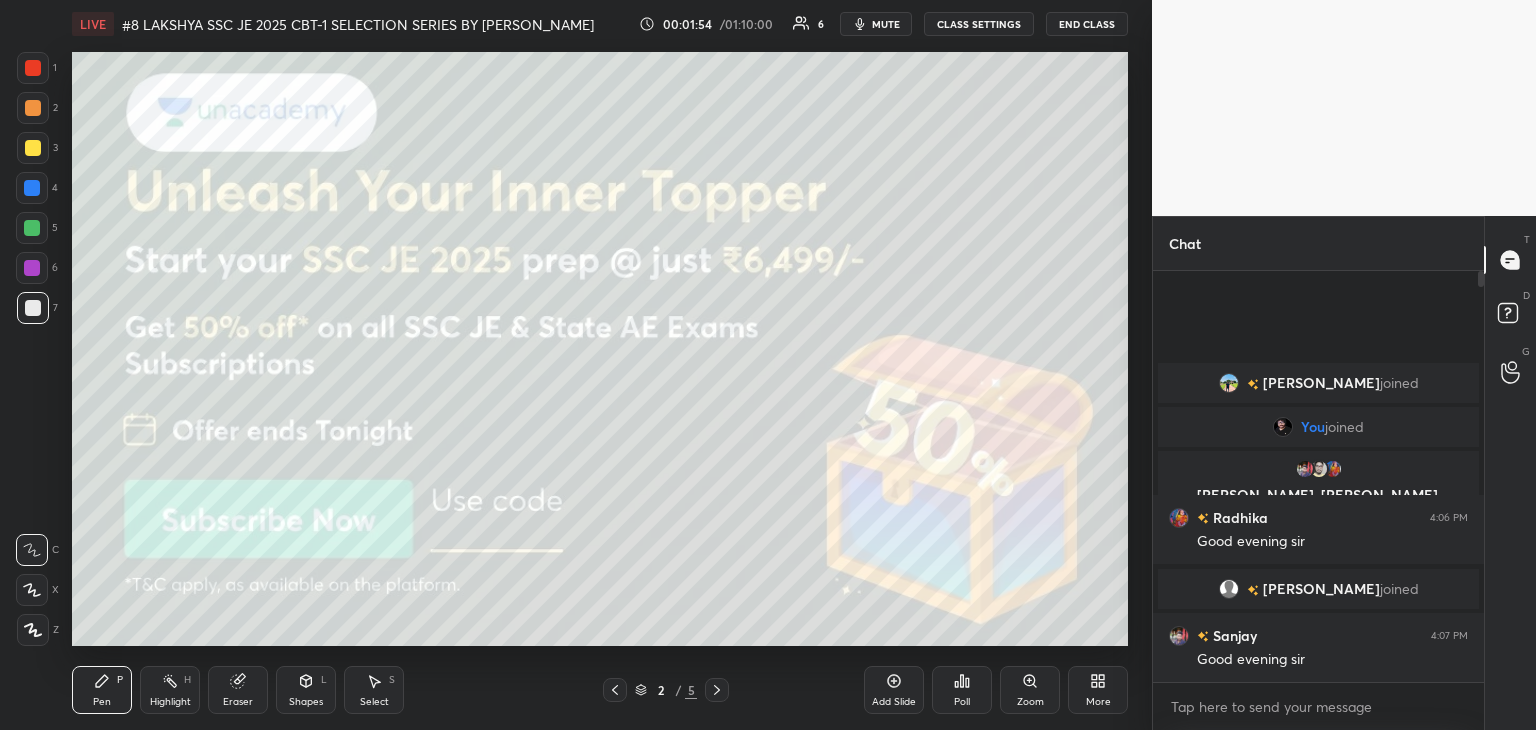 click at bounding box center [33, 68] 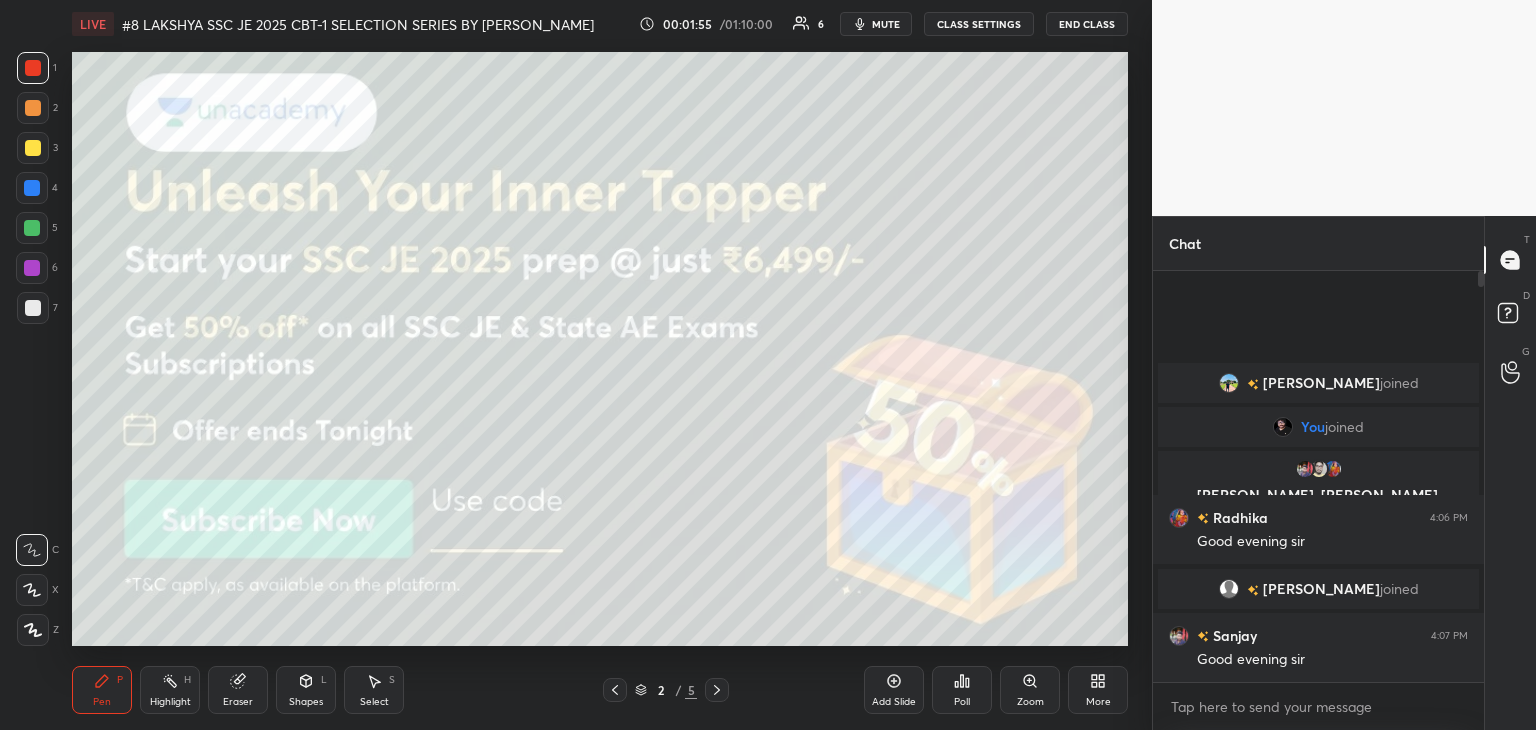 drag, startPoint x: 39, startPoint y: 635, endPoint x: 28, endPoint y: 640, distance: 12.083046 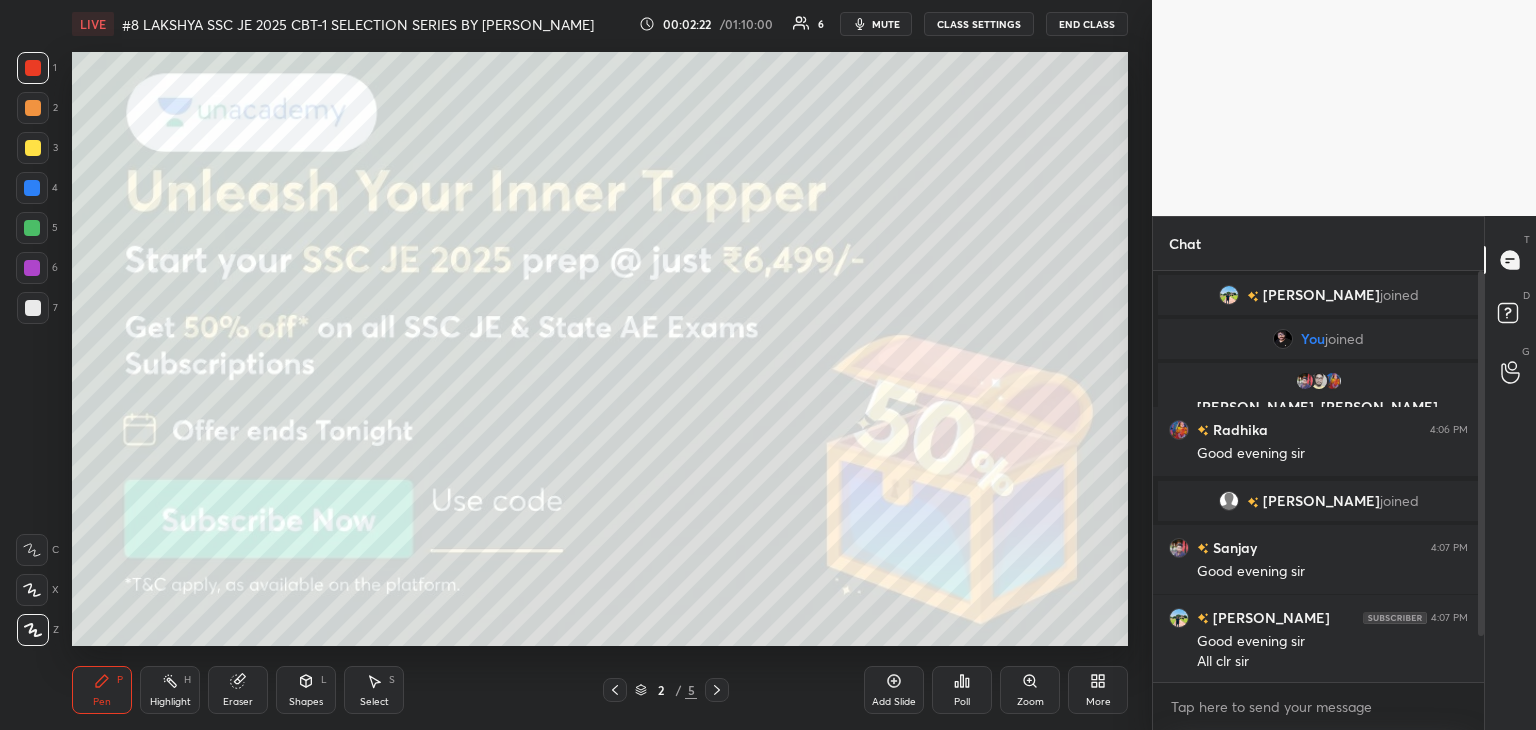 drag, startPoint x: 33, startPoint y: 146, endPoint x: 0, endPoint y: 273, distance: 131.21738 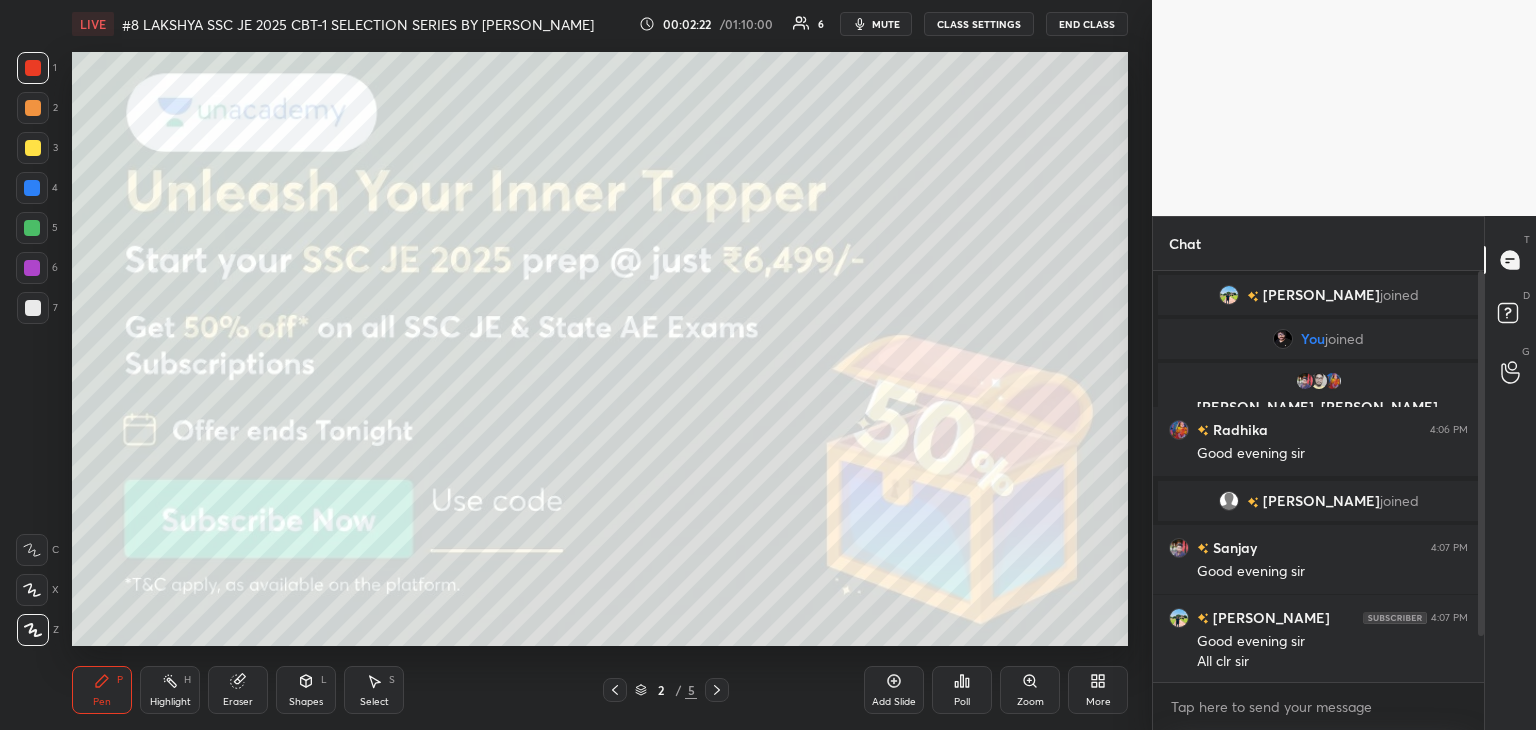 click at bounding box center (33, 148) 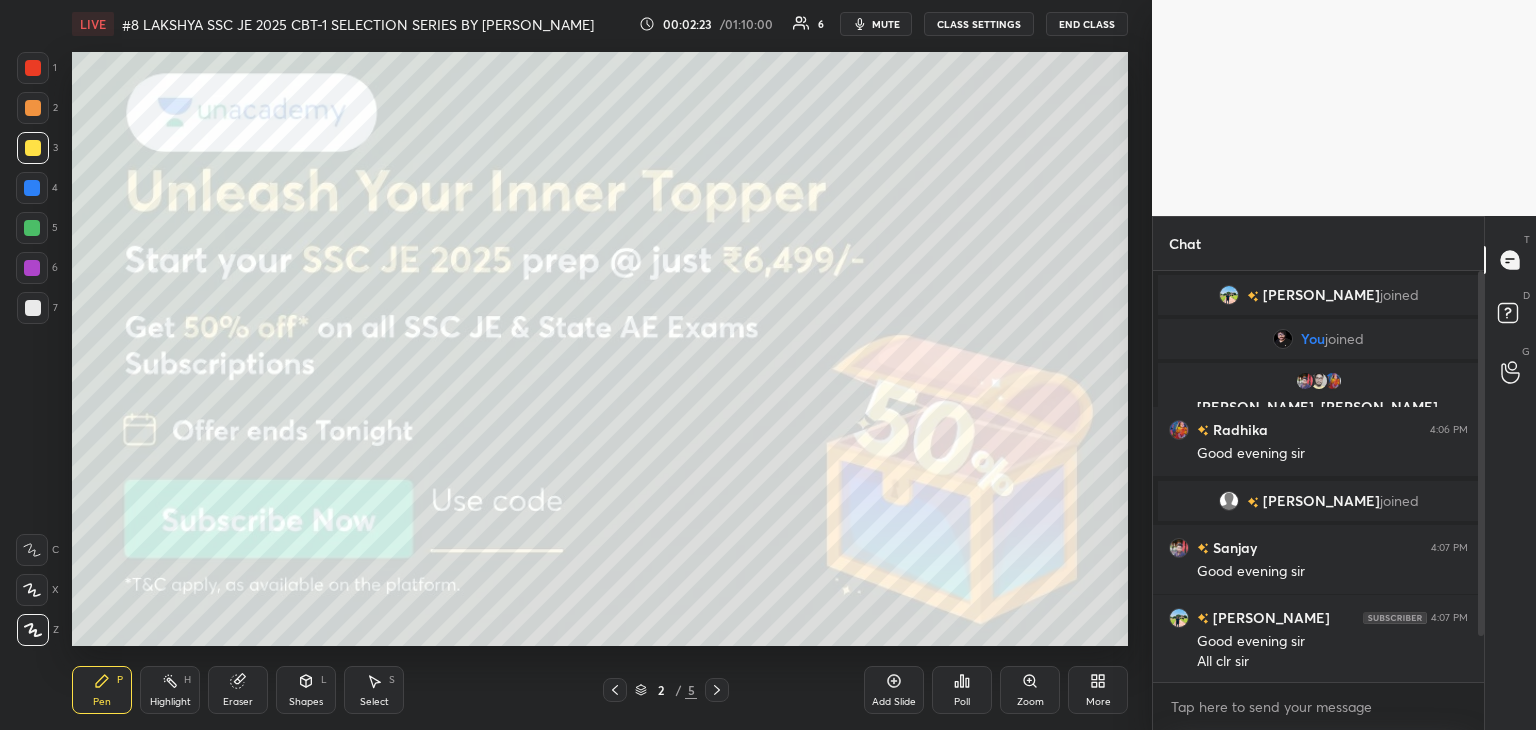 click 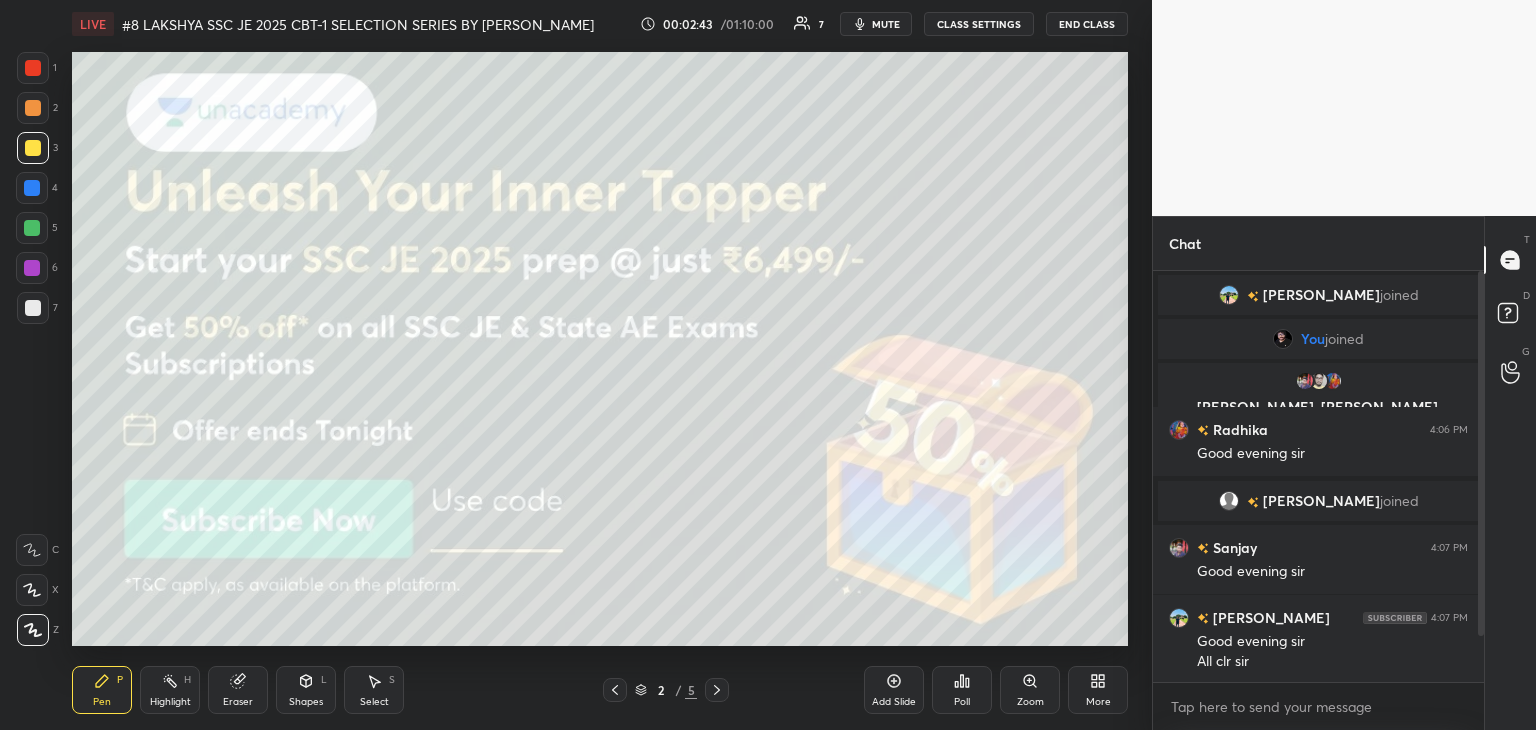 click 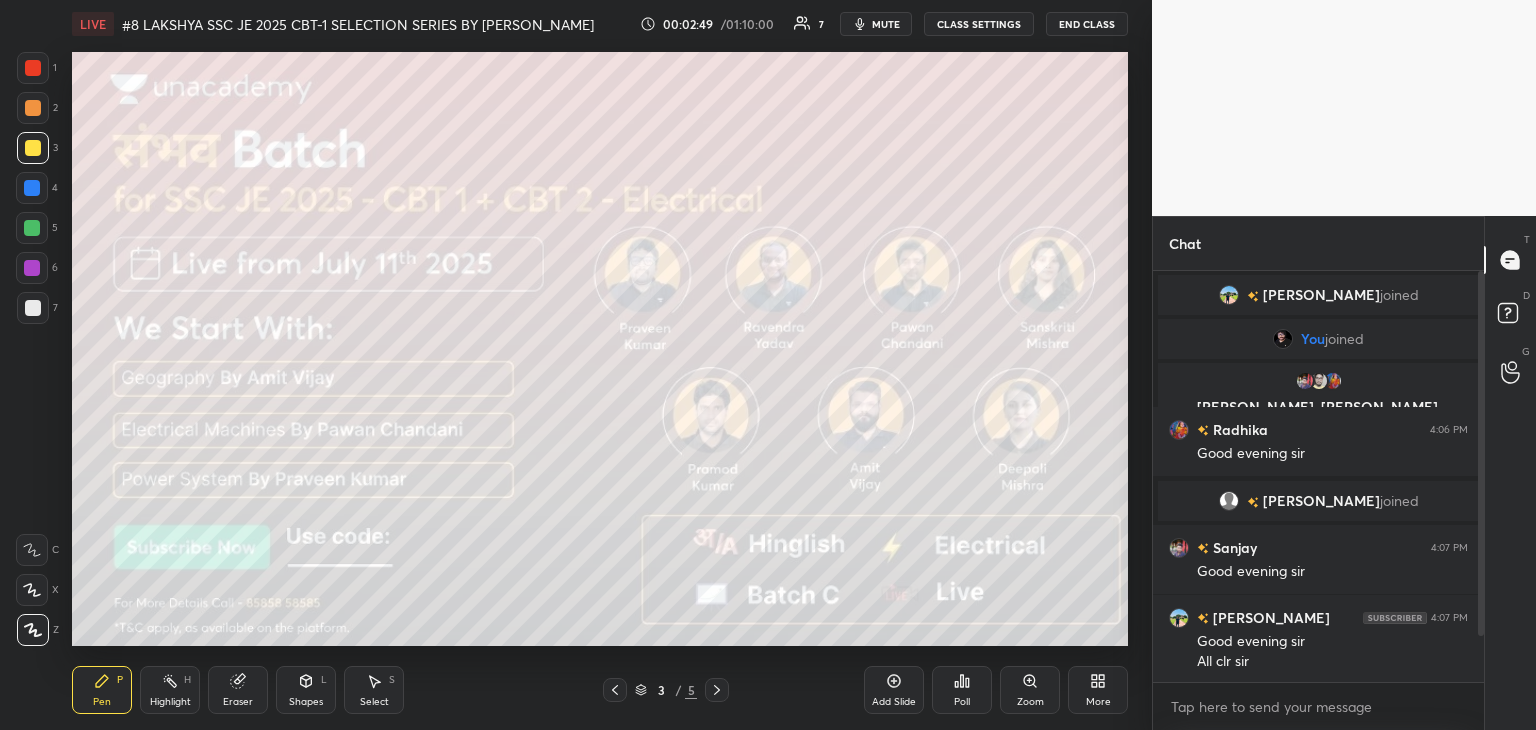 click at bounding box center [32, 228] 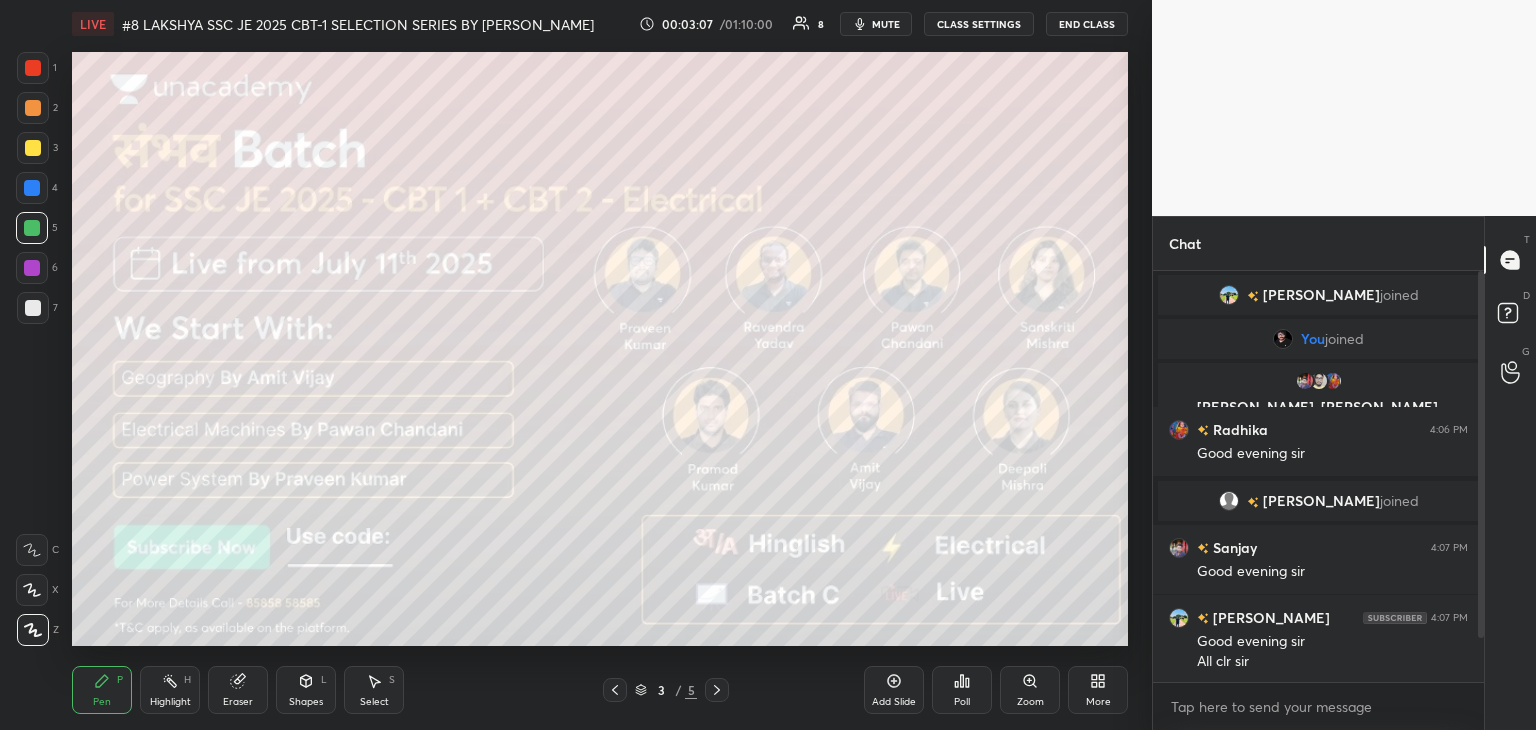 click on "3 / 5" at bounding box center (666, 690) 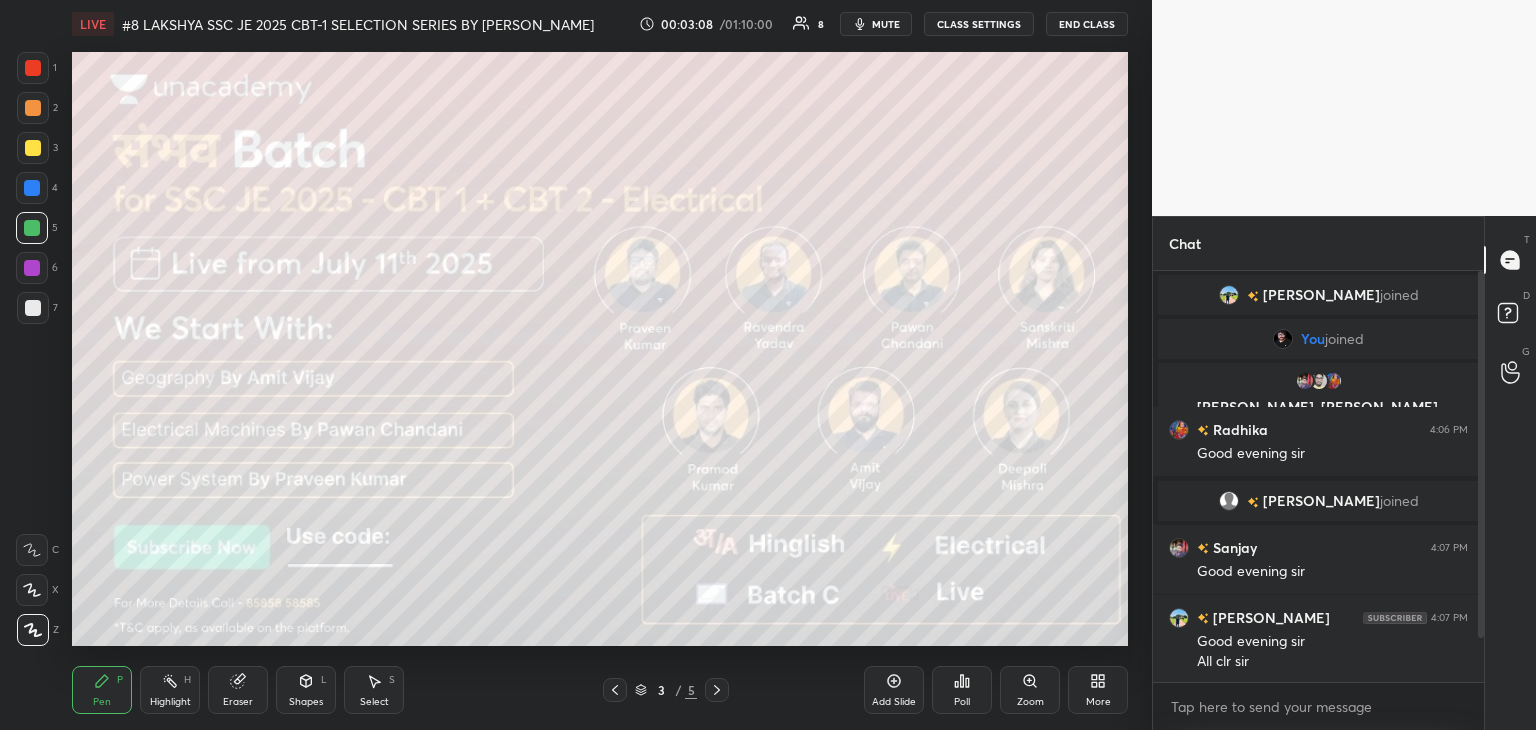 click 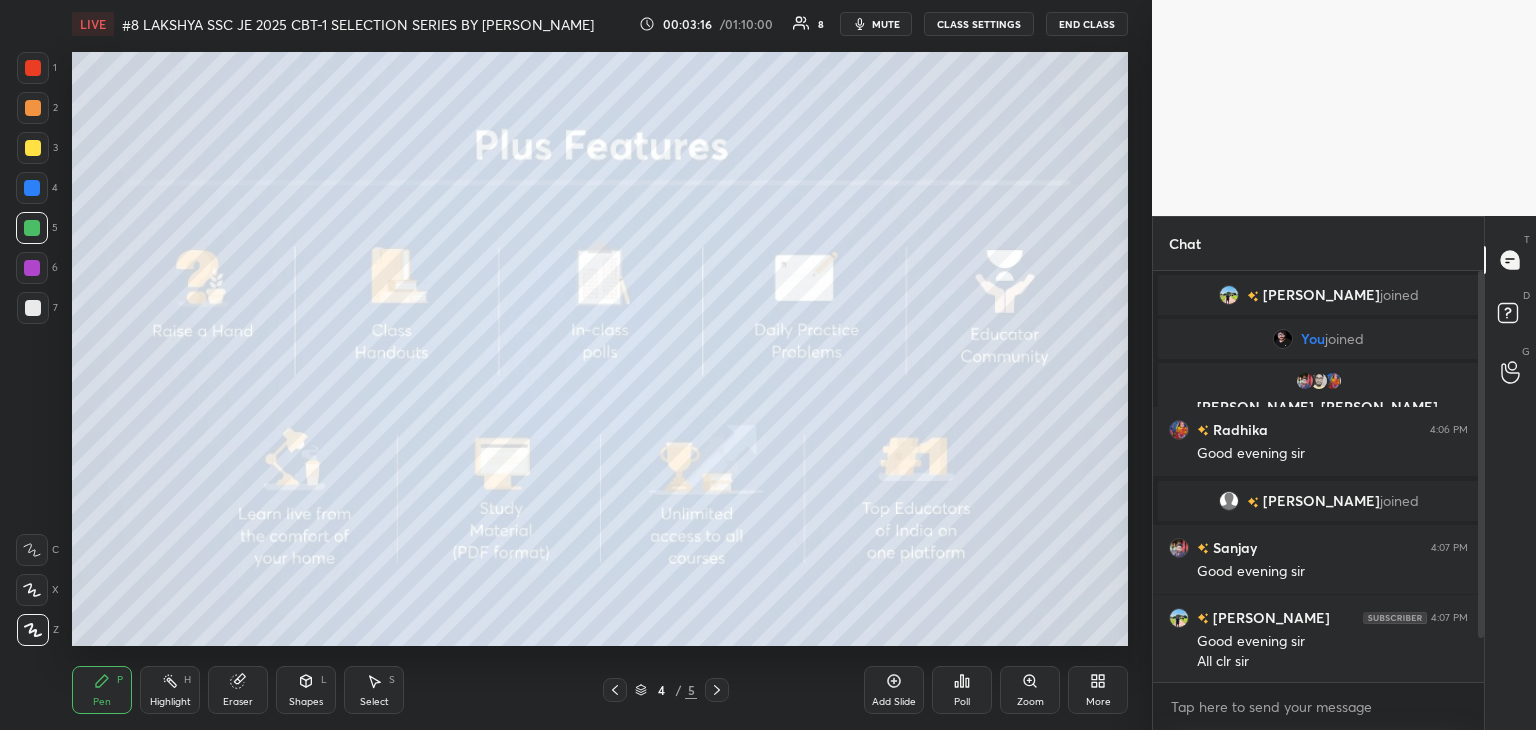 click on "1 2 3 4 5 6 7 C X Z C X Z E E Erase all   H H LIVE #8 LAKSHYA SSC JE 2025 CBT-1 SELECTION SERIES BY PRAVEEN SIR EEEGURU 00:03:16 /  01:10:00 8 mute CLASS SETTINGS End Class Setting up your live class Poll for   secs No correct answer Start poll Back #8 LAKSHYA SSC JE 2025 CBT-1 SELECTION SERIES BY PRAVEEN SIR EEEGURU [PERSON_NAME] Pen P Highlight H Eraser Shapes L Select S 4 / 5 Add Slide Poll Zoom More" at bounding box center (576, 365) 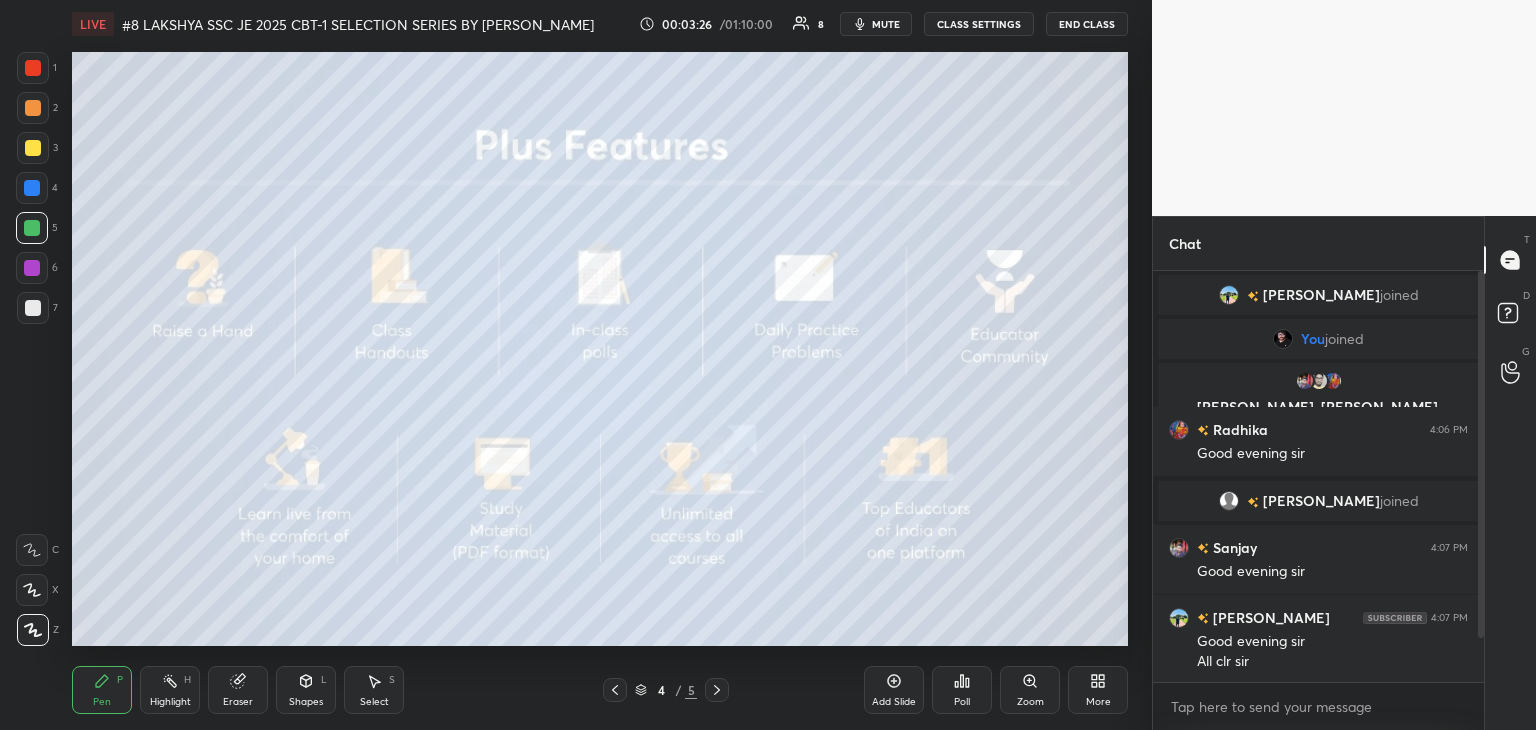 click 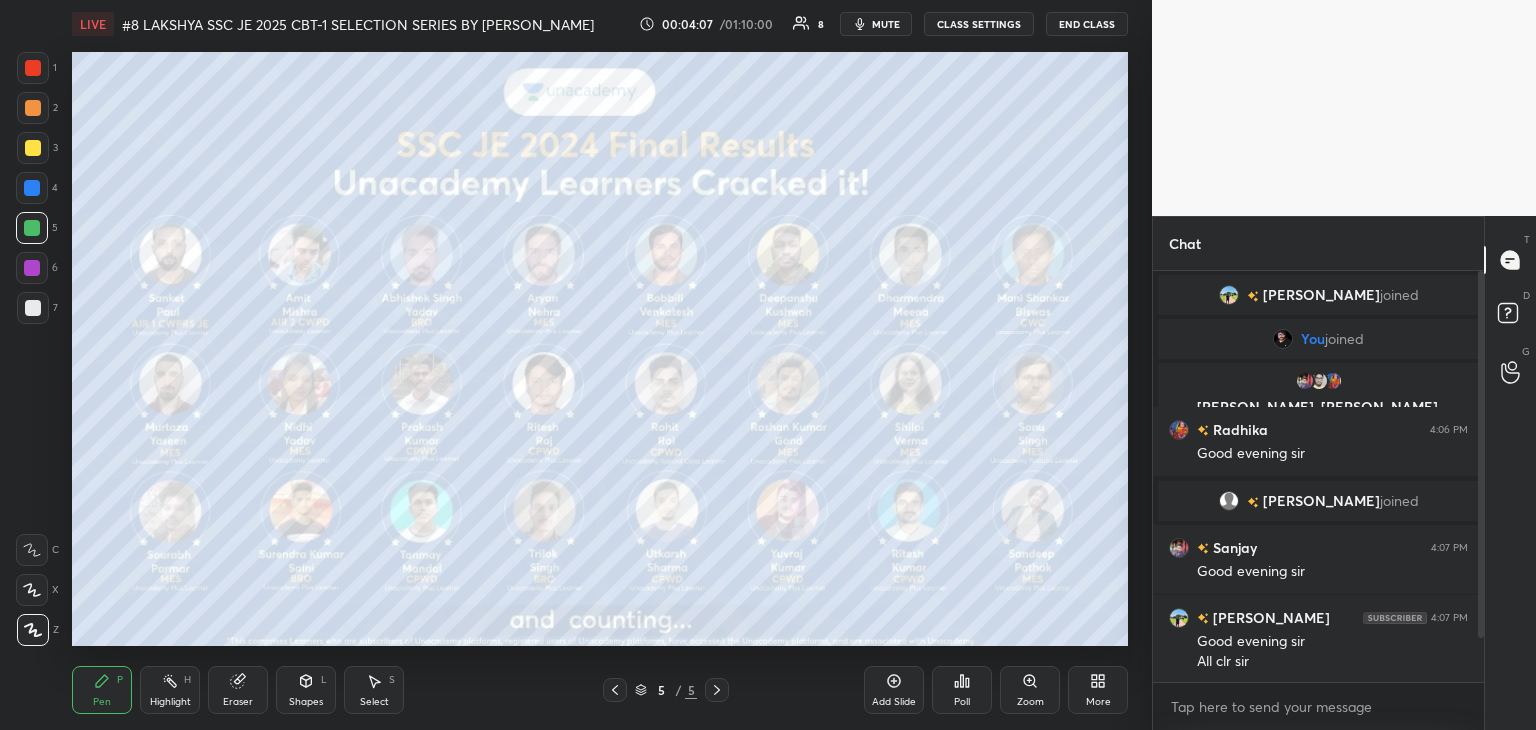 click at bounding box center [32, 268] 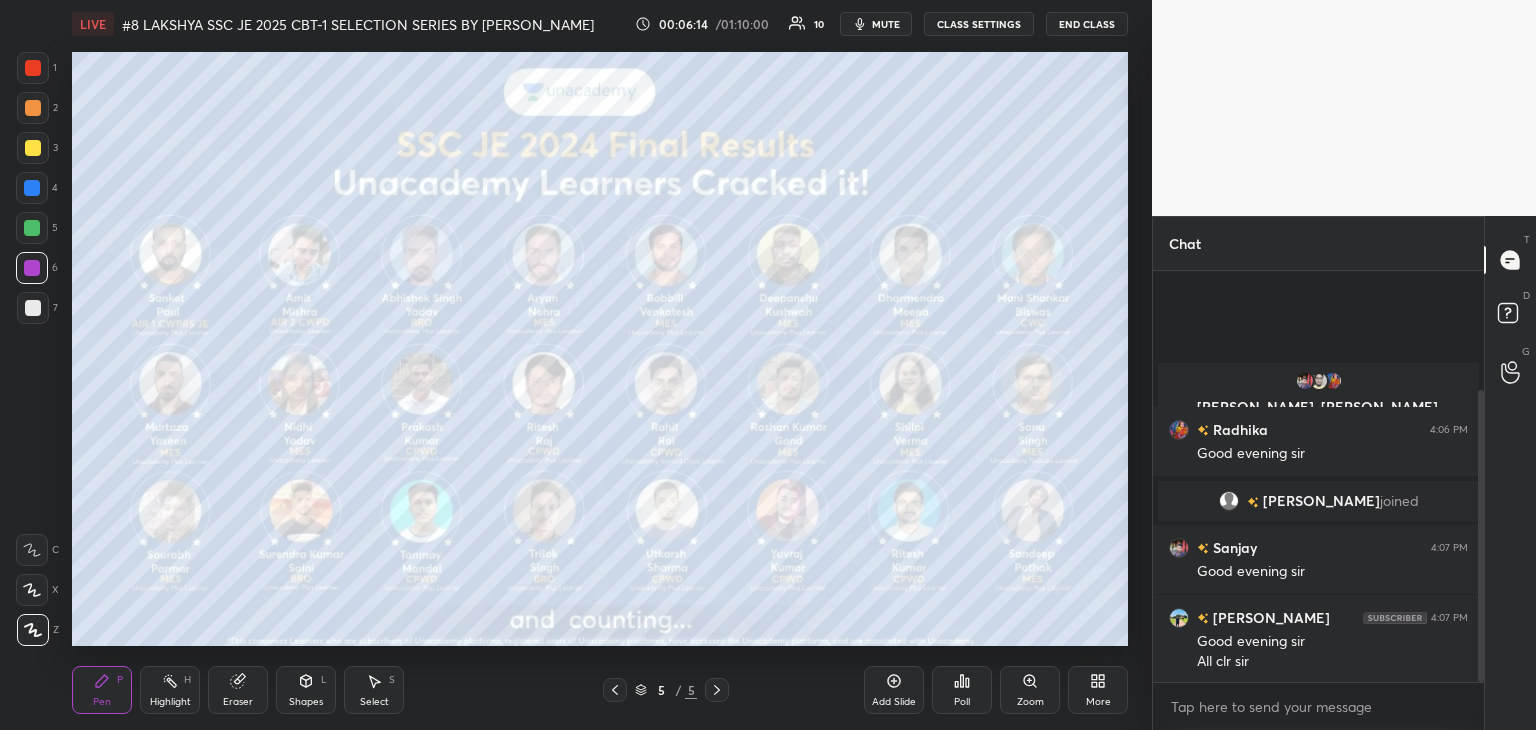 scroll, scrollTop: 168, scrollLeft: 0, axis: vertical 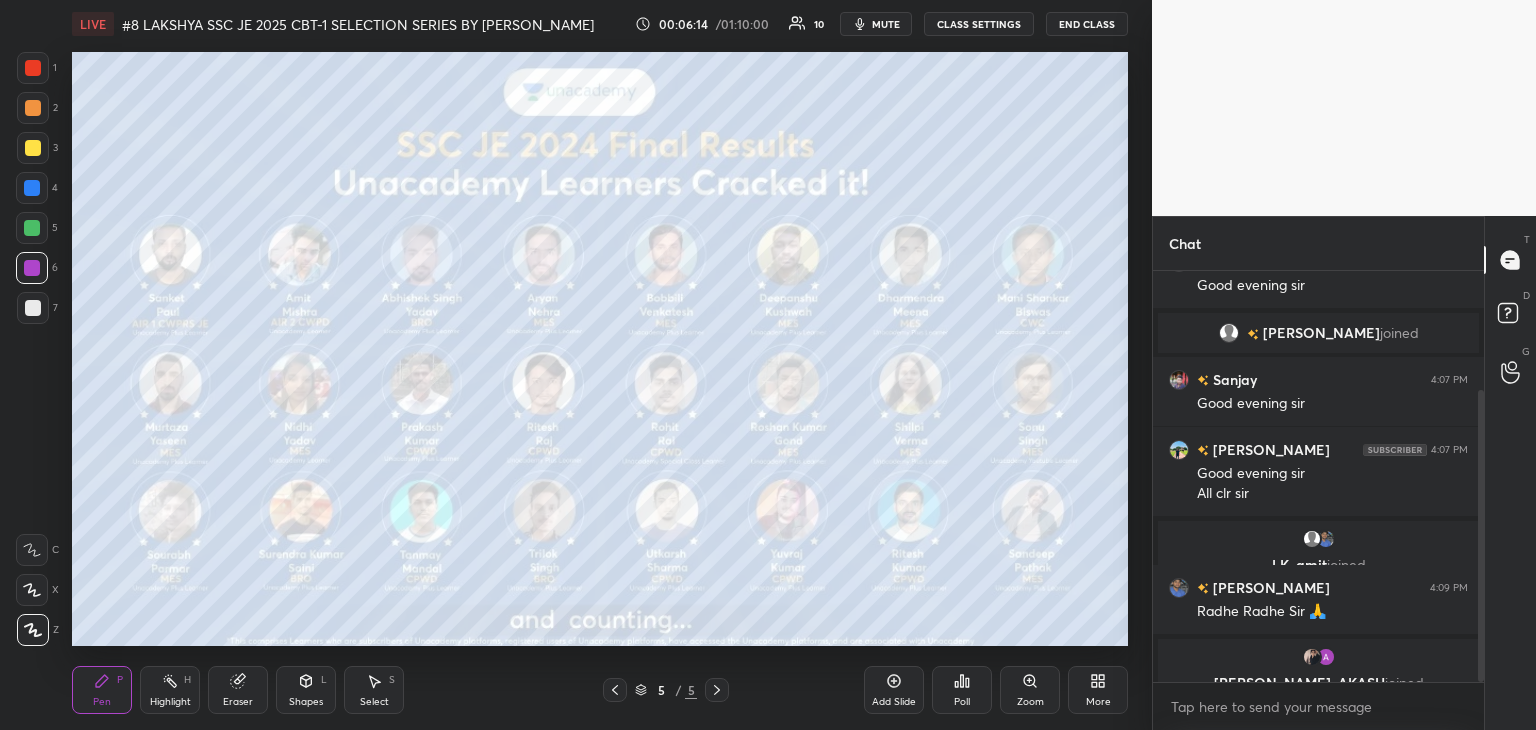 drag, startPoint x: 1482, startPoint y: 556, endPoint x: 1472, endPoint y: 651, distance: 95.524864 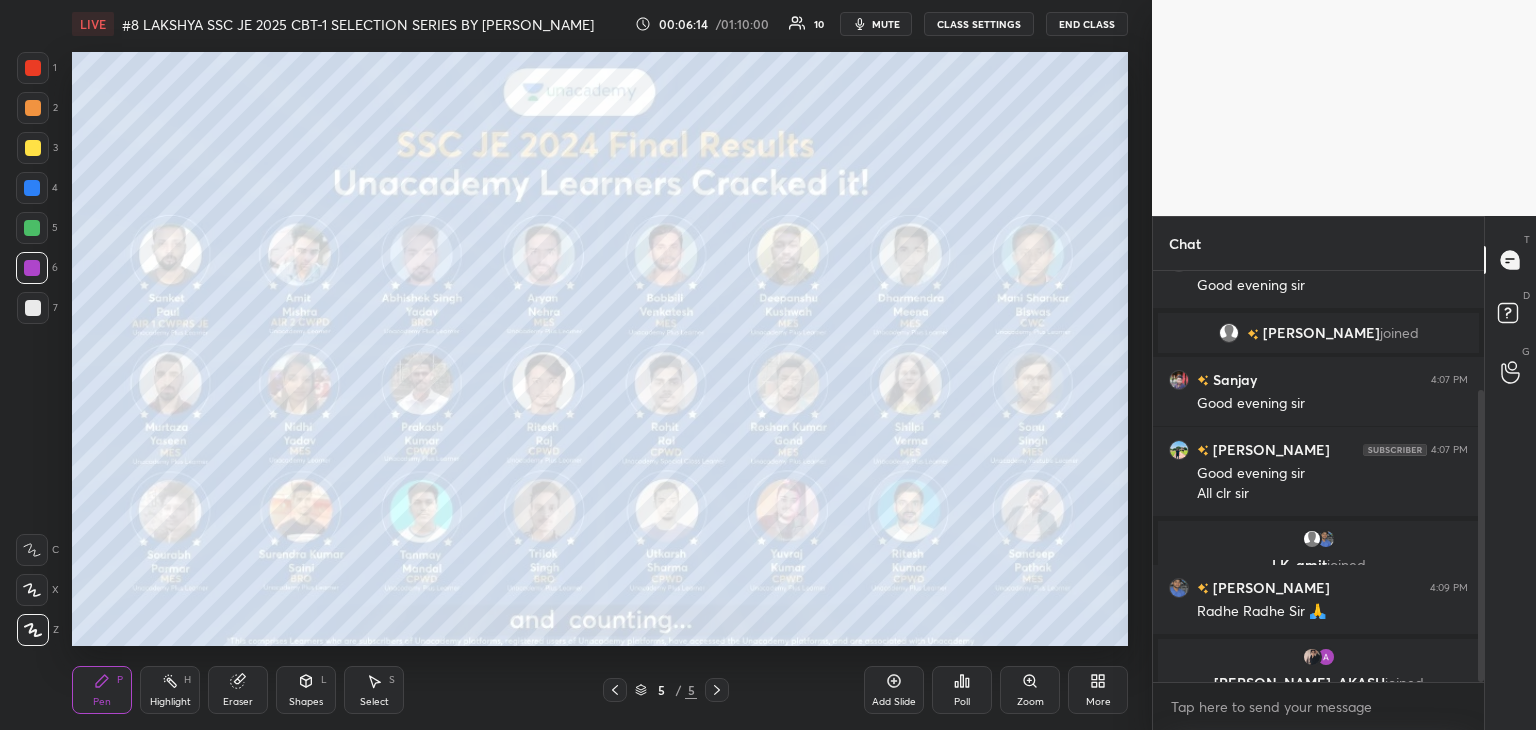 click at bounding box center (1478, 476) 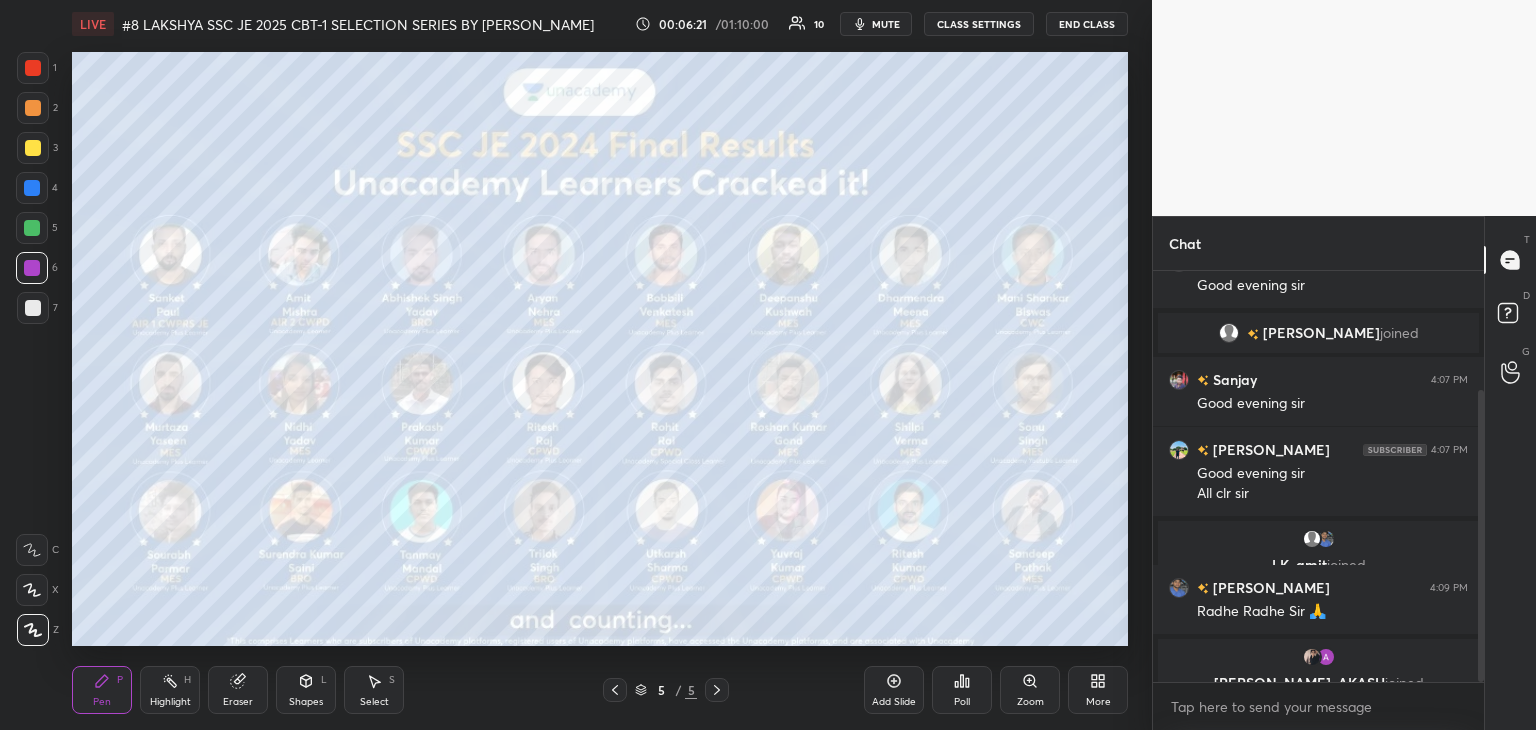scroll, scrollTop: 365, scrollLeft: 325, axis: both 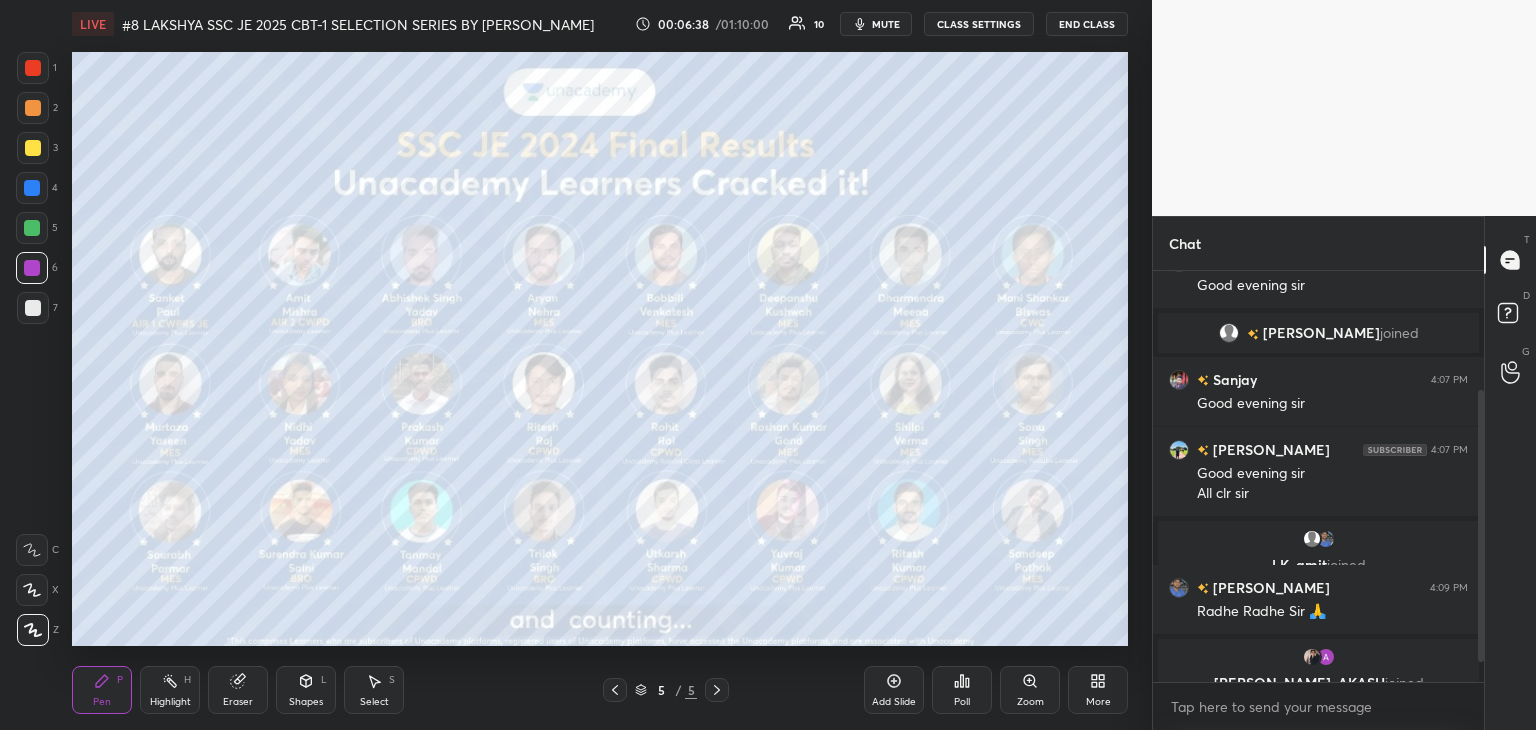 click 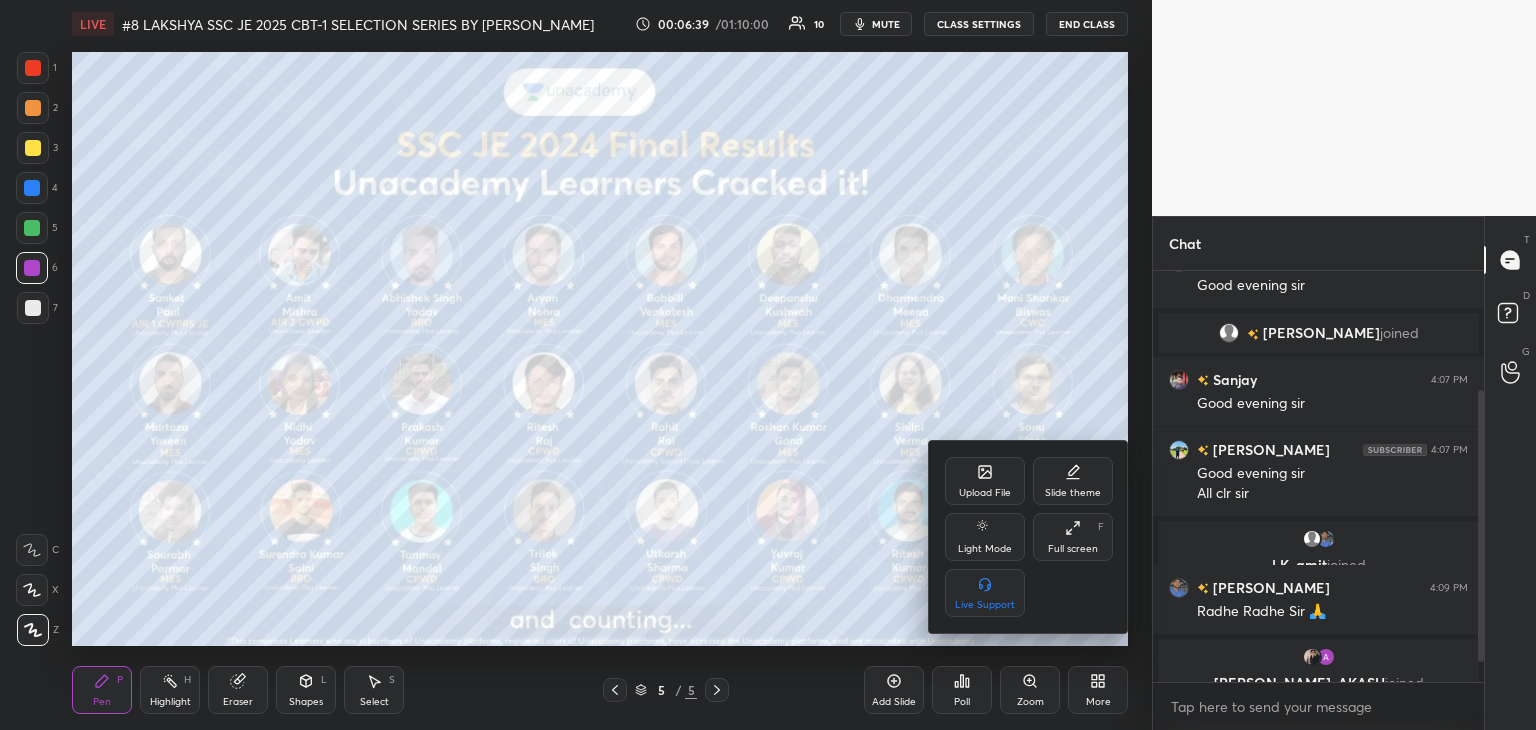 click on "Upload File" at bounding box center [985, 481] 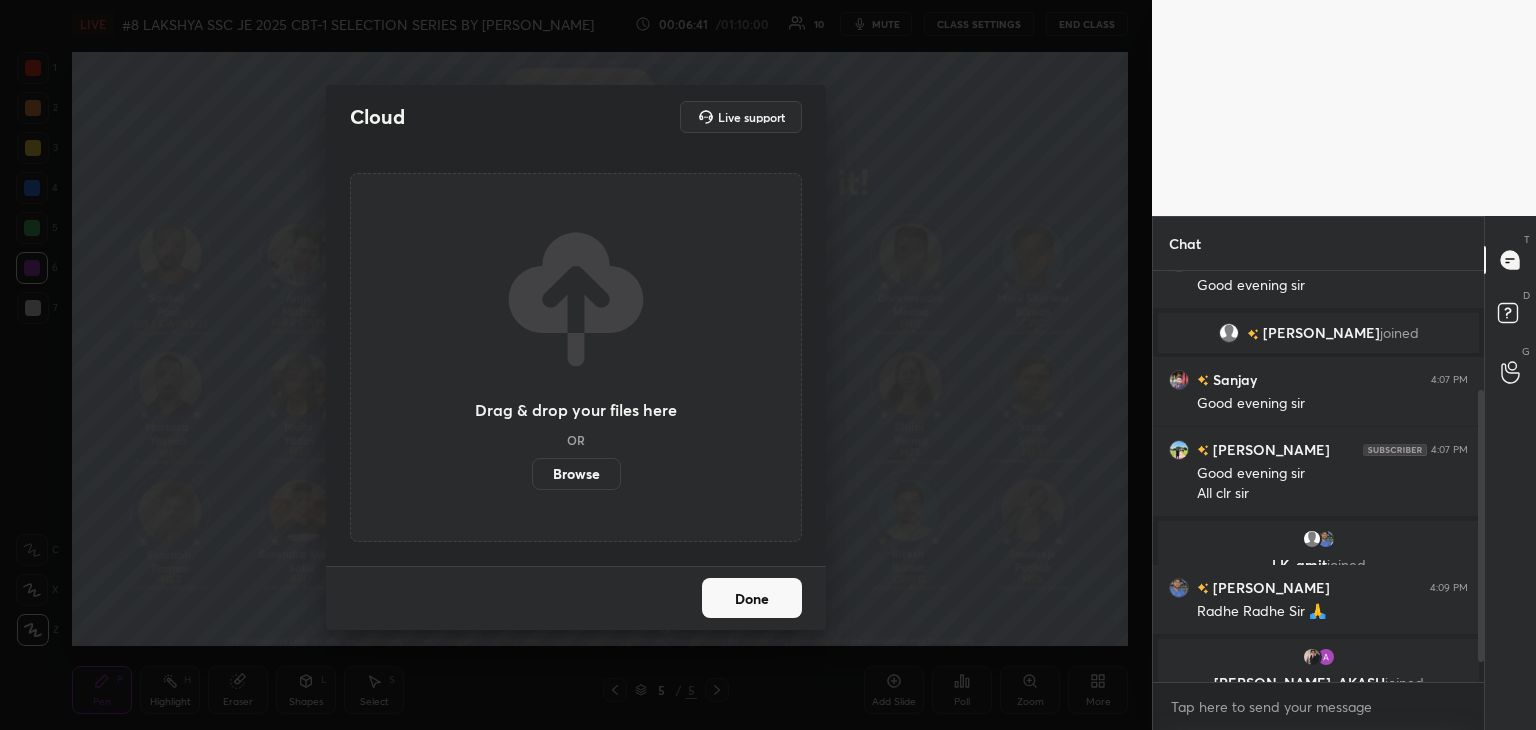 click on "Browse" at bounding box center (576, 474) 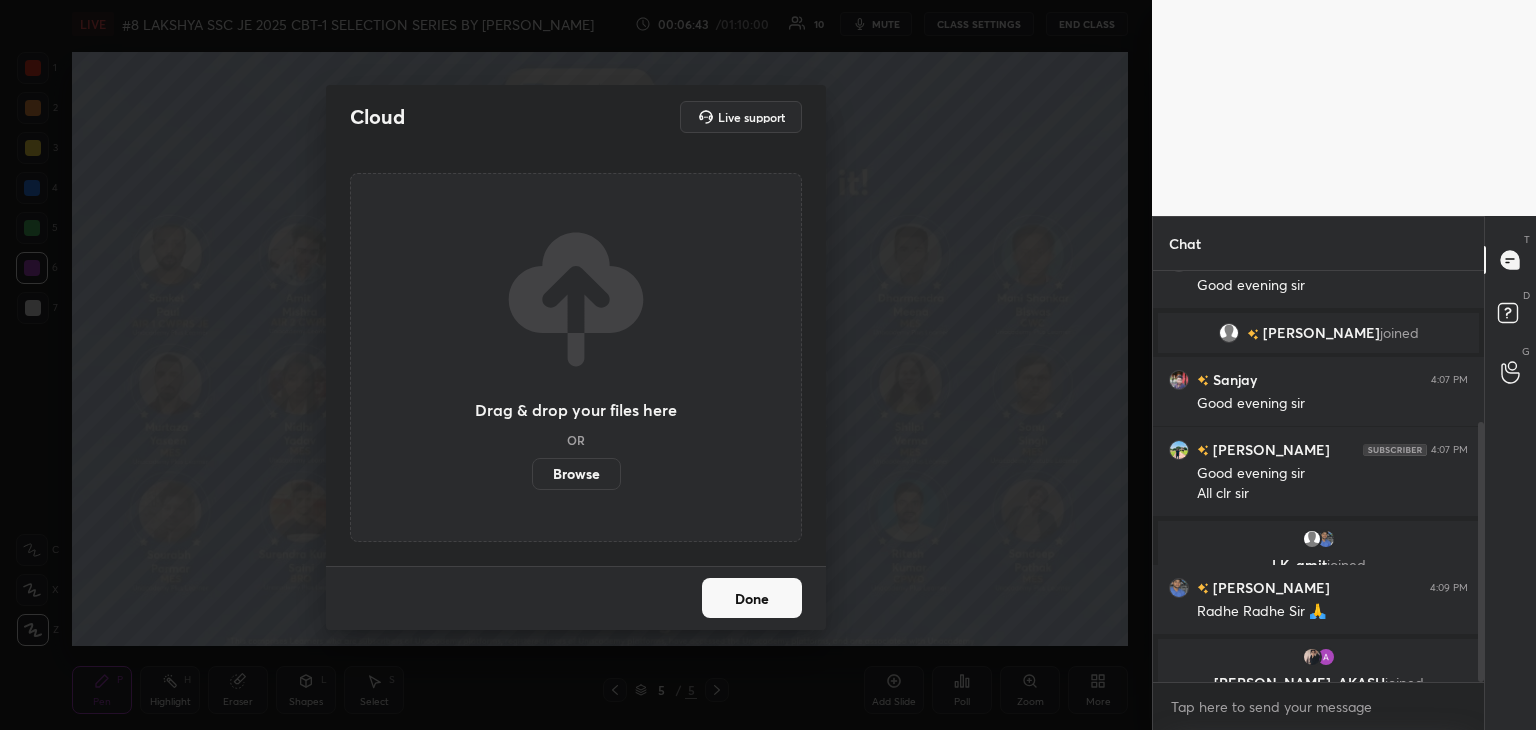 scroll, scrollTop: 238, scrollLeft: 0, axis: vertical 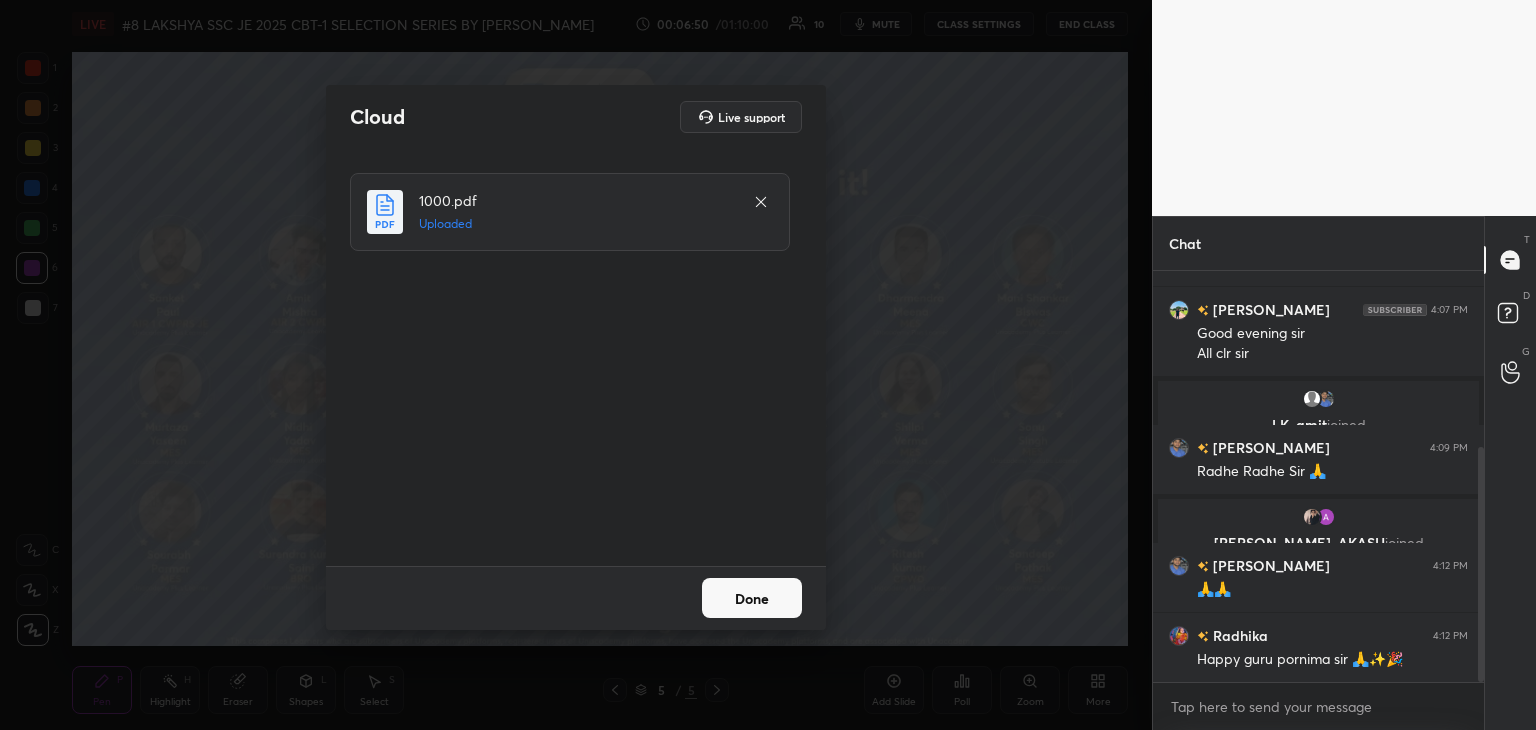 click on "Done" at bounding box center [752, 598] 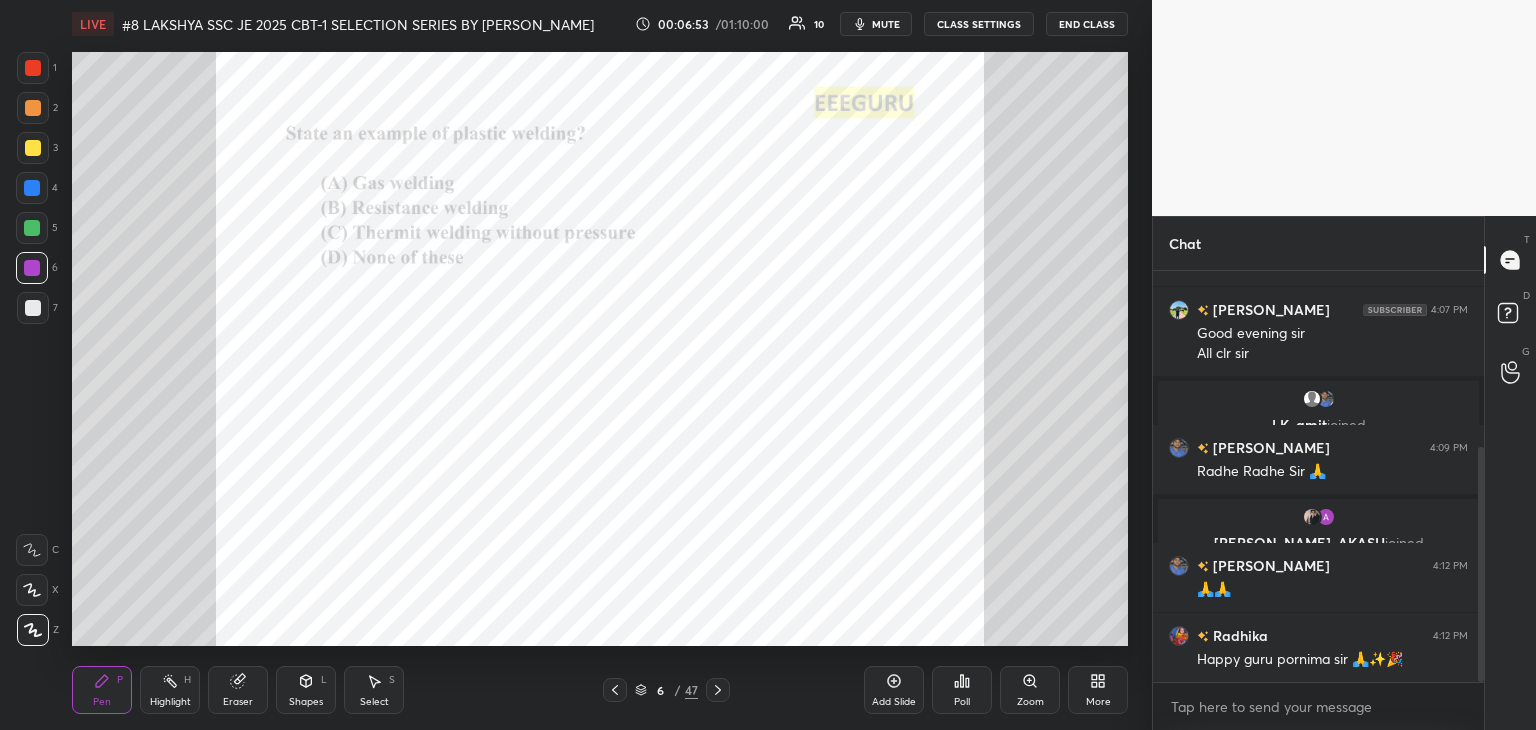 click on "Zoom" at bounding box center (1030, 690) 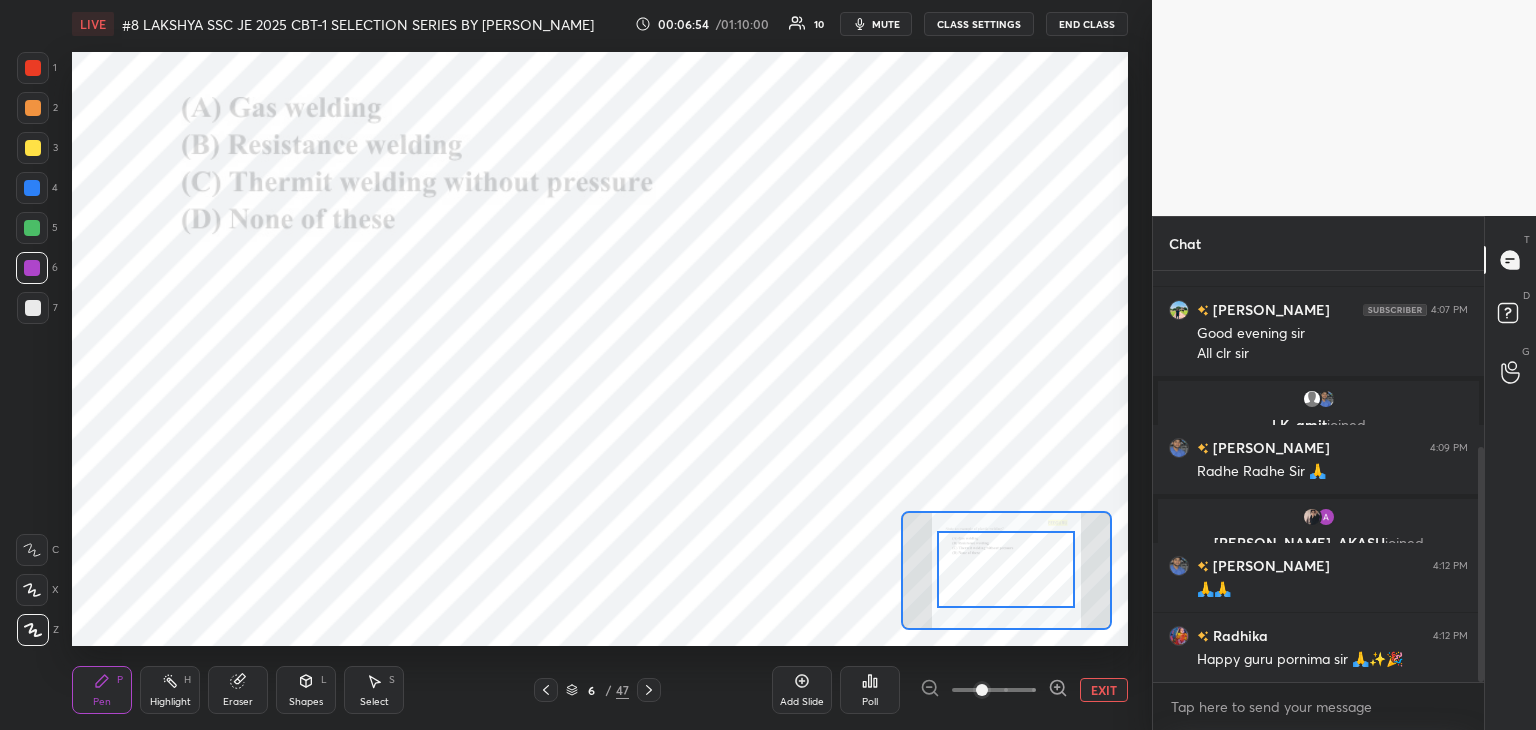 drag, startPoint x: 1008, startPoint y: 585, endPoint x: 1017, endPoint y: 546, distance: 40.024994 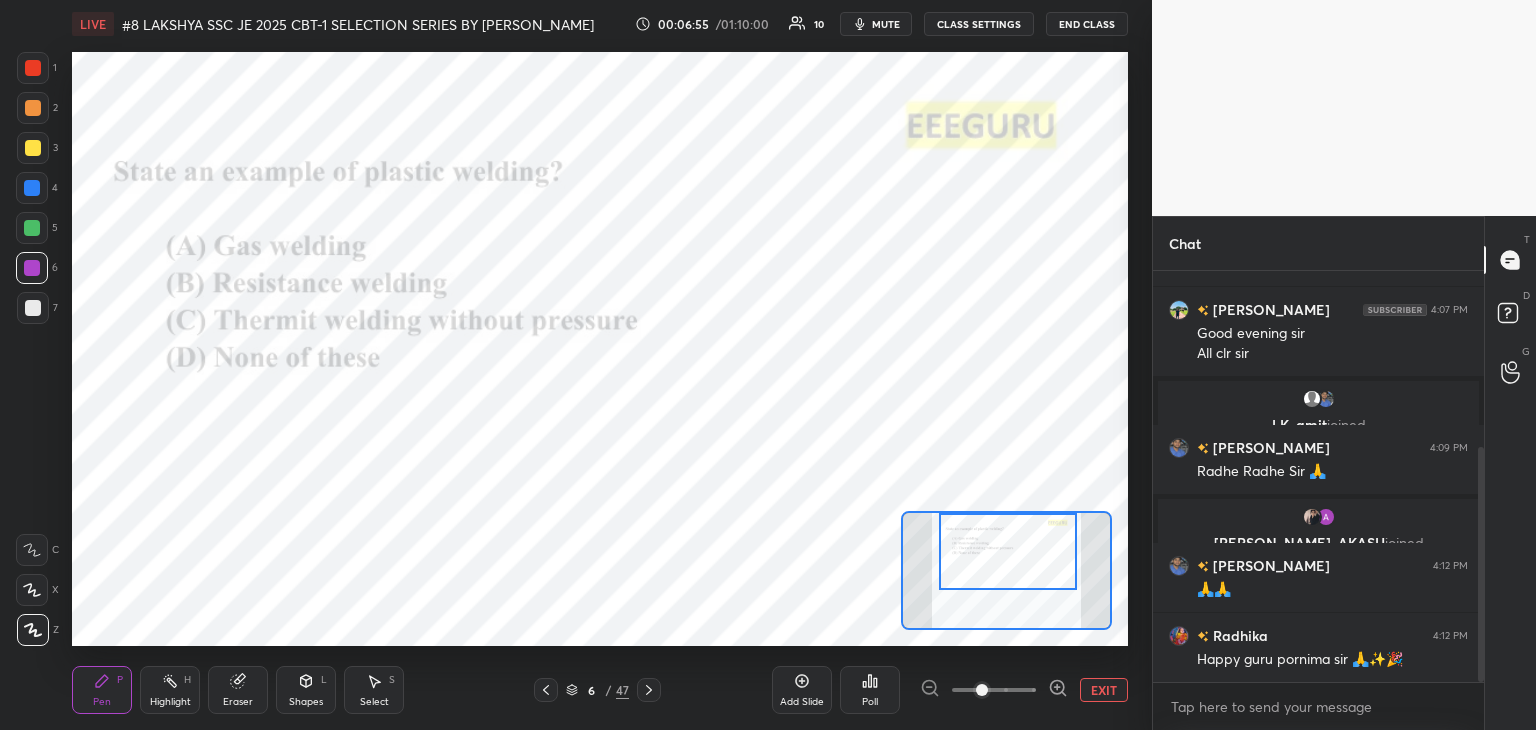 drag, startPoint x: 1008, startPoint y: 593, endPoint x: 1010, endPoint y: 574, distance: 19.104973 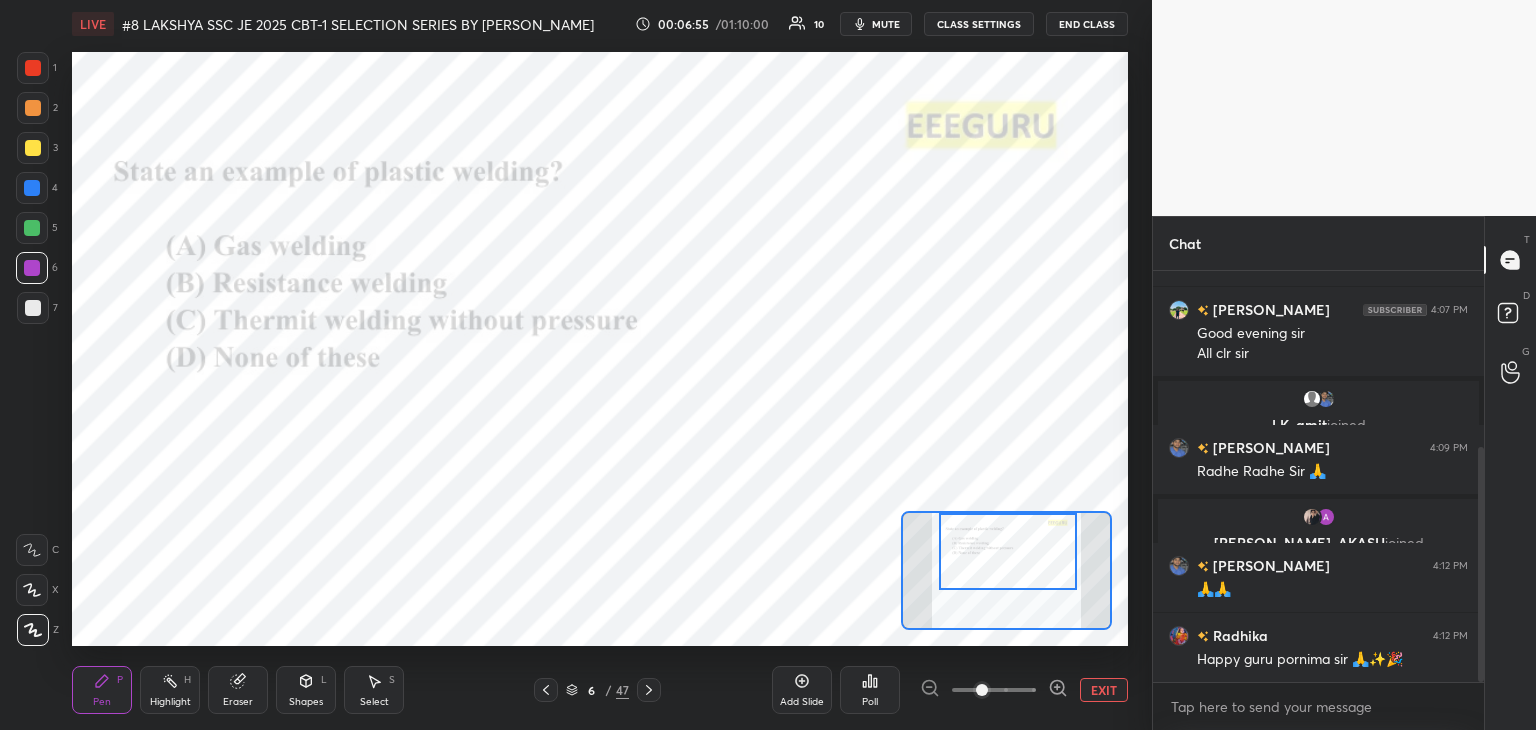 click at bounding box center (1008, 551) 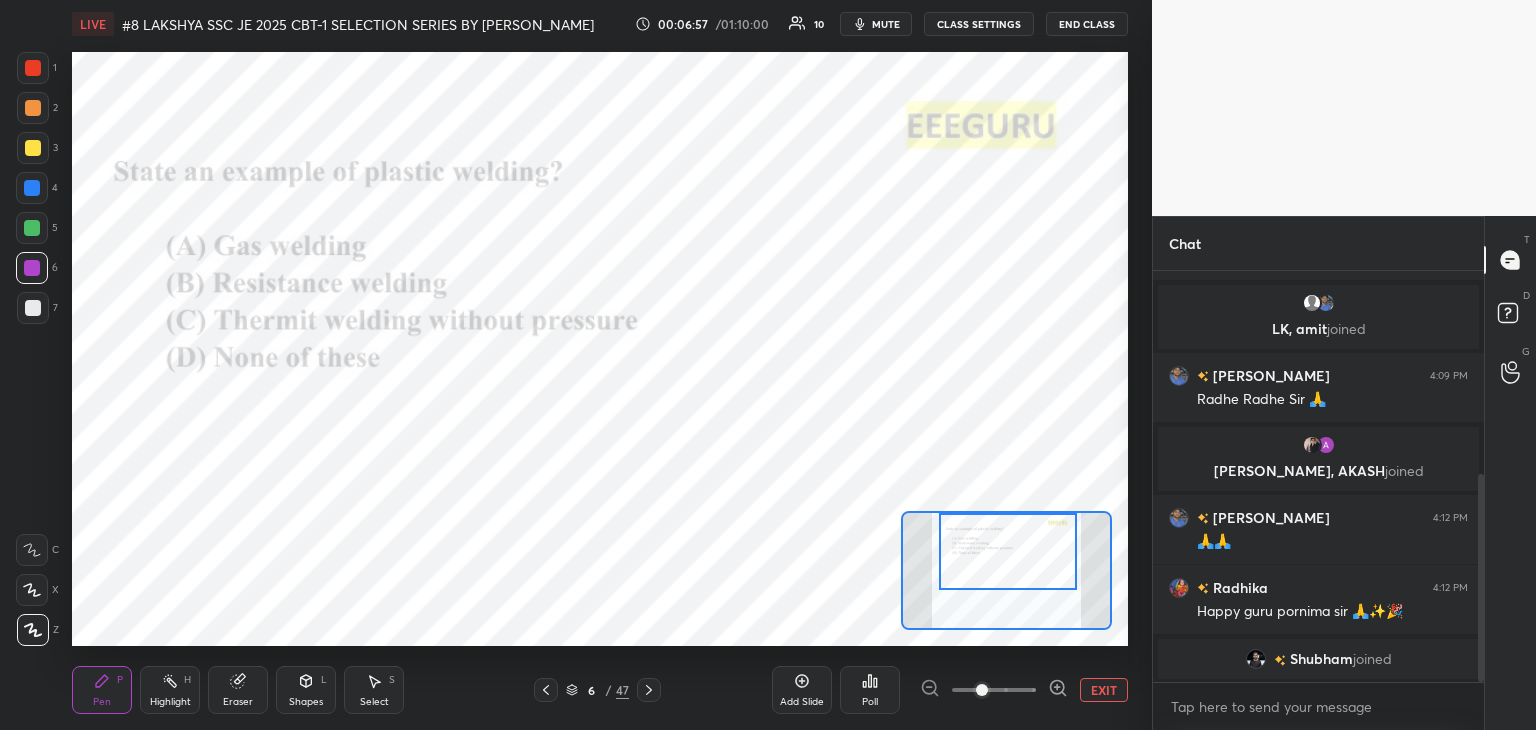 click on "Poll" at bounding box center [870, 690] 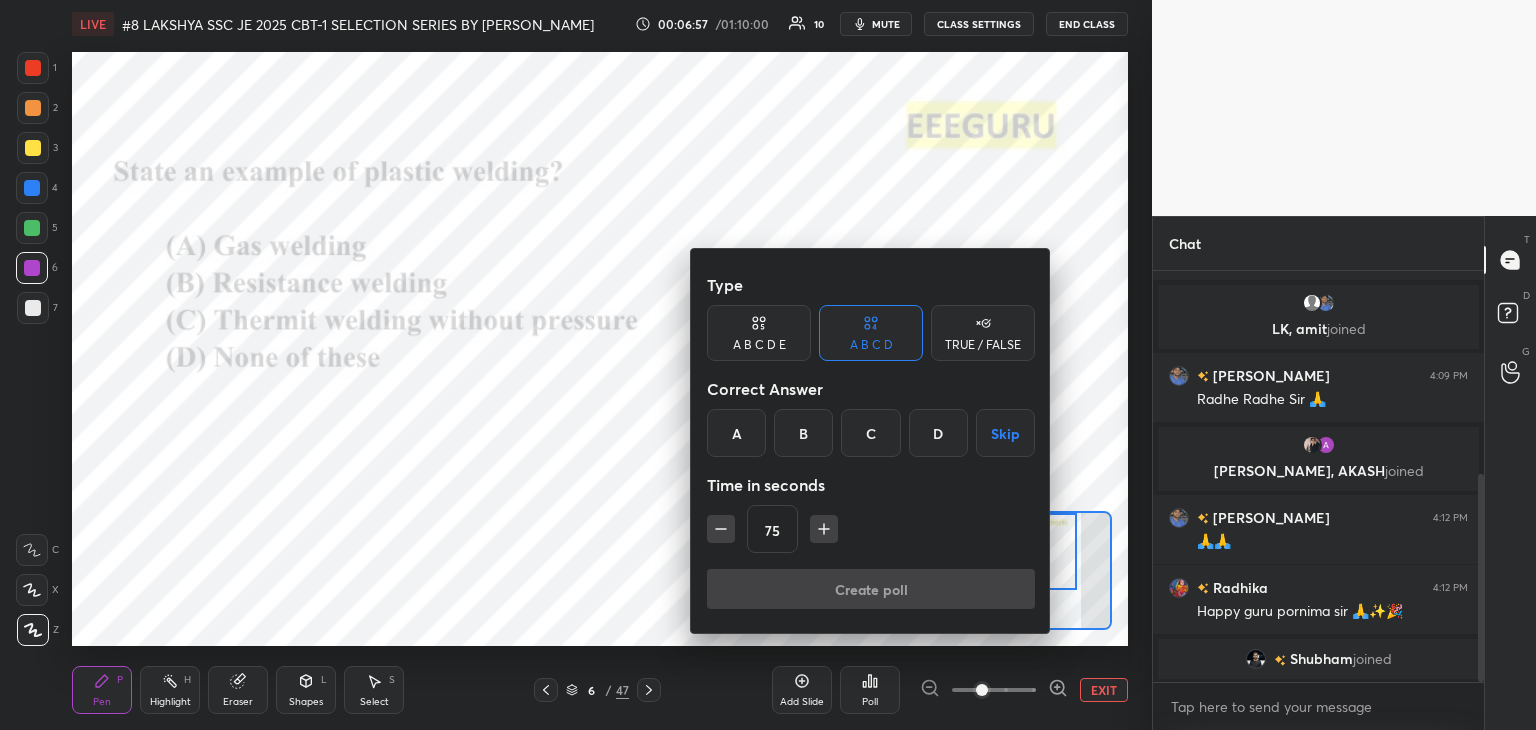 drag, startPoint x: 792, startPoint y: 425, endPoint x: 800, endPoint y: 485, distance: 60.530983 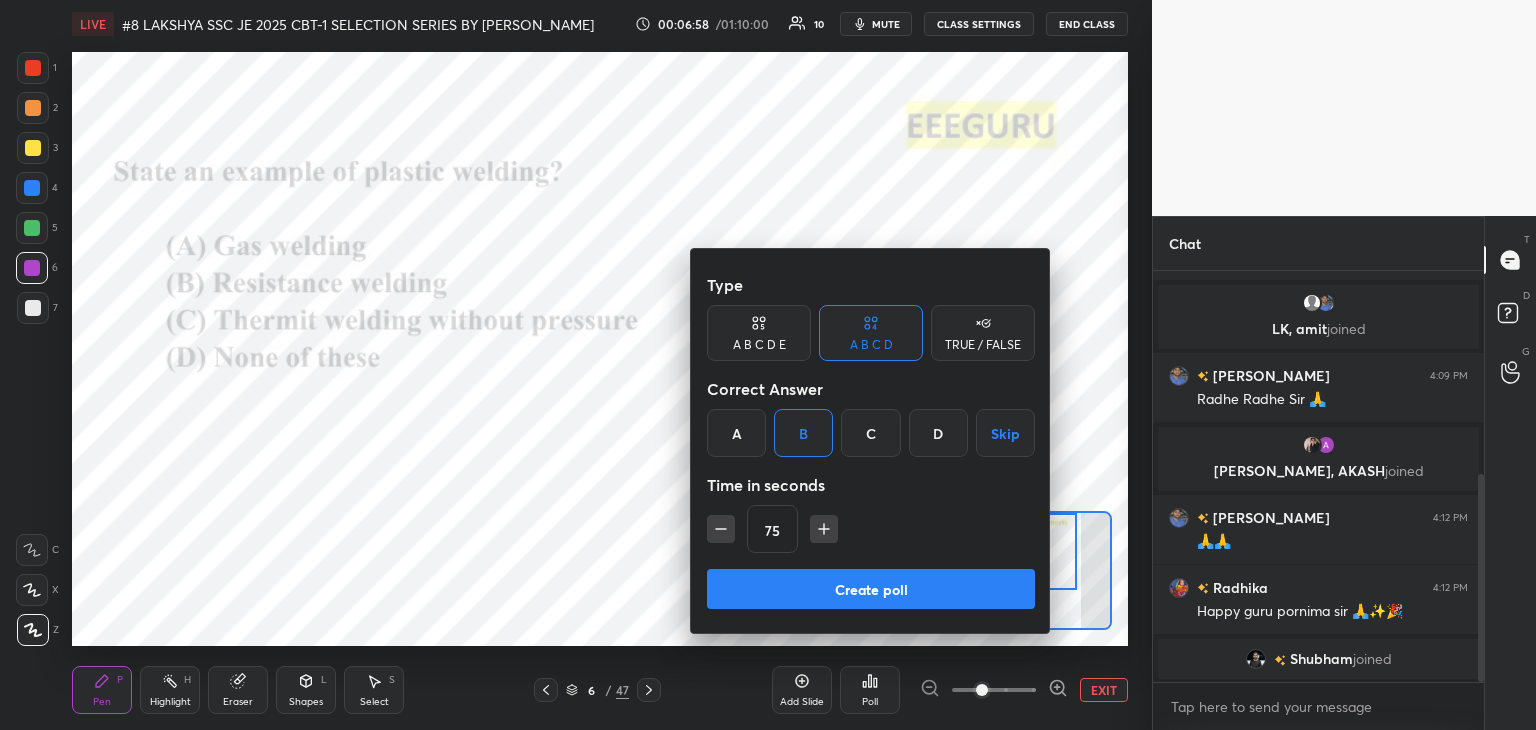 click 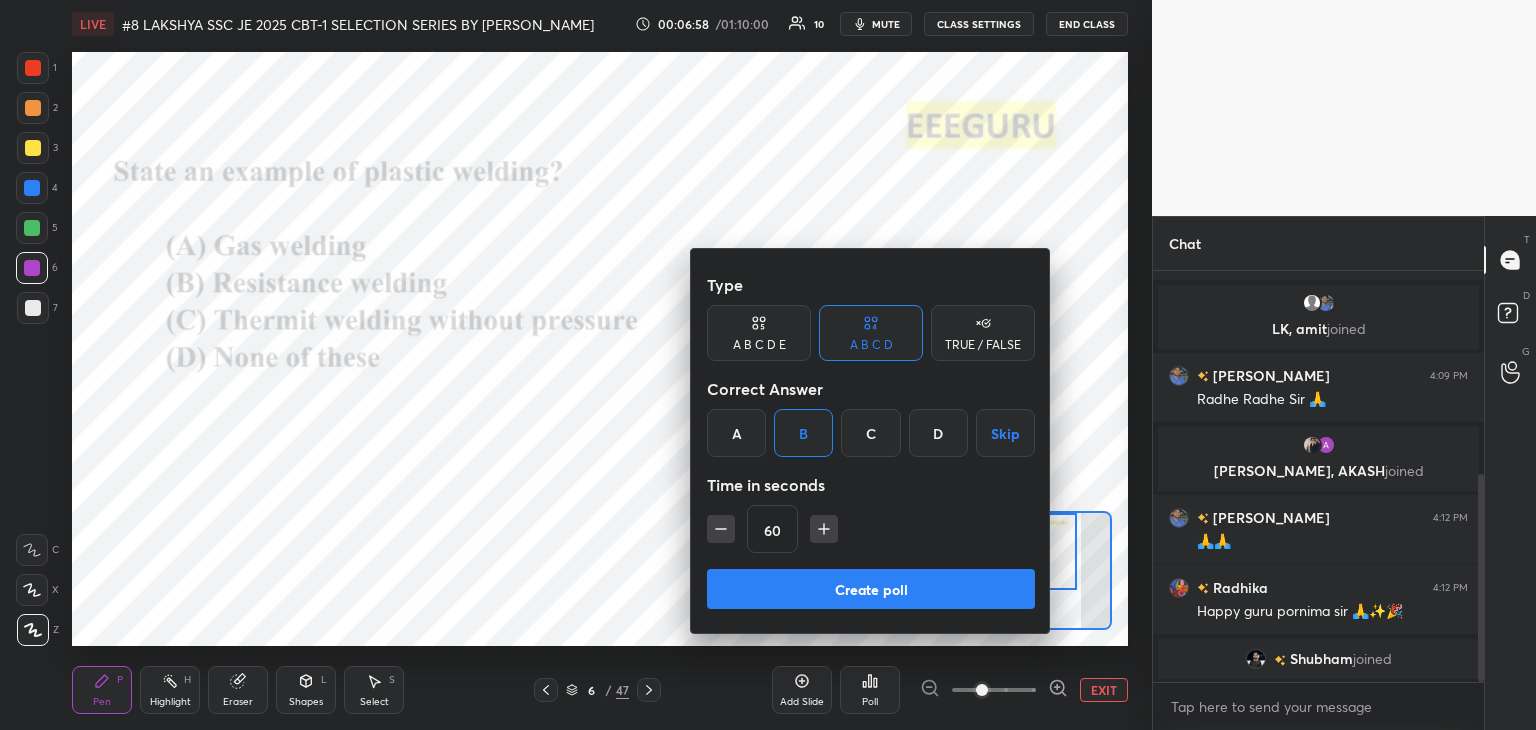 click 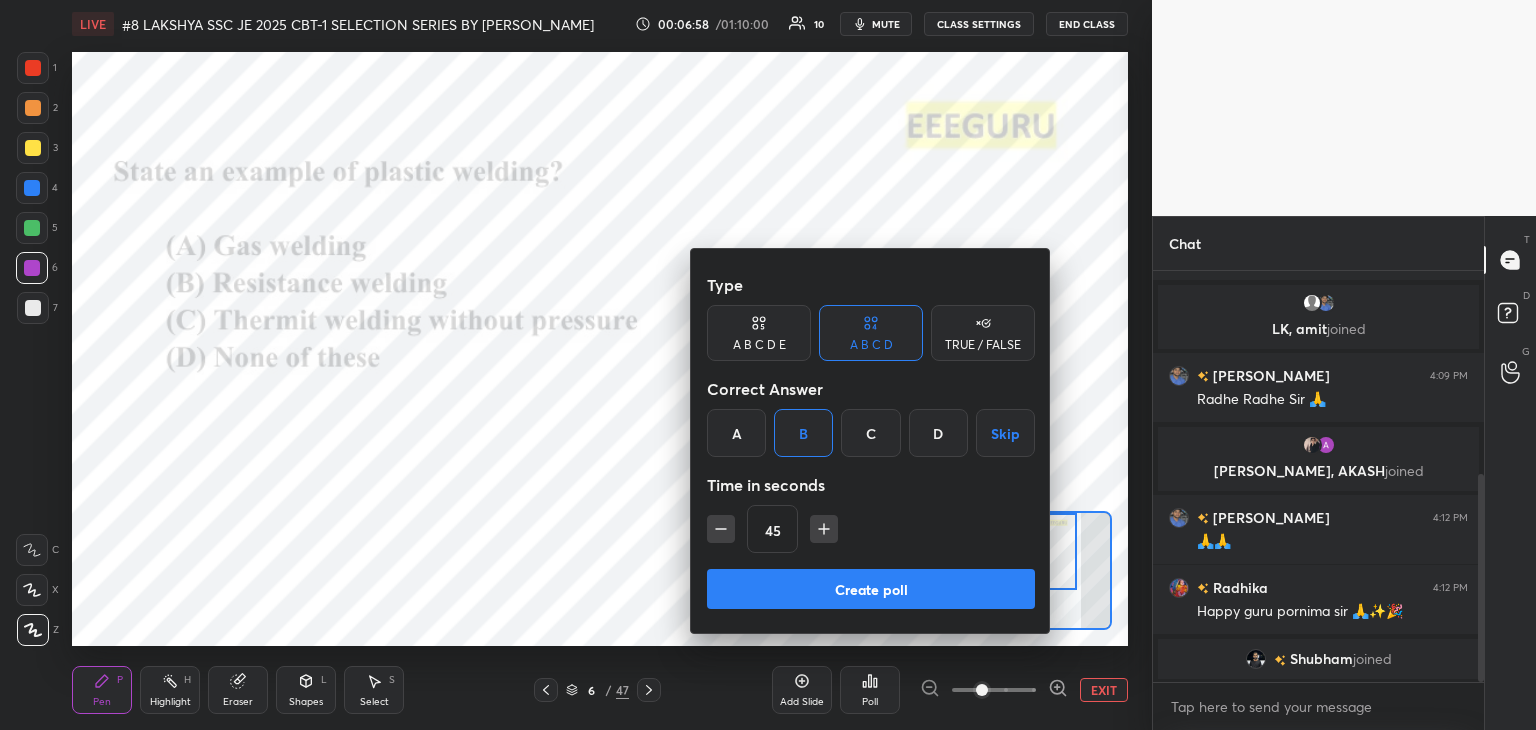 click on "Create poll" at bounding box center (871, 589) 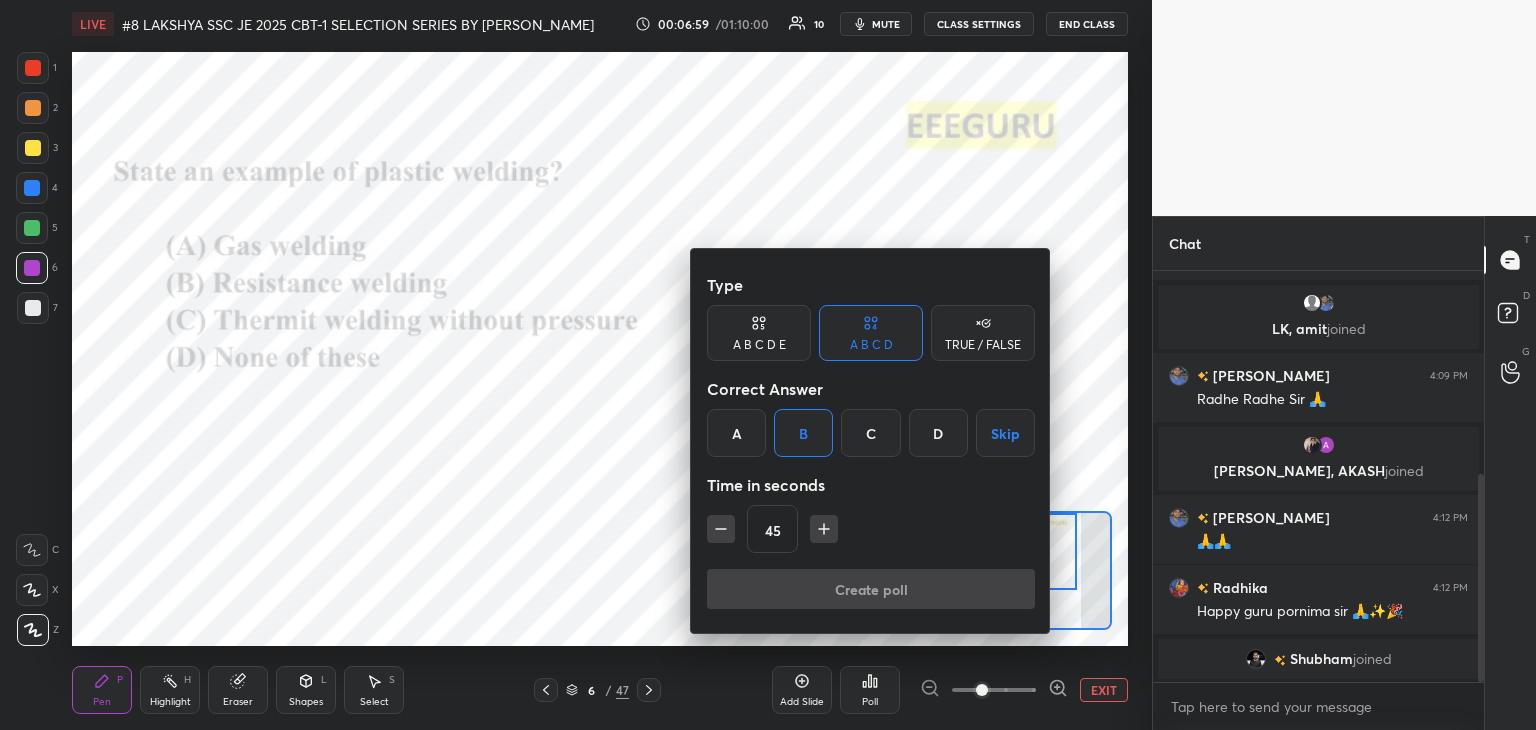 scroll, scrollTop: 344, scrollLeft: 325, axis: both 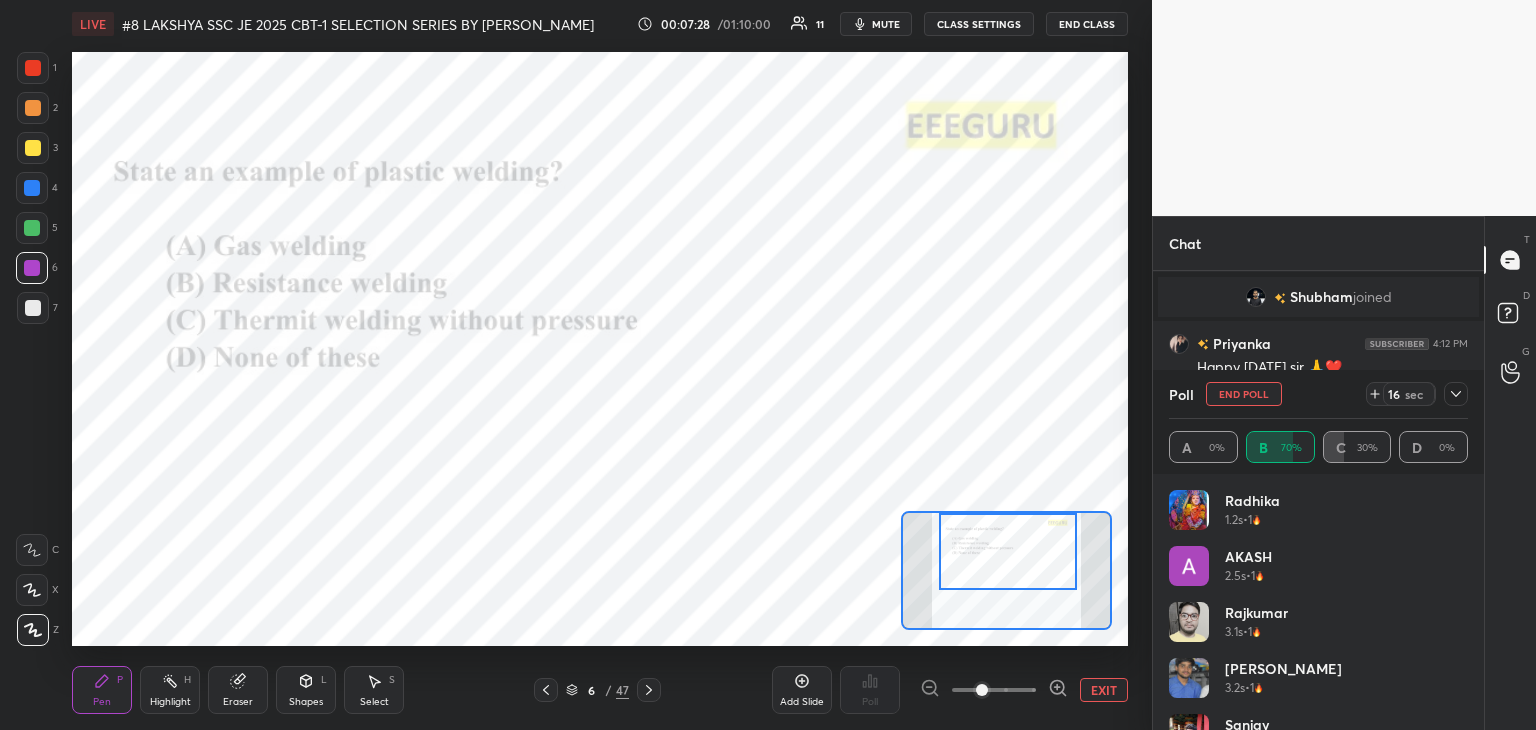 drag, startPoint x: 1468, startPoint y: 543, endPoint x: 1467, endPoint y: 648, distance: 105.00476 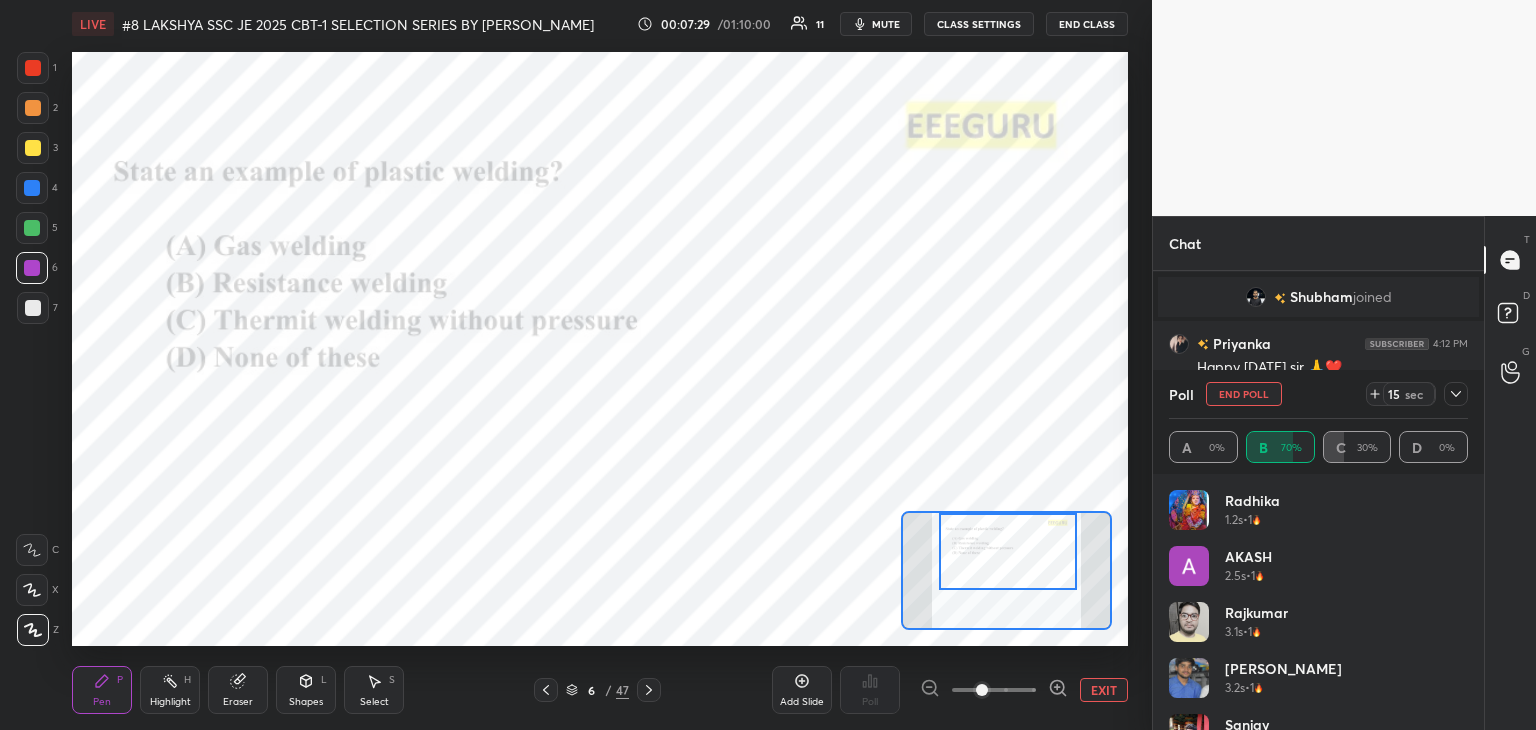 drag, startPoint x: 1468, startPoint y: 625, endPoint x: 1468, endPoint y: 678, distance: 53 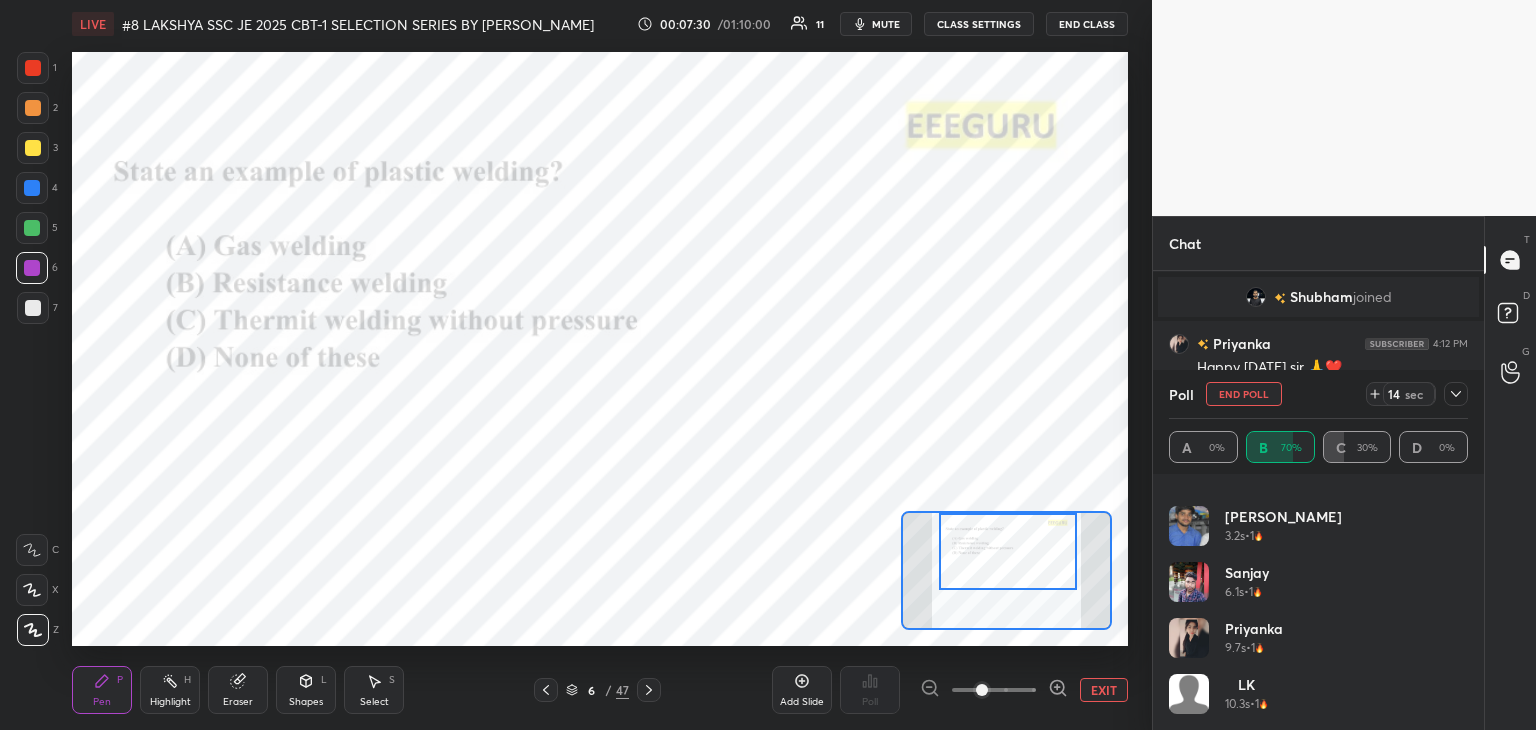 scroll, scrollTop: 0, scrollLeft: 0, axis: both 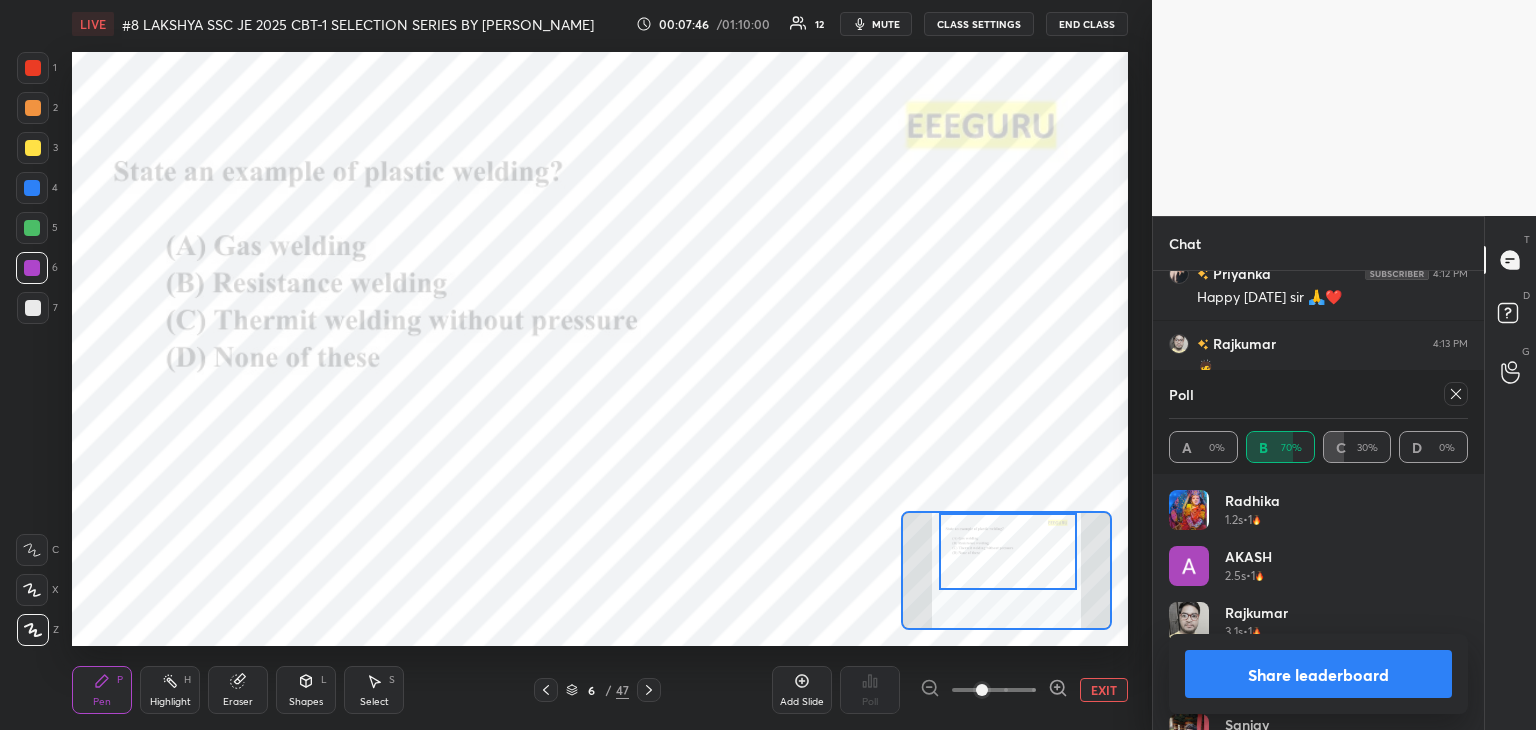 click 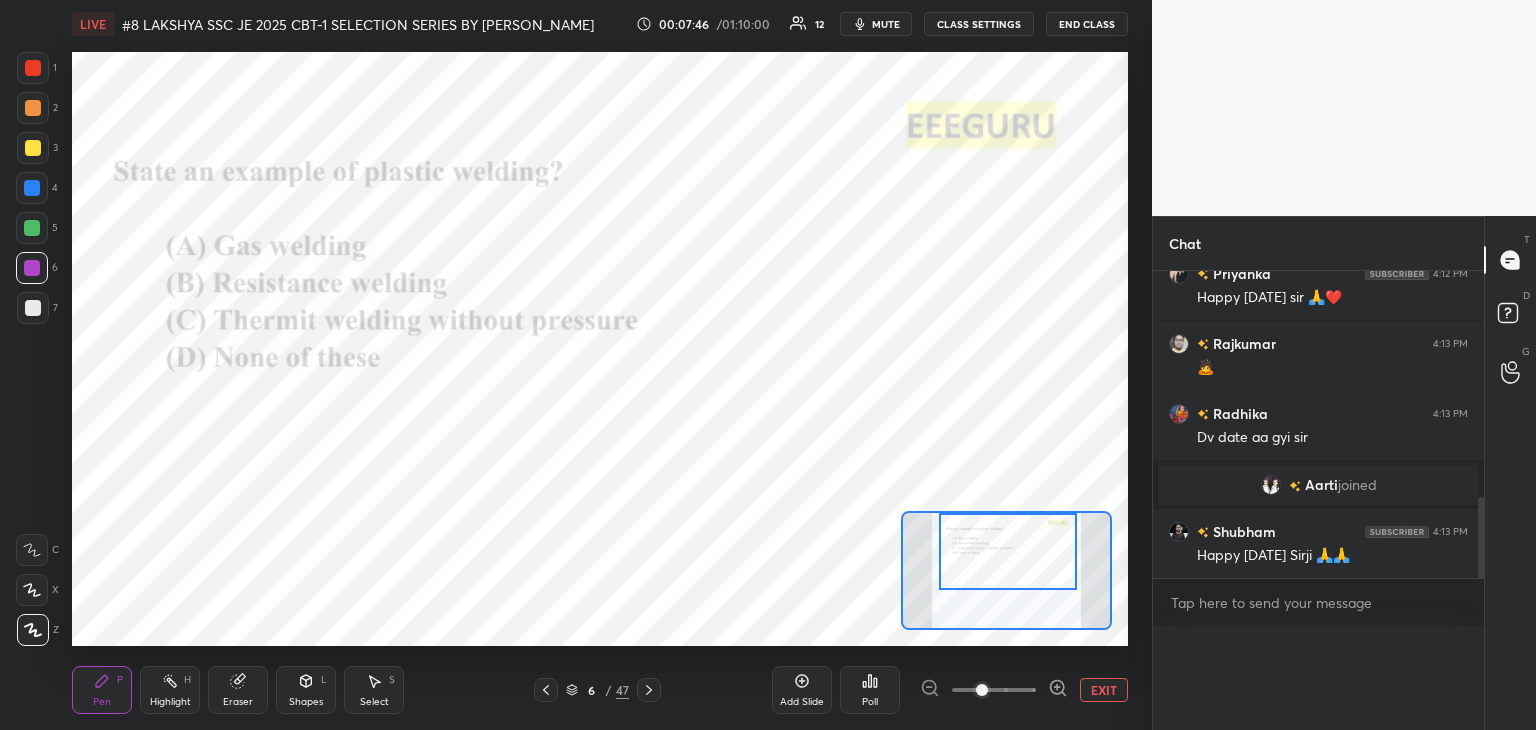 scroll, scrollTop: 0, scrollLeft: 6, axis: horizontal 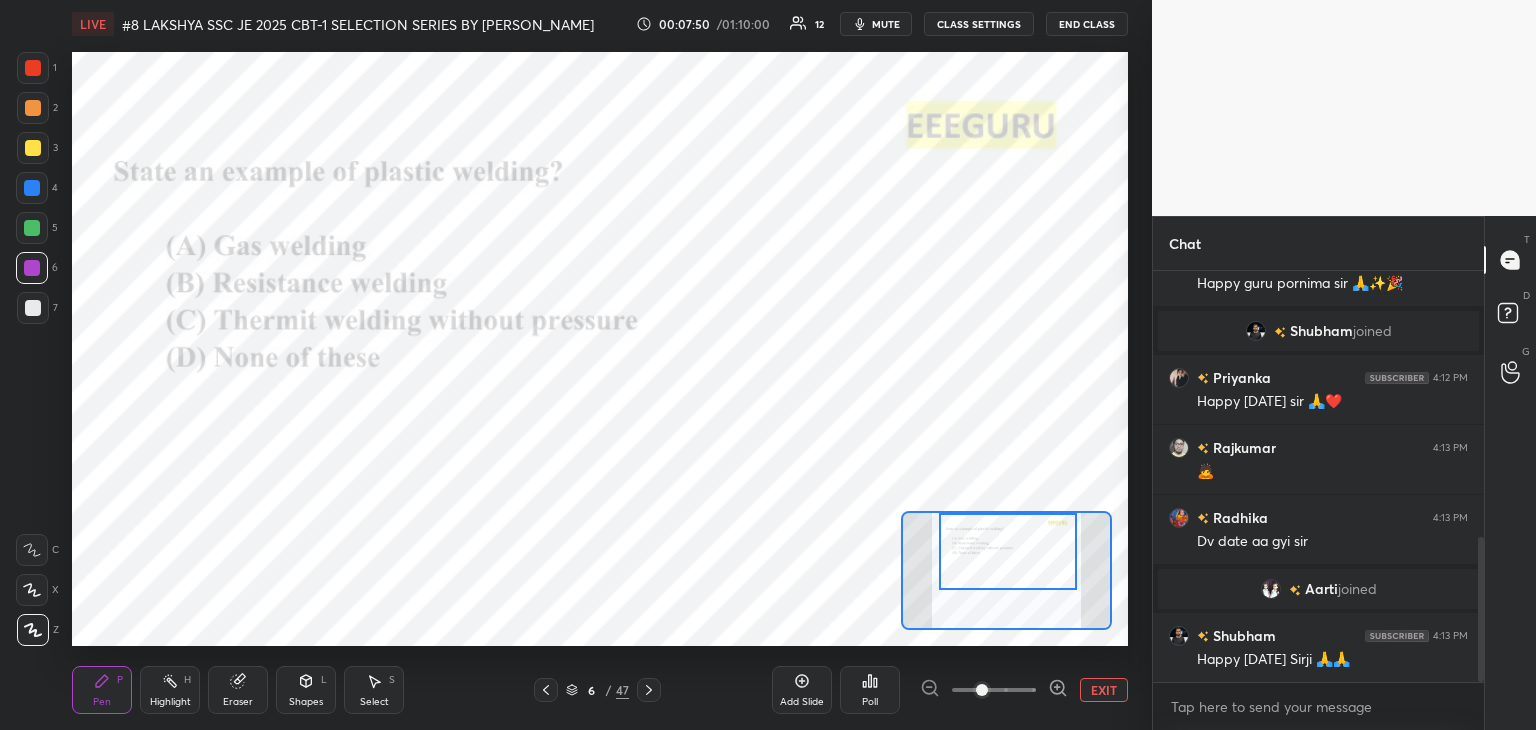 click at bounding box center [33, 68] 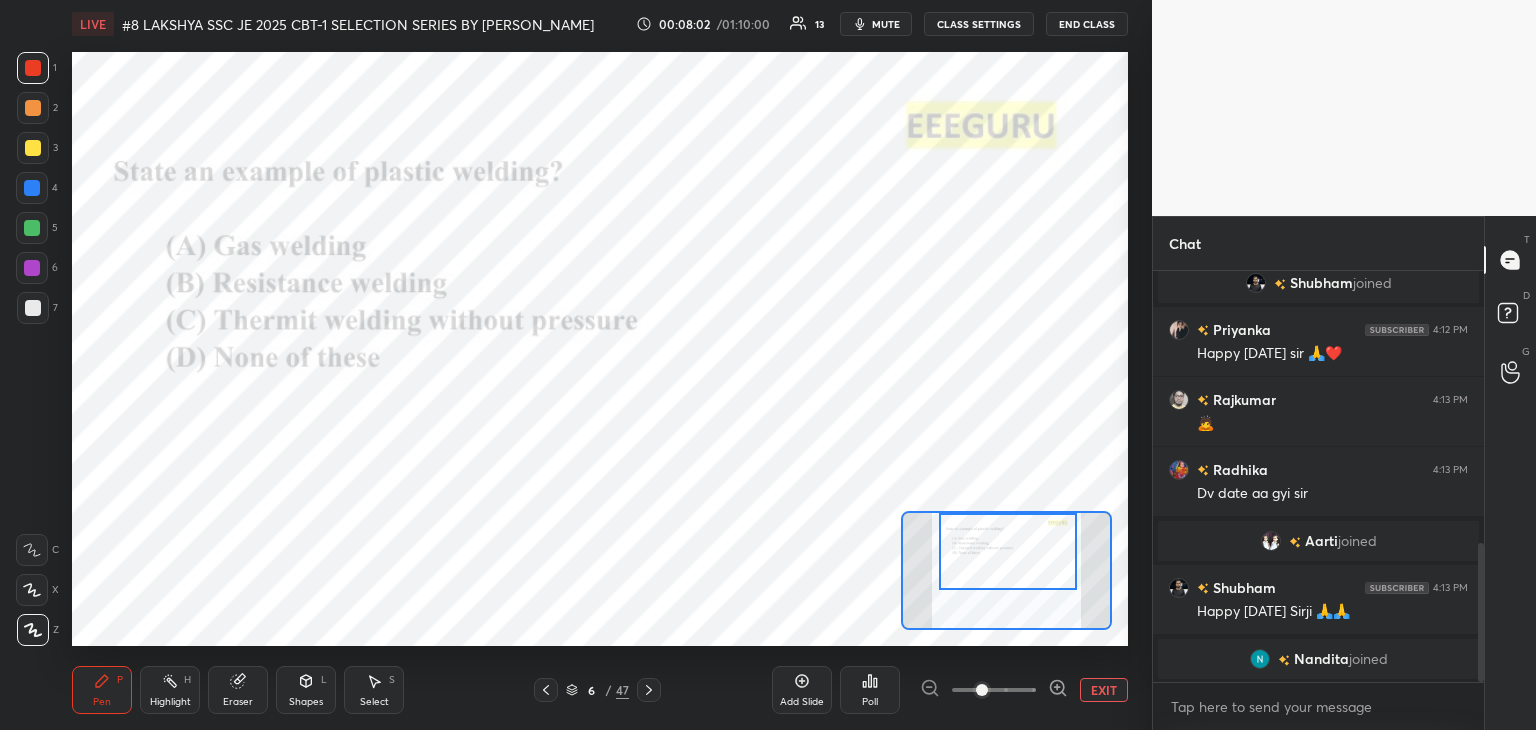 click 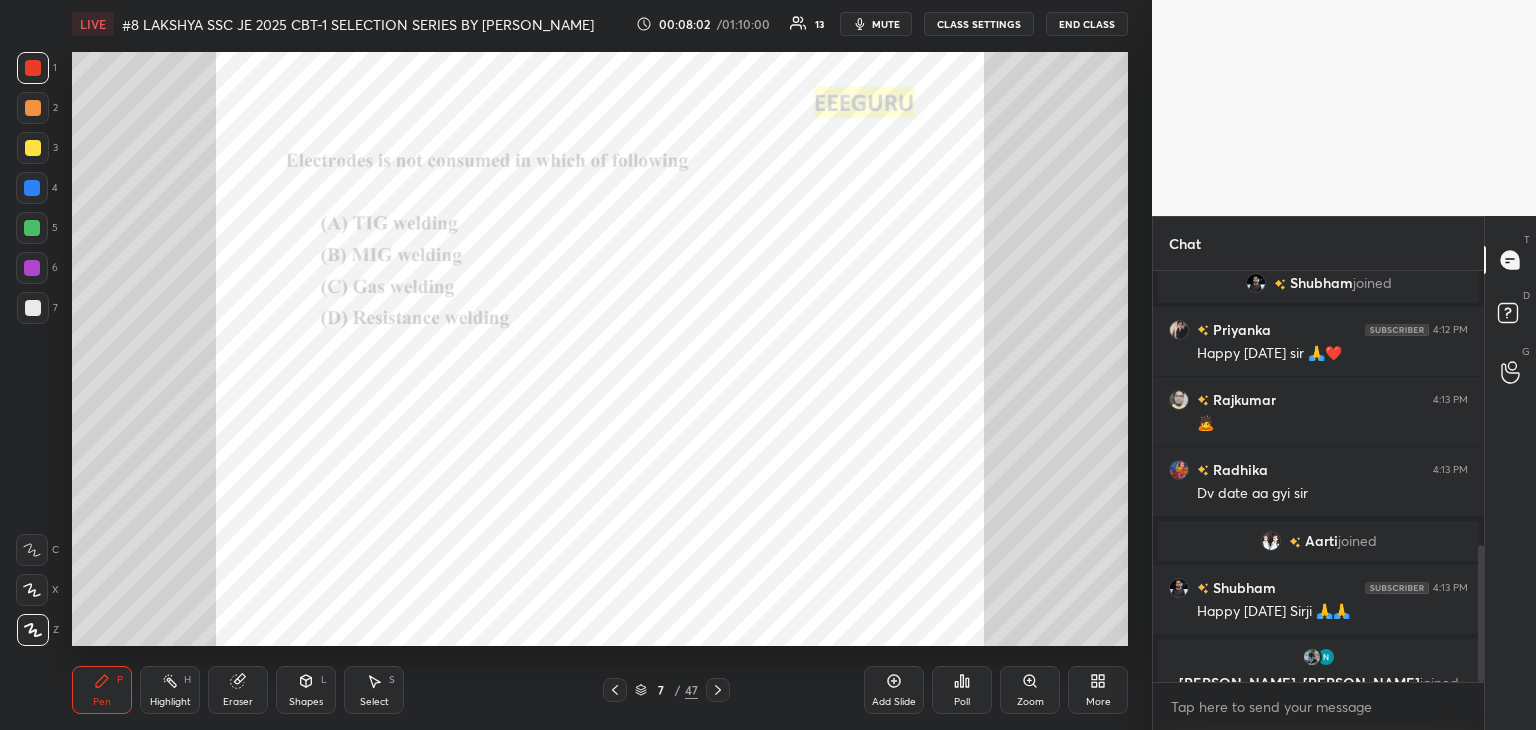 scroll, scrollTop: 828, scrollLeft: 0, axis: vertical 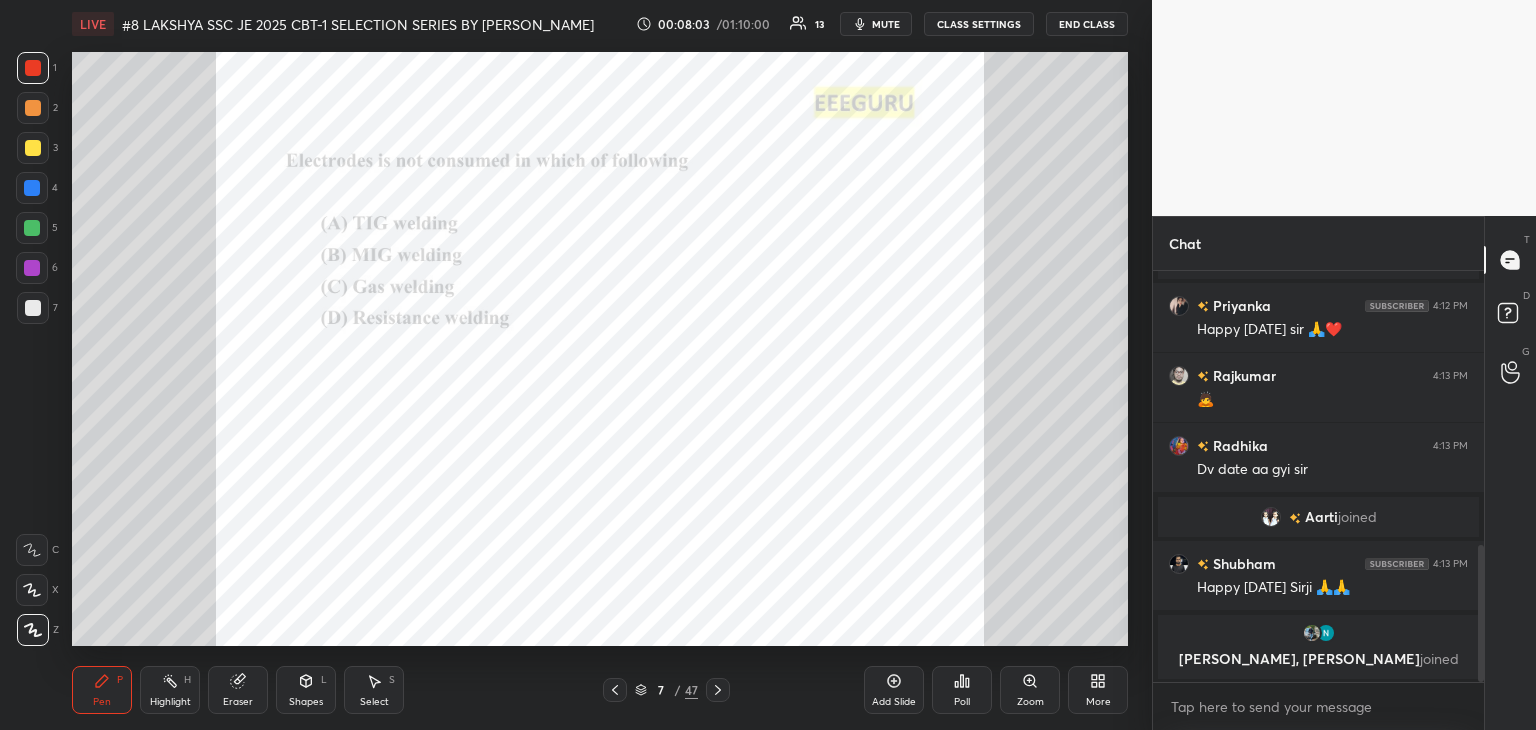 click 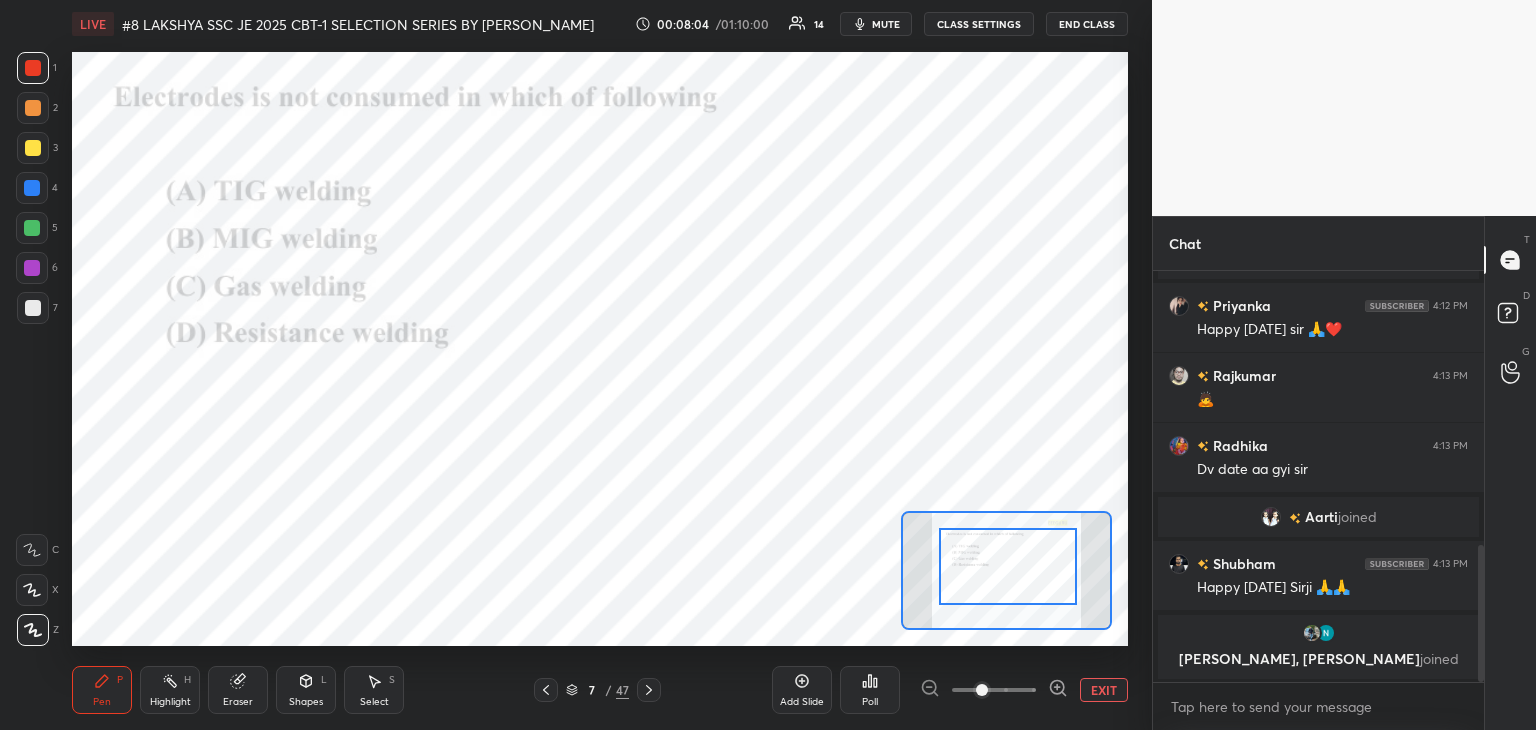 drag, startPoint x: 992, startPoint y: 588, endPoint x: 994, endPoint y: 577, distance: 11.18034 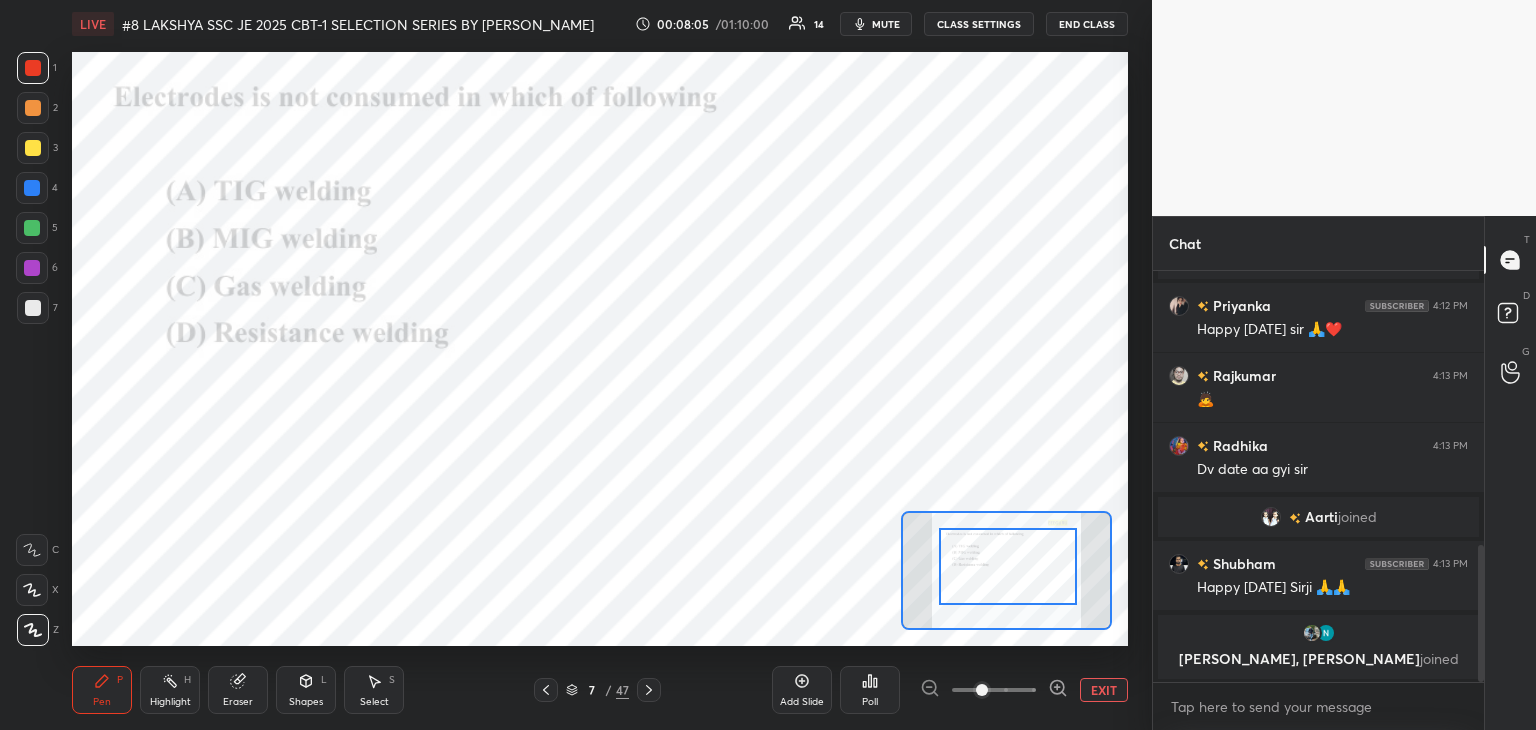 click on "Poll" at bounding box center (870, 702) 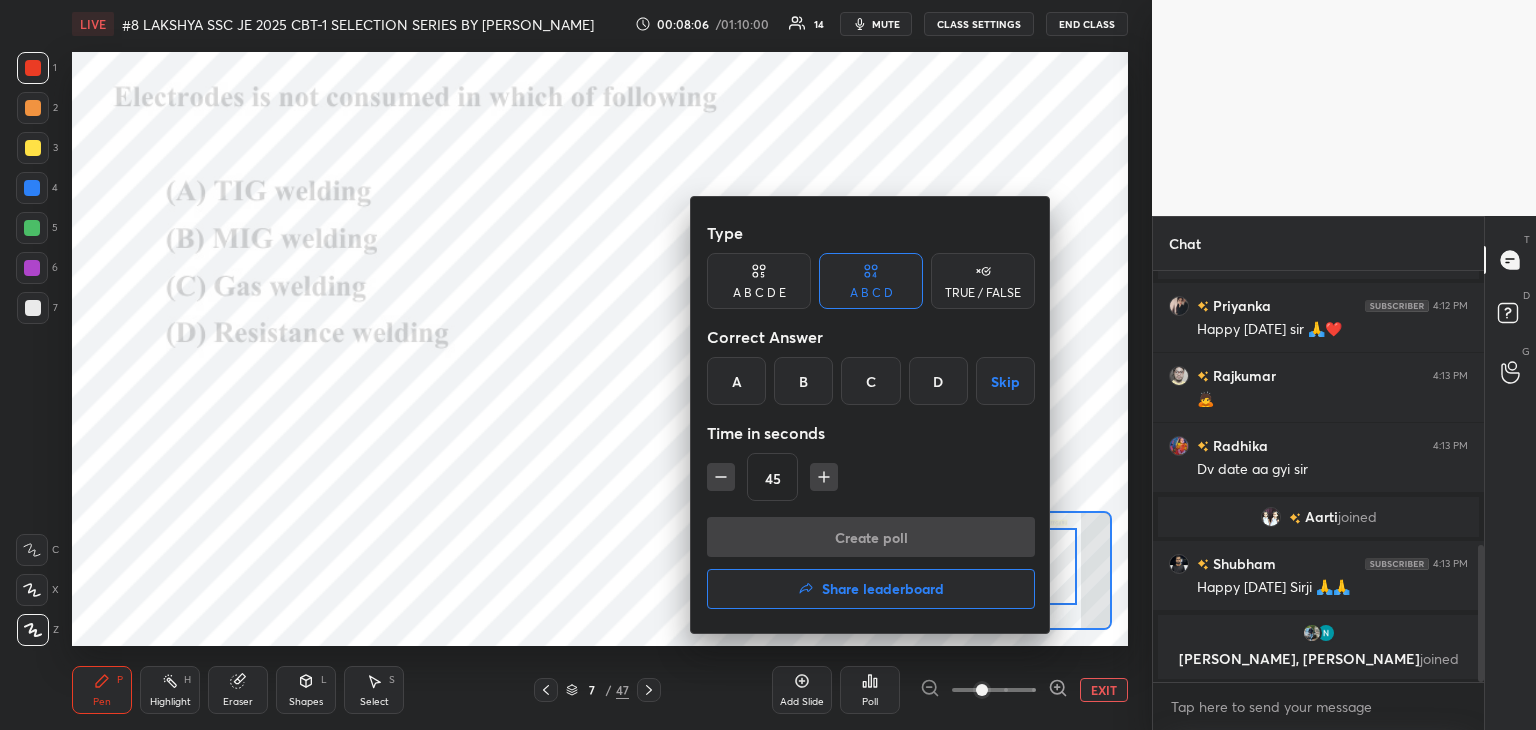 drag, startPoint x: 736, startPoint y: 385, endPoint x: 729, endPoint y: 434, distance: 49.497475 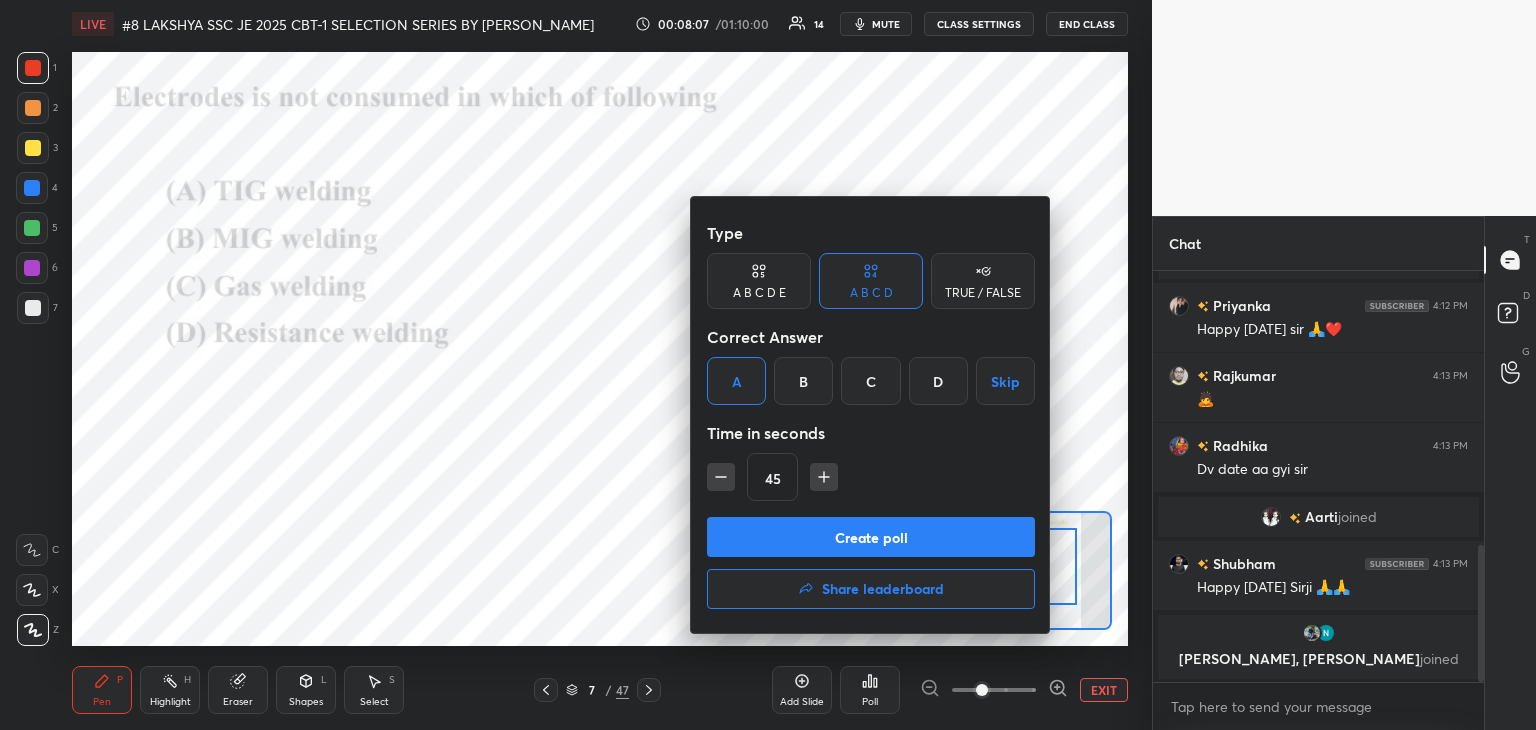 click 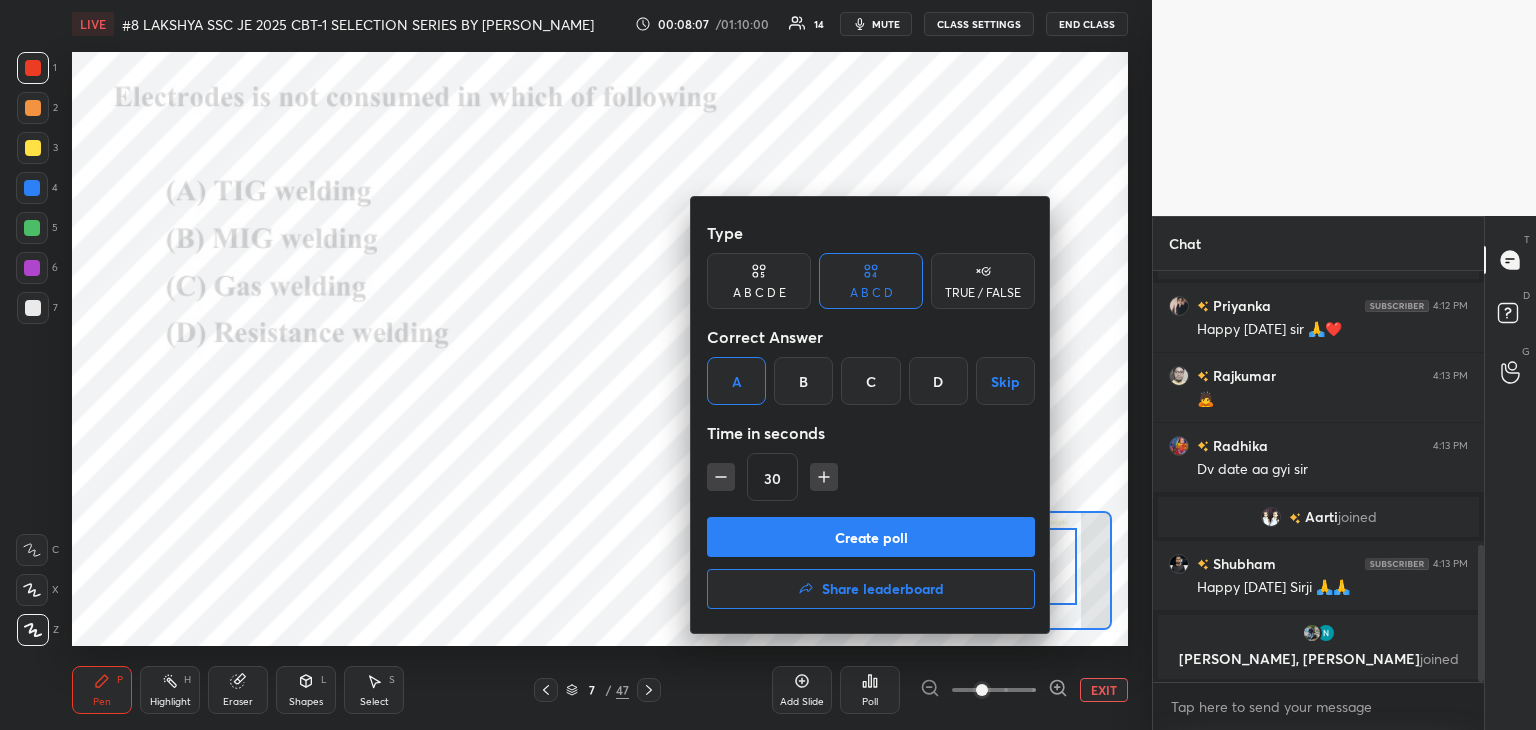 click on "Create poll" at bounding box center (871, 537) 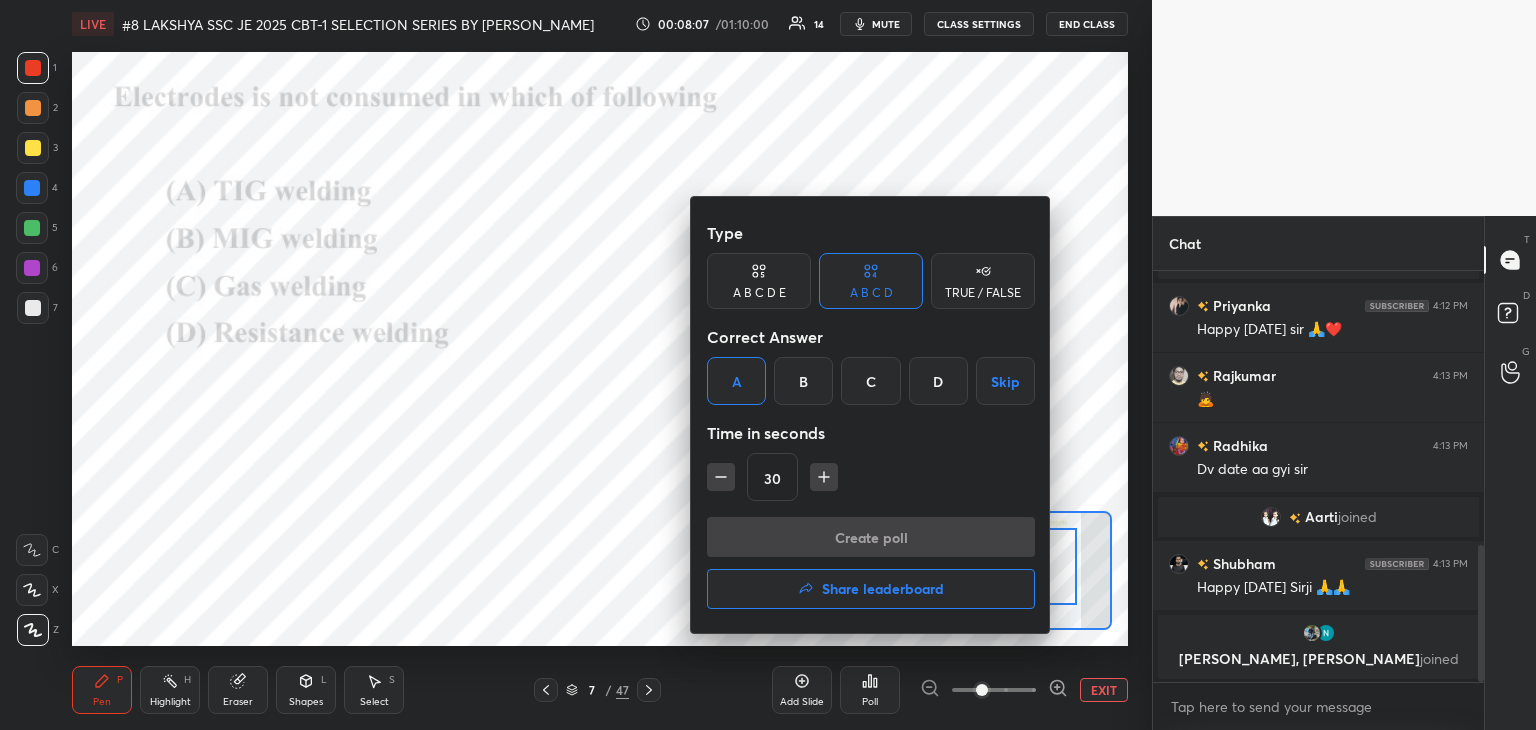 scroll, scrollTop: 364, scrollLeft: 325, axis: both 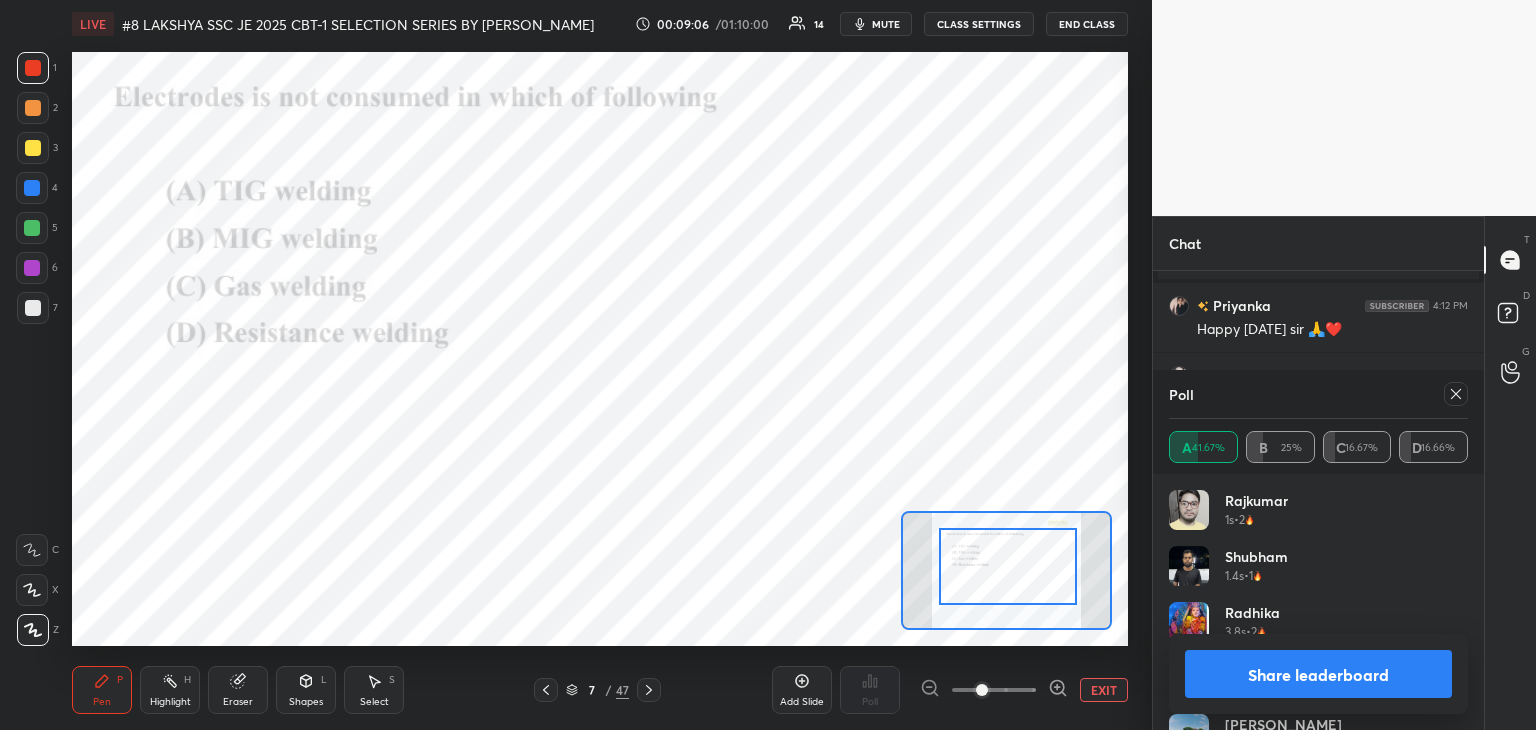 click 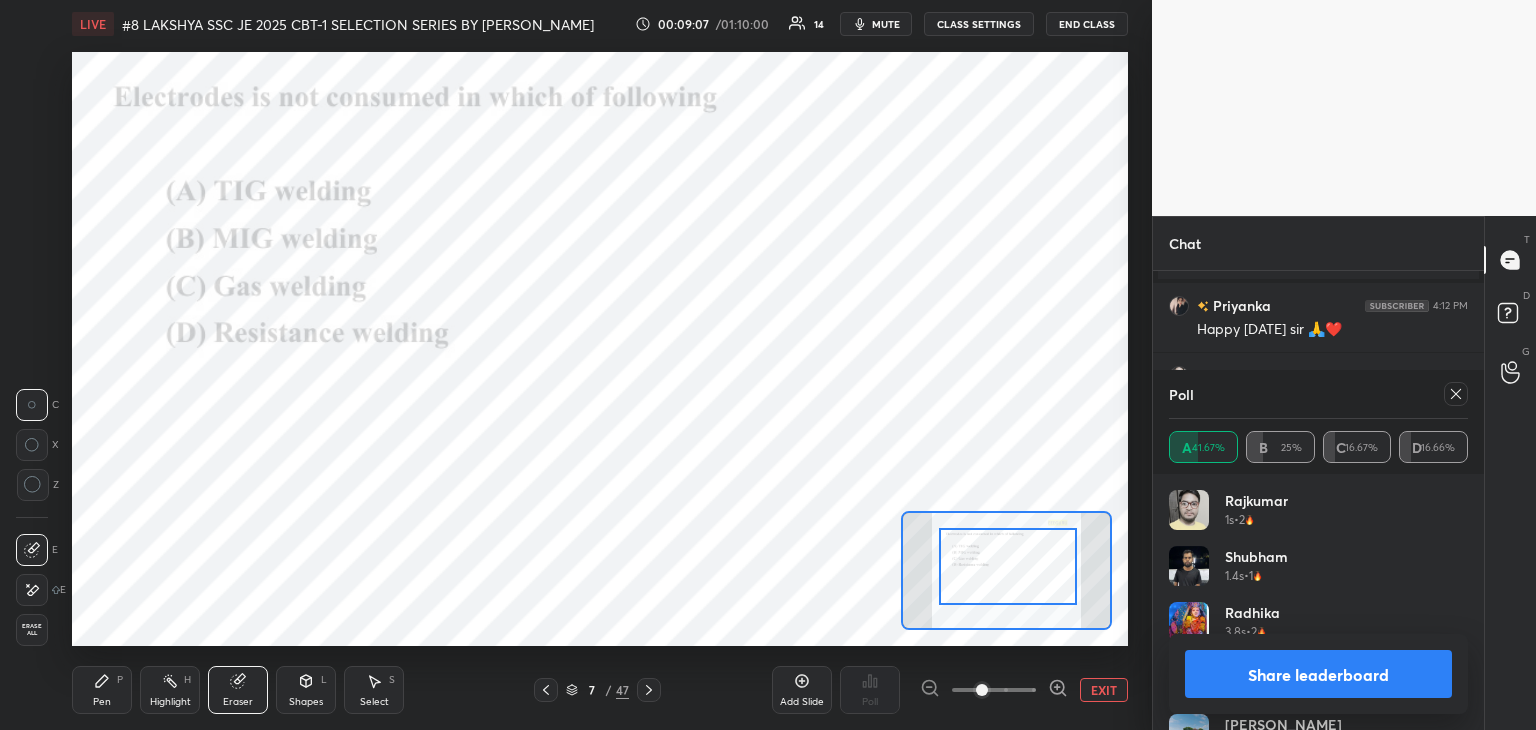 drag, startPoint x: 34, startPoint y: 626, endPoint x: 110, endPoint y: 705, distance: 109.62208 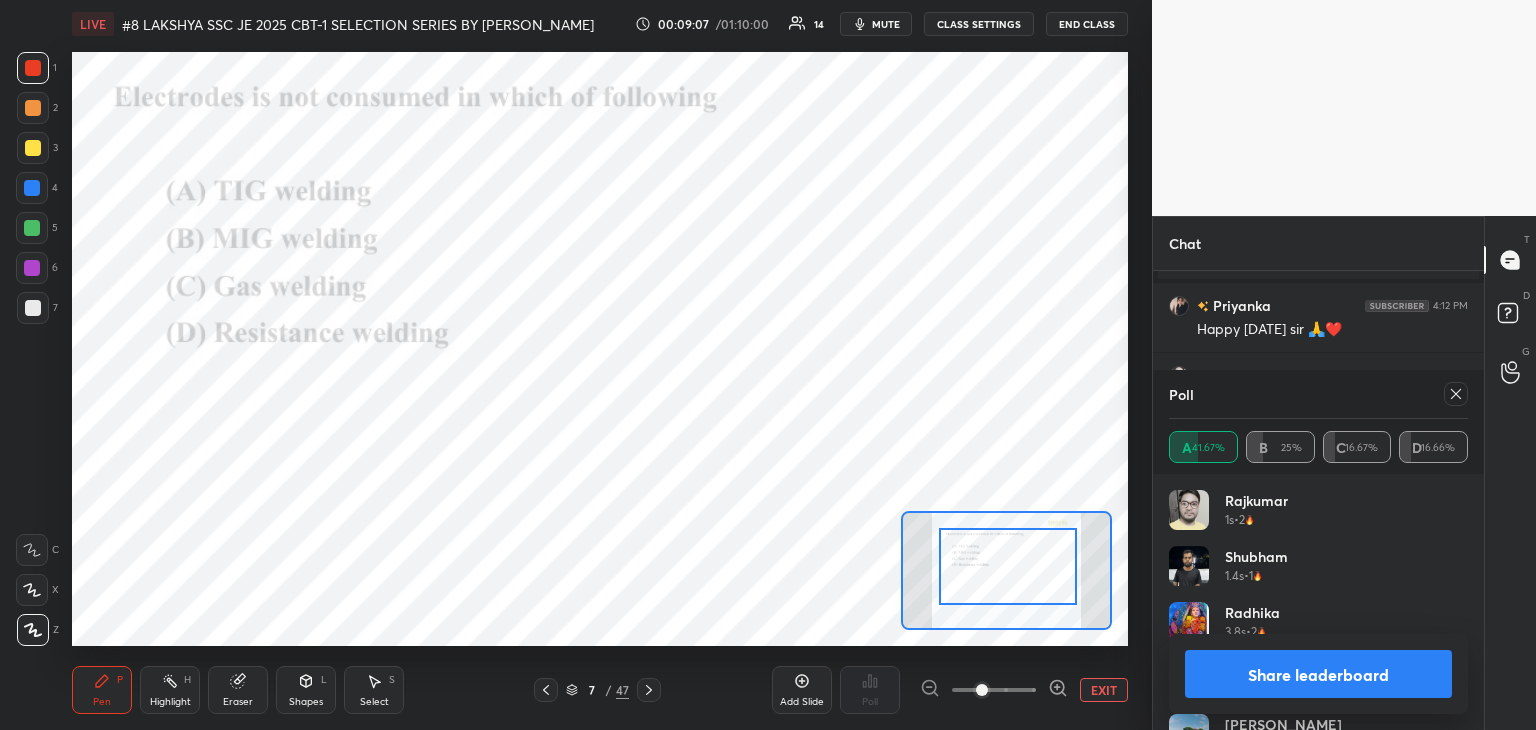 click on "Pen P Highlight H Eraser Shapes L Select S 7 / 47 Add Slide Poll EXIT" at bounding box center (600, 690) 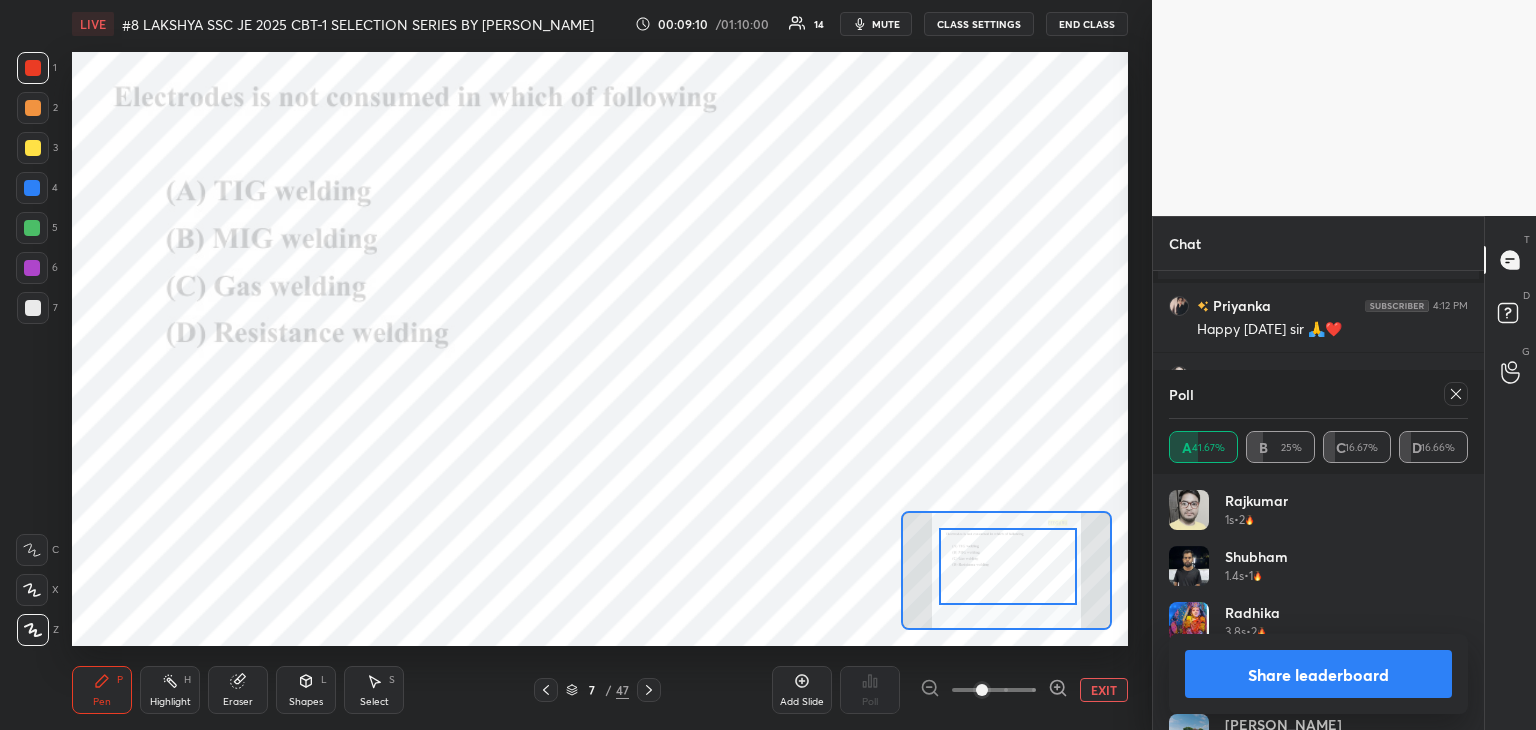 click 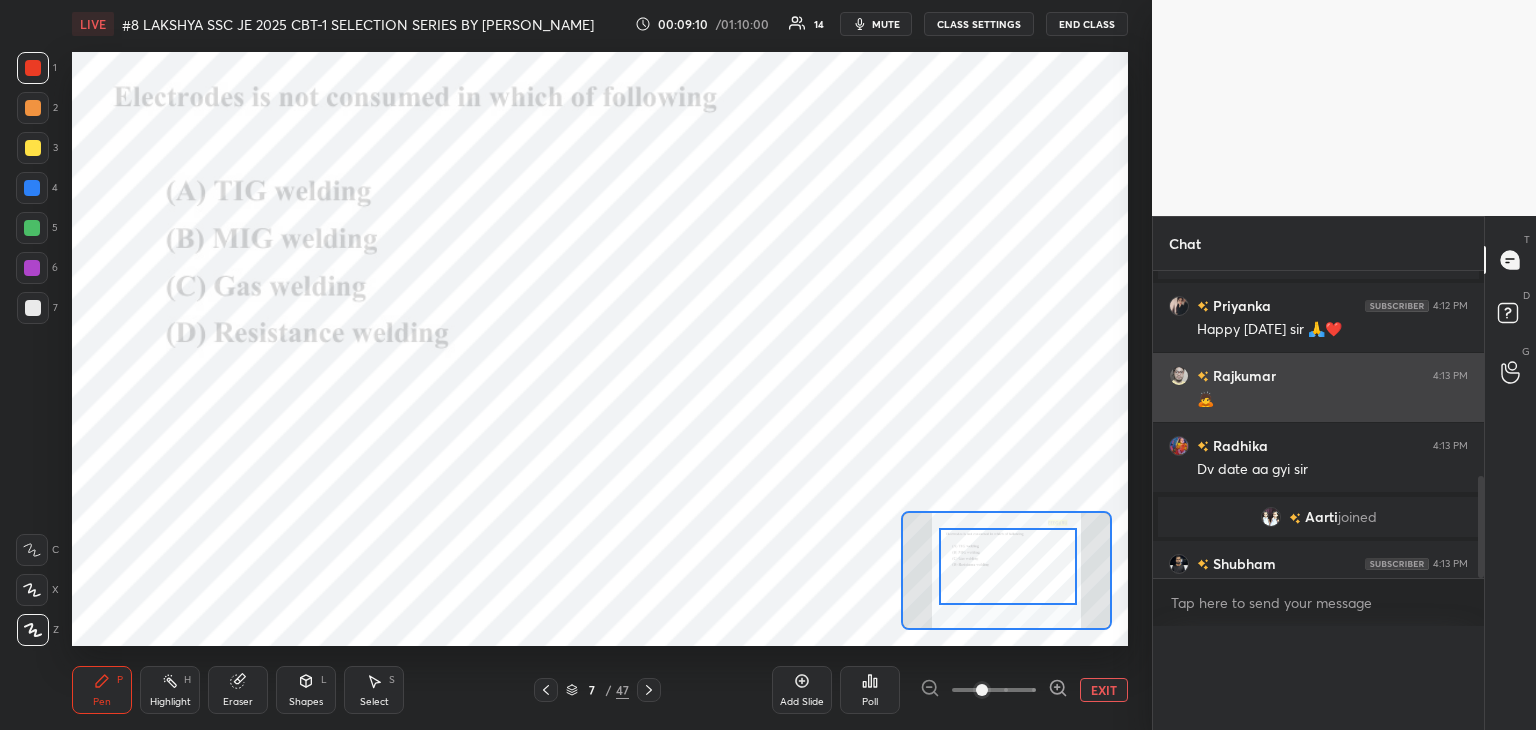 scroll, scrollTop: 121, scrollLeft: 293, axis: both 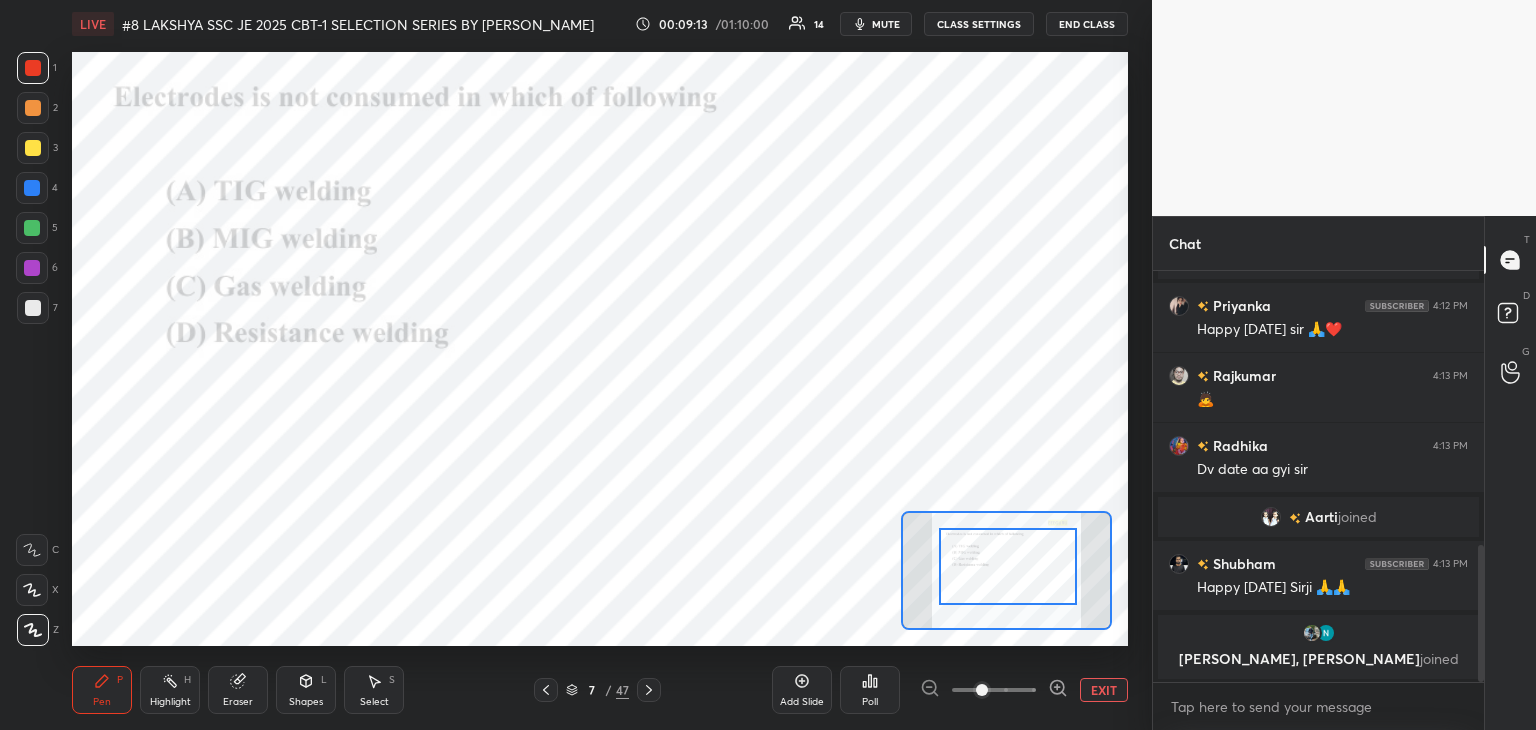 click 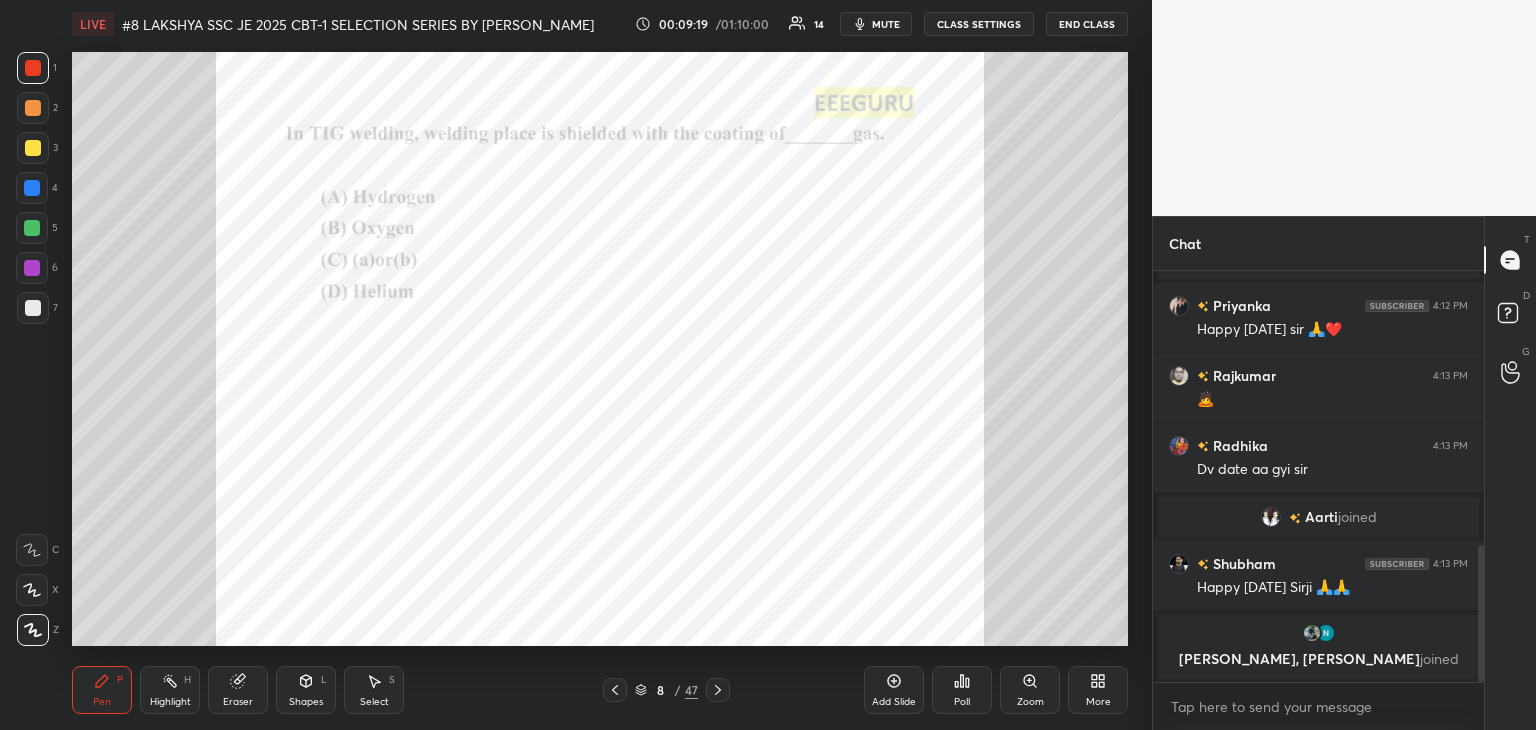 click on "Zoom" at bounding box center (1030, 690) 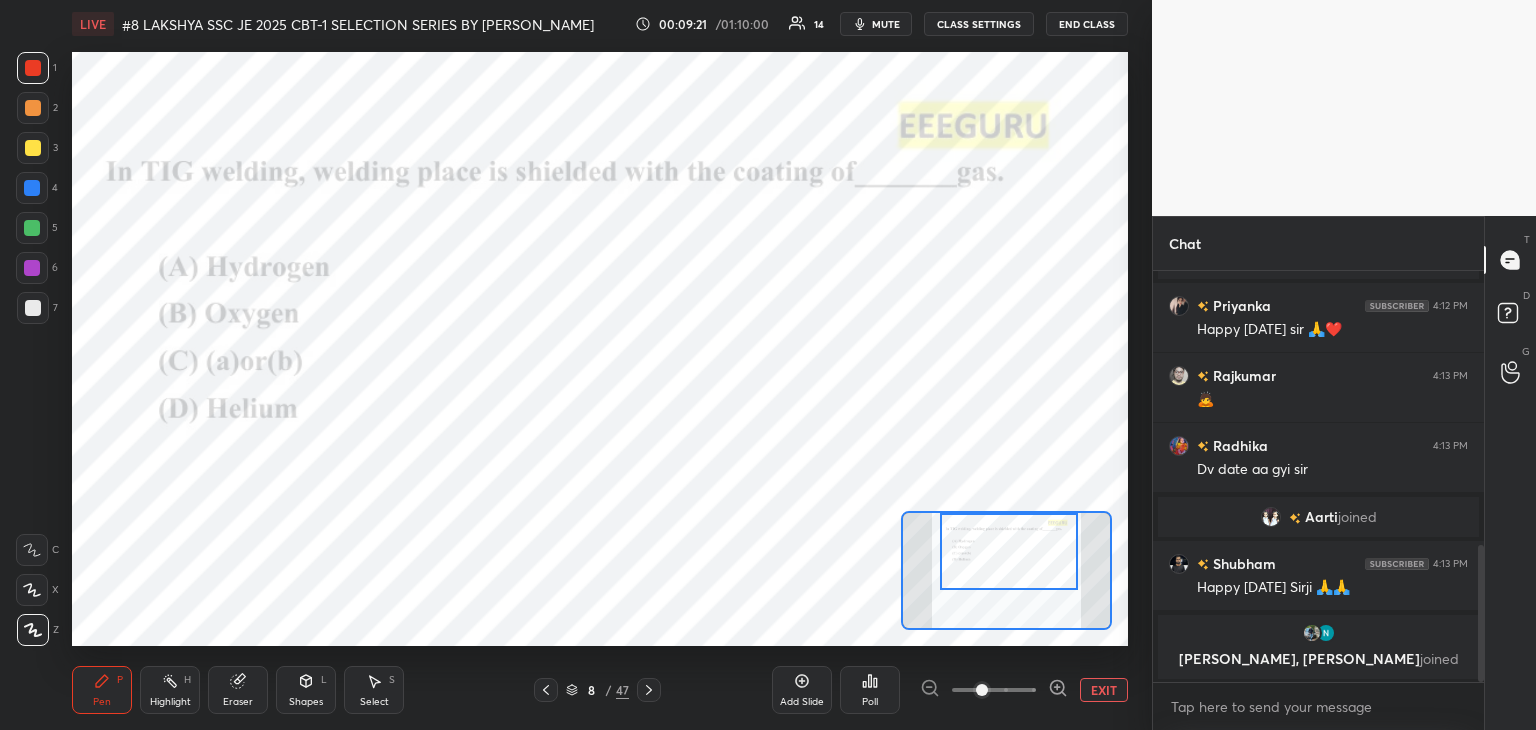 drag, startPoint x: 1014, startPoint y: 580, endPoint x: 1012, endPoint y: 570, distance: 10.198039 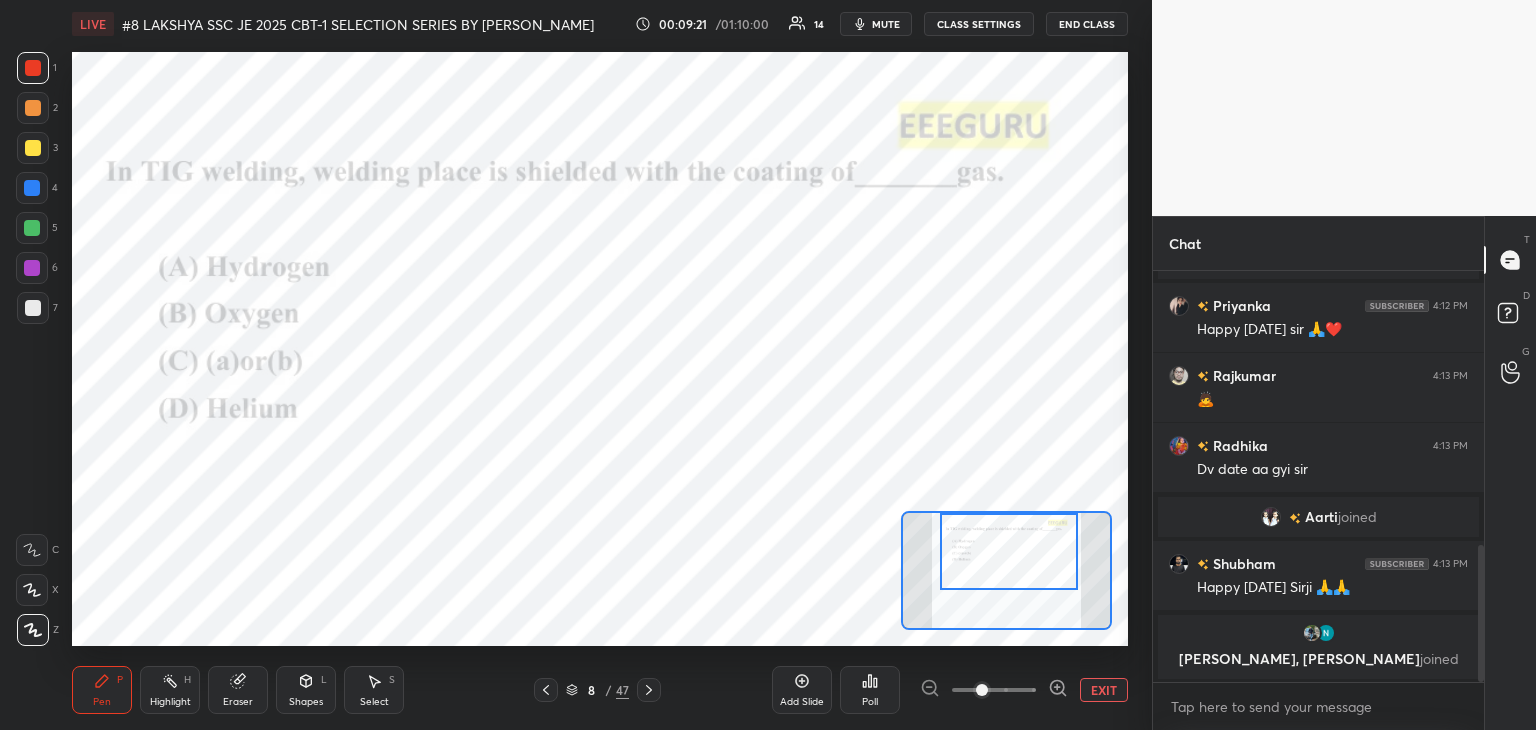 click at bounding box center (1009, 551) 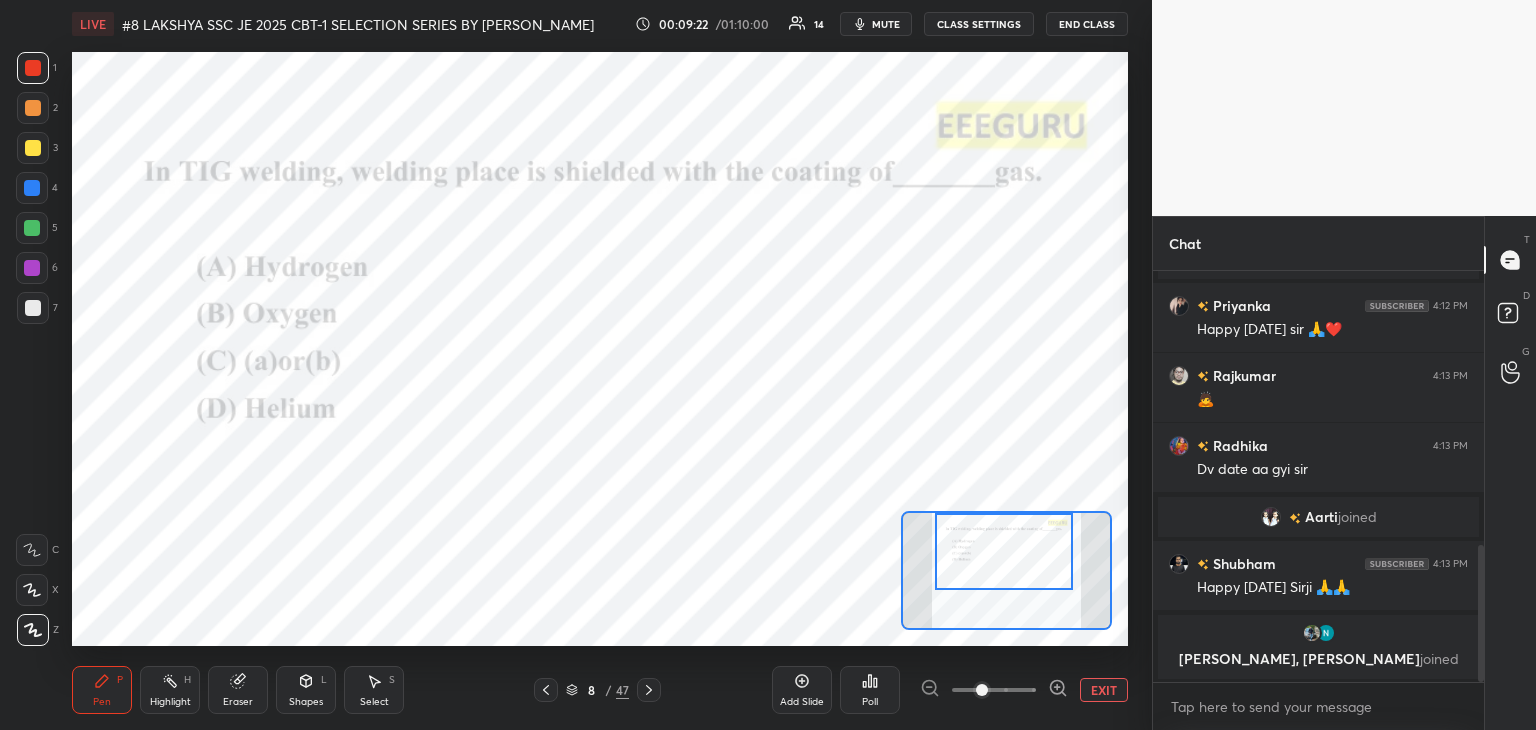 click on "Poll" at bounding box center (870, 702) 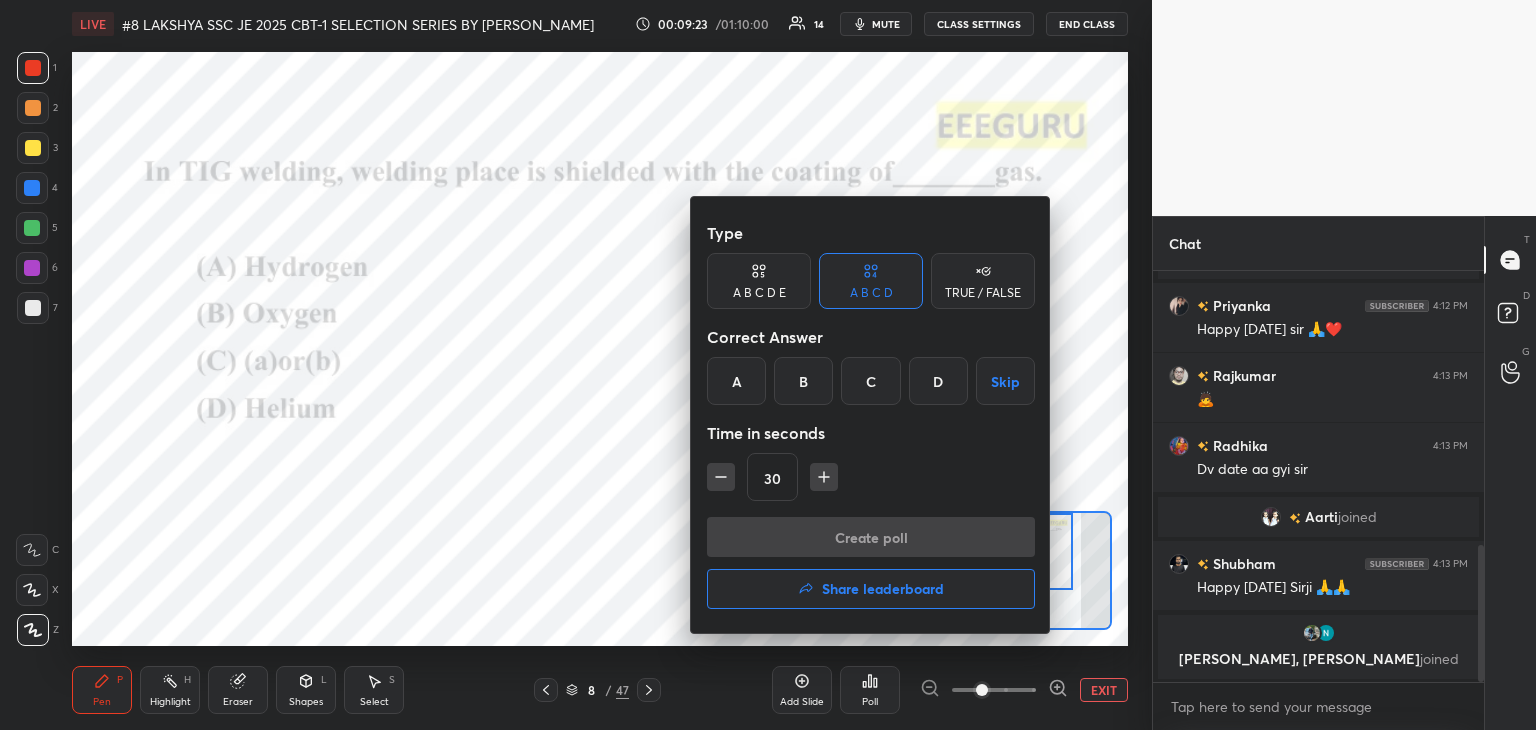 click on "D" at bounding box center [938, 381] 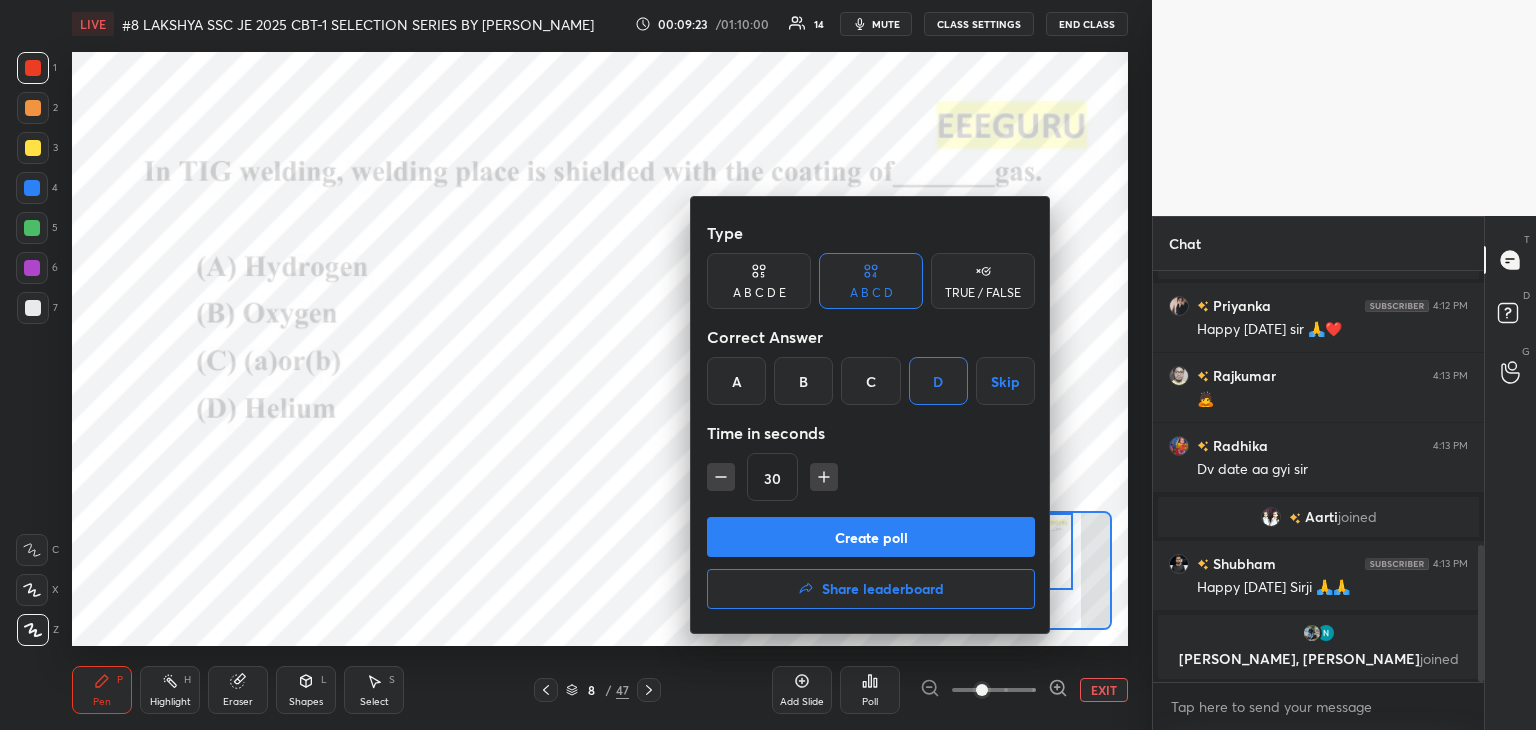 click on "Create poll" at bounding box center (871, 537) 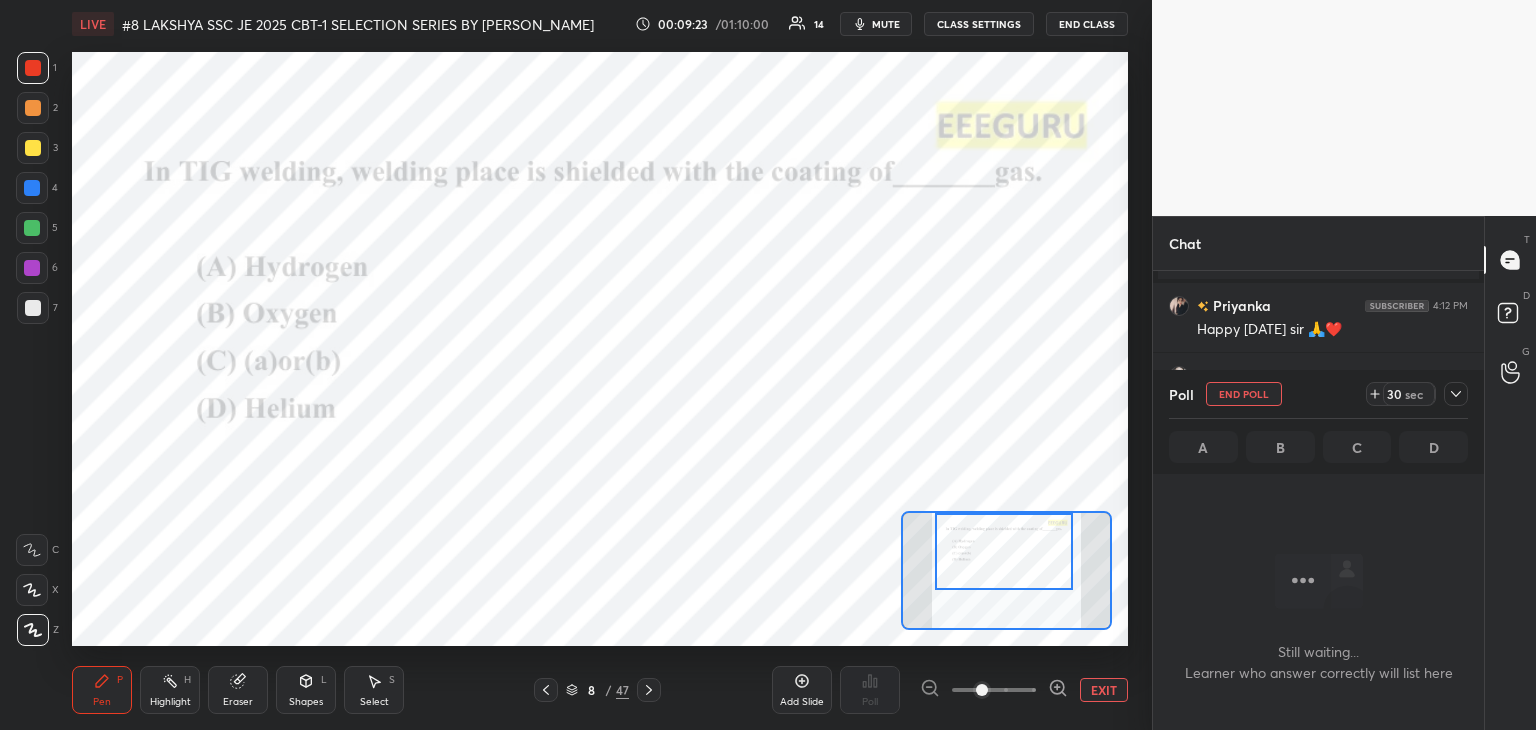 scroll, scrollTop: 308, scrollLeft: 325, axis: both 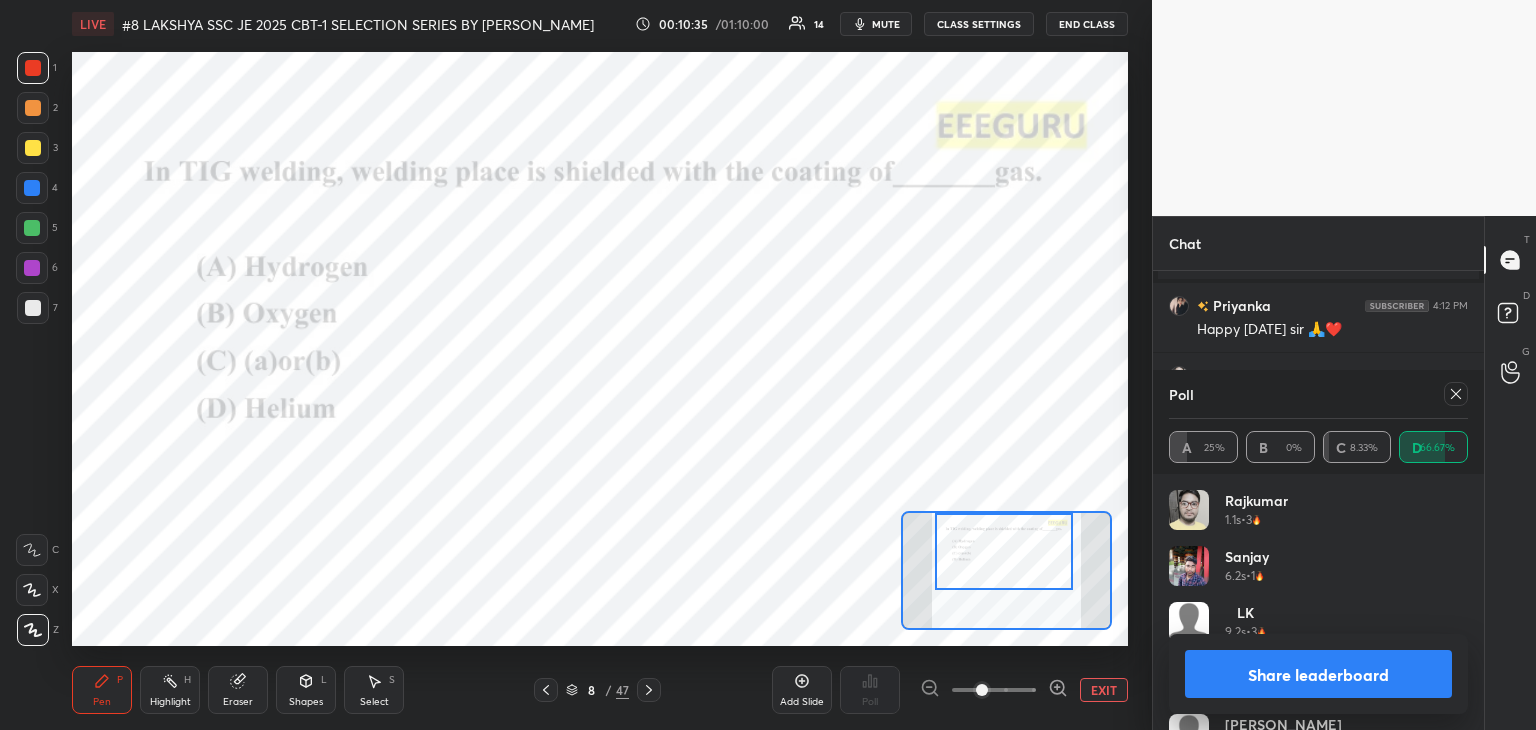 click 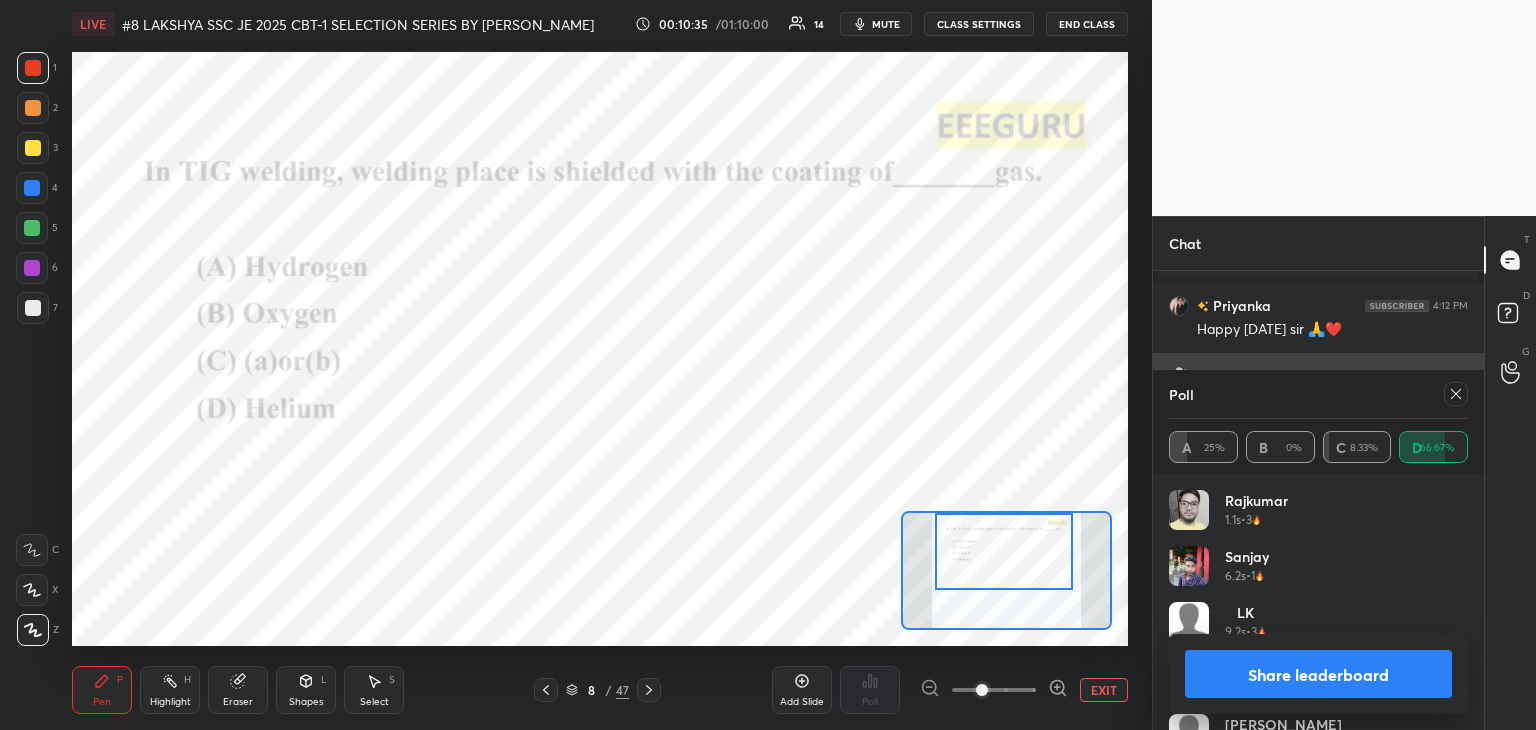 scroll, scrollTop: 88, scrollLeft: 293, axis: both 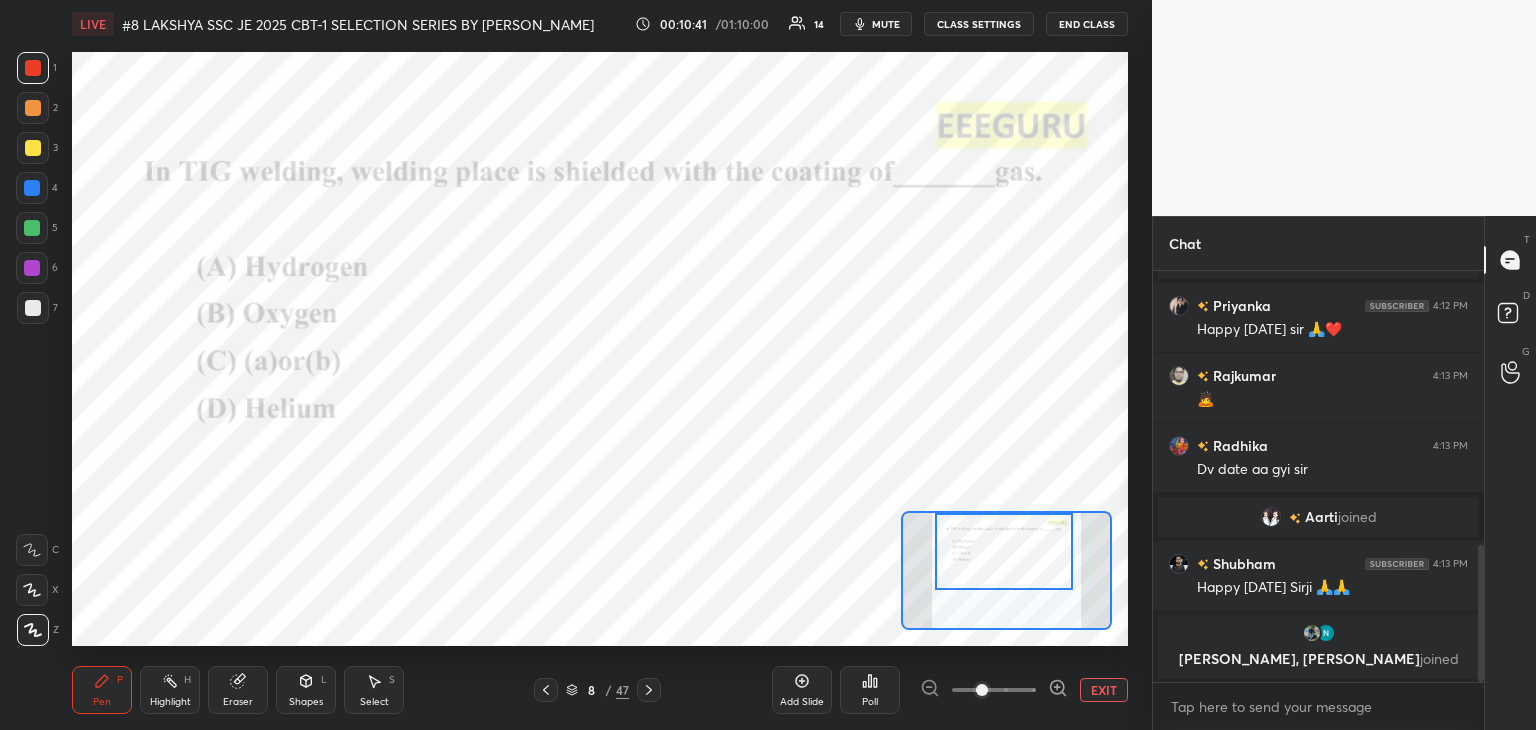 click 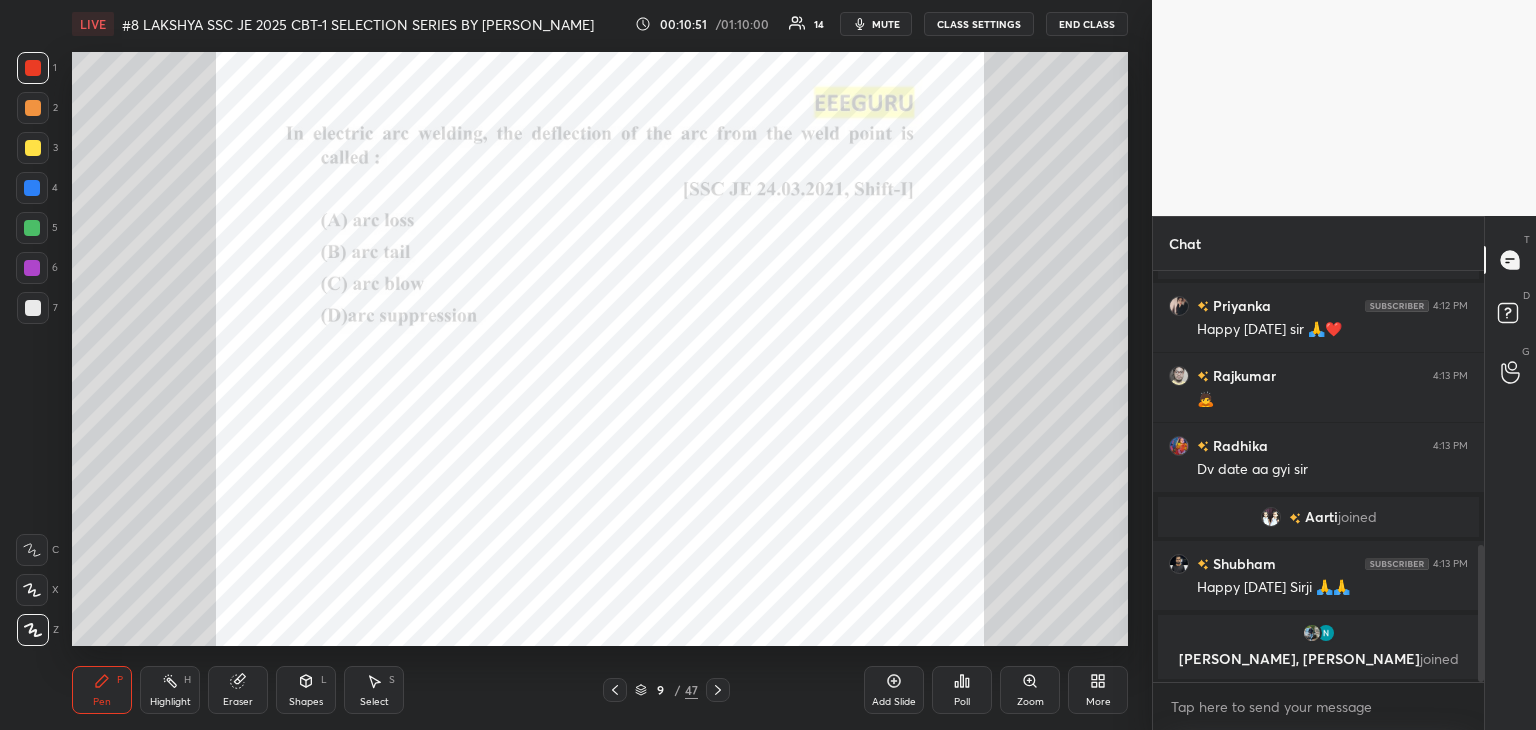 click on "Poll" at bounding box center (962, 702) 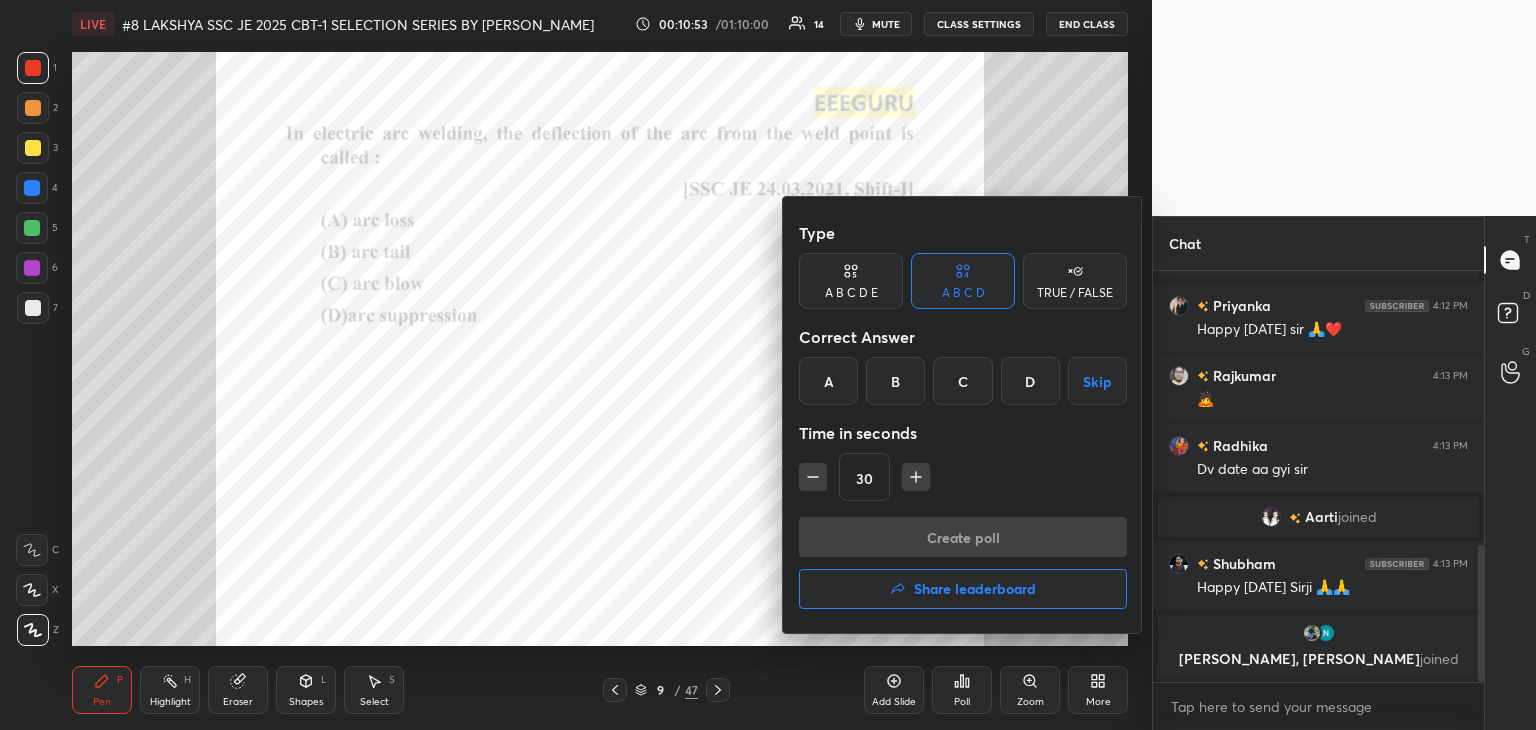 click on "C" at bounding box center [962, 381] 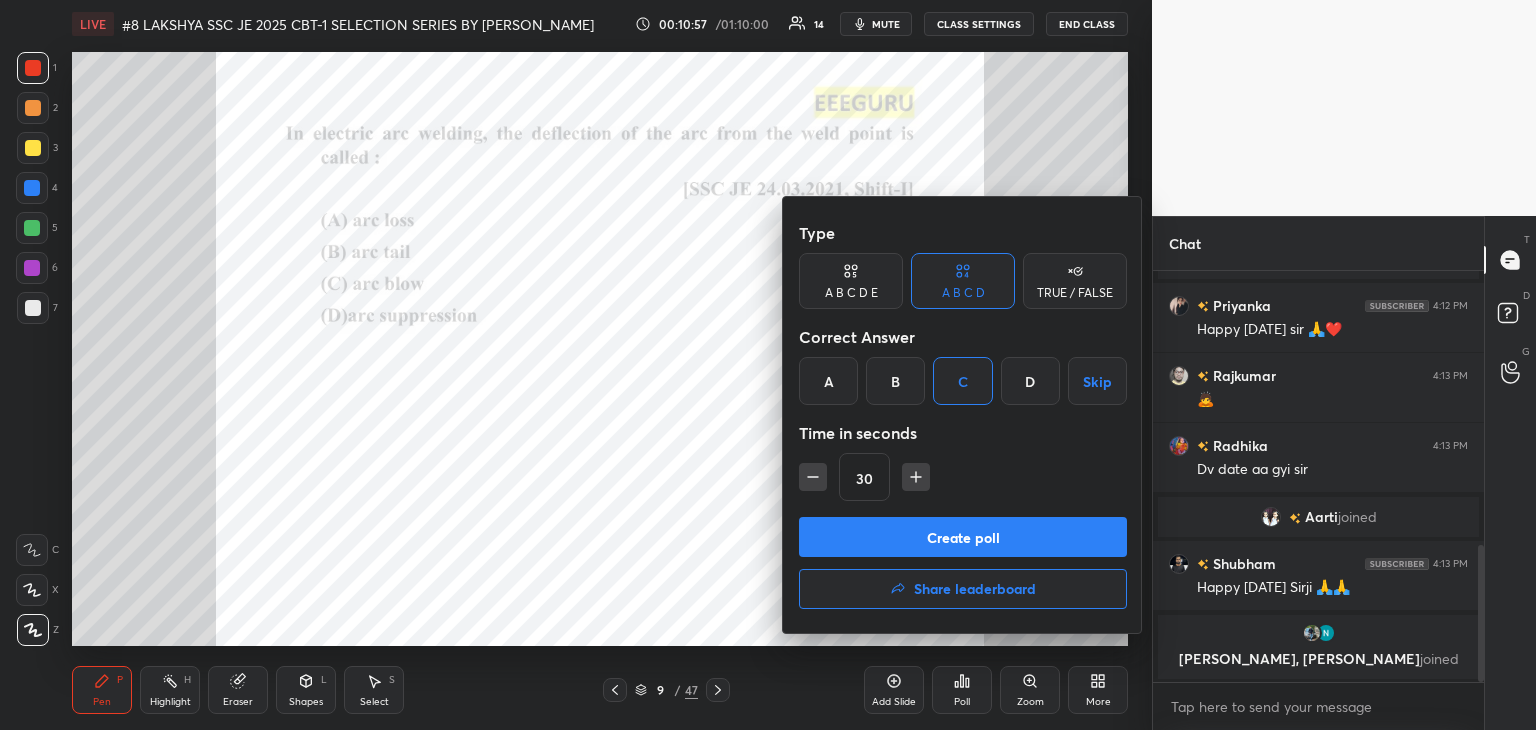click on "Create poll" at bounding box center [963, 537] 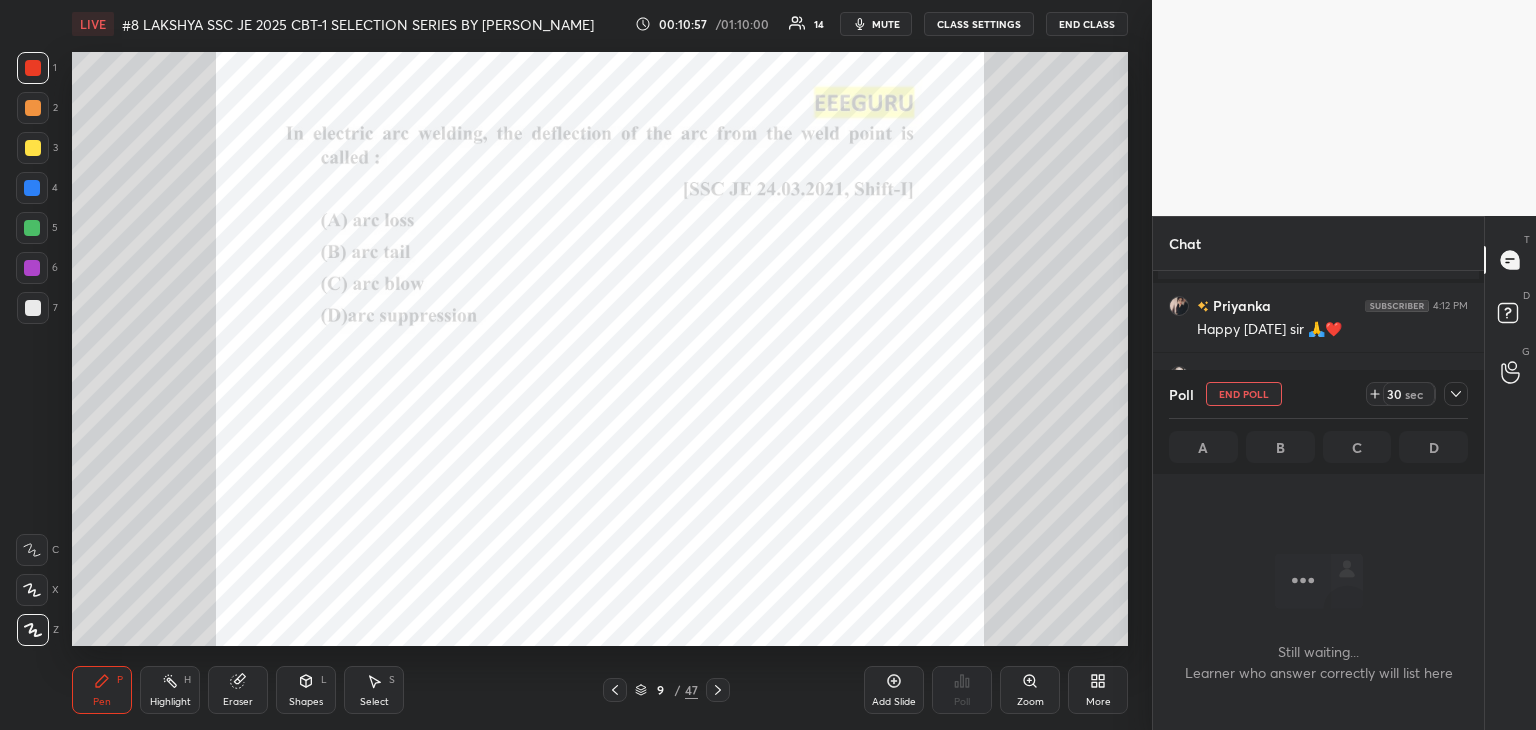 scroll, scrollTop: 308, scrollLeft: 325, axis: both 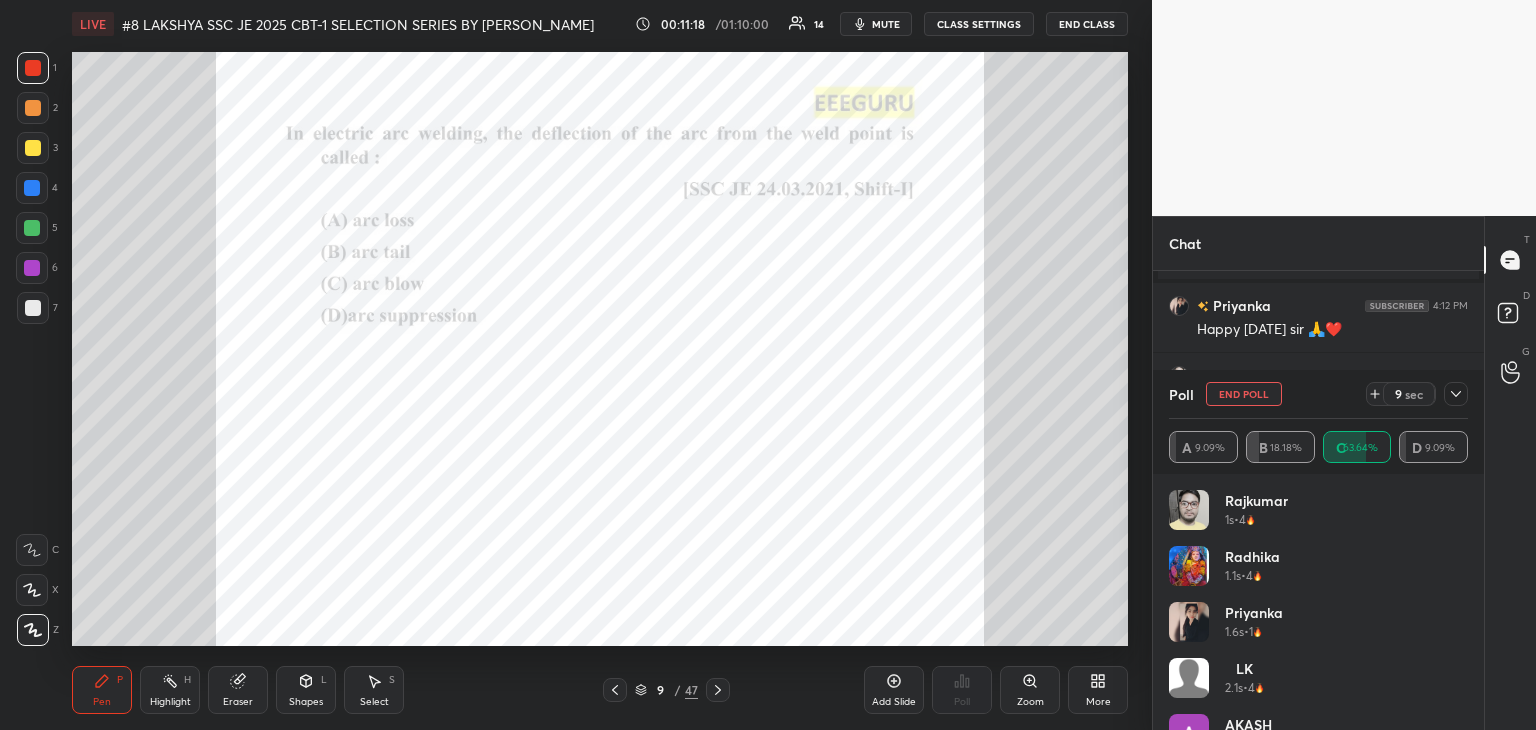 click 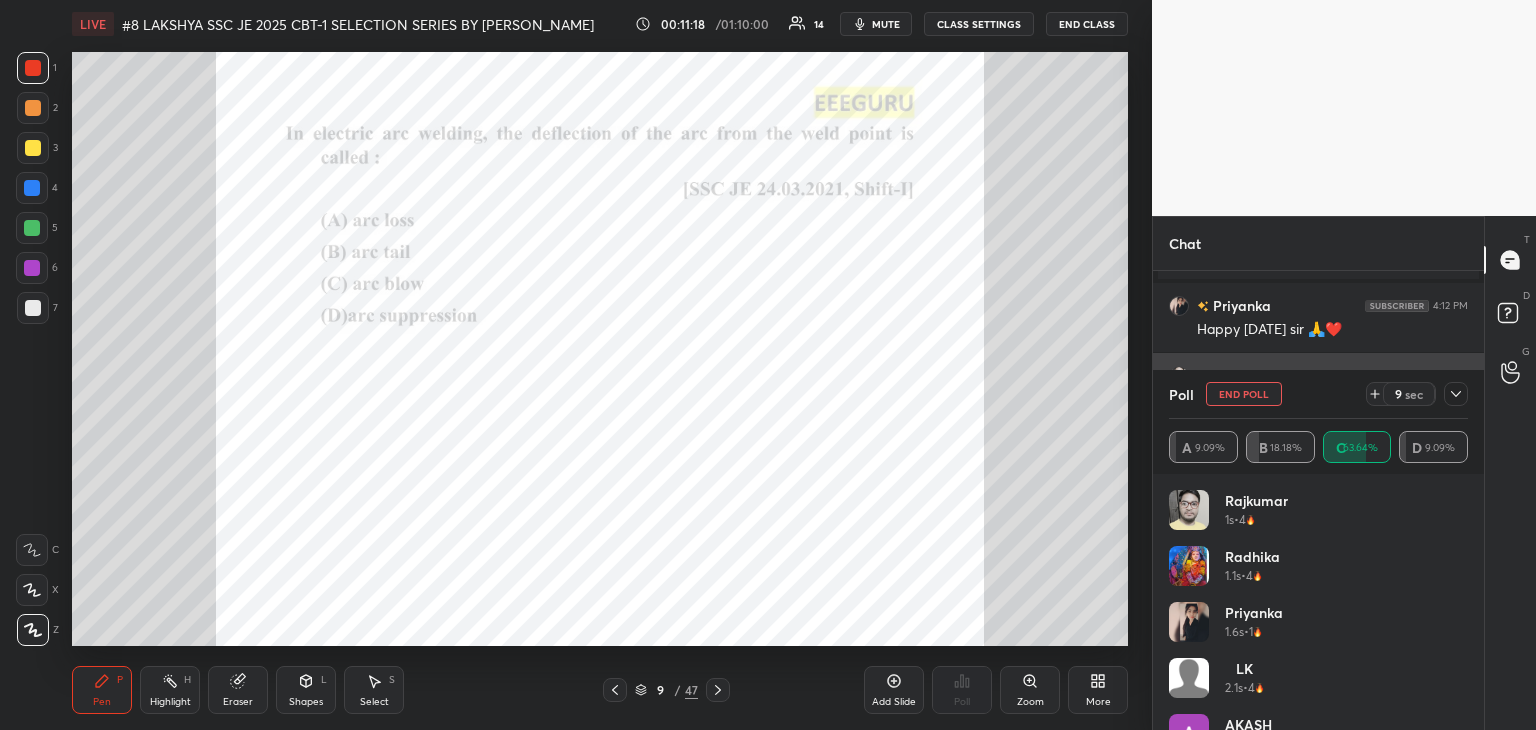 scroll, scrollTop: 131, scrollLeft: 293, axis: both 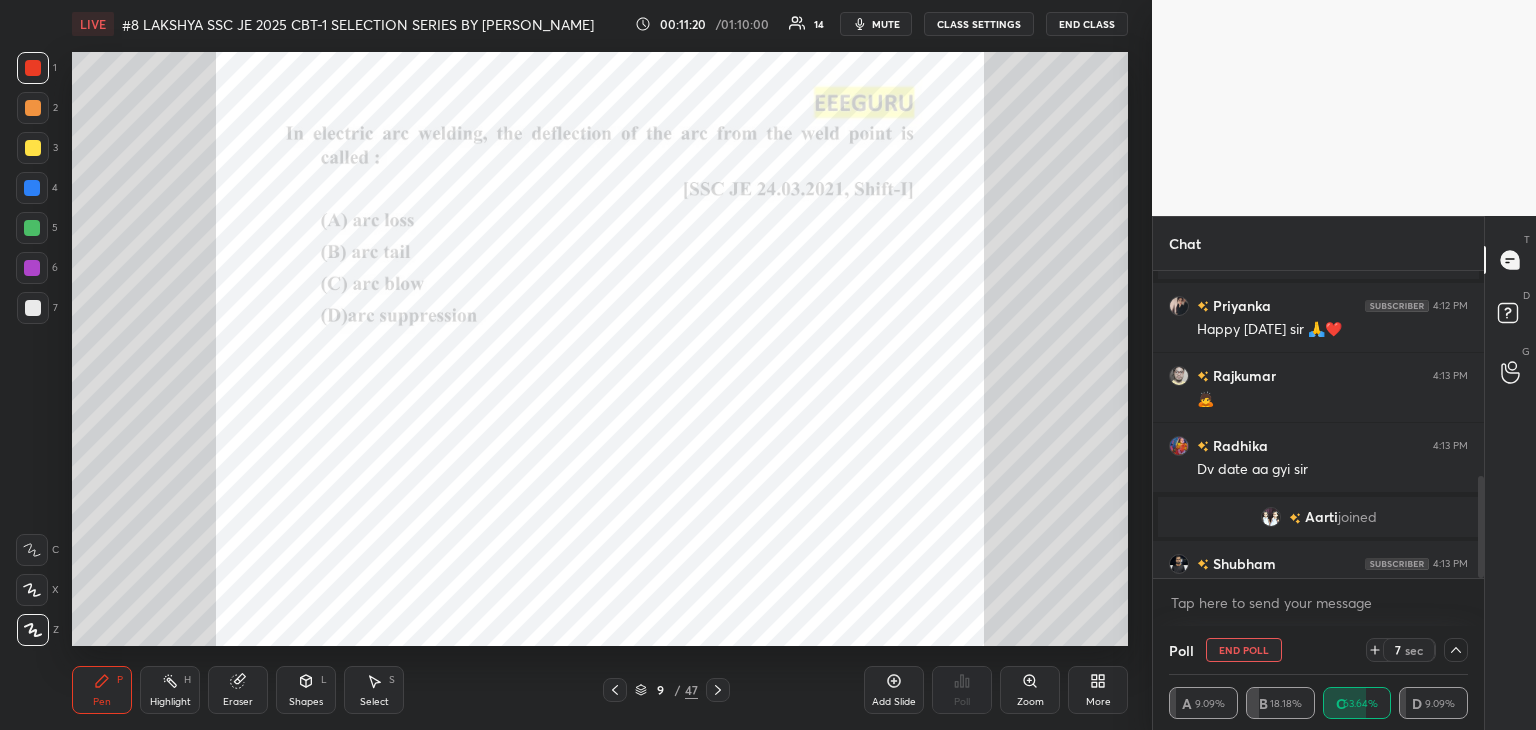 drag, startPoint x: 1489, startPoint y: 530, endPoint x: 1468, endPoint y: 633, distance: 105.11898 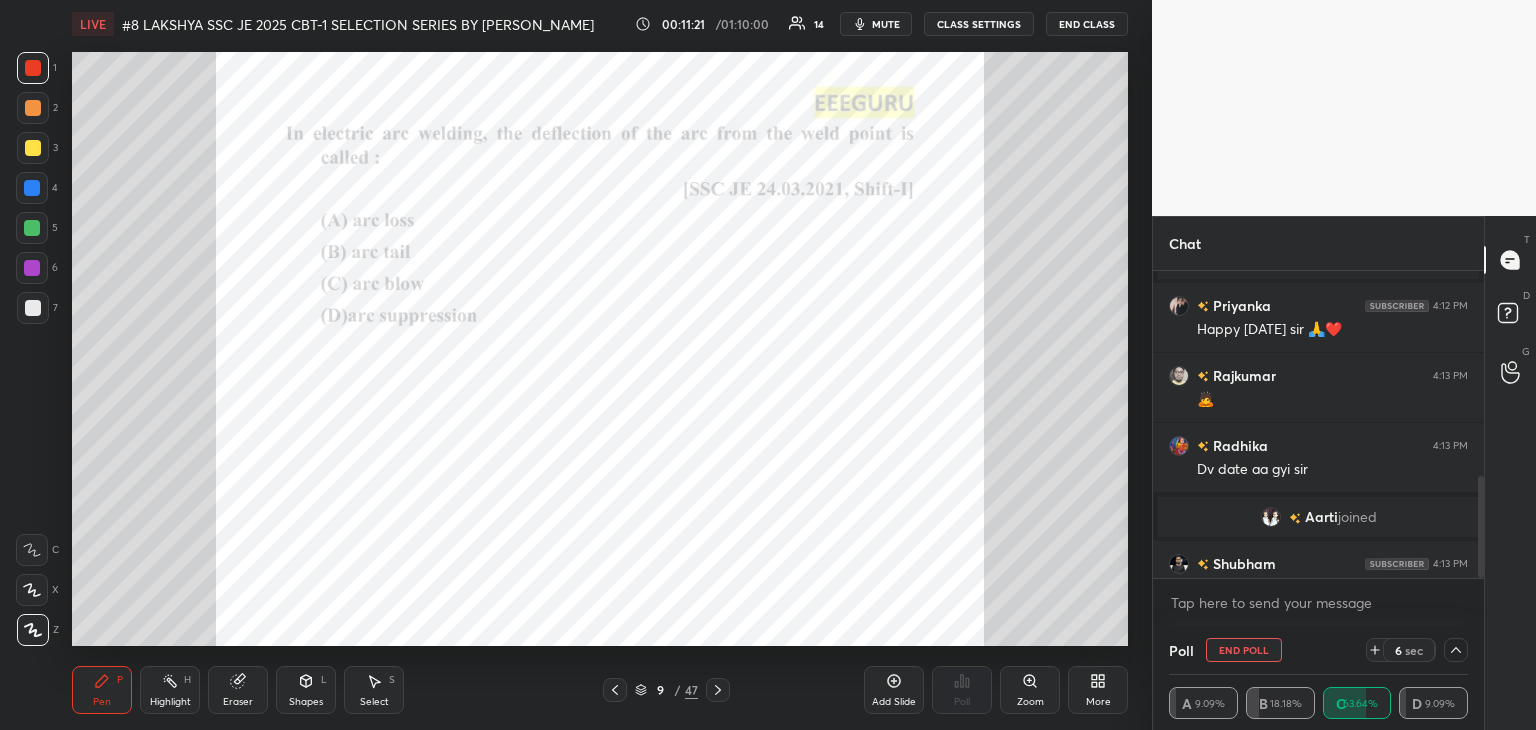 scroll, scrollTop: 932, scrollLeft: 0, axis: vertical 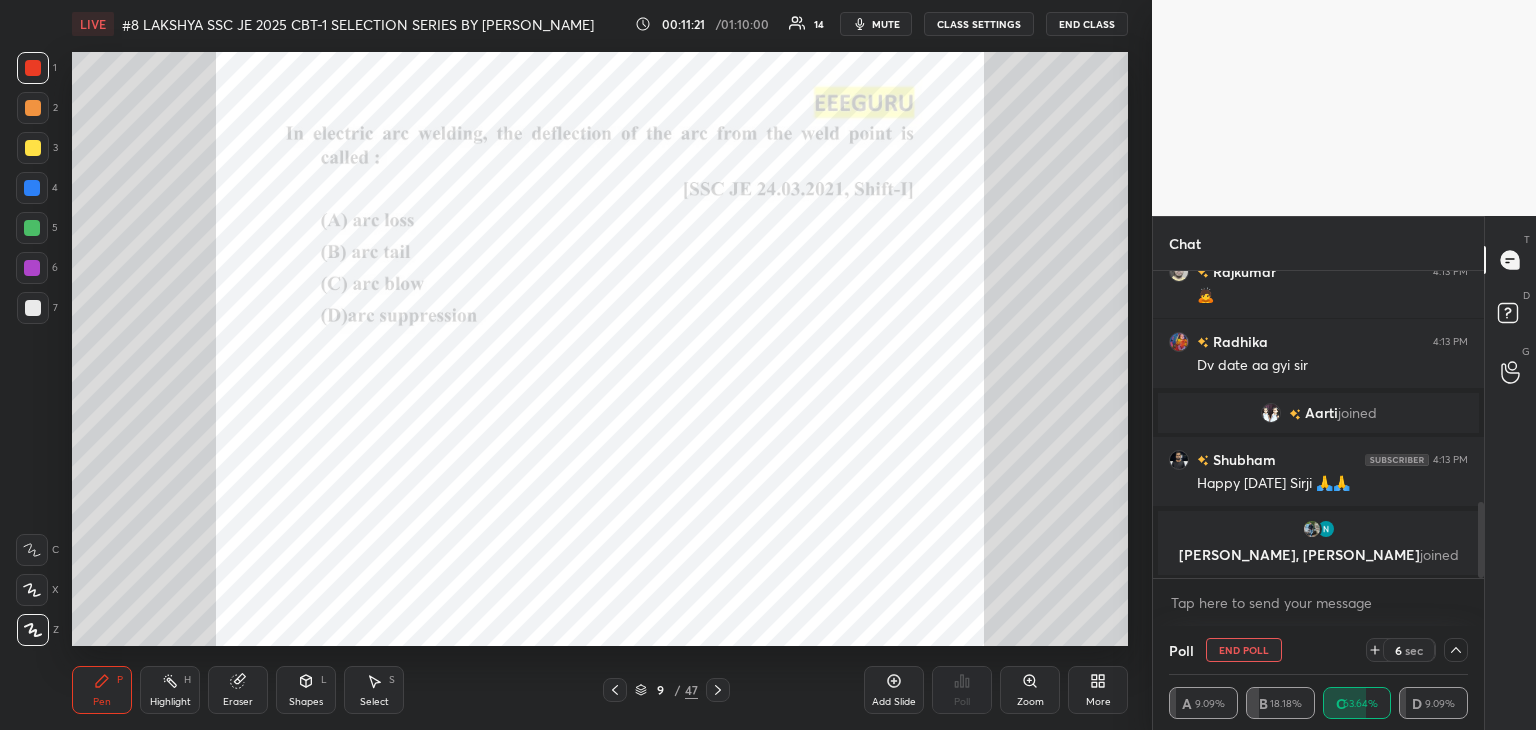drag, startPoint x: 1480, startPoint y: 550, endPoint x: 1475, endPoint y: 609, distance: 59.211487 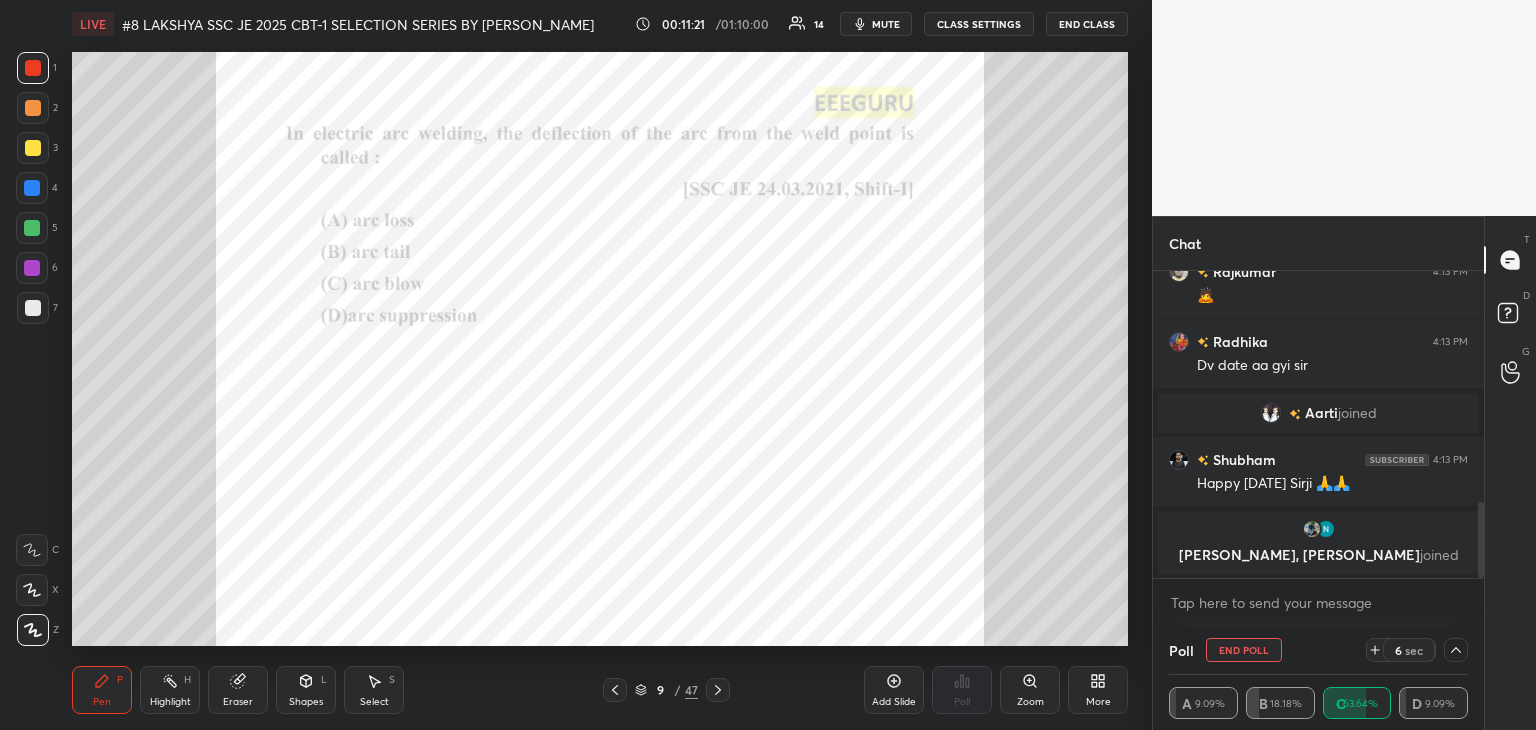 click on "Priyanka 4:12 PM Happy [DATE] sir 🙏❤️ [PERSON_NAME] 4:13 PM 🙇 [PERSON_NAME] 4:13 PM Dv date aa gyi [PERSON_NAME]  joined [PERSON_NAME] 4:13 PM Happy [DATE] Sirji 🙏🙏 [PERSON_NAME], [PERSON_NAME]  joined JUMP TO LATEST Enable hand raising Enable raise hand to speak to learners. Once enabled, chat will be turned off temporarily. Enable x" at bounding box center [1318, 448] 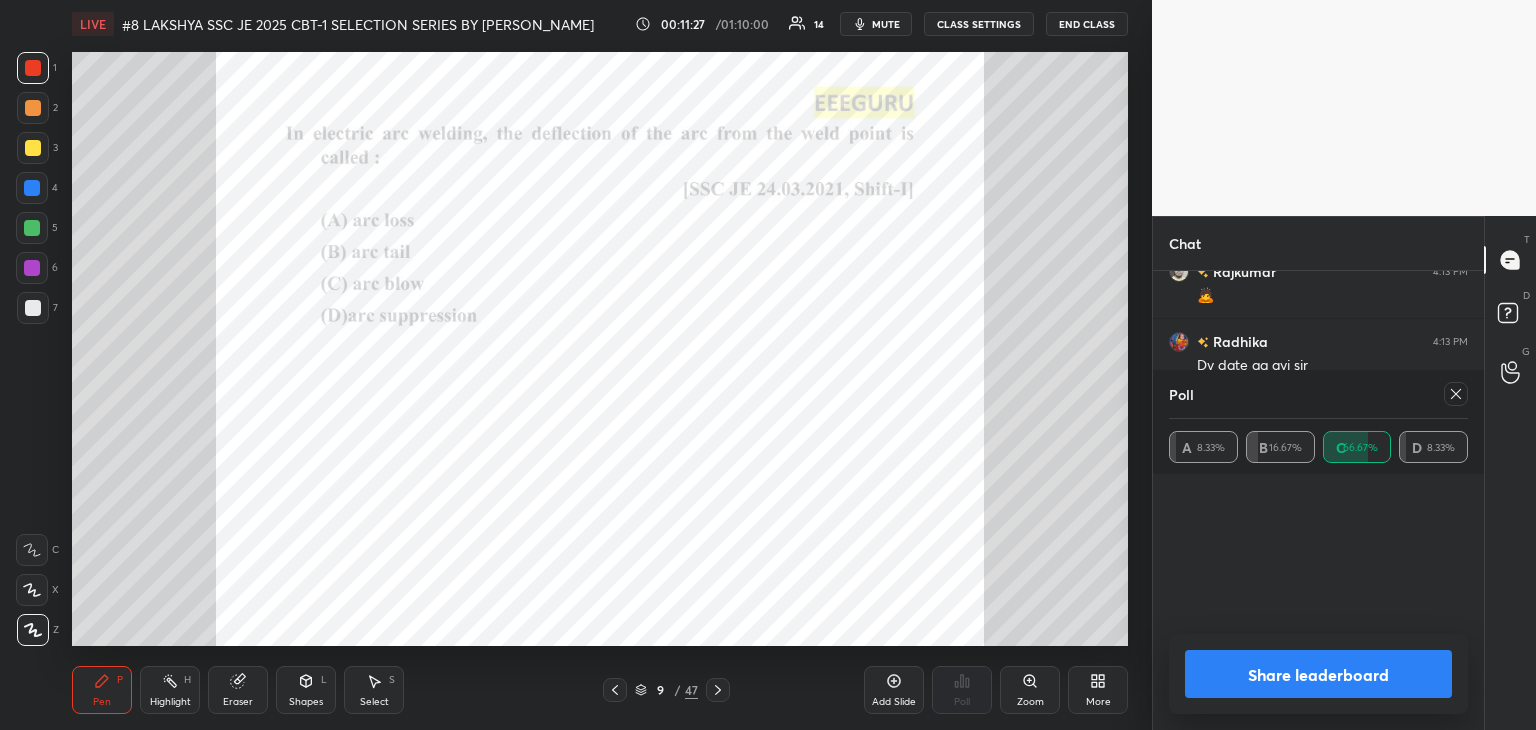 scroll, scrollTop: 6, scrollLeft: 6, axis: both 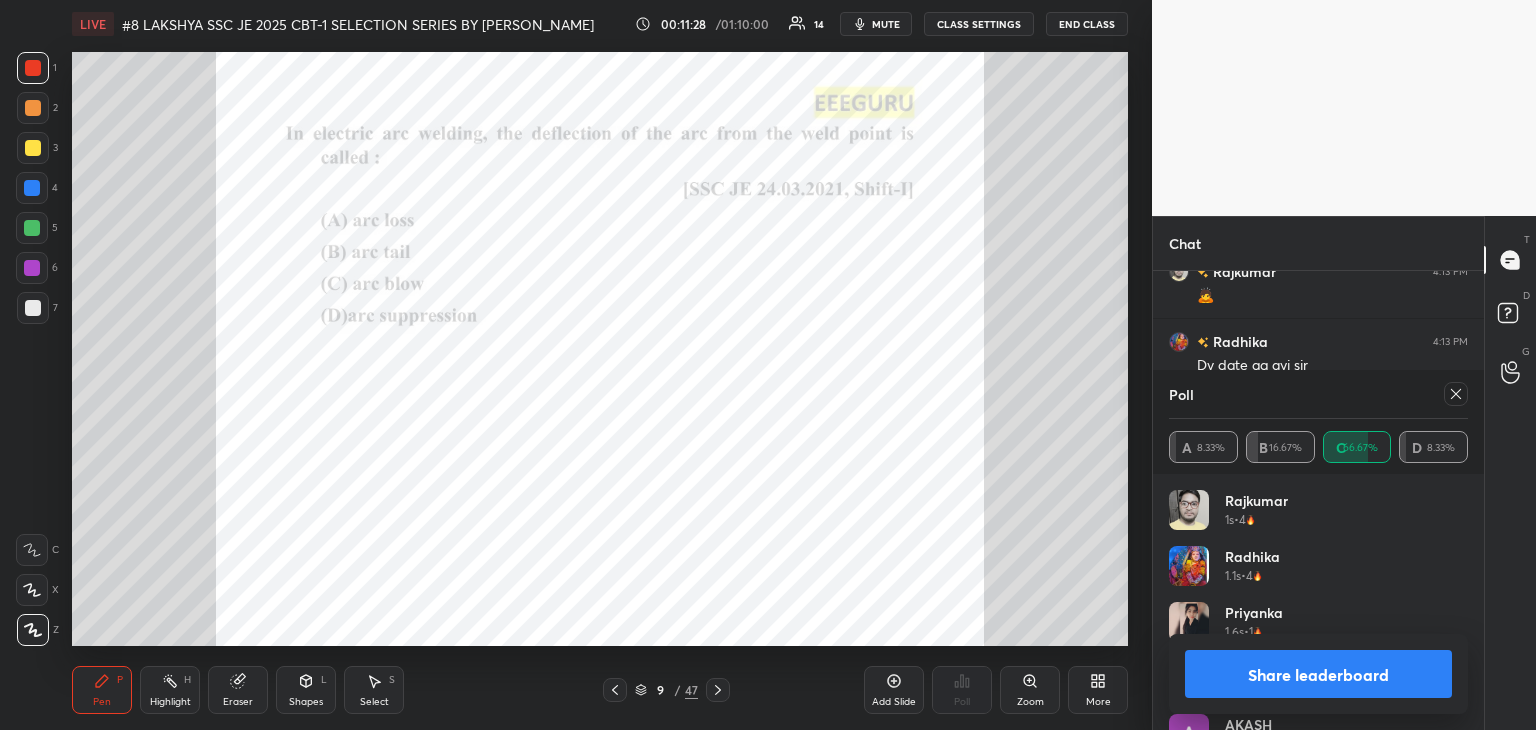 click at bounding box center (1456, 394) 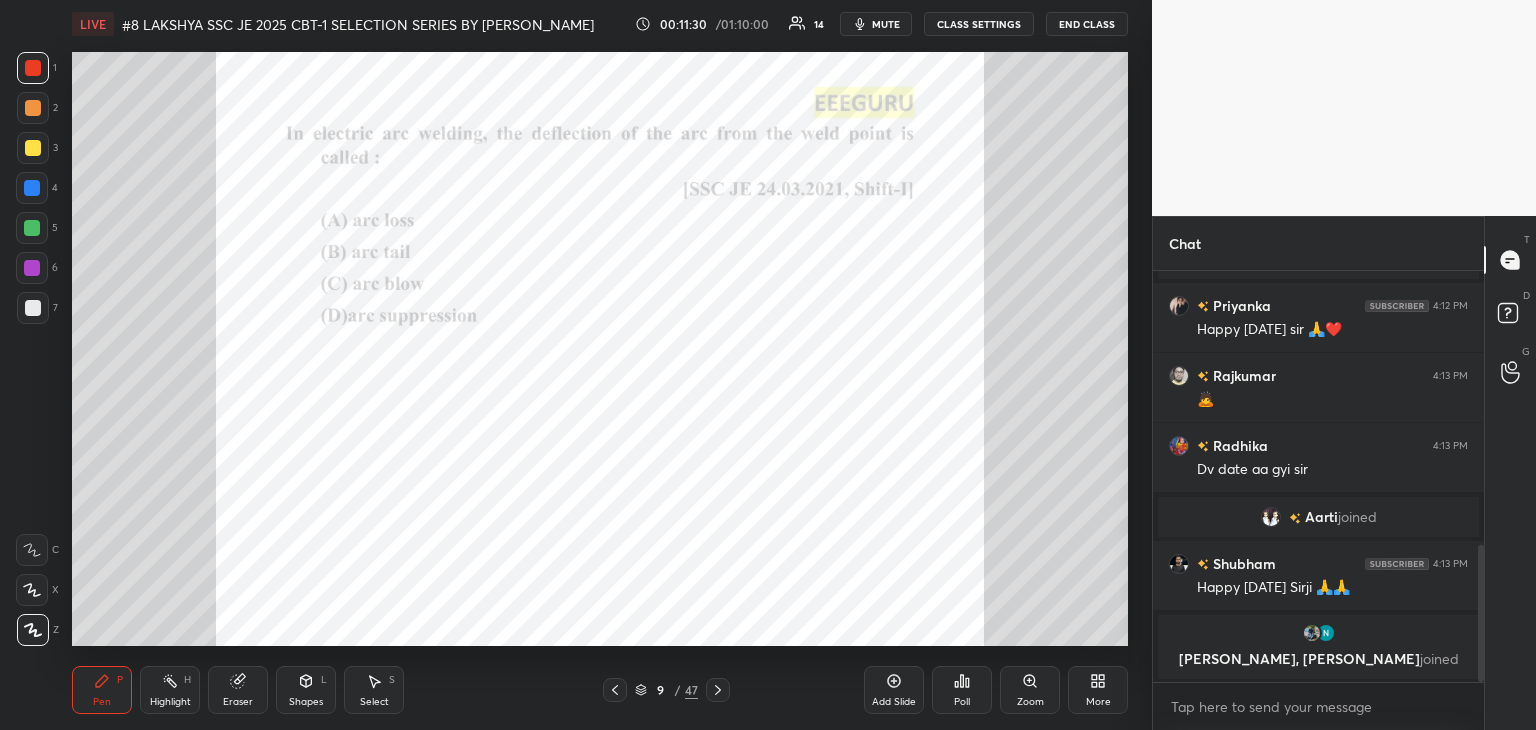click 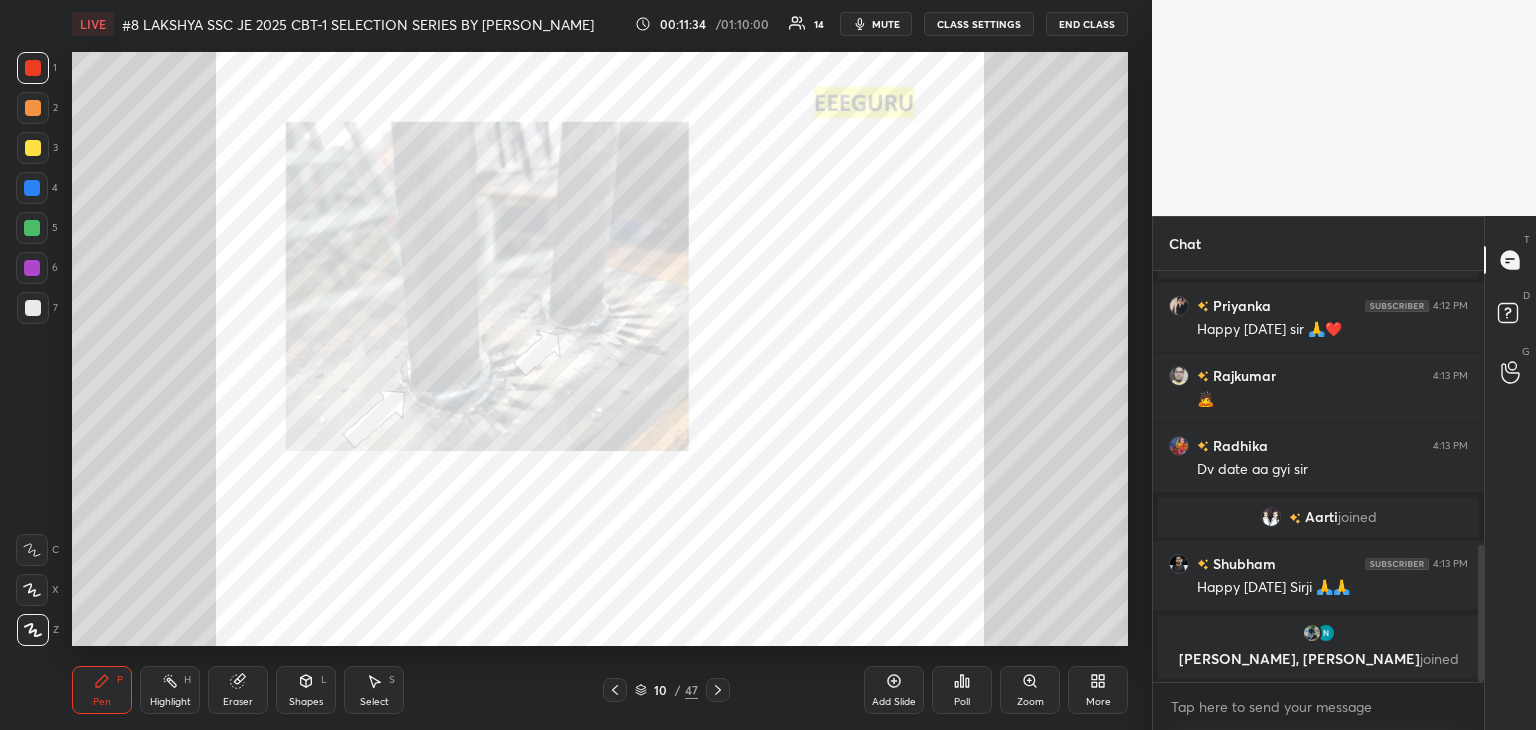 click 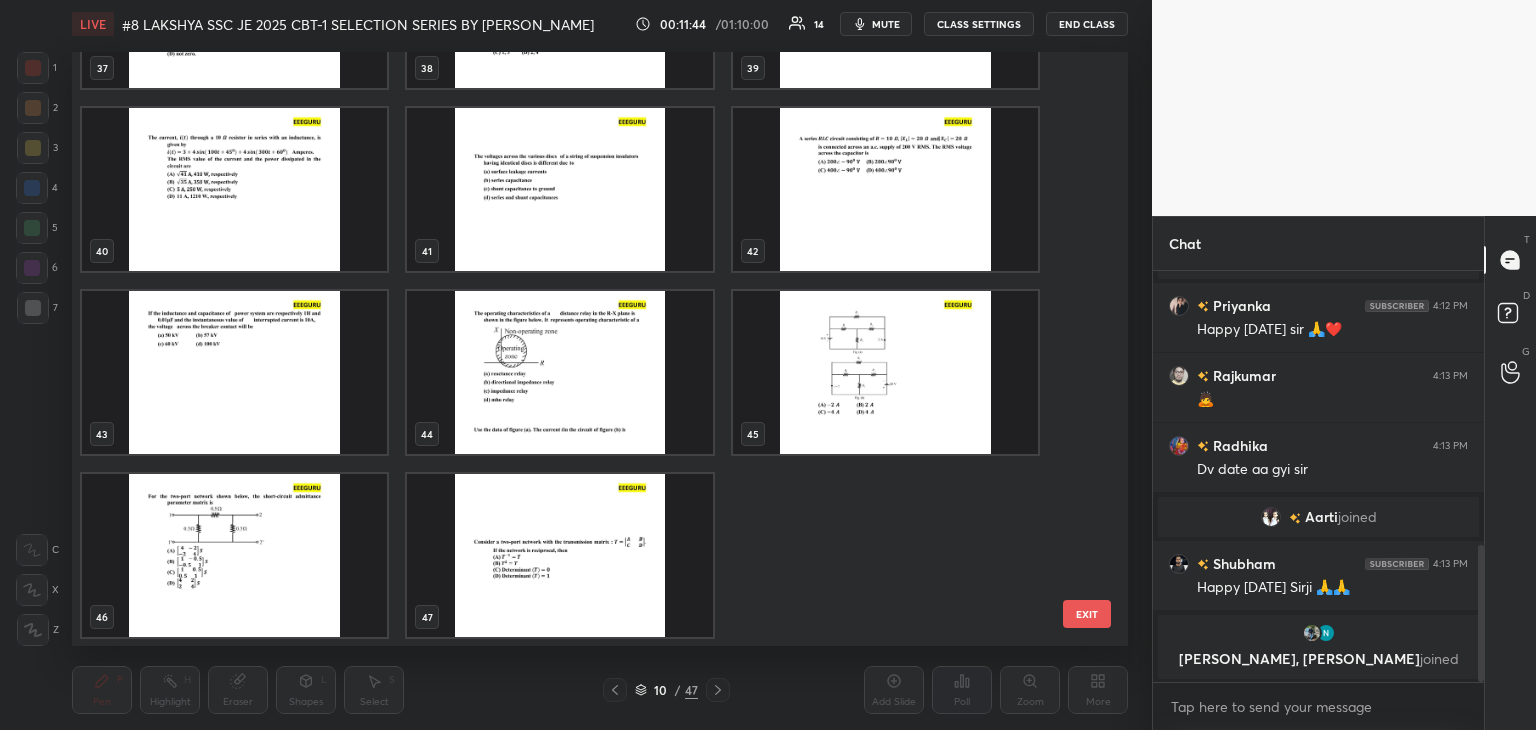 click at bounding box center (559, 555) 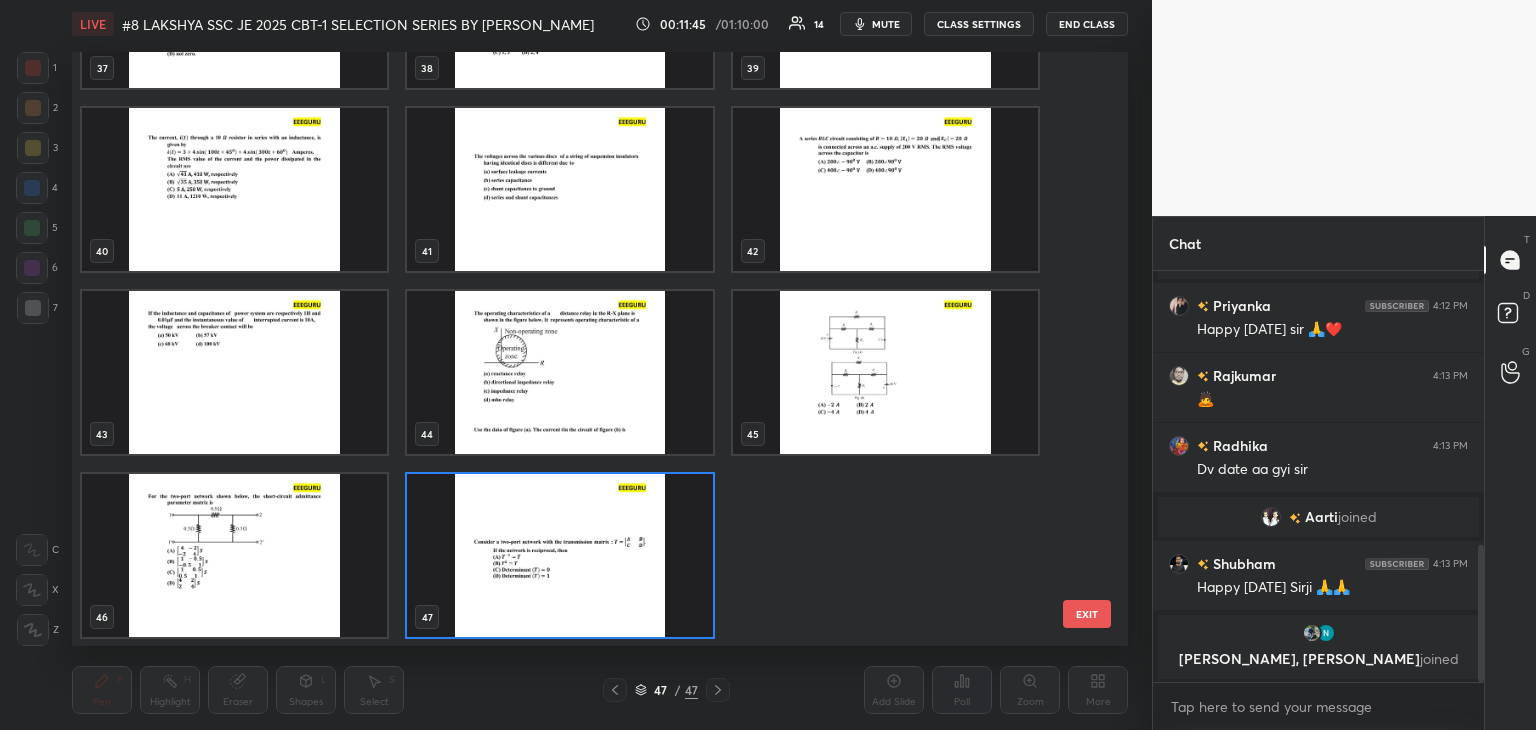click at bounding box center (559, 555) 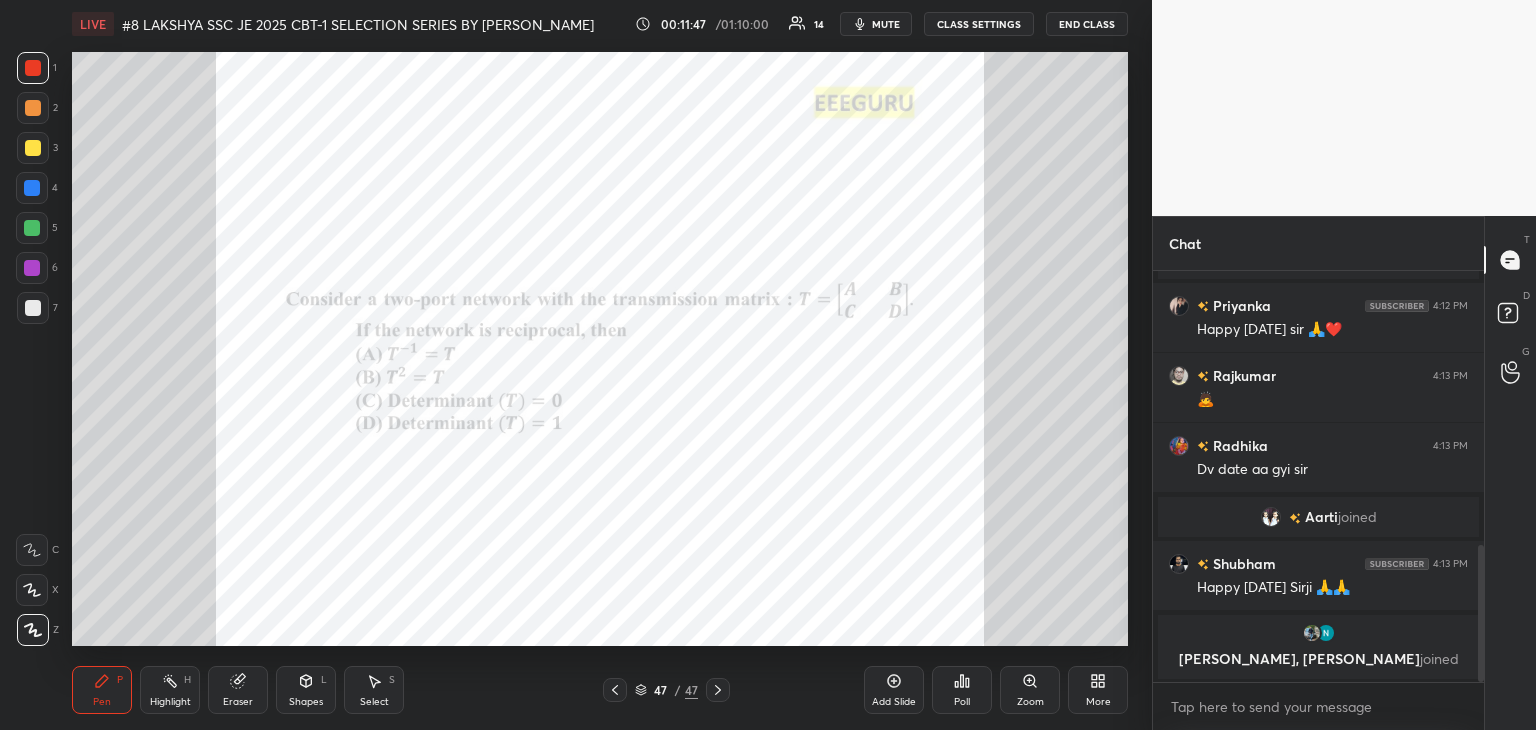 click on "Poll" at bounding box center (962, 702) 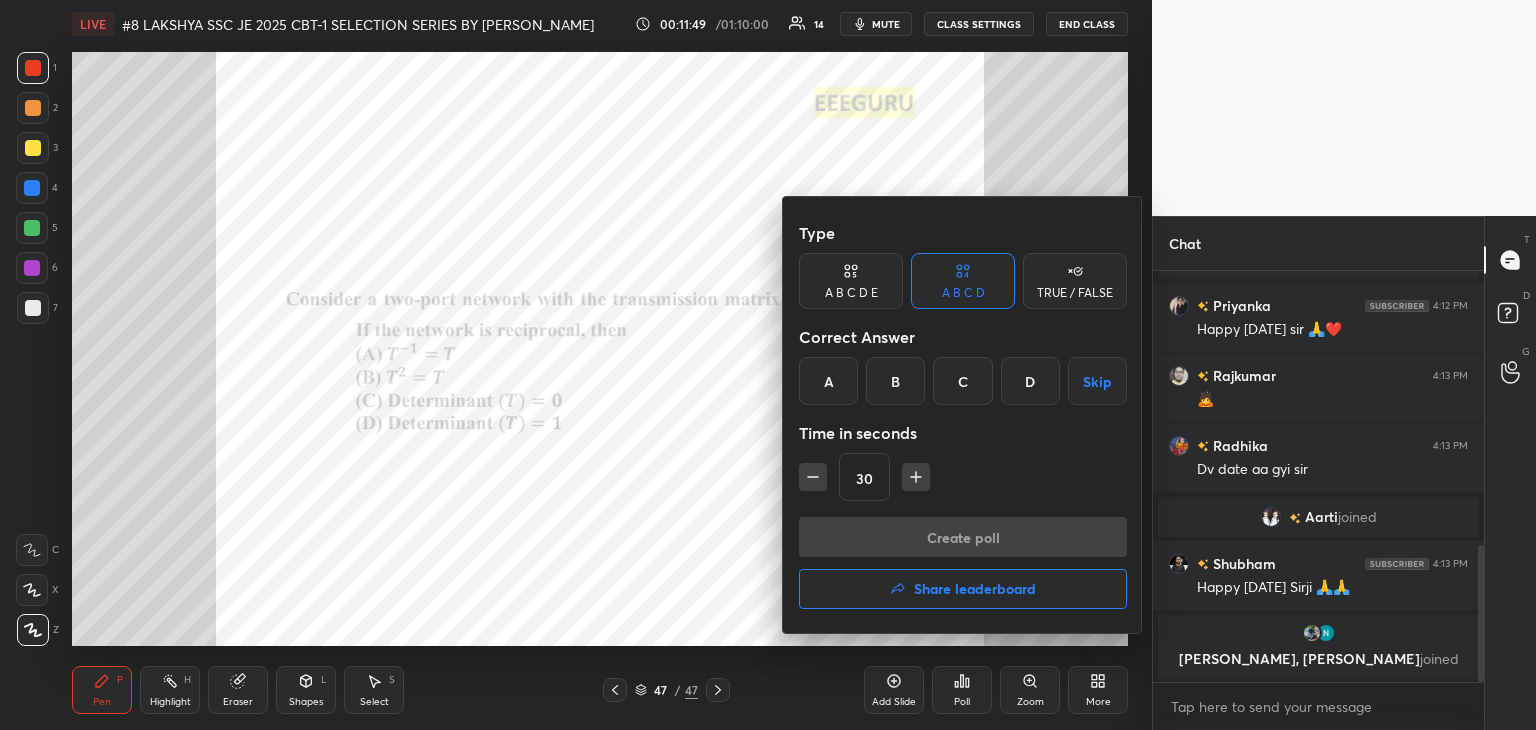 click on "D" at bounding box center [1030, 381] 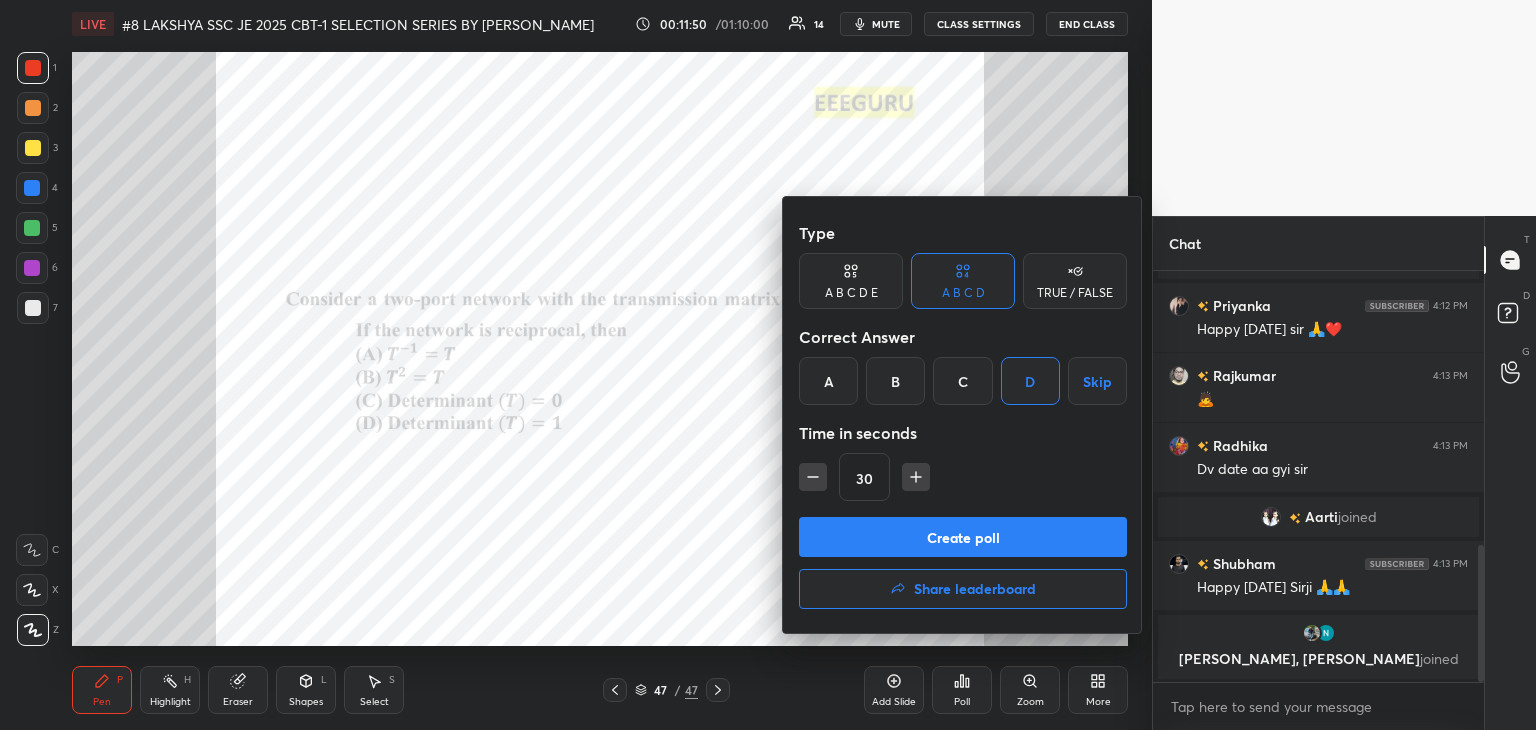 click on "Create poll" at bounding box center [963, 537] 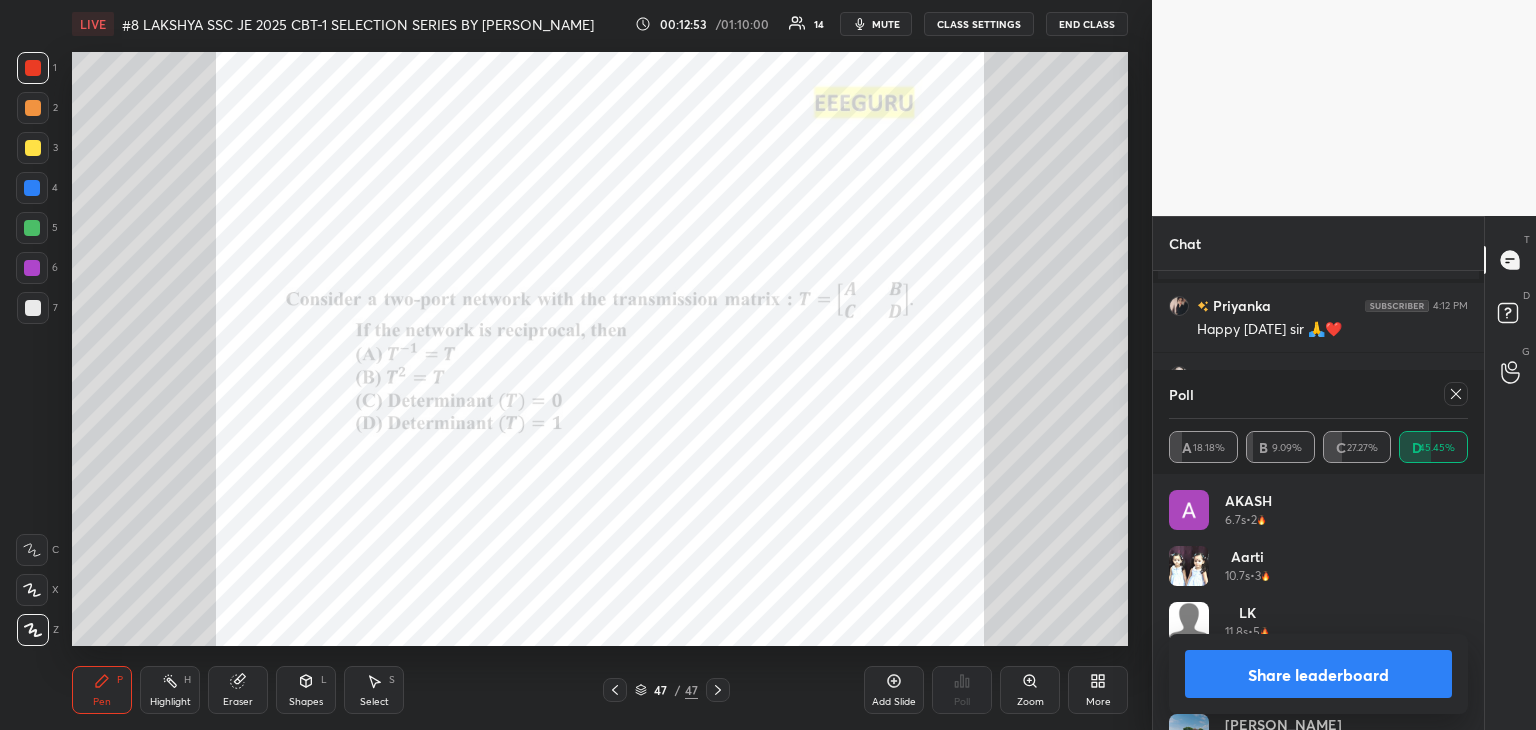 click on "Eraser" at bounding box center (238, 690) 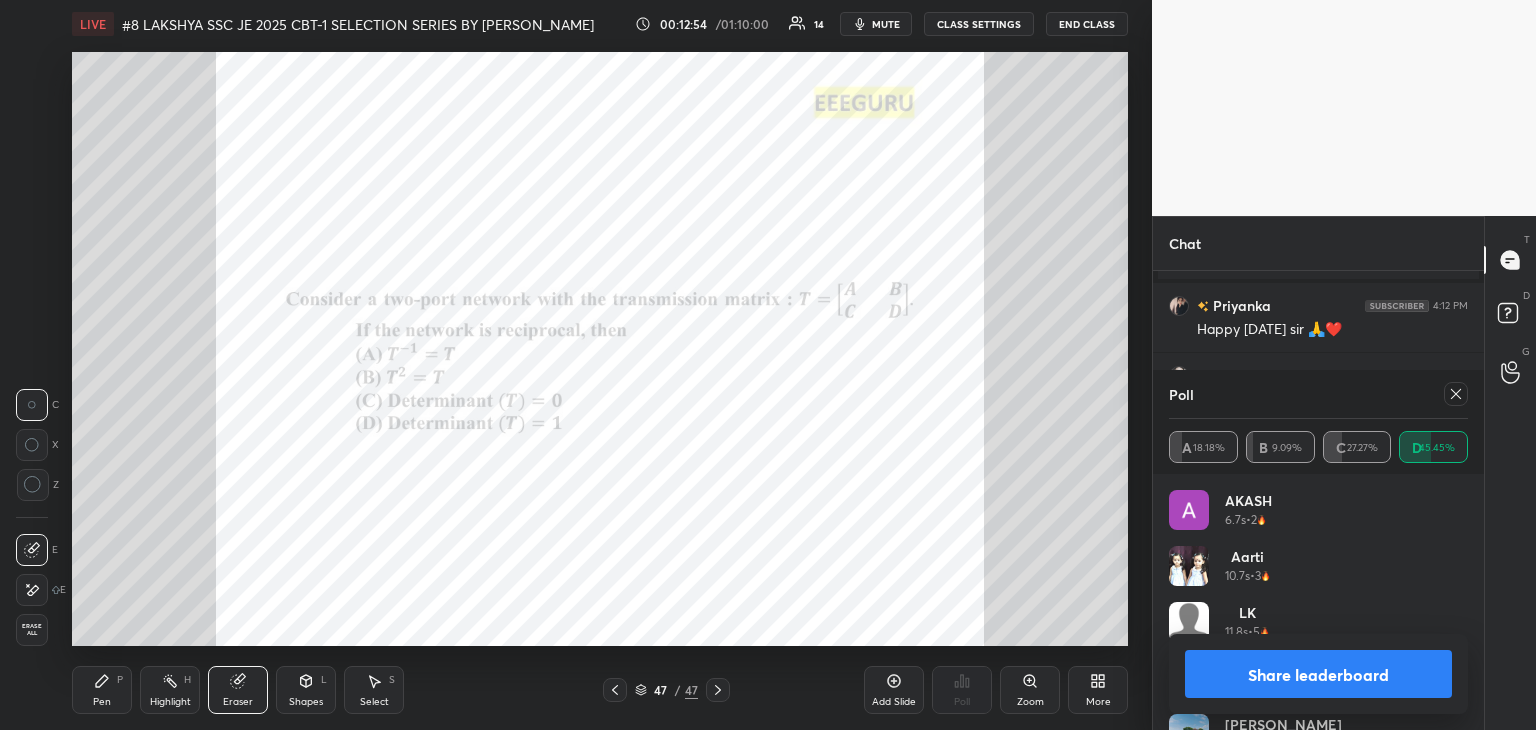 click on "Erase all" at bounding box center [32, 630] 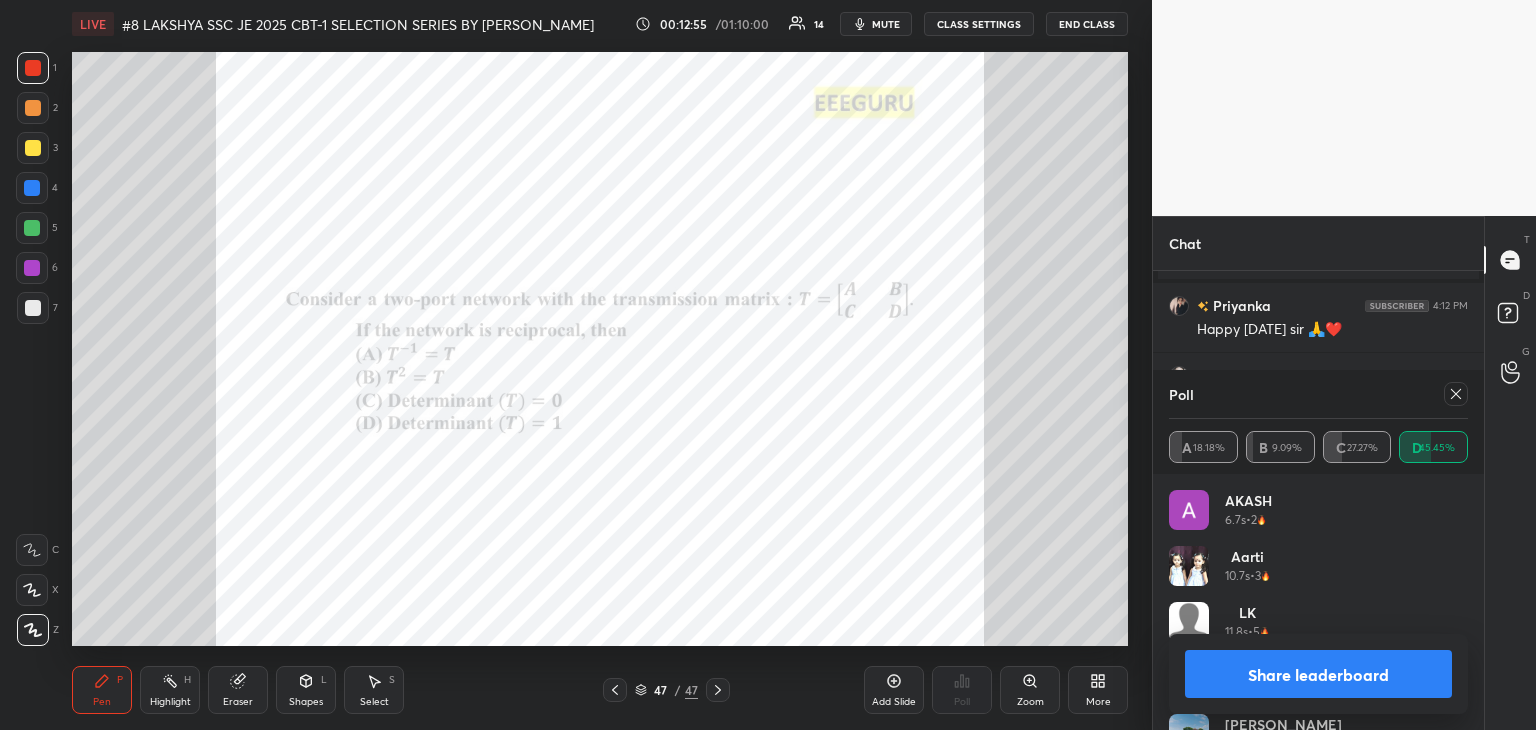 click on "Pen P" at bounding box center [102, 690] 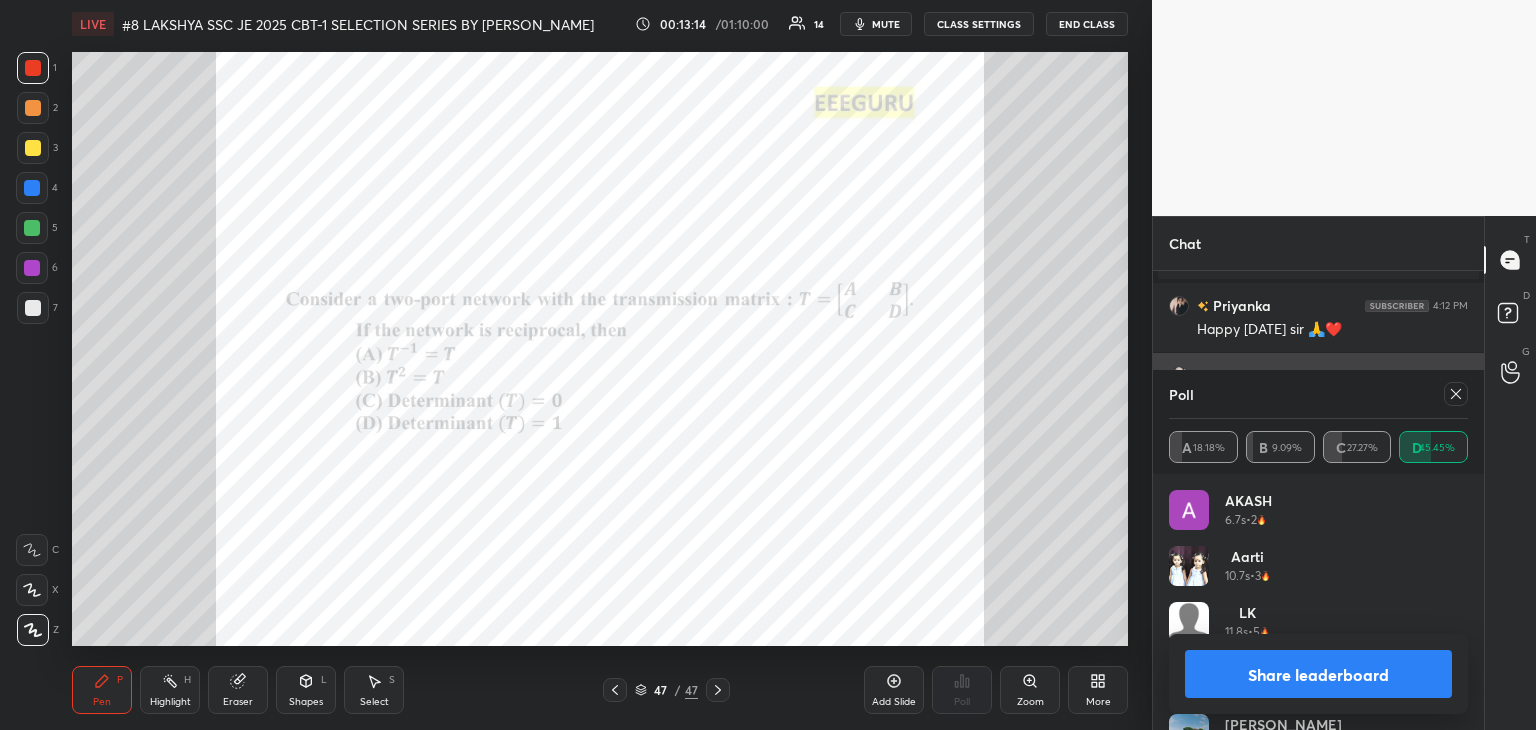 click 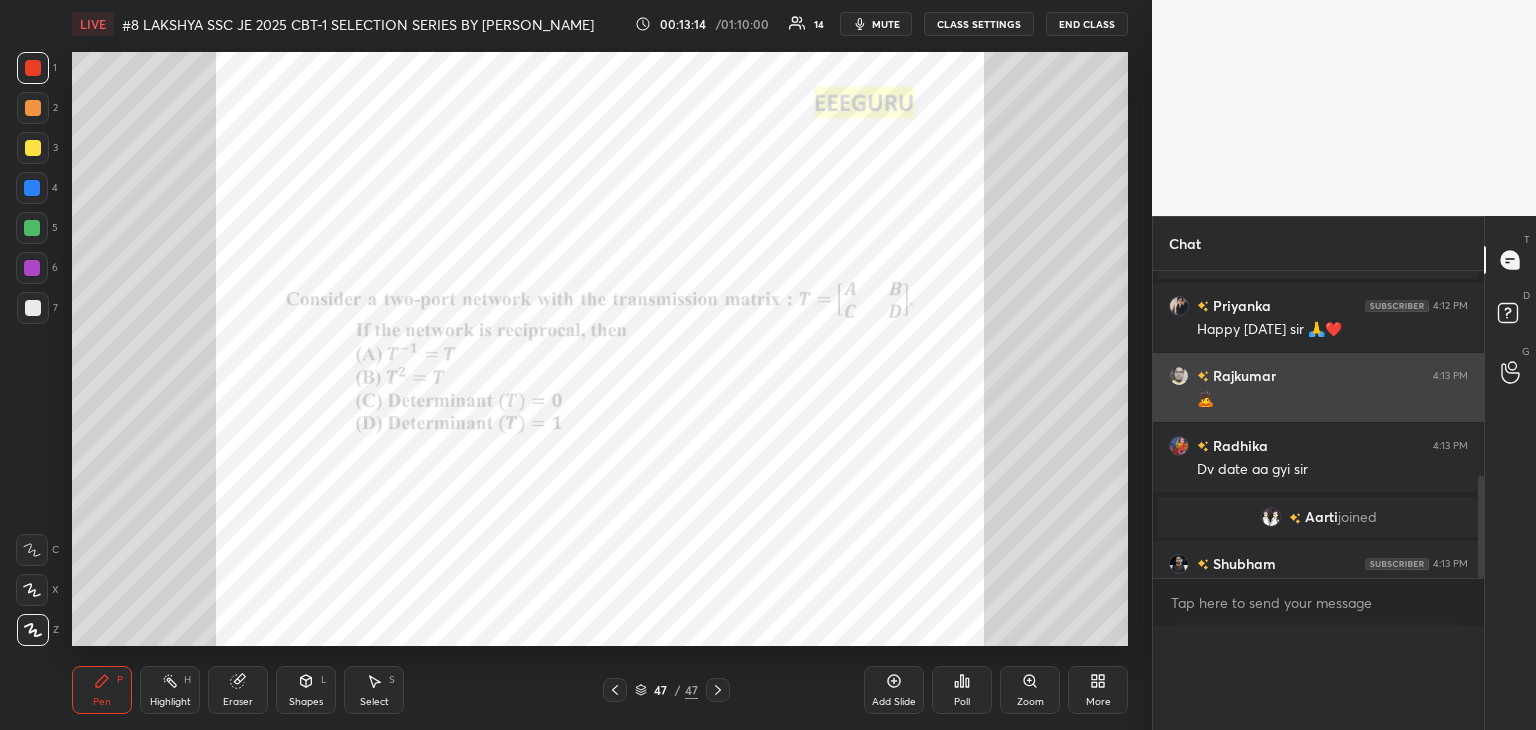 scroll, scrollTop: 0, scrollLeft: 0, axis: both 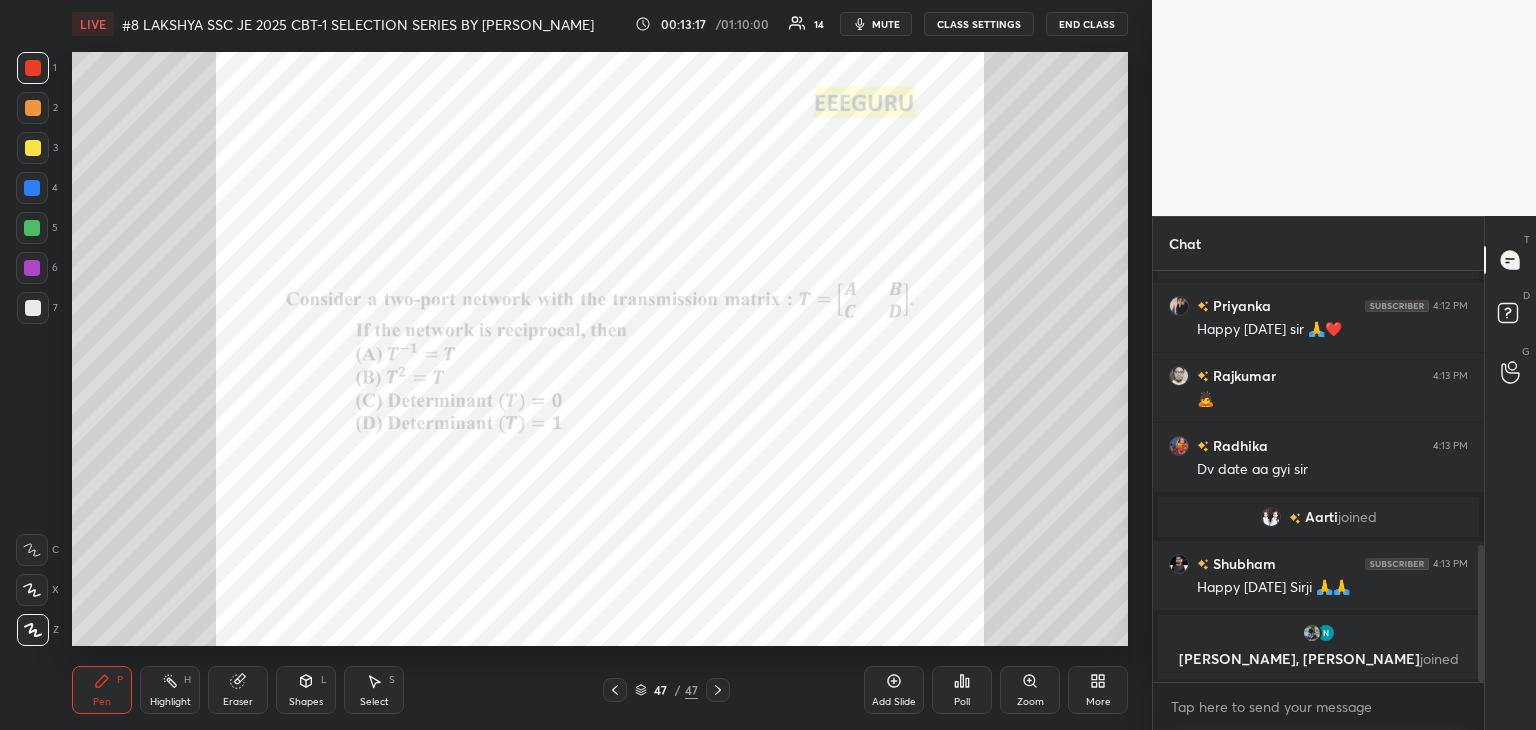 click at bounding box center [615, 690] 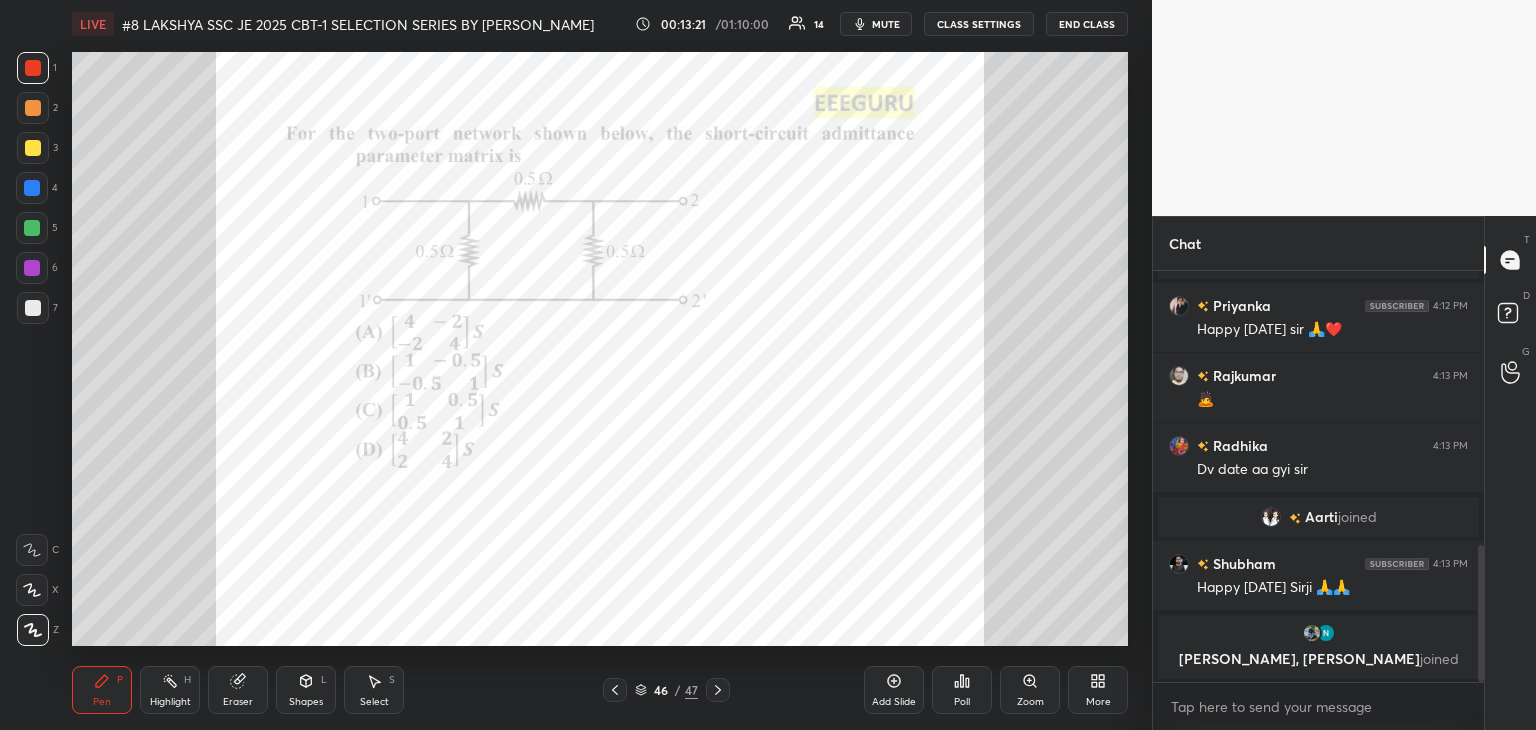 click on "Poll" at bounding box center [962, 690] 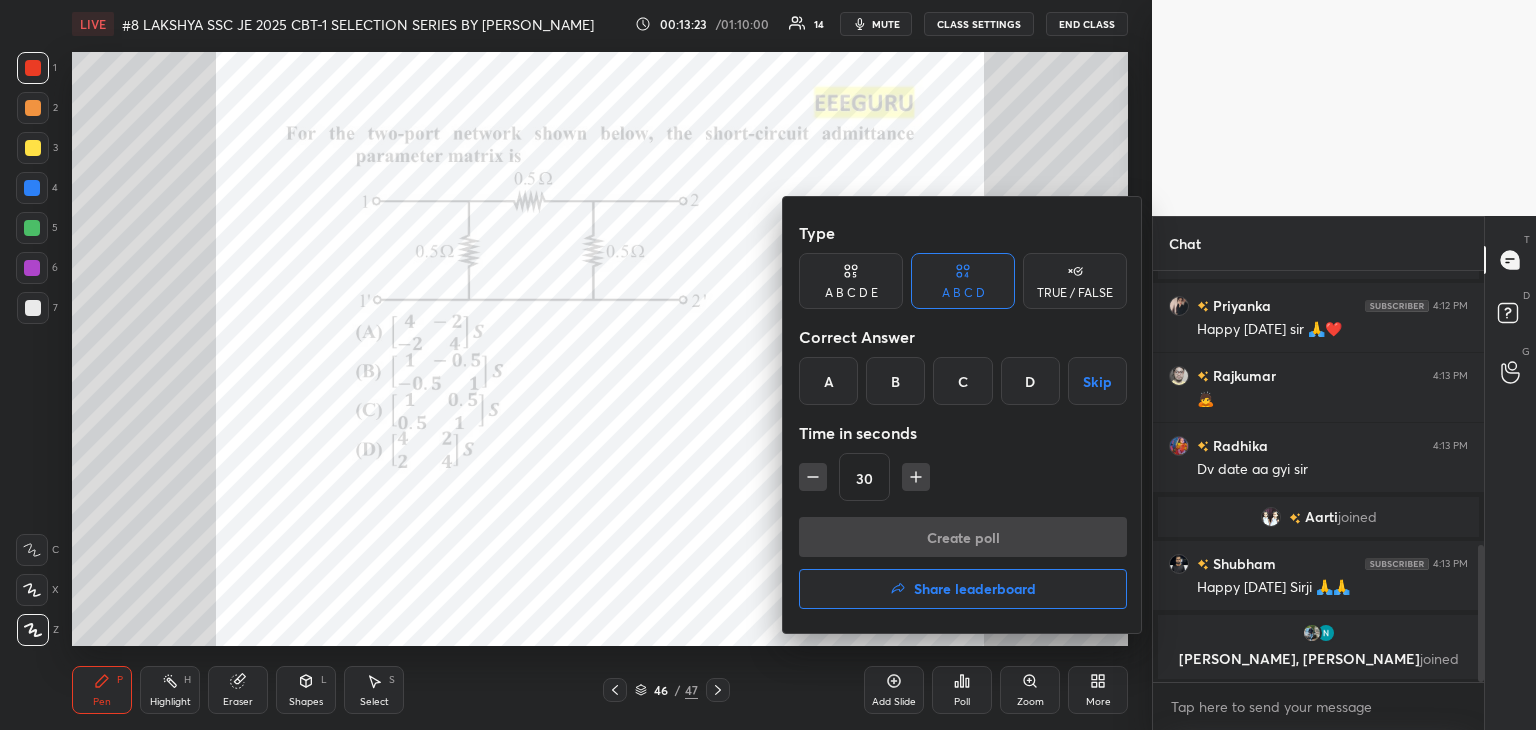 click on "A" at bounding box center (828, 381) 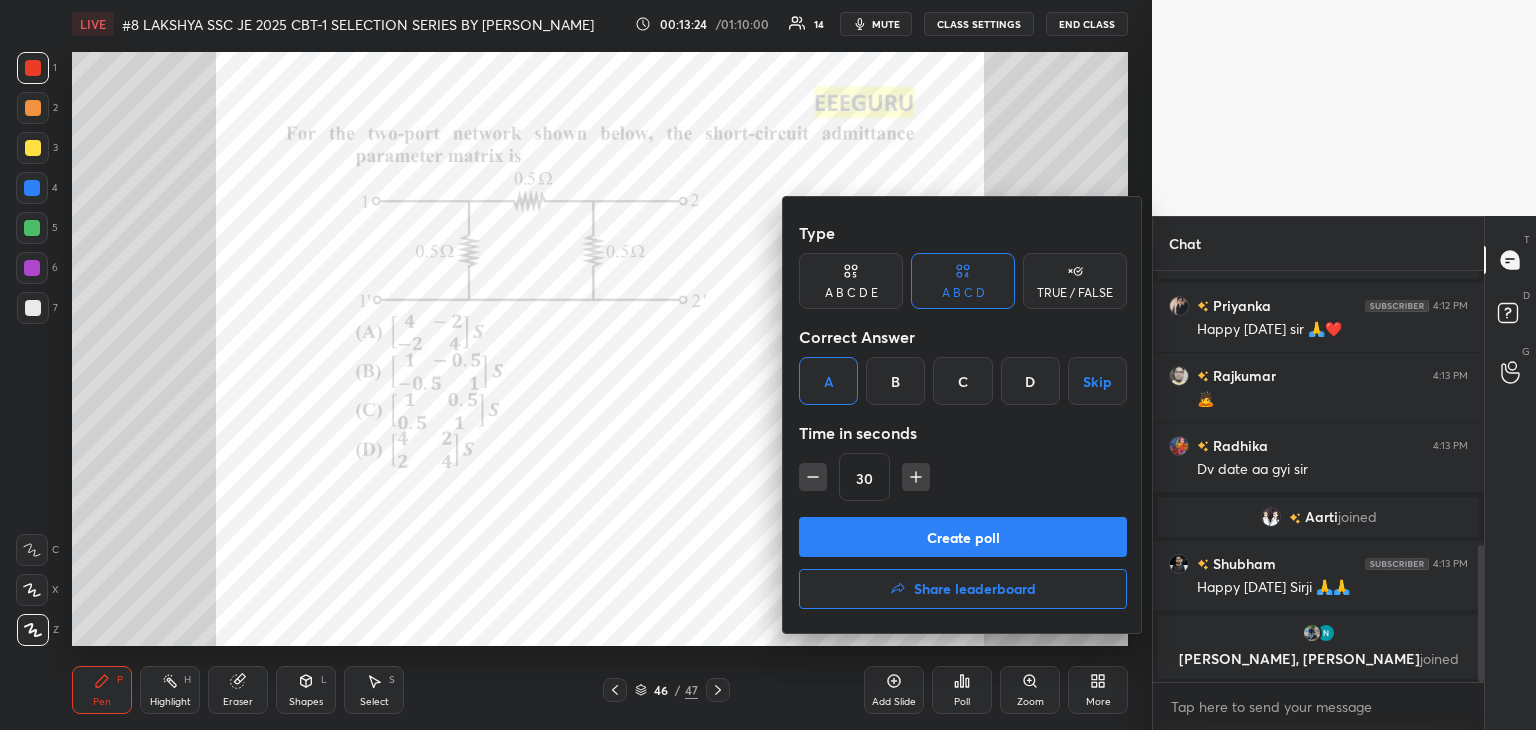 click at bounding box center [916, 477] 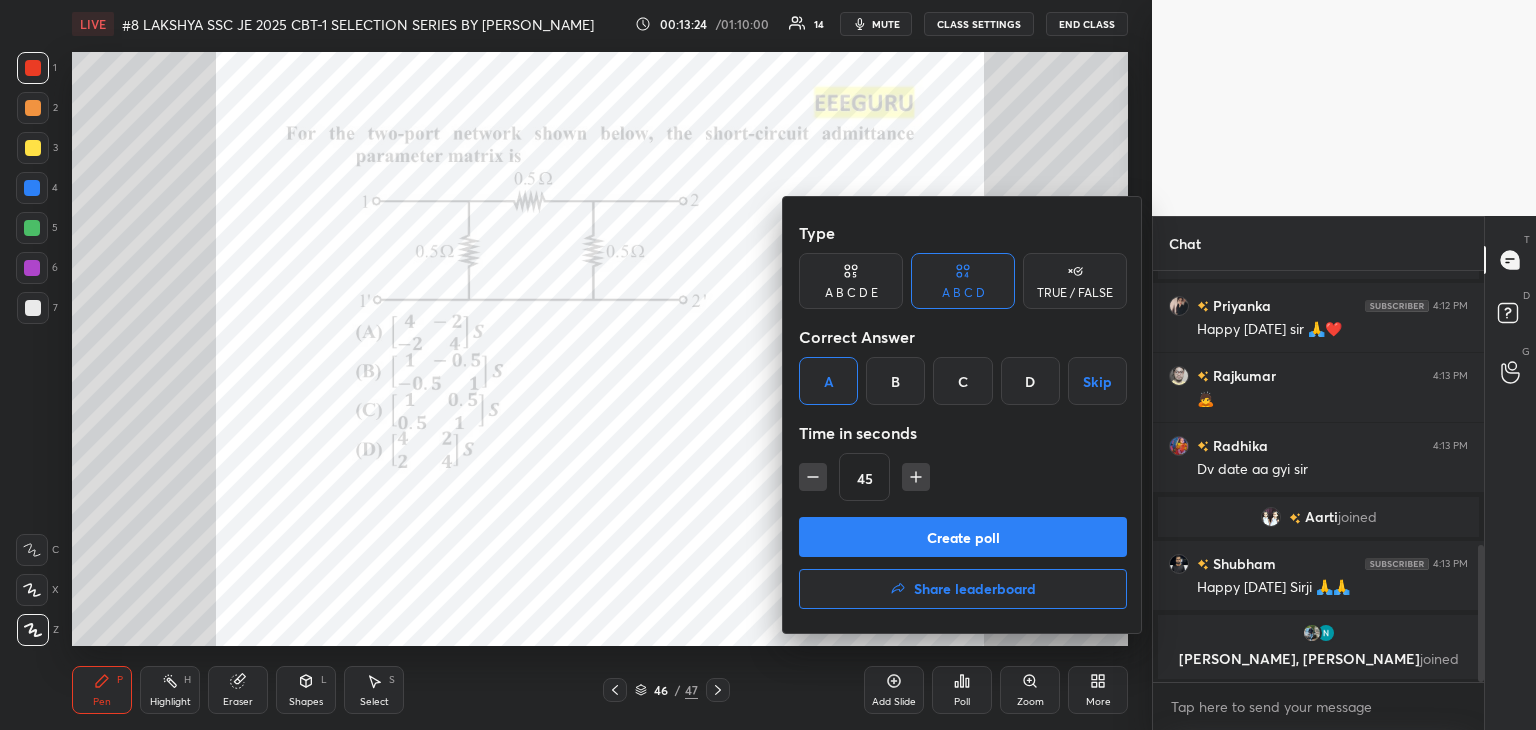 click at bounding box center [916, 477] 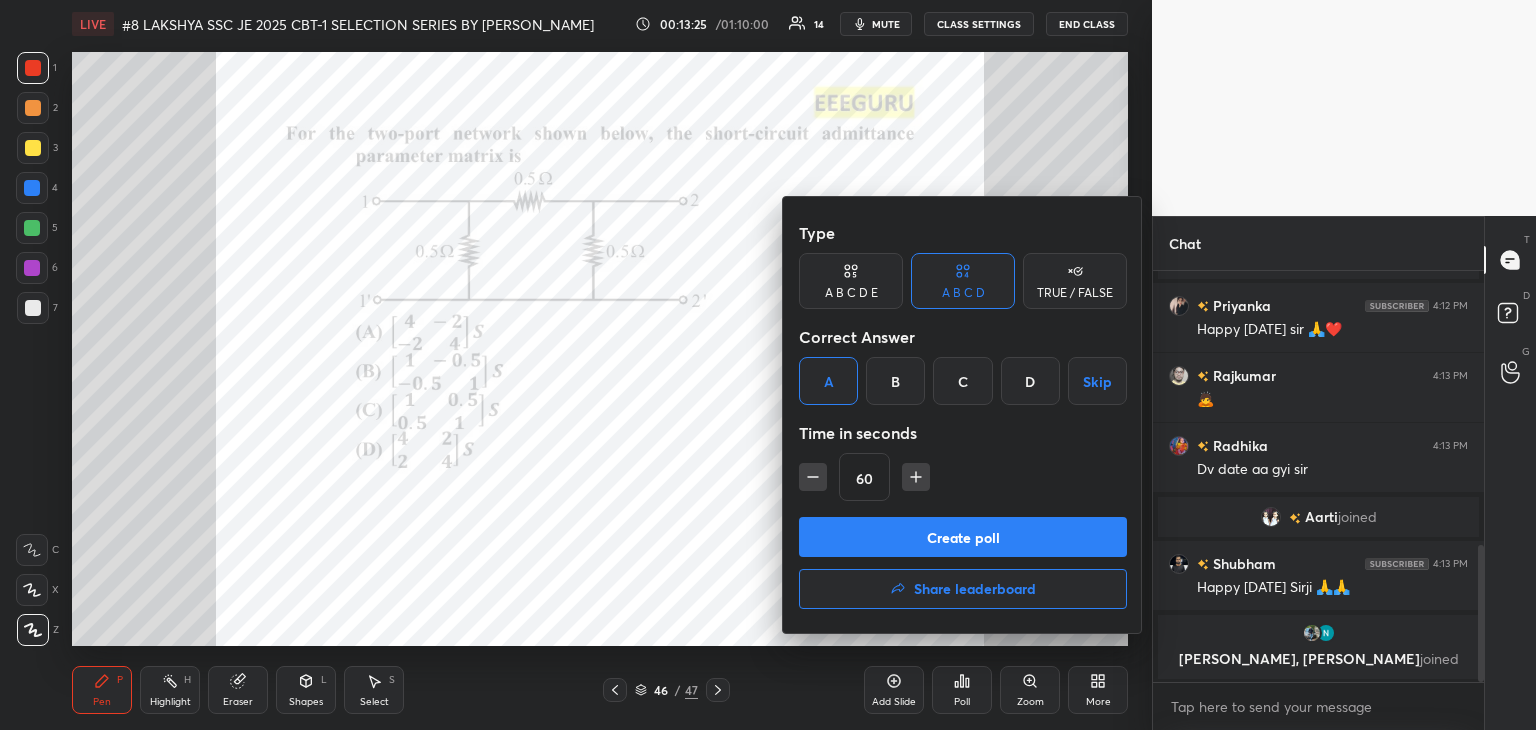 click on "Create poll" at bounding box center [963, 537] 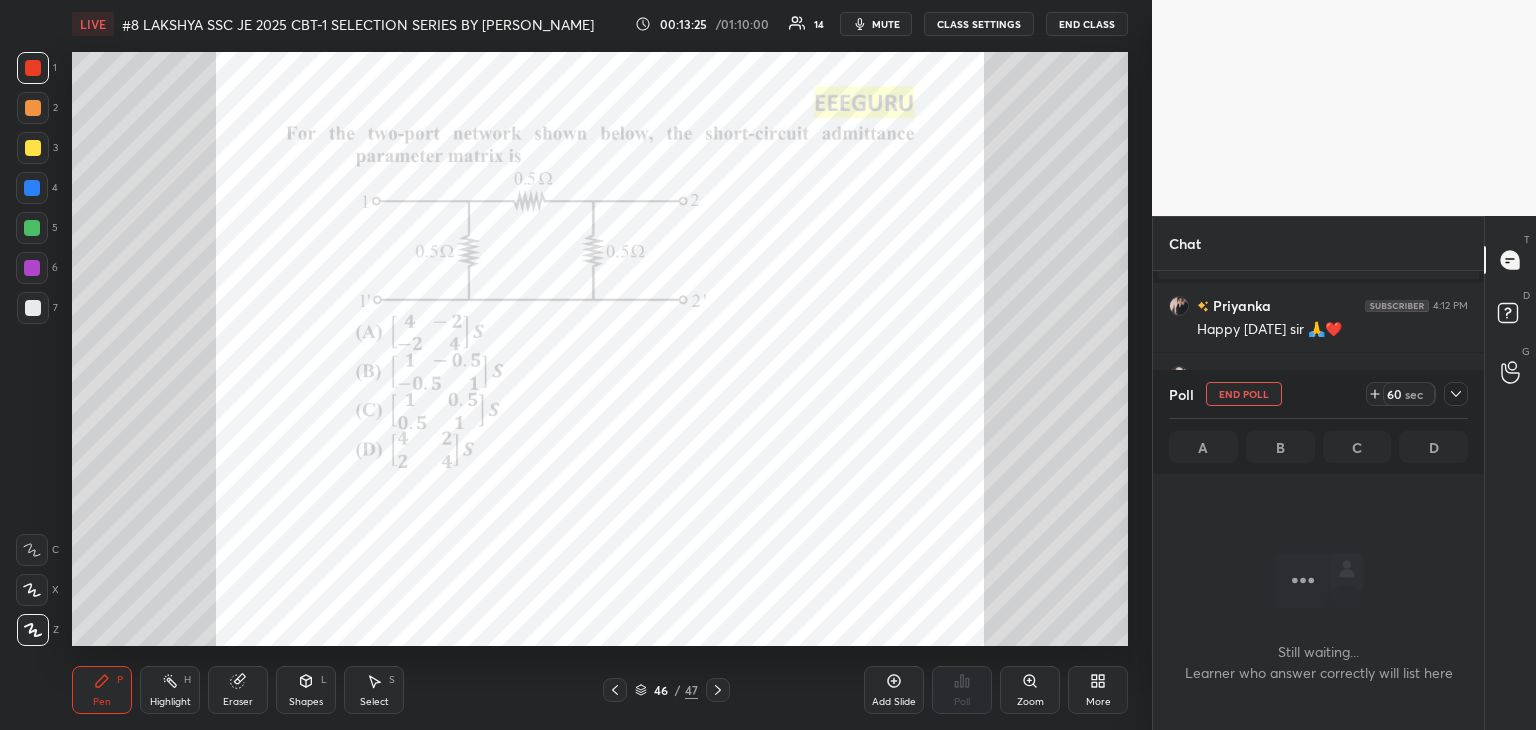 scroll, scrollTop: 312, scrollLeft: 325, axis: both 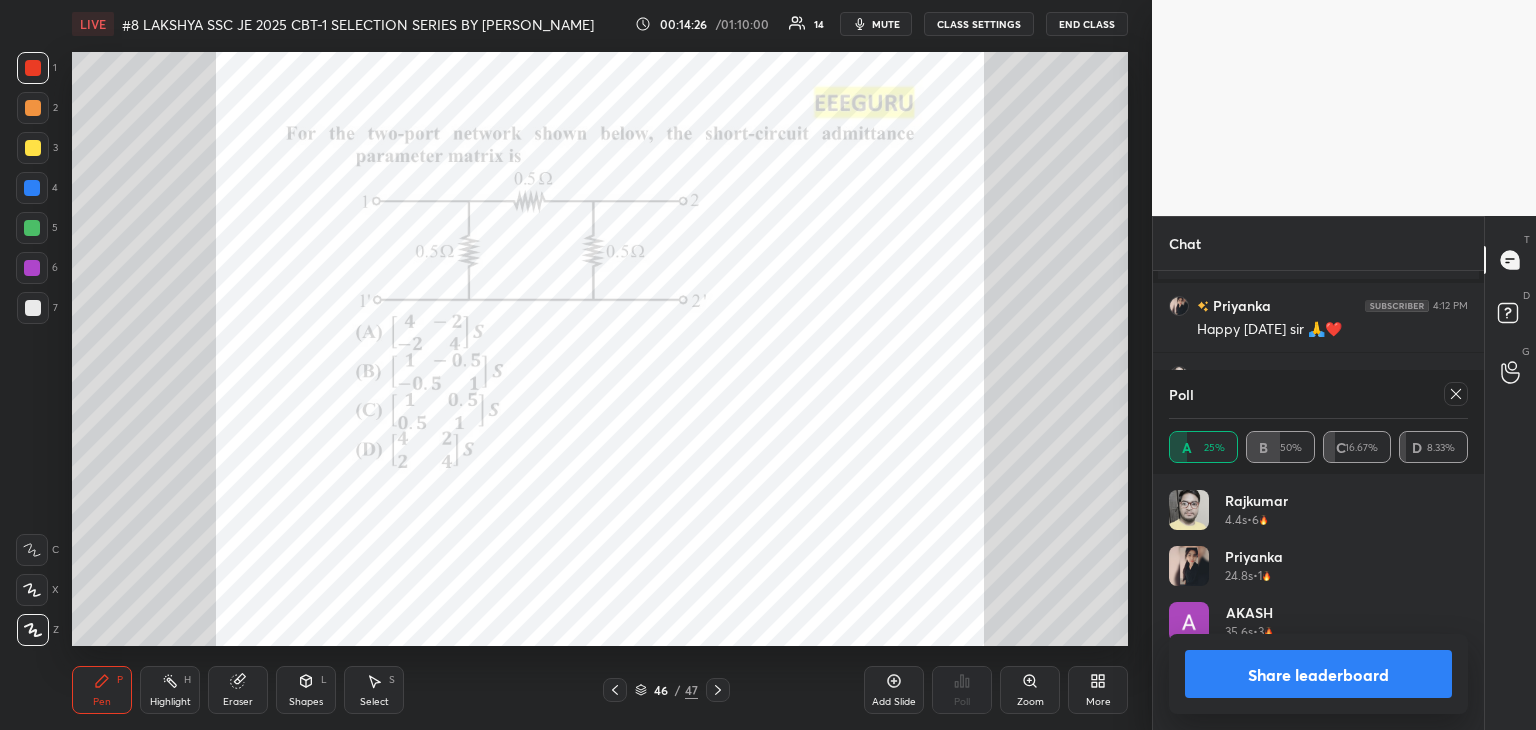 drag, startPoint x: 1458, startPoint y: 397, endPoint x: 1431, endPoint y: 389, distance: 28.160255 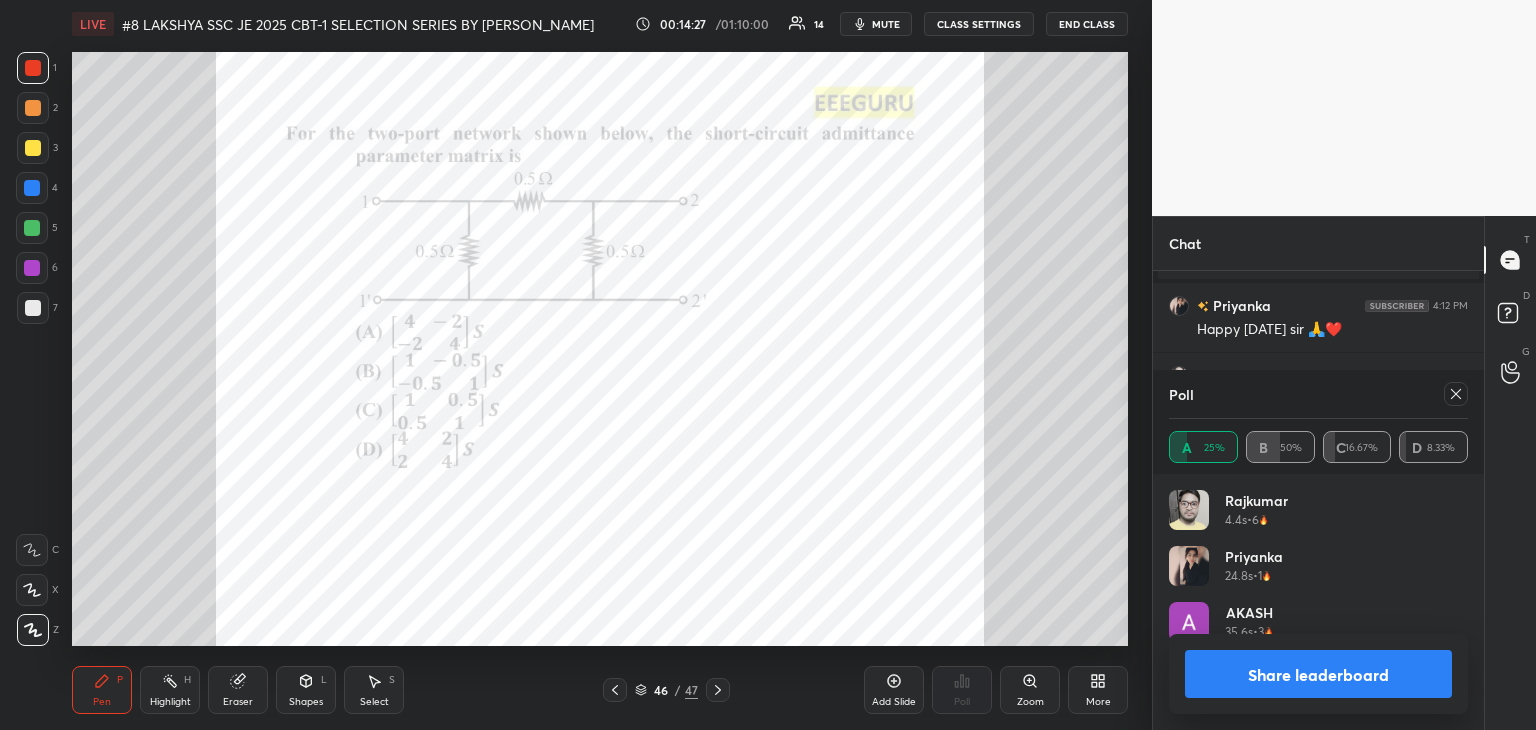 click at bounding box center [1456, 394] 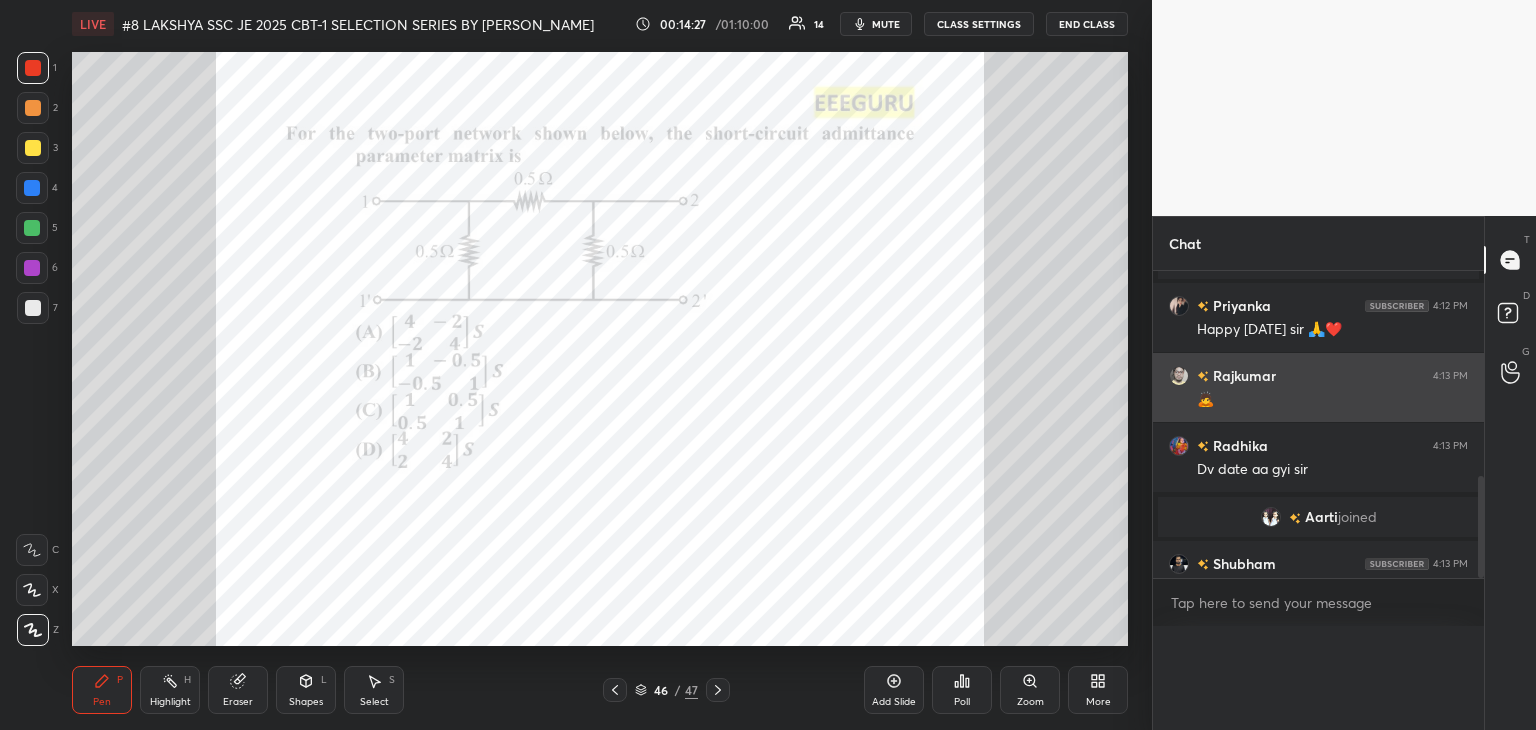 scroll, scrollTop: 121, scrollLeft: 293, axis: both 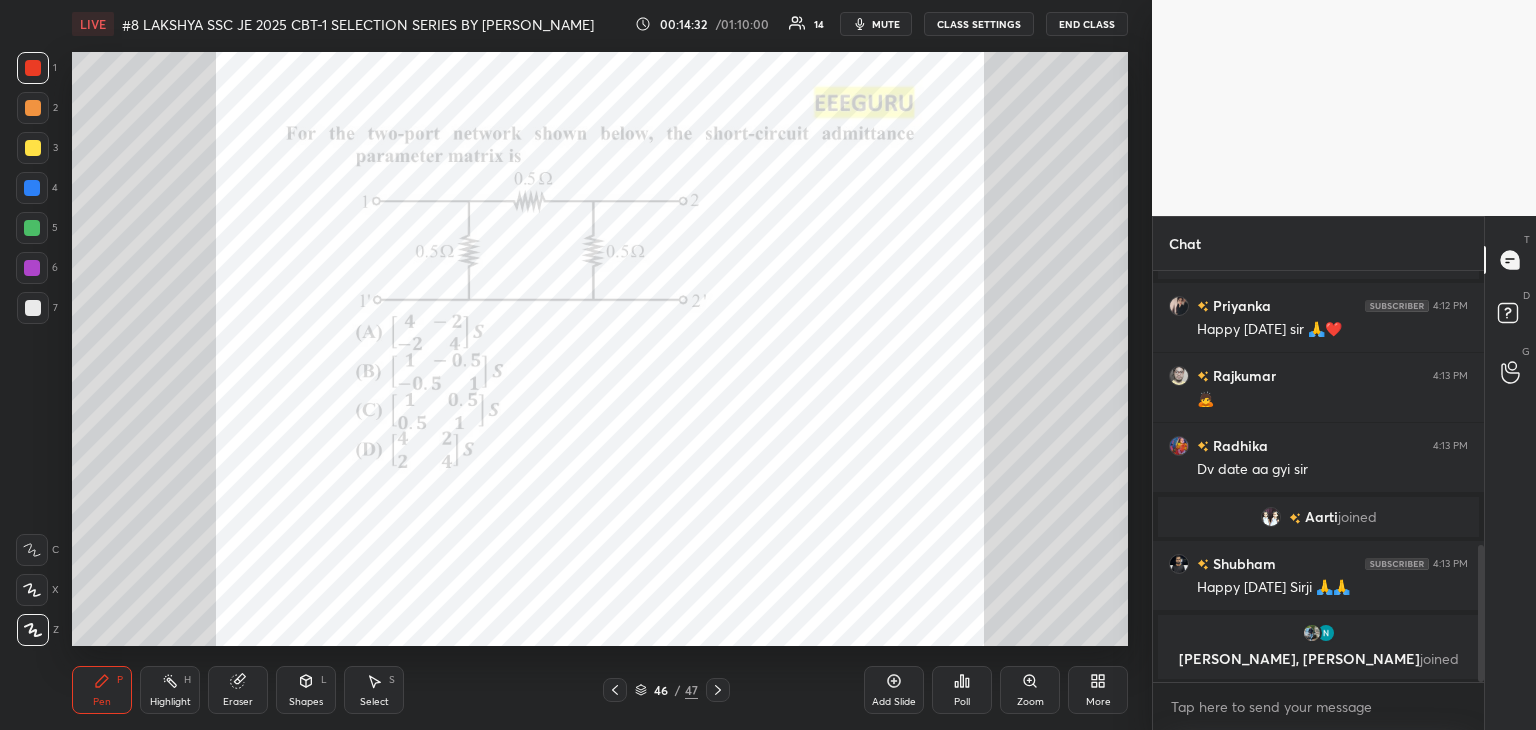 click at bounding box center [32, 228] 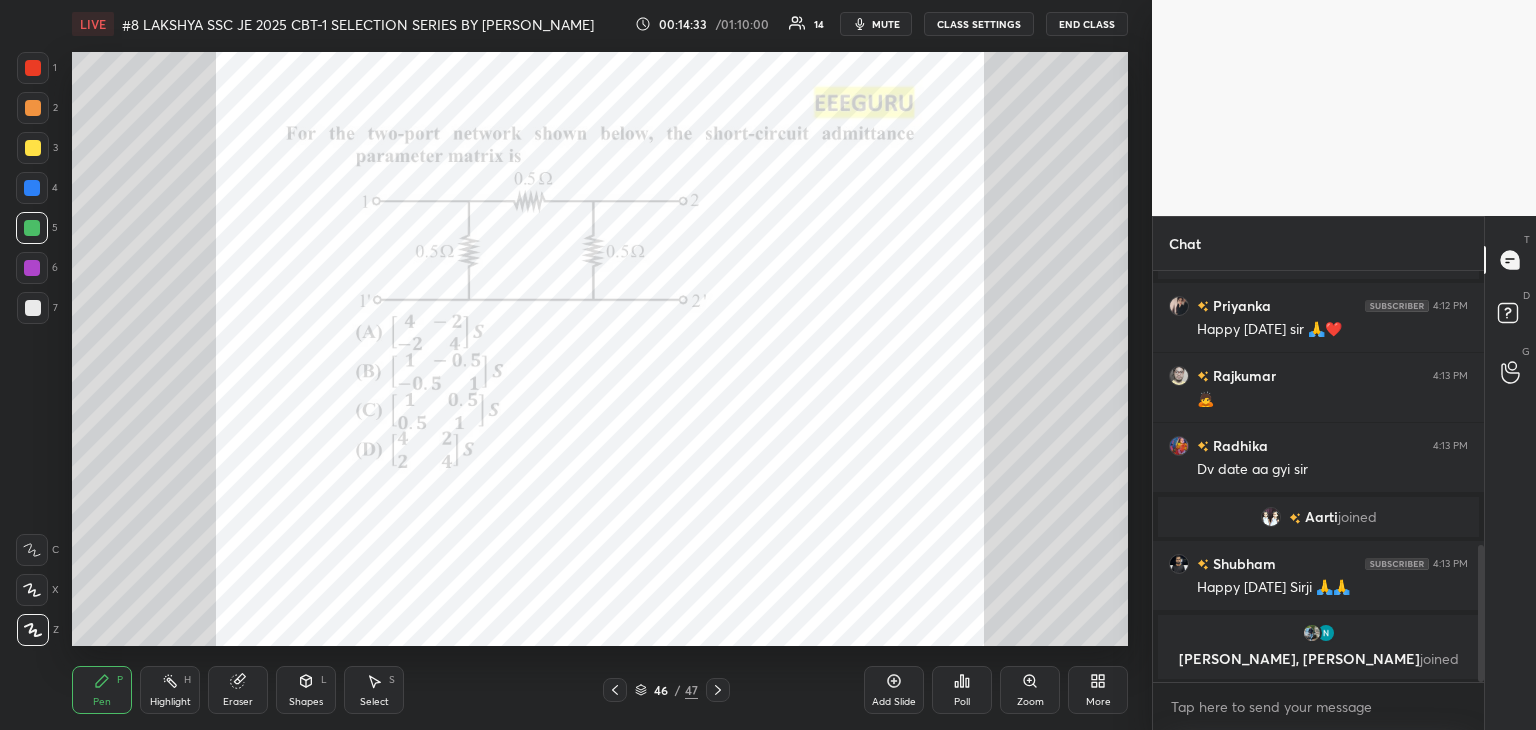 click on "Pen P" at bounding box center [102, 690] 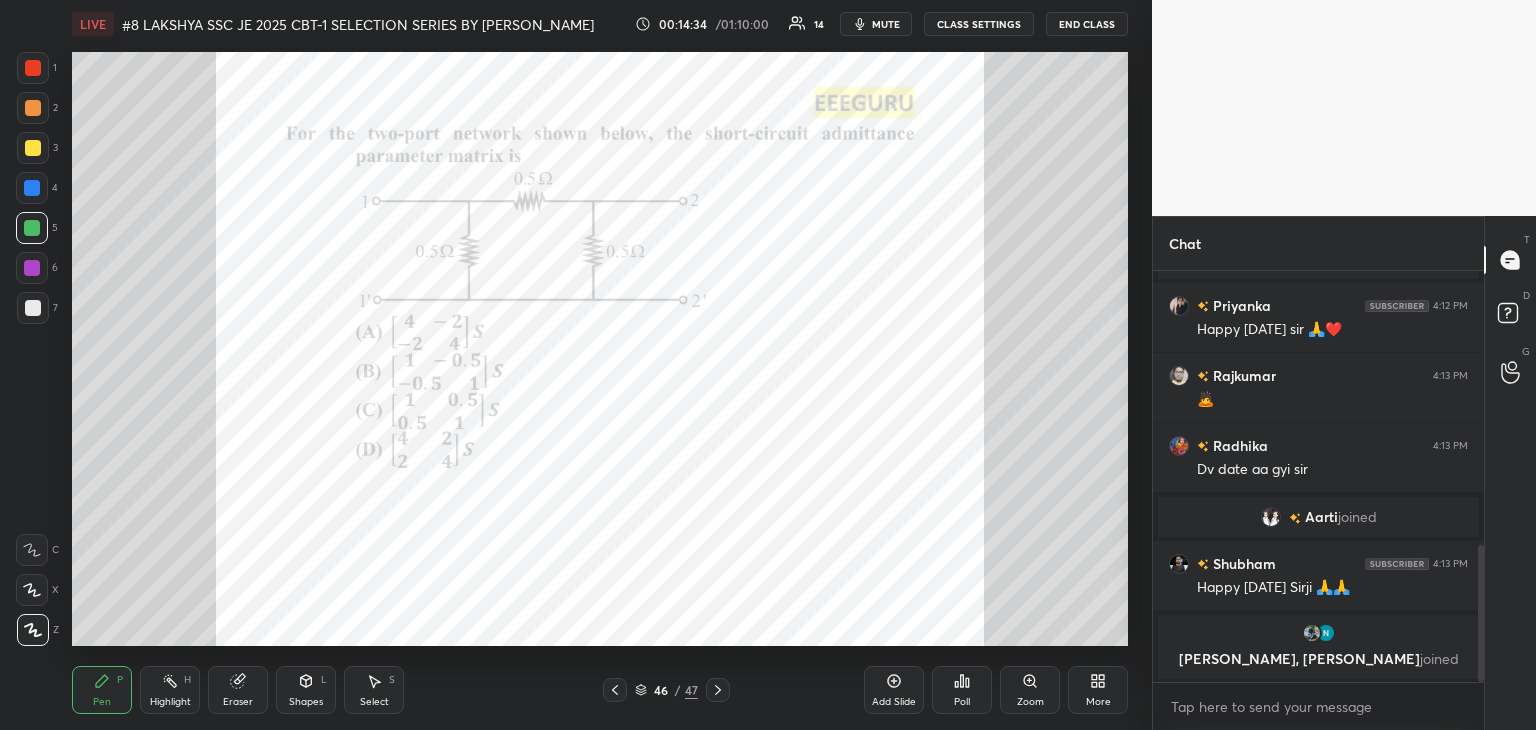 click at bounding box center (33, 630) 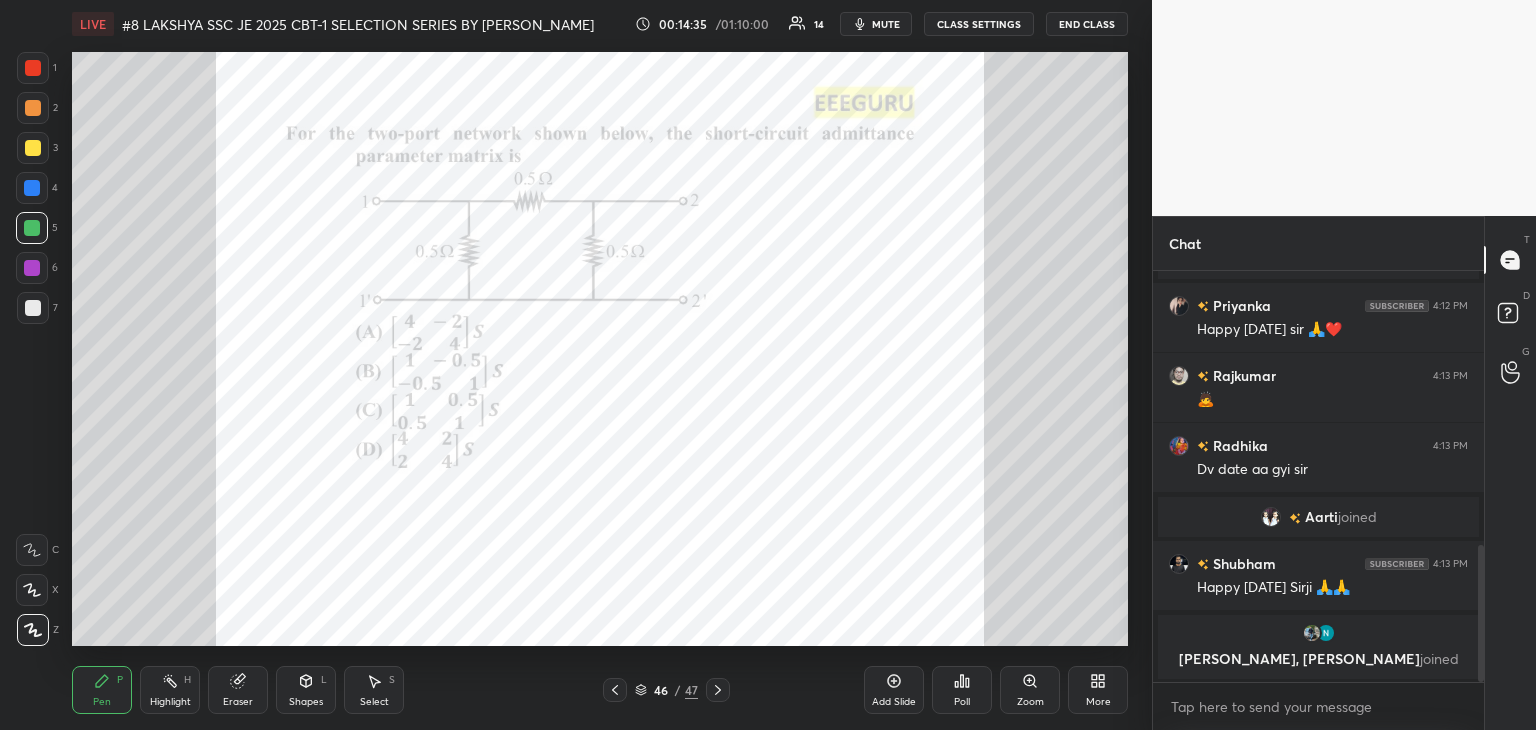 click 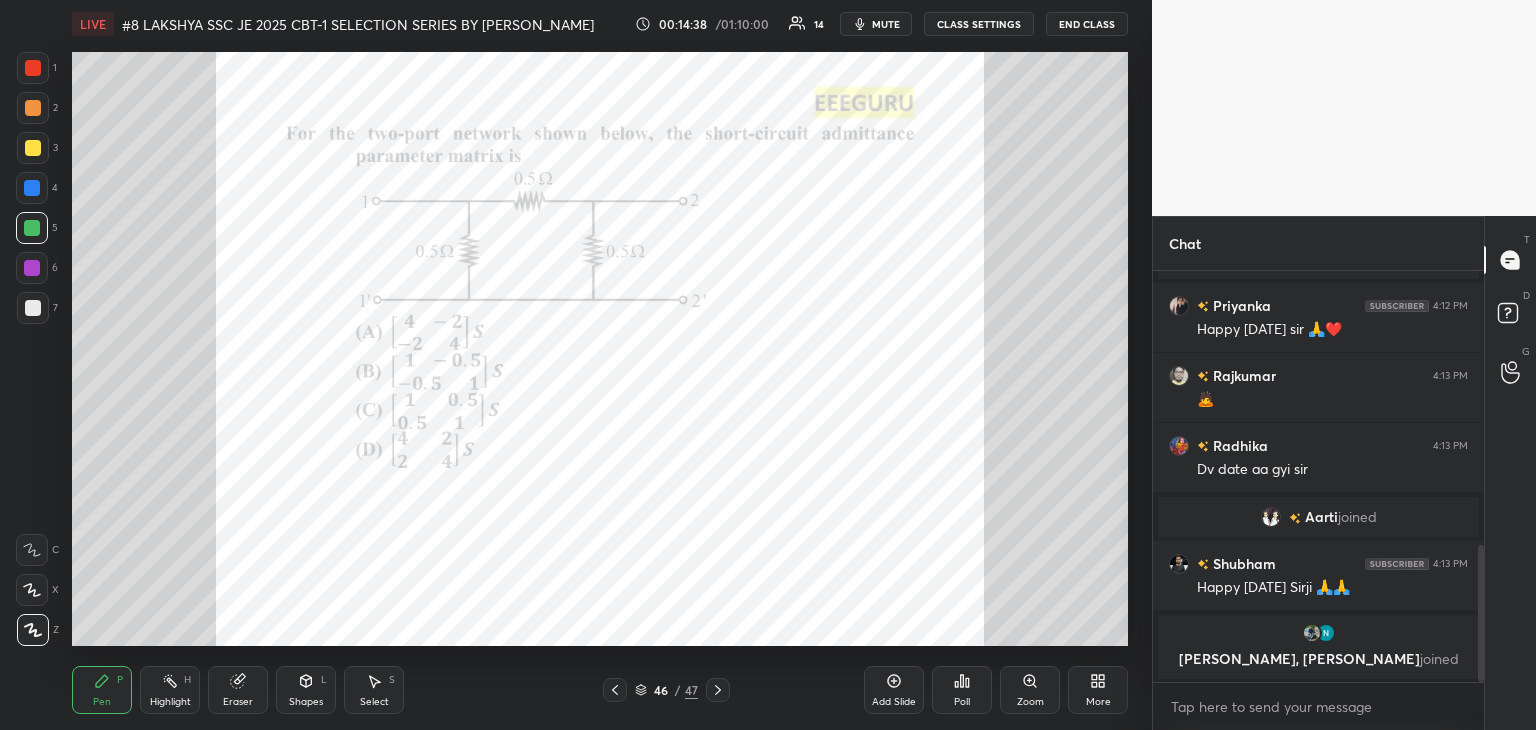click at bounding box center (33, 68) 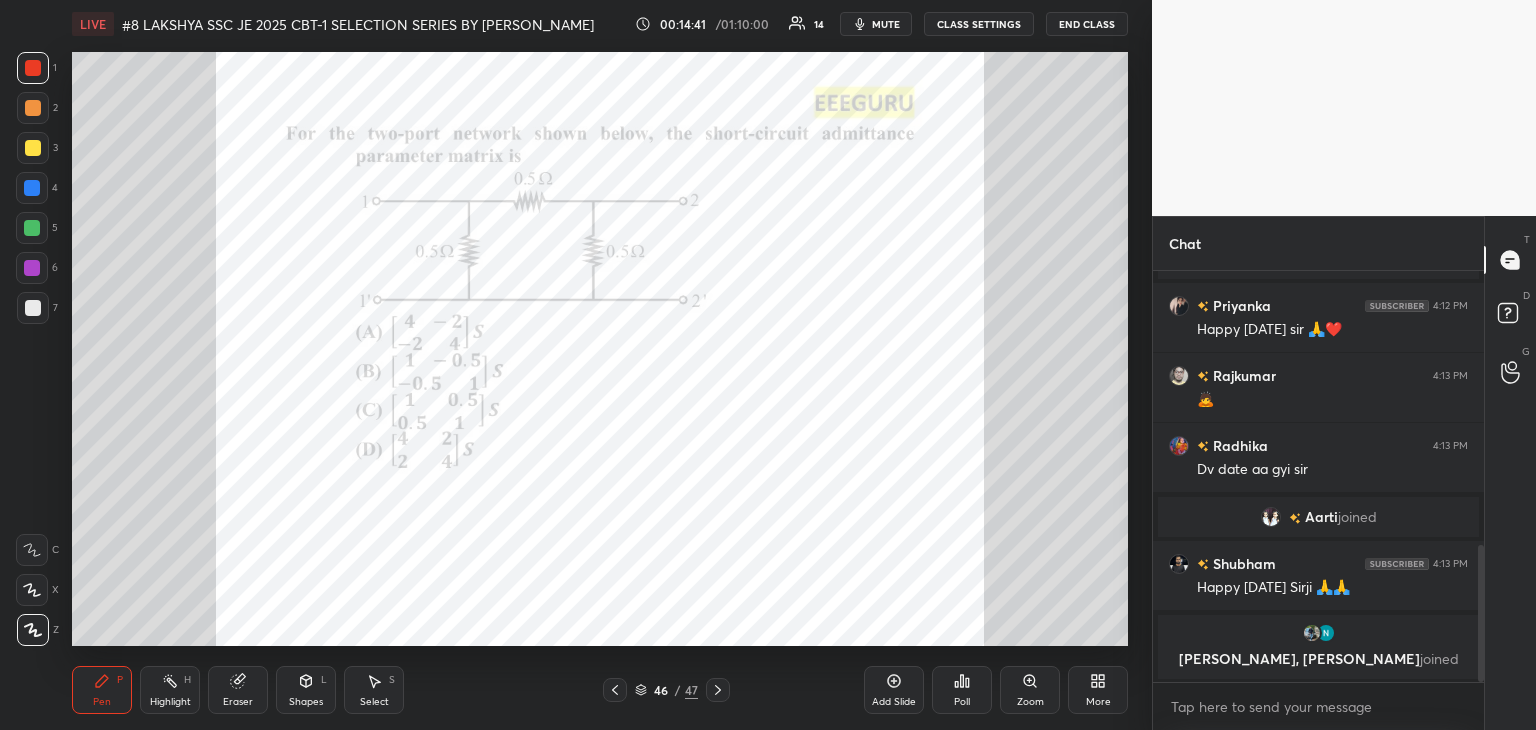 click at bounding box center (33, 148) 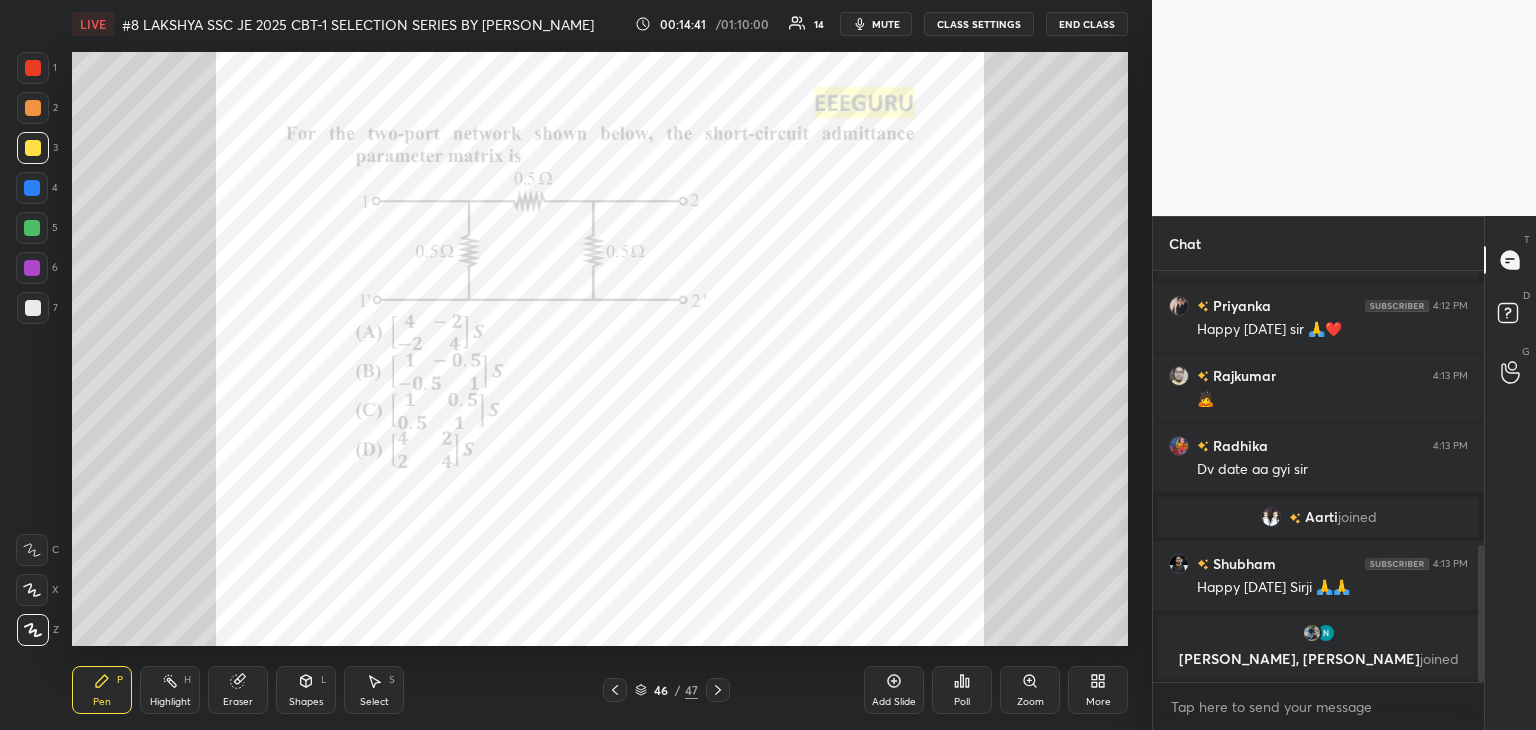 drag, startPoint x: 37, startPoint y: 192, endPoint x: 46, endPoint y: 230, distance: 39.051247 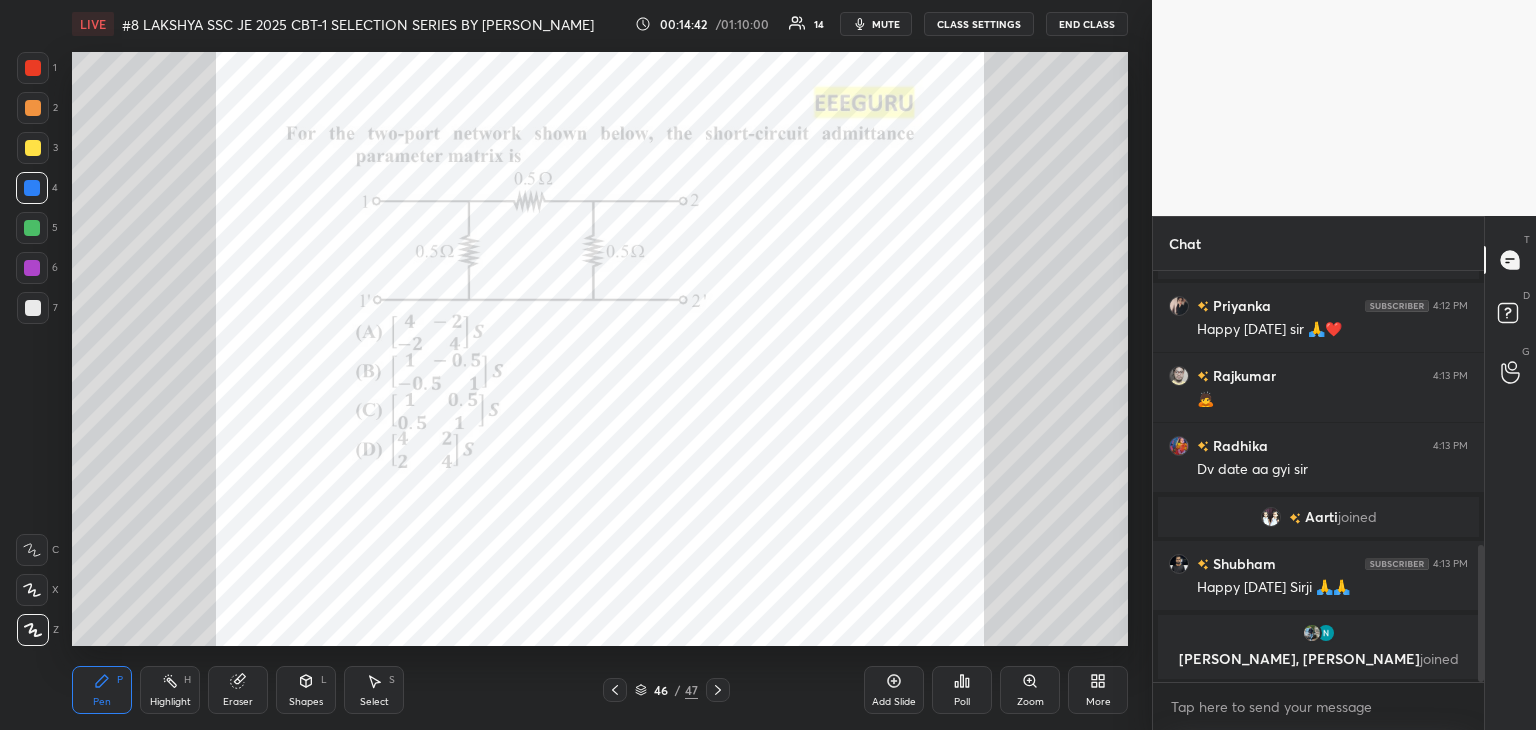 click at bounding box center (32, 228) 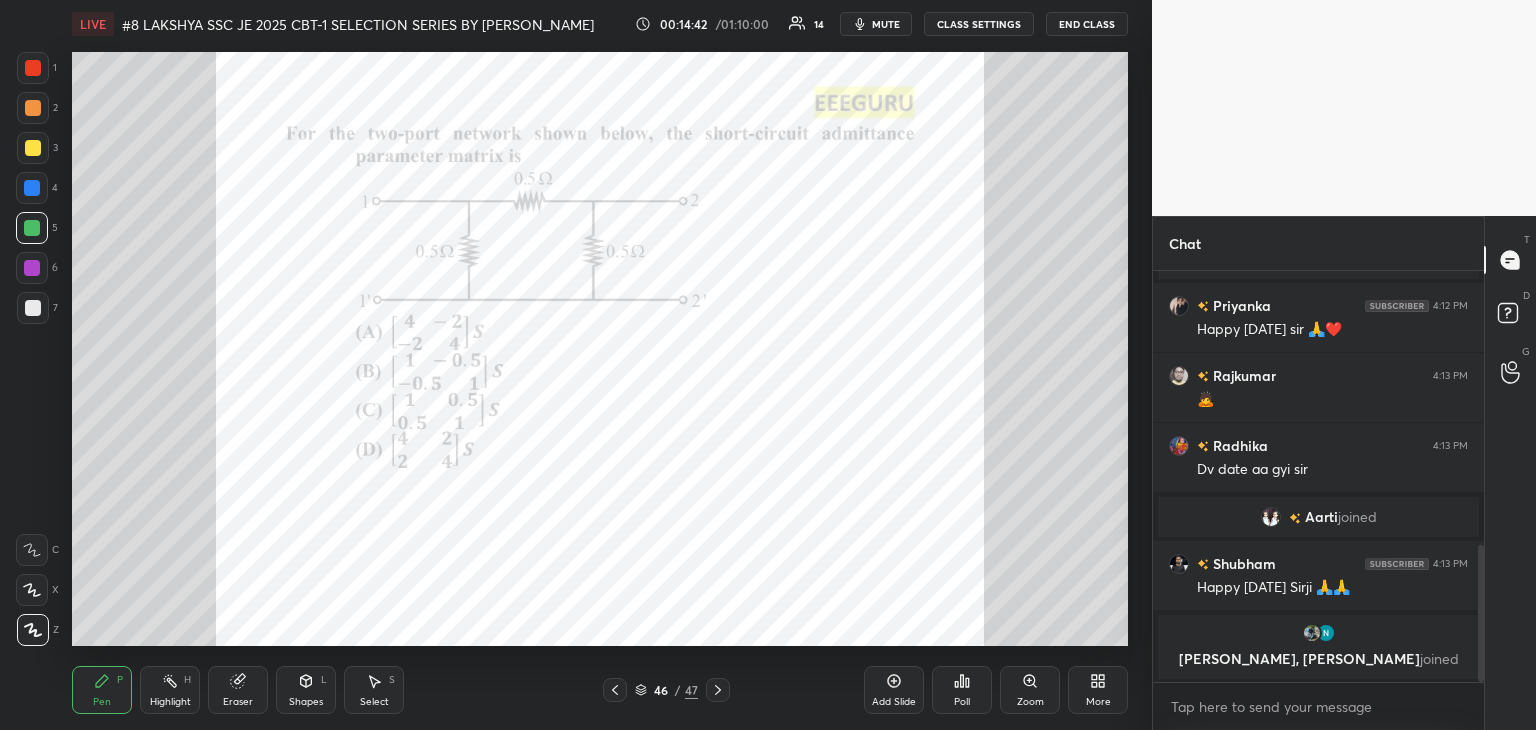 click on "6" at bounding box center (37, 272) 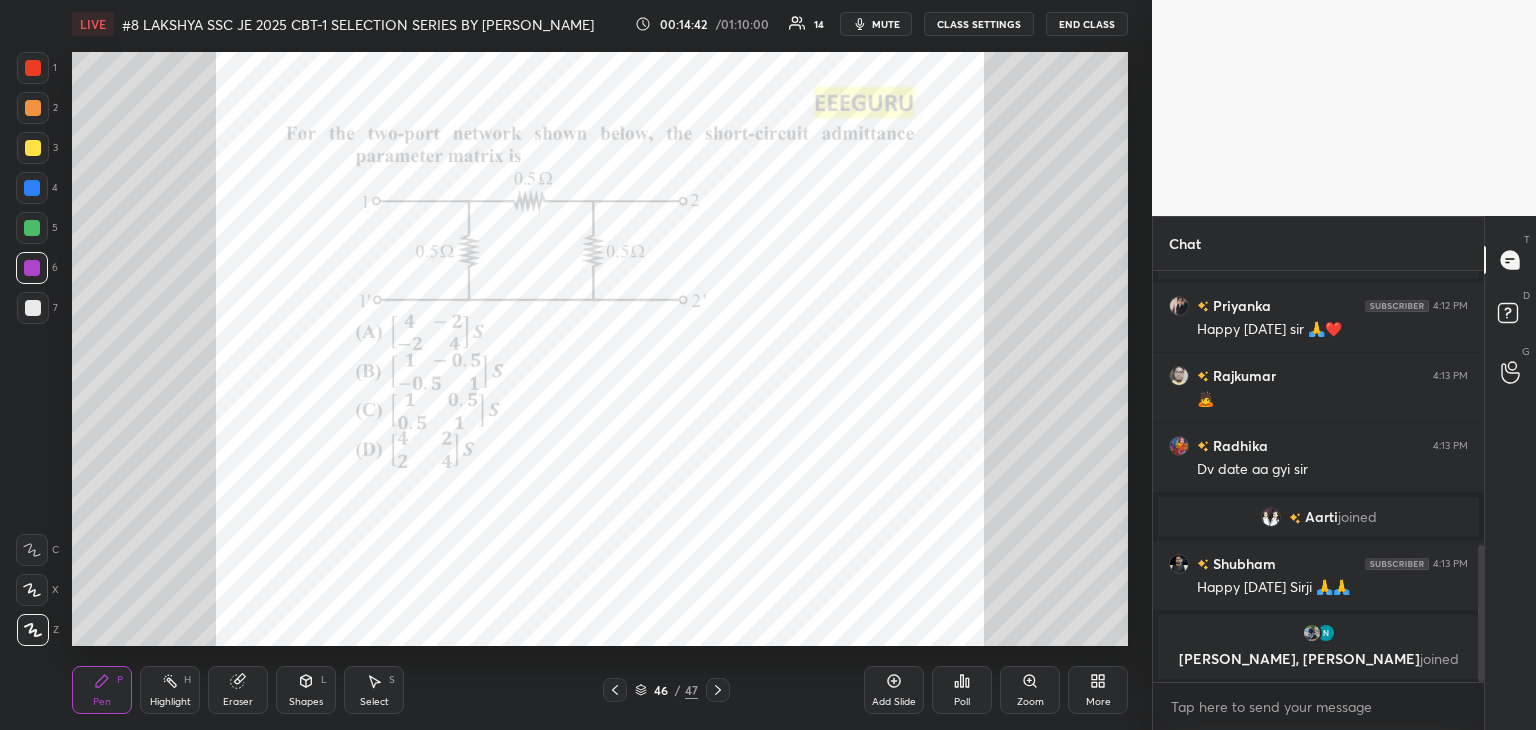 click on "1 2 3 4 5 6 7 C X Z C X Z E E Erase all   H H" at bounding box center [32, 349] 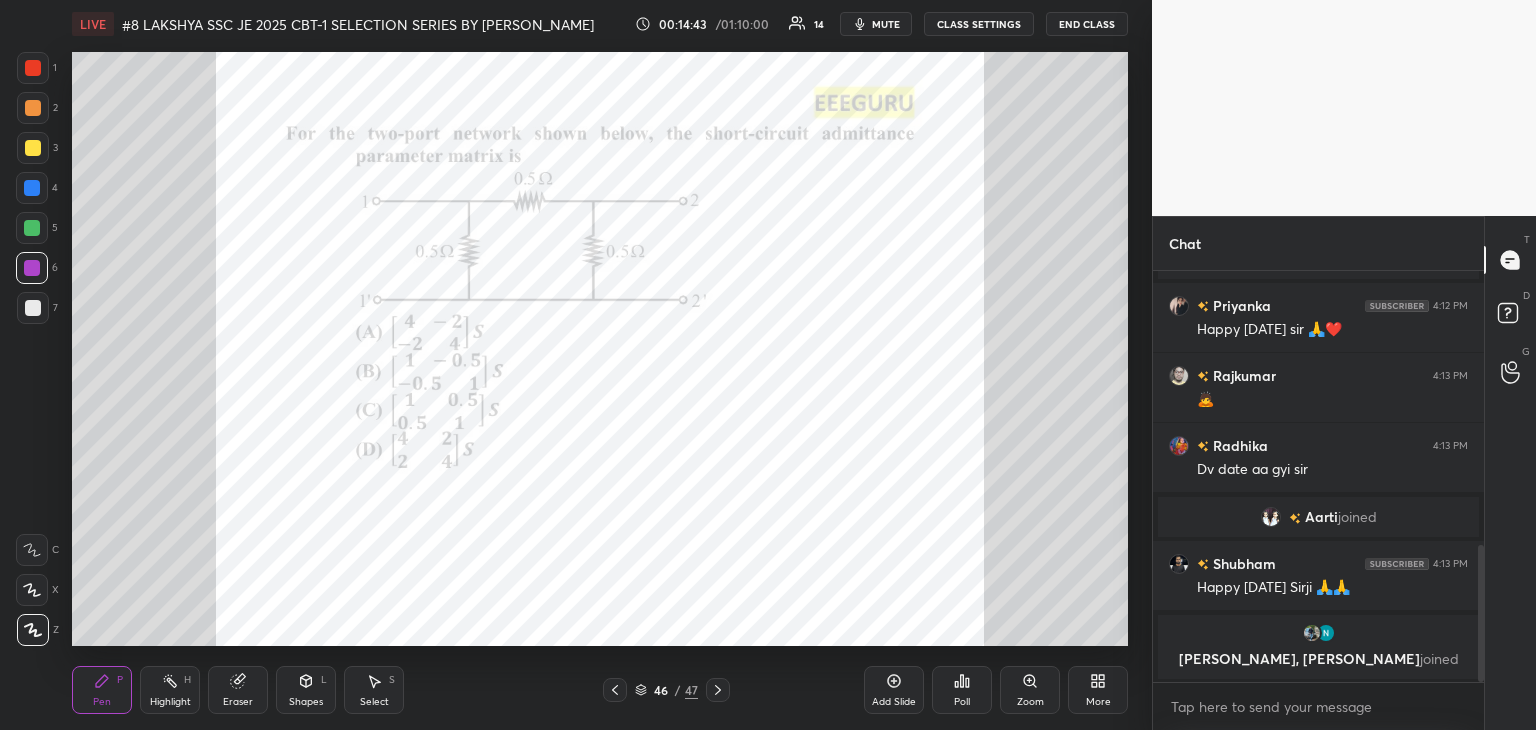 click on "7" at bounding box center (37, 312) 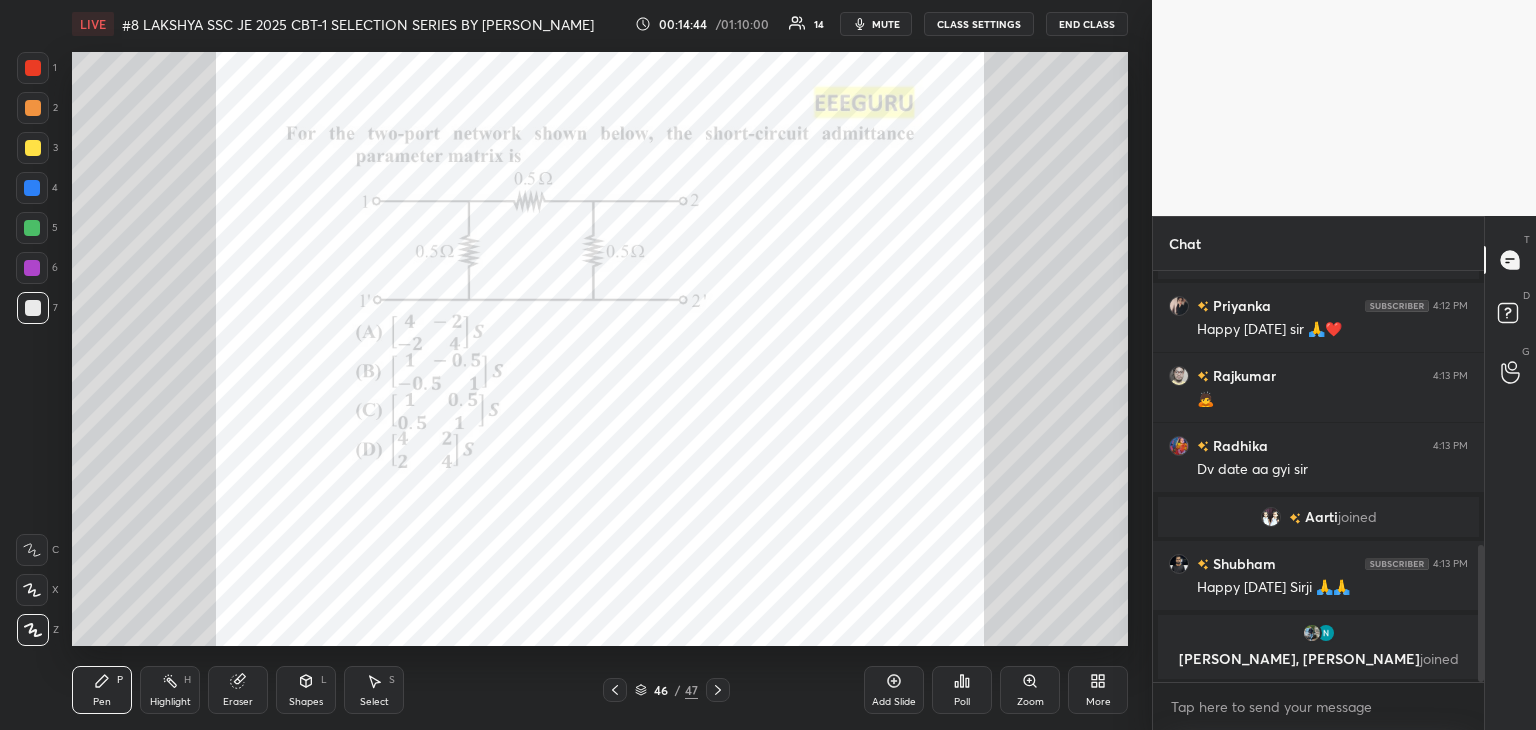 click 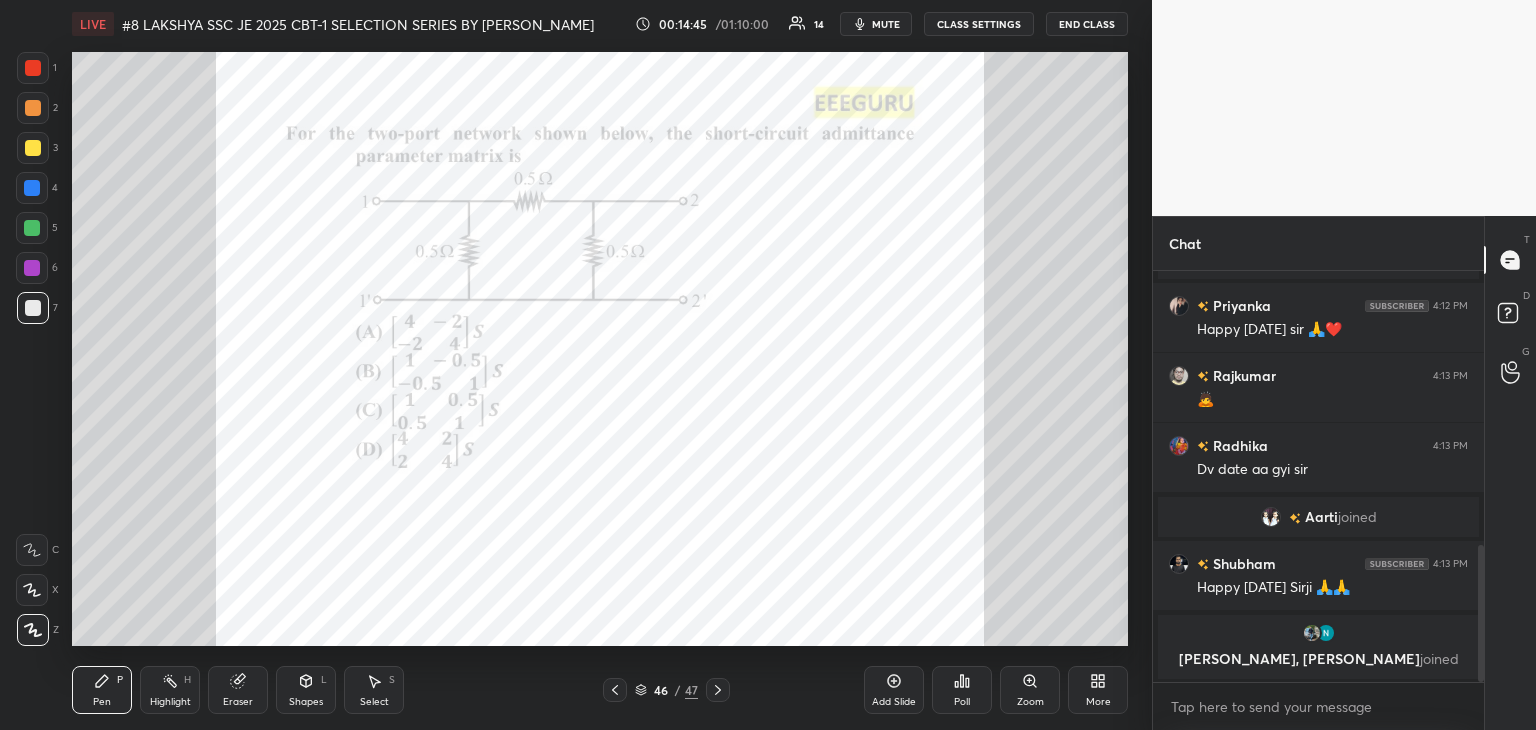 click at bounding box center [33, 630] 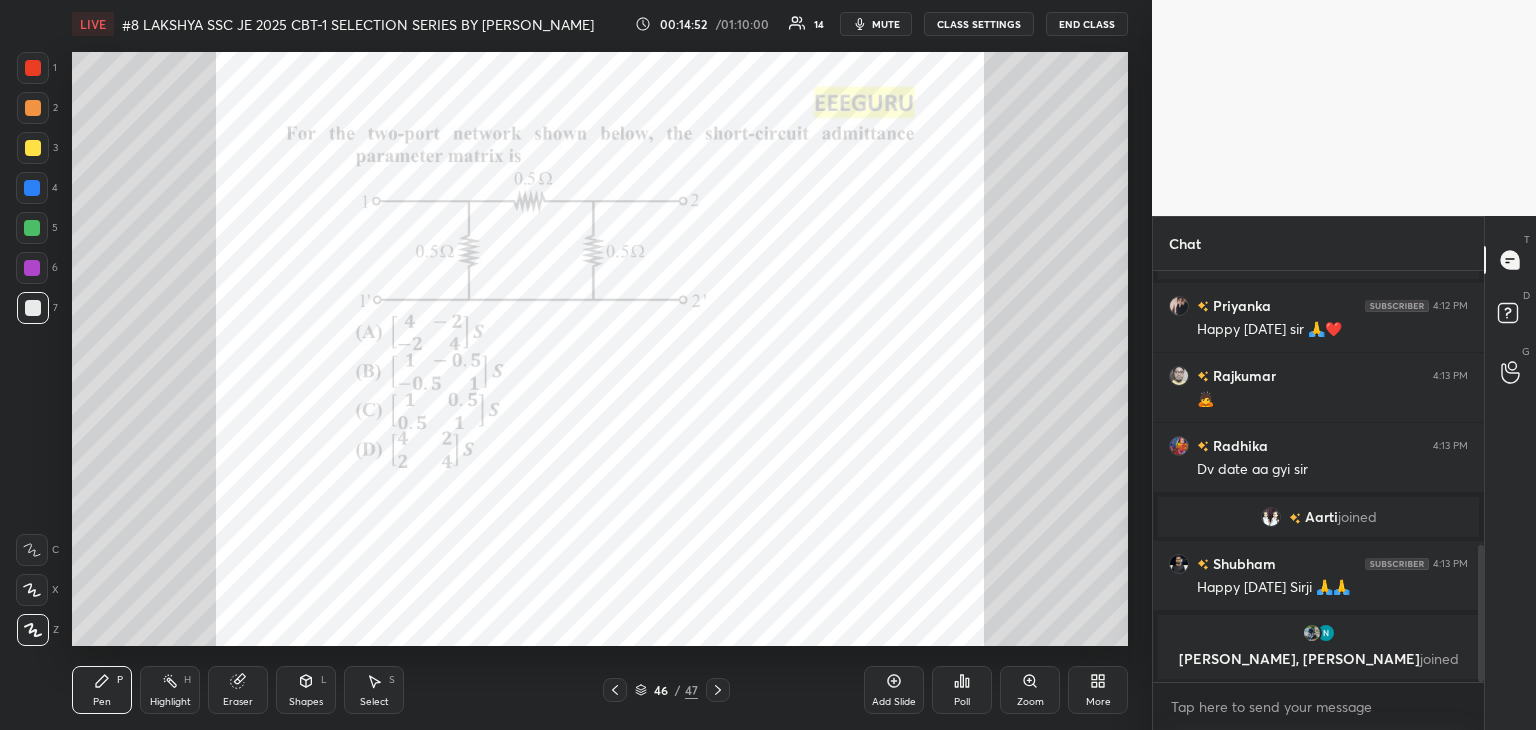 click at bounding box center (33, 68) 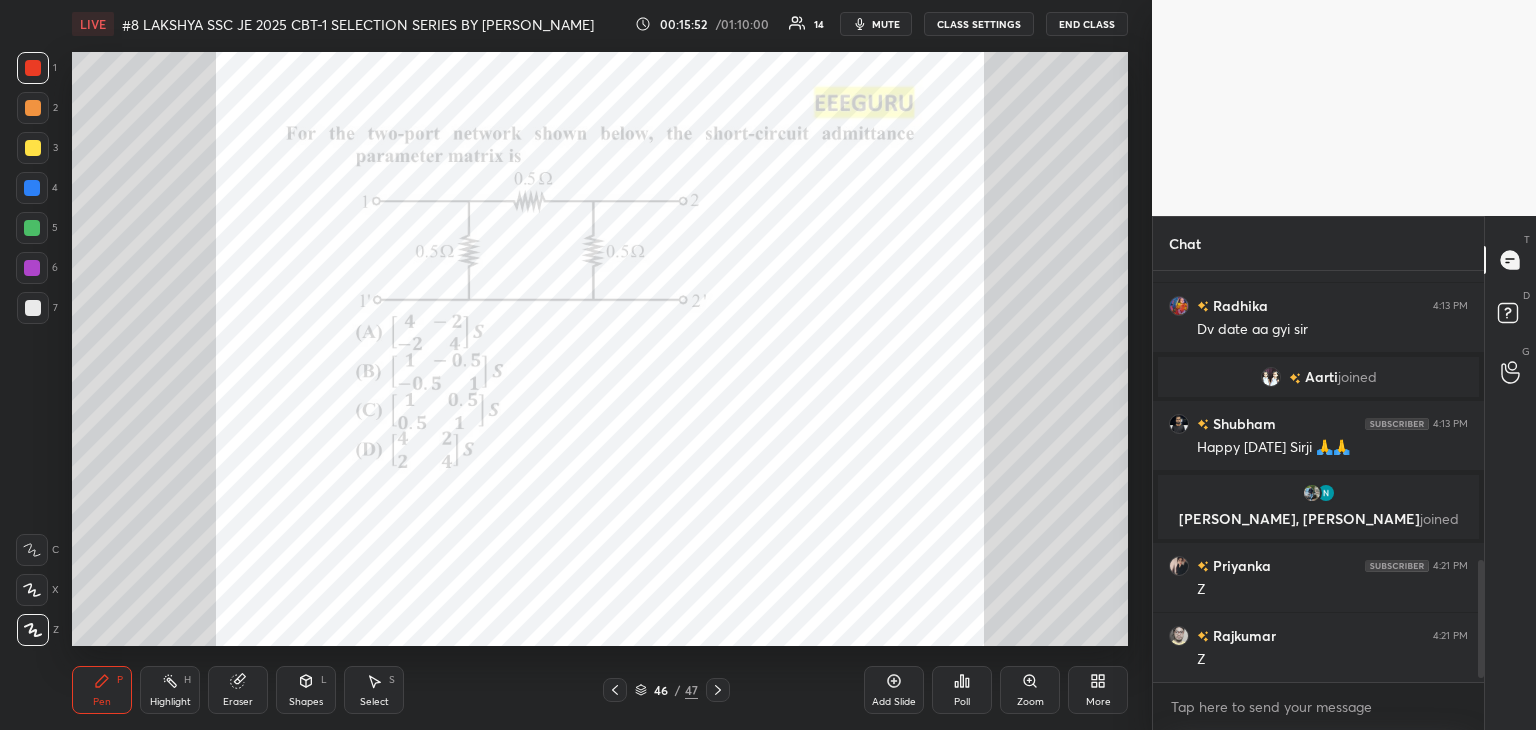 scroll, scrollTop: 1046, scrollLeft: 0, axis: vertical 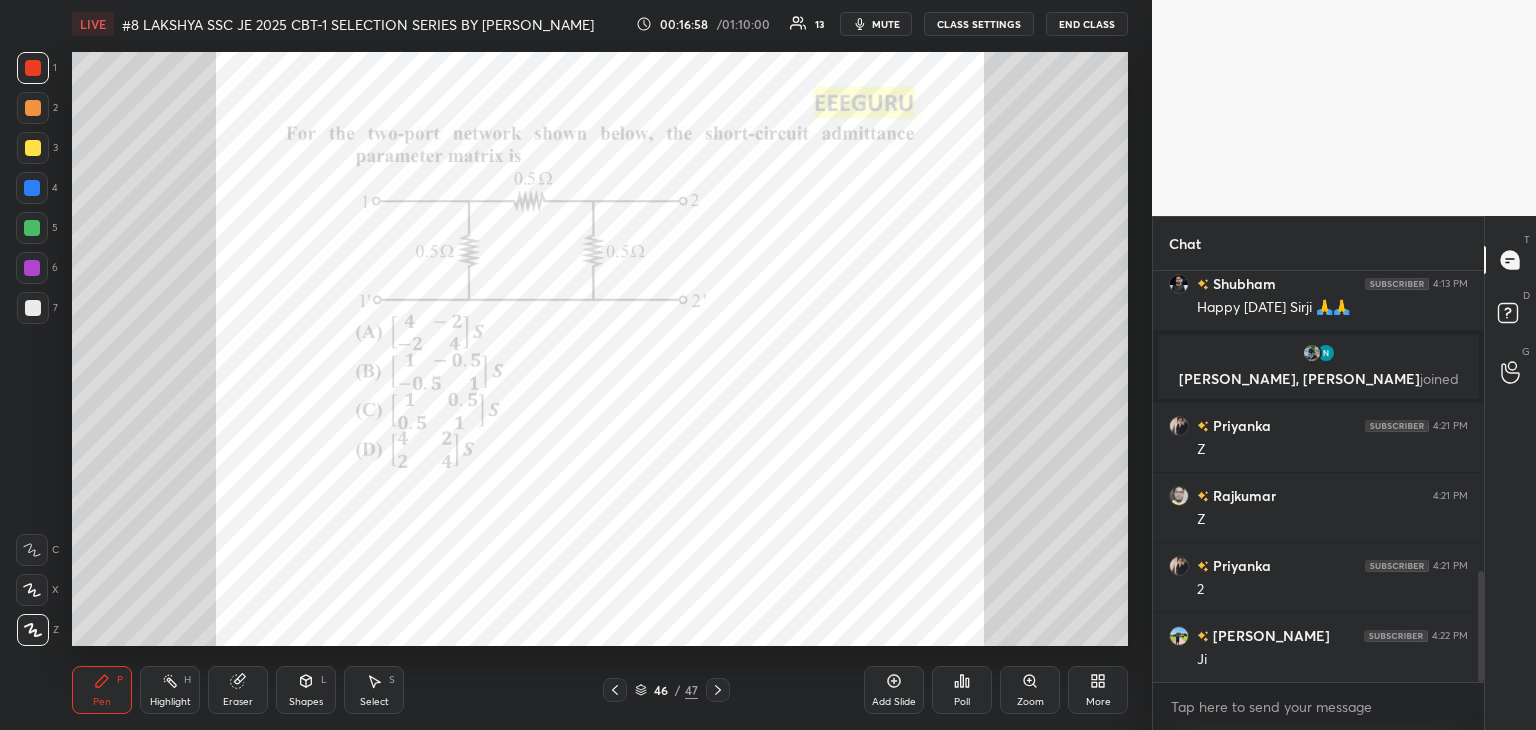 click at bounding box center (615, 690) 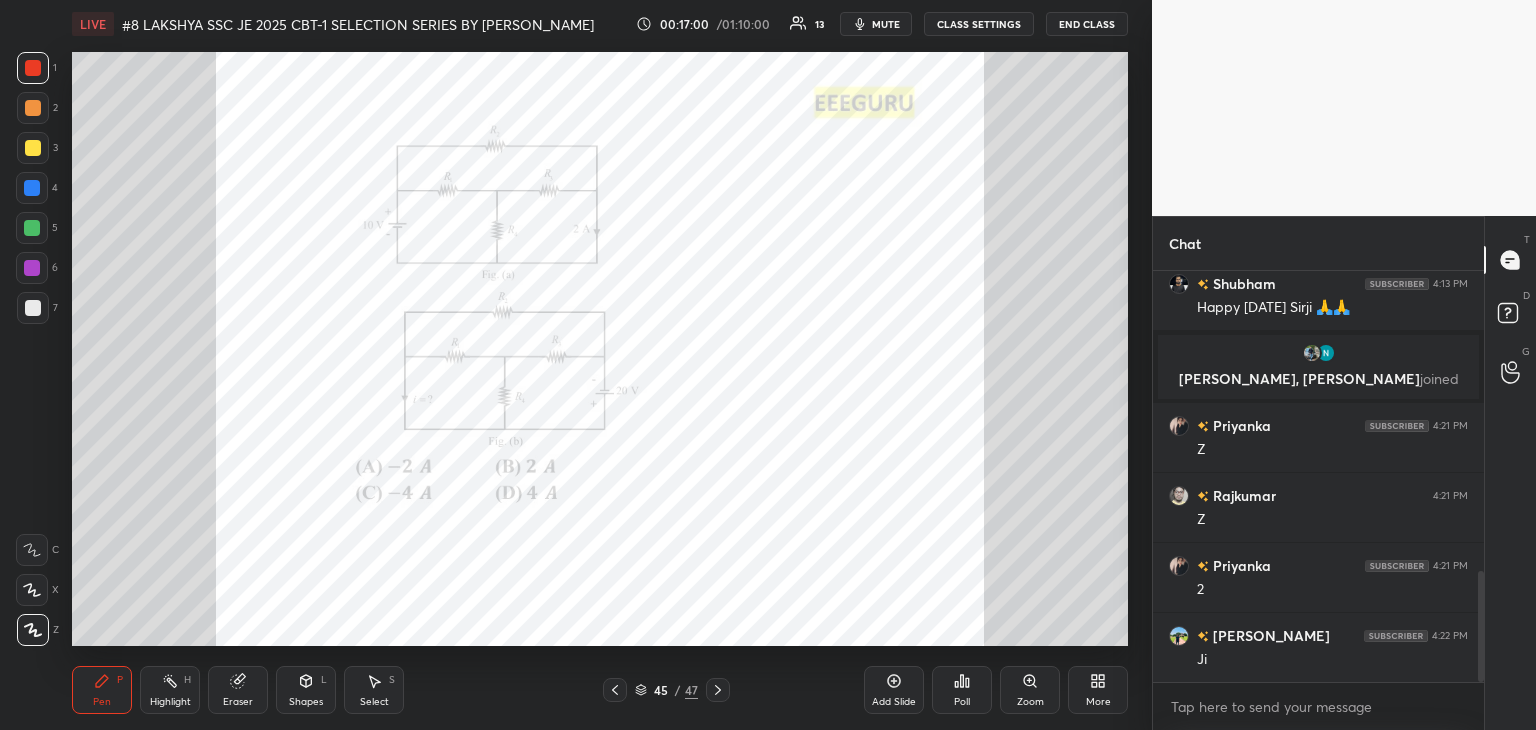 click 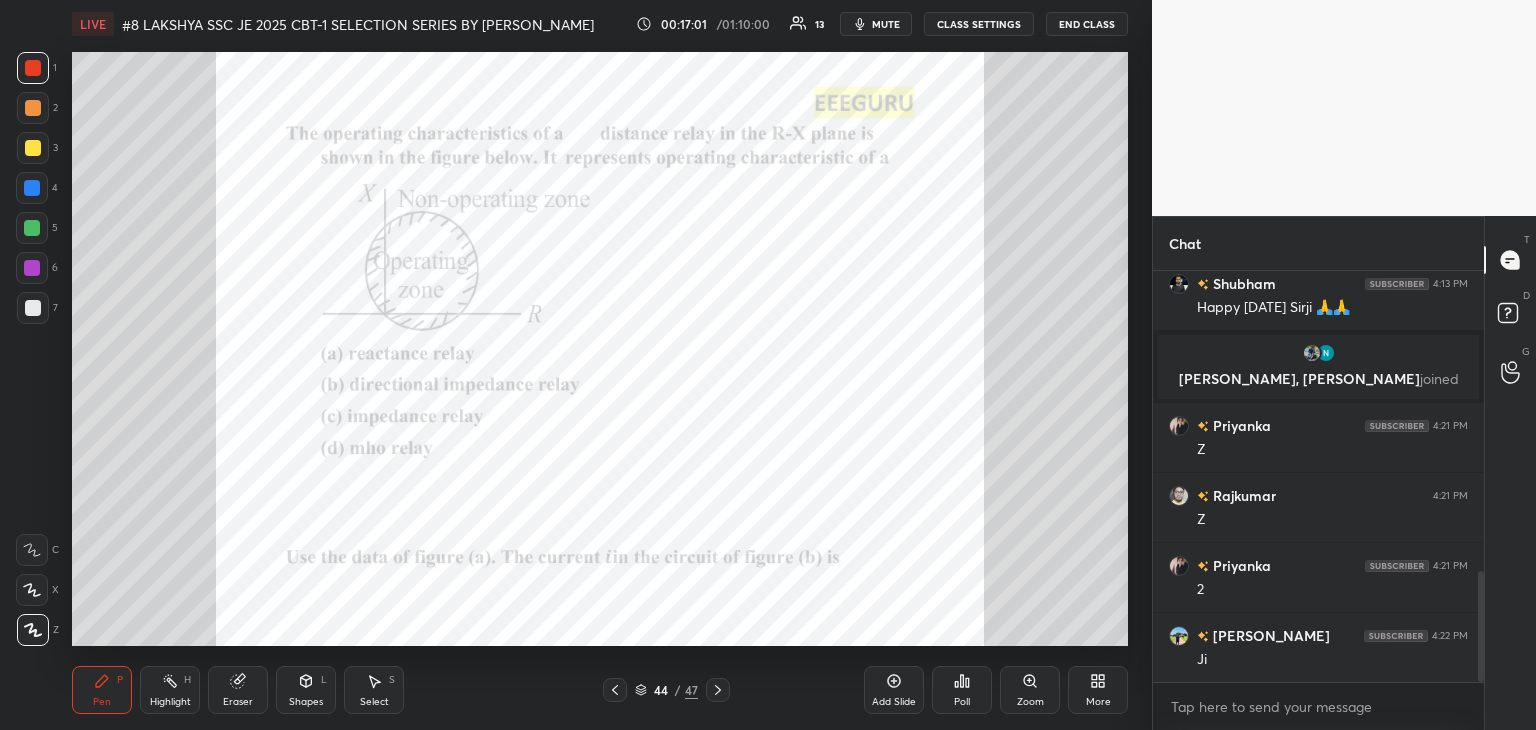 click 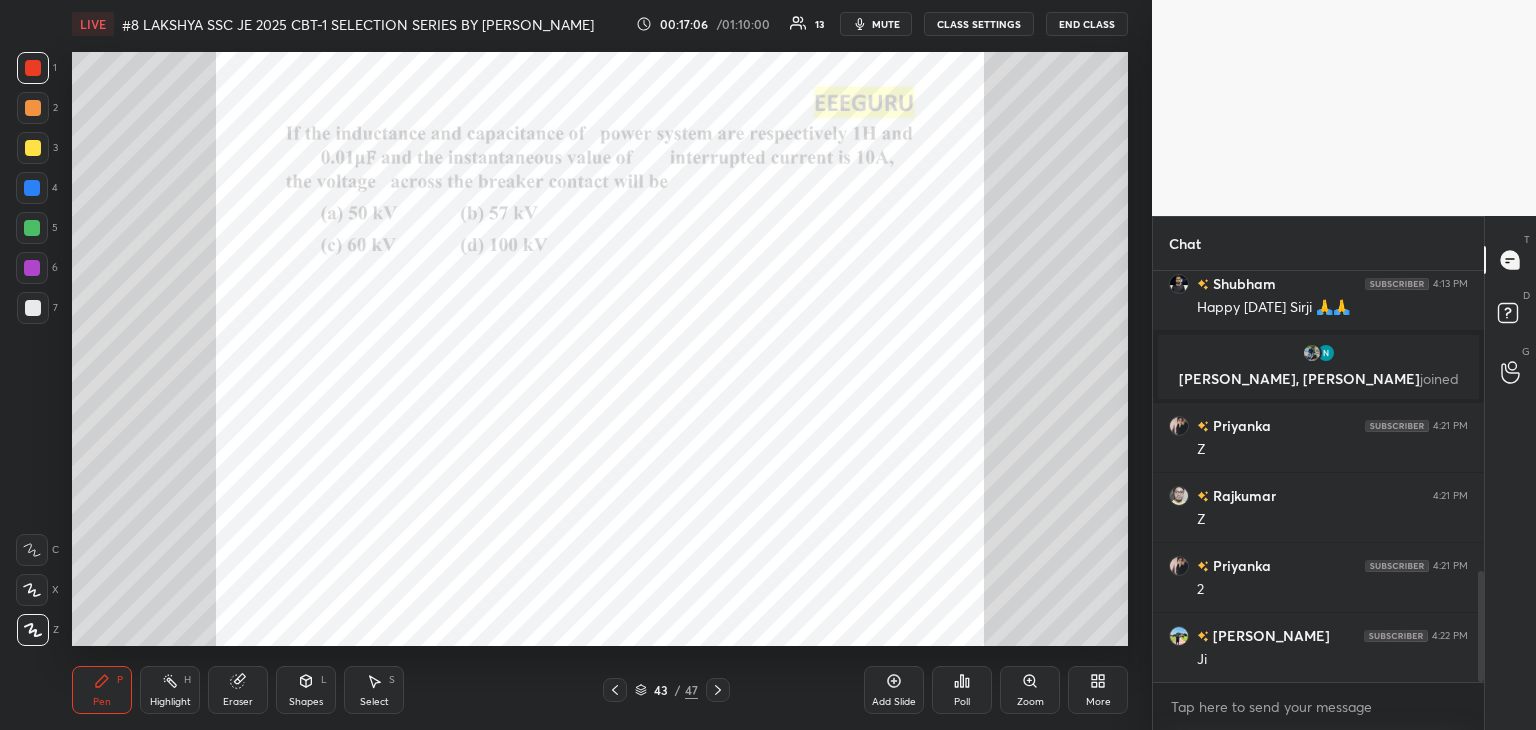 click at bounding box center [615, 690] 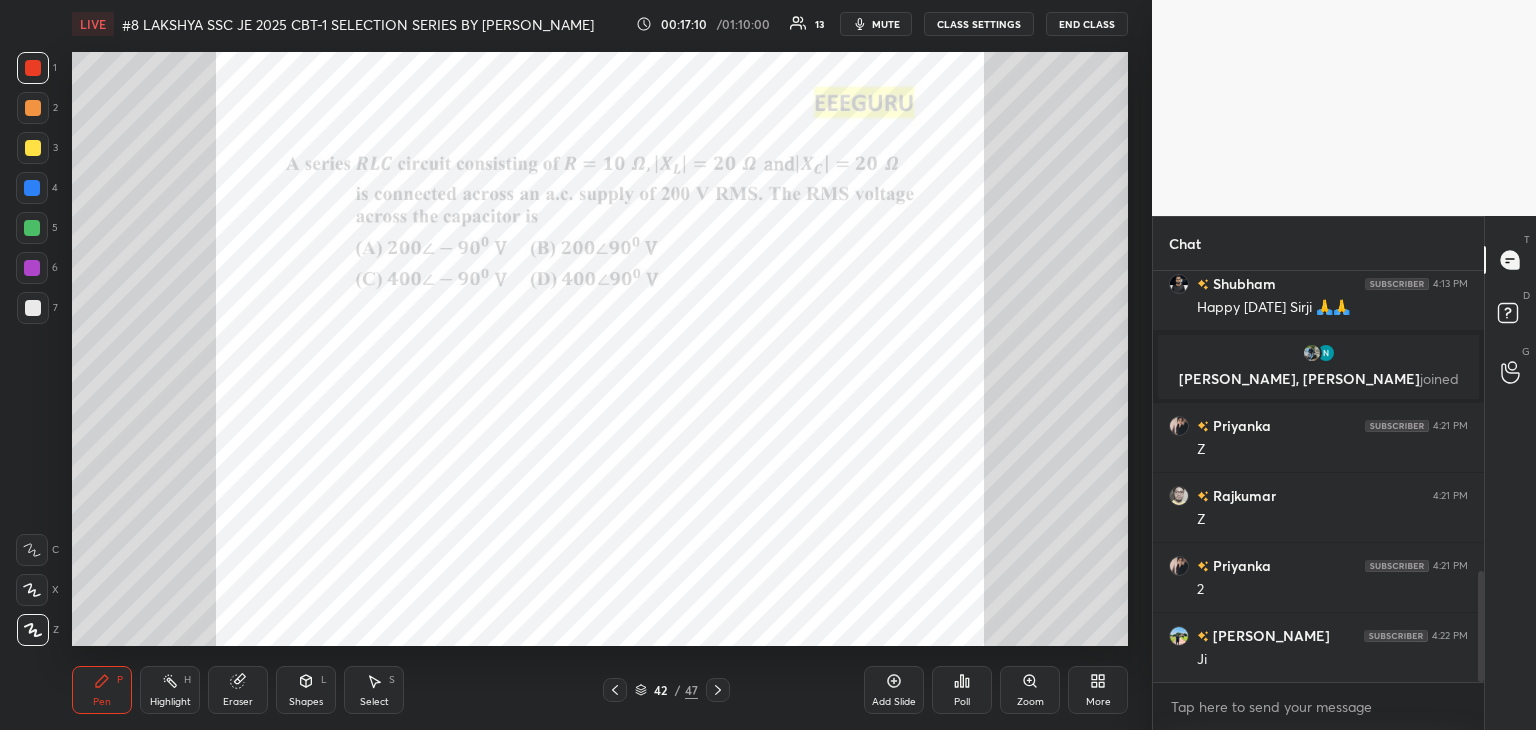 click on "Poll" at bounding box center [962, 690] 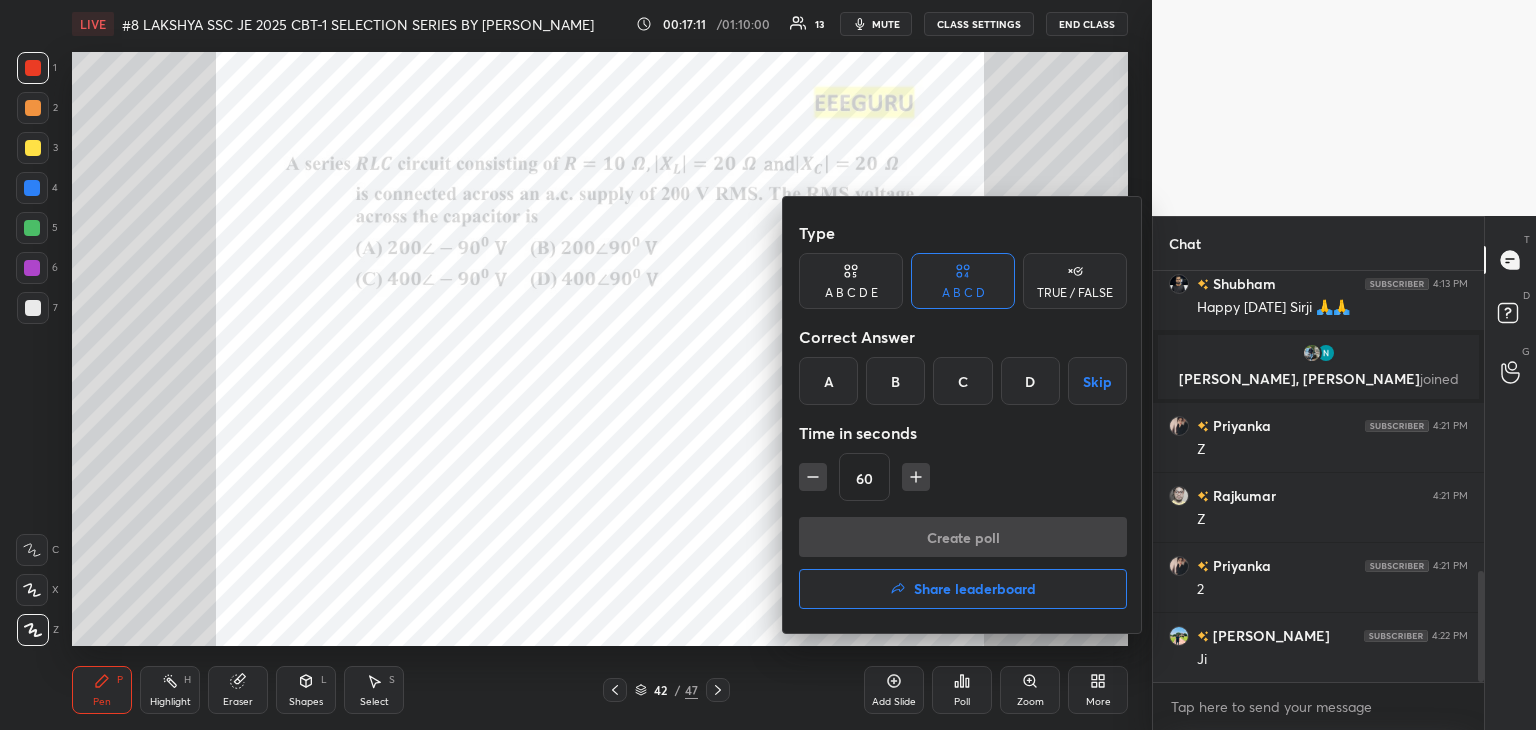 drag, startPoint x: 966, startPoint y: 387, endPoint x: 957, endPoint y: 421, distance: 35.17101 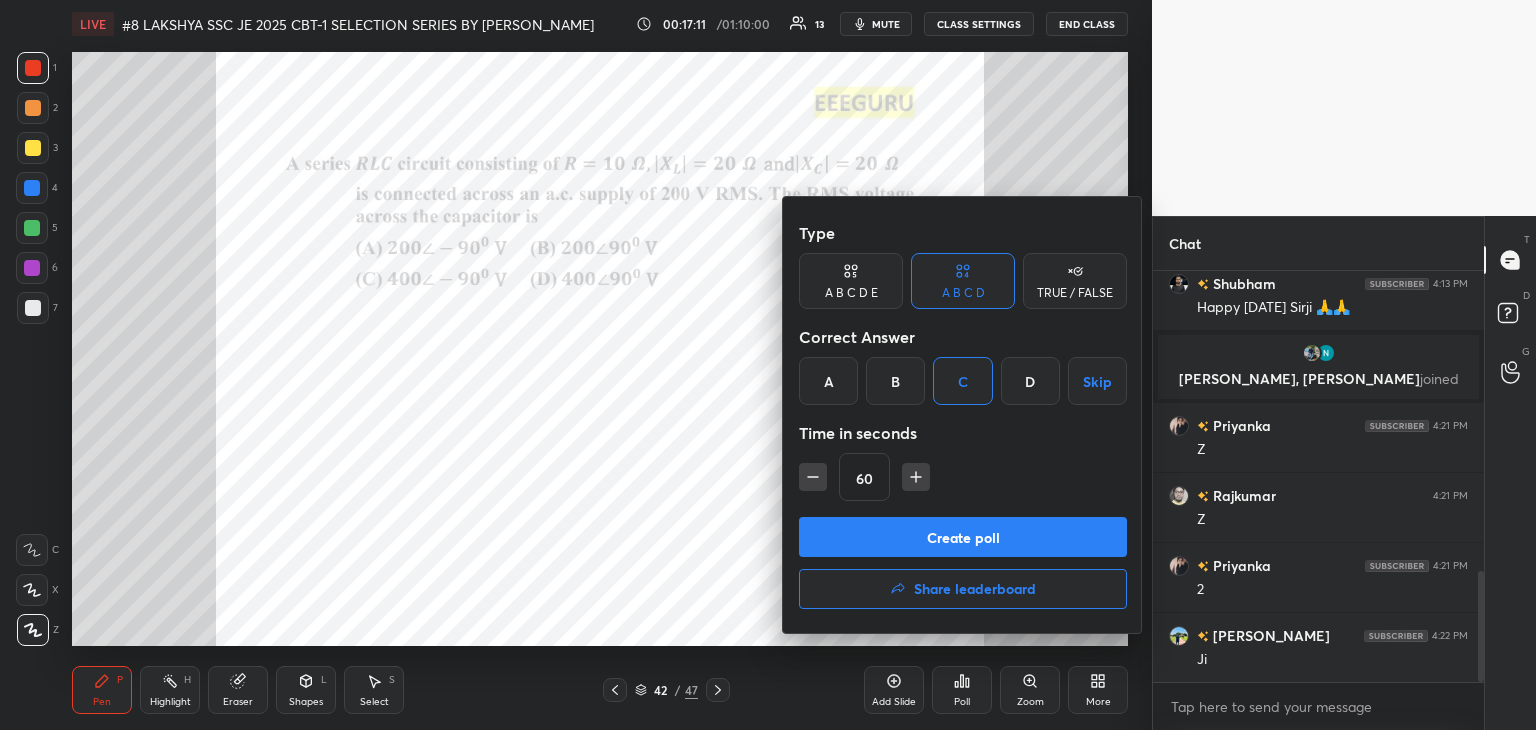 click on "Create poll" at bounding box center [963, 537] 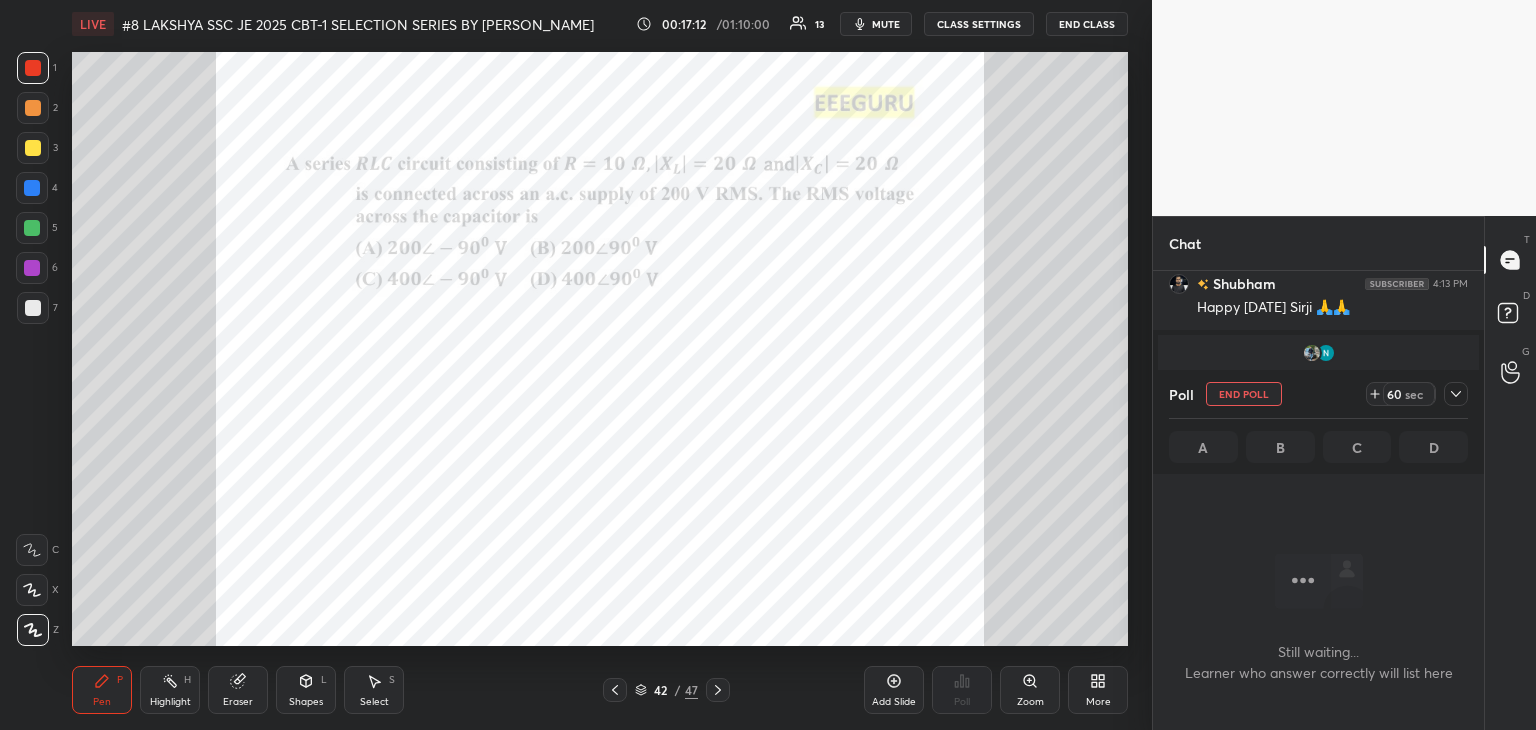 scroll, scrollTop: 308, scrollLeft: 325, axis: both 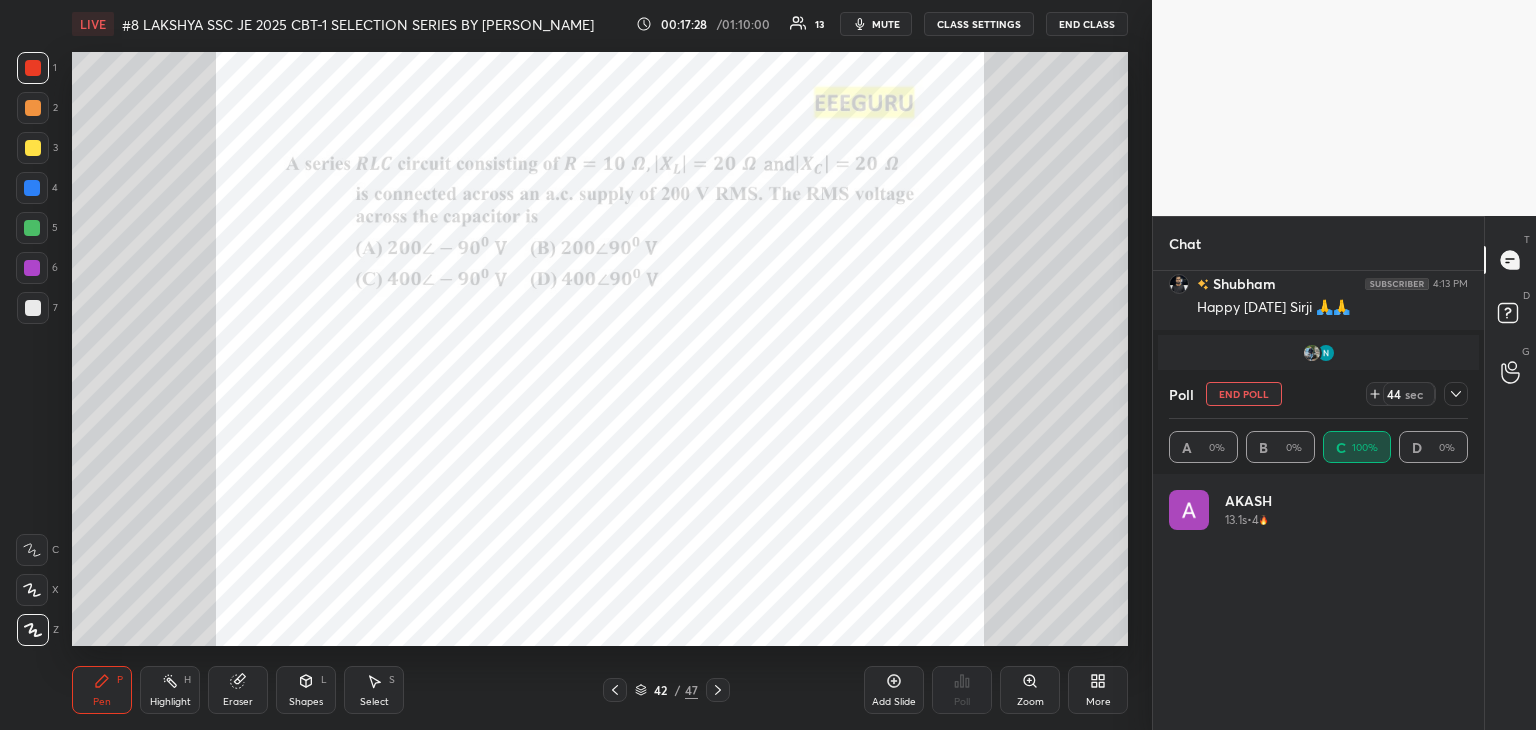click 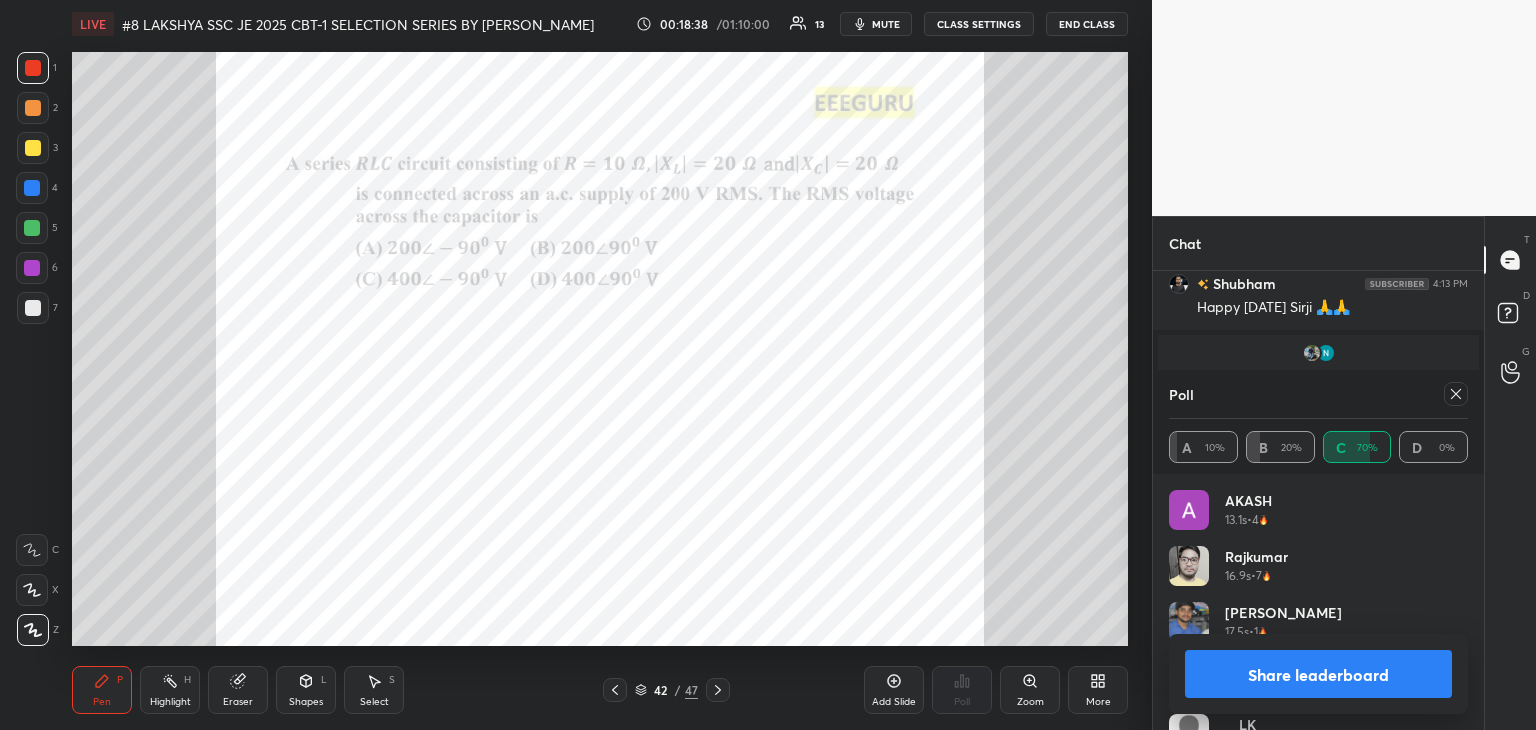 click at bounding box center [33, 148] 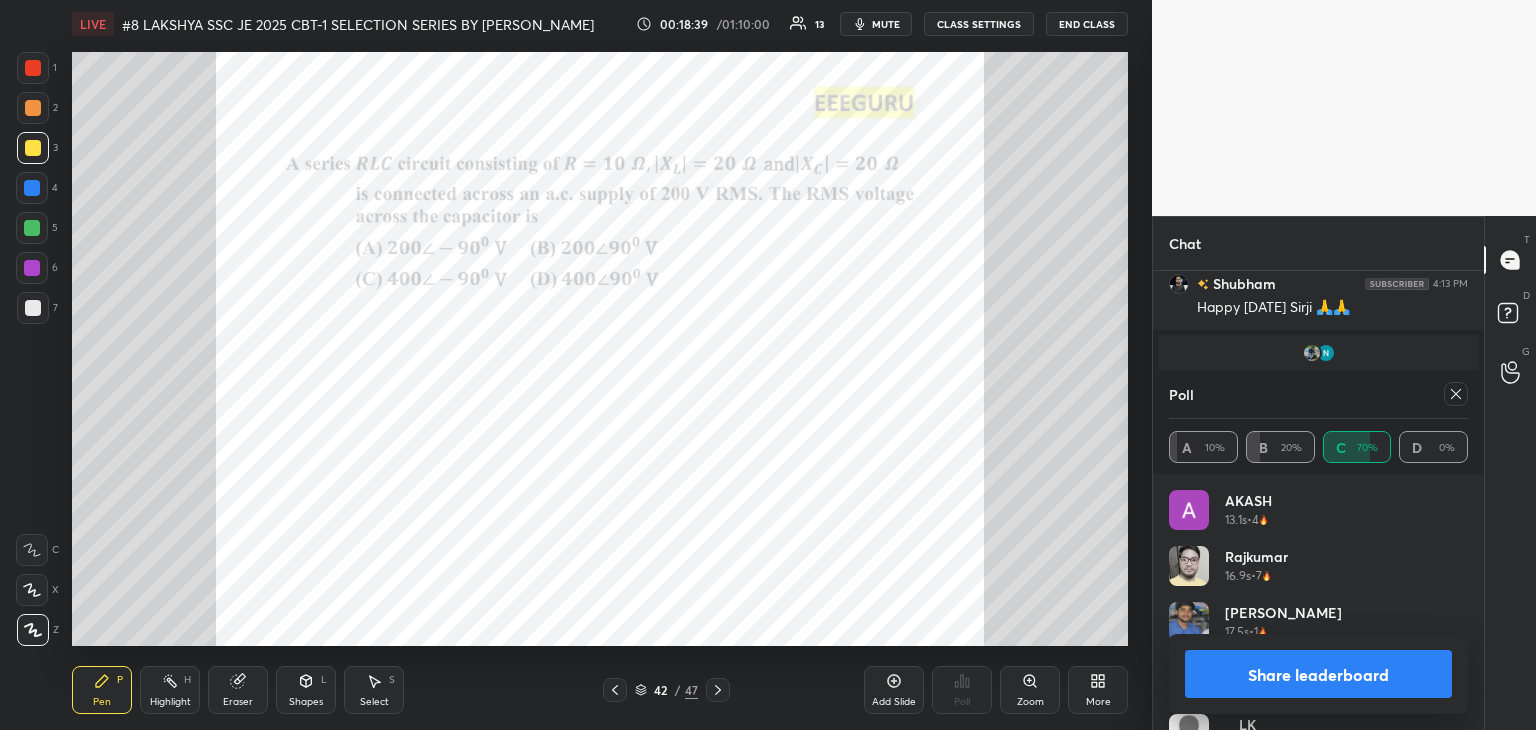 click 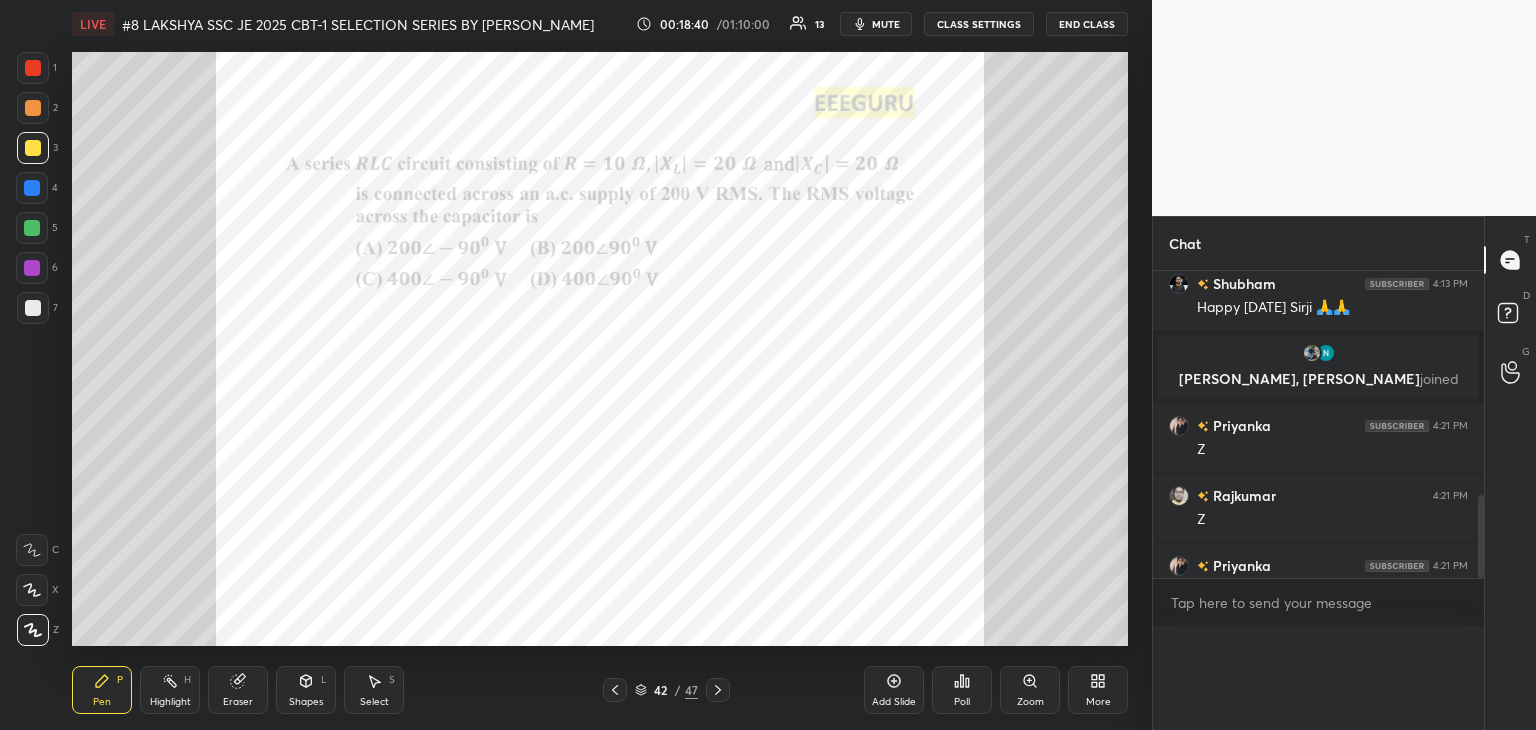 scroll, scrollTop: 120, scrollLeft: 293, axis: both 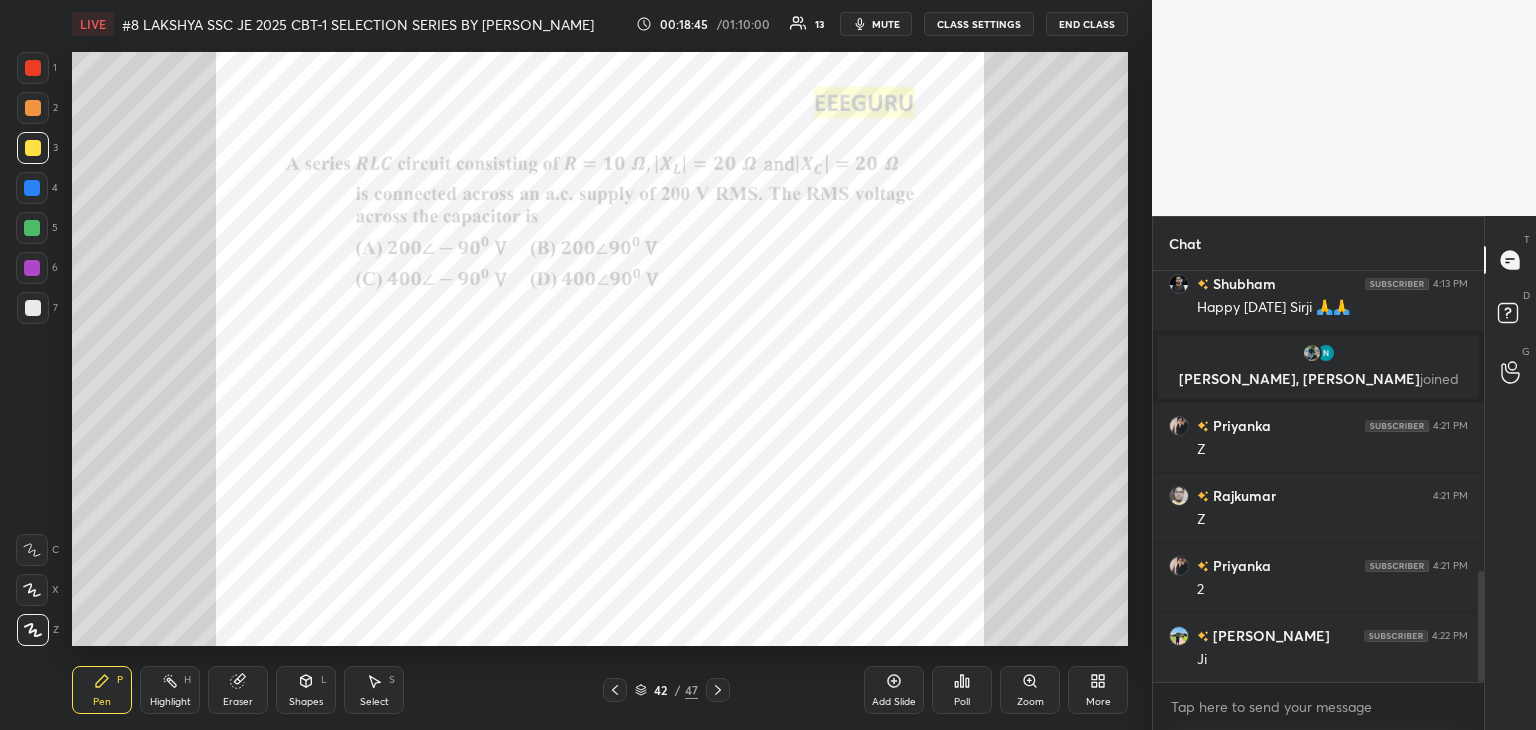 drag, startPoint x: 32, startPoint y: 70, endPoint x: 62, endPoint y: 82, distance: 32.31099 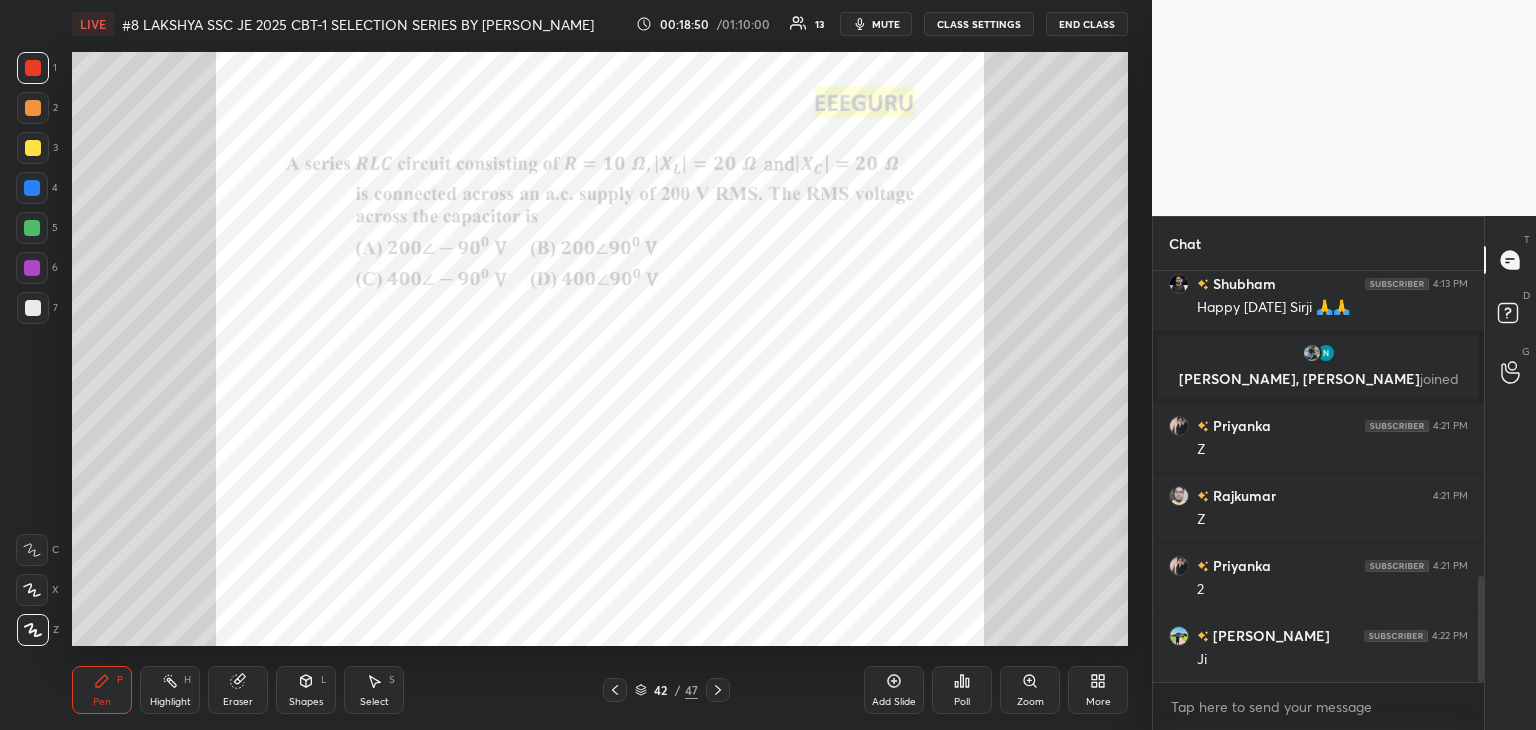 scroll, scrollTop: 1186, scrollLeft: 0, axis: vertical 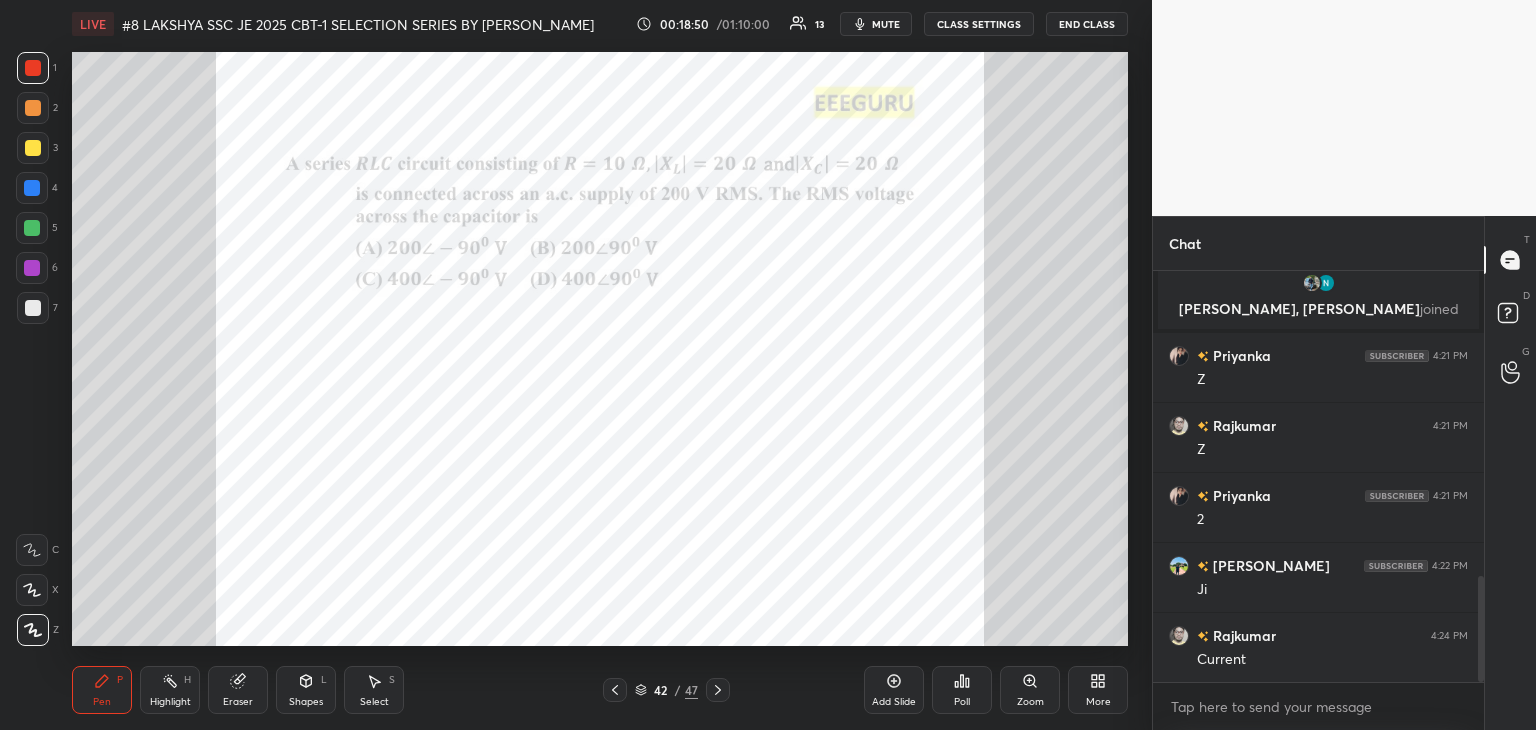 click at bounding box center [32, 188] 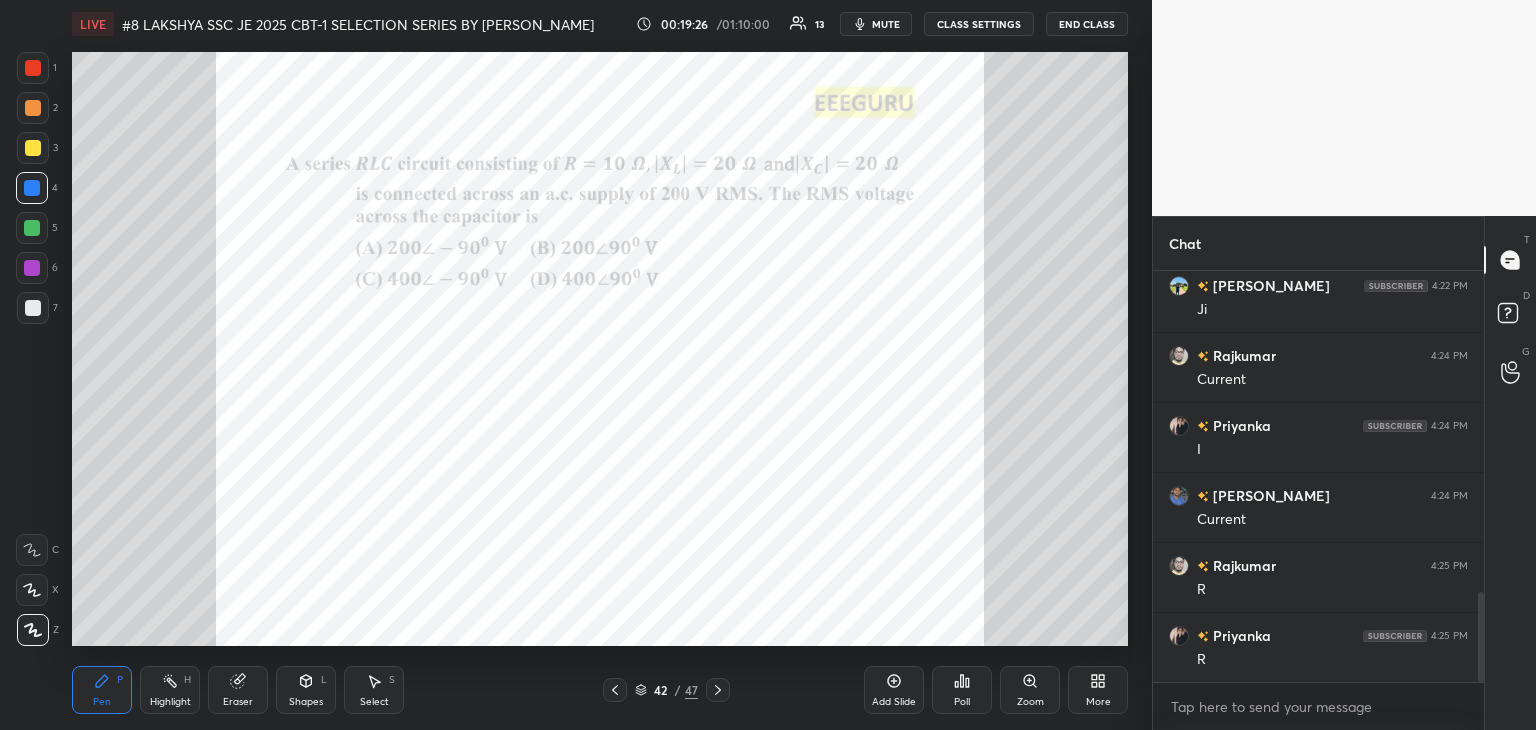 scroll, scrollTop: 1536, scrollLeft: 0, axis: vertical 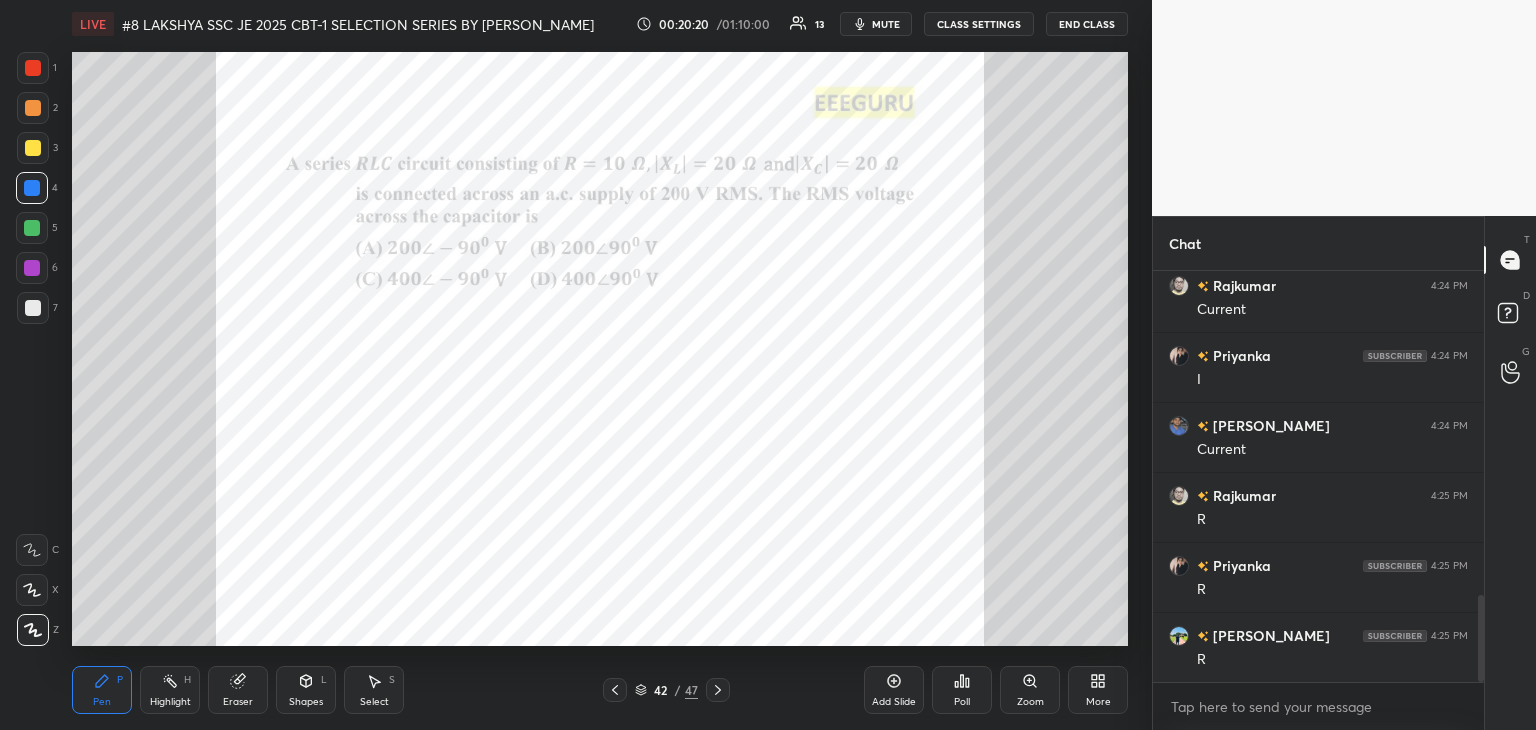 click on "Eraser" at bounding box center (238, 690) 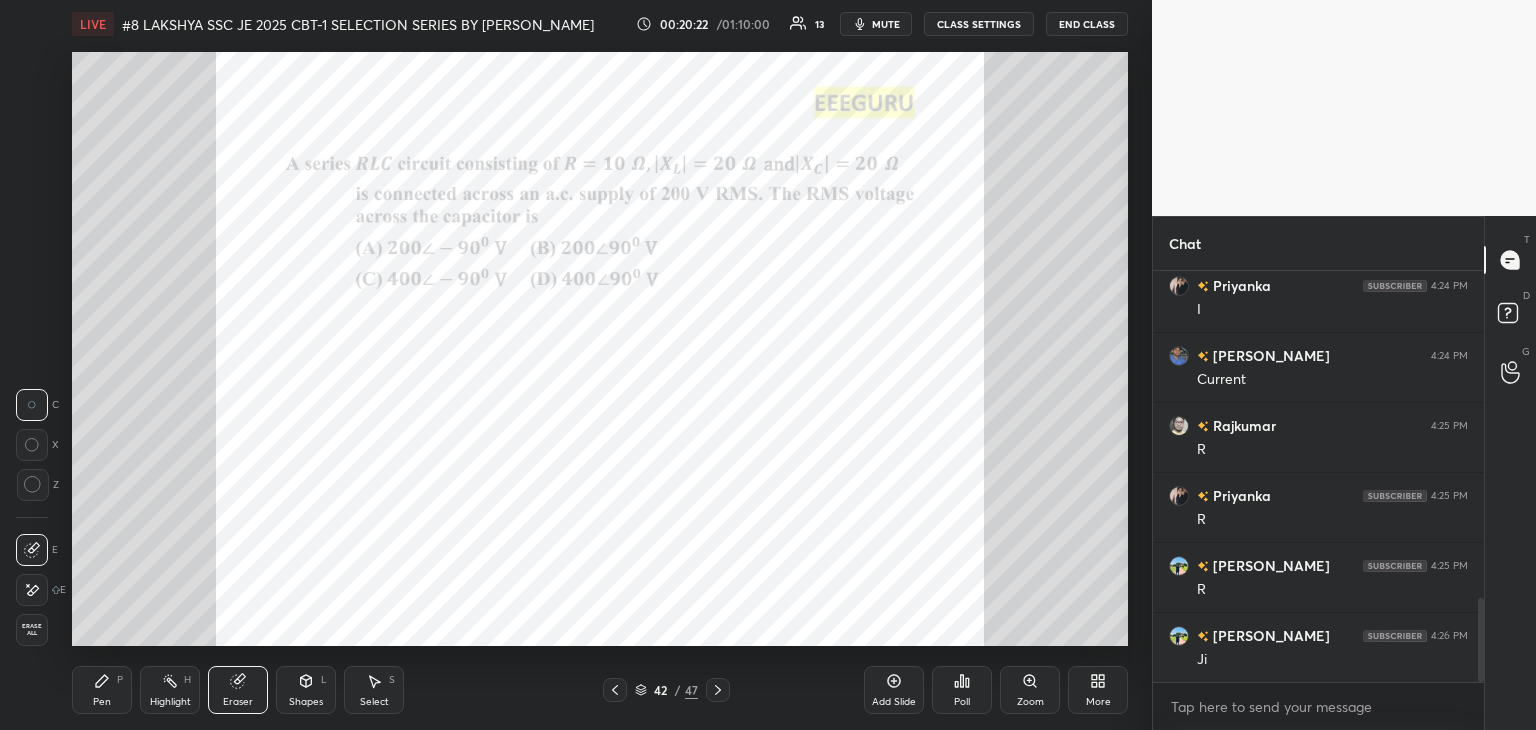 scroll, scrollTop: 365, scrollLeft: 325, axis: both 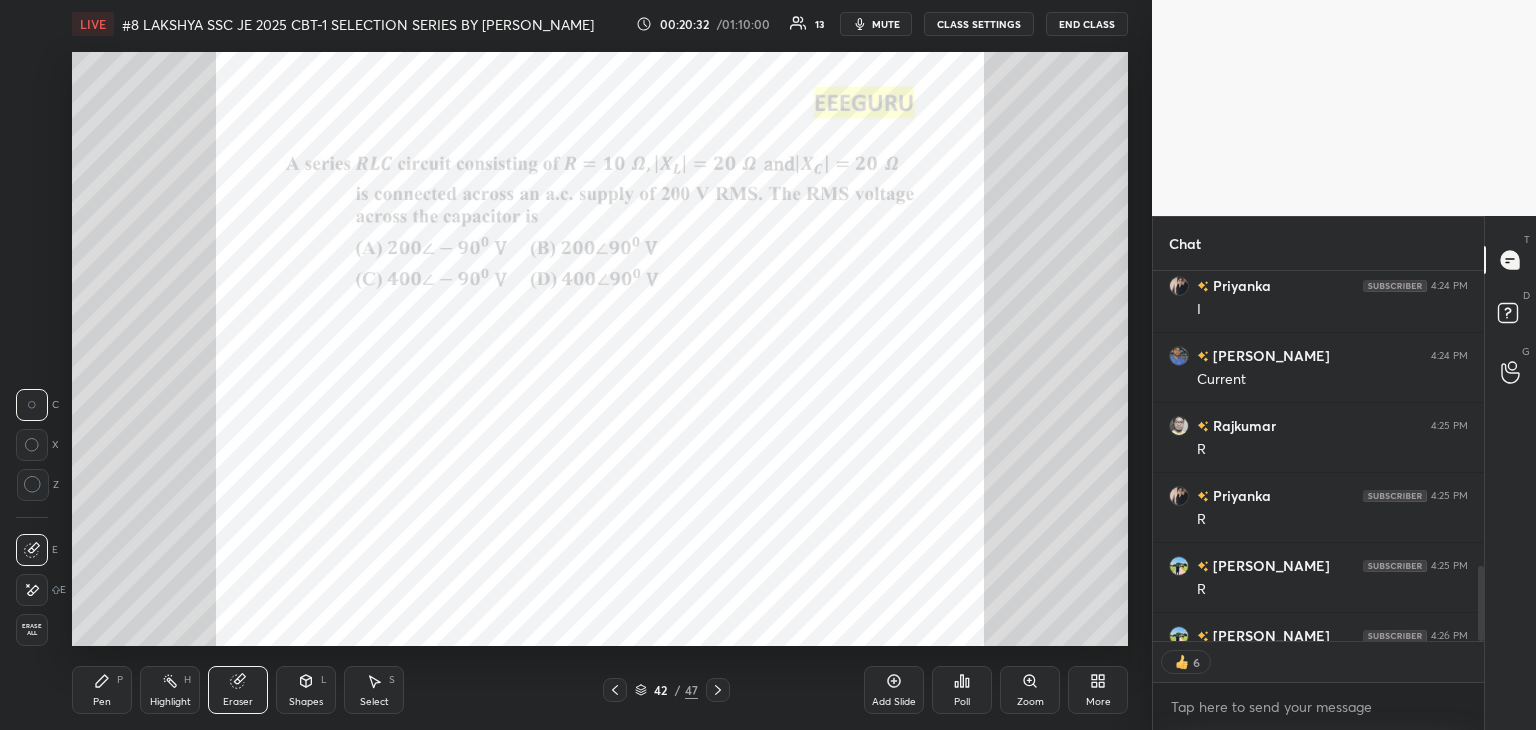 drag, startPoint x: 103, startPoint y: 704, endPoint x: 86, endPoint y: 719, distance: 22.671568 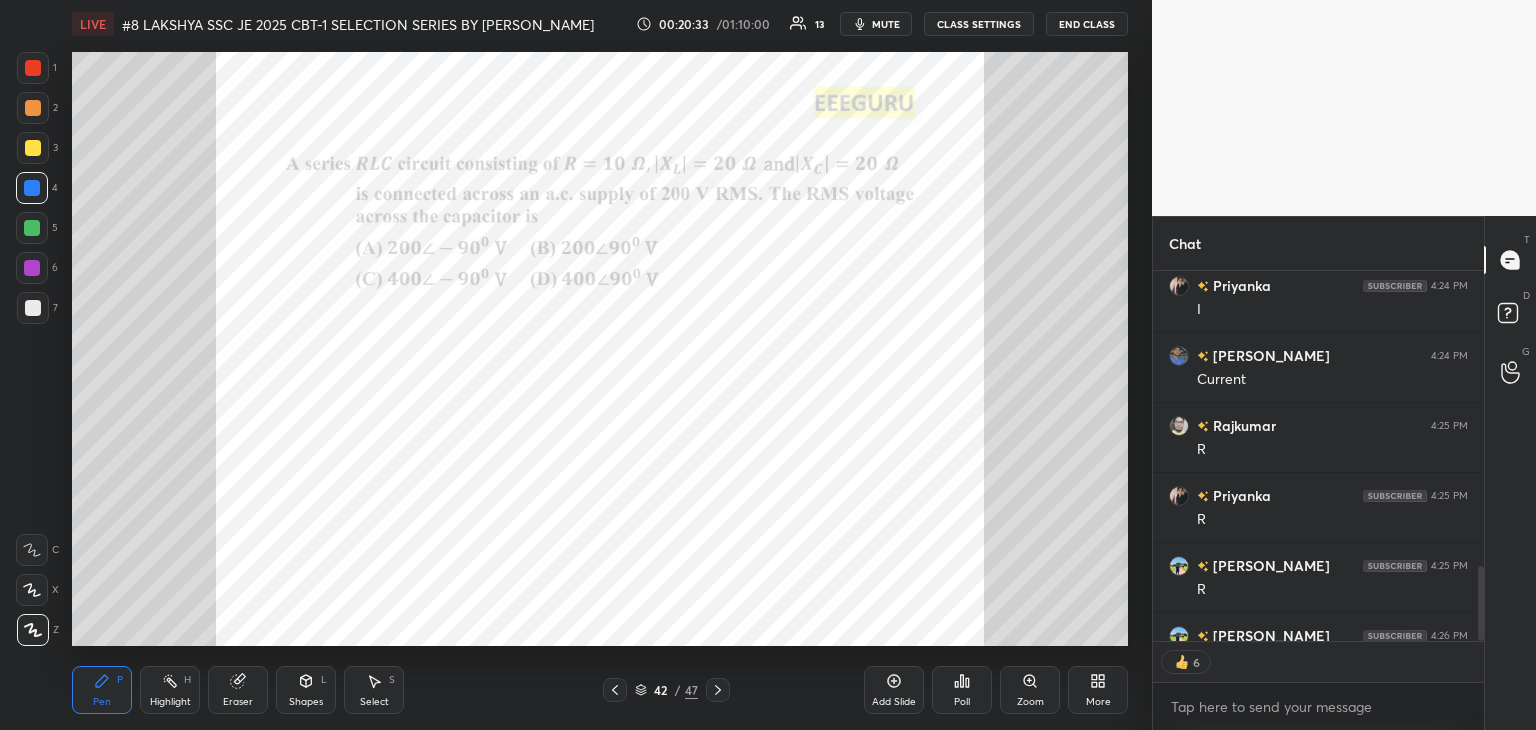 click at bounding box center (33, 68) 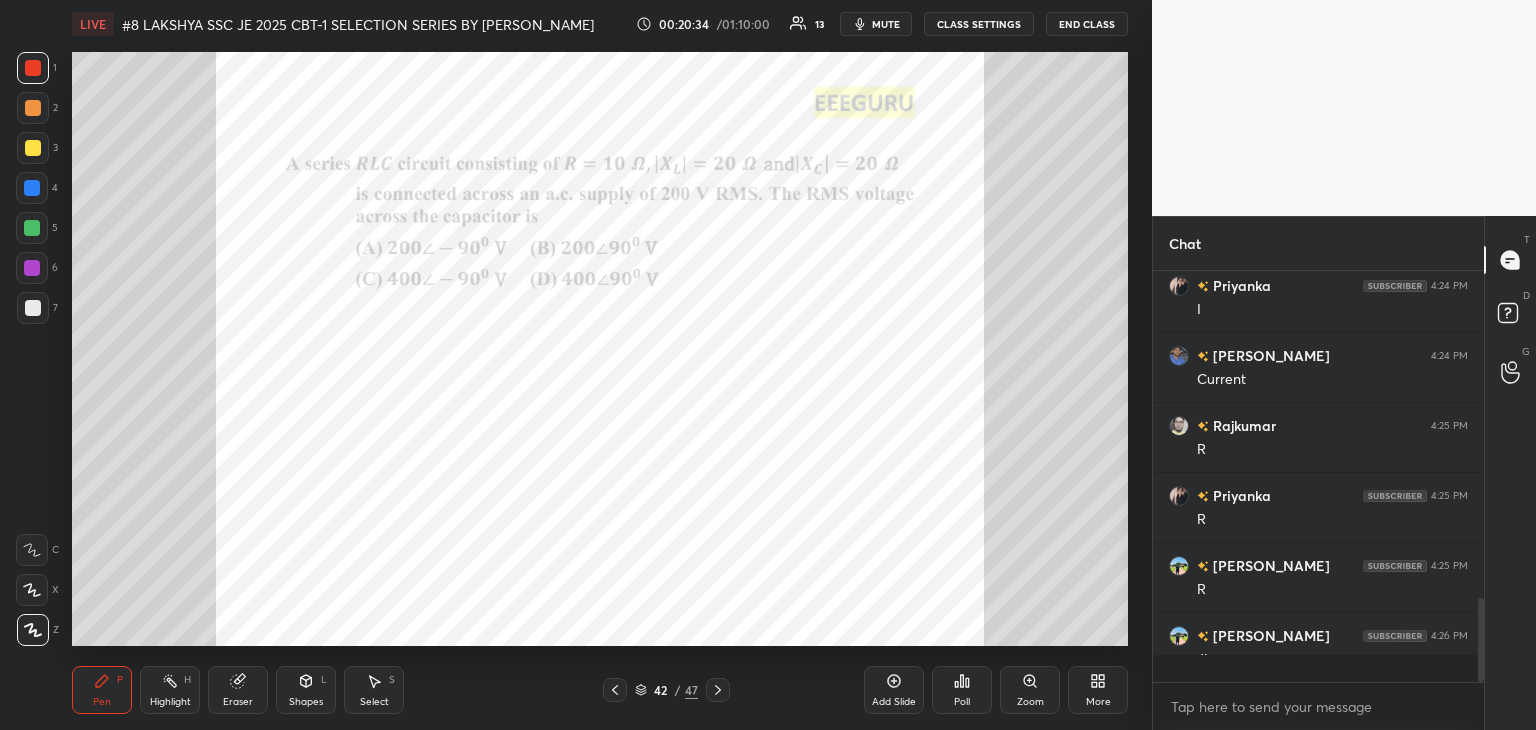 scroll, scrollTop: 6, scrollLeft: 6, axis: both 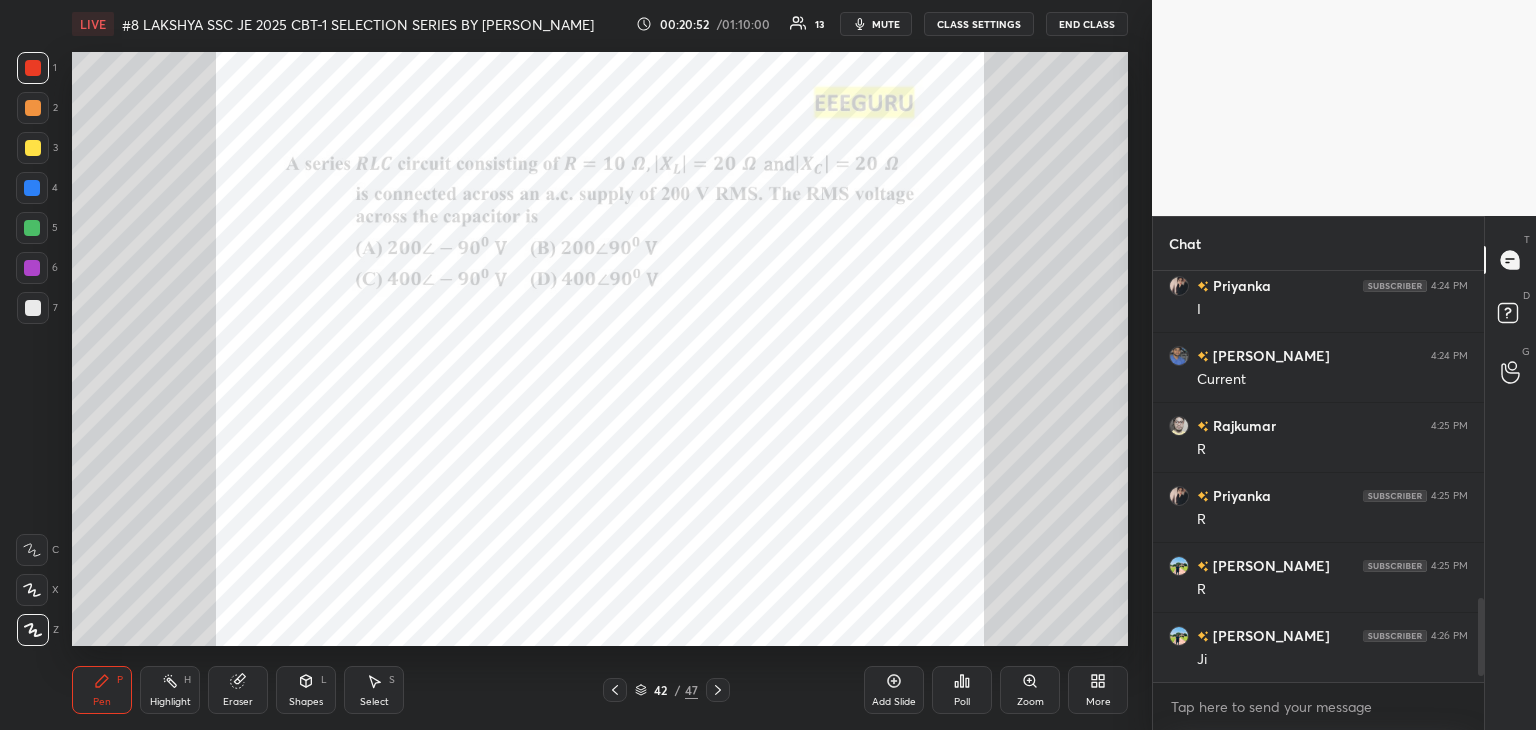 click at bounding box center (32, 268) 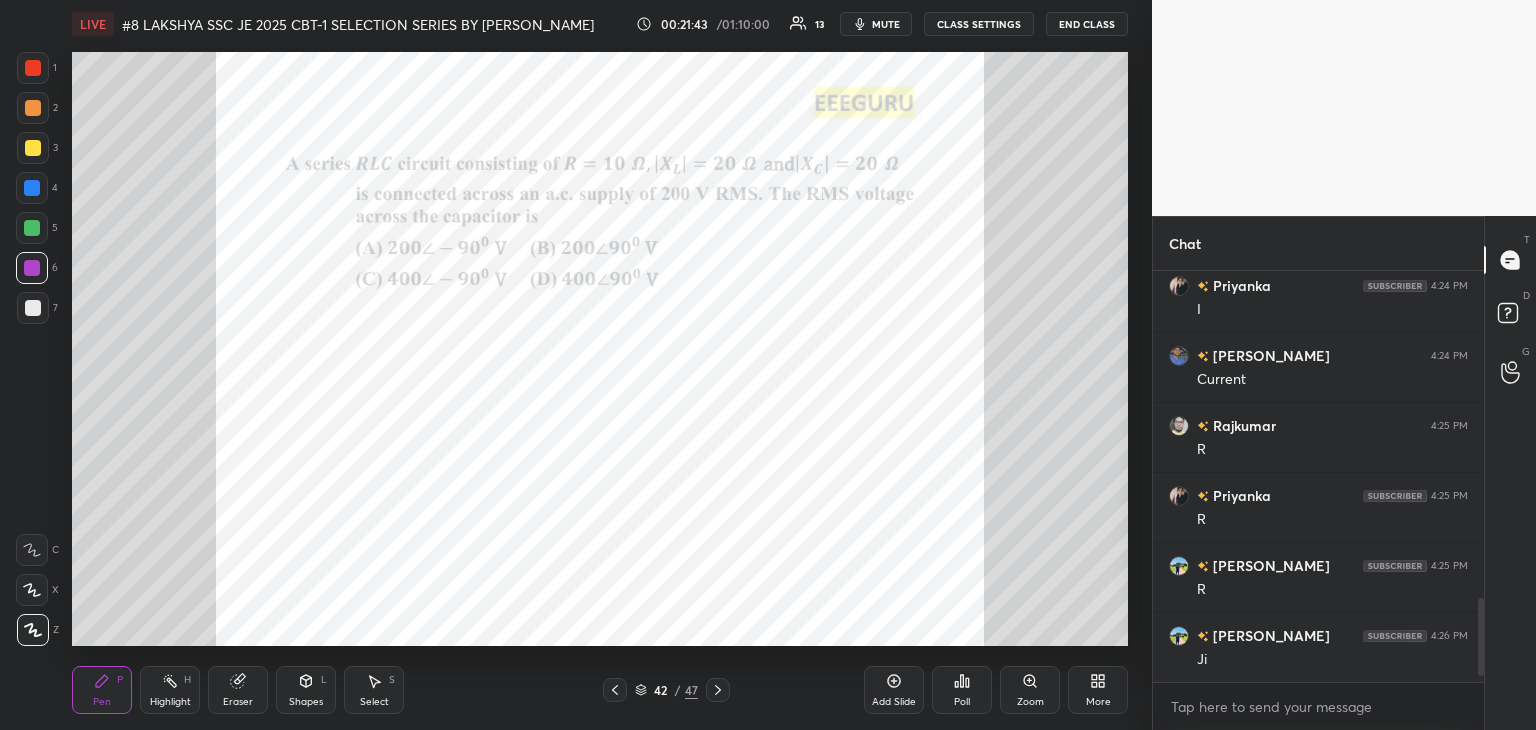 click on "Eraser" at bounding box center [238, 690] 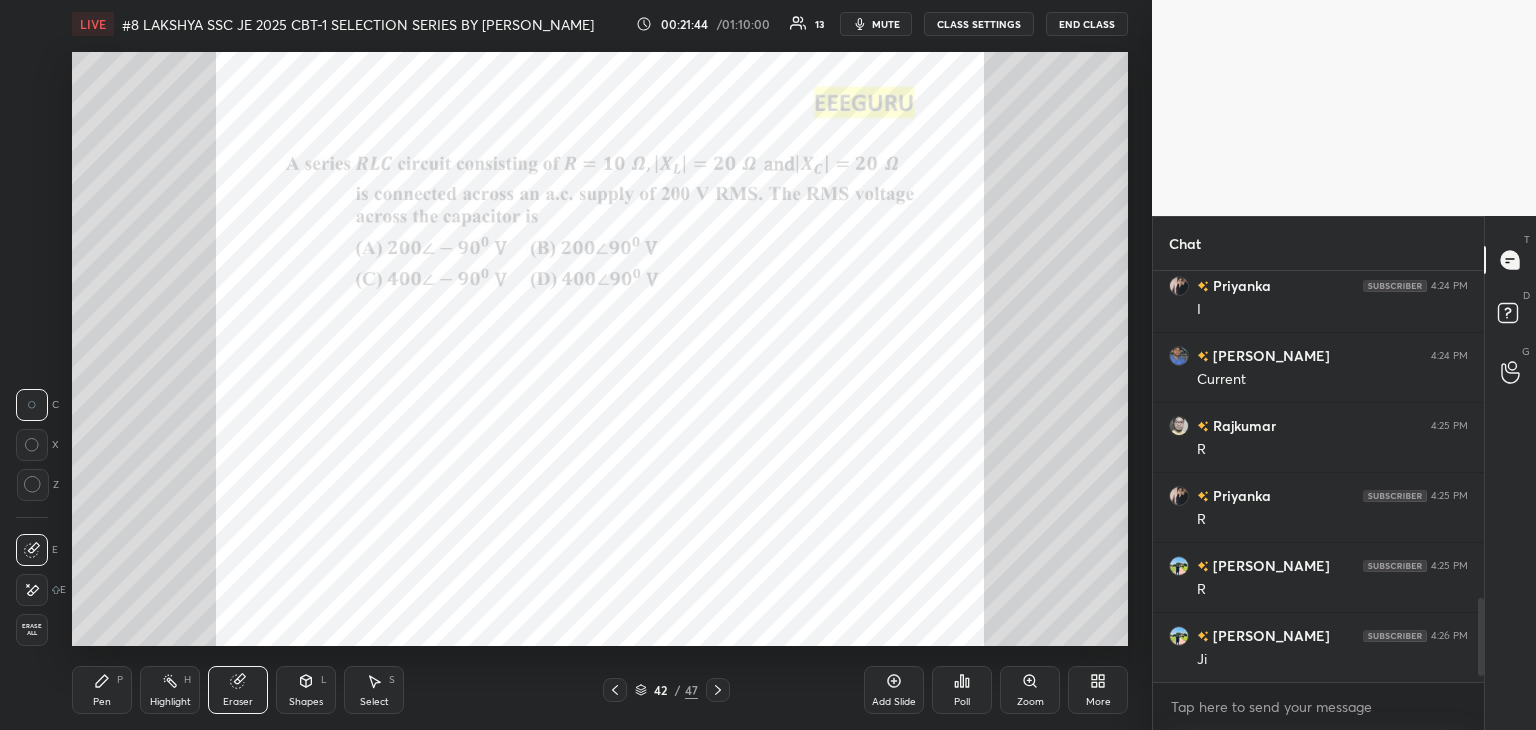 click on "Erase all" at bounding box center (32, 630) 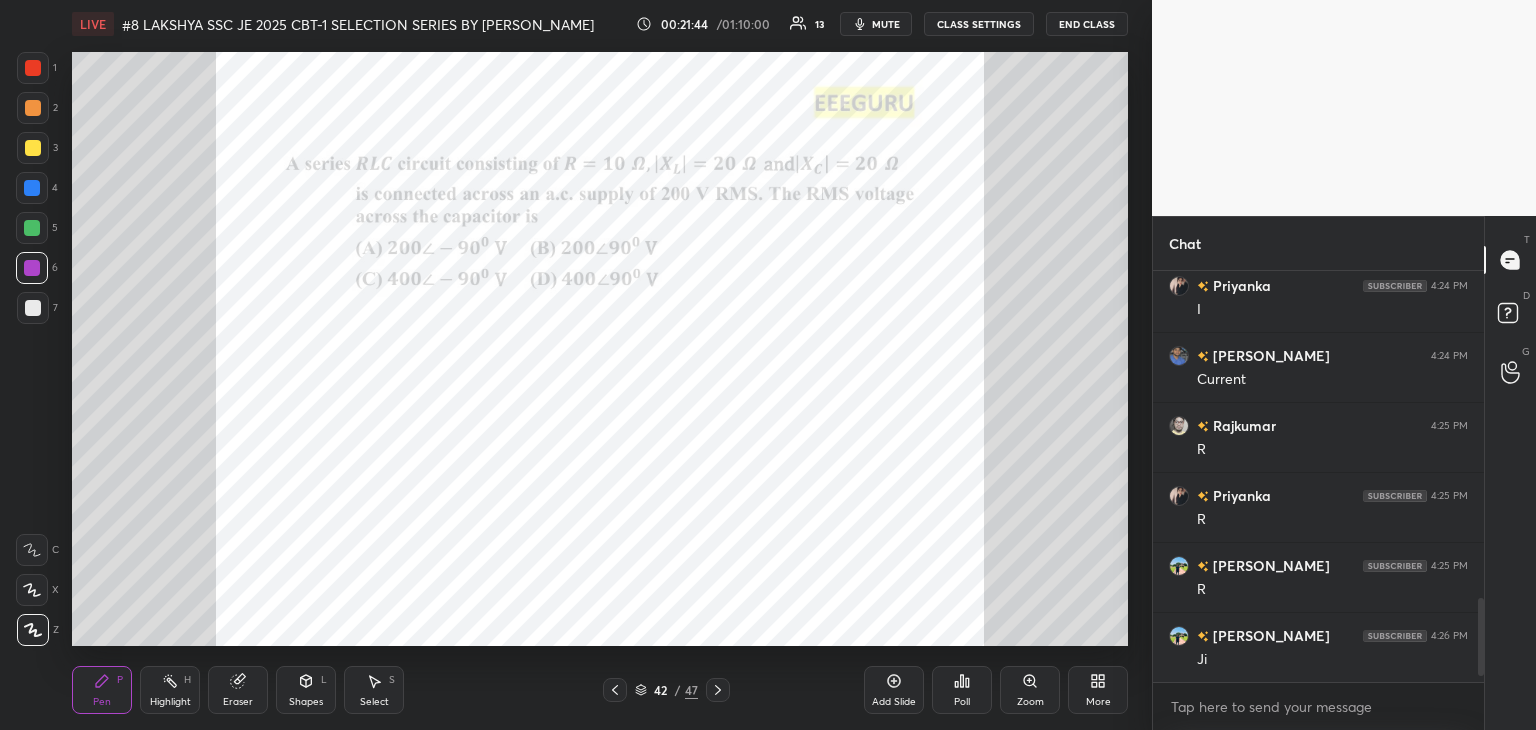 click on "Pen P" at bounding box center (102, 690) 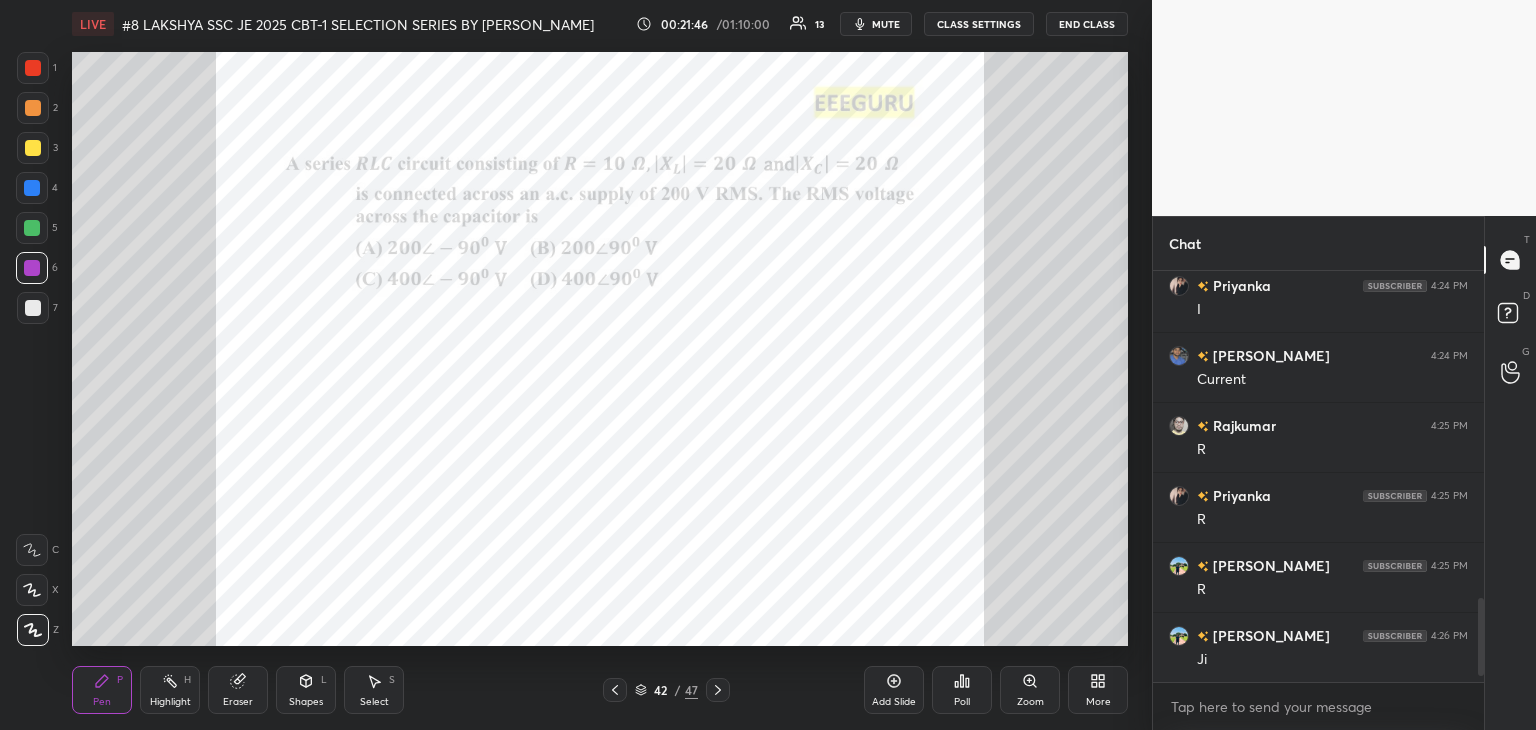 click on "1" at bounding box center (37, 68) 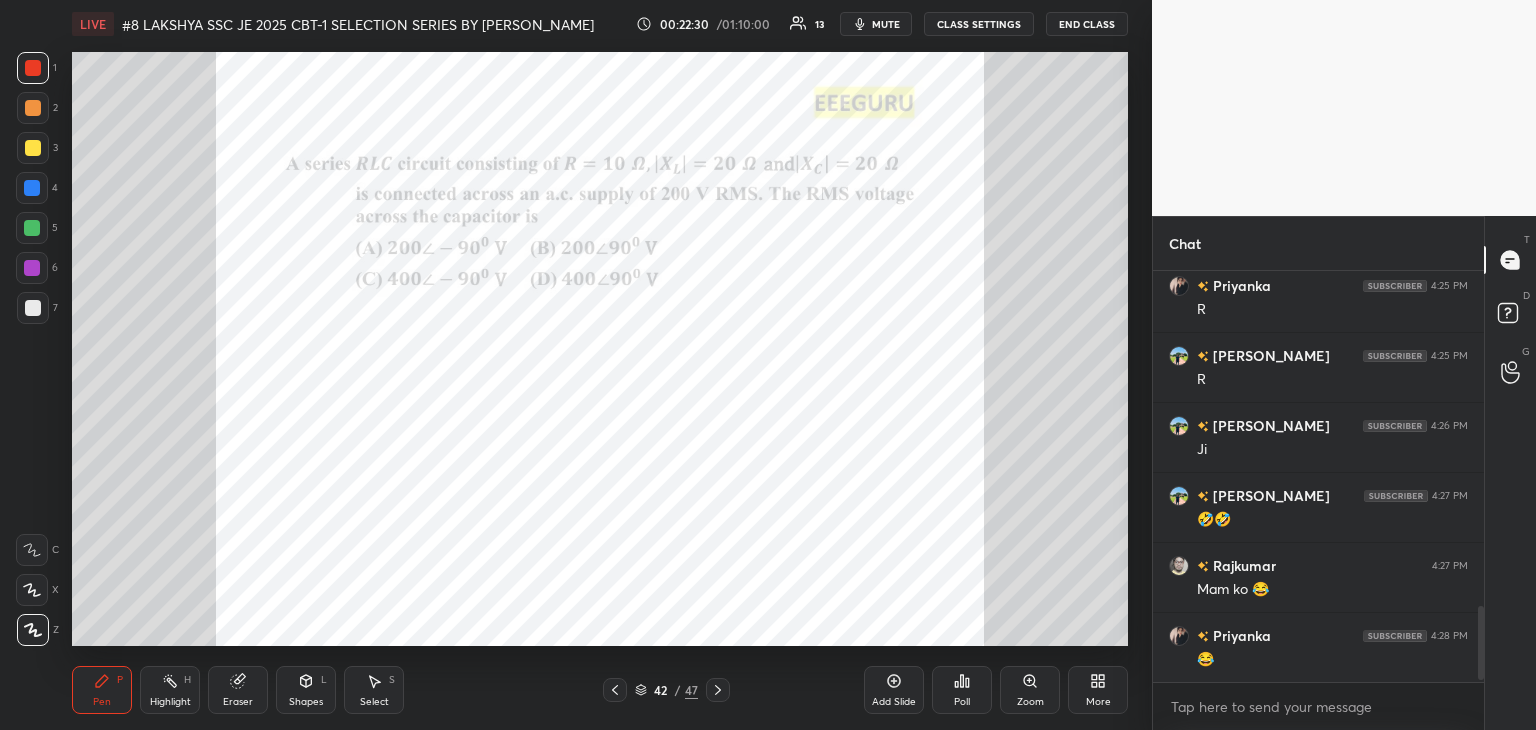 scroll, scrollTop: 1886, scrollLeft: 0, axis: vertical 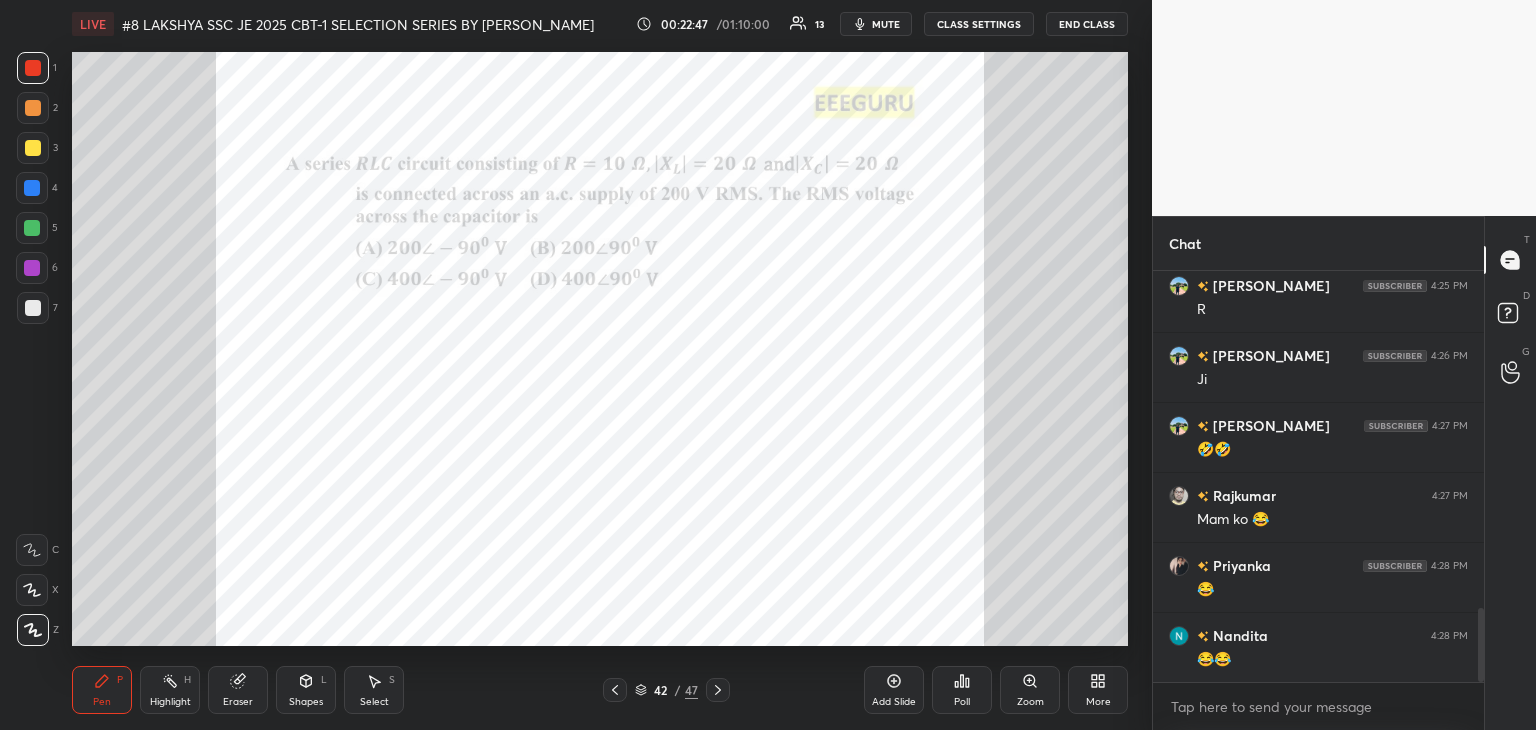 click at bounding box center [32, 188] 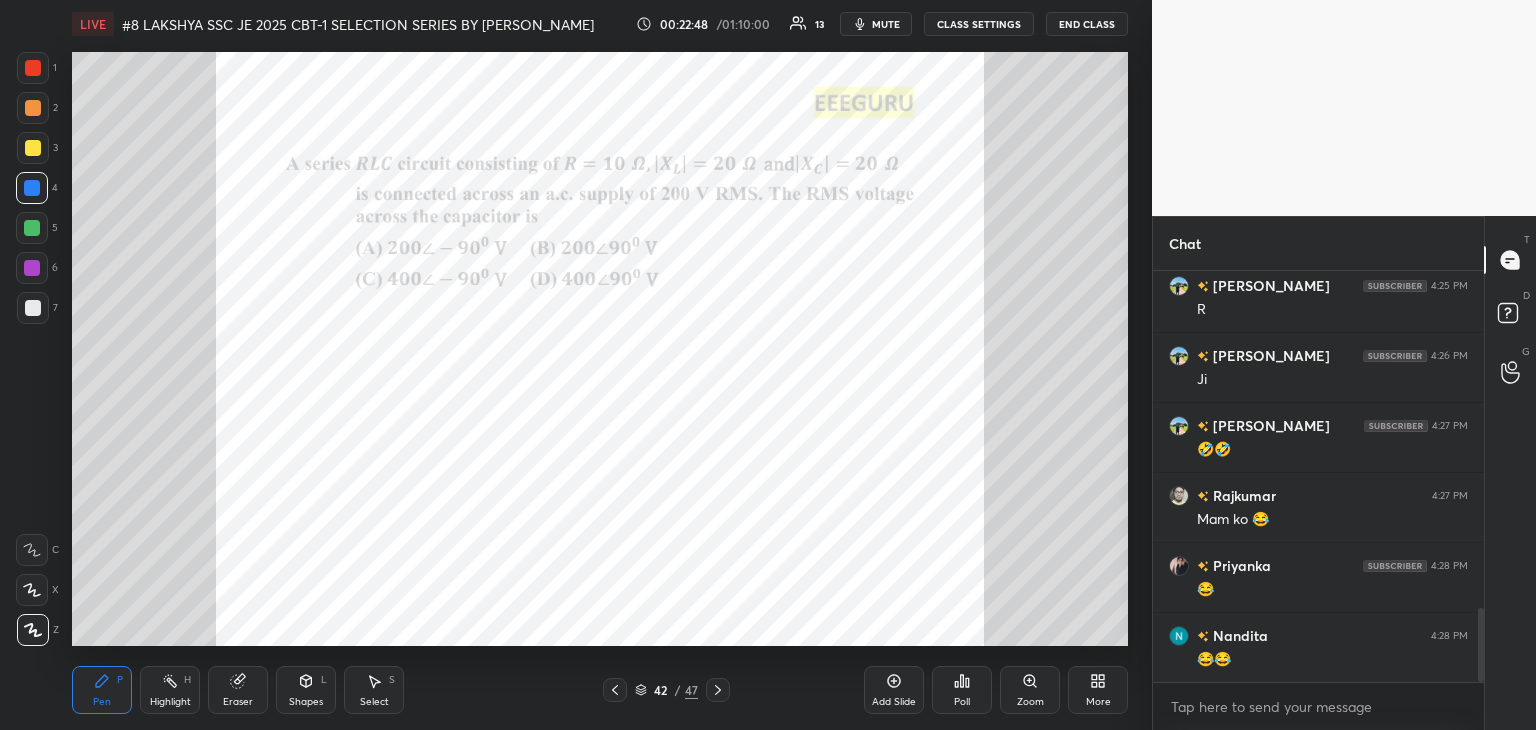 drag, startPoint x: 248, startPoint y: 684, endPoint x: 229, endPoint y: 680, distance: 19.416489 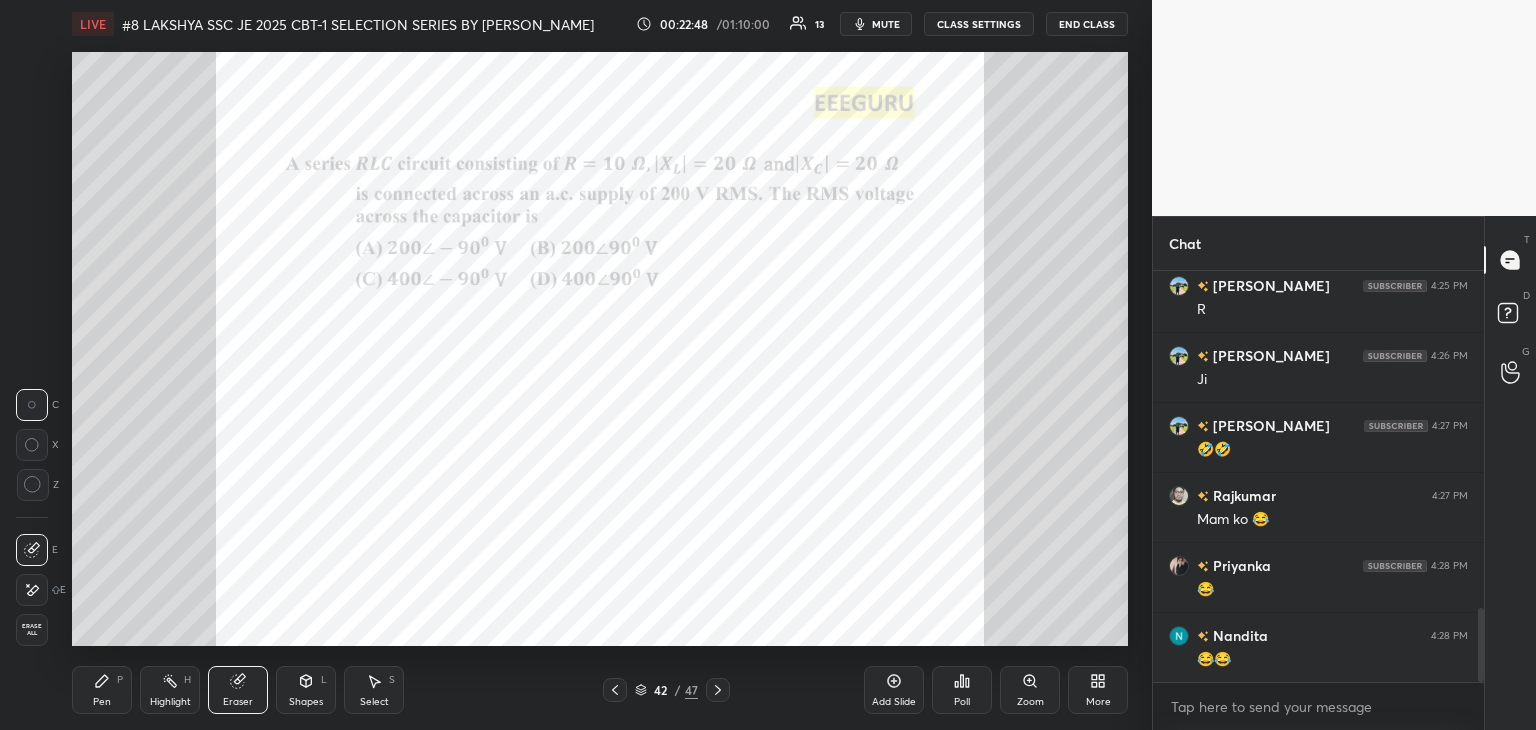 drag, startPoint x: 38, startPoint y: 625, endPoint x: 113, endPoint y: 661, distance: 83.19255 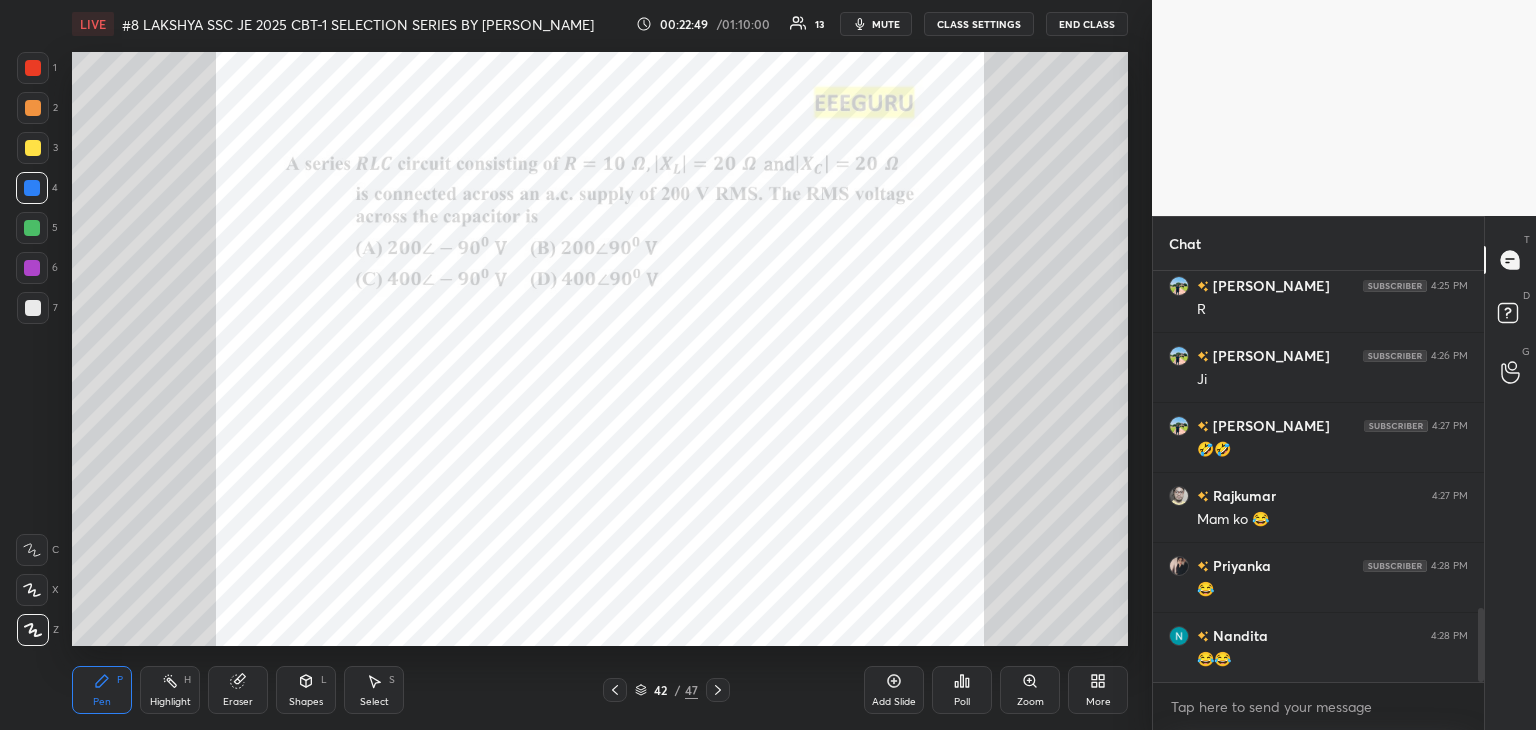 click on "Pen P" at bounding box center [102, 690] 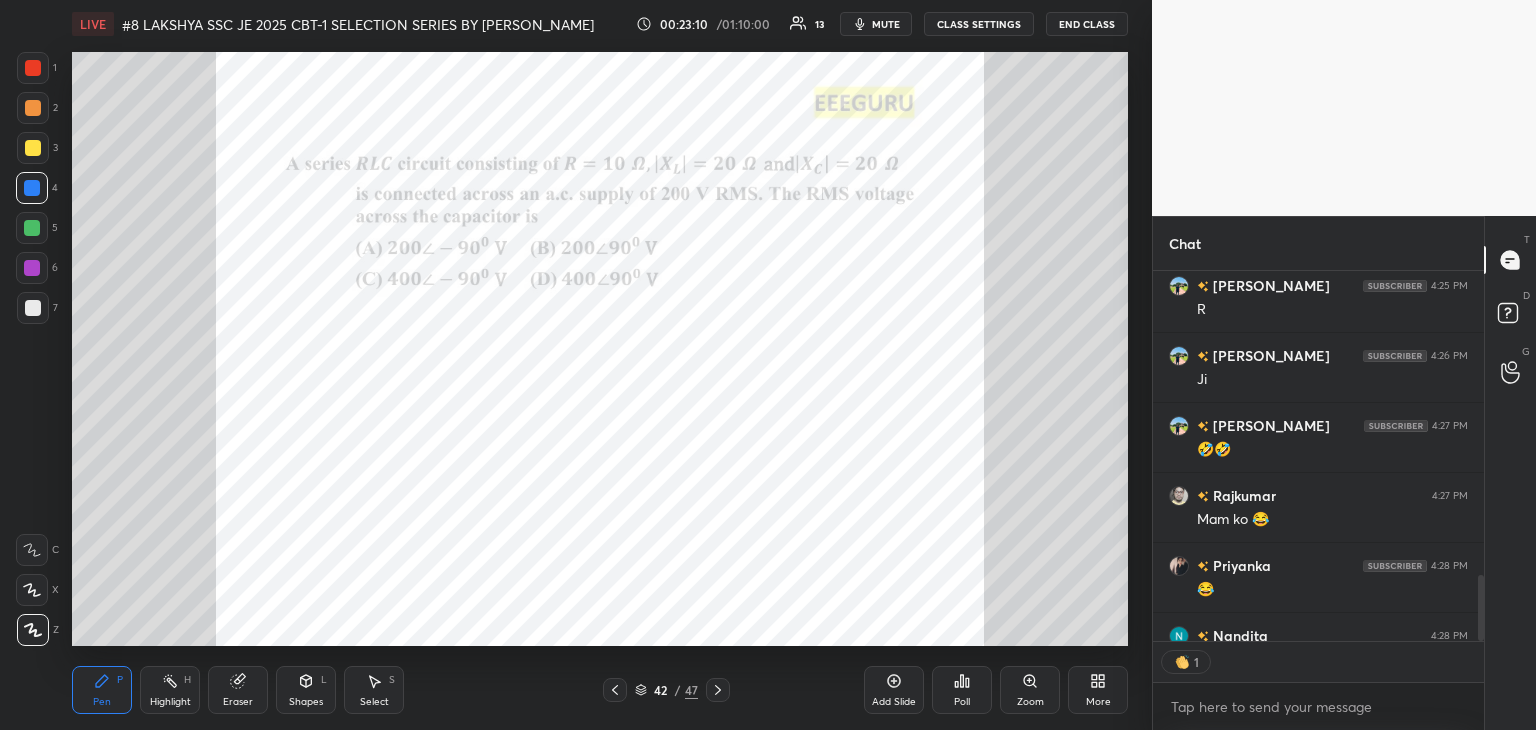 scroll, scrollTop: 7, scrollLeft: 6, axis: both 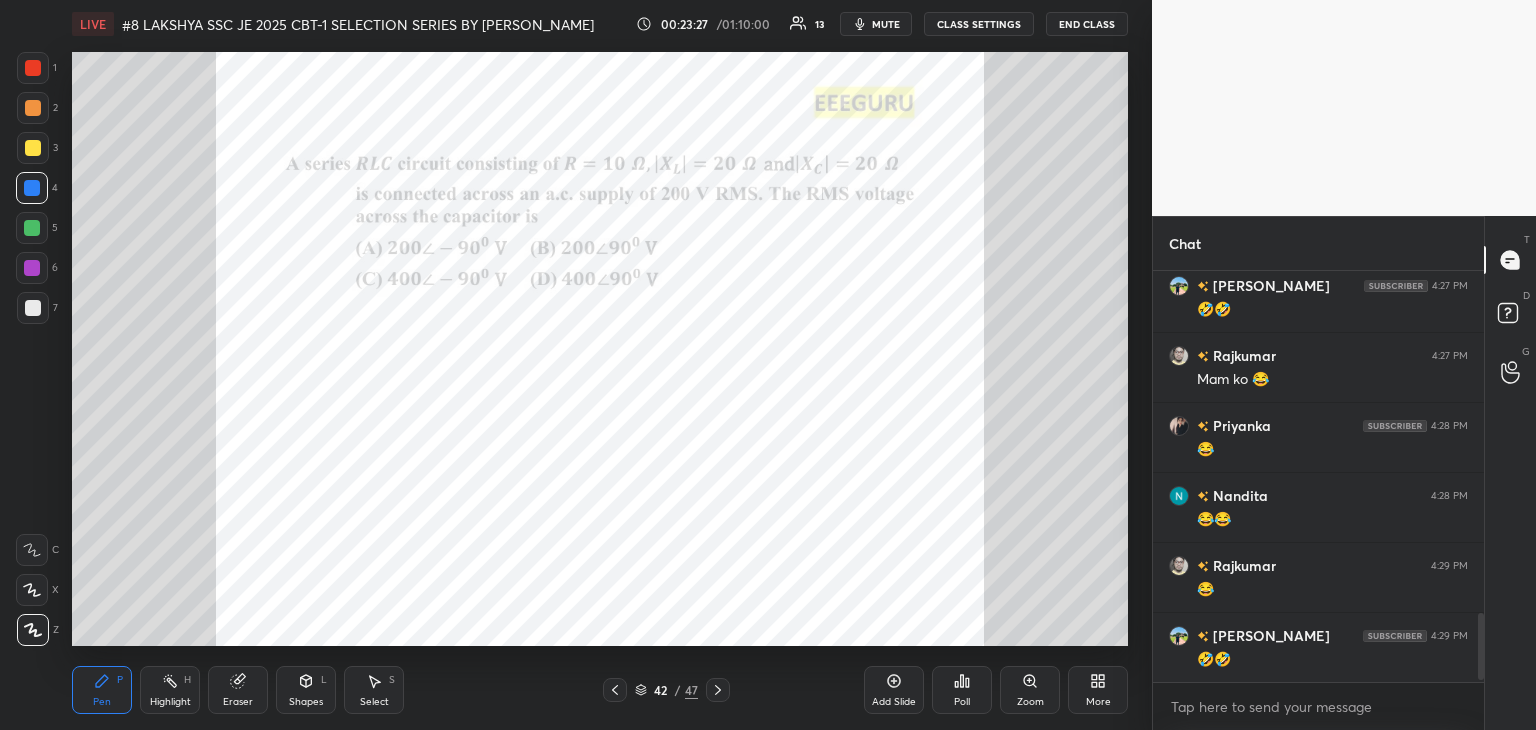 click on "Eraser" at bounding box center [238, 690] 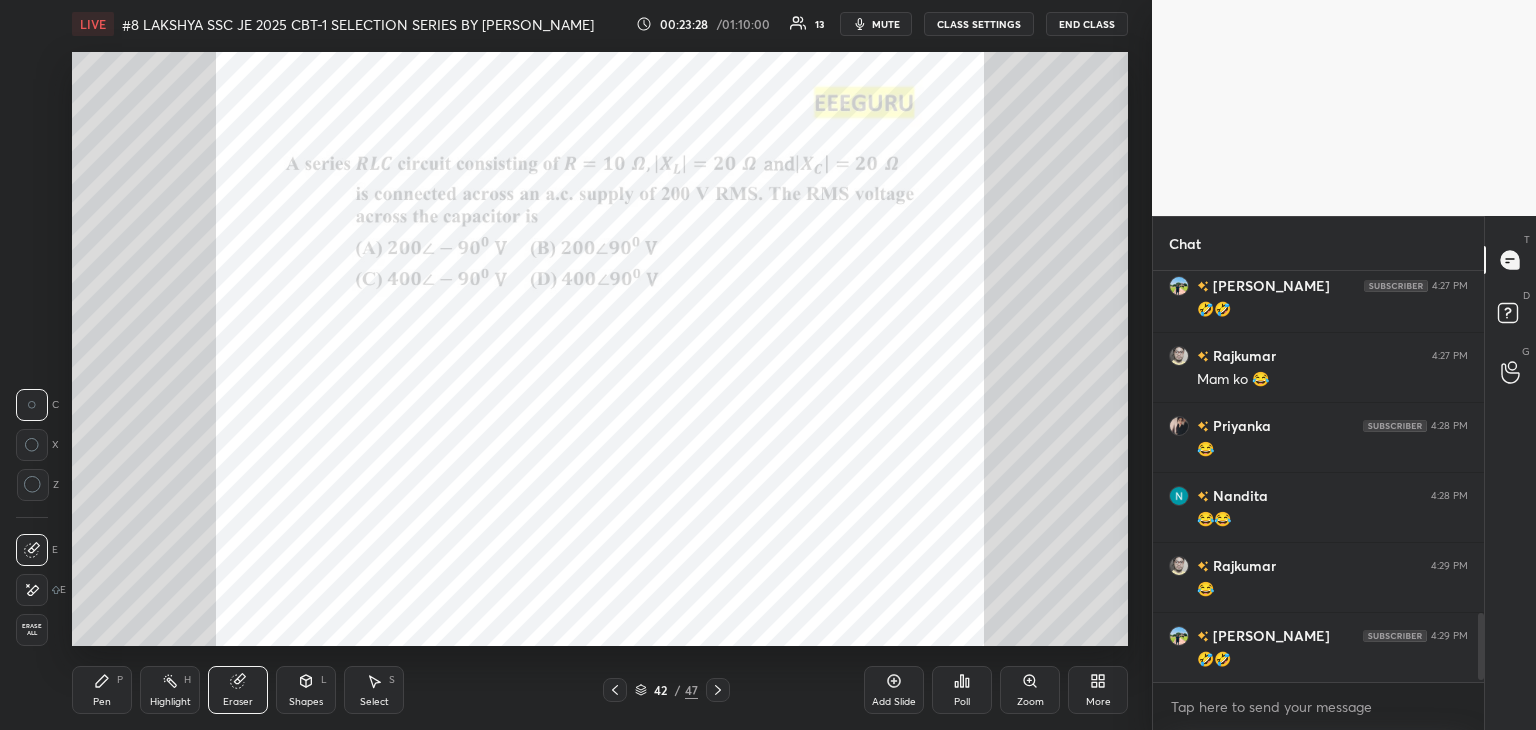 click on "Erase all" at bounding box center (32, 630) 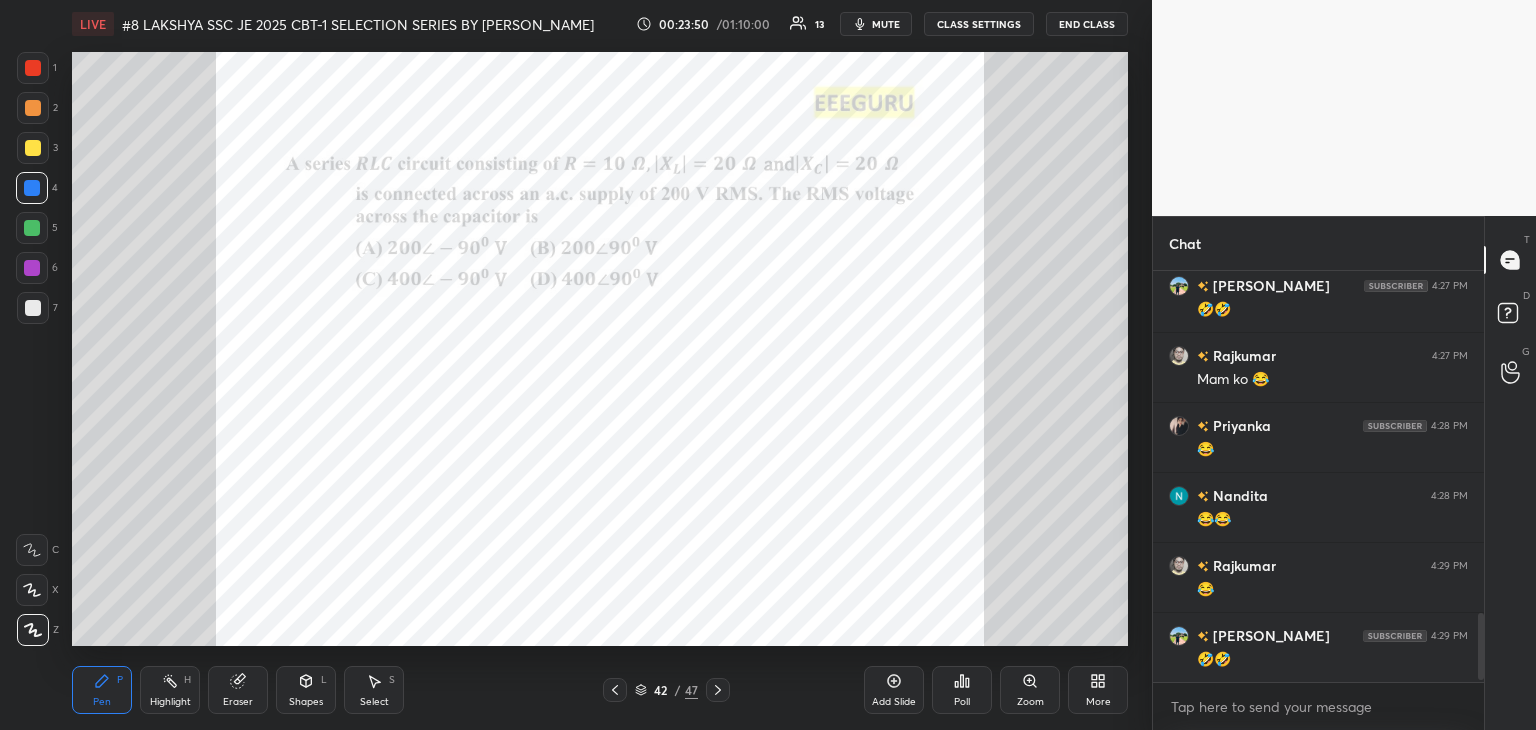 click at bounding box center (615, 690) 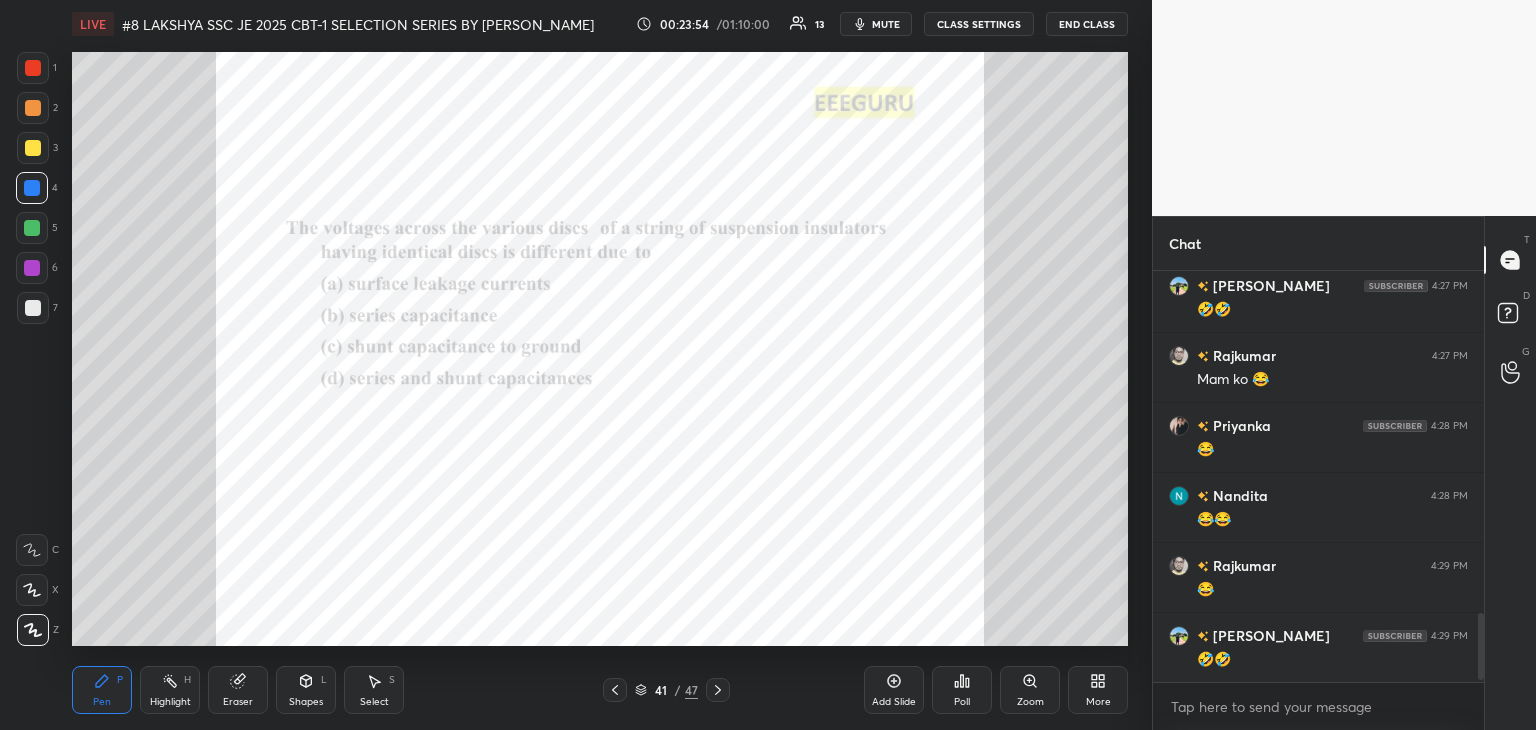 click on "Zoom" at bounding box center (1030, 702) 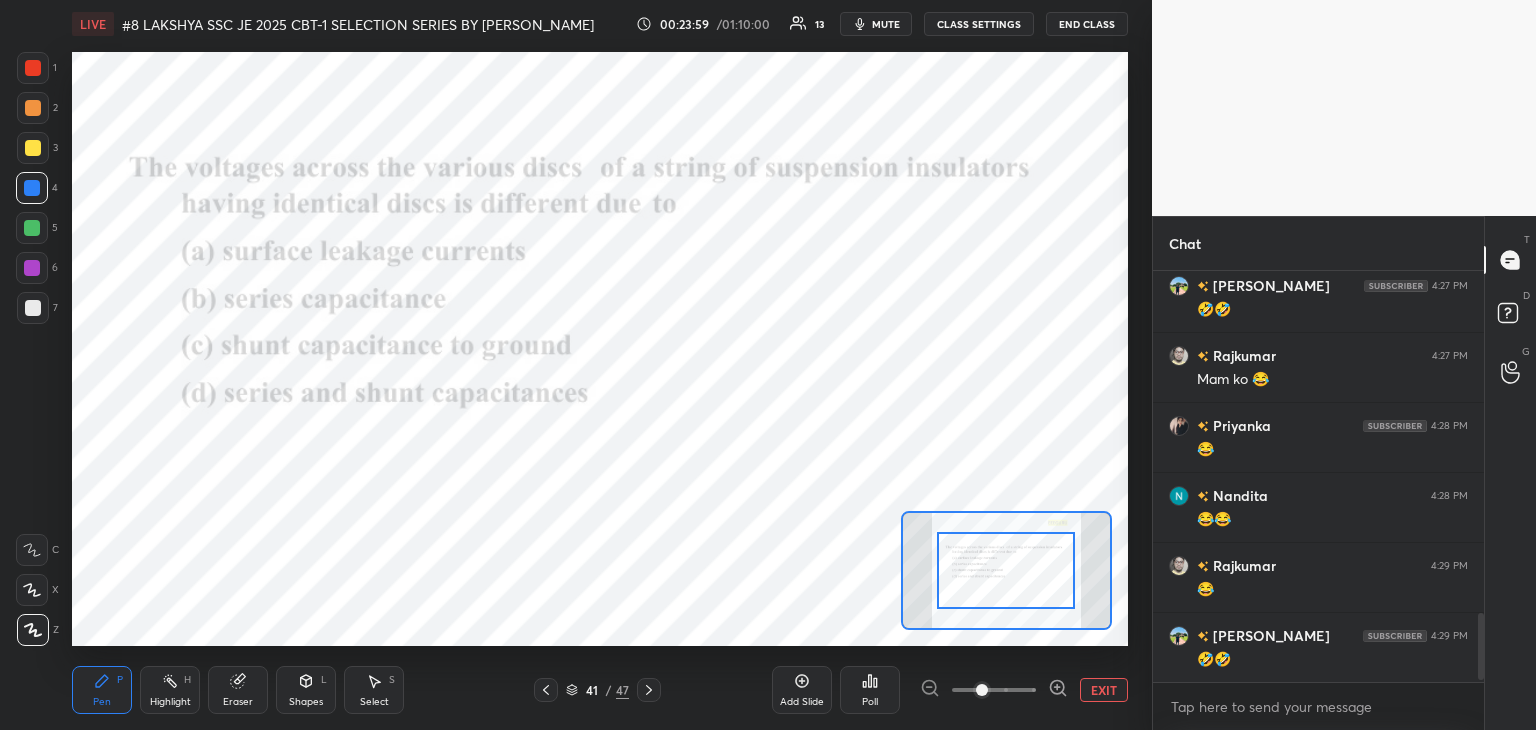 click on "Poll" at bounding box center [870, 690] 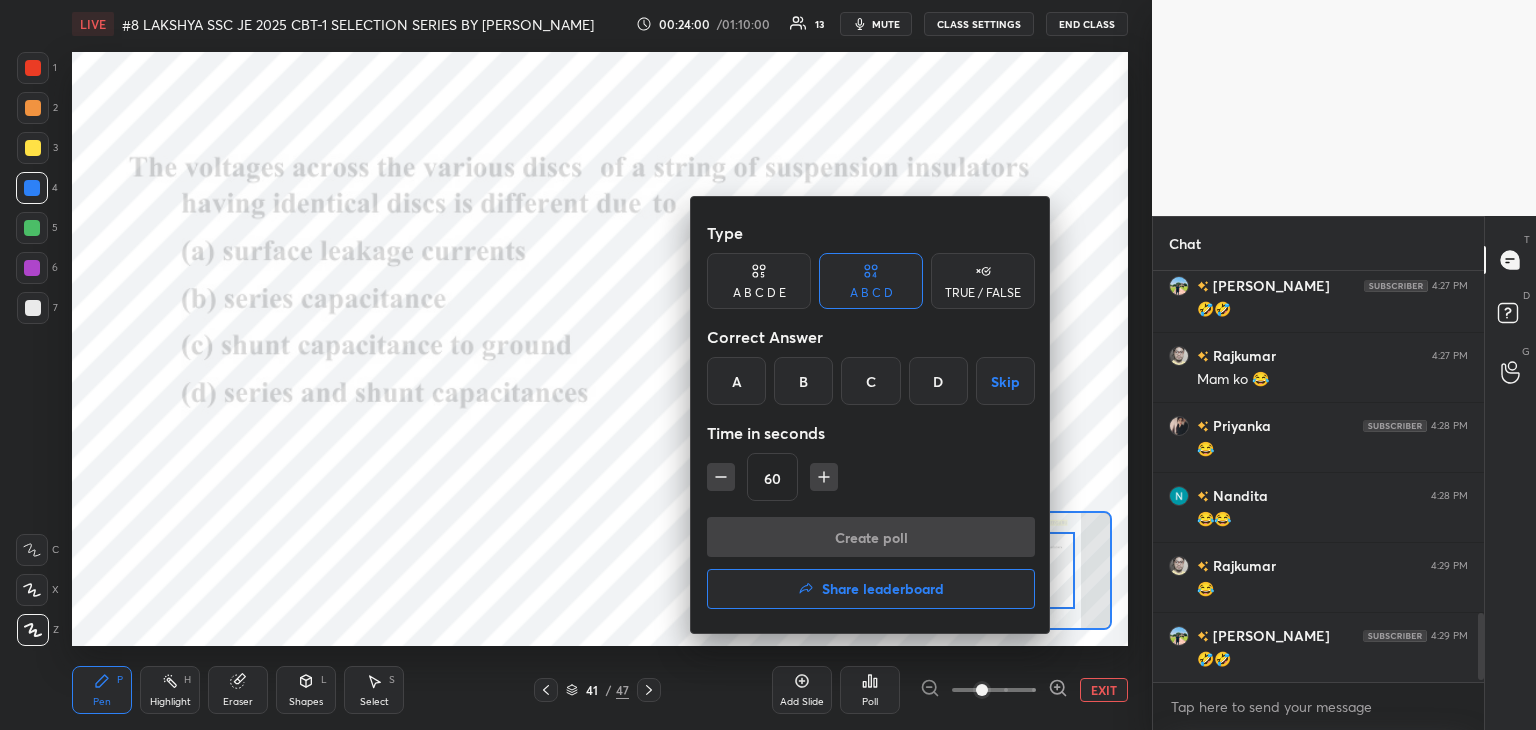 click on "C" at bounding box center (870, 381) 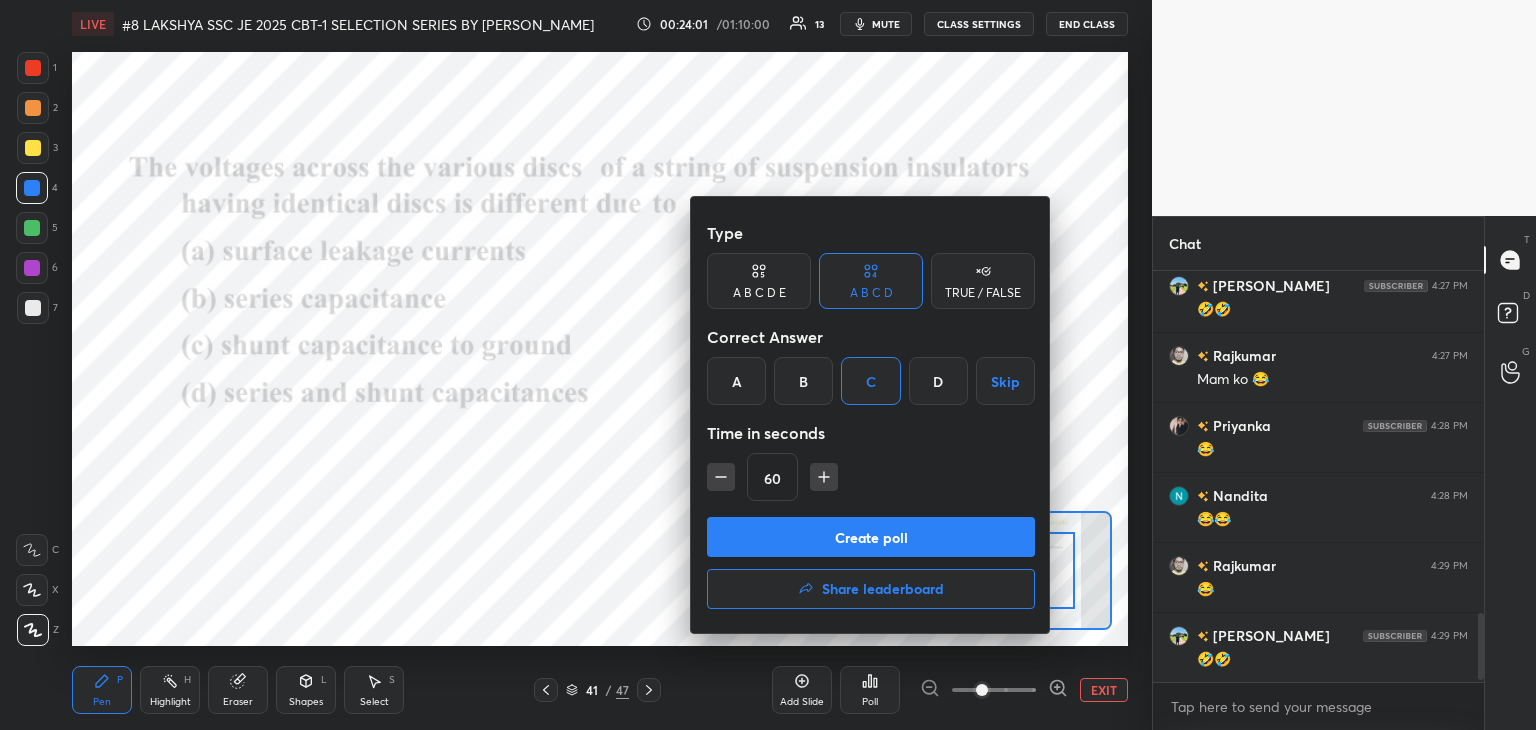 click 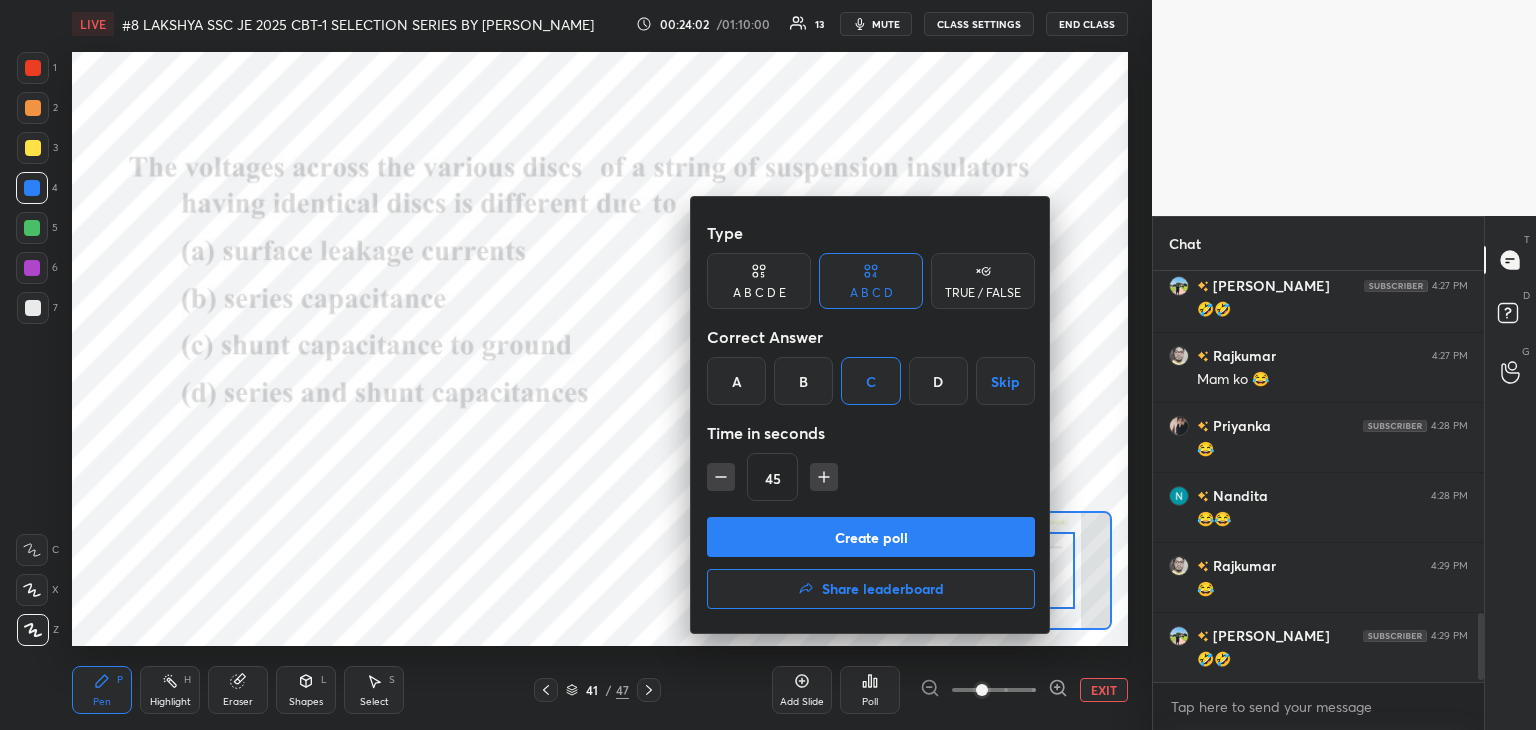 click on "Create poll" at bounding box center (871, 537) 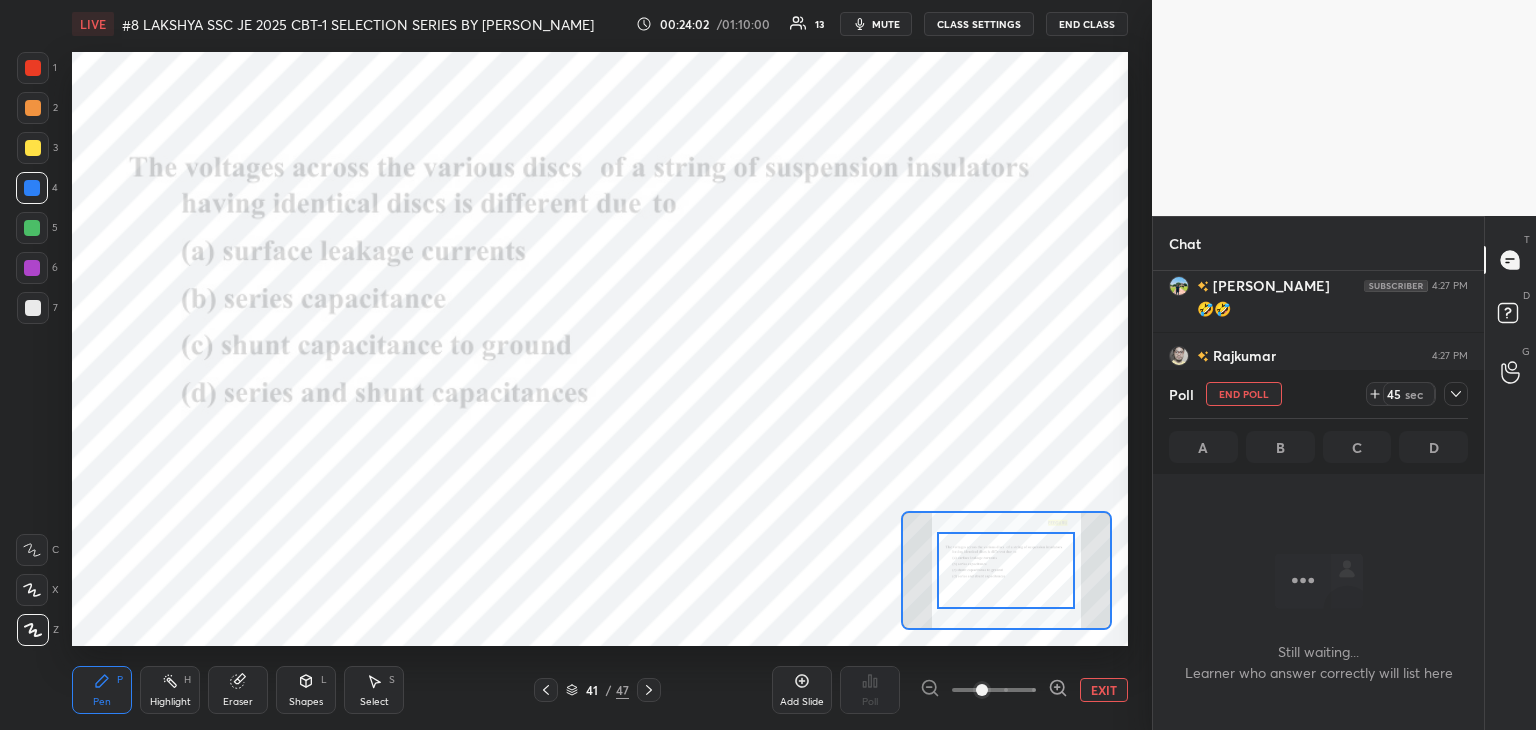 scroll, scrollTop: 308, scrollLeft: 325, axis: both 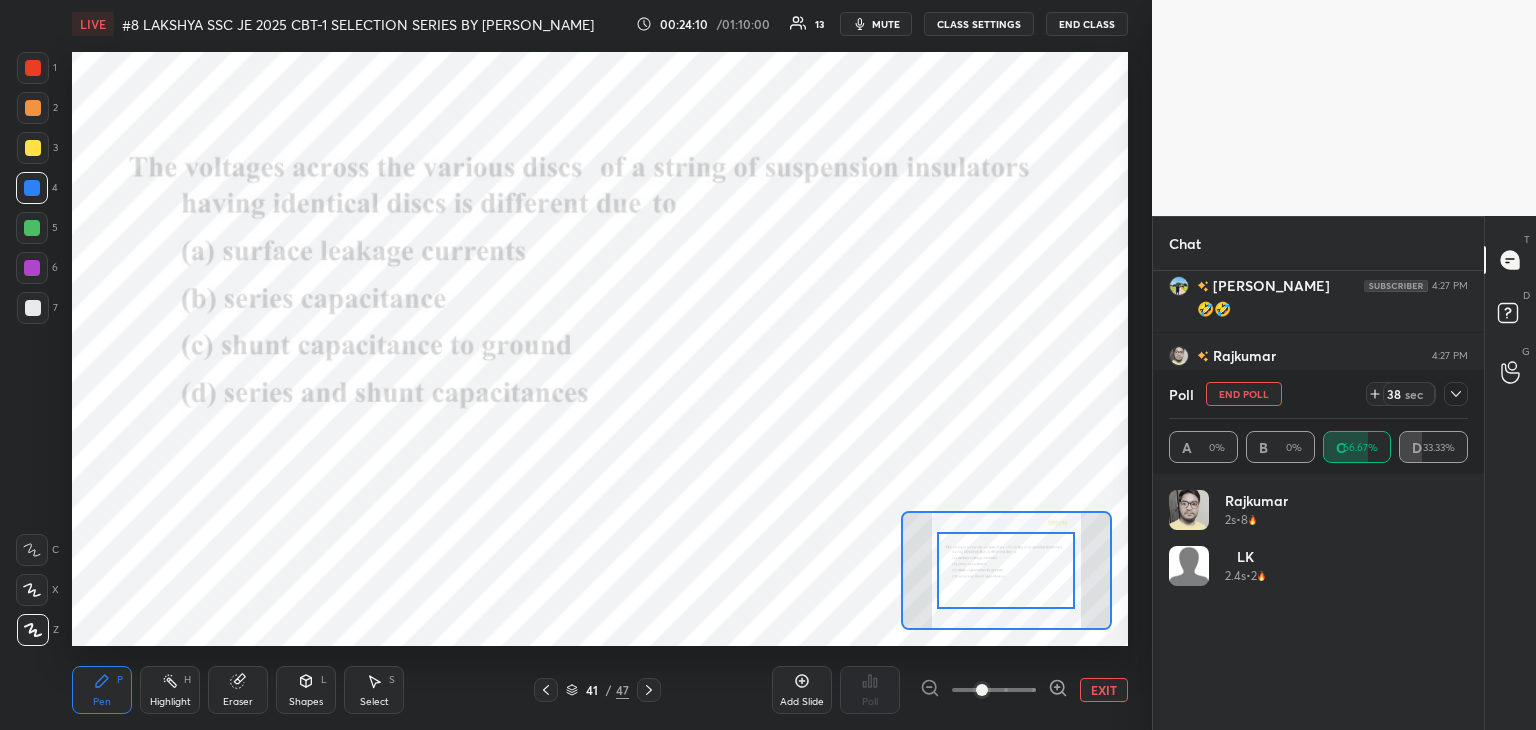 click on "Shapes" at bounding box center (306, 702) 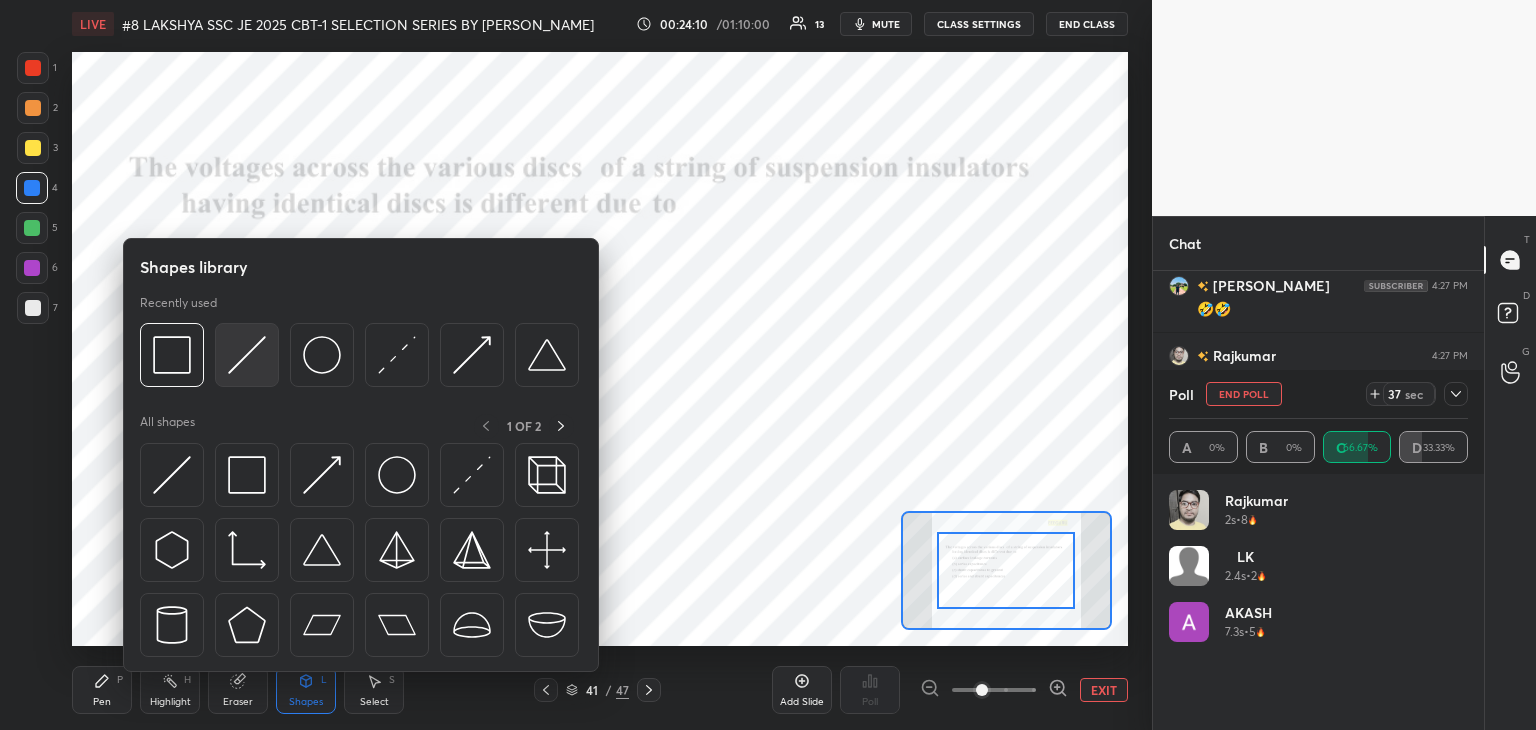 click at bounding box center (247, 355) 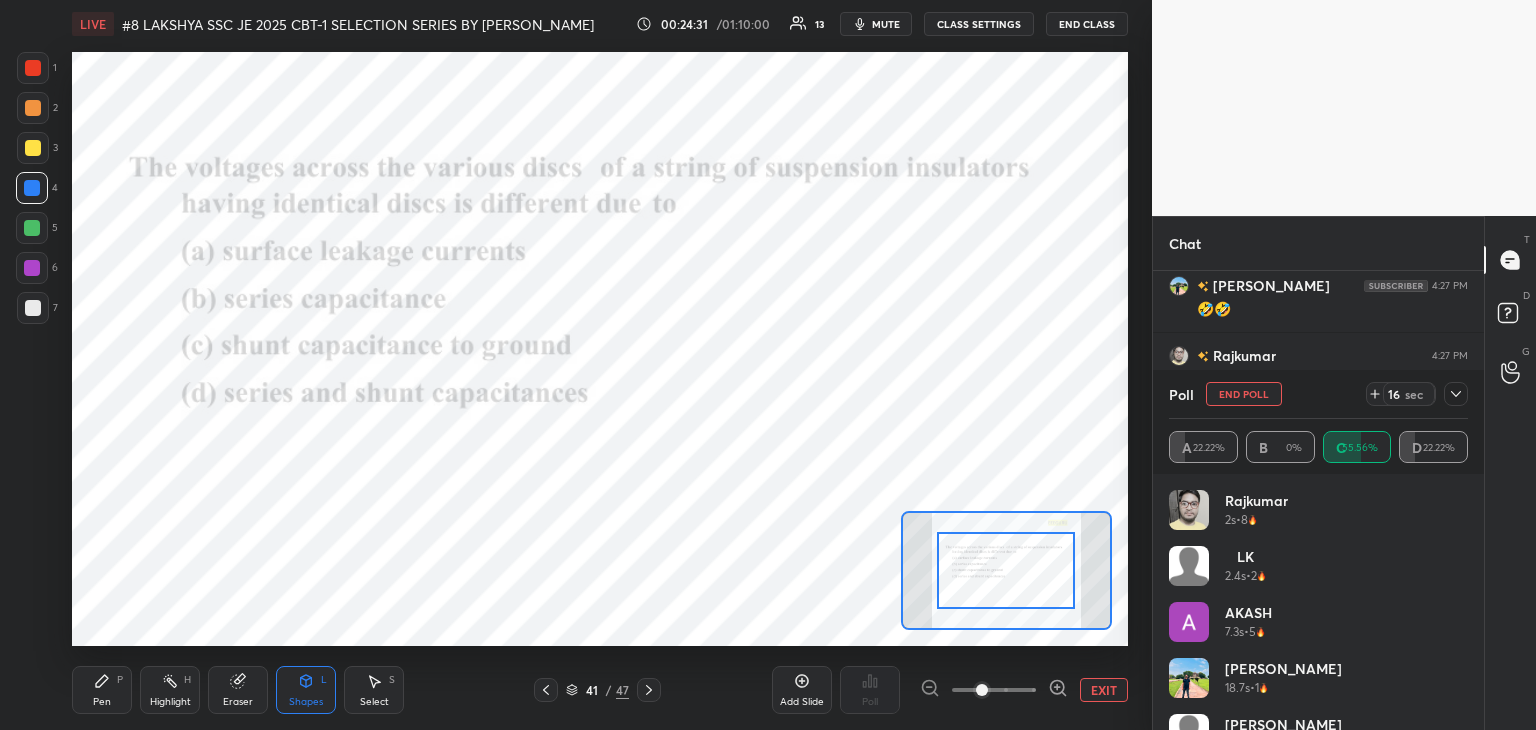 click at bounding box center (33, 68) 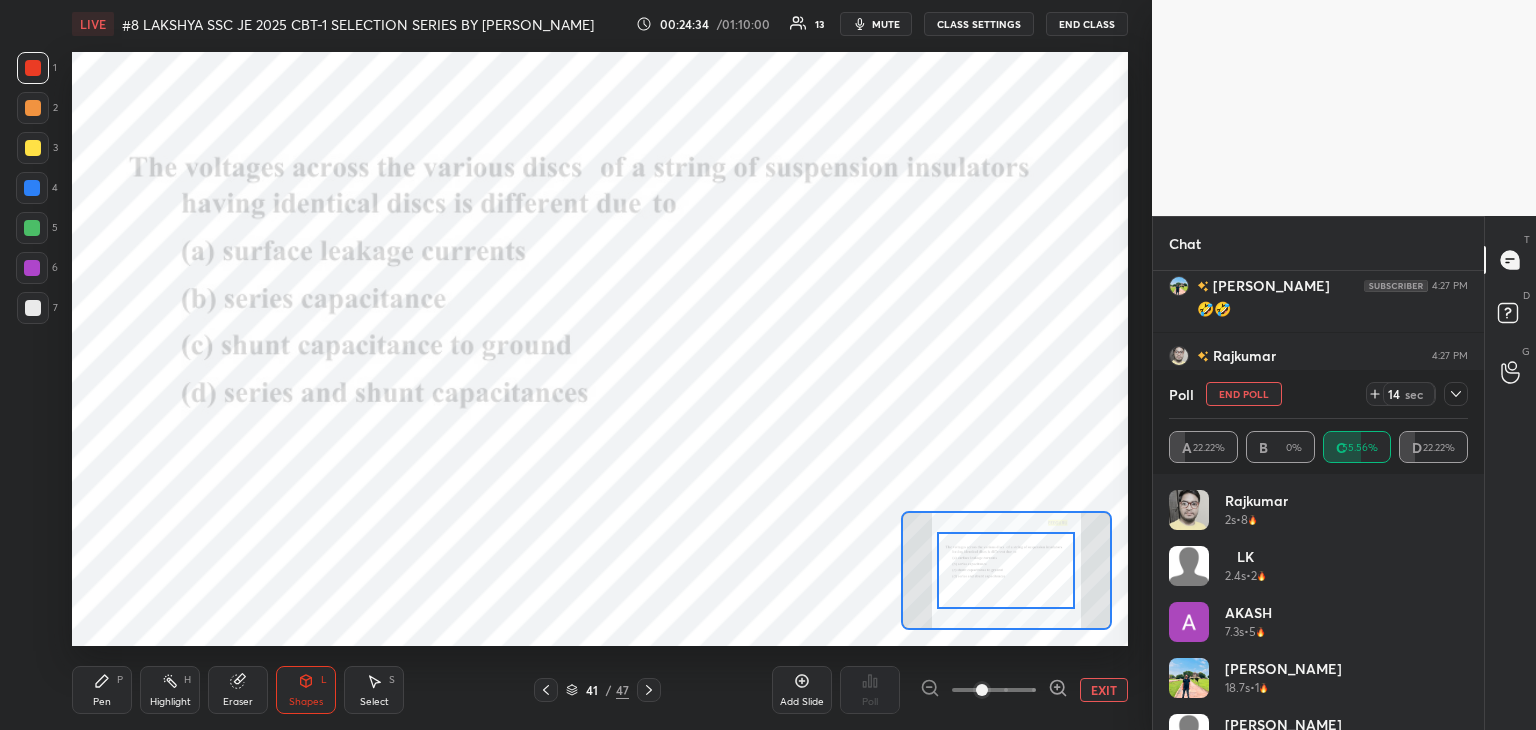 click on "Pen P" at bounding box center (102, 690) 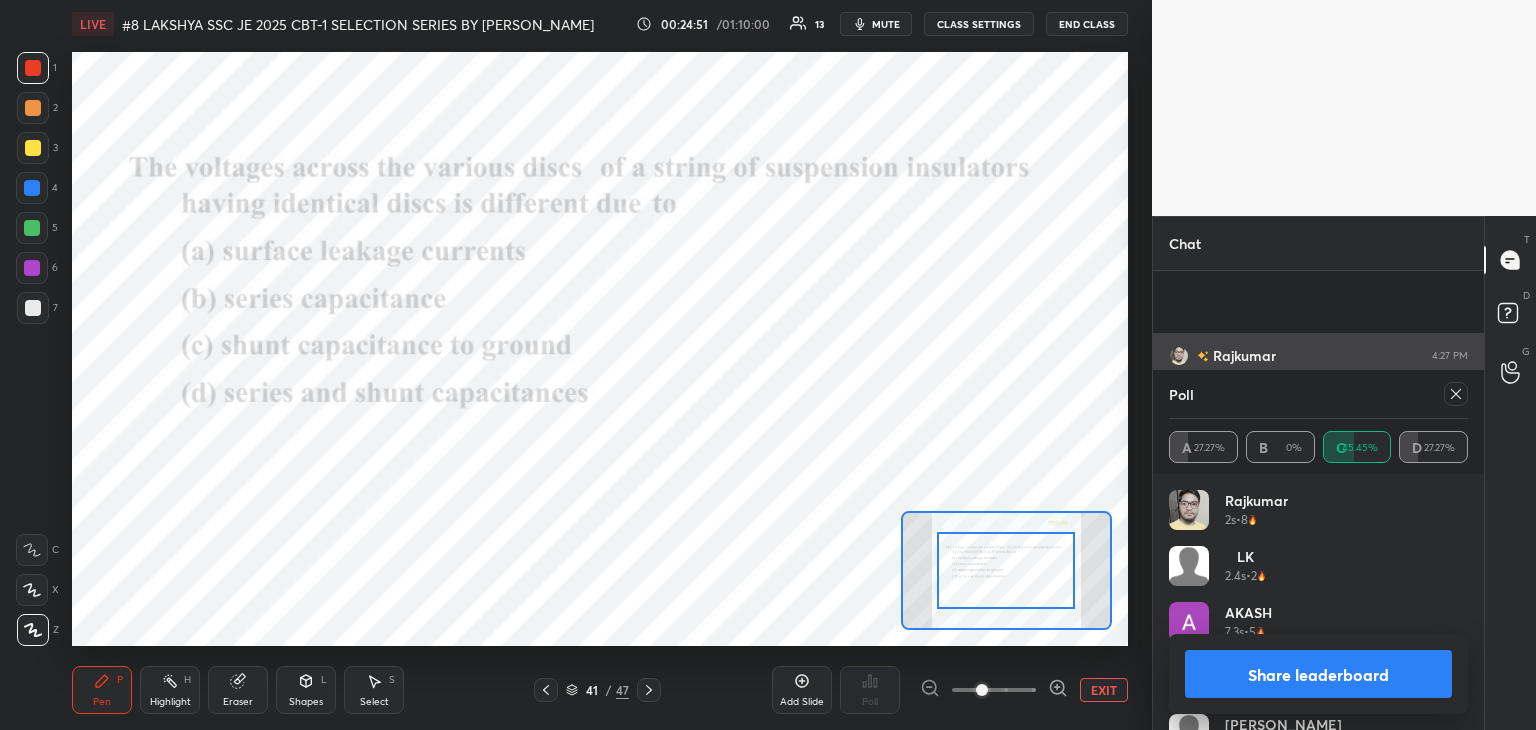 scroll, scrollTop: 2200, scrollLeft: 0, axis: vertical 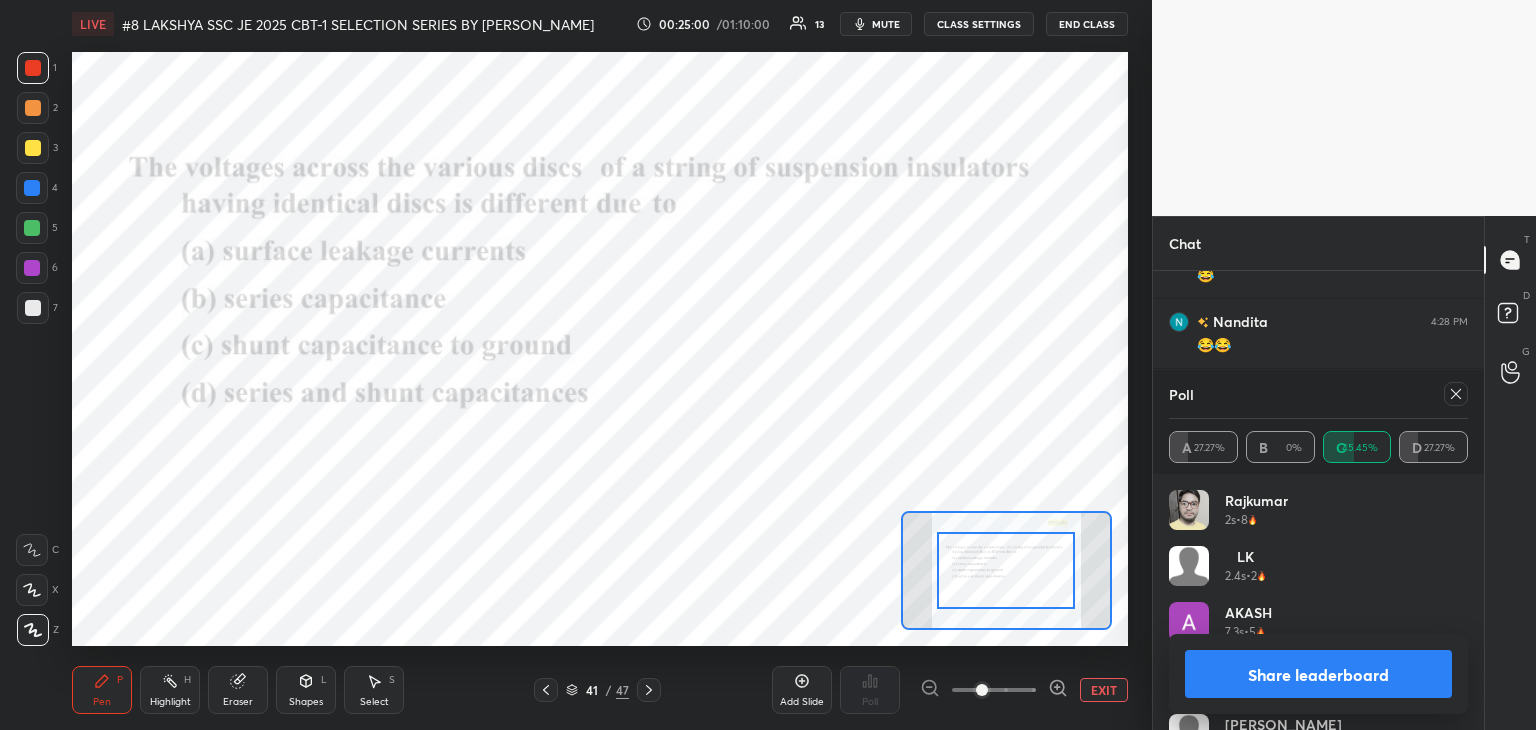 click 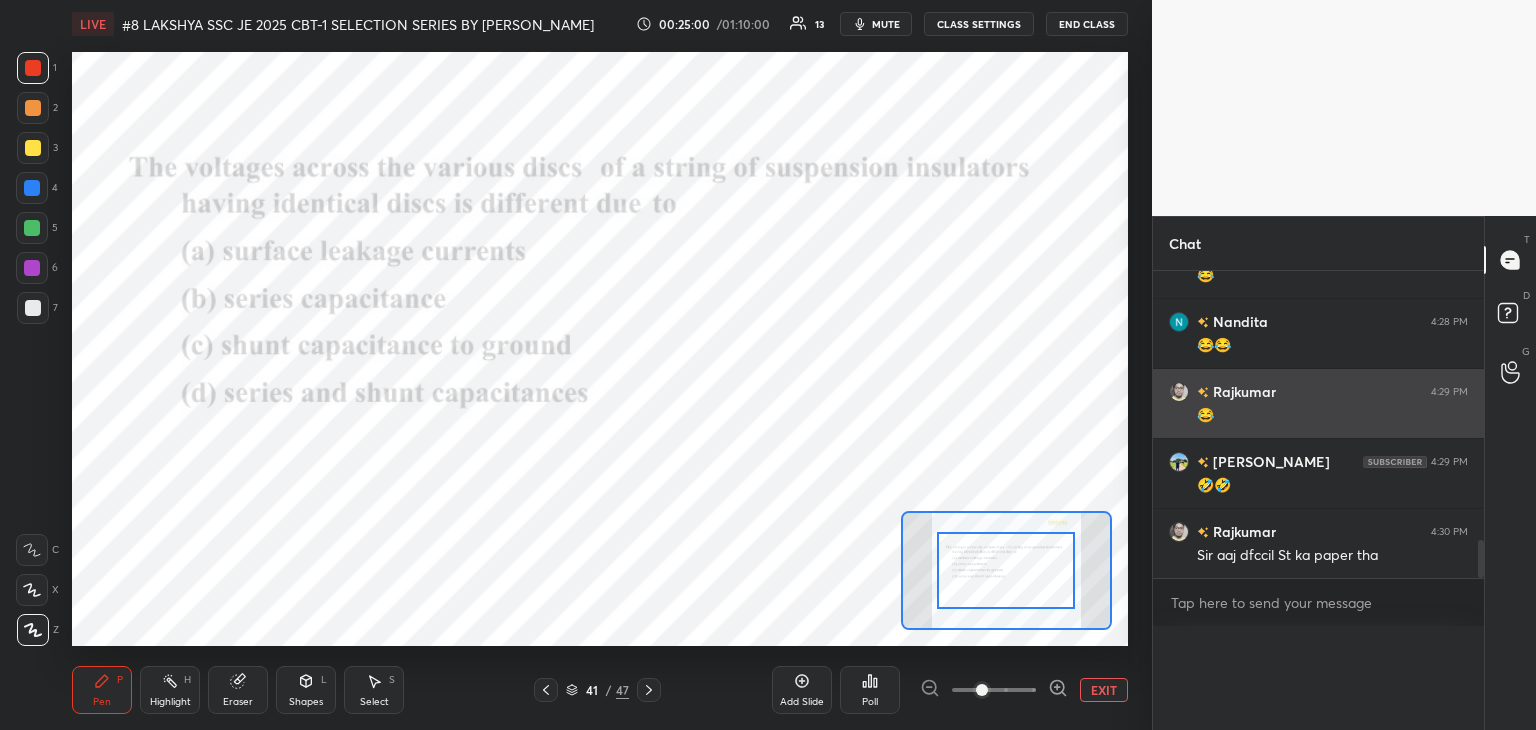 scroll, scrollTop: 88, scrollLeft: 293, axis: both 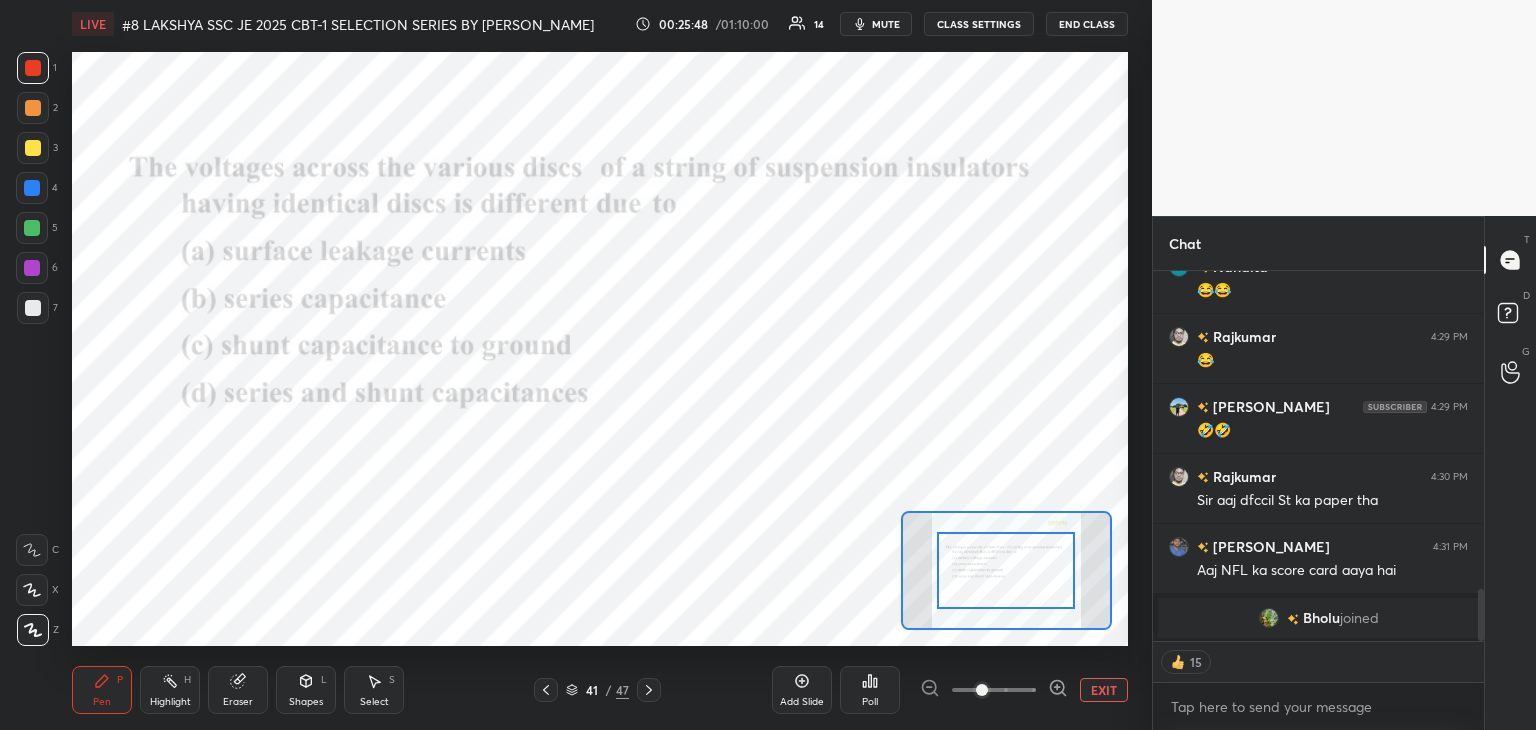 click 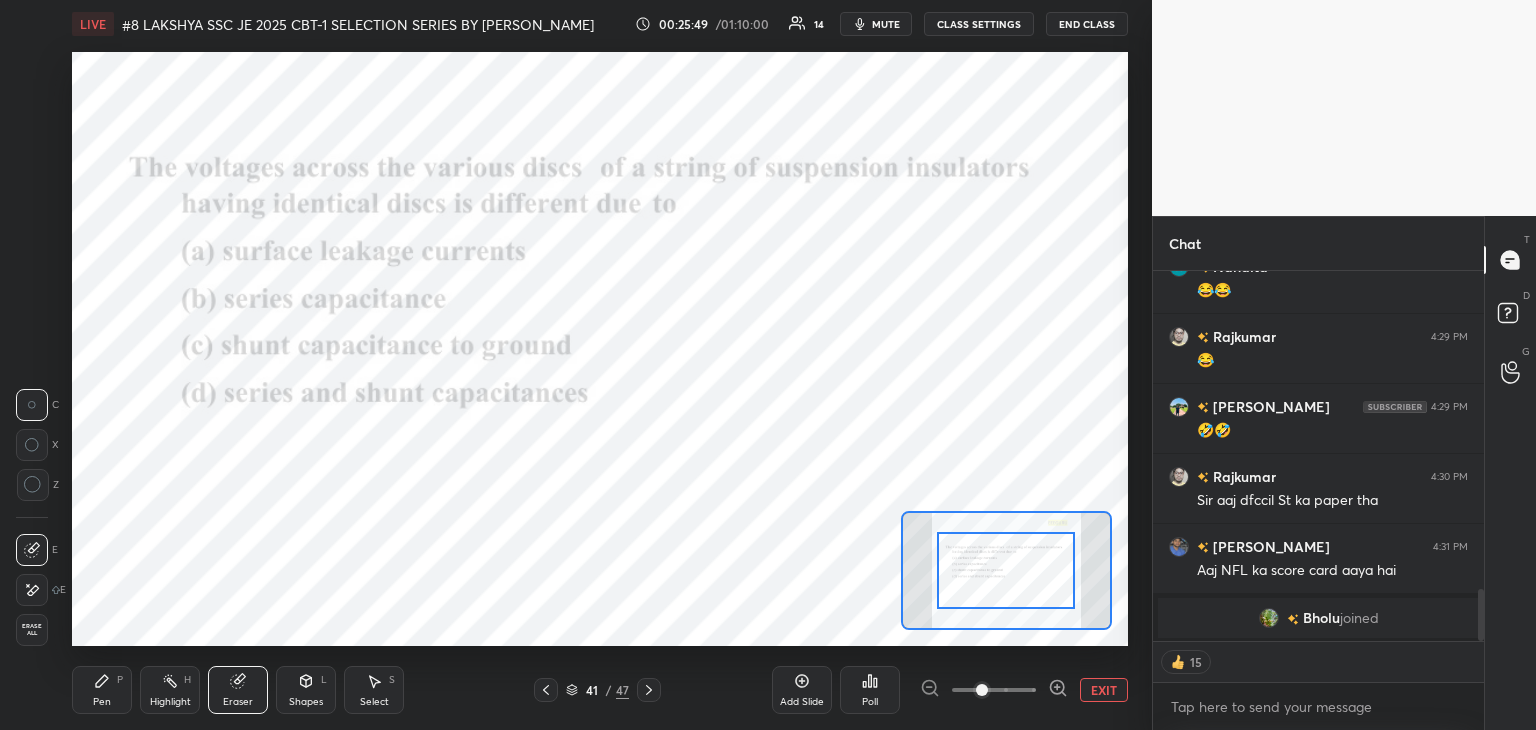 click on "Erase all" at bounding box center (32, 630) 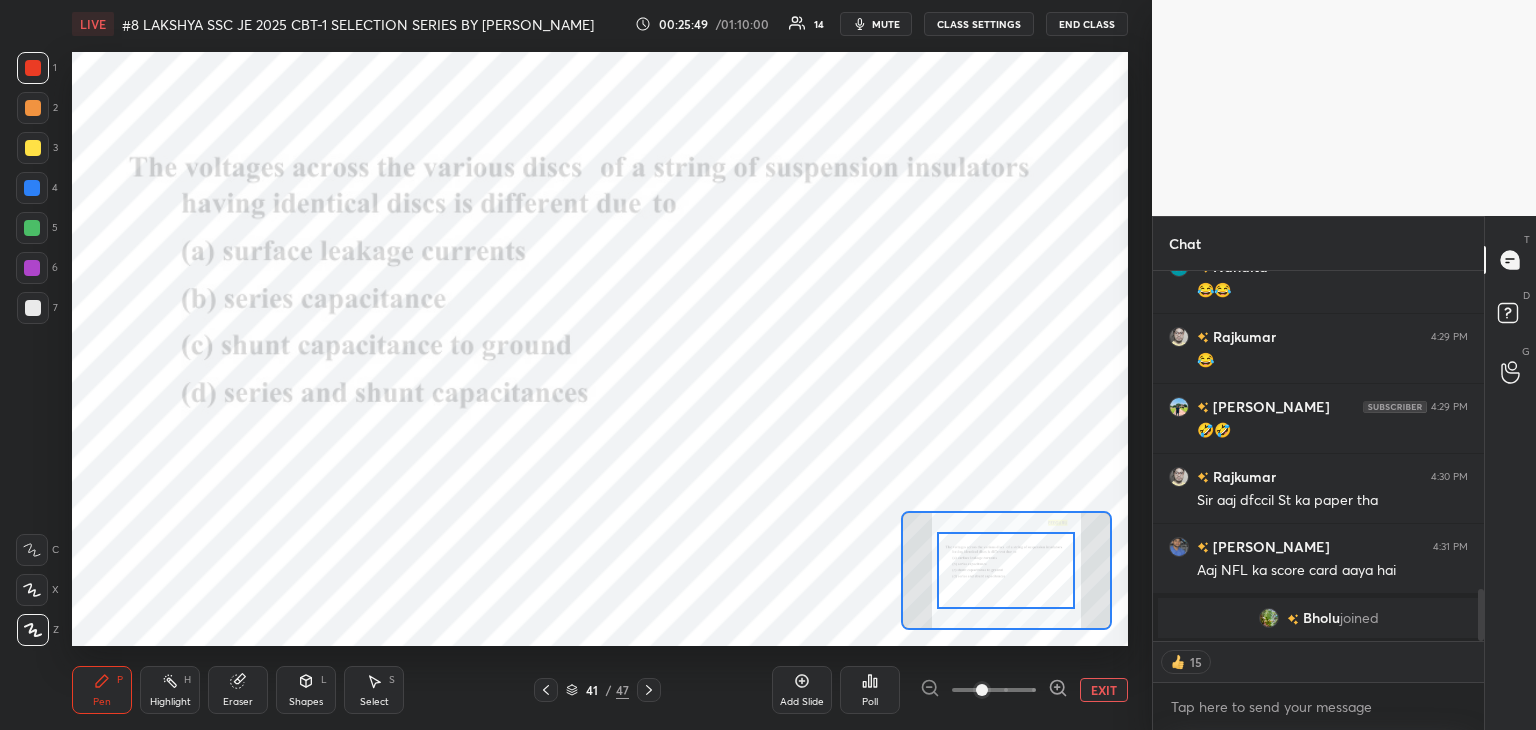 click on "LIVE #8 LAKSHYA SSC JE 2025 CBT-1 SELECTION SERIES BY [PERSON_NAME] 00:25:49 /  01:10:00 14 mute CLASS SETTINGS End Class Setting up your live class Poll for   secs No correct answer Start poll Back #8 LAKSHYA SSC JE 2025 CBT-1 SELECTION SERIES BY [PERSON_NAME] SIR EEEGURU [PERSON_NAME] Pen P Highlight H Eraser Shapes L Select S 41 / 47 Add Slide Poll EXIT" at bounding box center (600, 365) 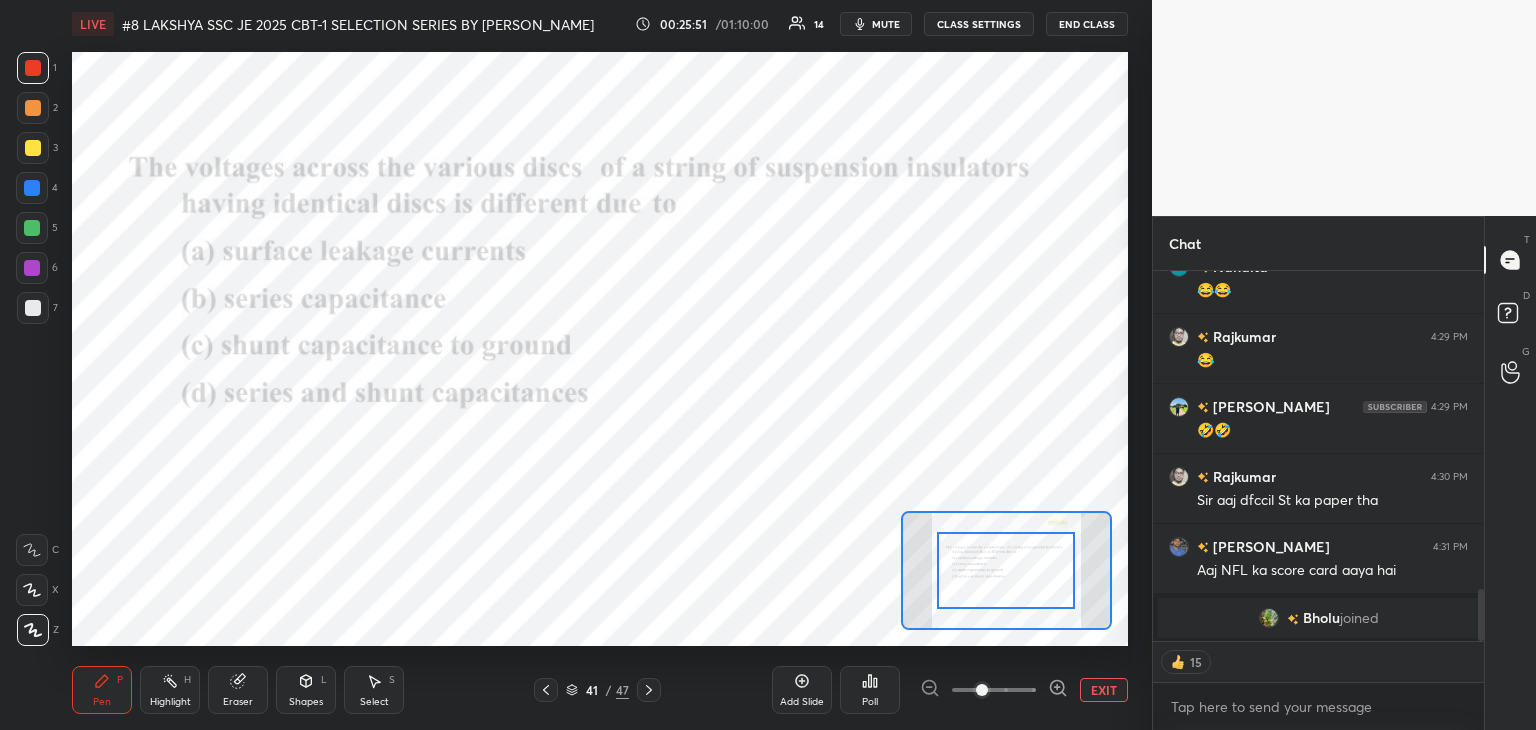 click 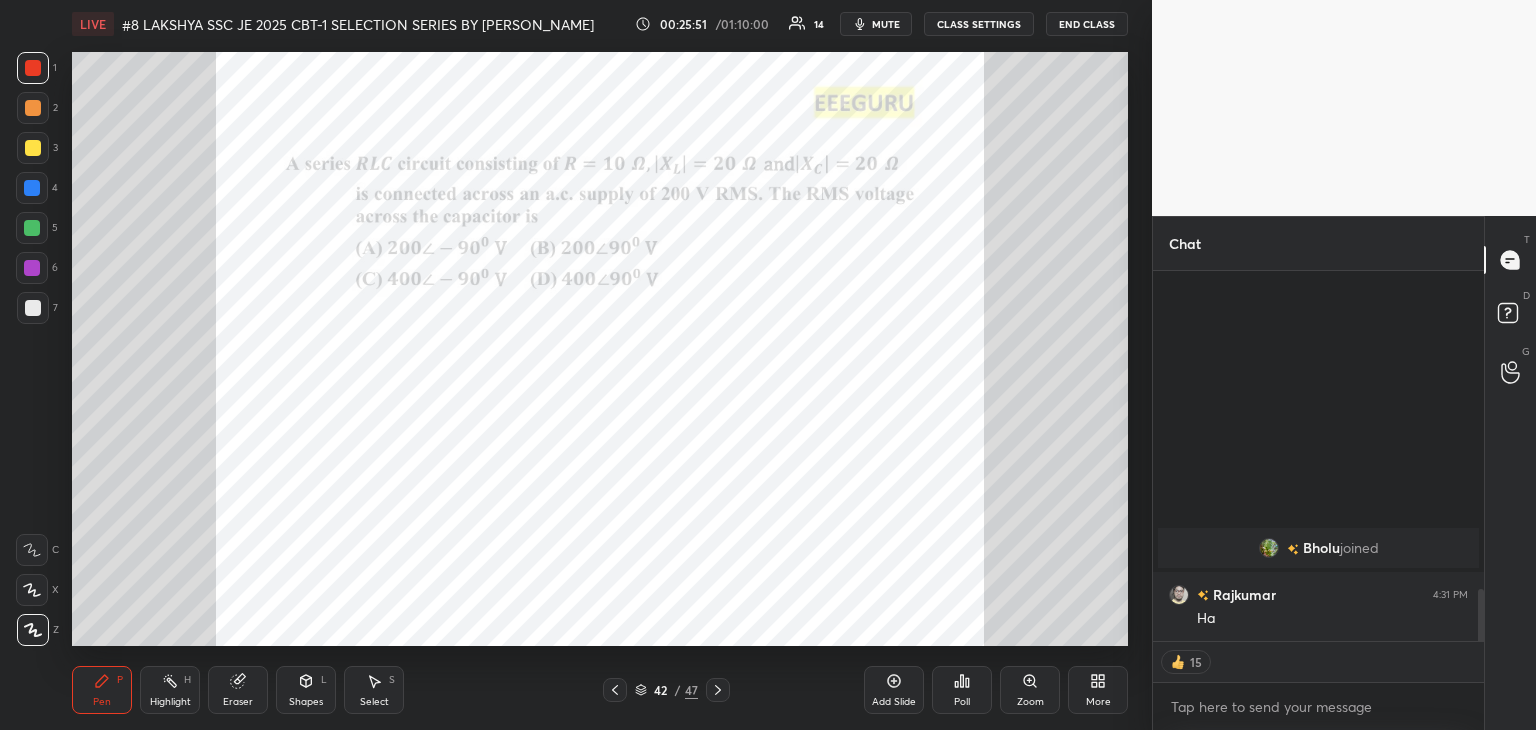 scroll, scrollTop: 1987, scrollLeft: 0, axis: vertical 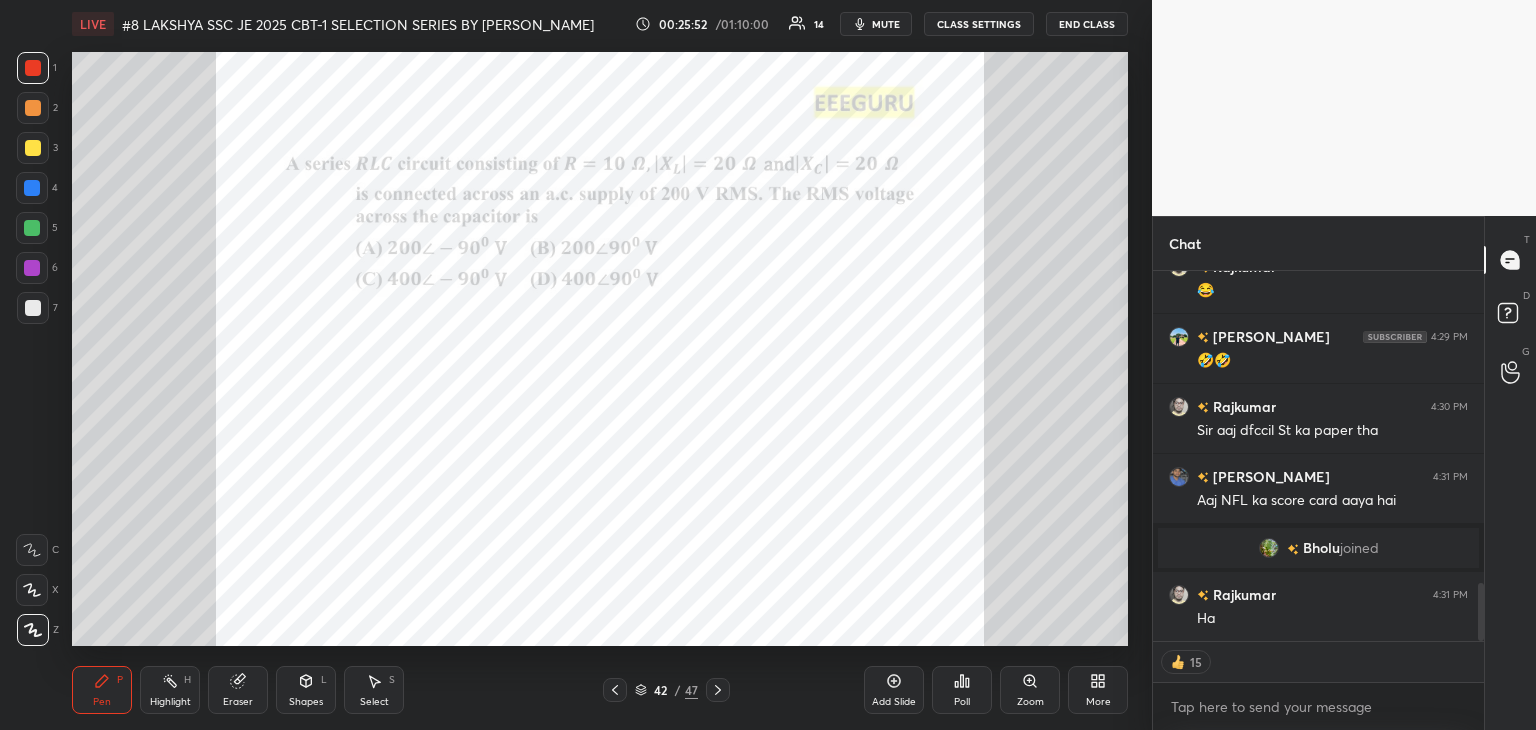 click 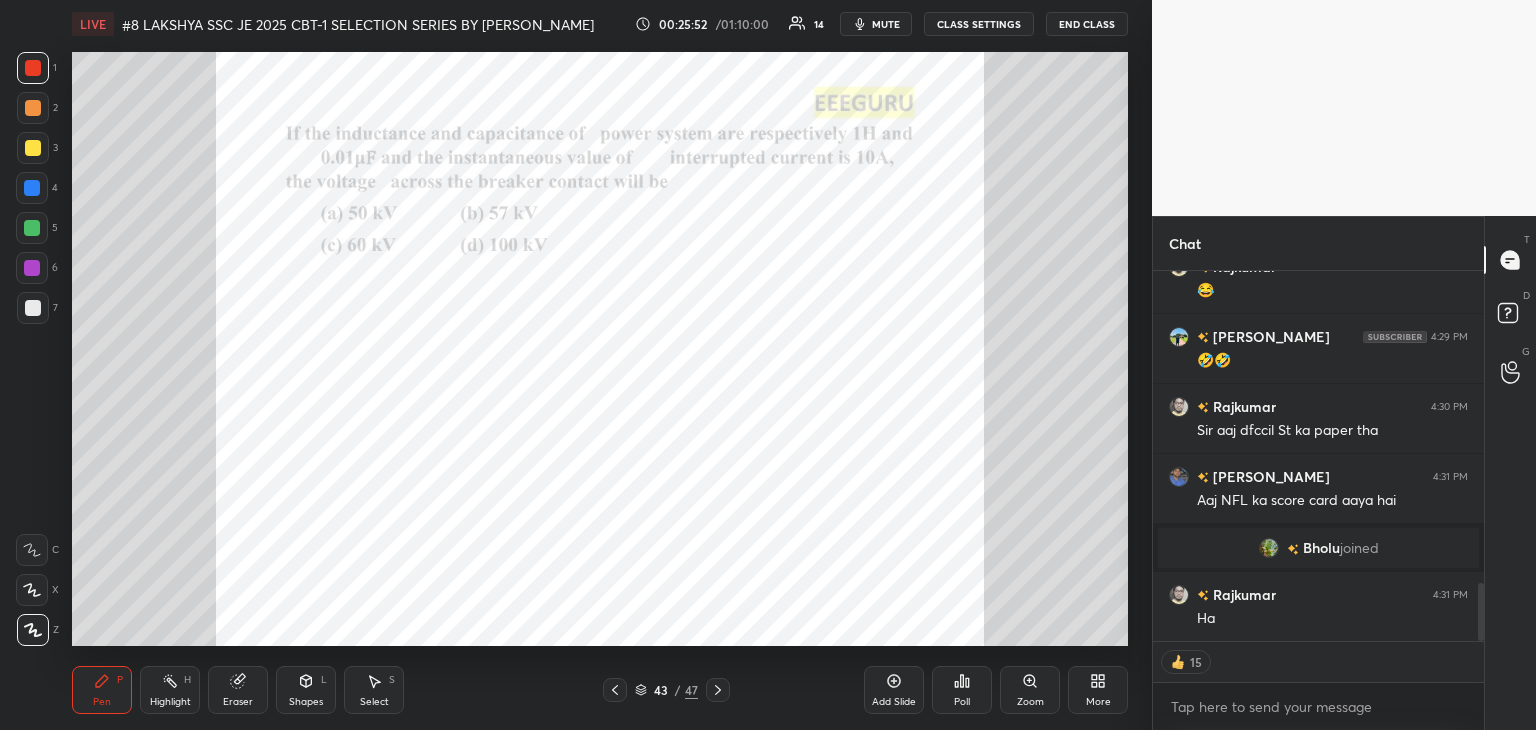 scroll, scrollTop: 7, scrollLeft: 6, axis: both 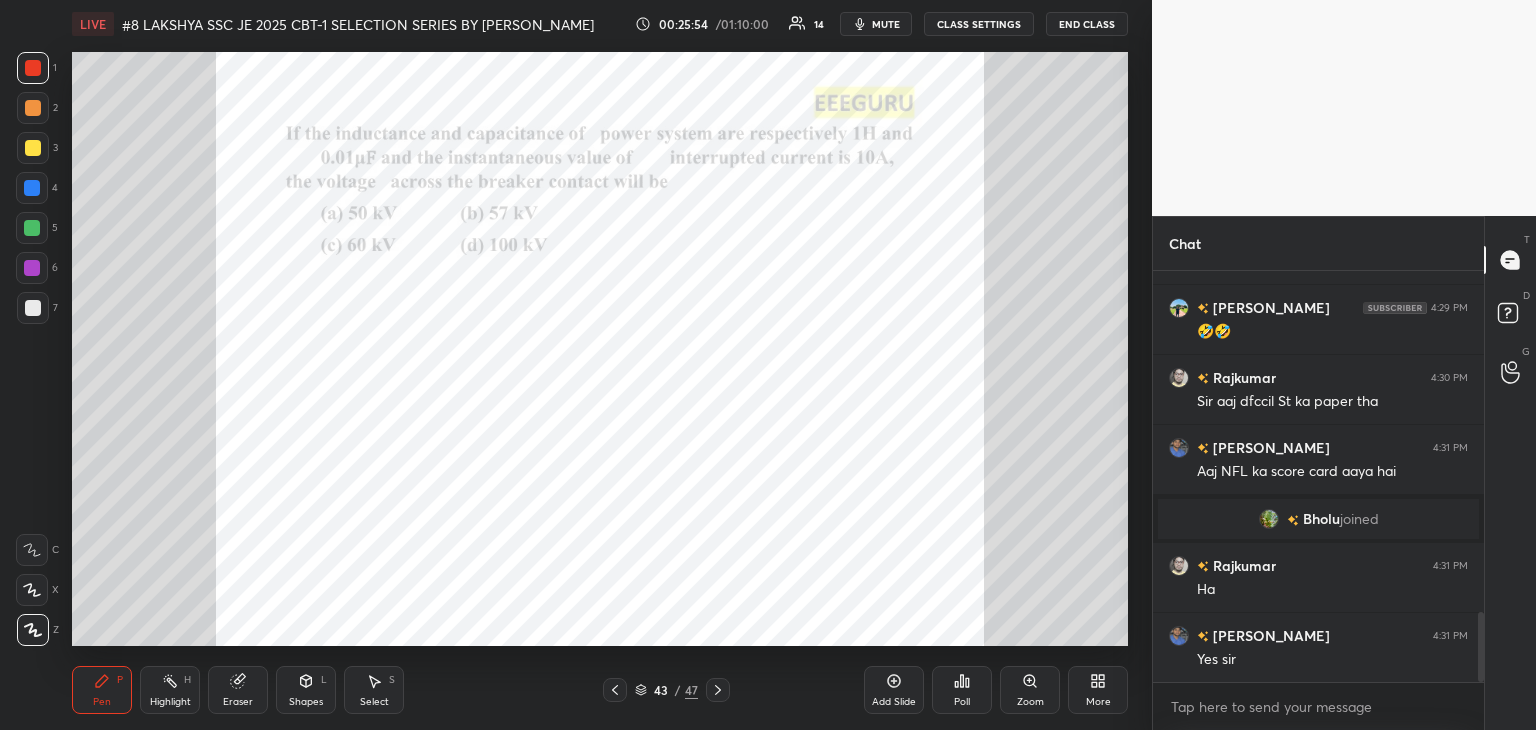 click 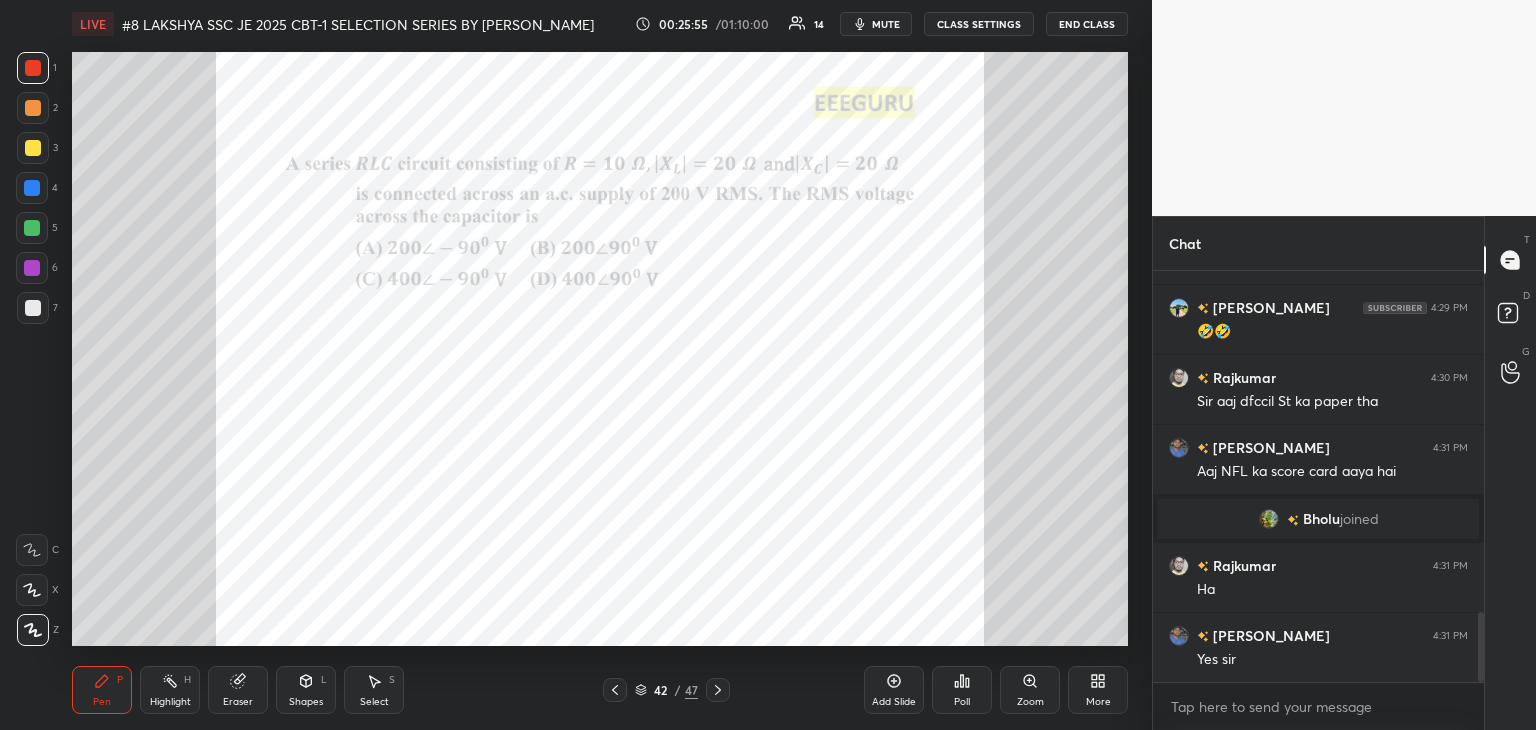 click 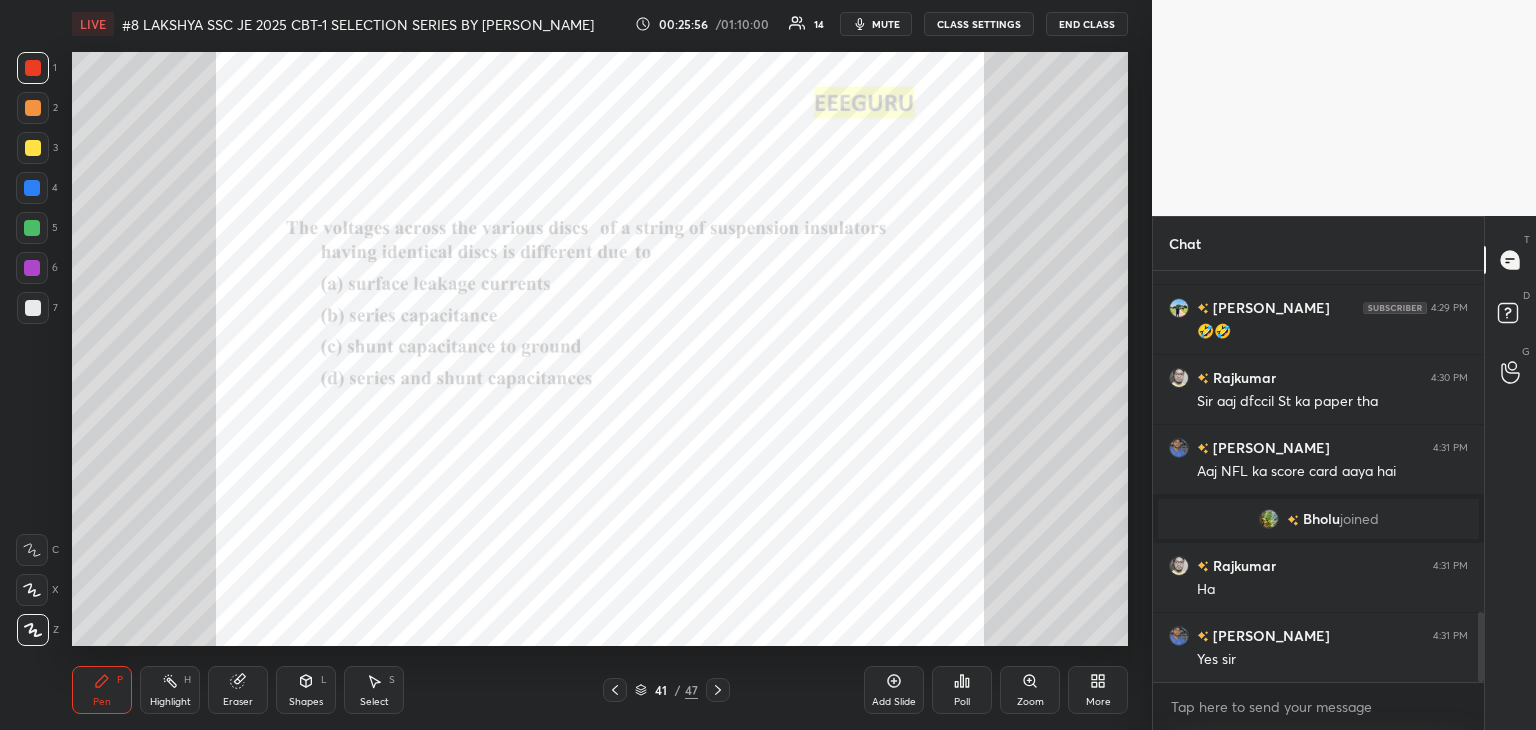 click 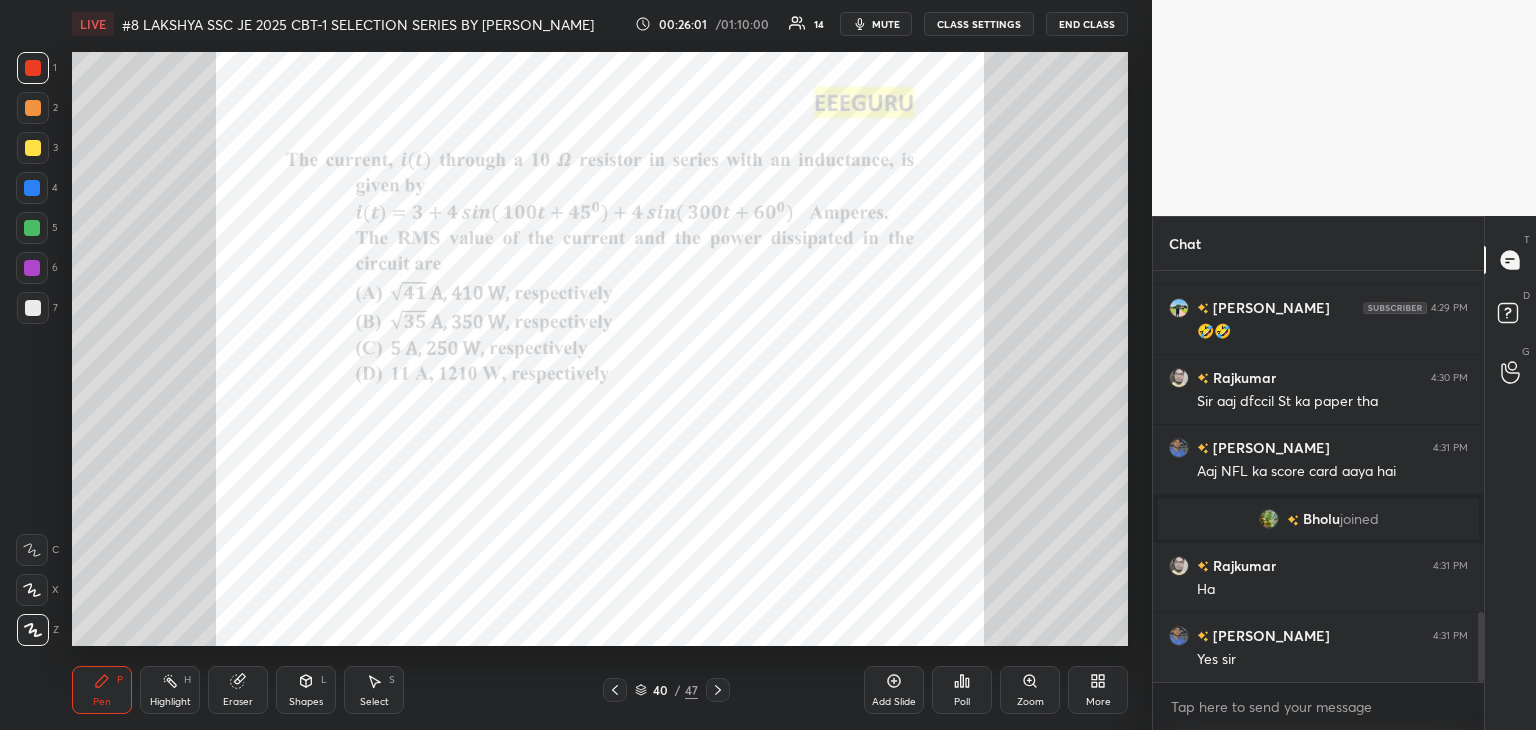 click on "Poll" at bounding box center [962, 690] 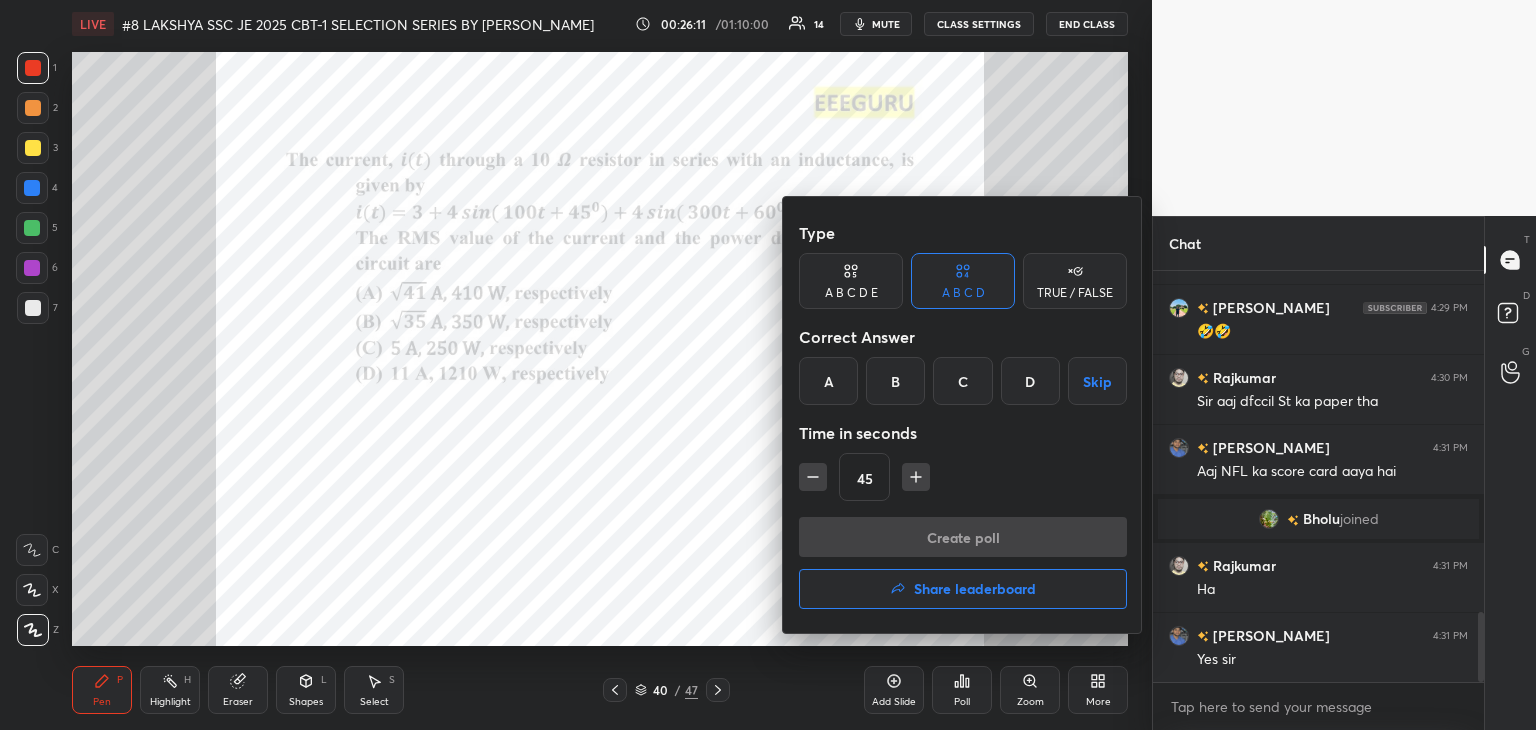 click on "C" at bounding box center (962, 381) 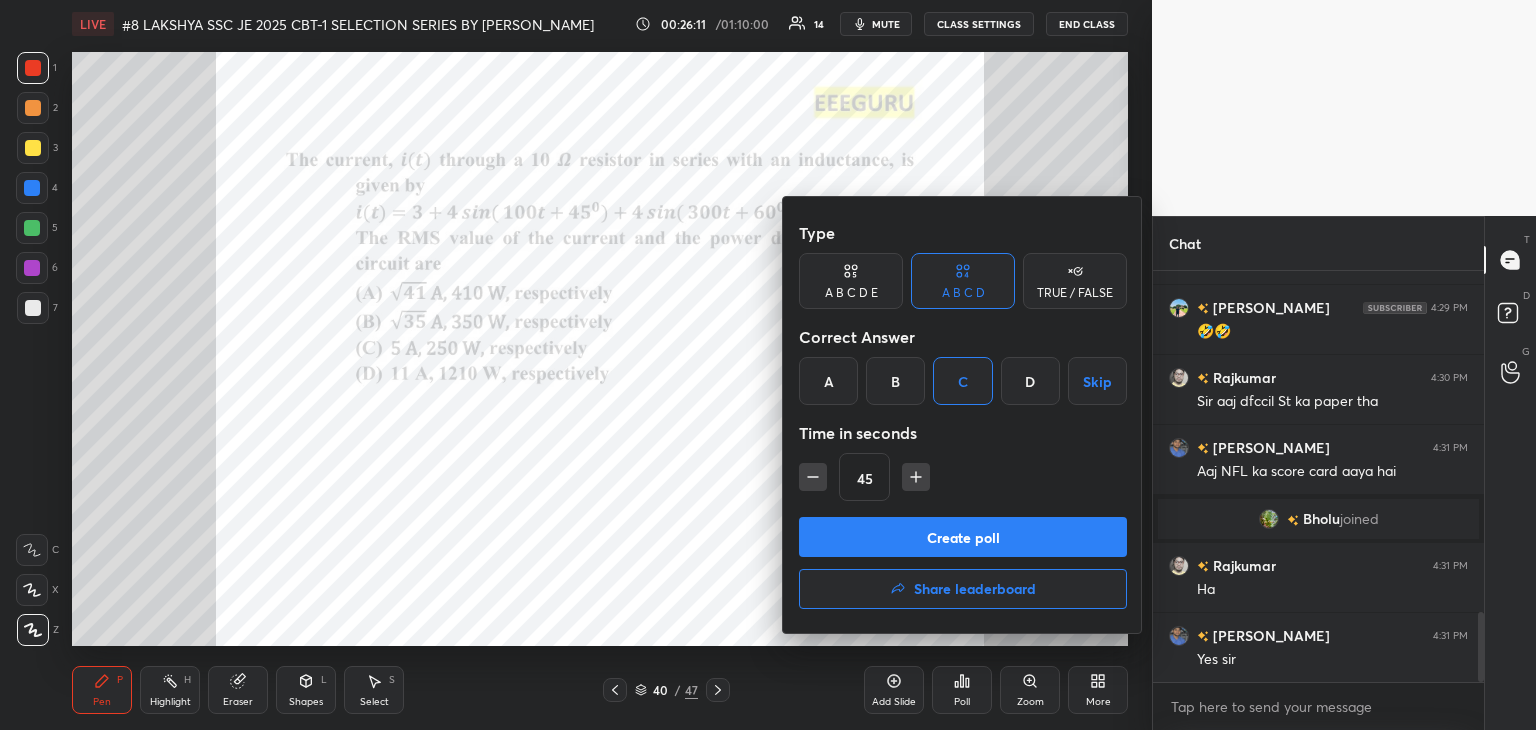 drag, startPoint x: 920, startPoint y: 480, endPoint x: 917, endPoint y: 510, distance: 30.149628 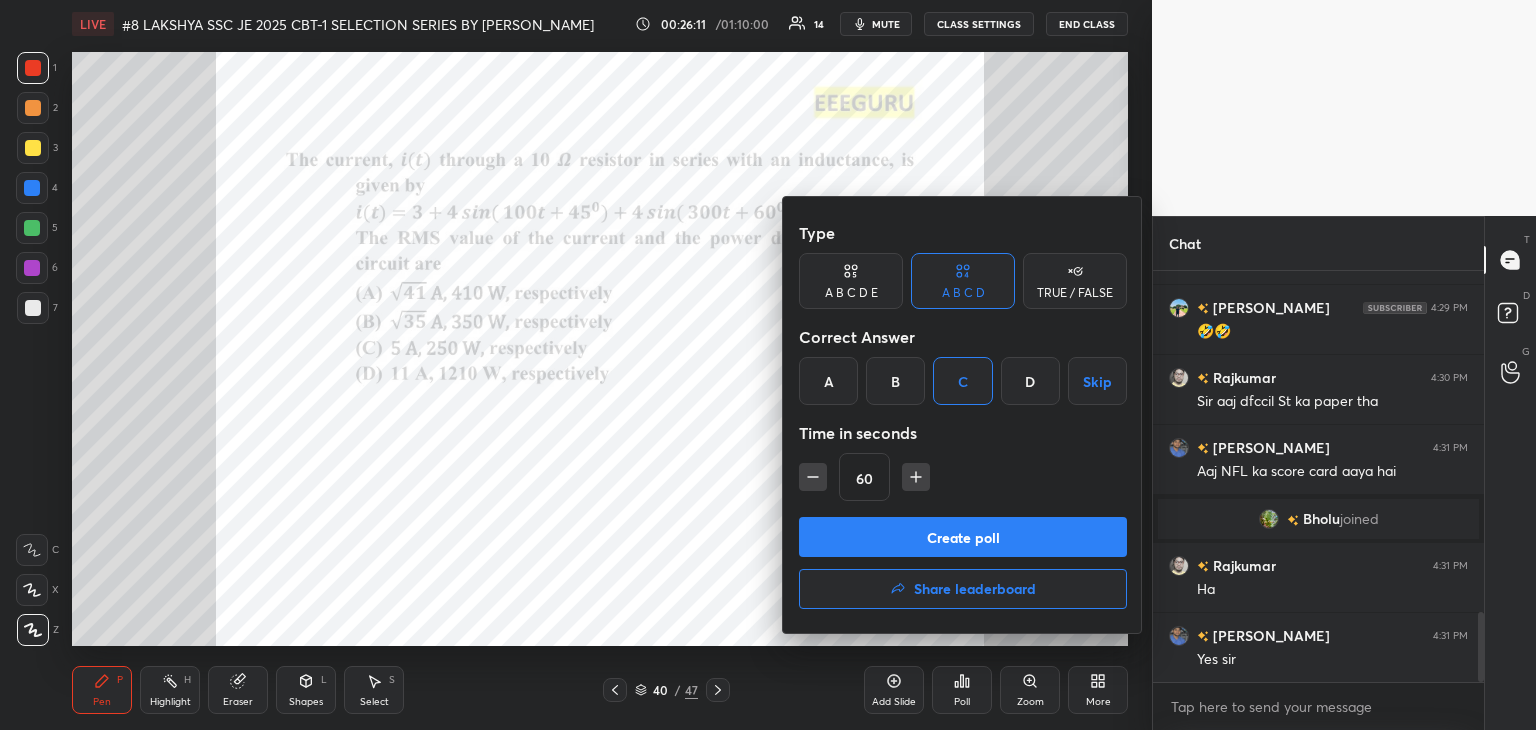 click on "Create poll" at bounding box center (963, 537) 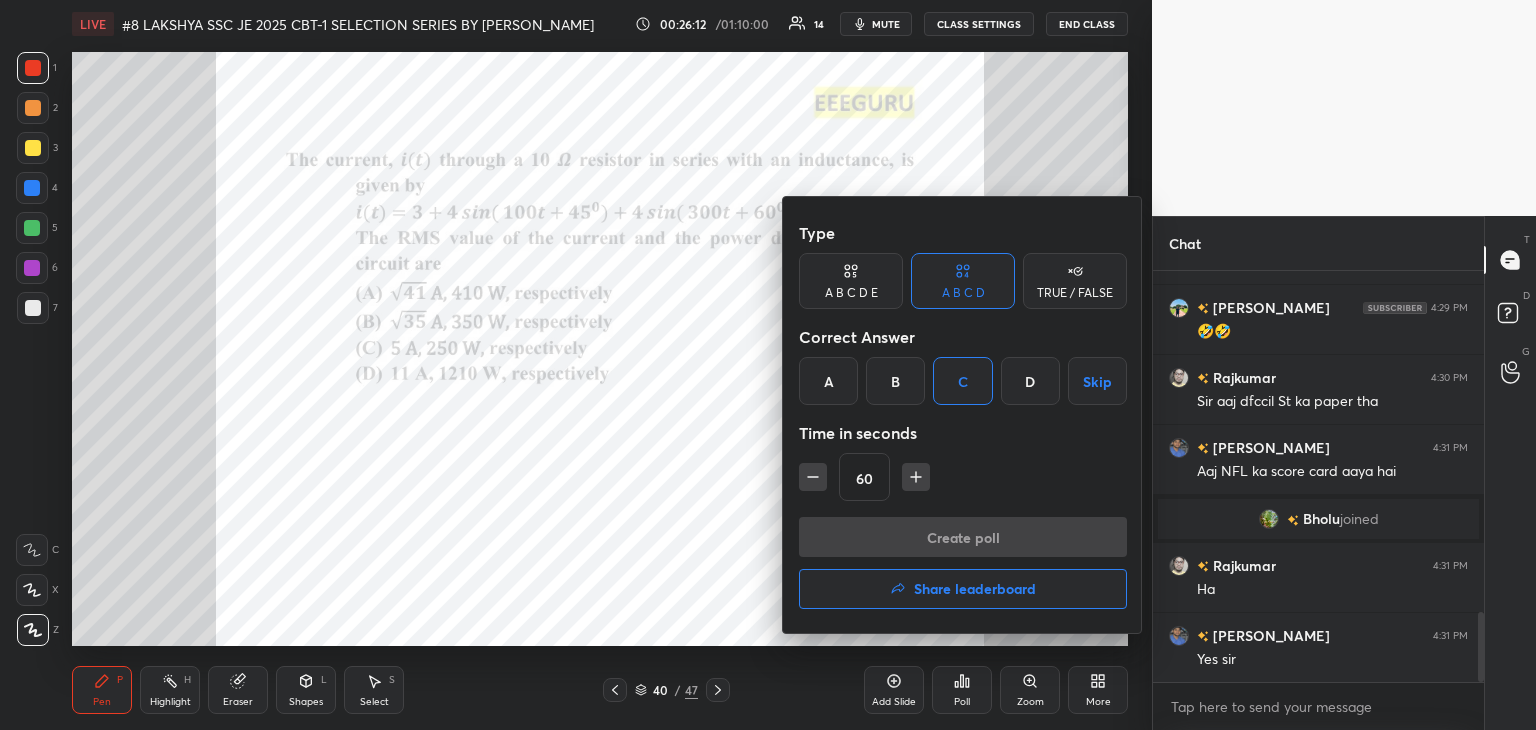scroll, scrollTop: 364, scrollLeft: 325, axis: both 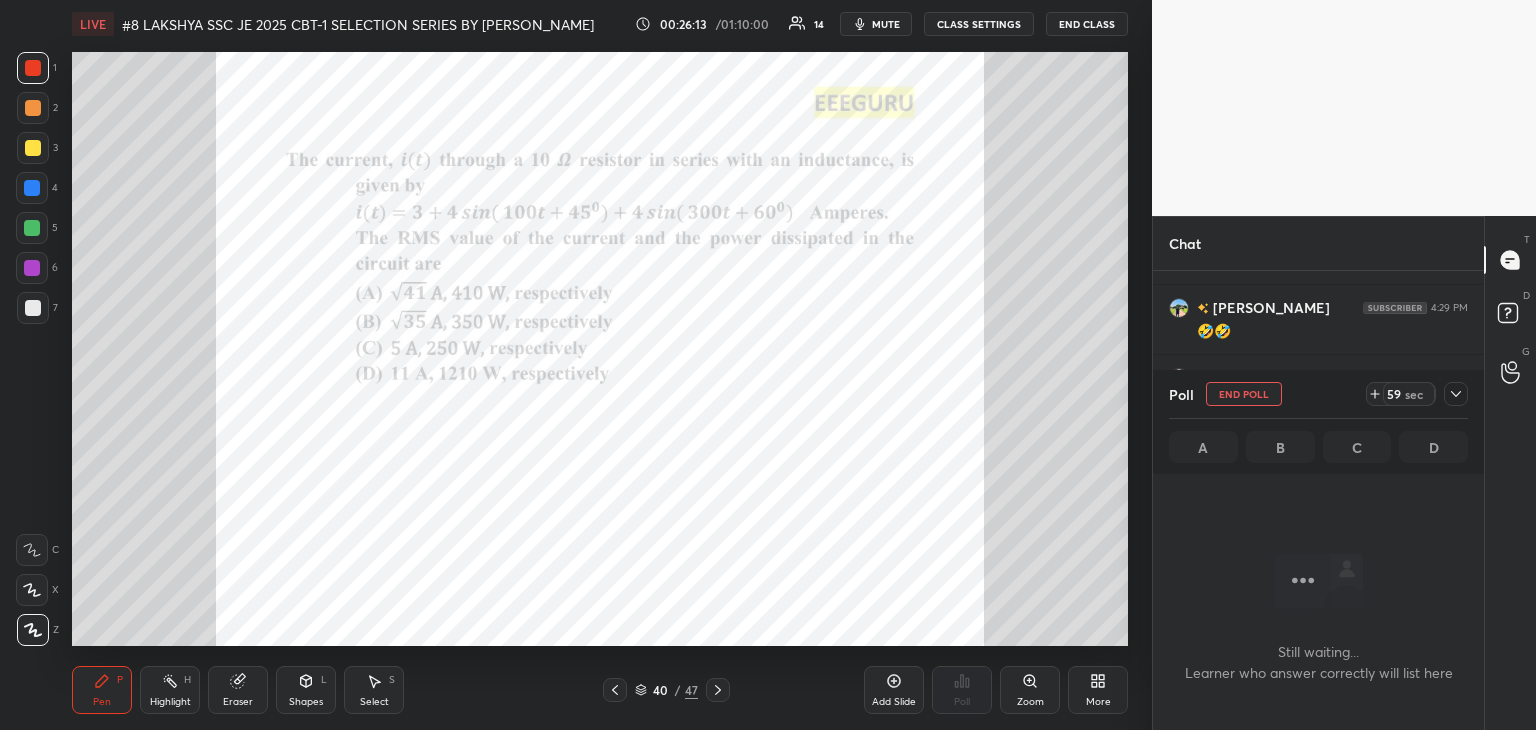 click 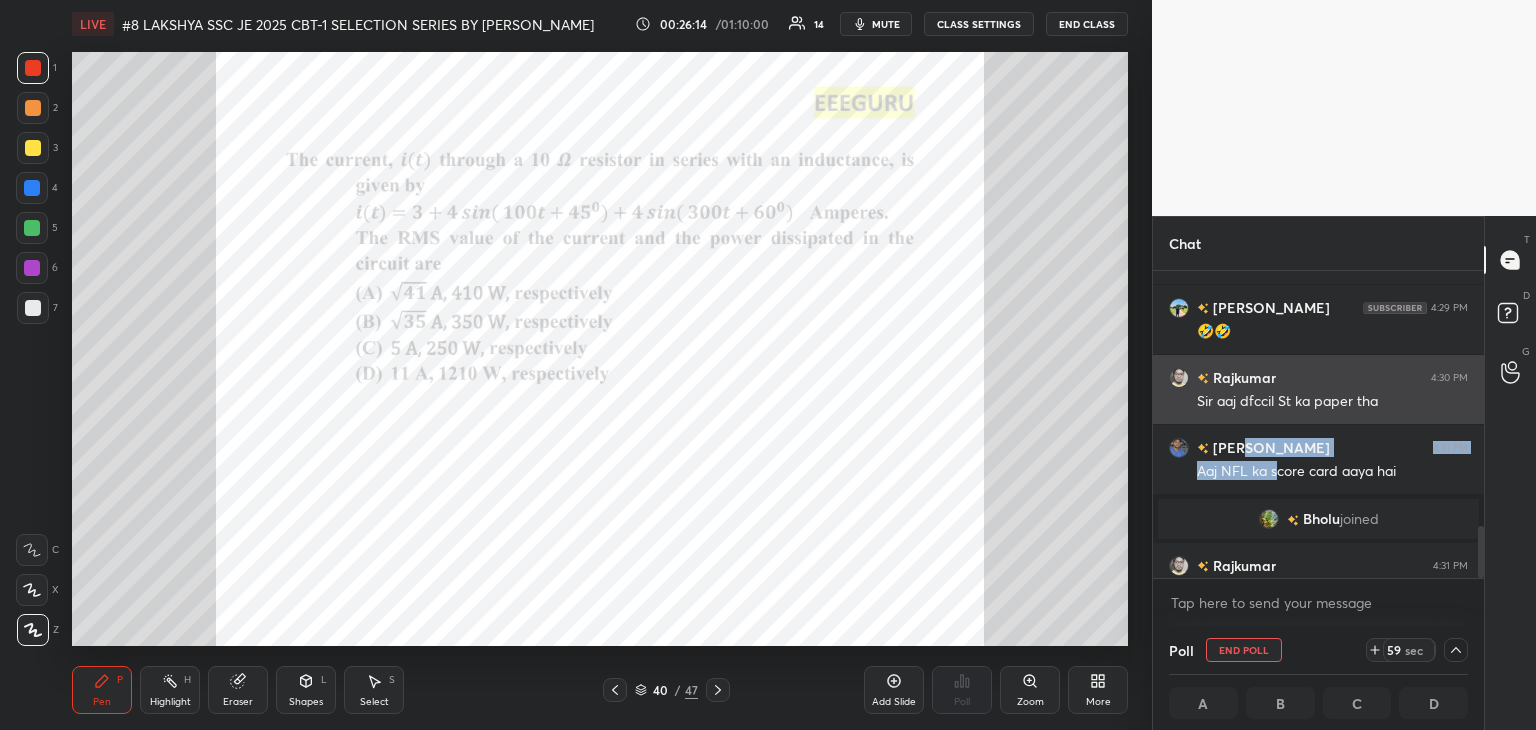 drag, startPoint x: 1313, startPoint y: 422, endPoint x: 1328, endPoint y: 382, distance: 42.72002 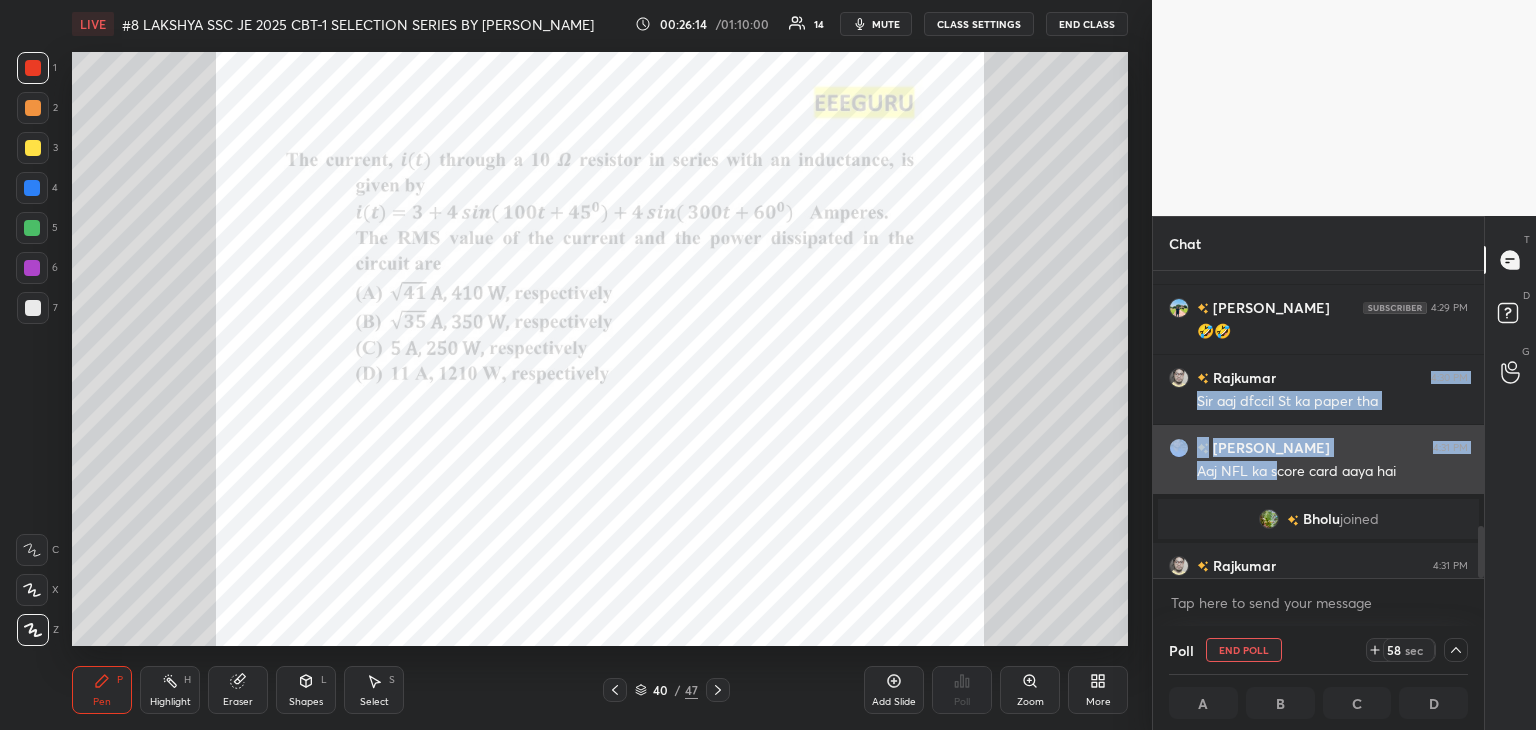 scroll, scrollTop: 0, scrollLeft: 6, axis: horizontal 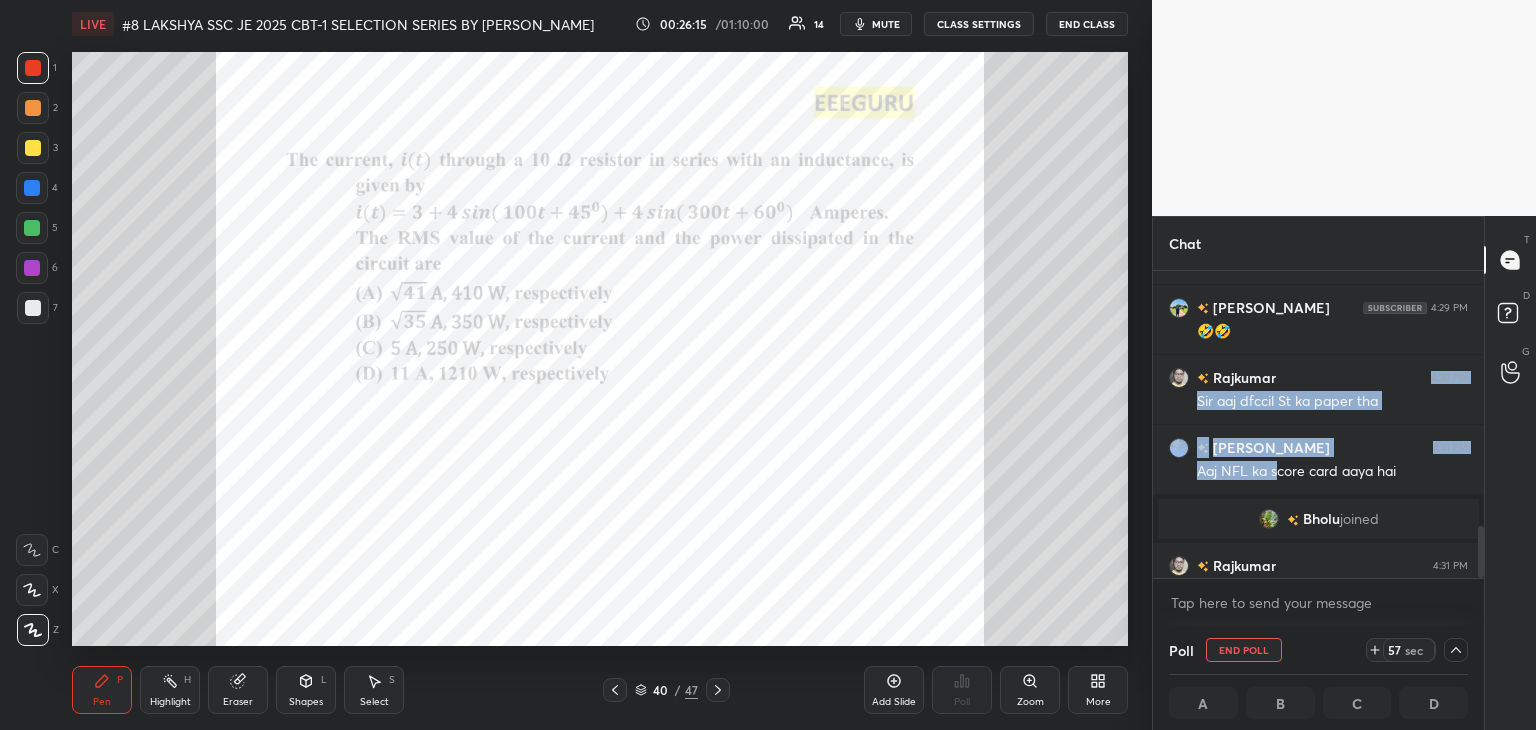 click 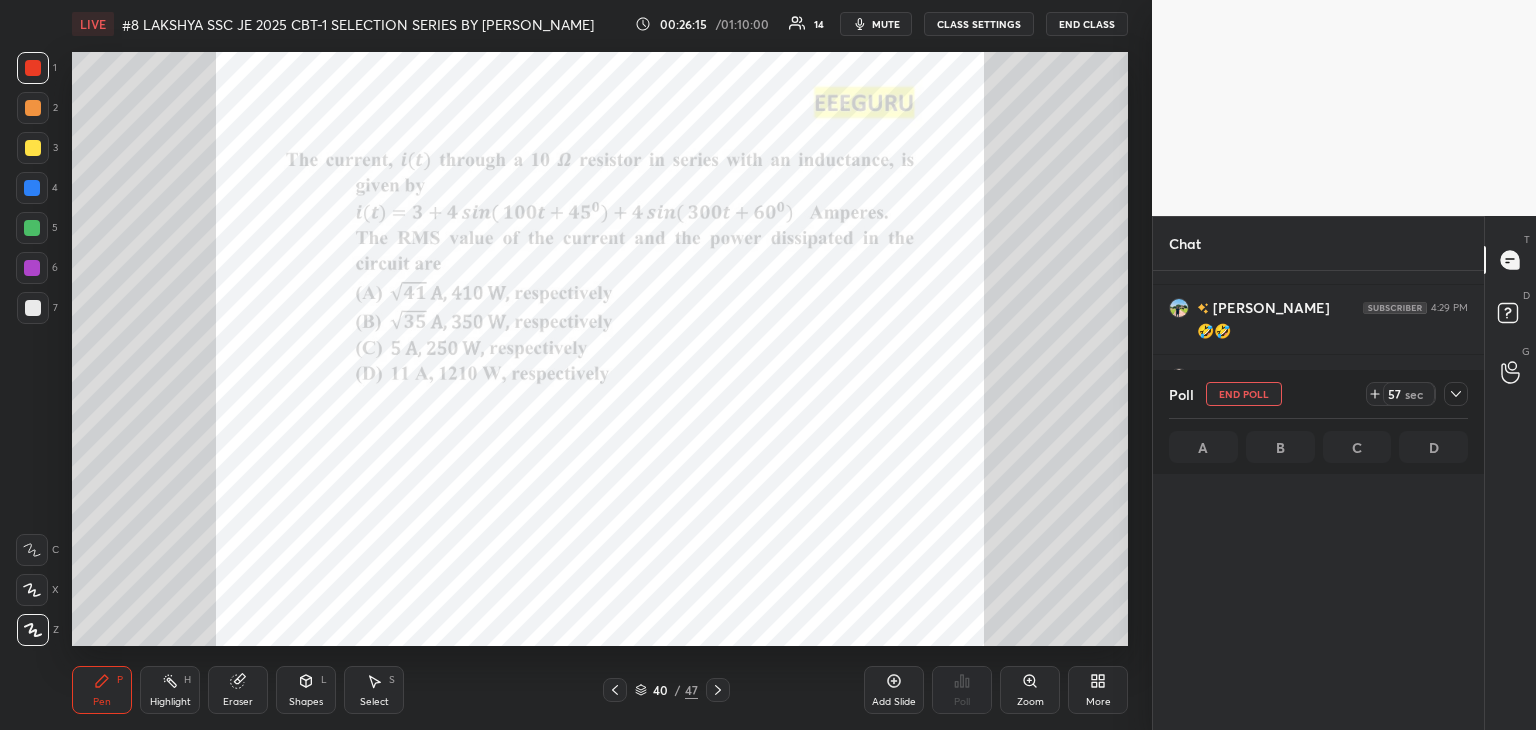 scroll, scrollTop: 5, scrollLeft: 6, axis: both 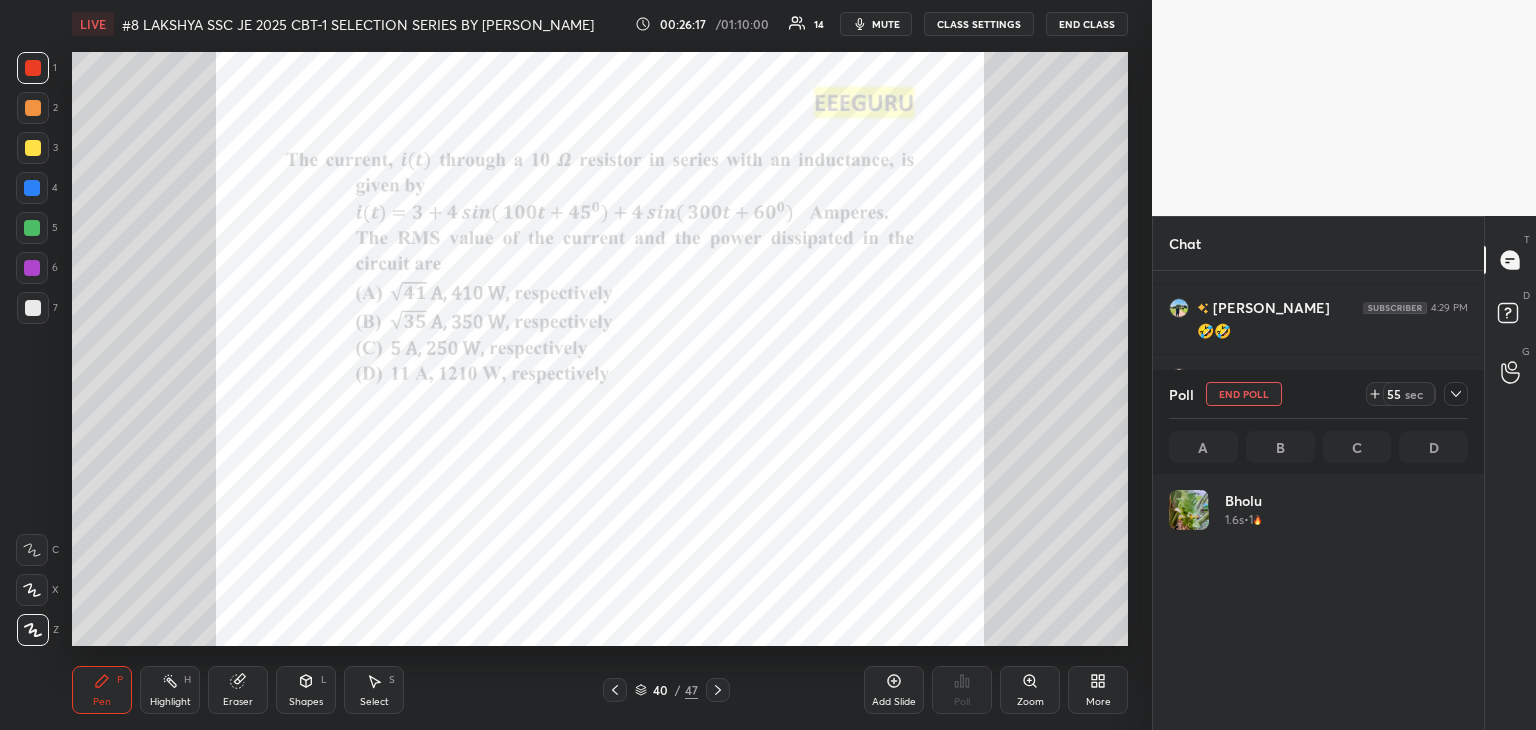 click 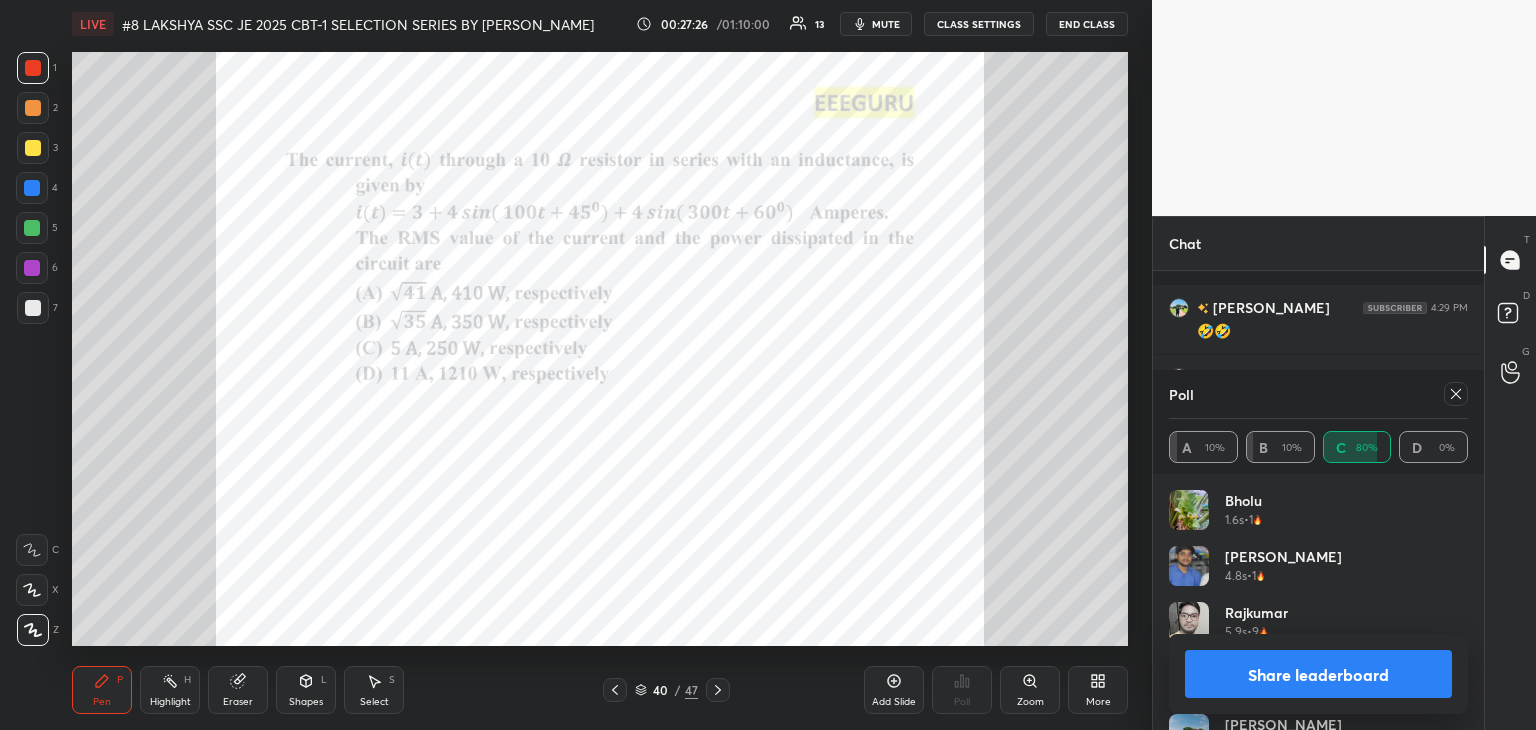 scroll, scrollTop: 2168, scrollLeft: 0, axis: vertical 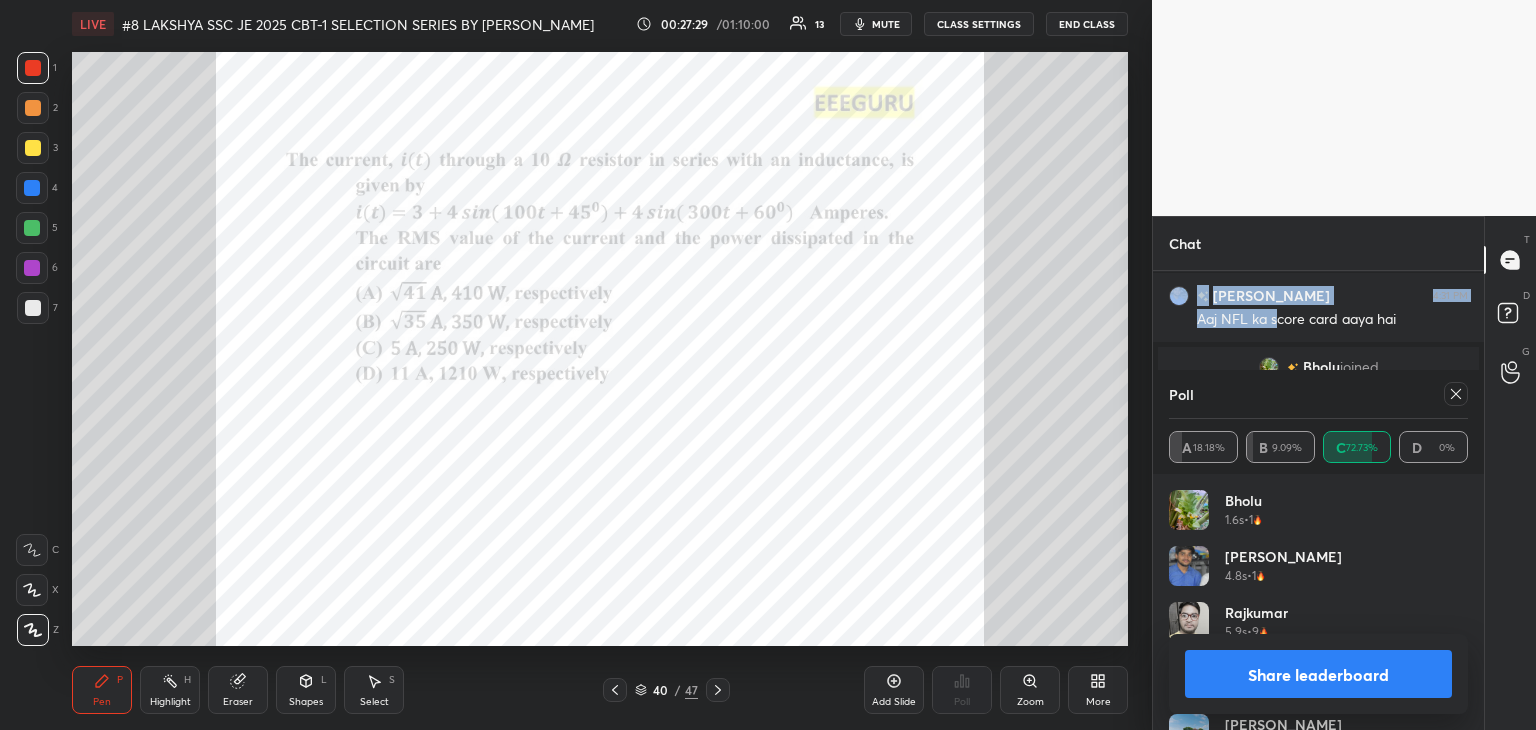 click on "Poll" at bounding box center [1318, 394] 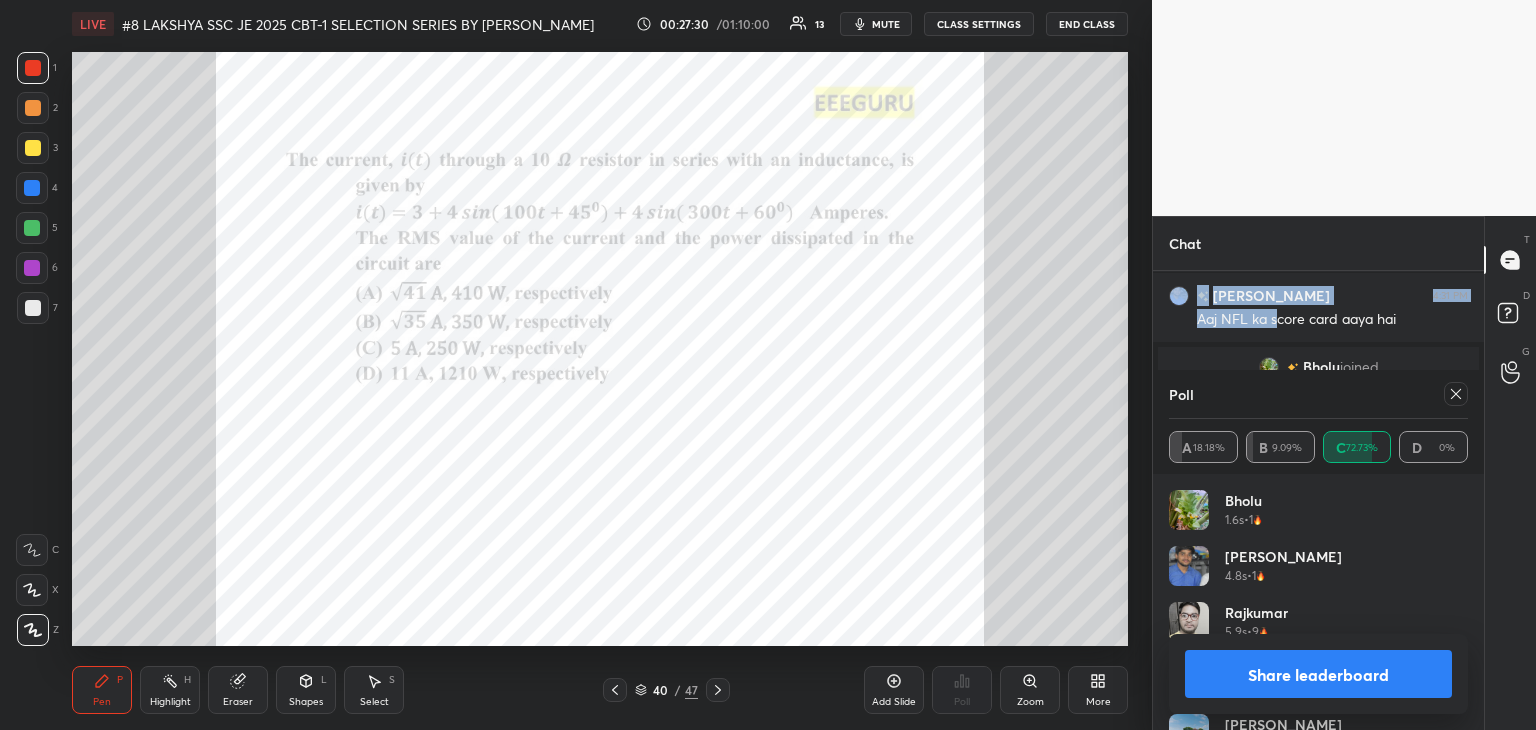 drag, startPoint x: 1461, startPoint y: 401, endPoint x: 1448, endPoint y: 397, distance: 13.601471 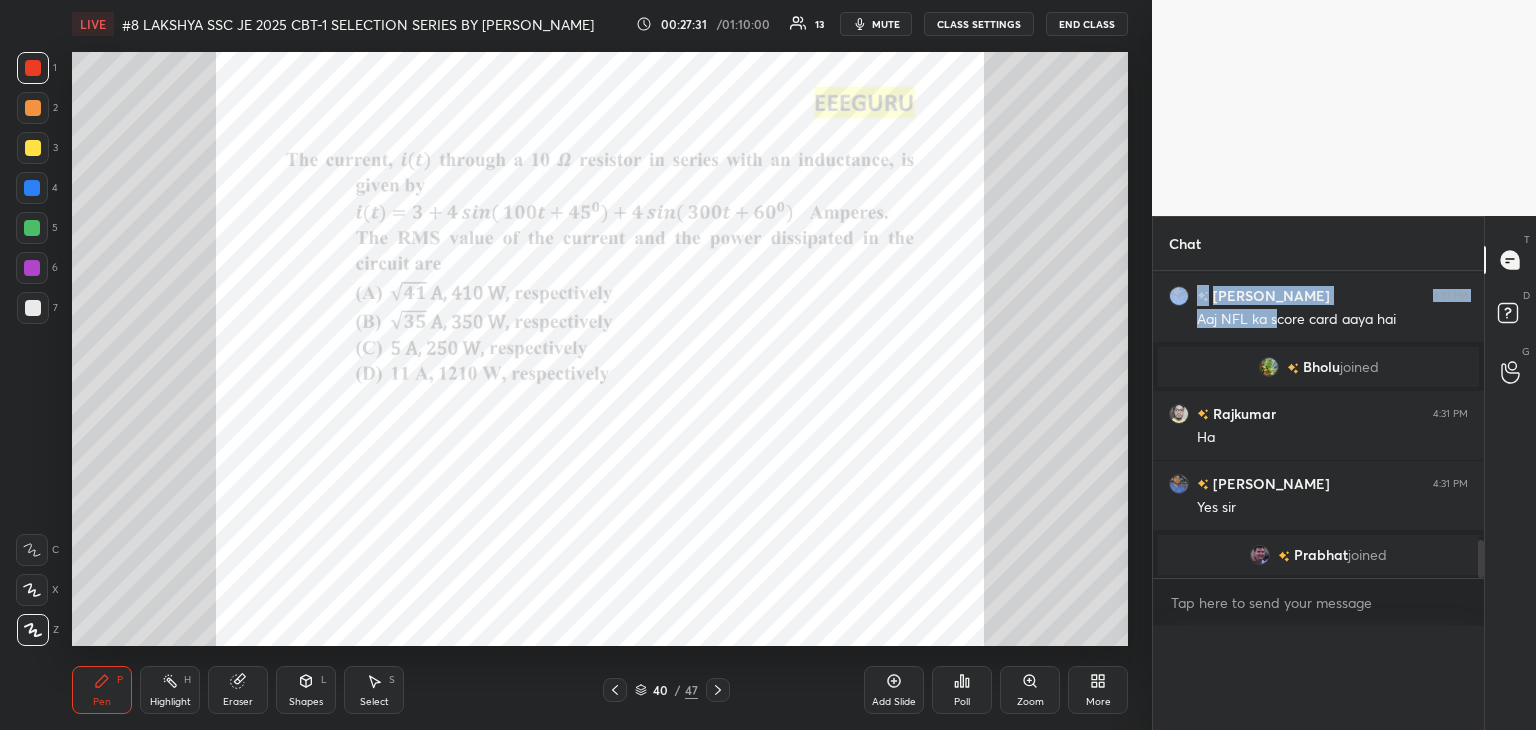 scroll, scrollTop: 121, scrollLeft: 293, axis: both 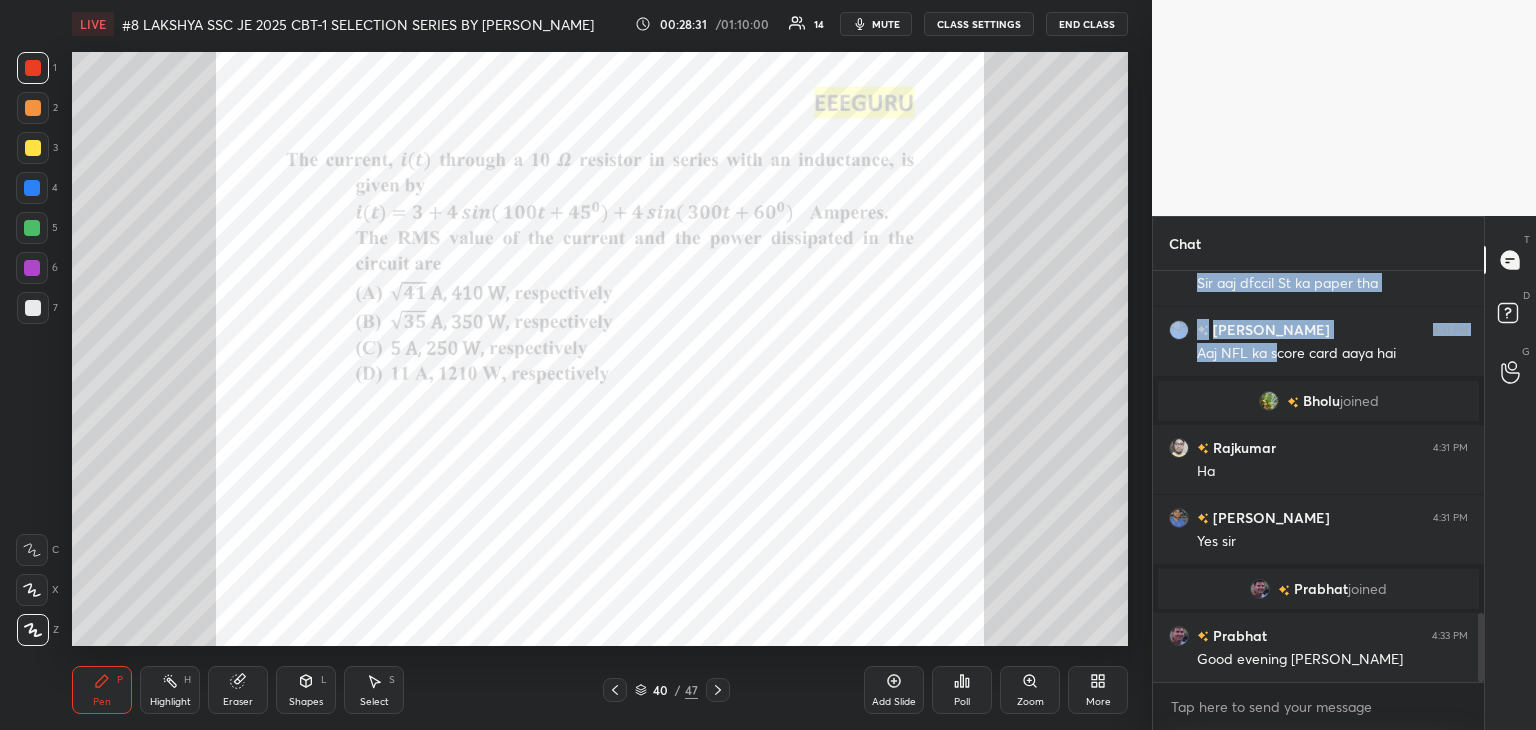 click 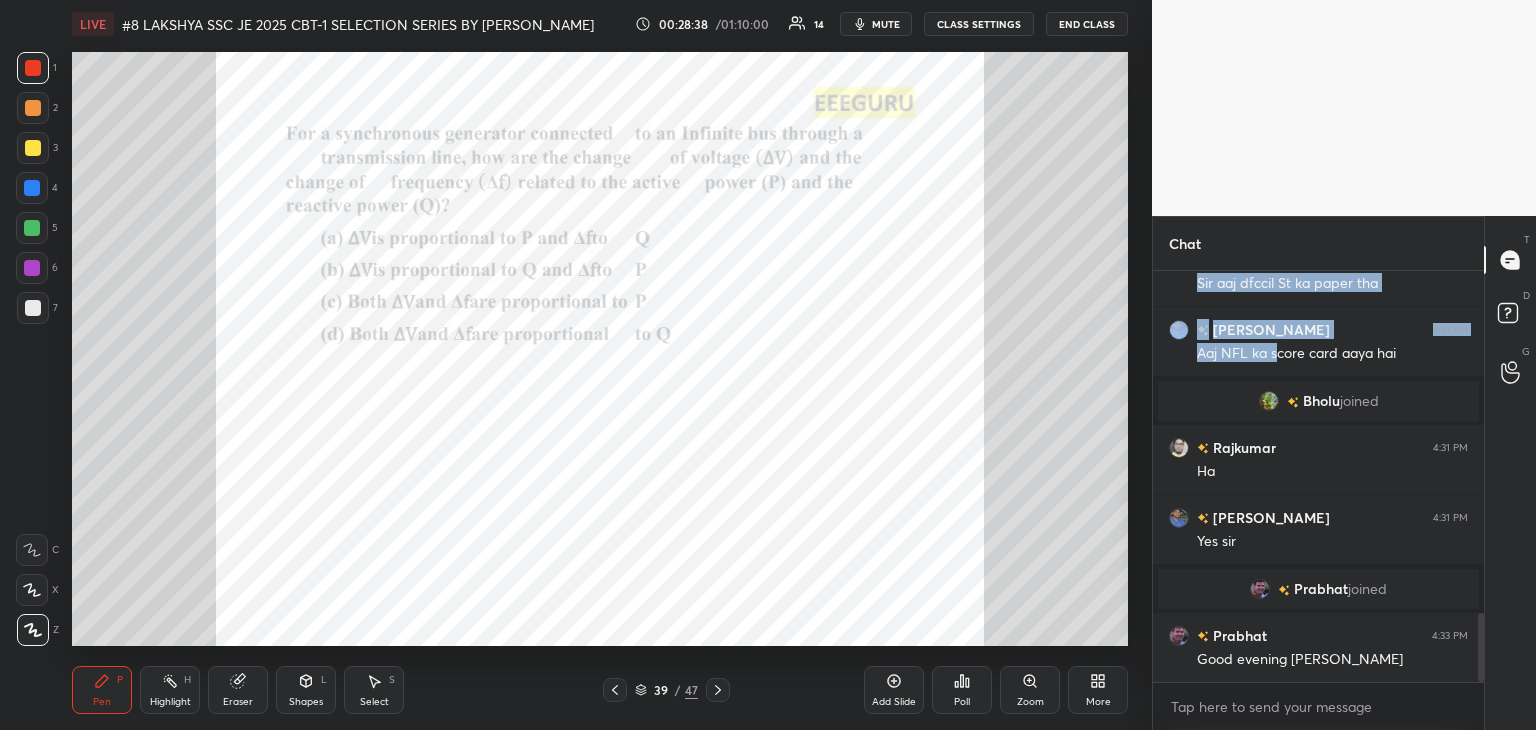 click on "LIVE #8 LAKSHYA SSC JE 2025 CBT-1 SELECTION SERIES BY [PERSON_NAME] 00:28:38 /  01:10:00 14 mute CLASS SETTINGS End Class Setting up your live class Poll for   secs No correct answer Start poll Back #8 LAKSHYA SSC JE 2025 CBT-1 SELECTION SERIES BY [PERSON_NAME] [PERSON_NAME] Pen P Highlight H Eraser Shapes L Select S 39 / 47 Add Slide Poll Zoom More" at bounding box center (600, 365) 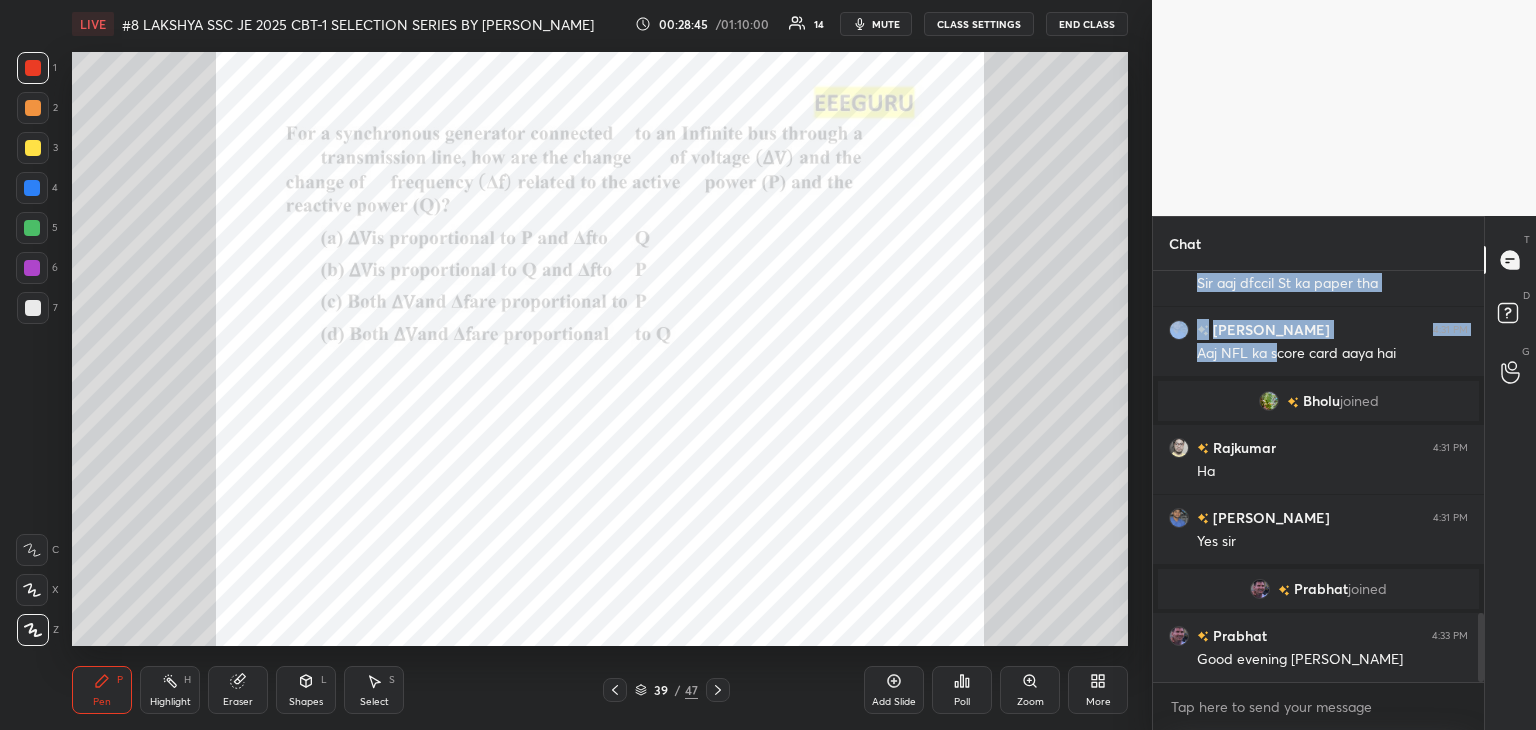 scroll, scrollTop: 2102, scrollLeft: 0, axis: vertical 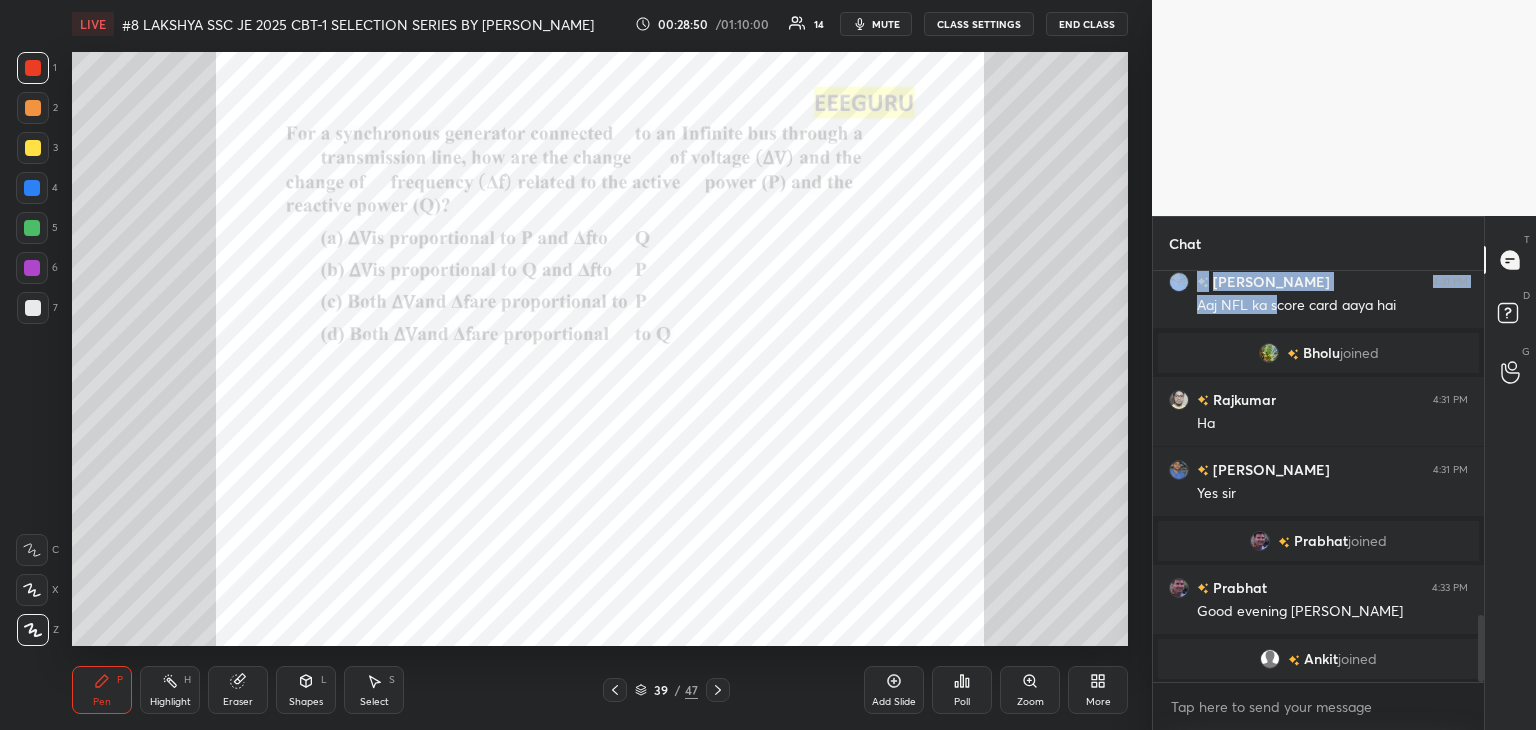 click on "Zoom" at bounding box center (1030, 690) 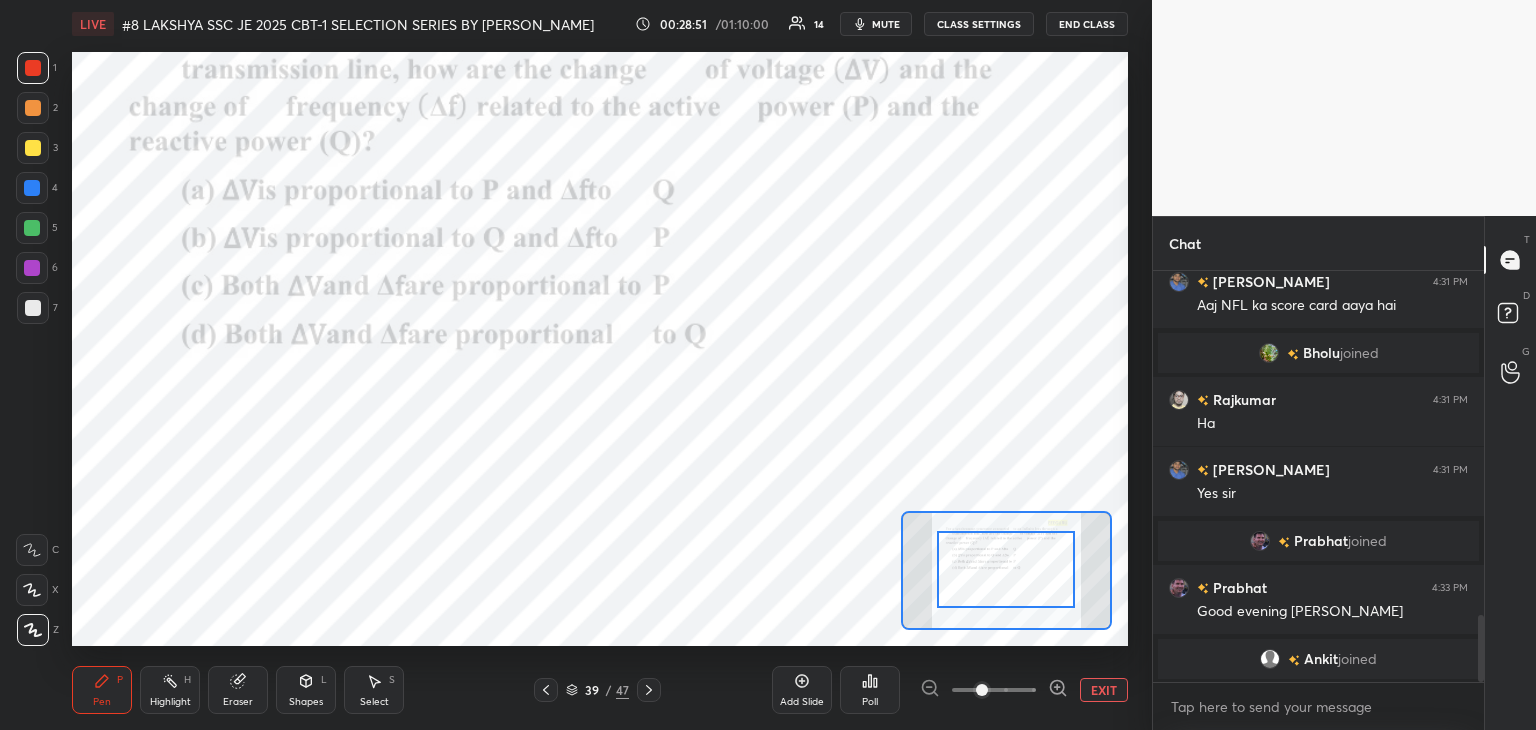 drag, startPoint x: 1025, startPoint y: 607, endPoint x: 1024, endPoint y: 569, distance: 38.013157 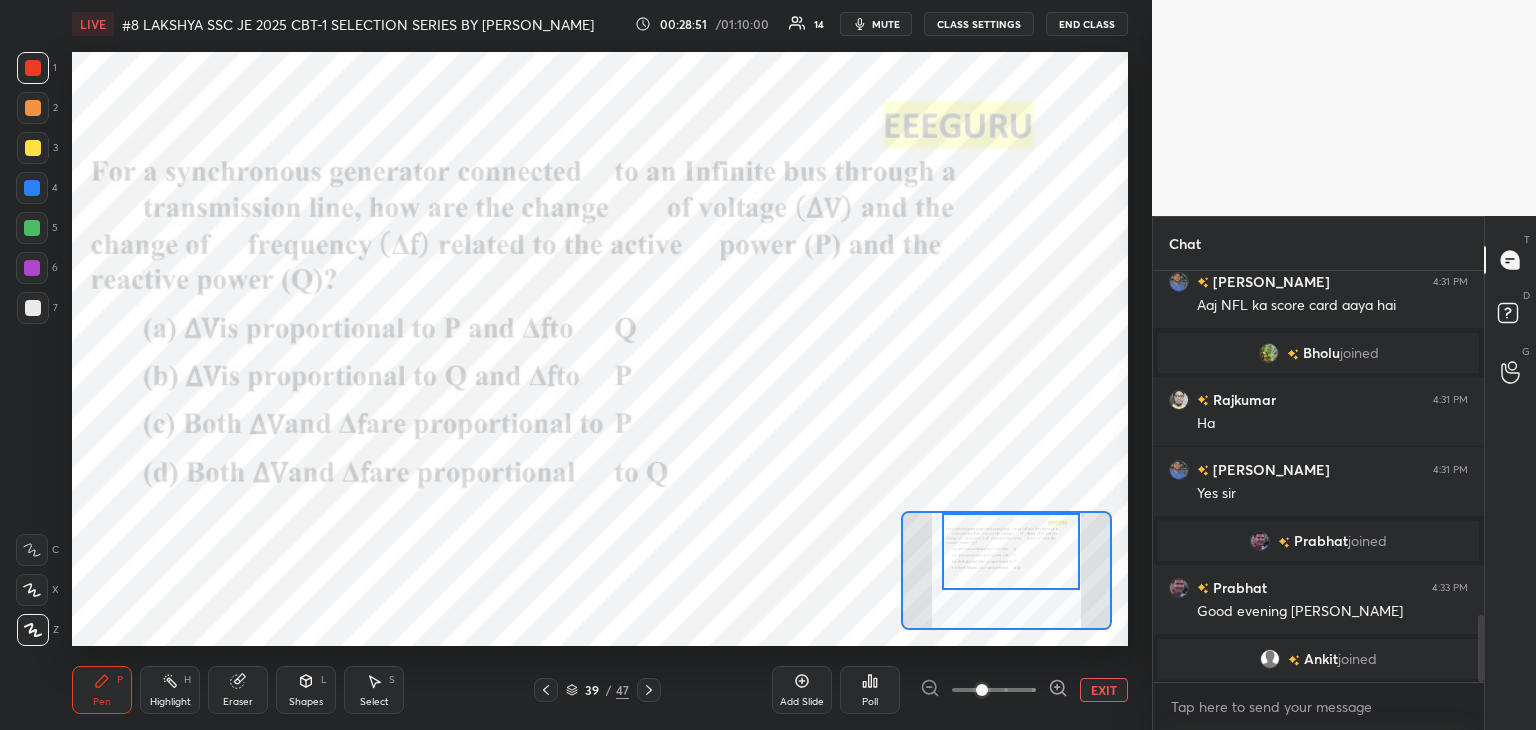 drag, startPoint x: 1028, startPoint y: 581, endPoint x: 979, endPoint y: 577, distance: 49.162994 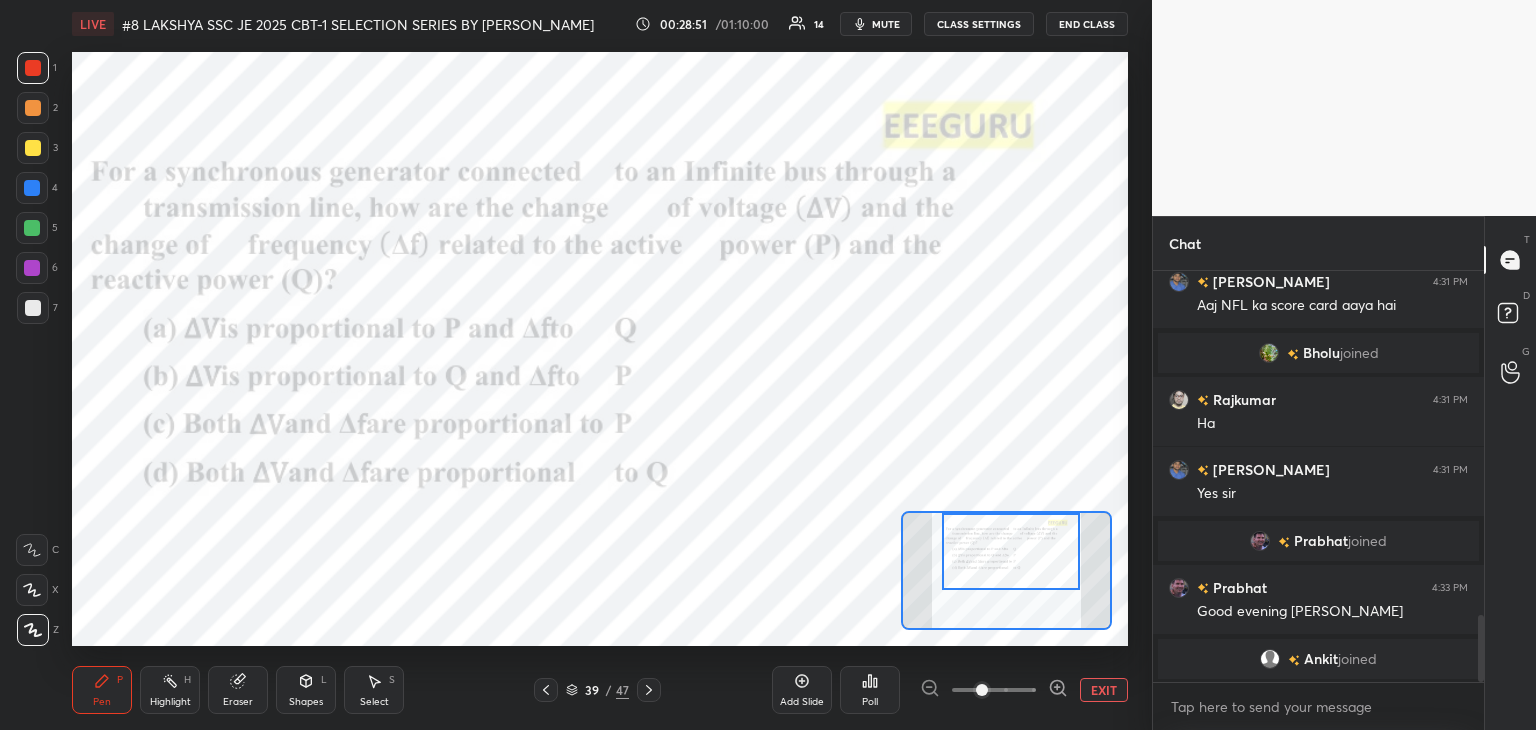 click at bounding box center (1011, 551) 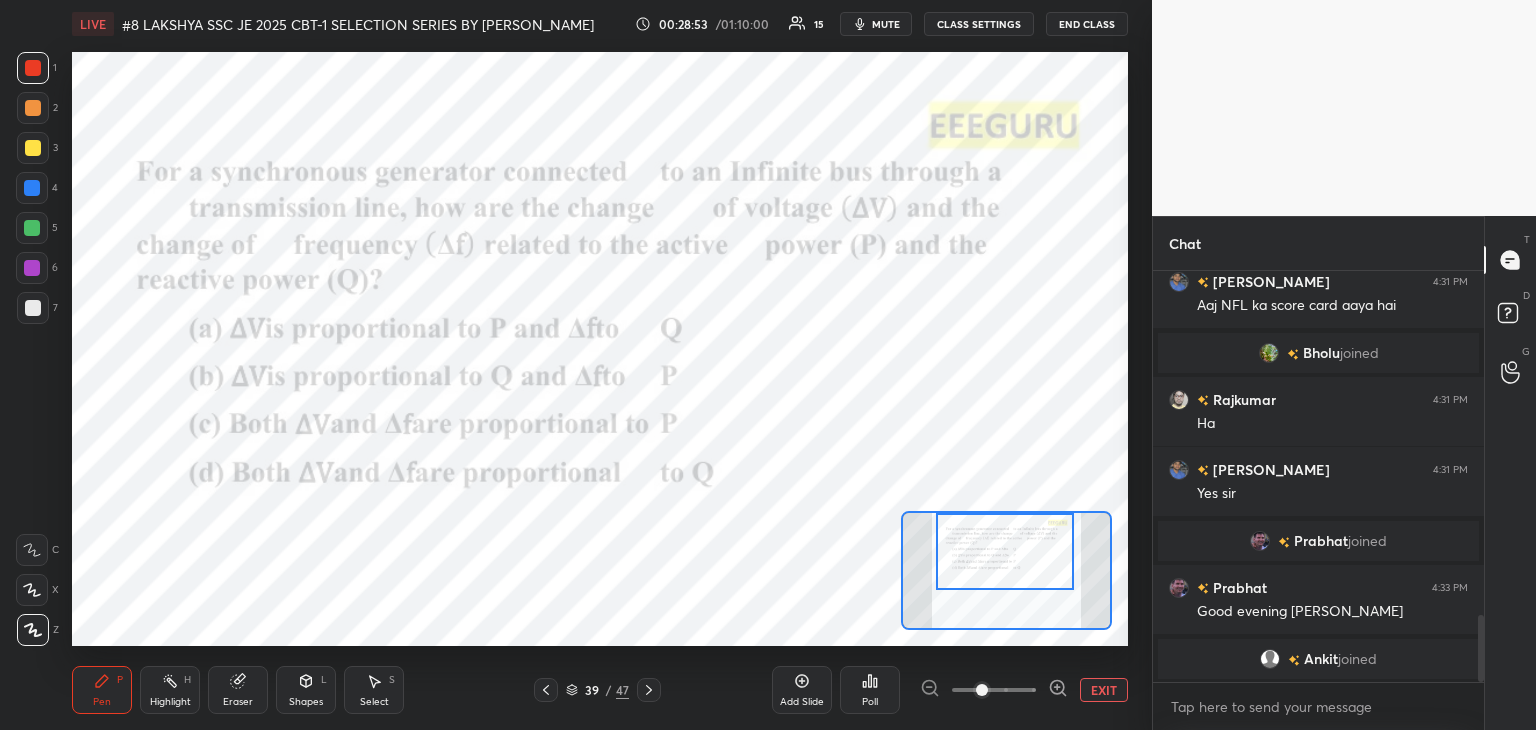 click 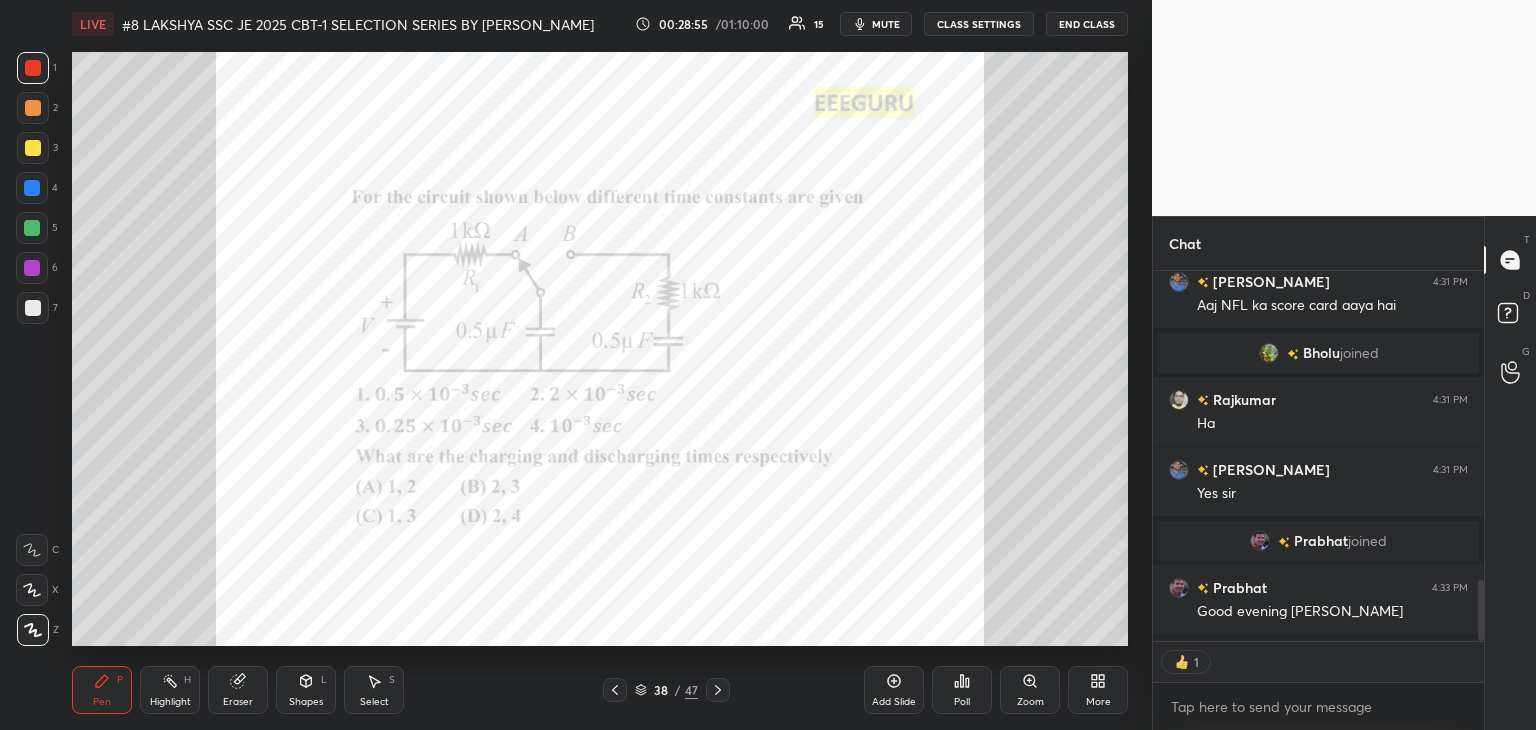 scroll, scrollTop: 365, scrollLeft: 325, axis: both 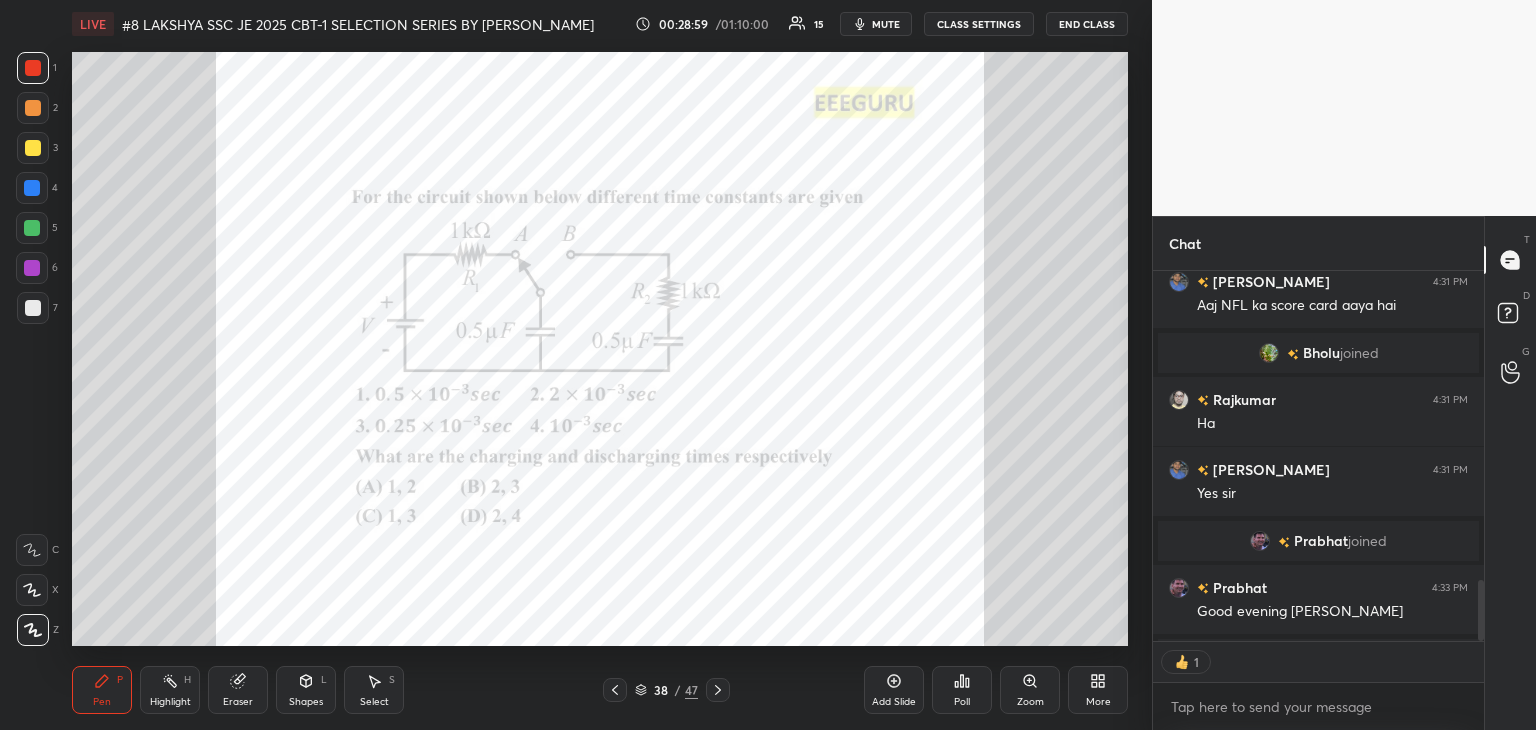click 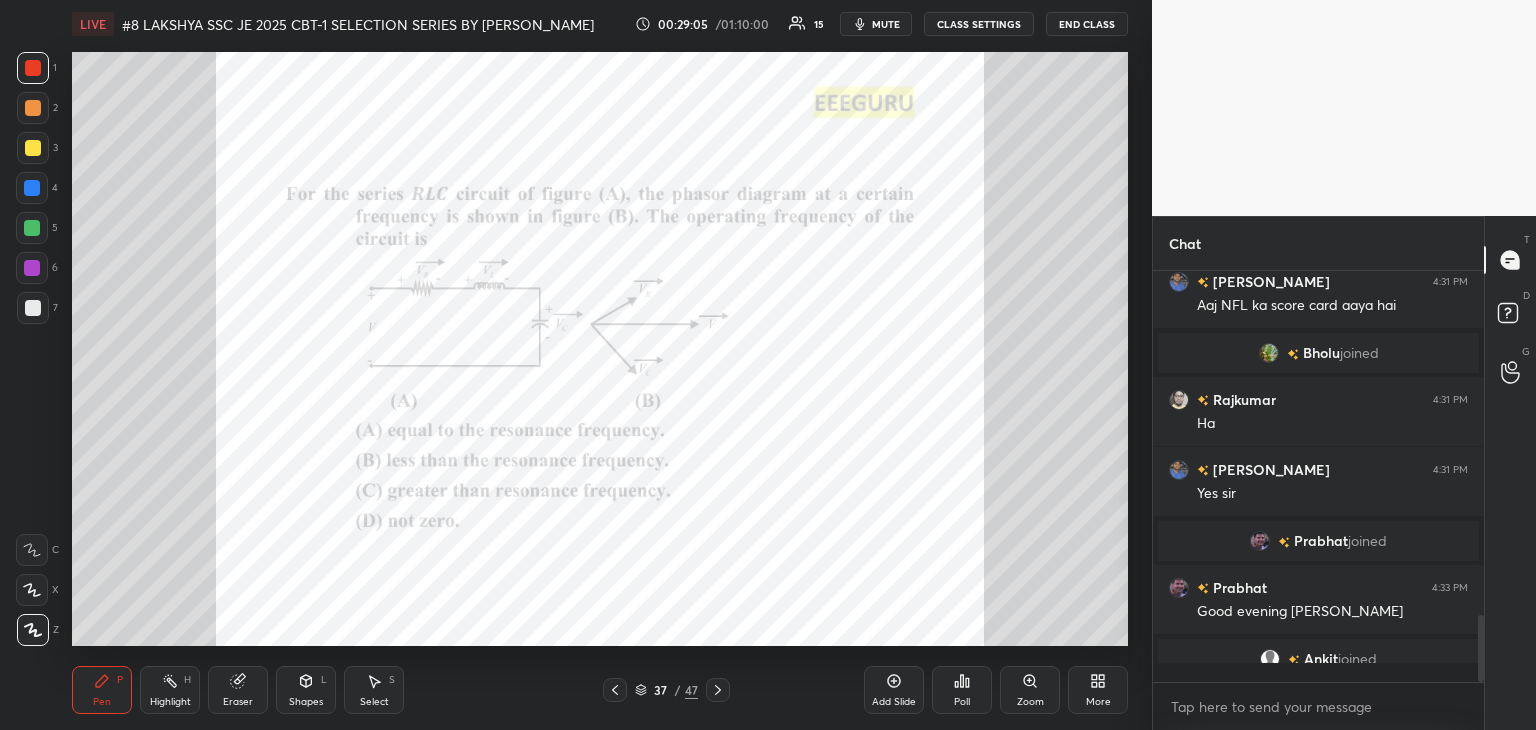 scroll, scrollTop: 6, scrollLeft: 6, axis: both 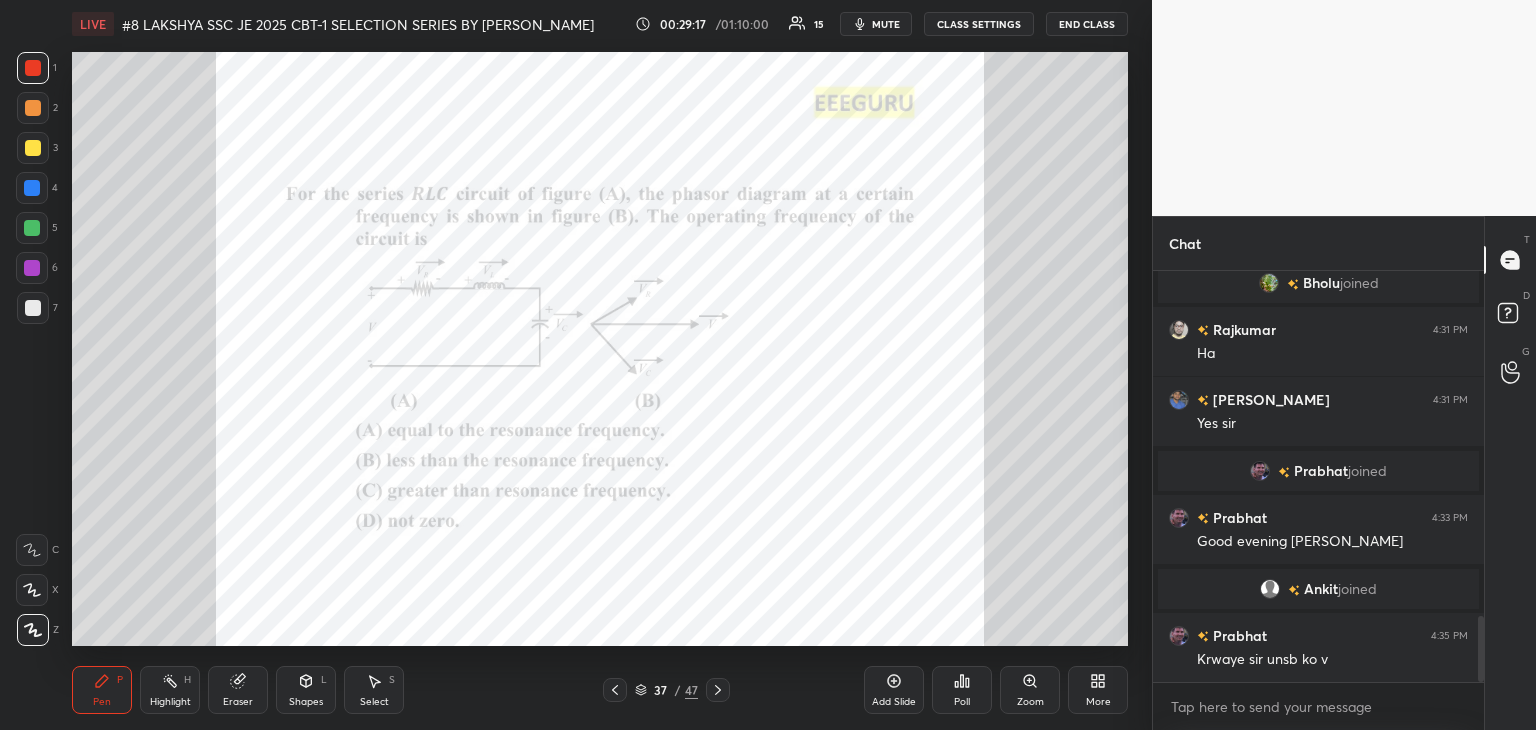 click on "Zoom" at bounding box center (1030, 702) 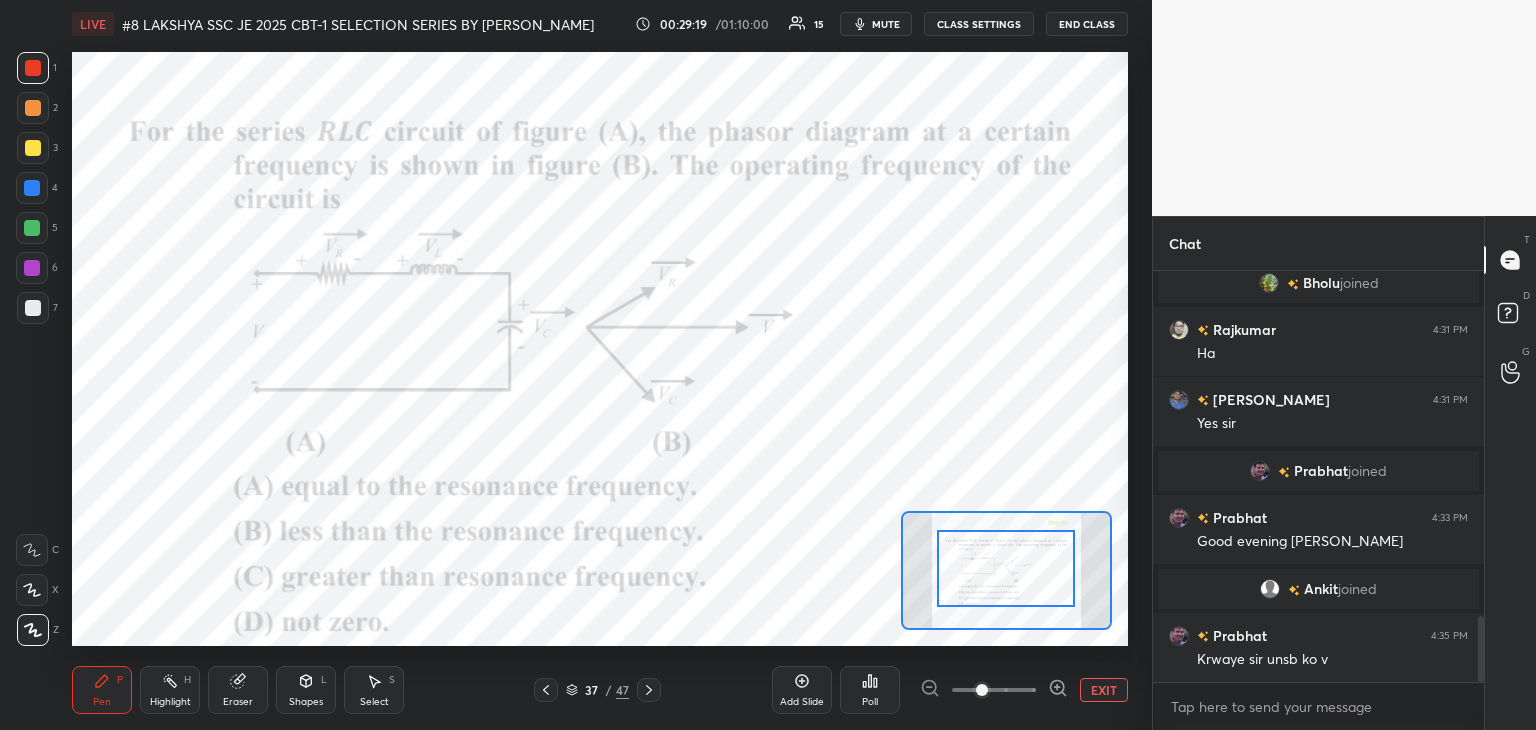 scroll, scrollTop: 2172, scrollLeft: 0, axis: vertical 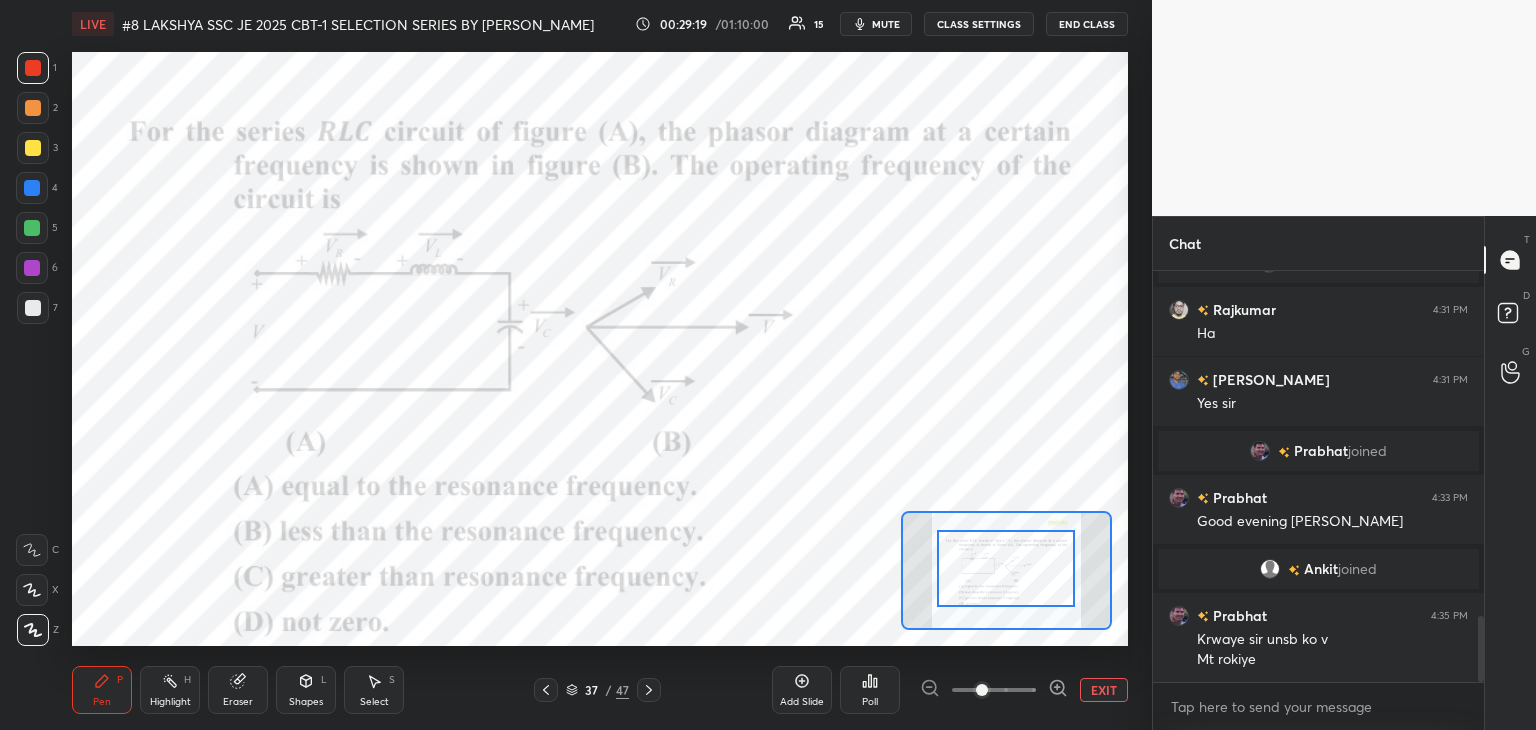 drag, startPoint x: 1036, startPoint y: 581, endPoint x: 1039, endPoint y: 597, distance: 16.27882 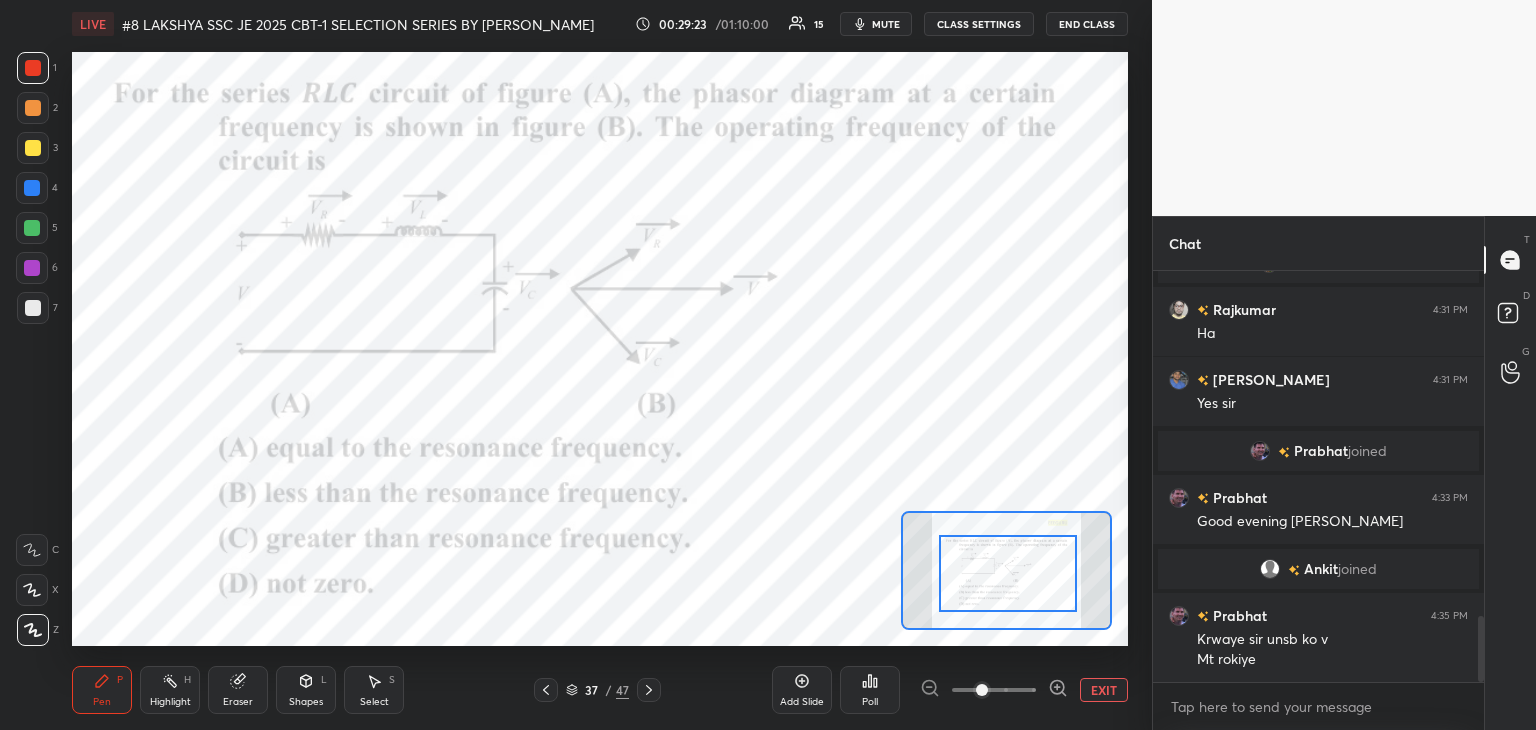 click at bounding box center (1008, 573) 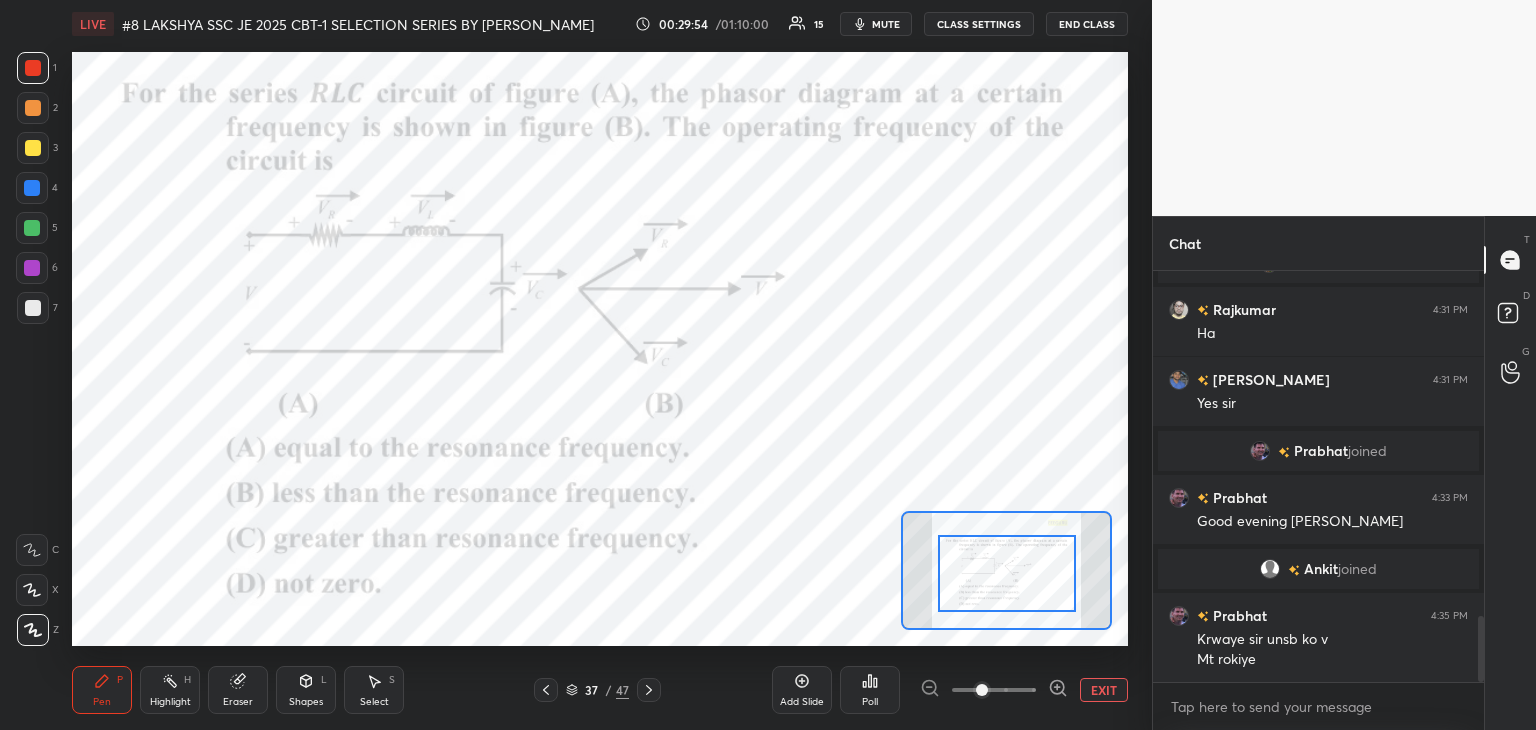 click on "Poll" at bounding box center (870, 702) 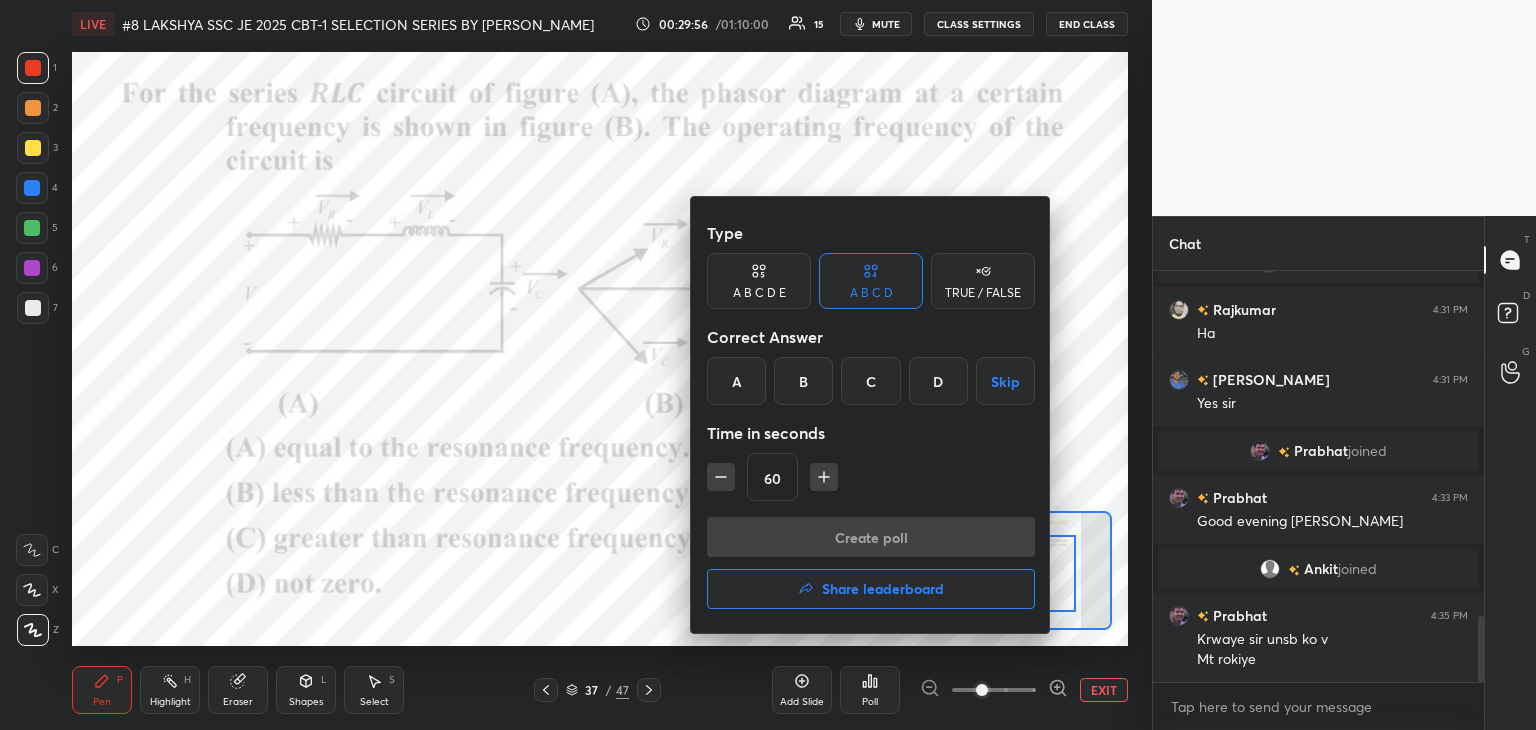 drag, startPoint x: 805, startPoint y: 381, endPoint x: 805, endPoint y: 445, distance: 64 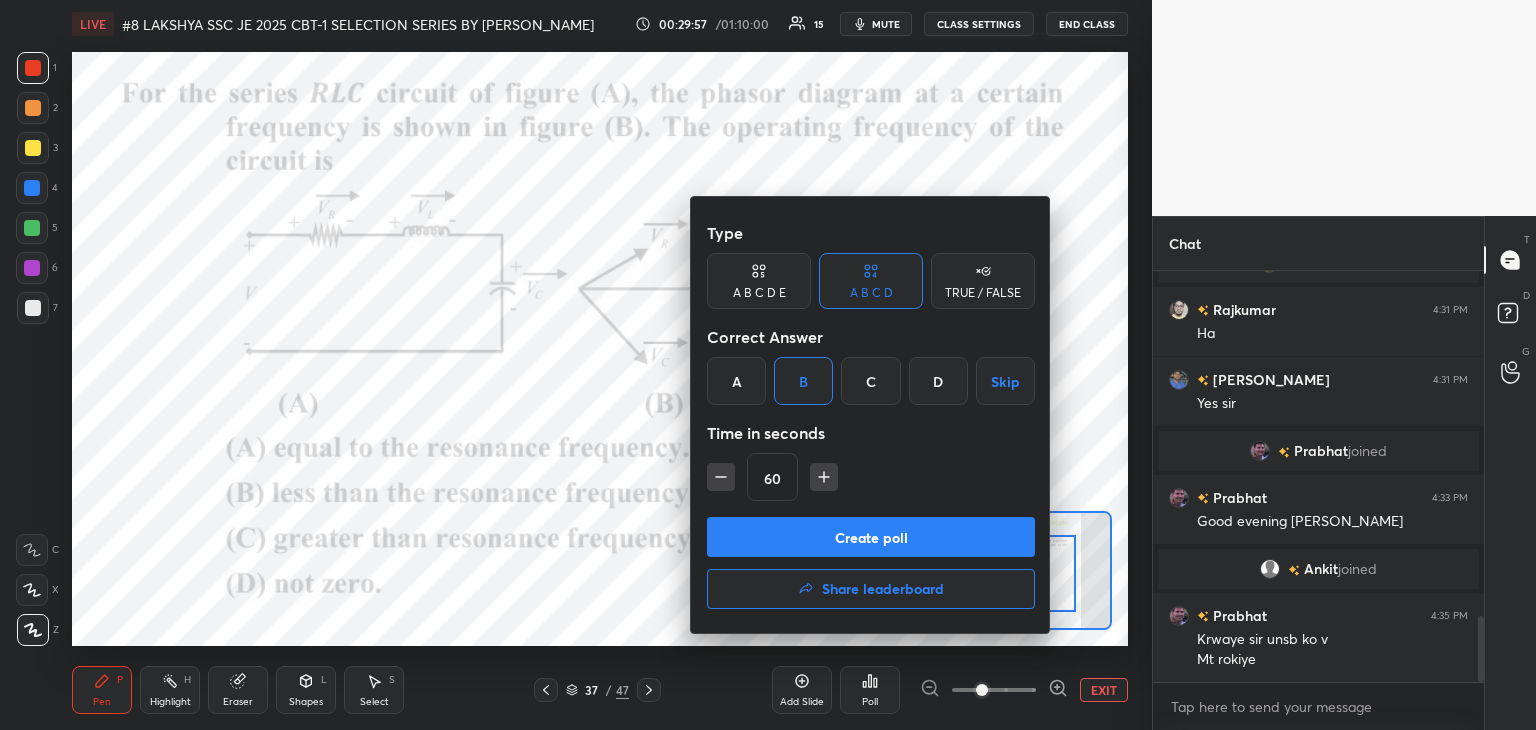 drag, startPoint x: 826, startPoint y: 473, endPoint x: 820, endPoint y: 493, distance: 20.880613 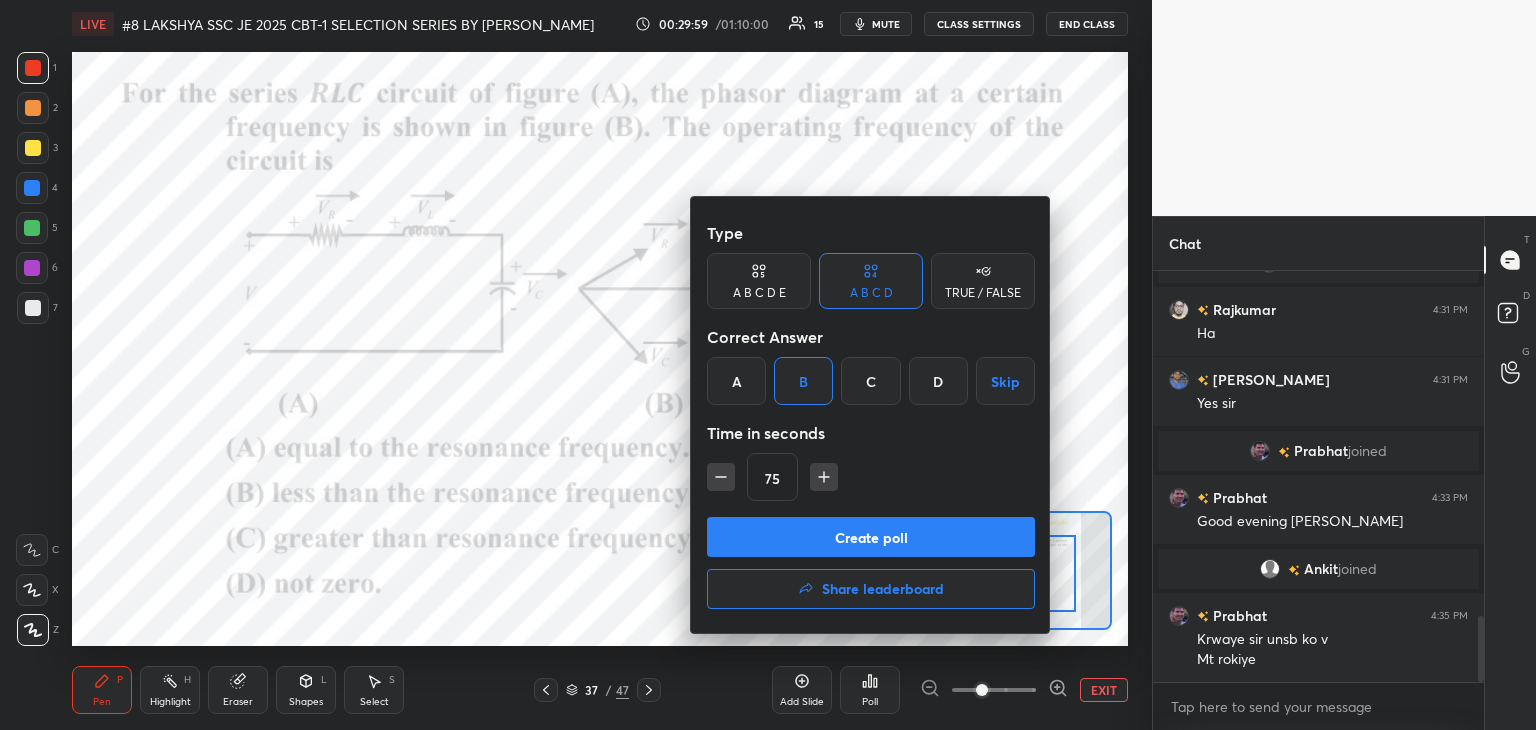 click on "Create poll" at bounding box center (871, 537) 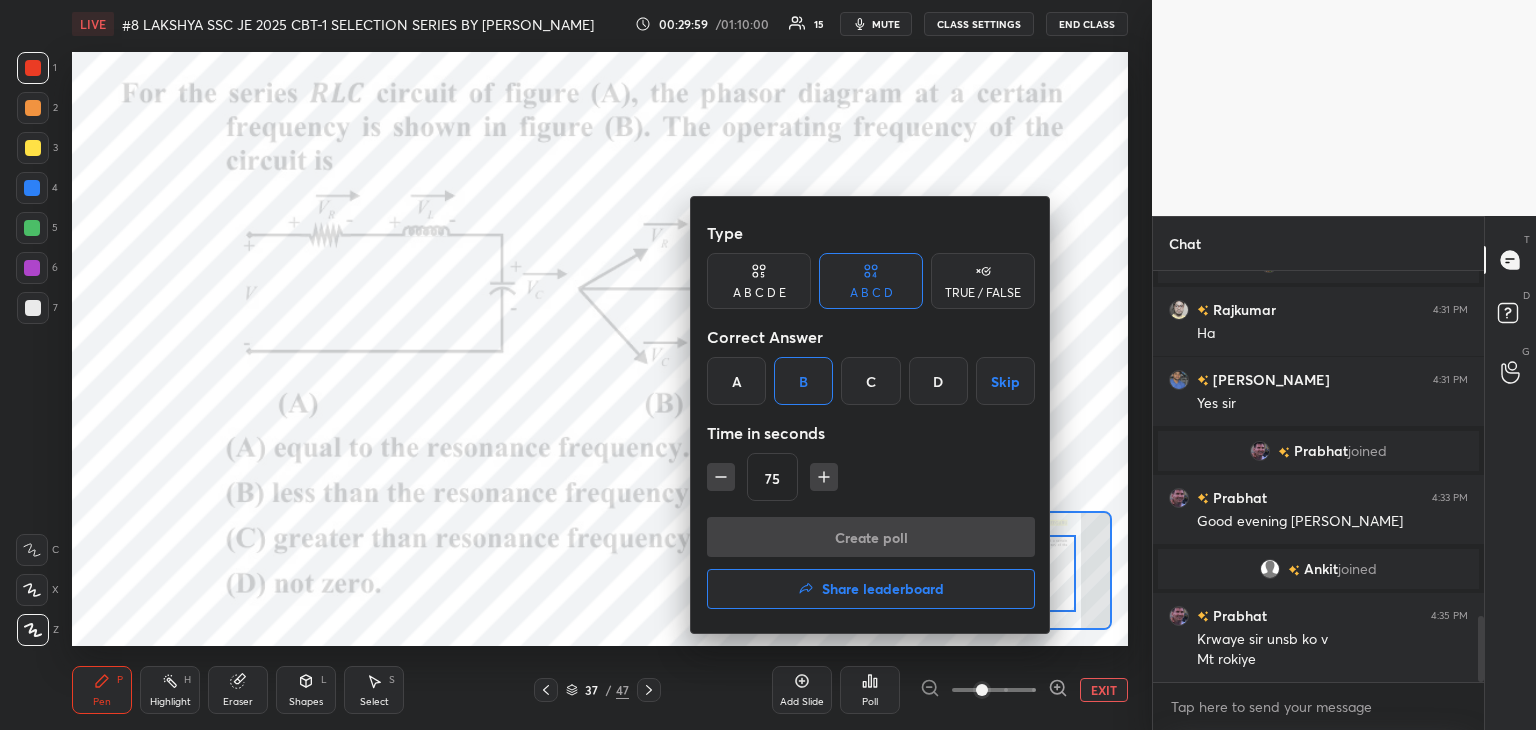 scroll, scrollTop: 372, scrollLeft: 325, axis: both 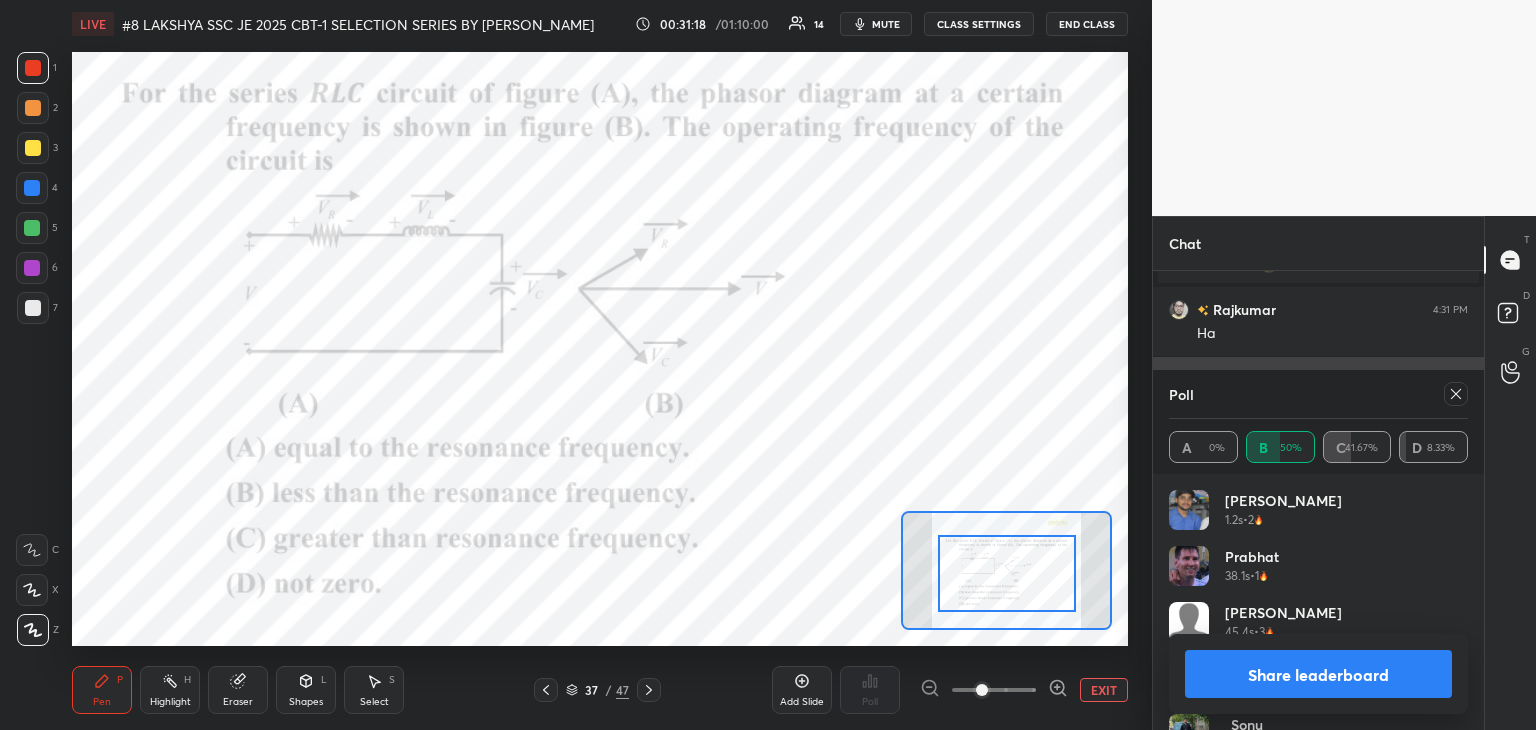 click 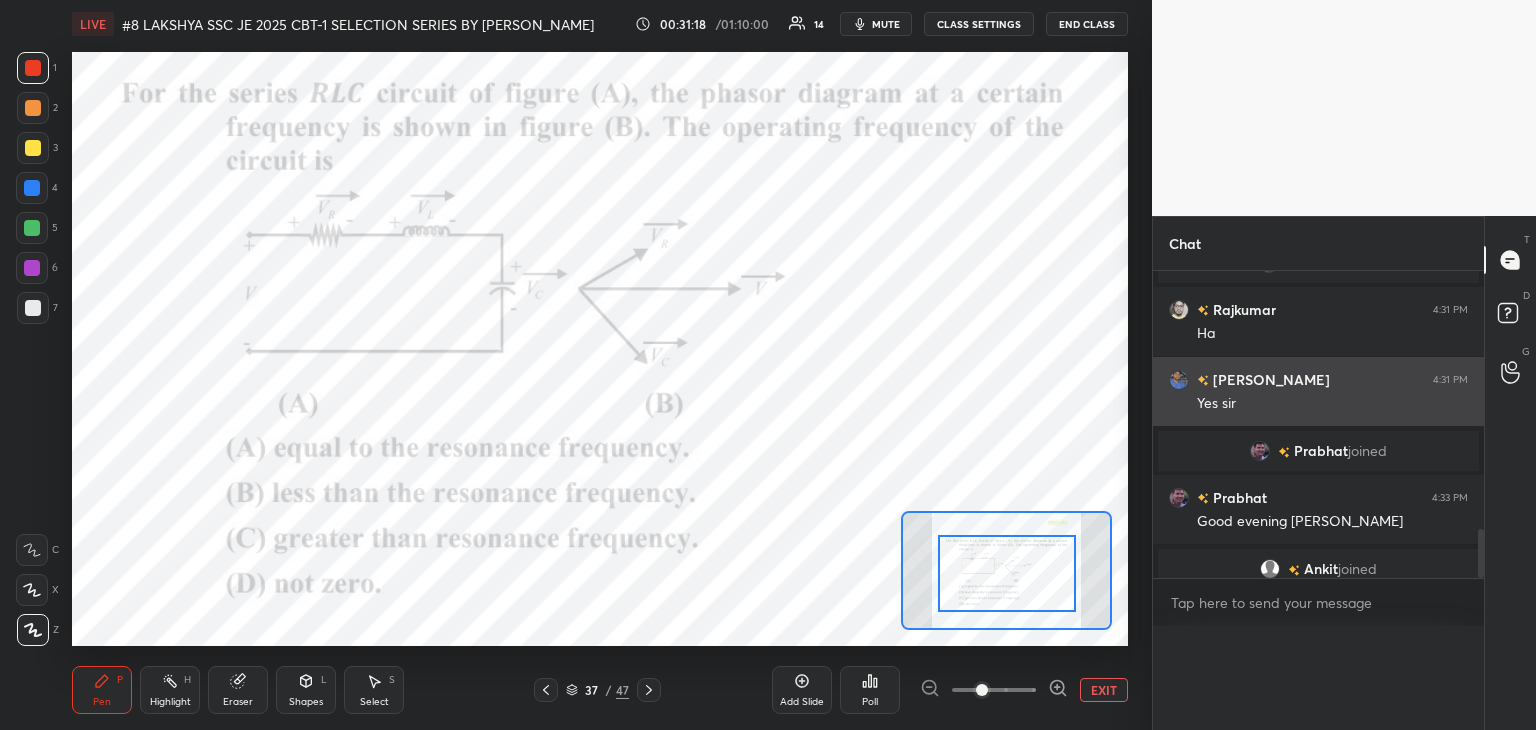scroll, scrollTop: 344, scrollLeft: 325, axis: both 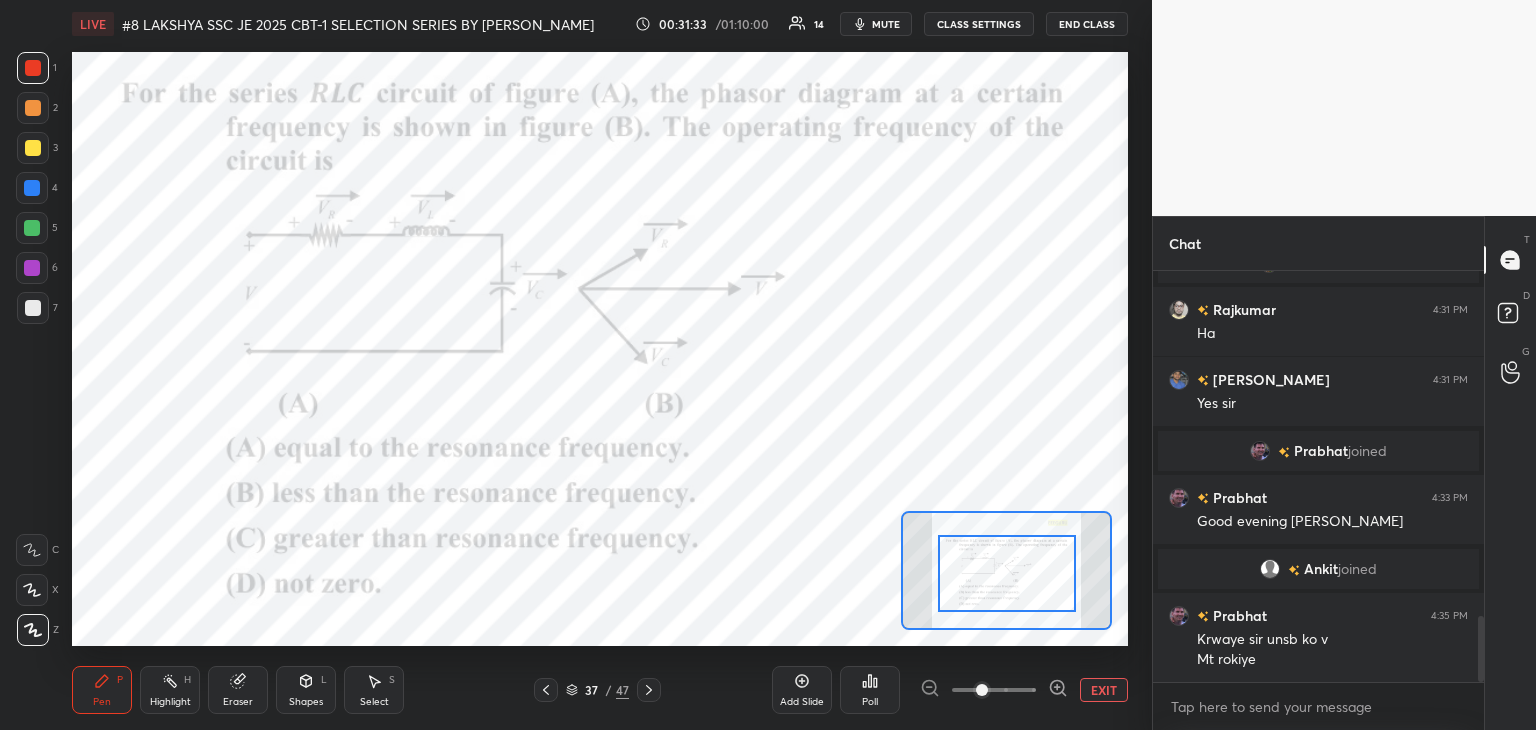 click at bounding box center [33, 68] 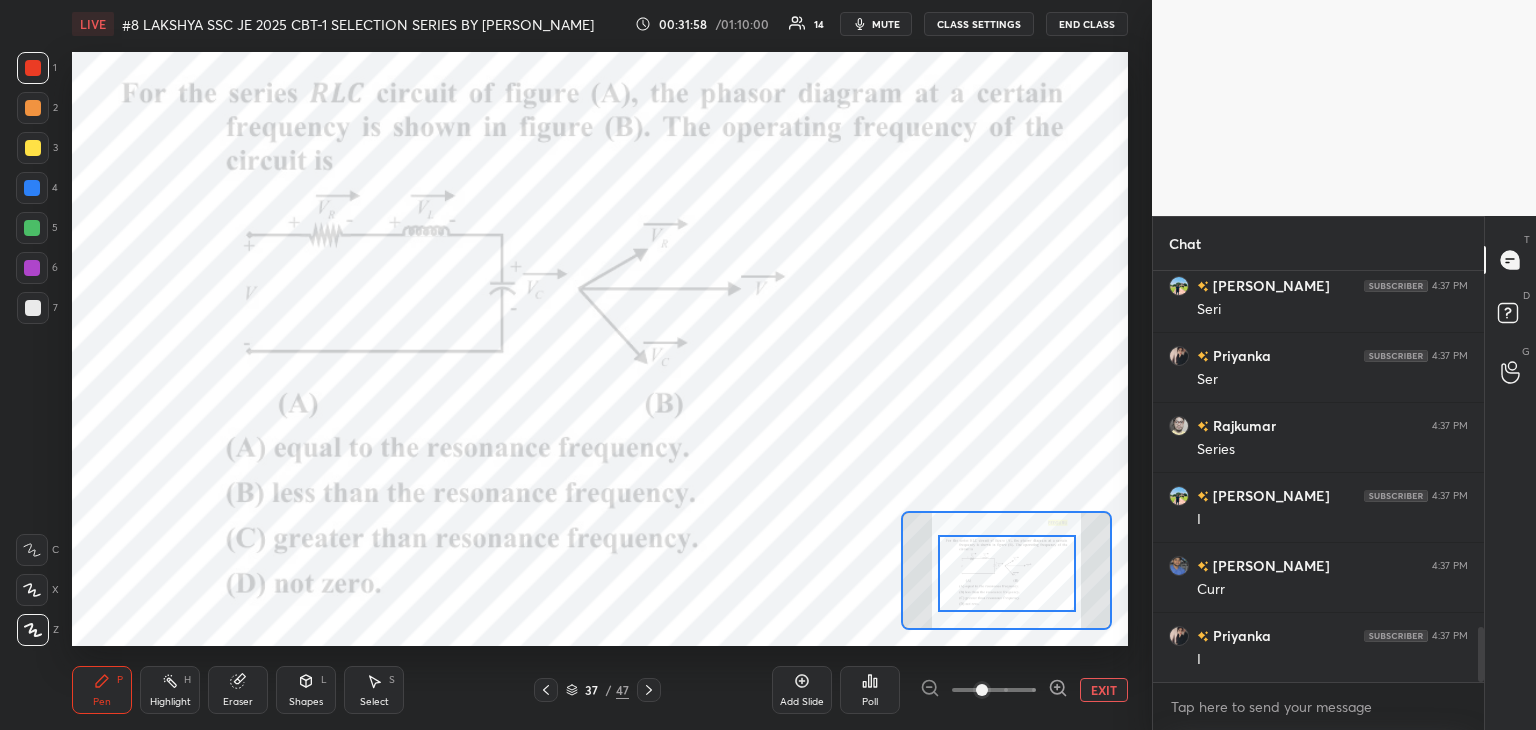 scroll, scrollTop: 2732, scrollLeft: 0, axis: vertical 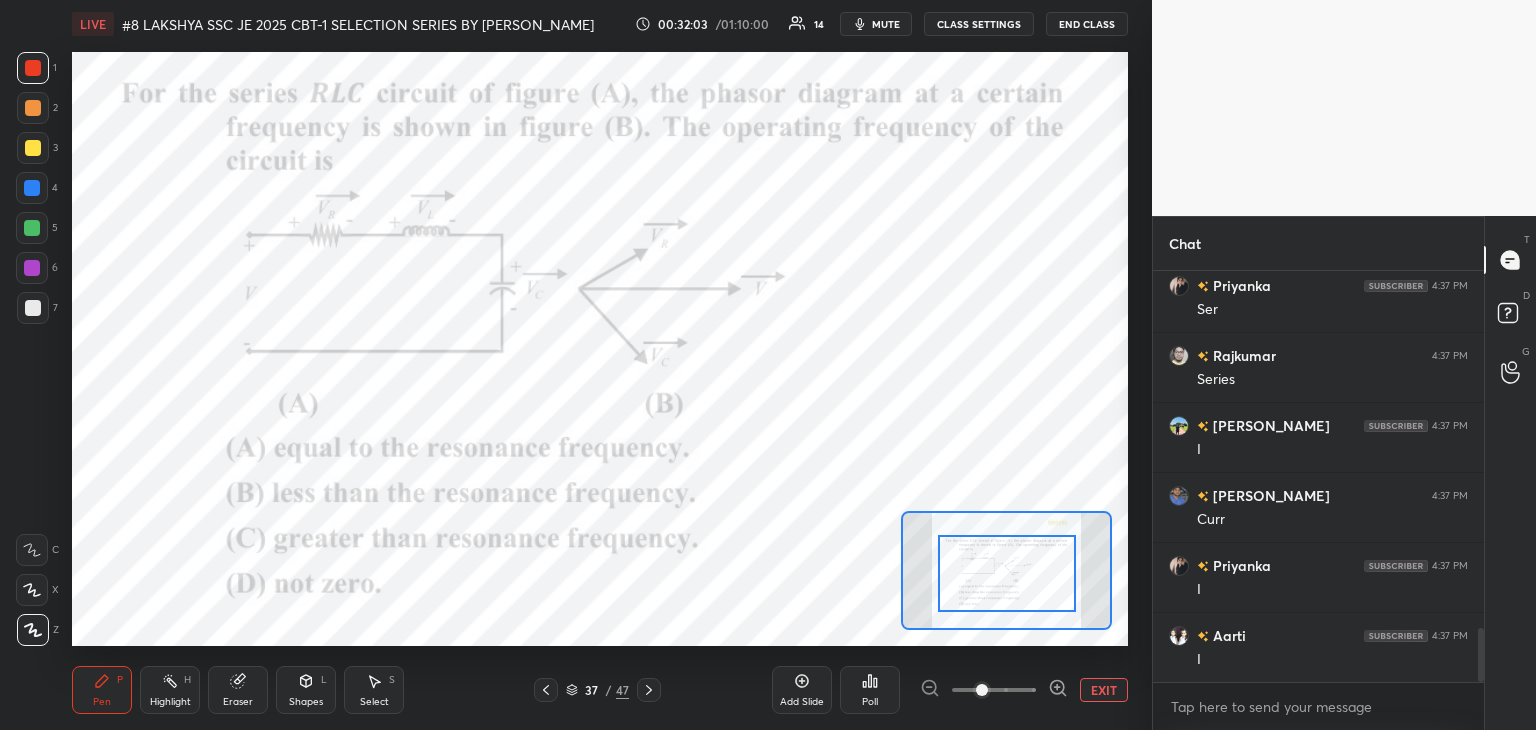click at bounding box center (32, 188) 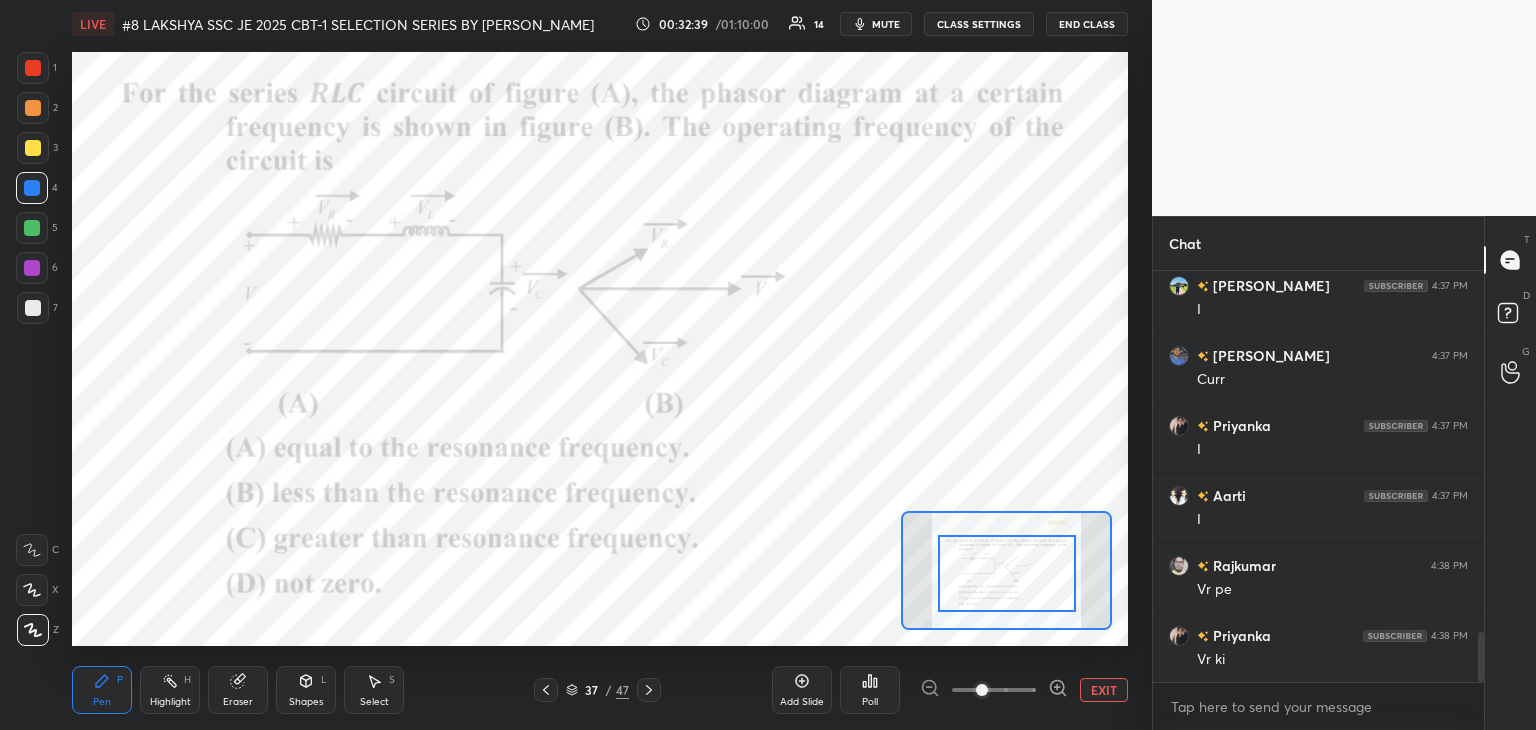 scroll, scrollTop: 2942, scrollLeft: 0, axis: vertical 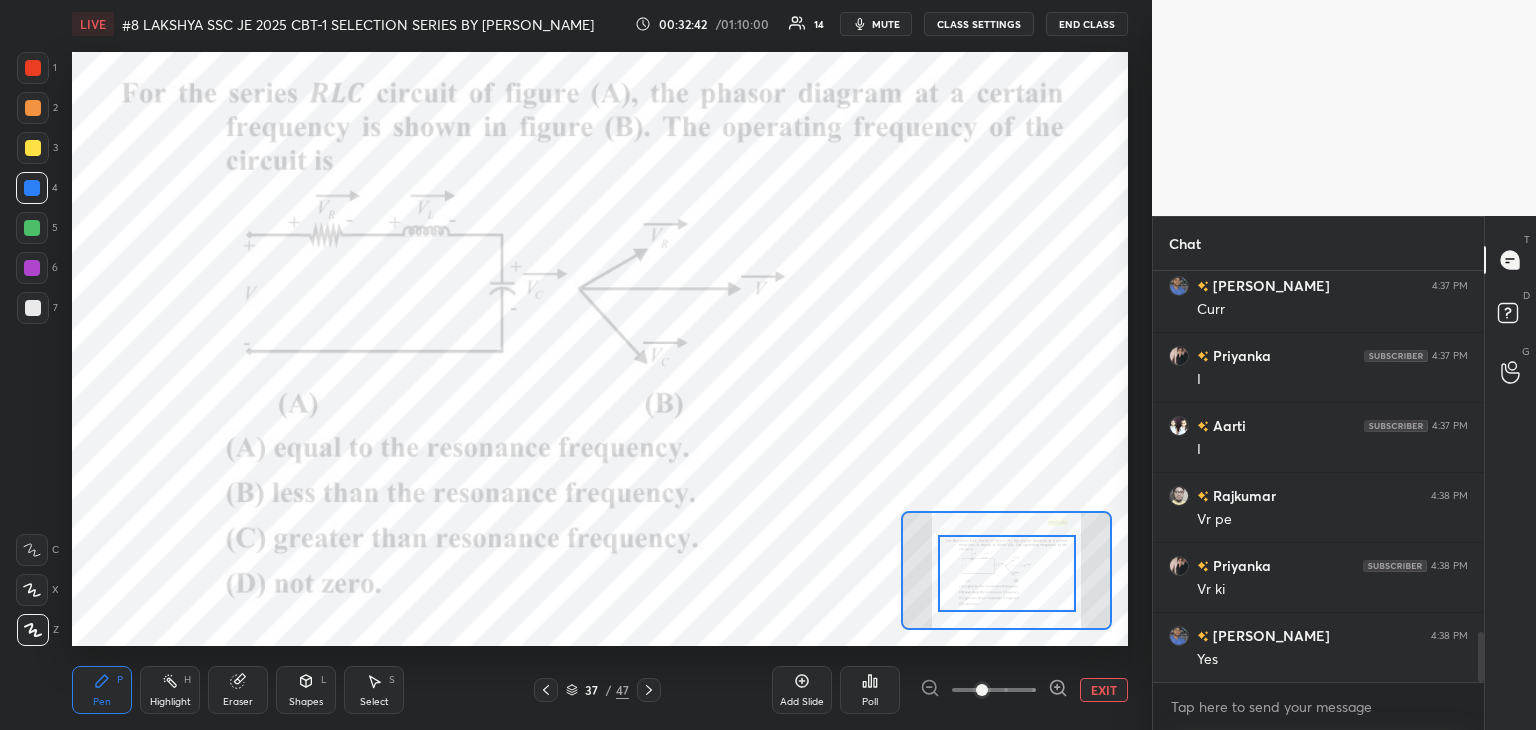 drag, startPoint x: 227, startPoint y: 697, endPoint x: 156, endPoint y: 686, distance: 71.84706 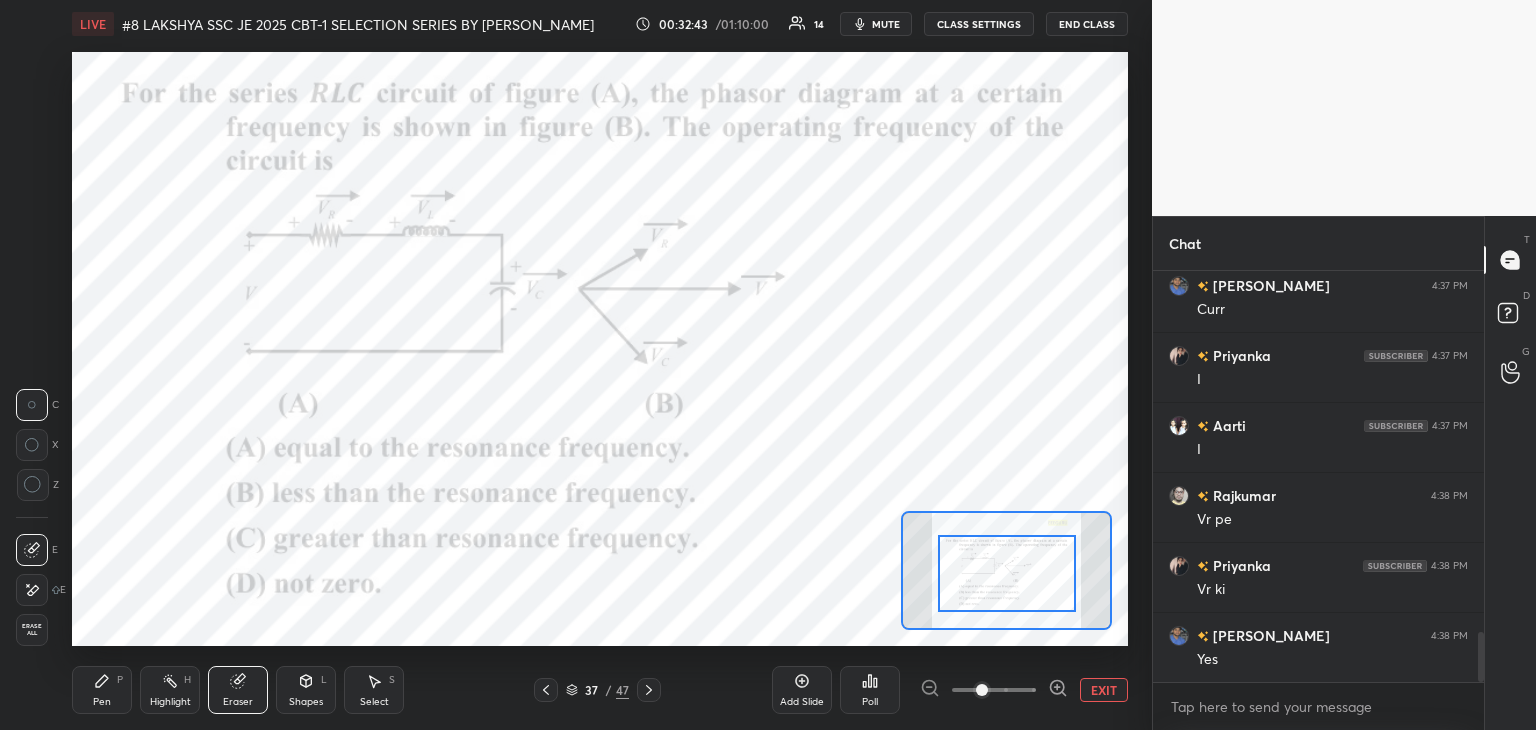 click on "Erase all" at bounding box center (32, 630) 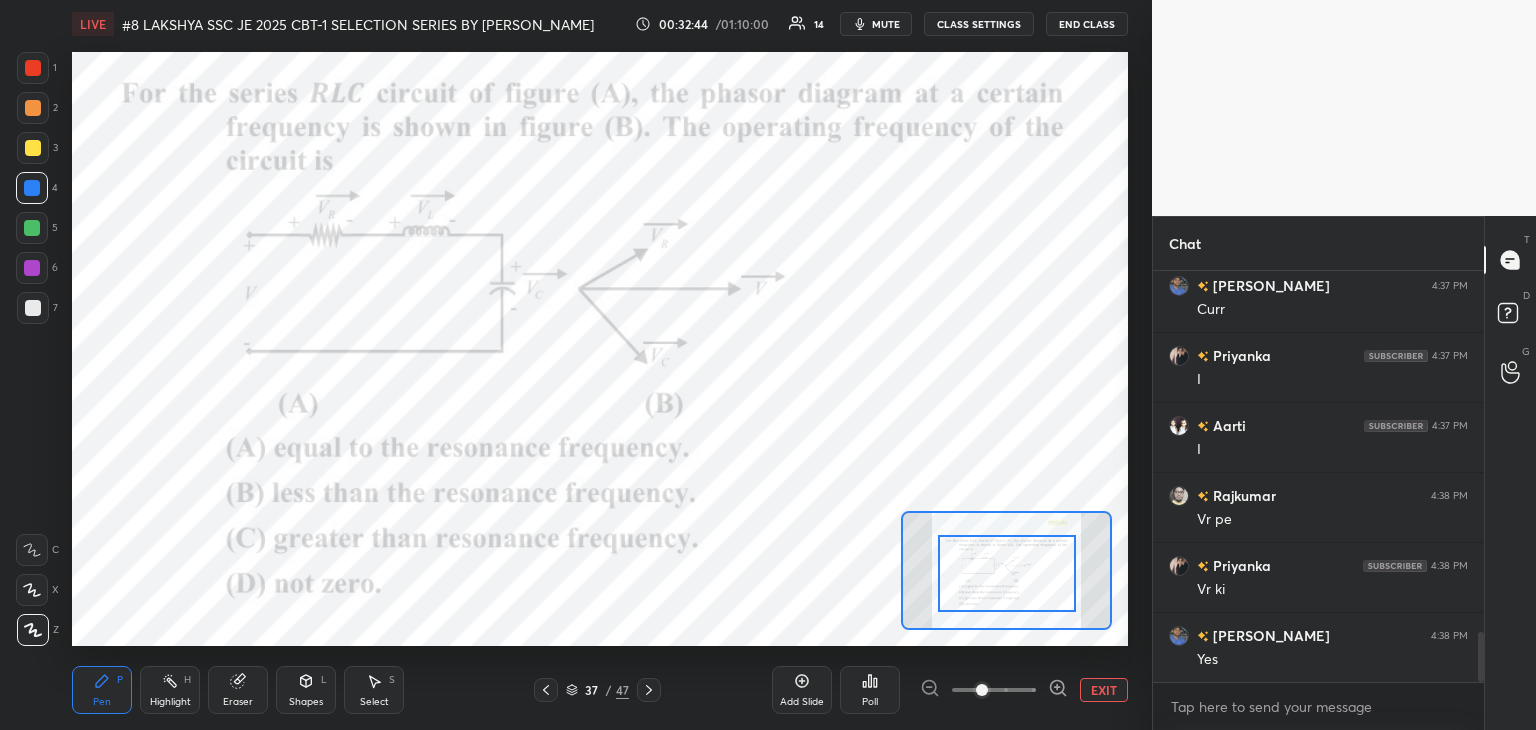 click on "Pen" at bounding box center [102, 702] 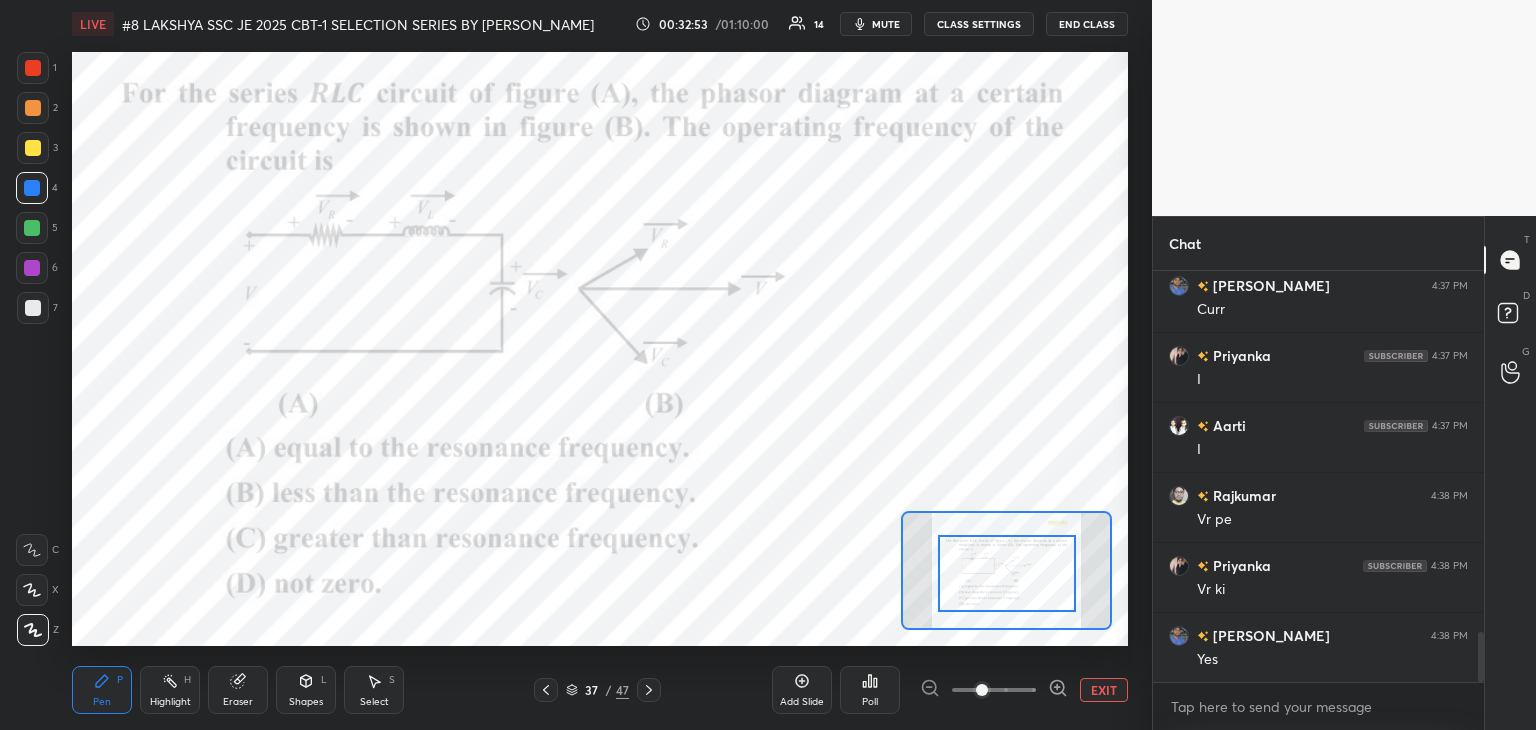 click 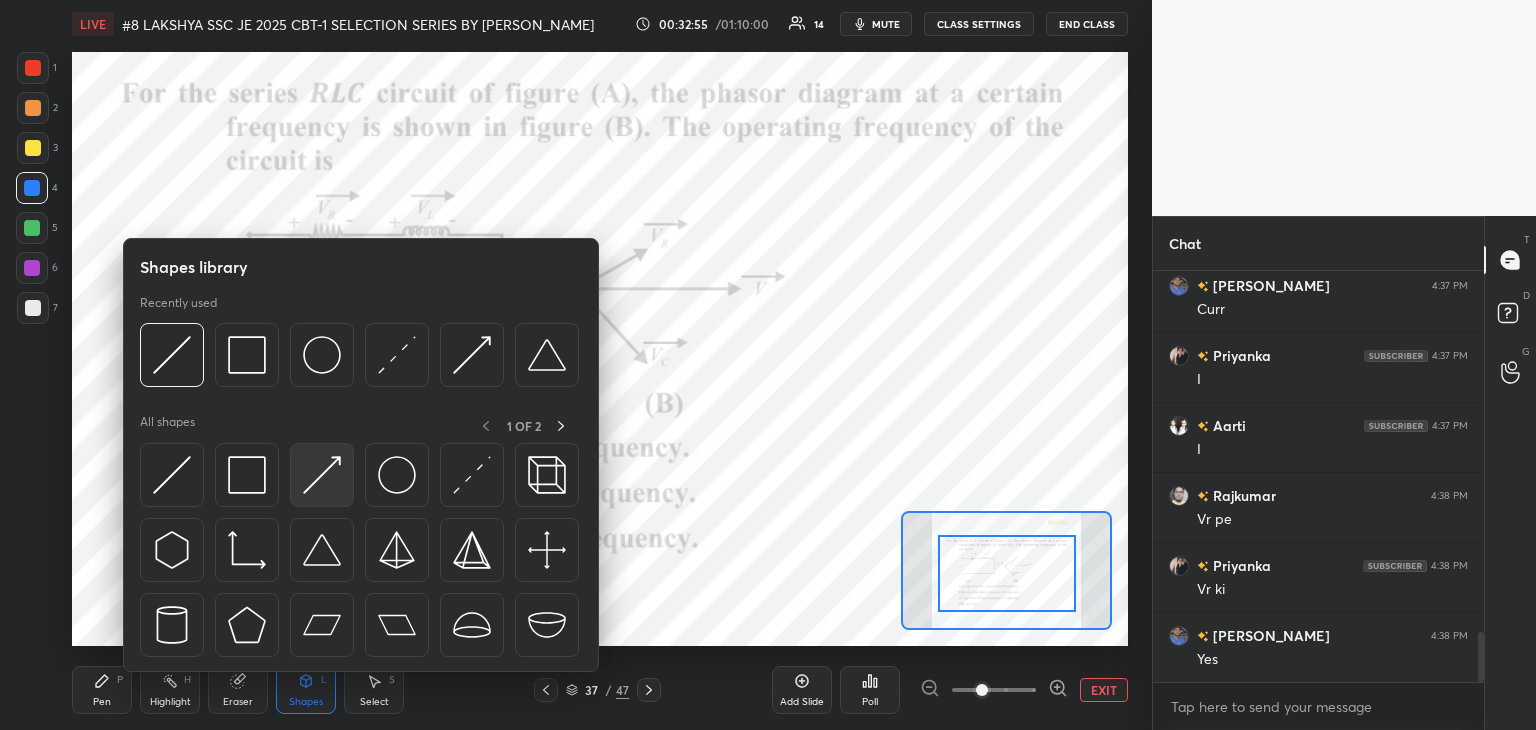 click at bounding box center [322, 475] 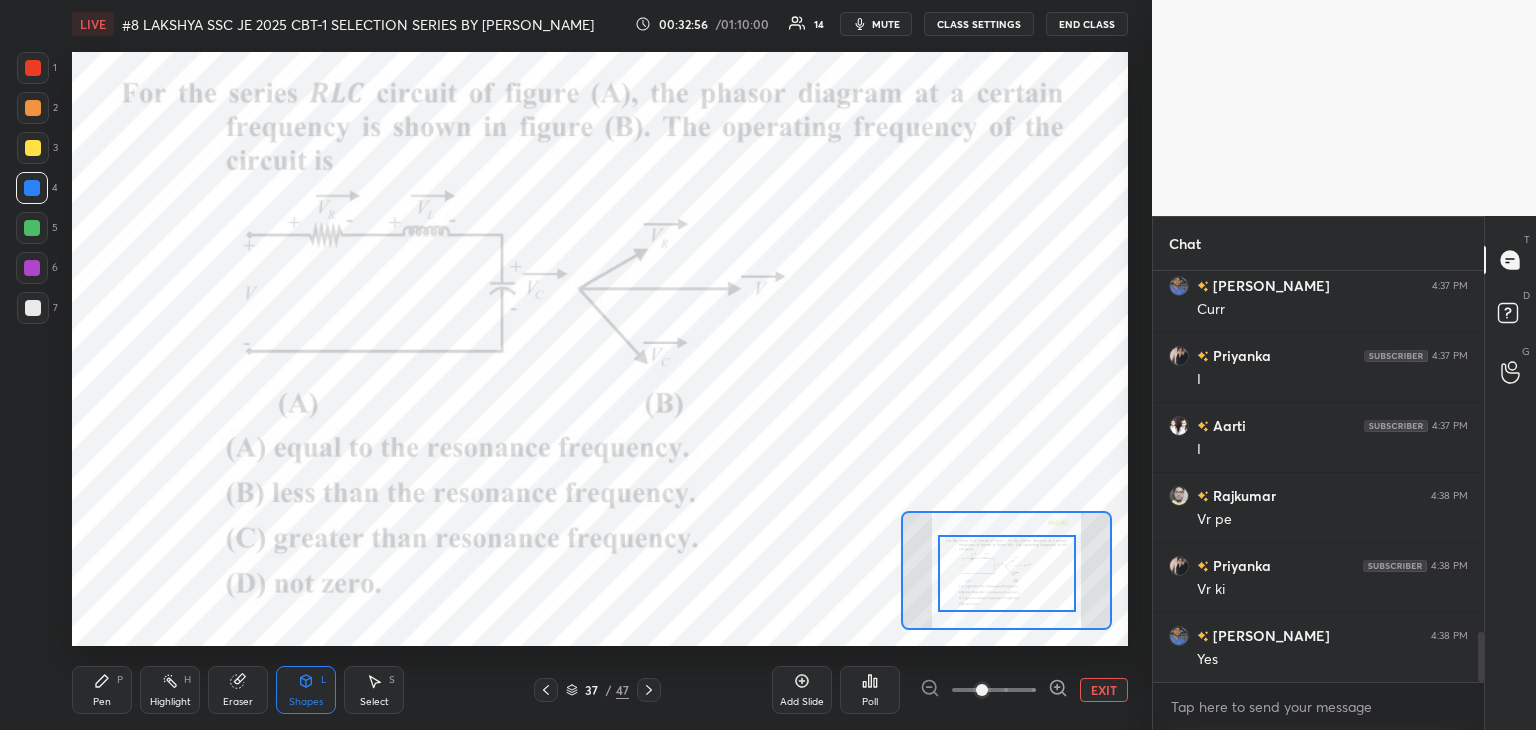 click at bounding box center [33, 68] 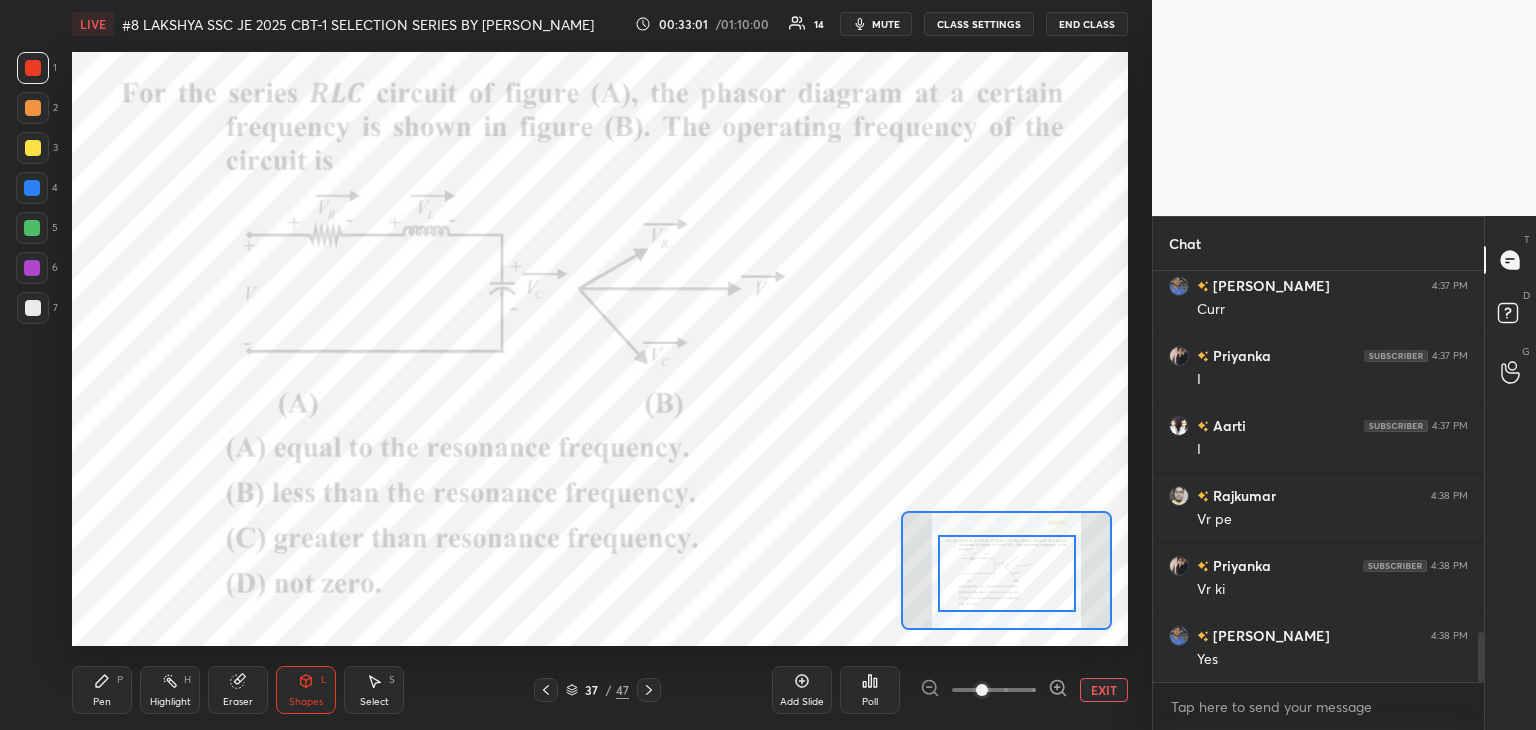 click on "Pen P" at bounding box center (102, 690) 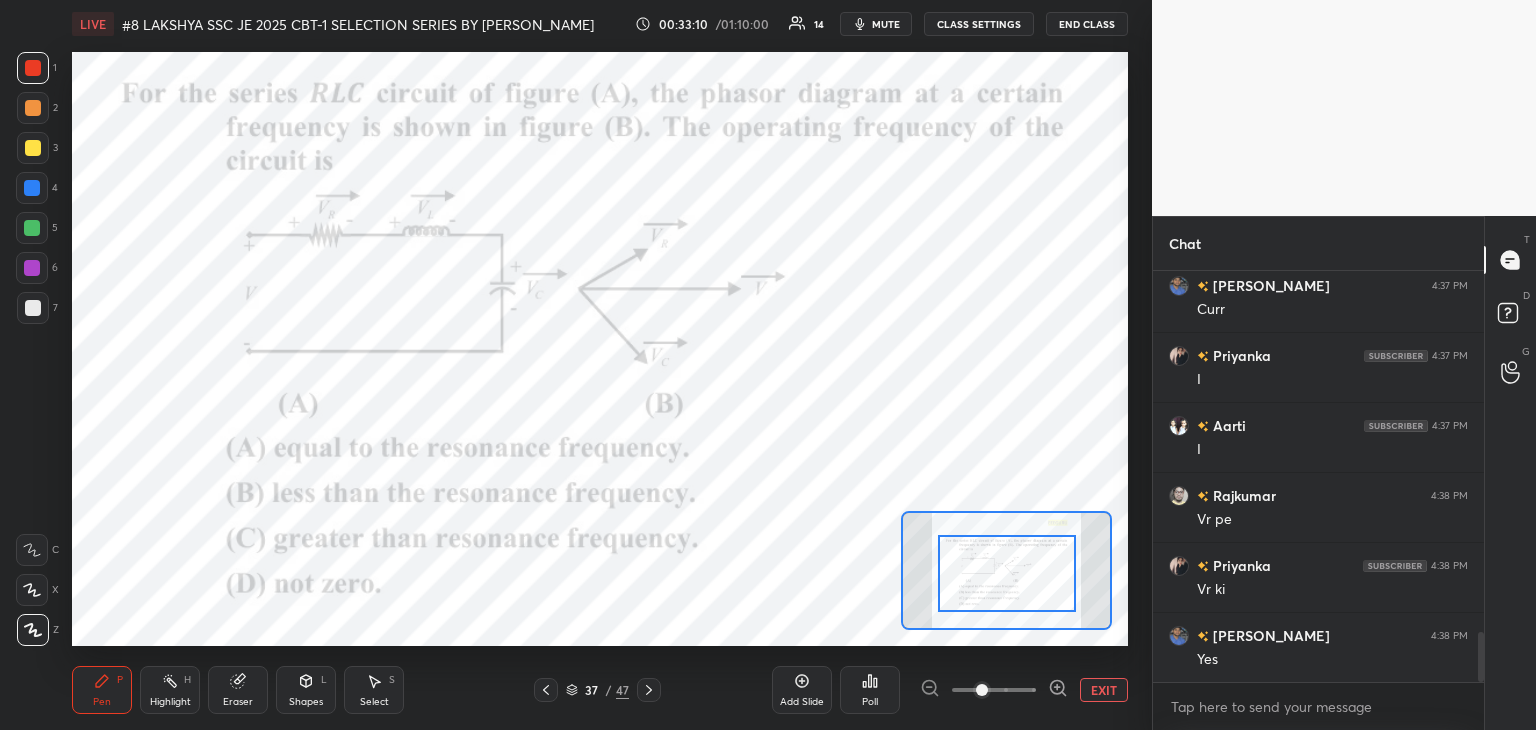 click at bounding box center [32, 268] 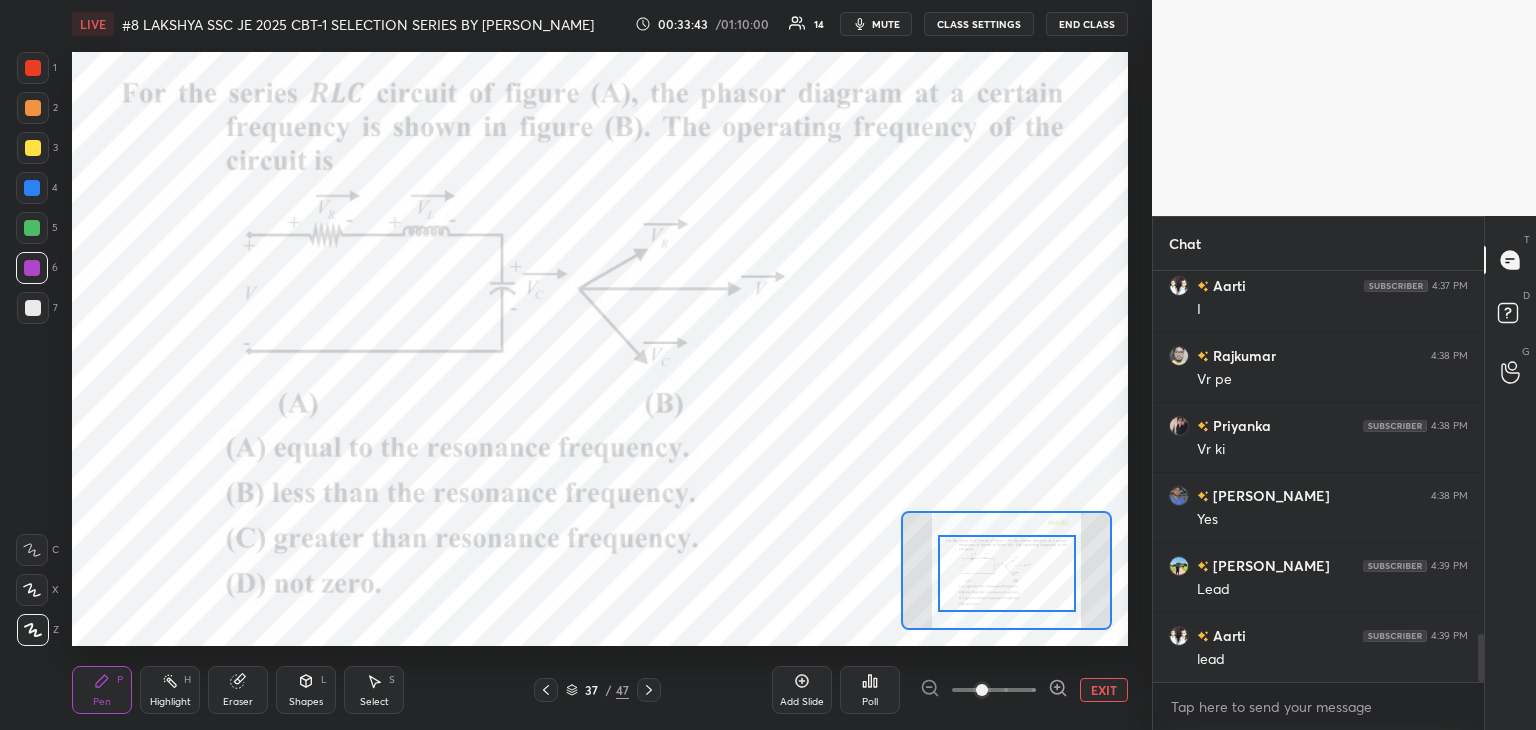scroll, scrollTop: 3152, scrollLeft: 0, axis: vertical 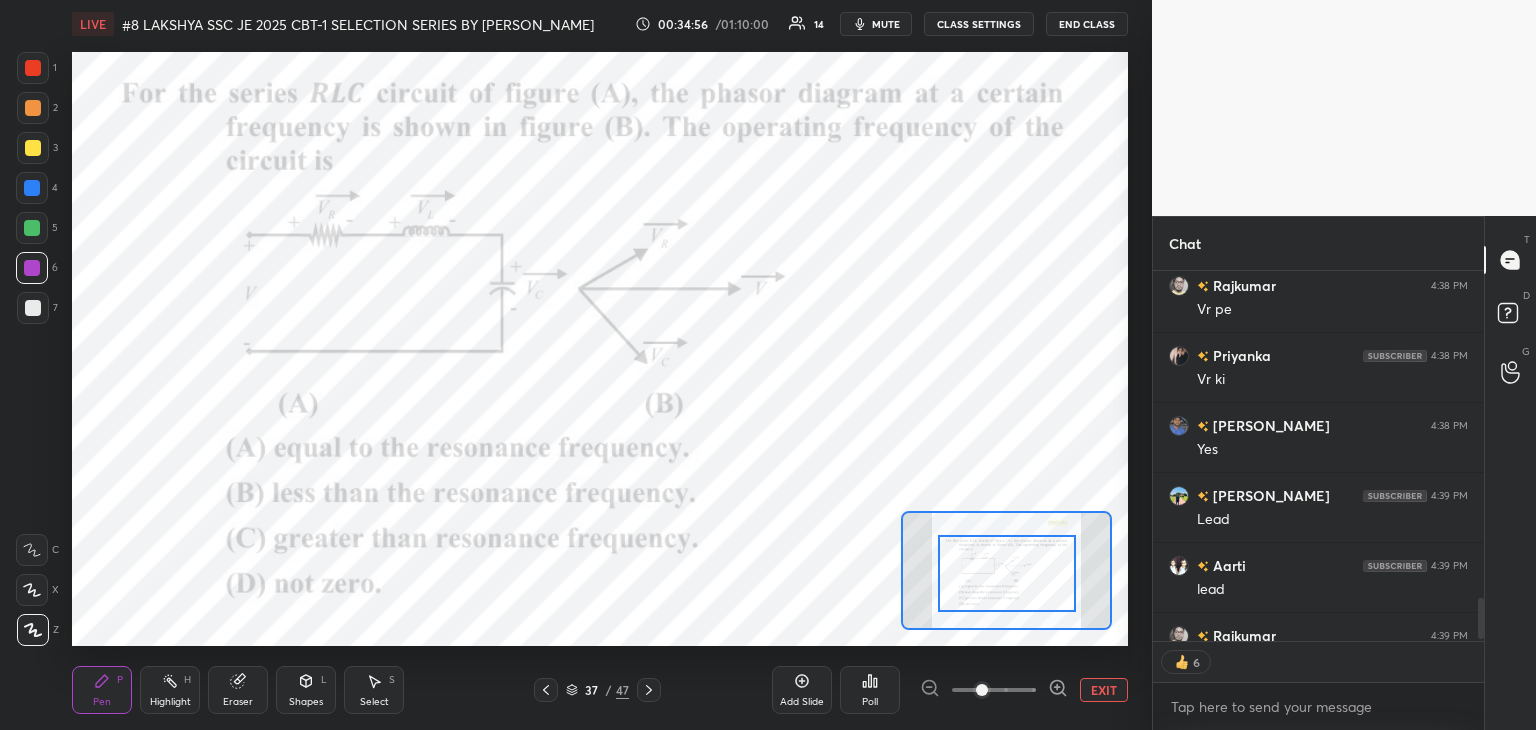 drag, startPoint x: 252, startPoint y: 695, endPoint x: 182, endPoint y: 685, distance: 70.71068 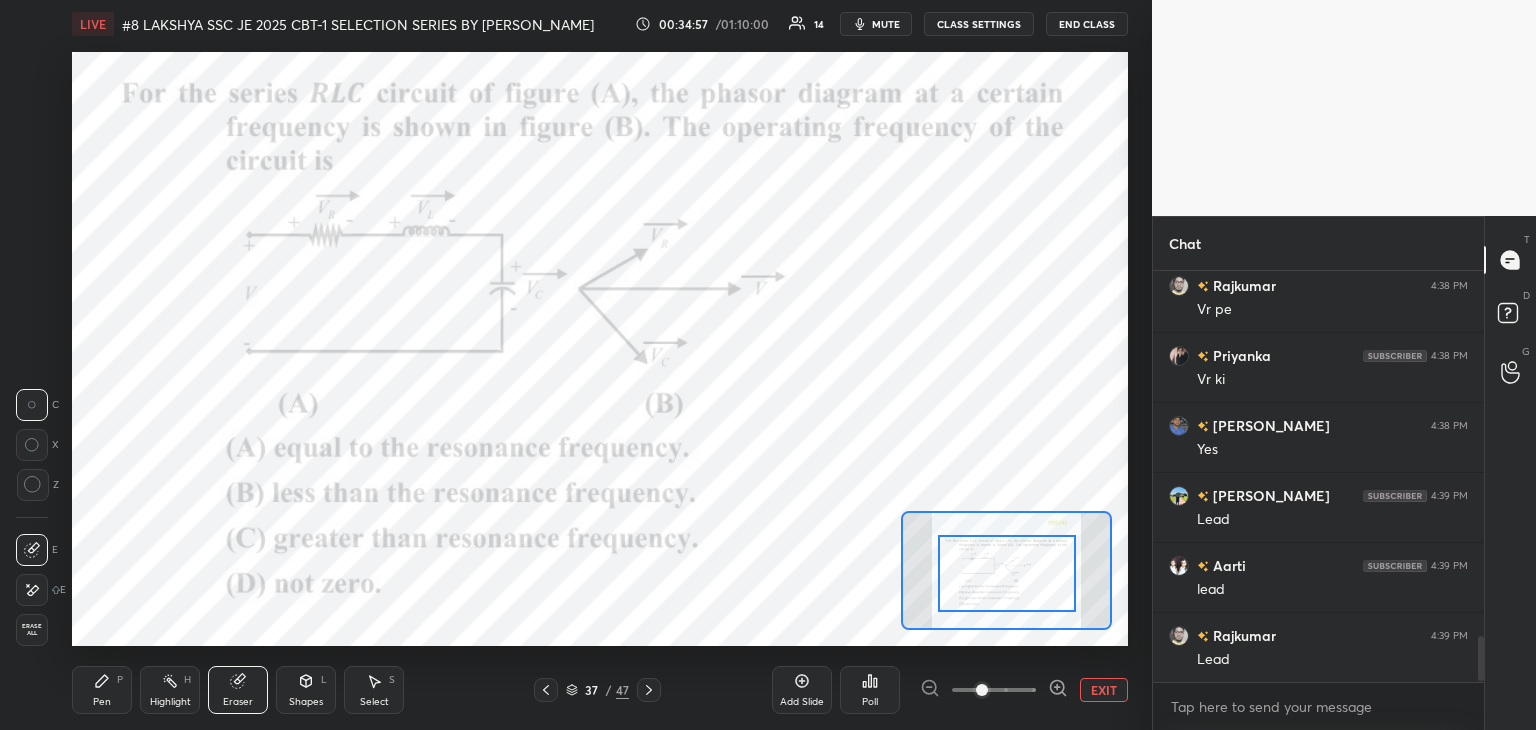 scroll, scrollTop: 6, scrollLeft: 6, axis: both 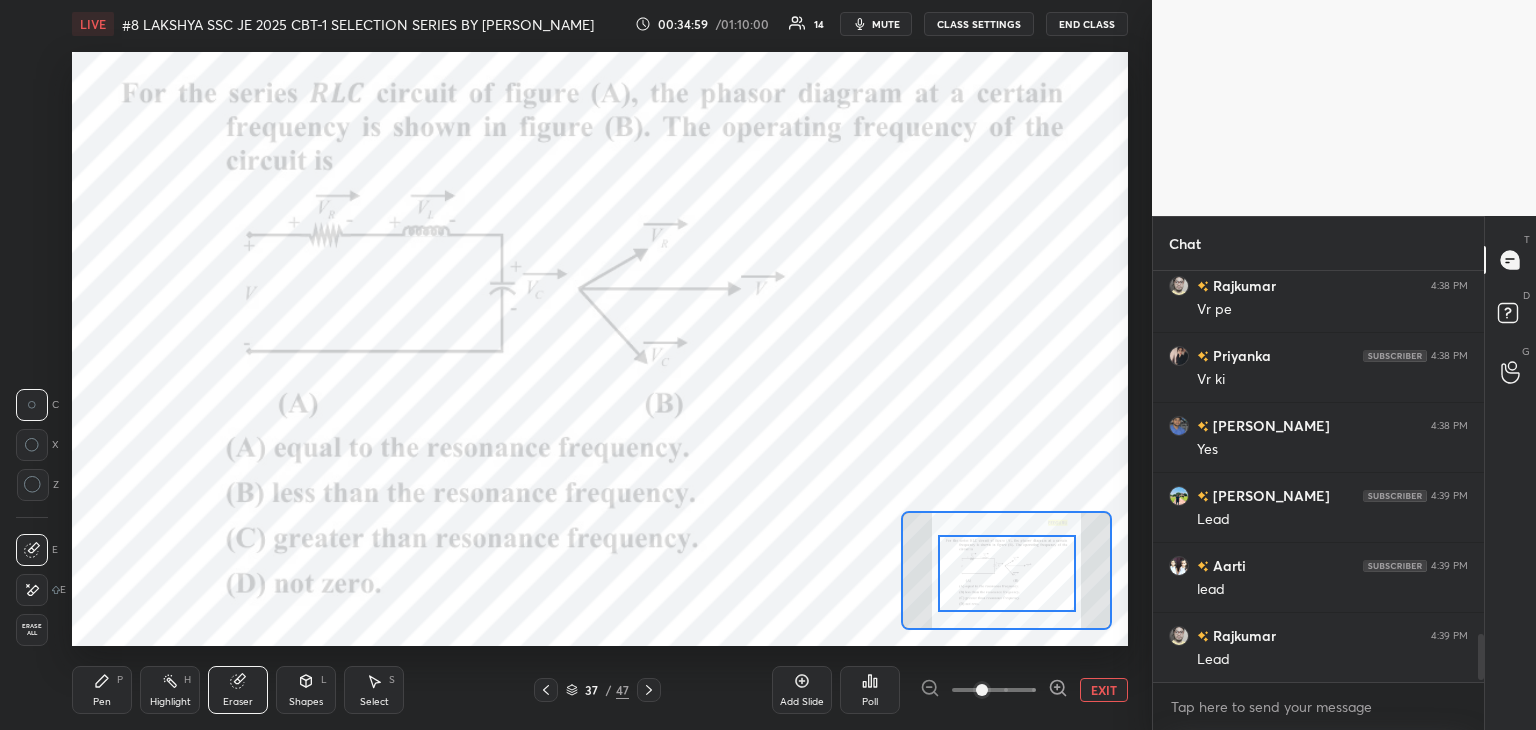 drag, startPoint x: 47, startPoint y: 632, endPoint x: 52, endPoint y: 643, distance: 12.083046 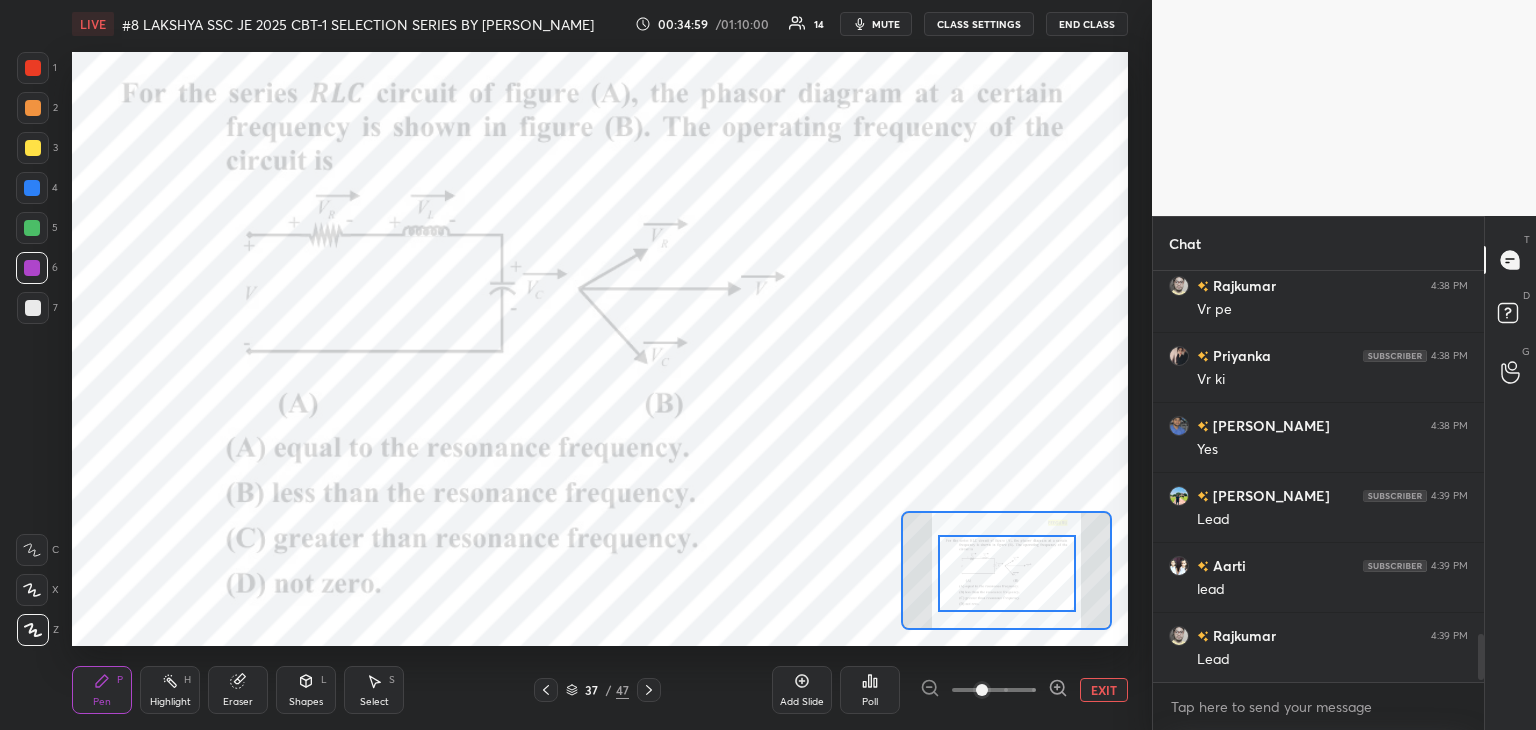 drag, startPoint x: 88, startPoint y: 681, endPoint x: 76, endPoint y: 666, distance: 19.209373 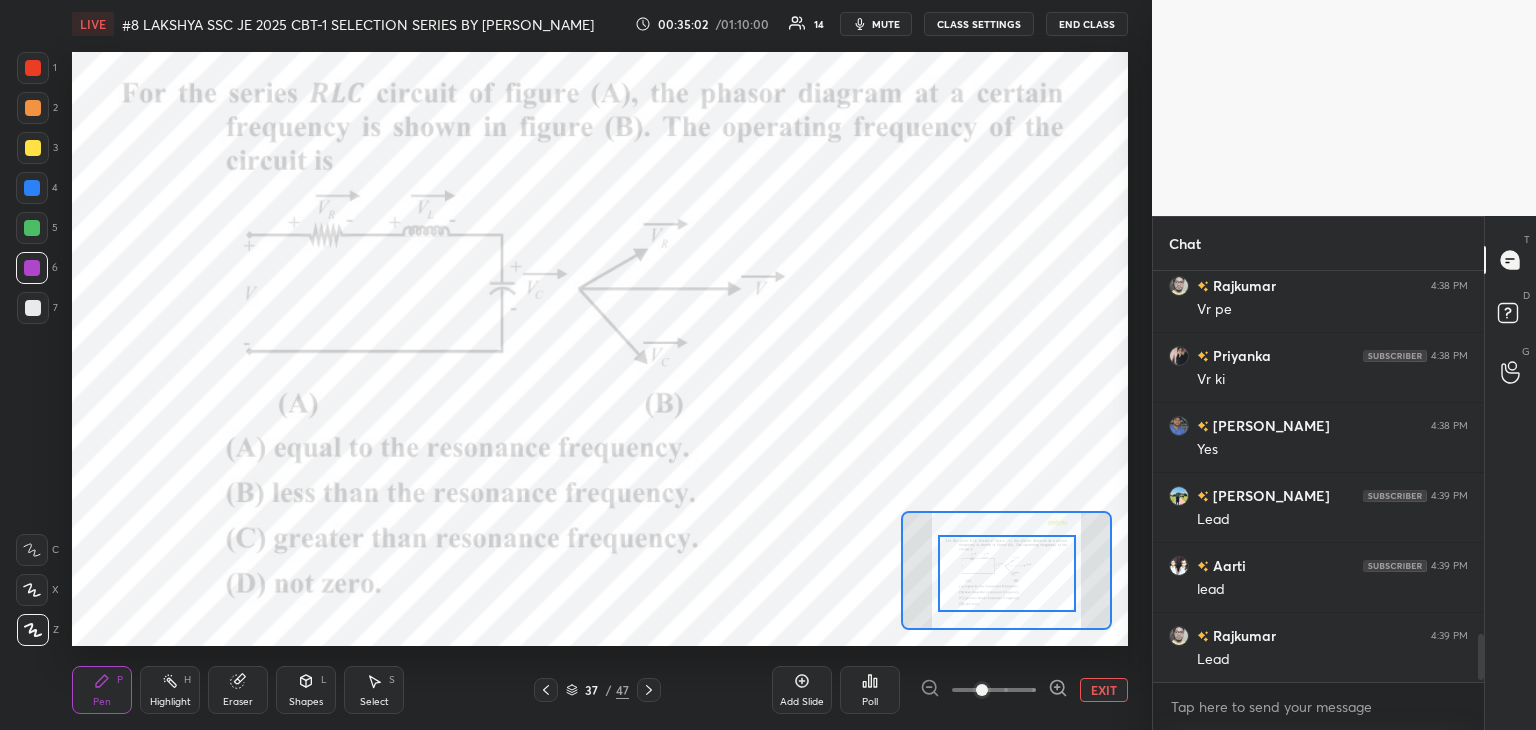 click on "37" at bounding box center (592, 690) 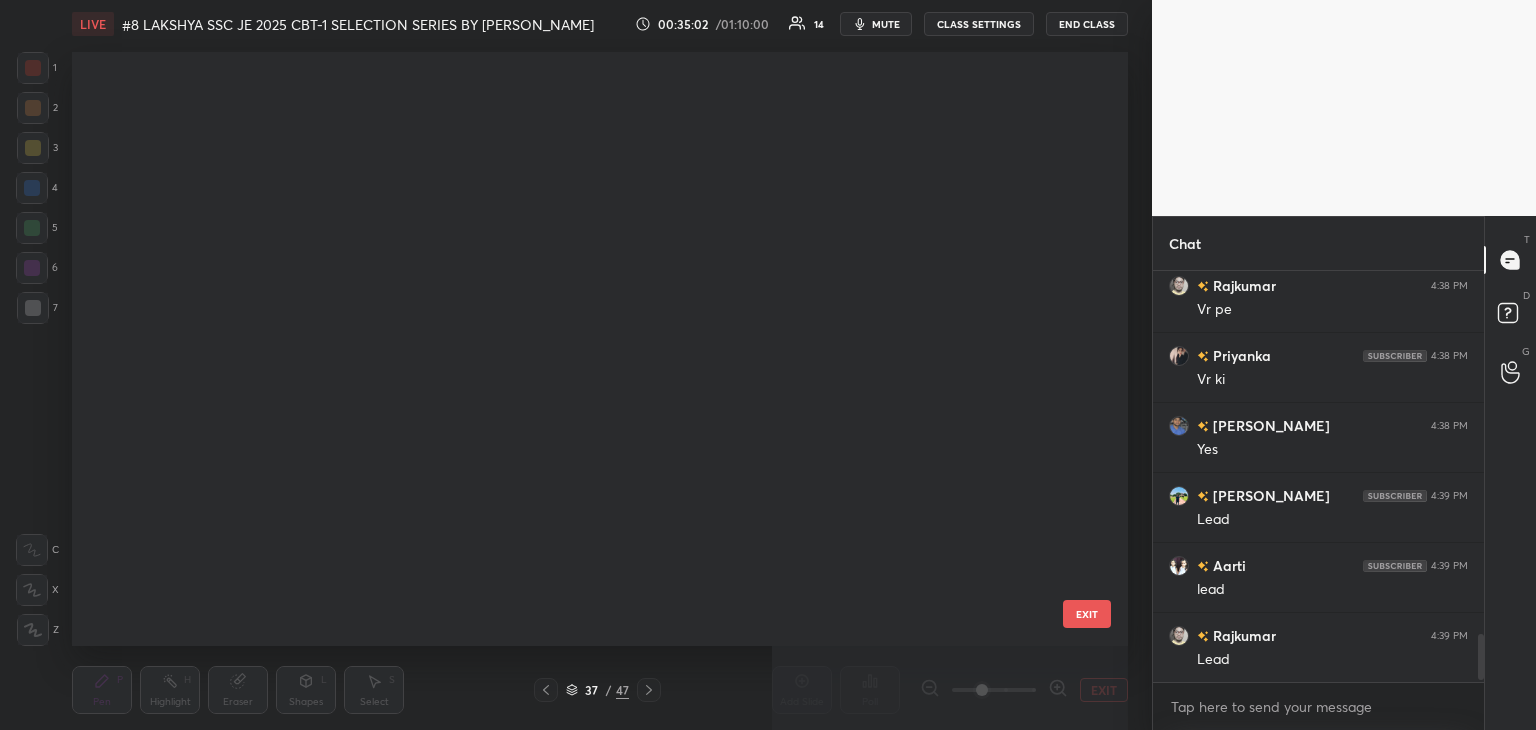 scroll, scrollTop: 1784, scrollLeft: 0, axis: vertical 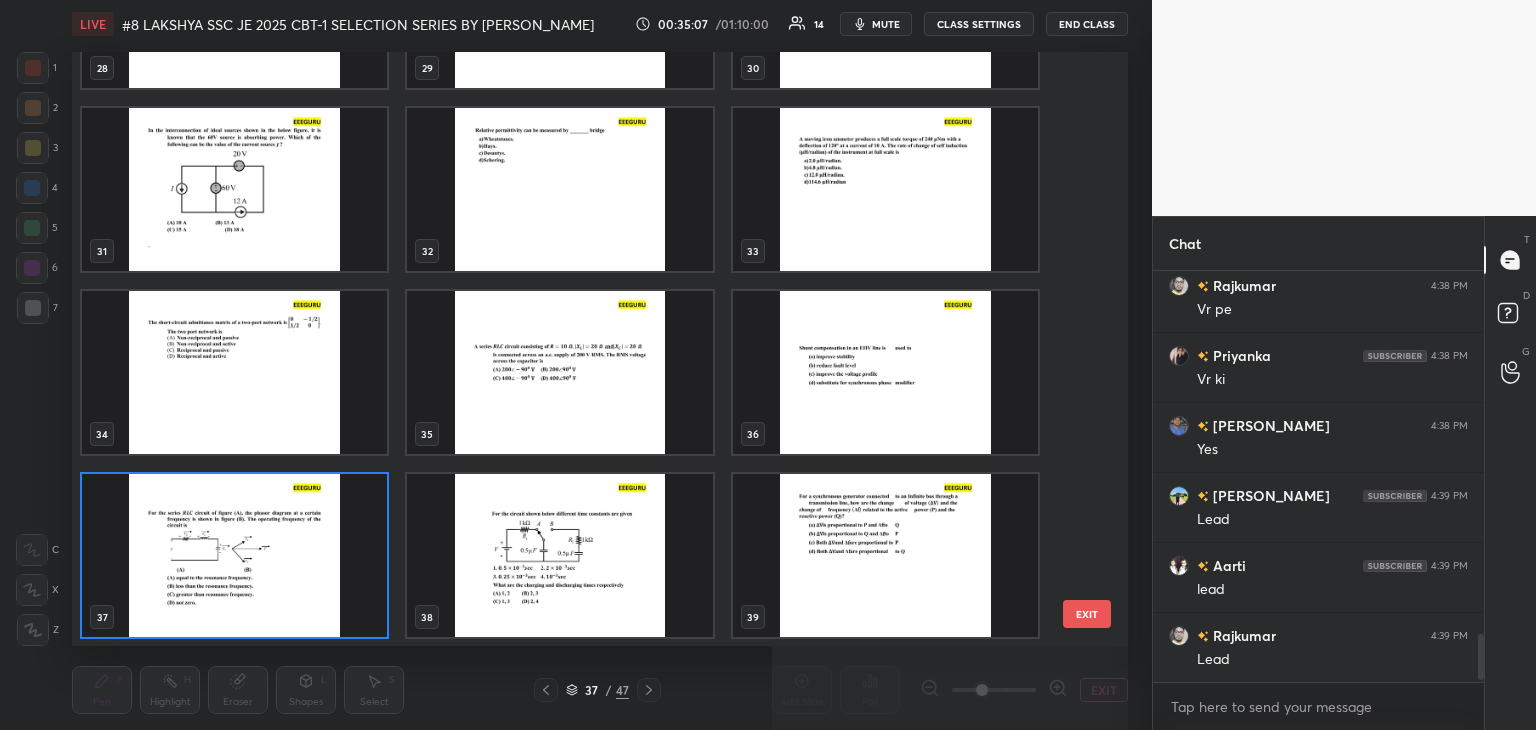 click at bounding box center (885, 372) 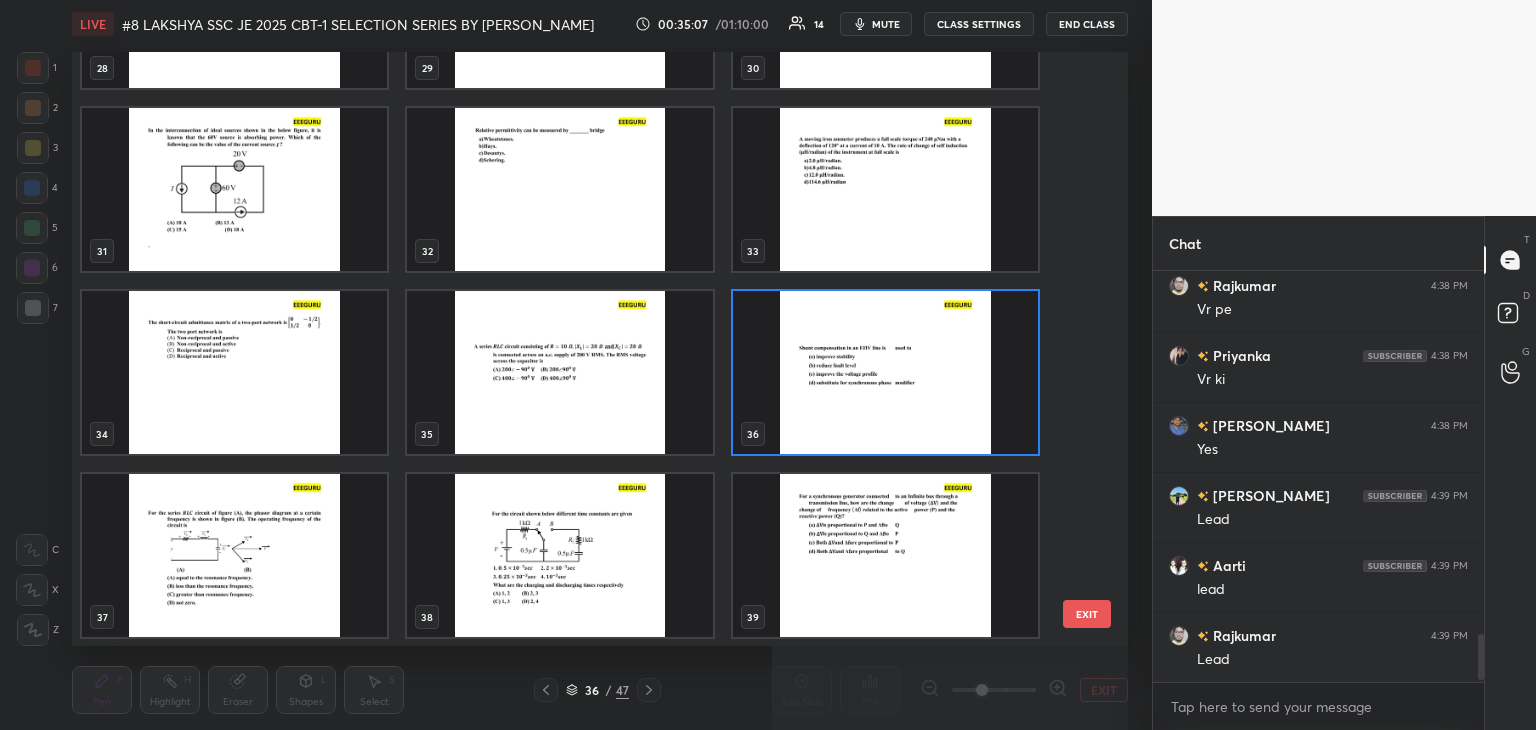 click at bounding box center [885, 372] 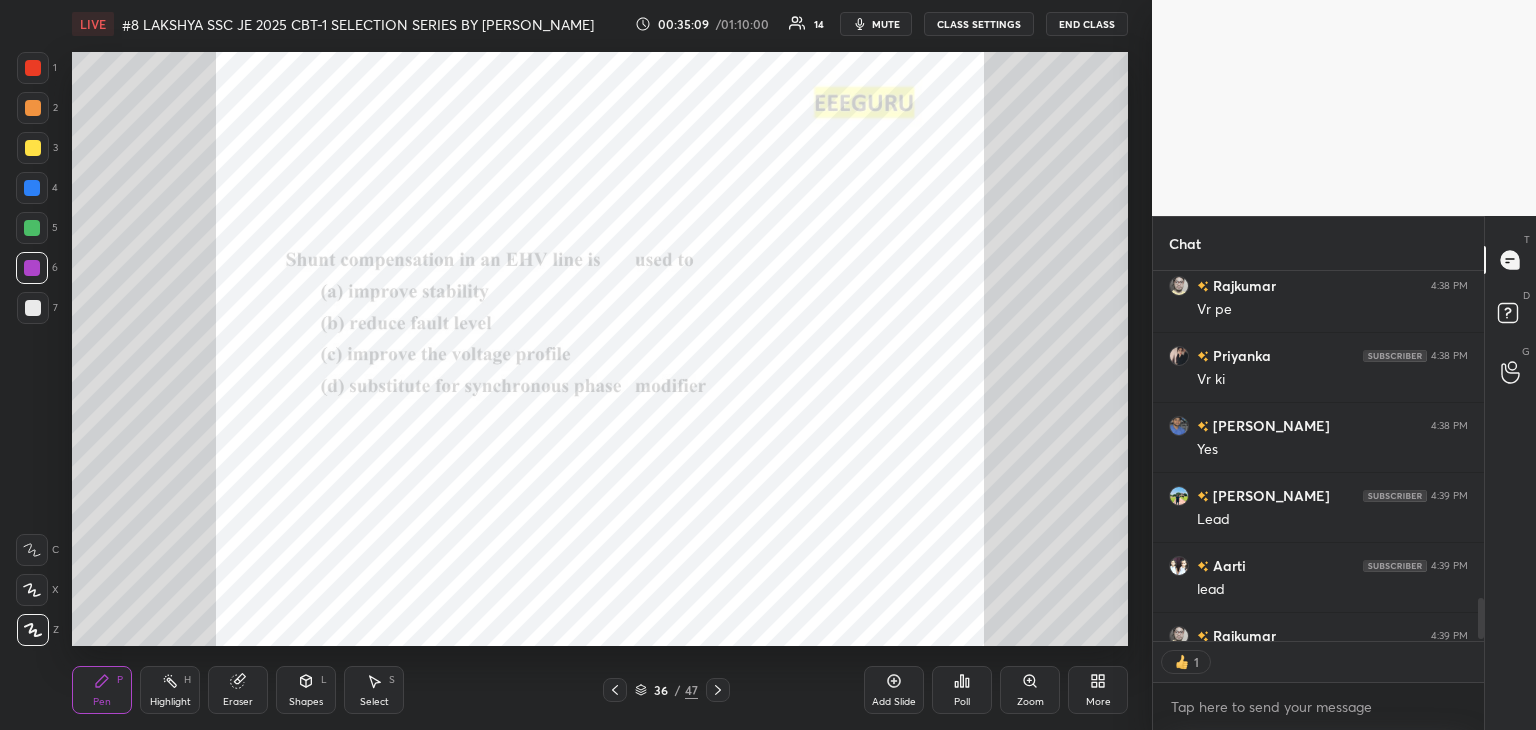 click 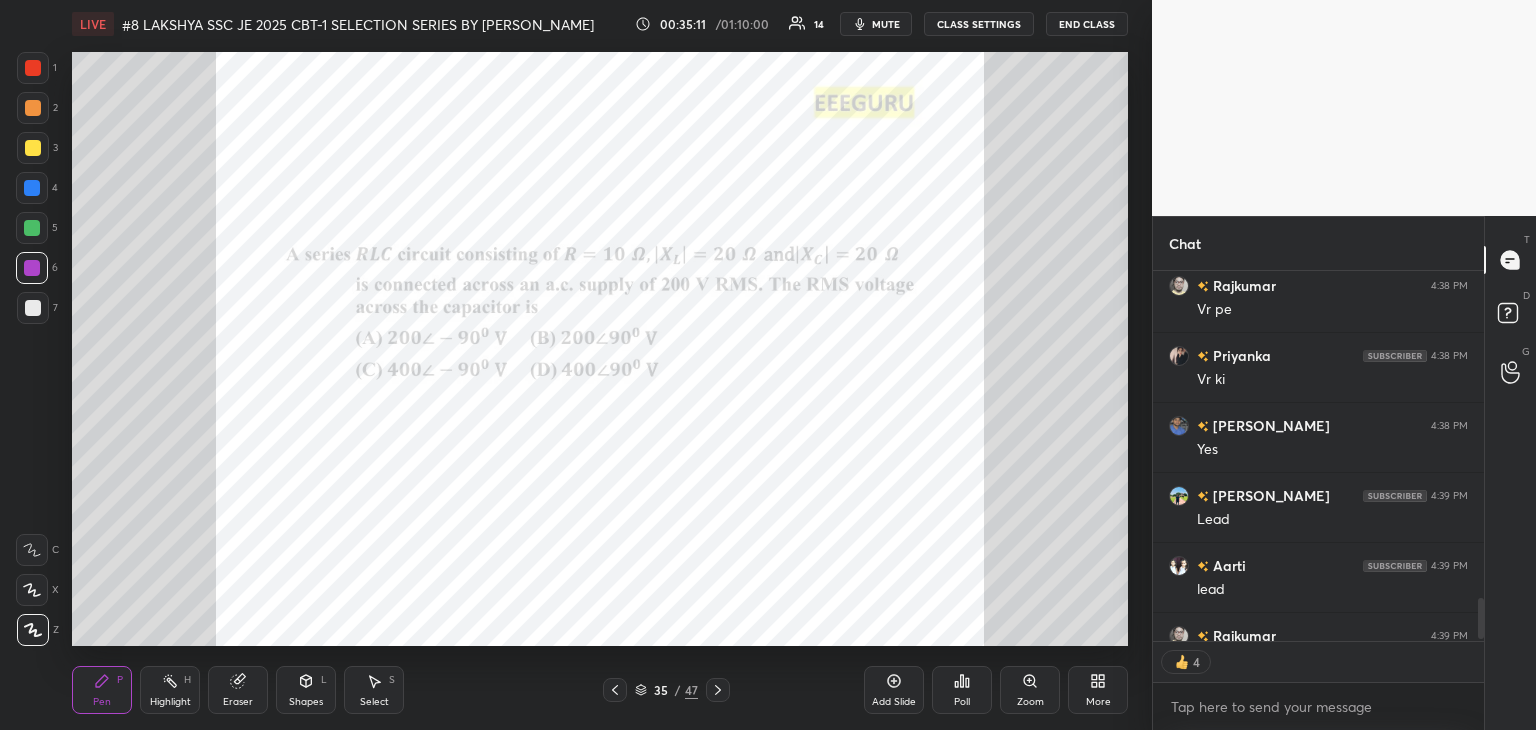 click at bounding box center (615, 690) 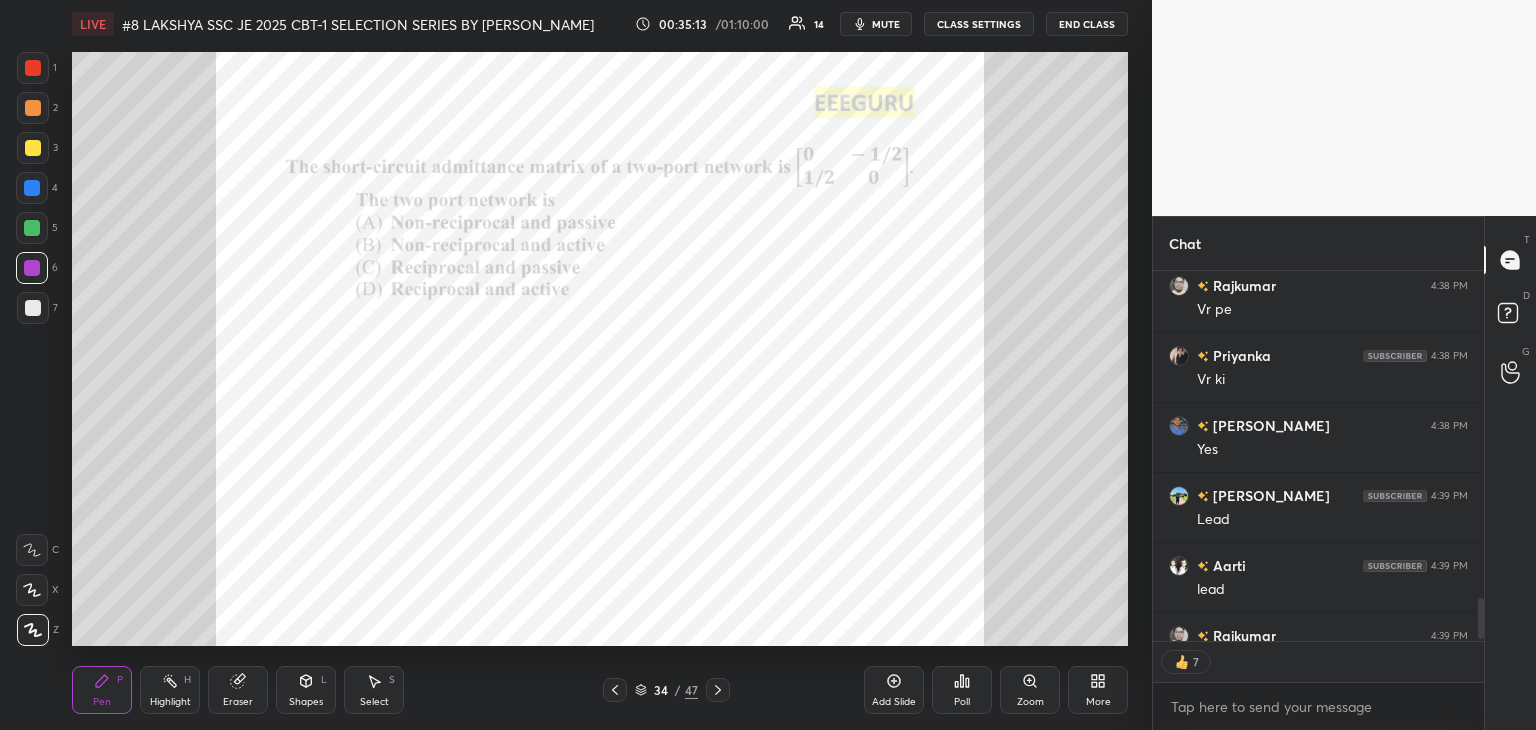 click on "Poll" at bounding box center [962, 702] 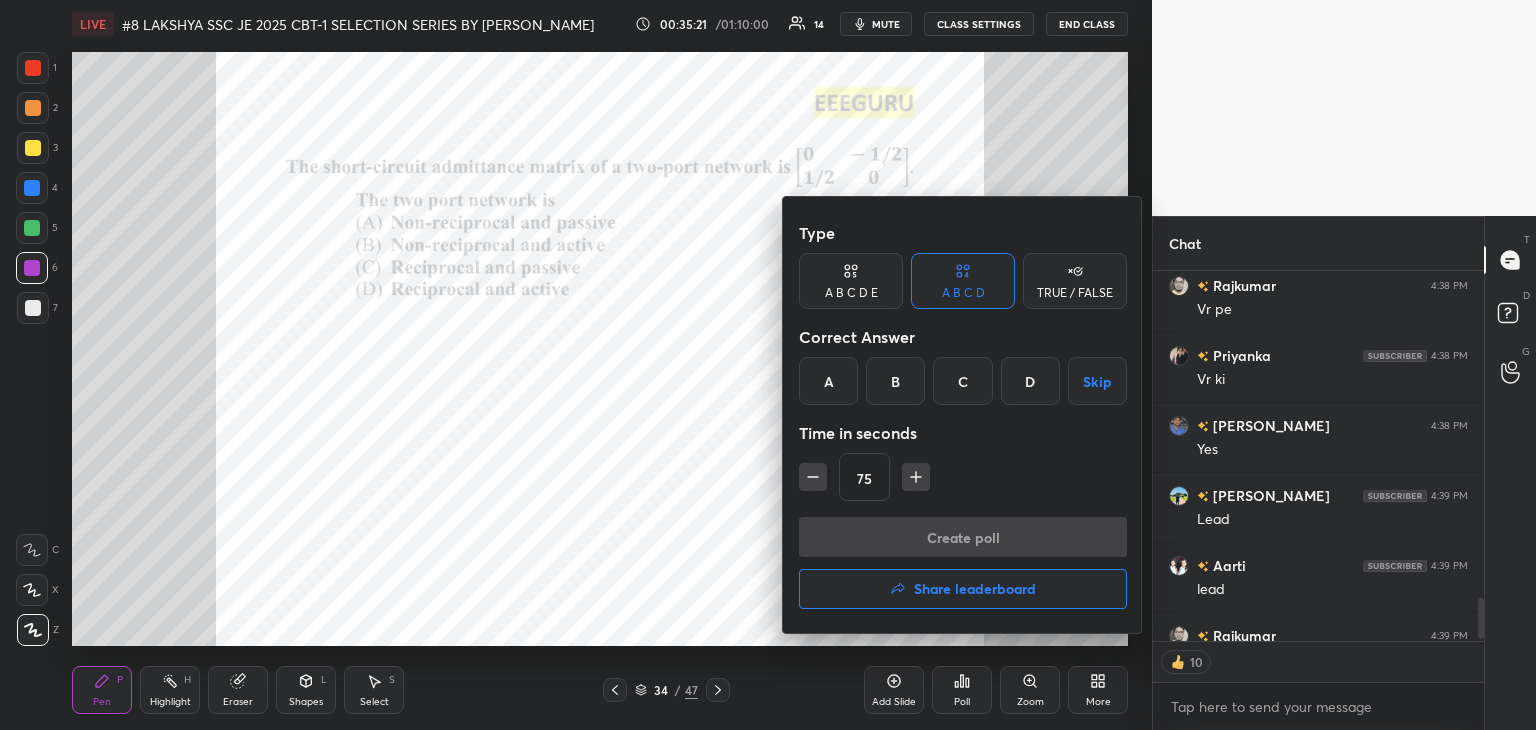click on "A" at bounding box center (828, 381) 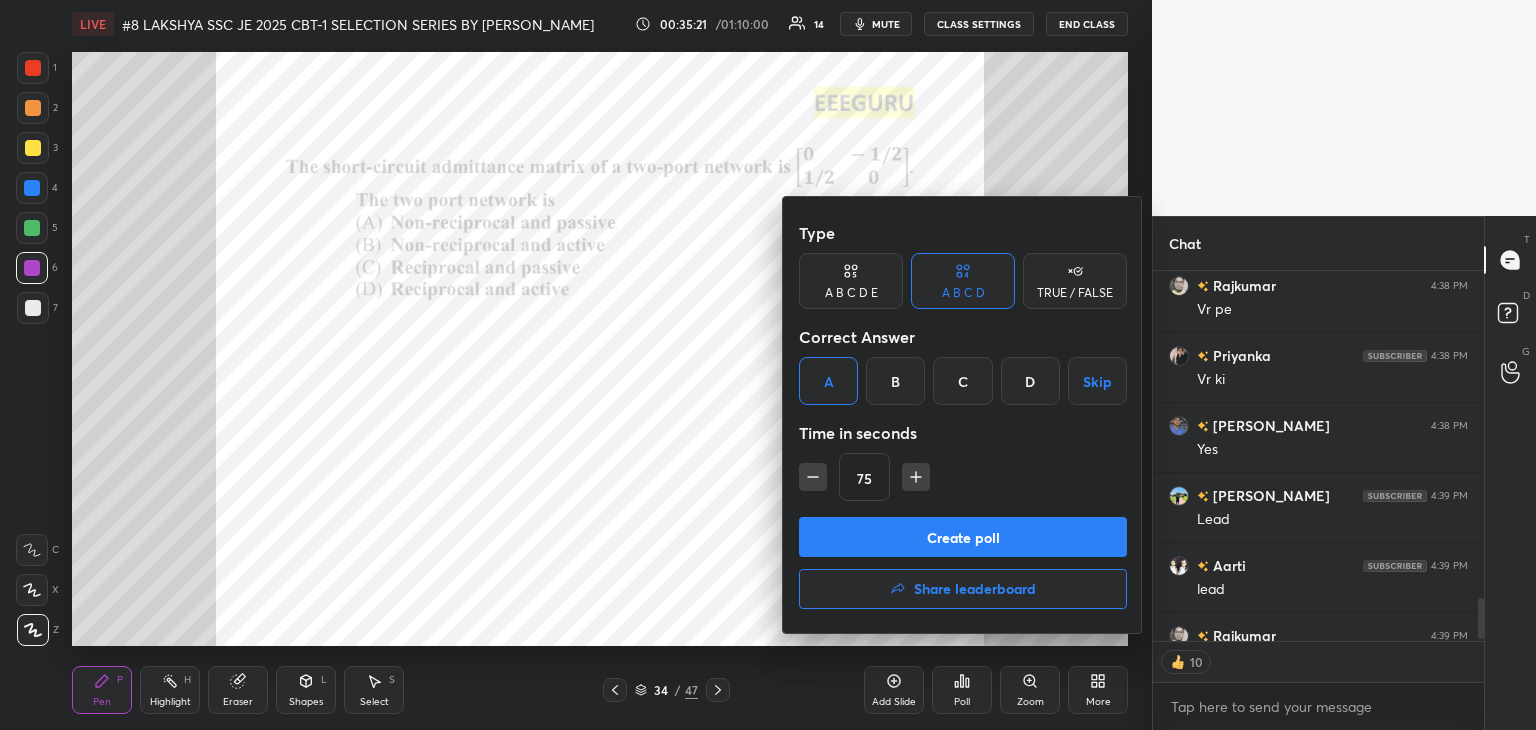 click at bounding box center [813, 477] 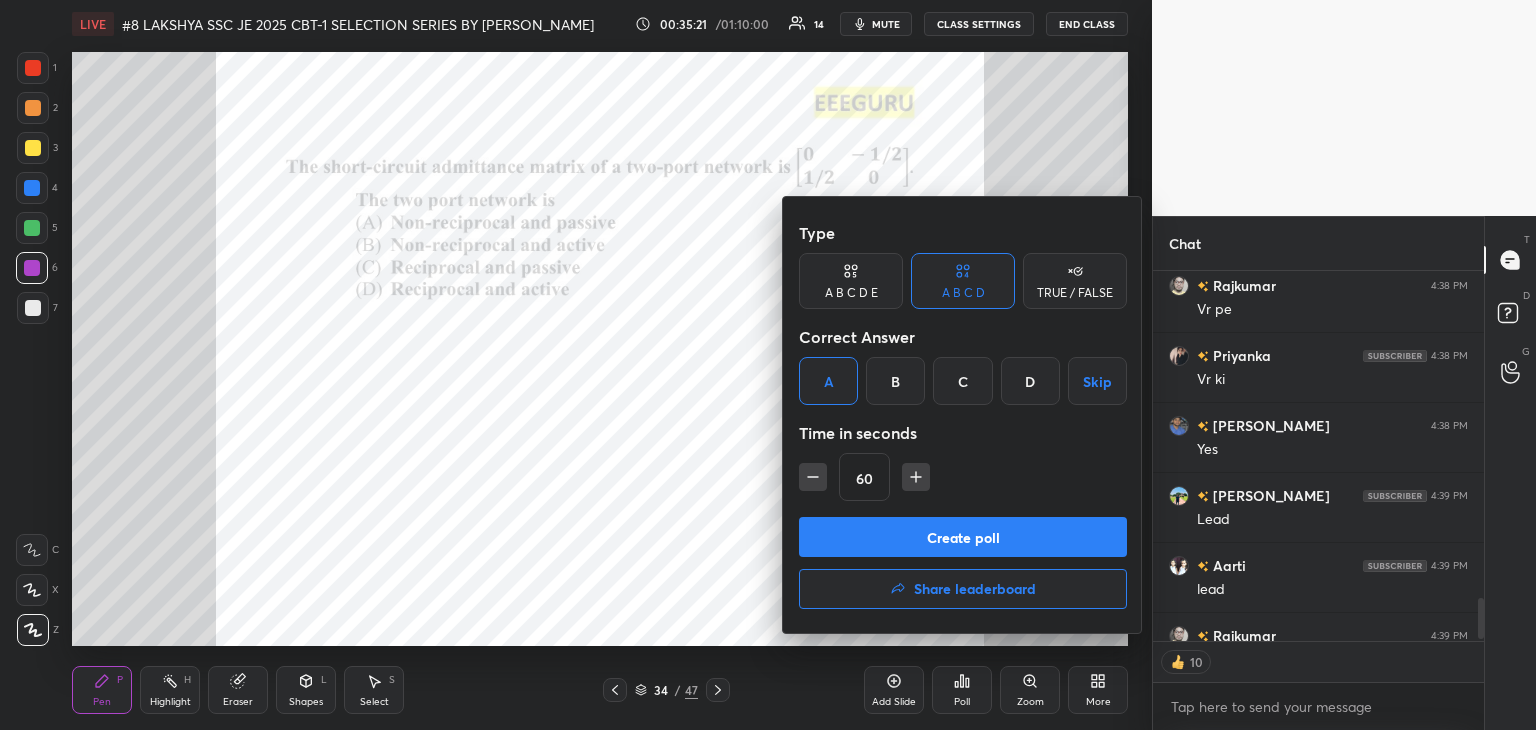 click 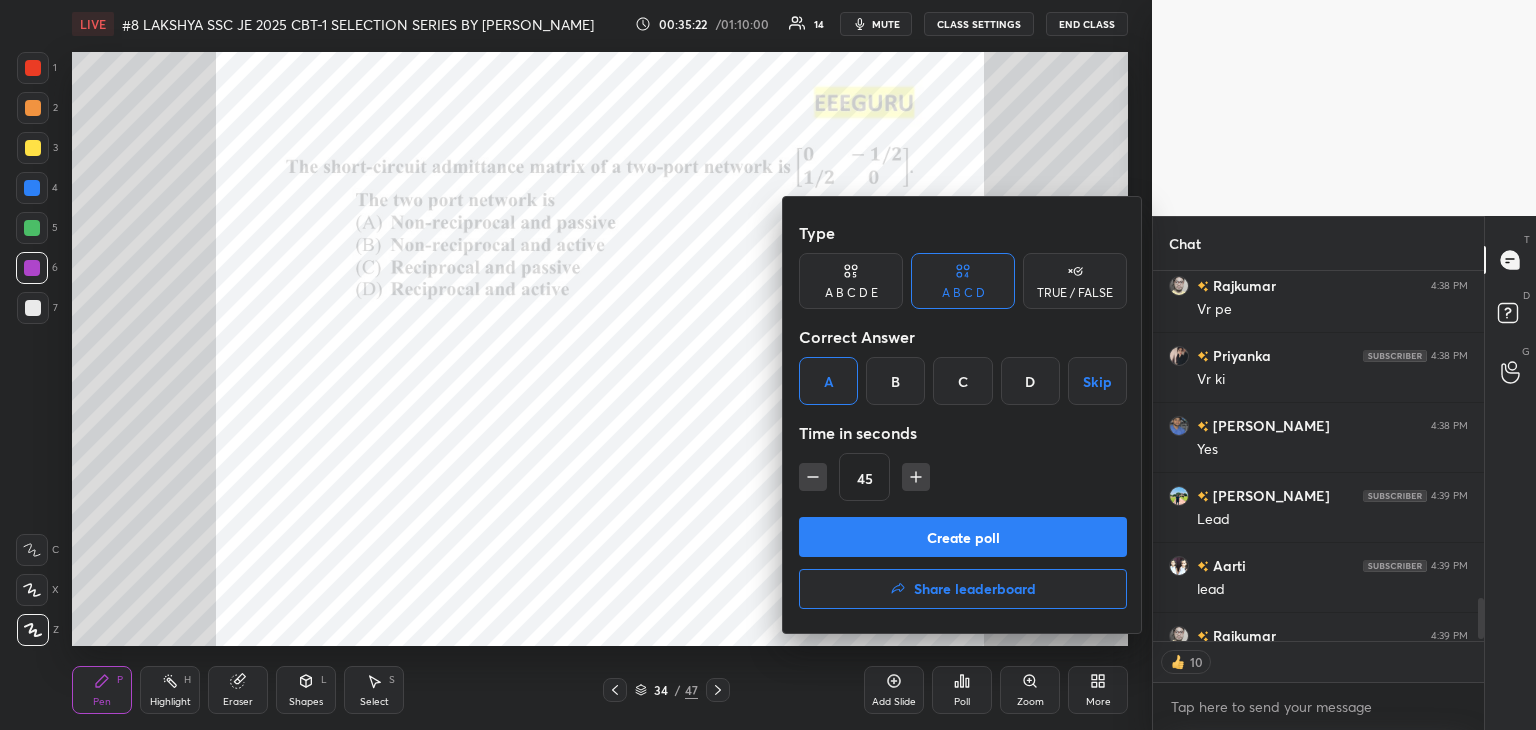 click on "Create poll" at bounding box center (963, 537) 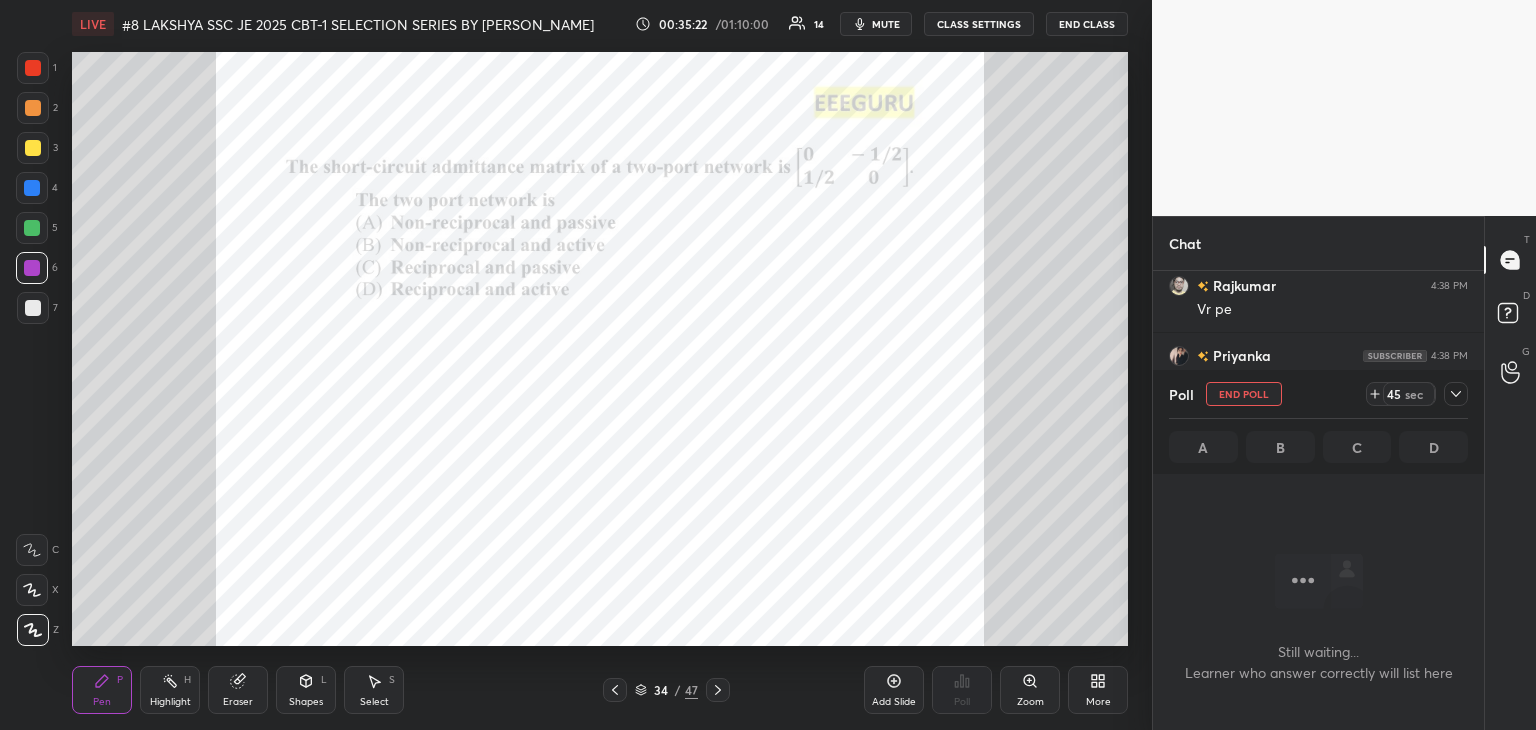 scroll, scrollTop: 272, scrollLeft: 325, axis: both 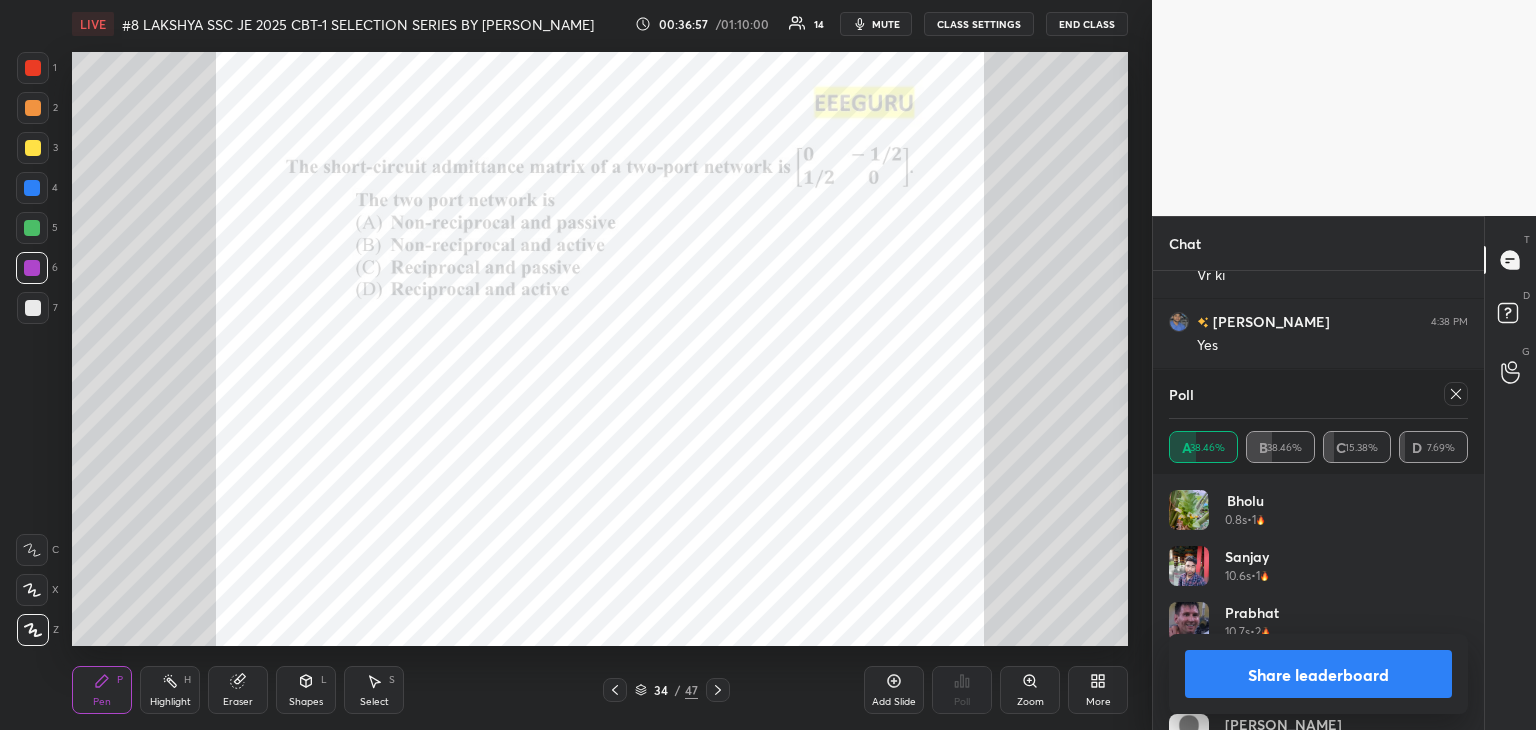 click at bounding box center (1456, 394) 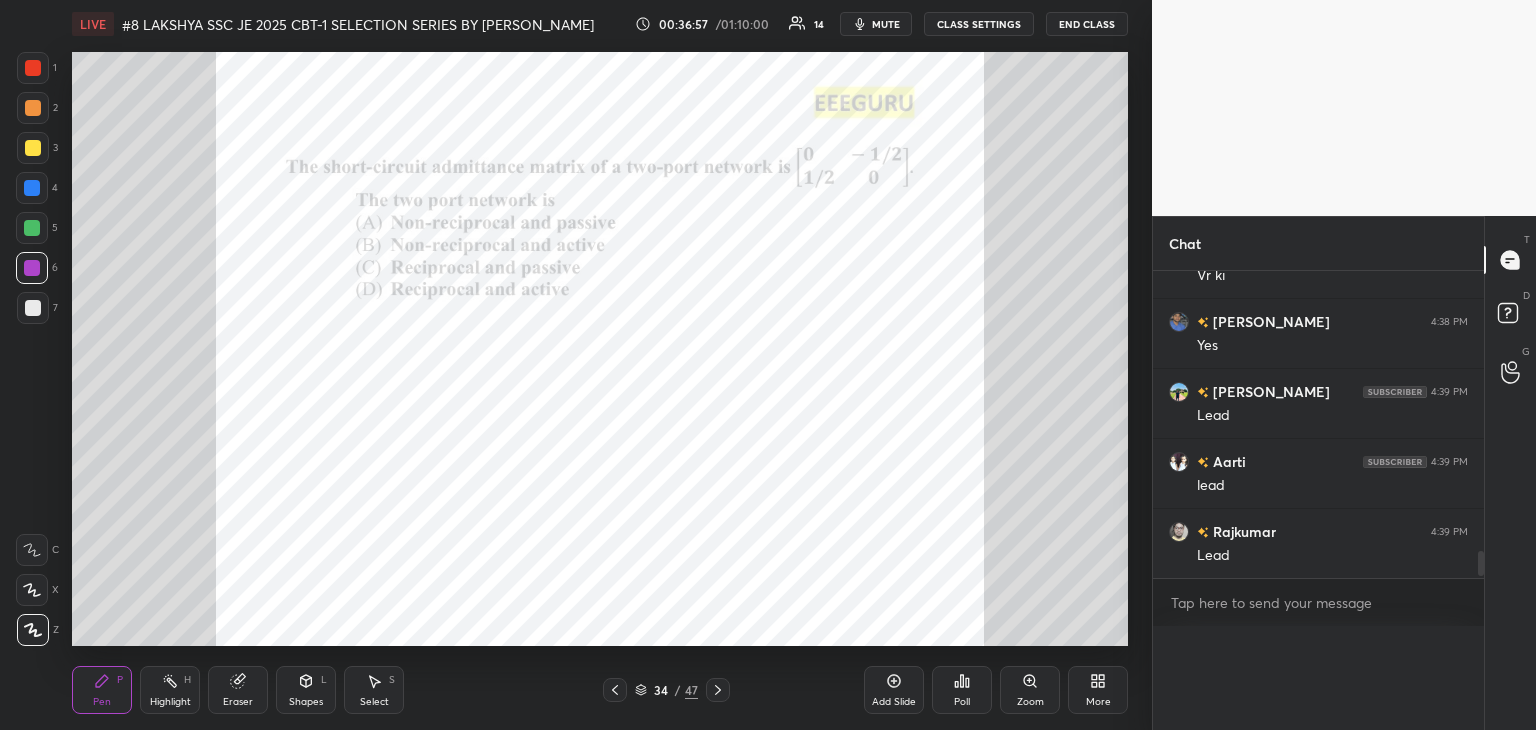 scroll, scrollTop: 120, scrollLeft: 293, axis: both 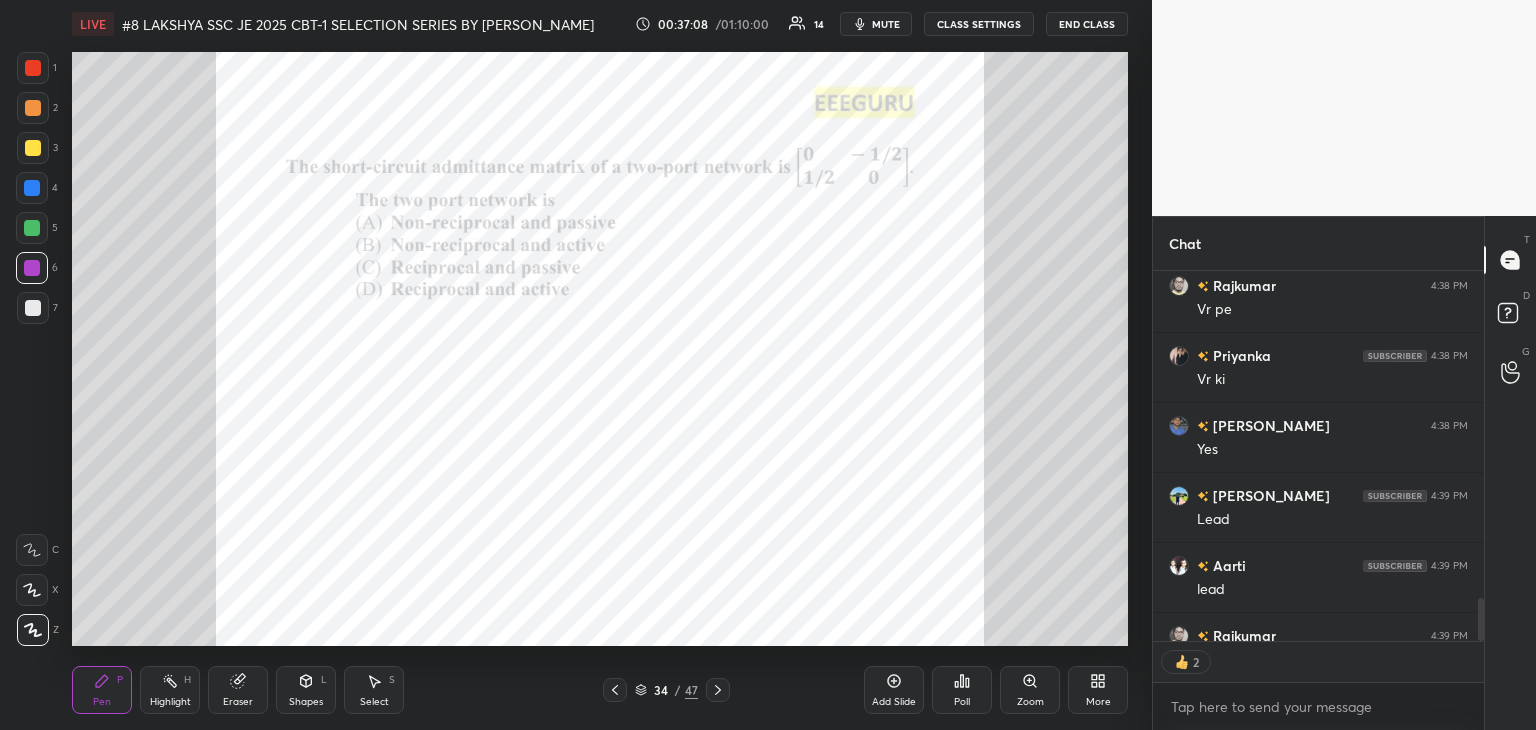 click on "Pen P Highlight H Eraser Shapes L Select S 34 / 47 Add Slide Poll Zoom More" at bounding box center (600, 690) 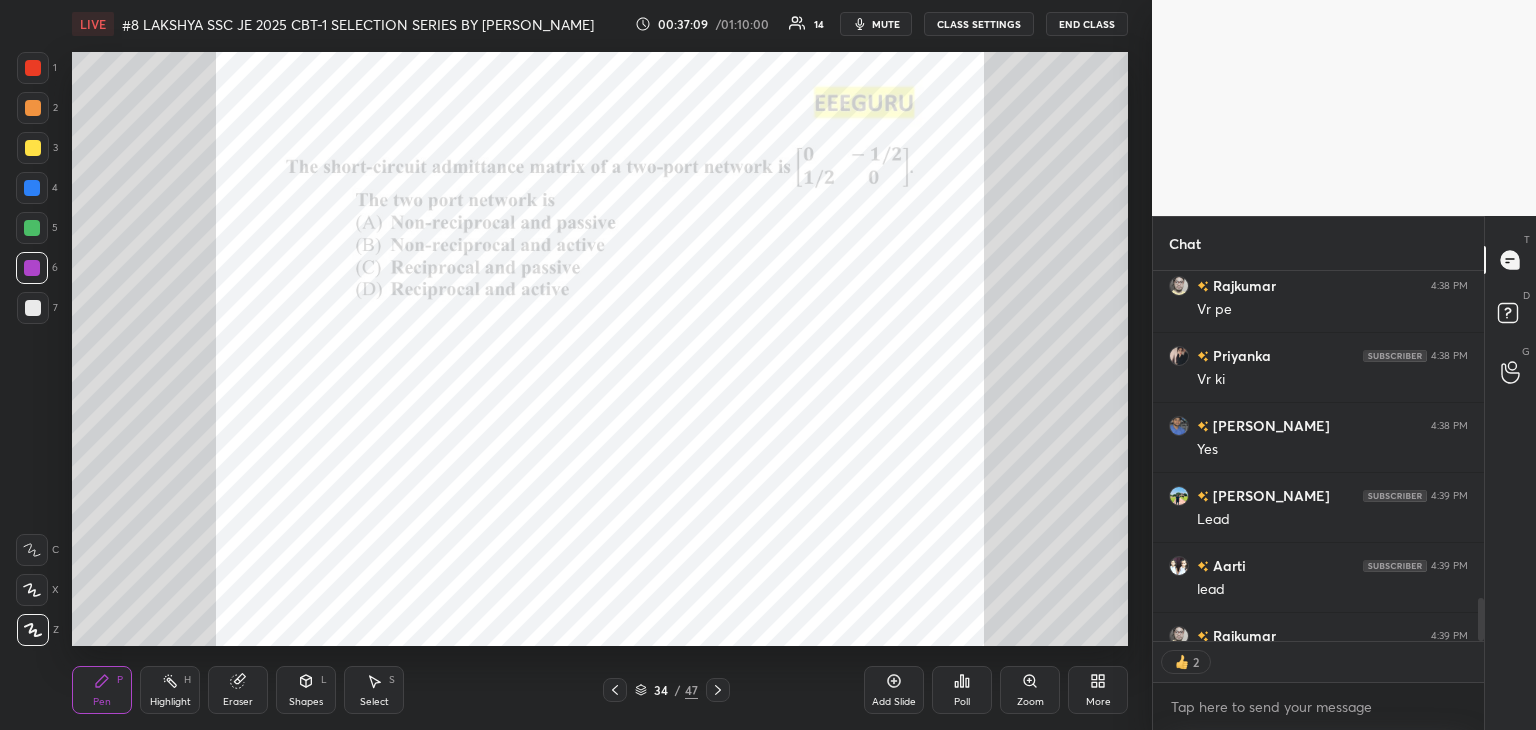 click 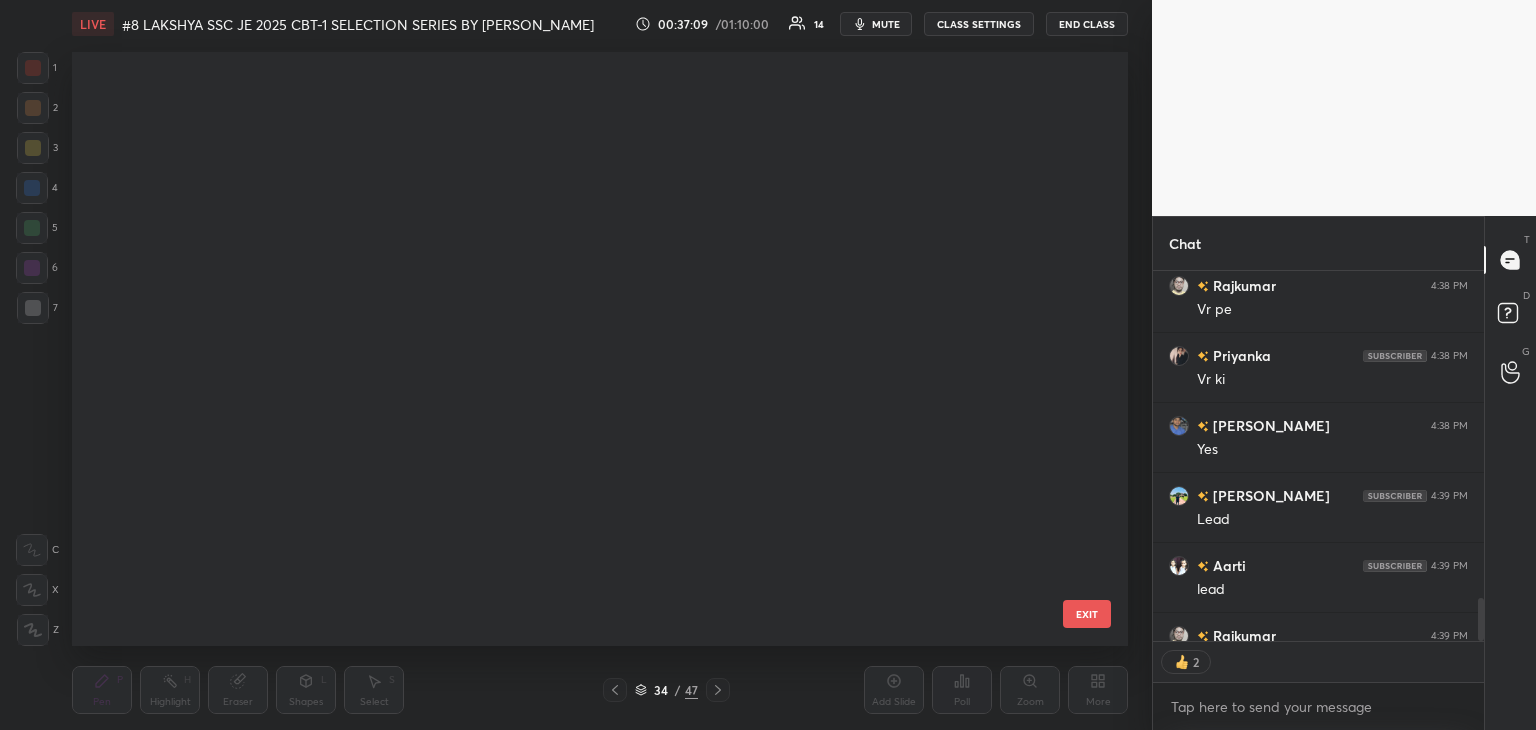 scroll, scrollTop: 1602, scrollLeft: 0, axis: vertical 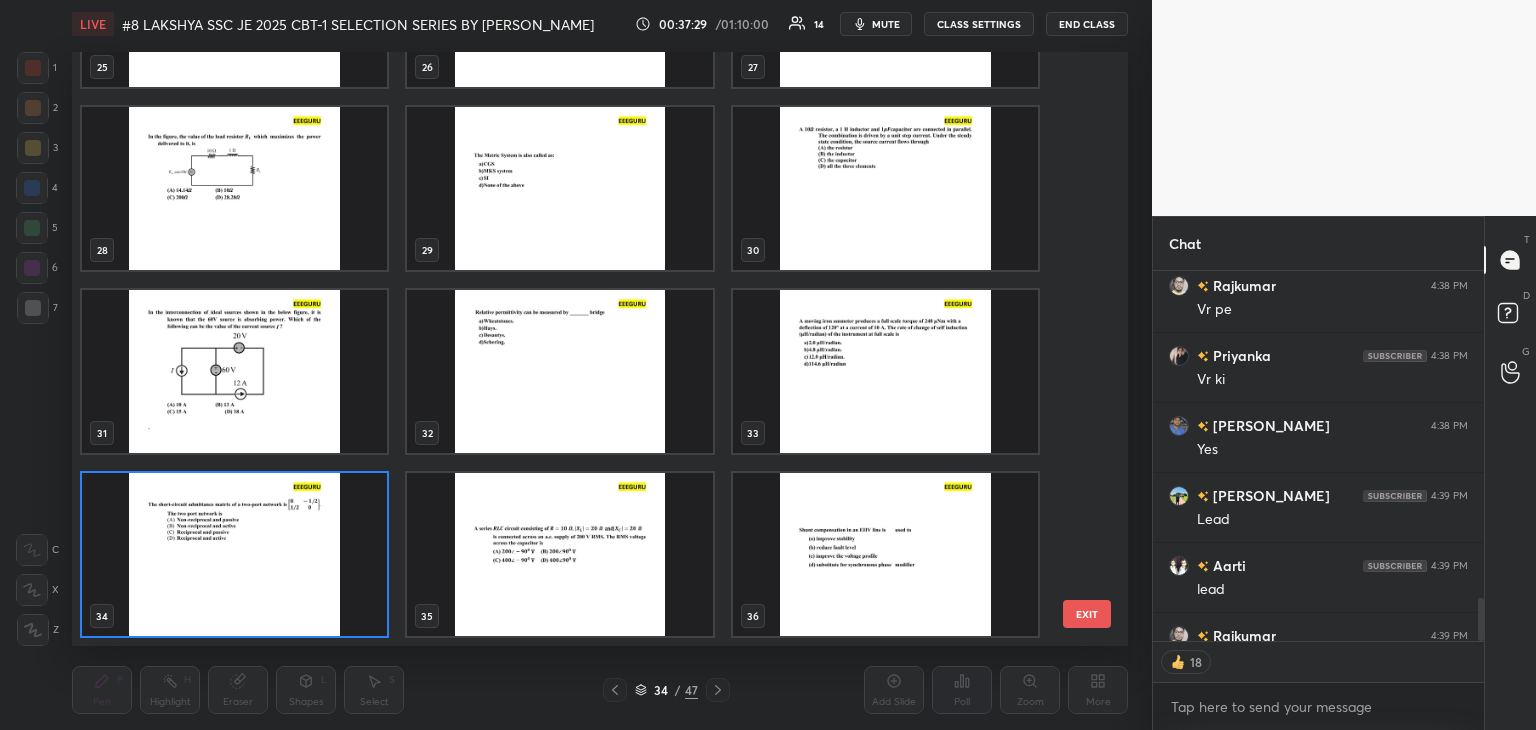 click at bounding box center (885, 188) 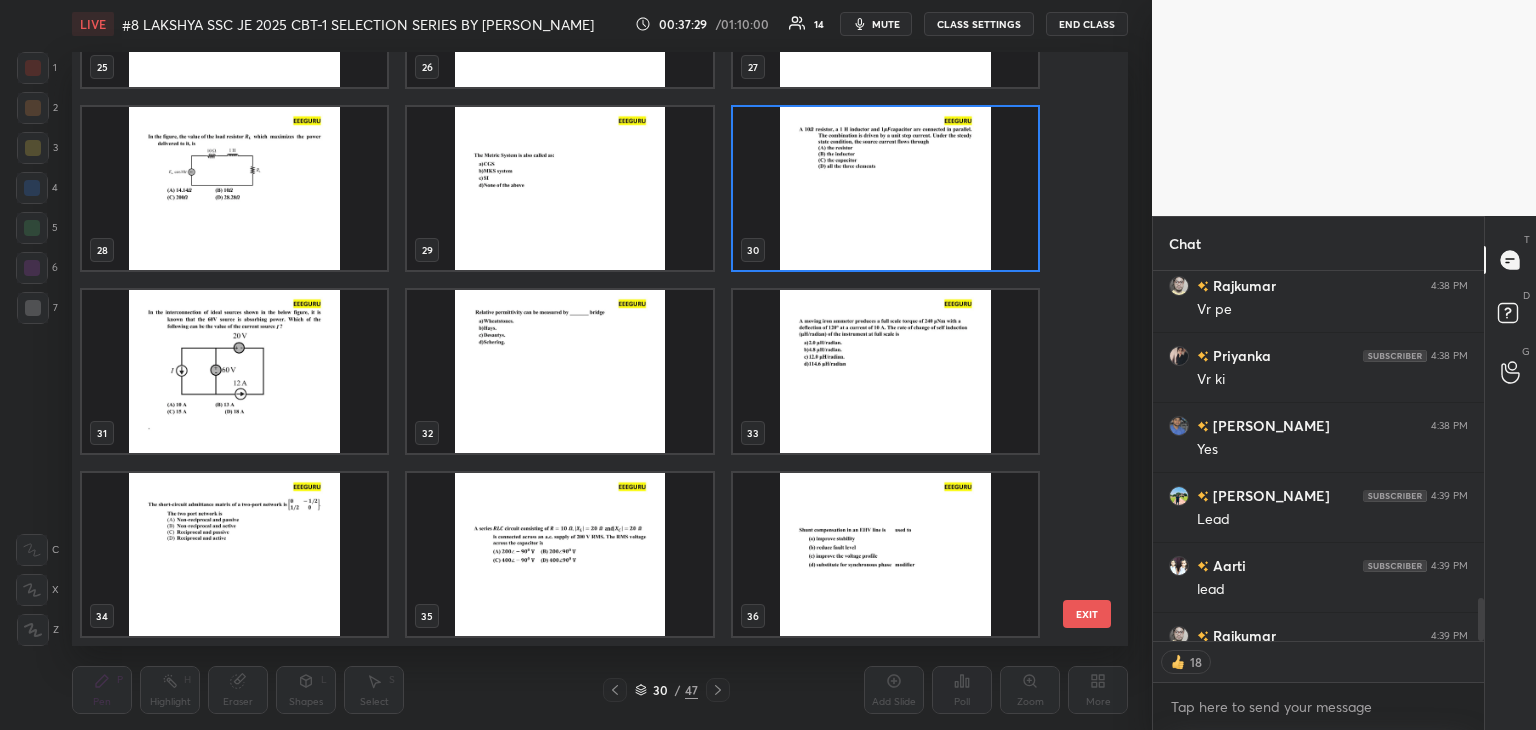 click at bounding box center [885, 188] 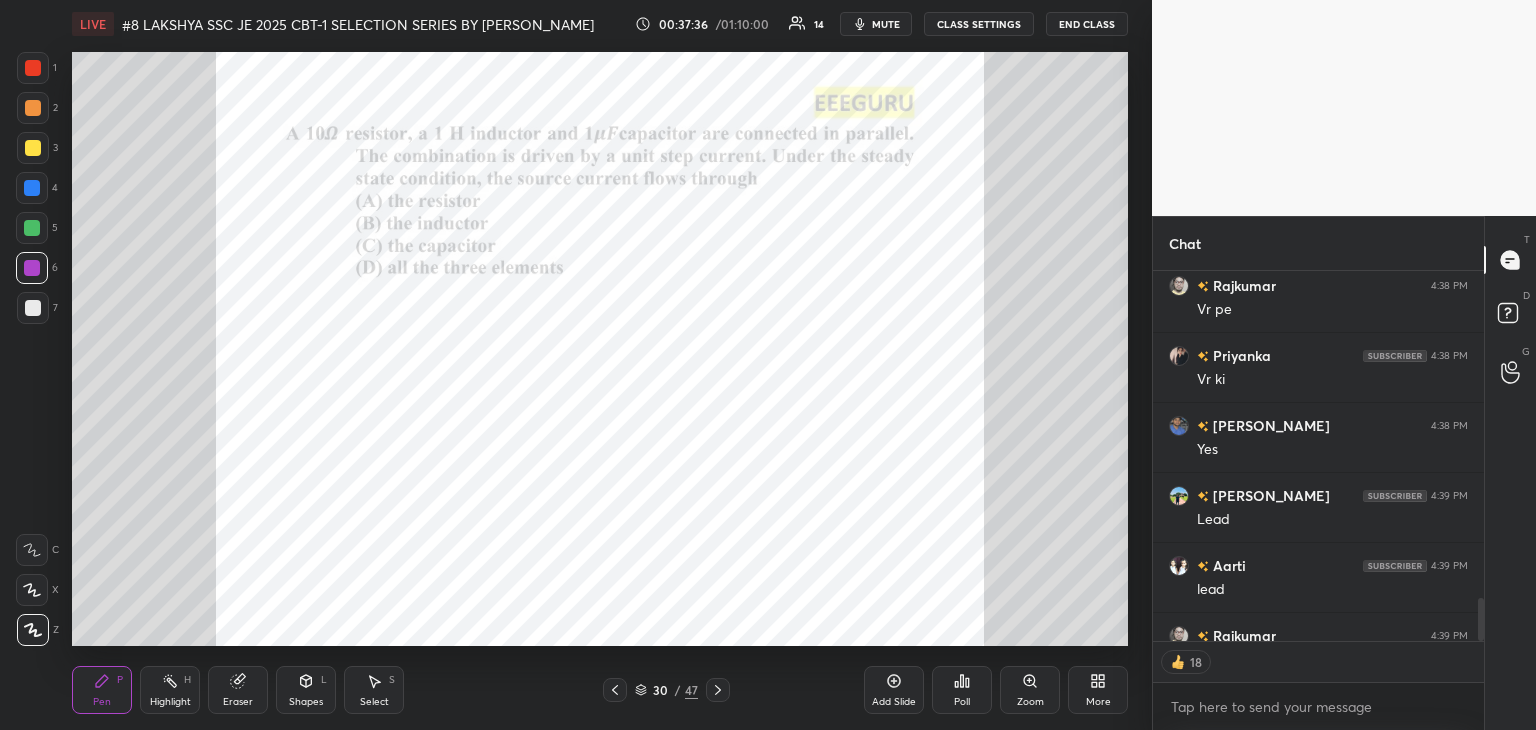 click on "Poll" at bounding box center (962, 690) 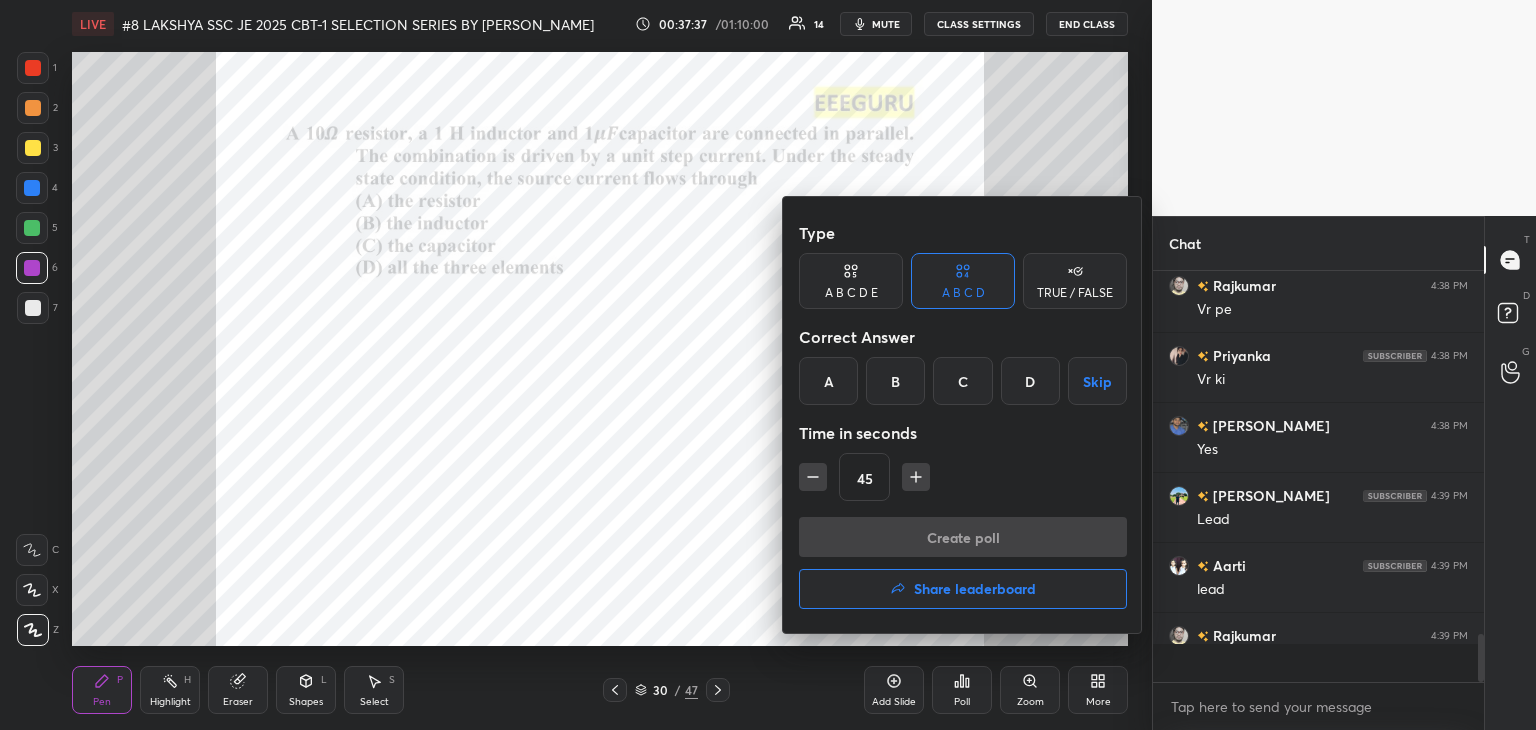 scroll, scrollTop: 6, scrollLeft: 6, axis: both 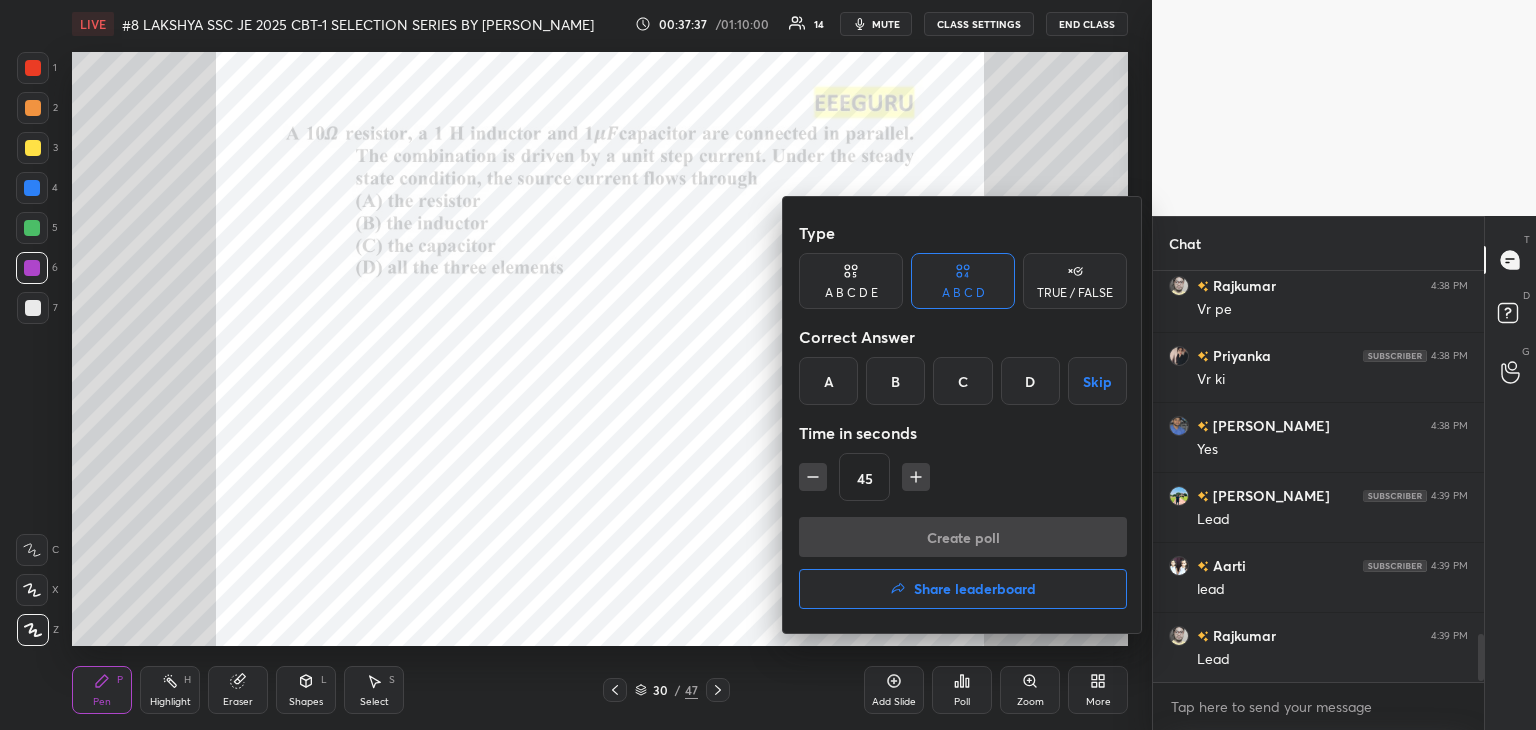 drag, startPoint x: 893, startPoint y: 379, endPoint x: 896, endPoint y: 465, distance: 86.05231 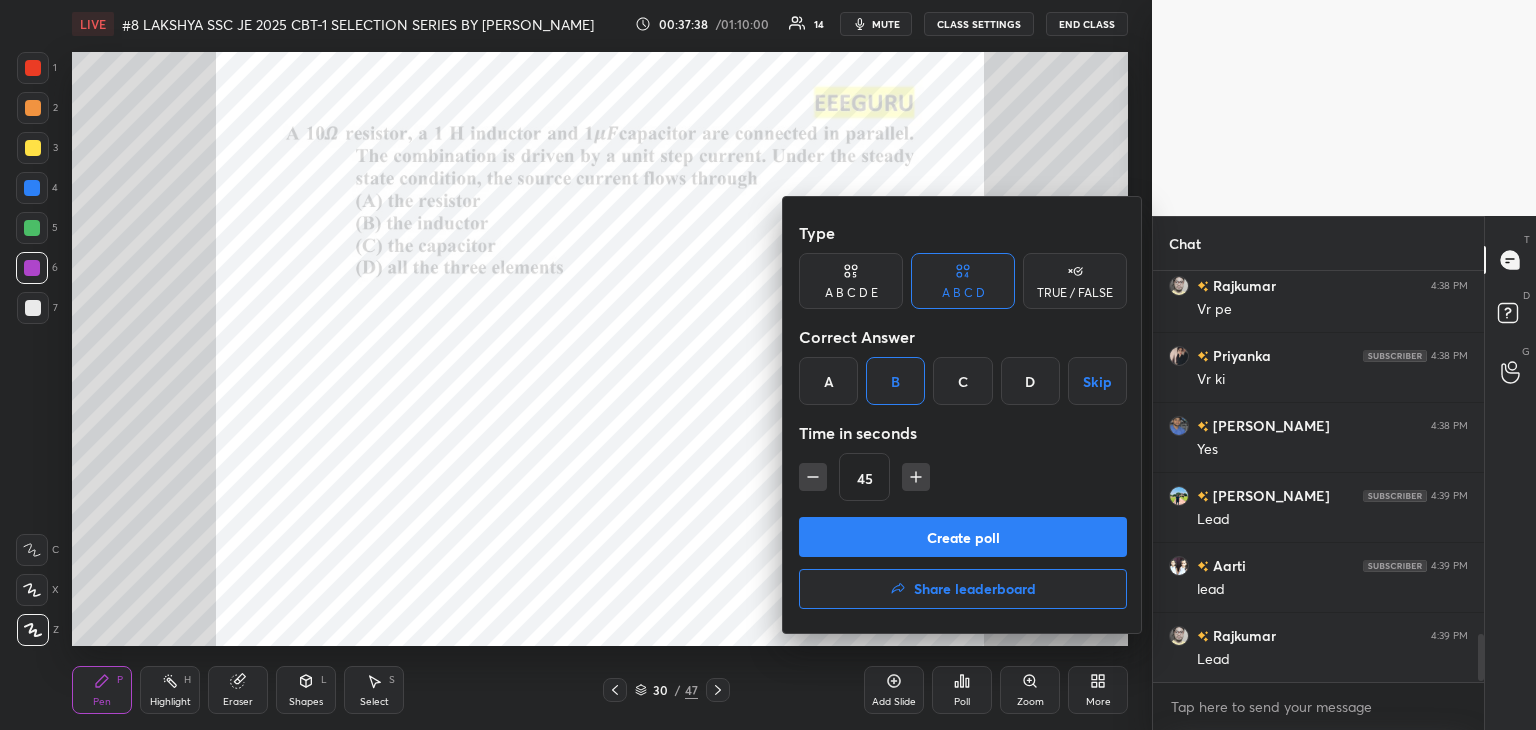 drag, startPoint x: 914, startPoint y: 477, endPoint x: 912, endPoint y: 508, distance: 31.06445 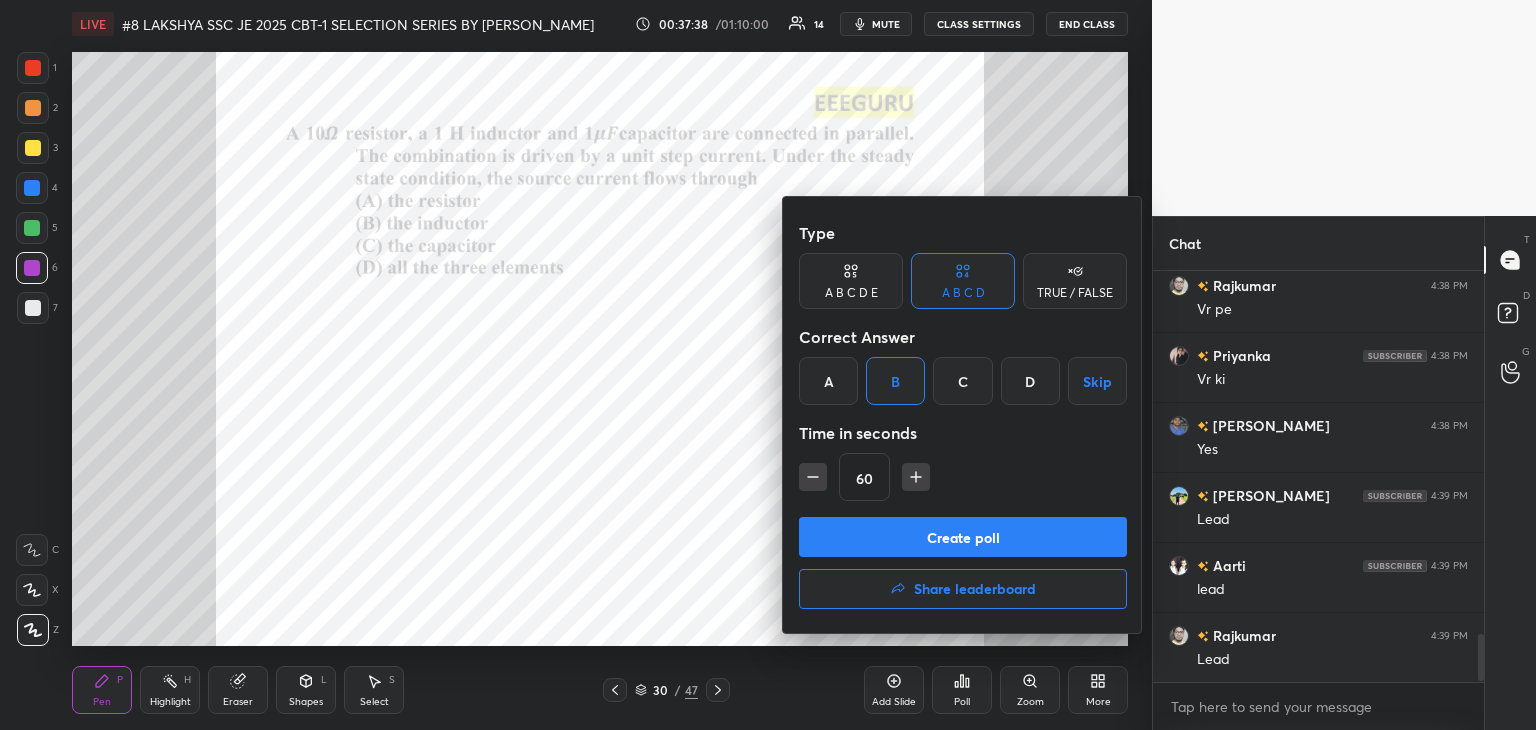 click on "Create poll" at bounding box center (963, 537) 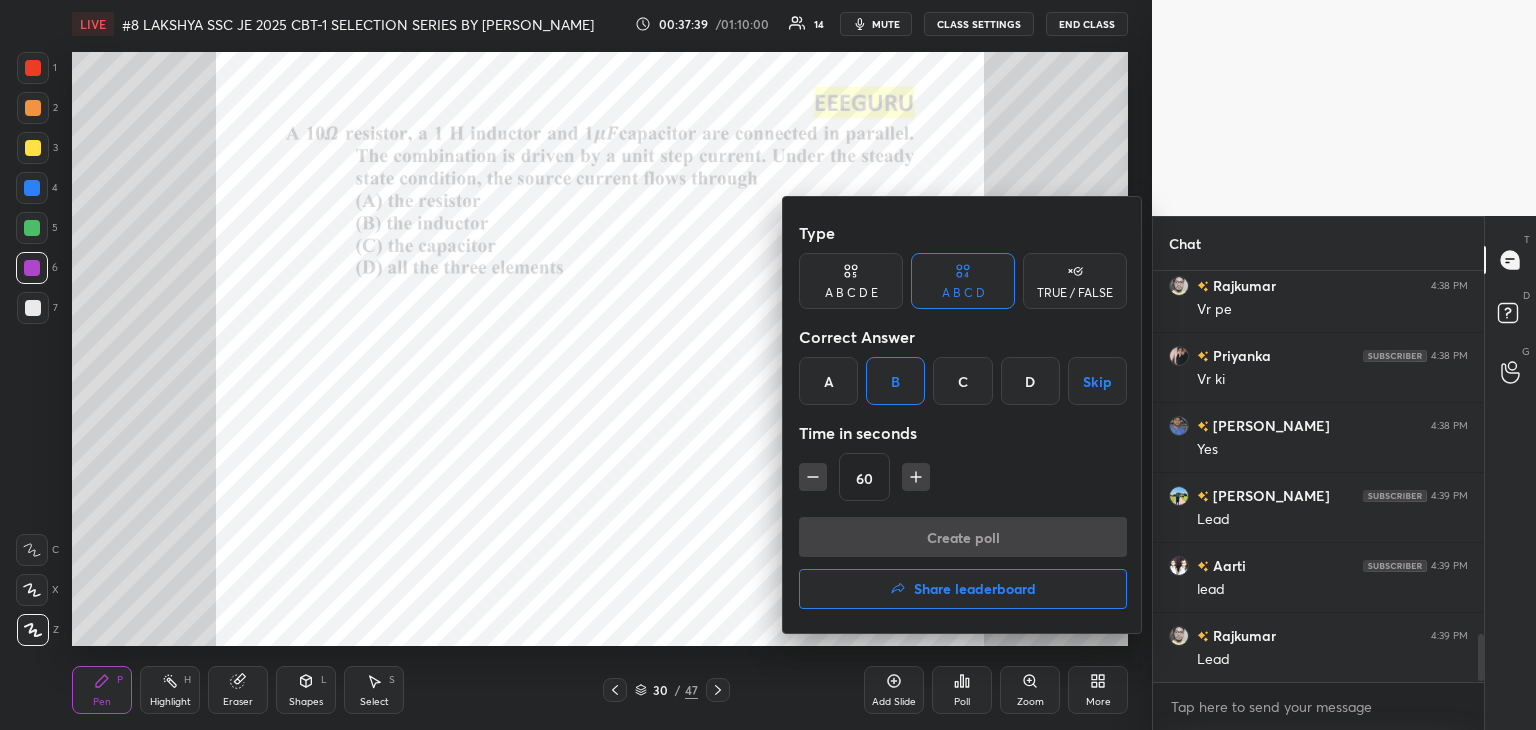 scroll, scrollTop: 372, scrollLeft: 325, axis: both 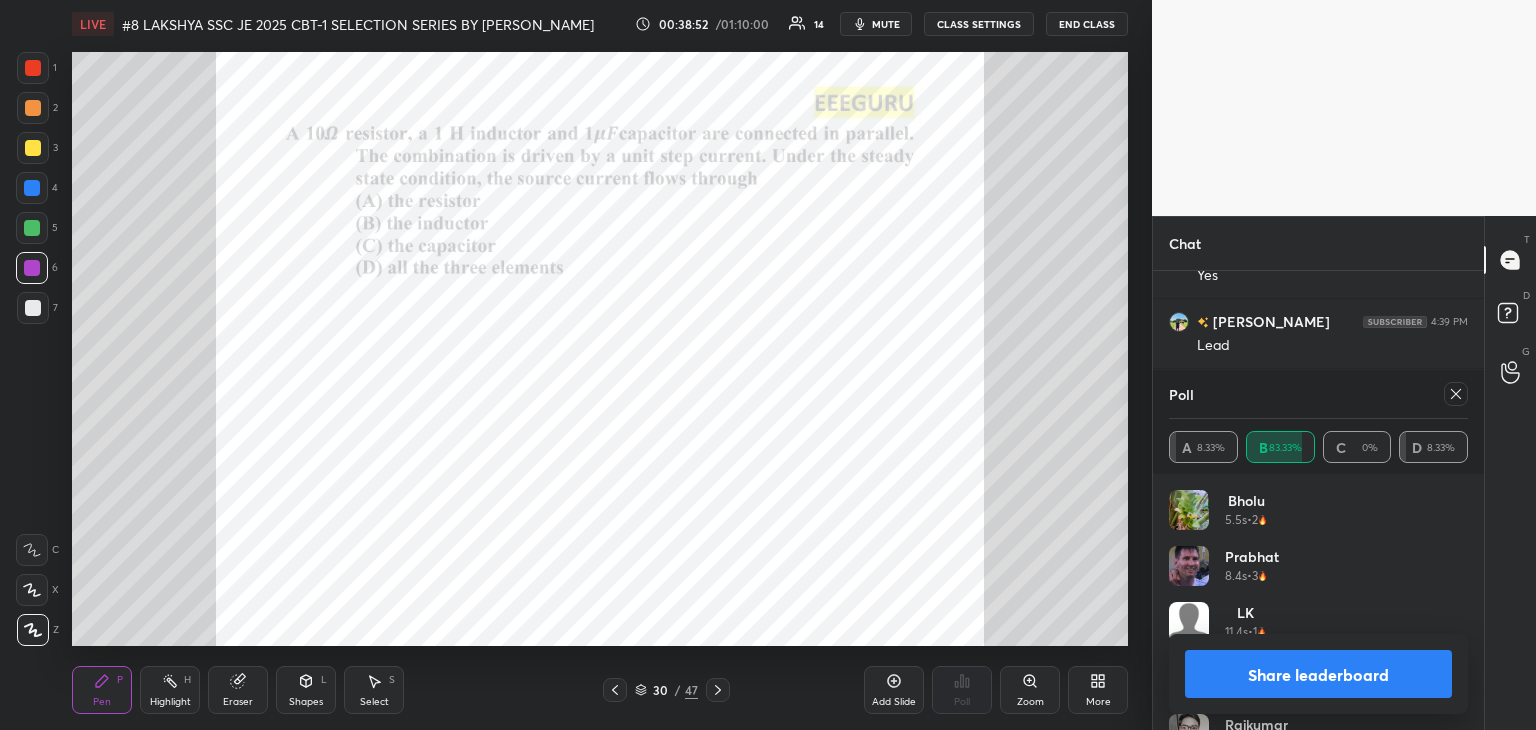 click at bounding box center (1456, 394) 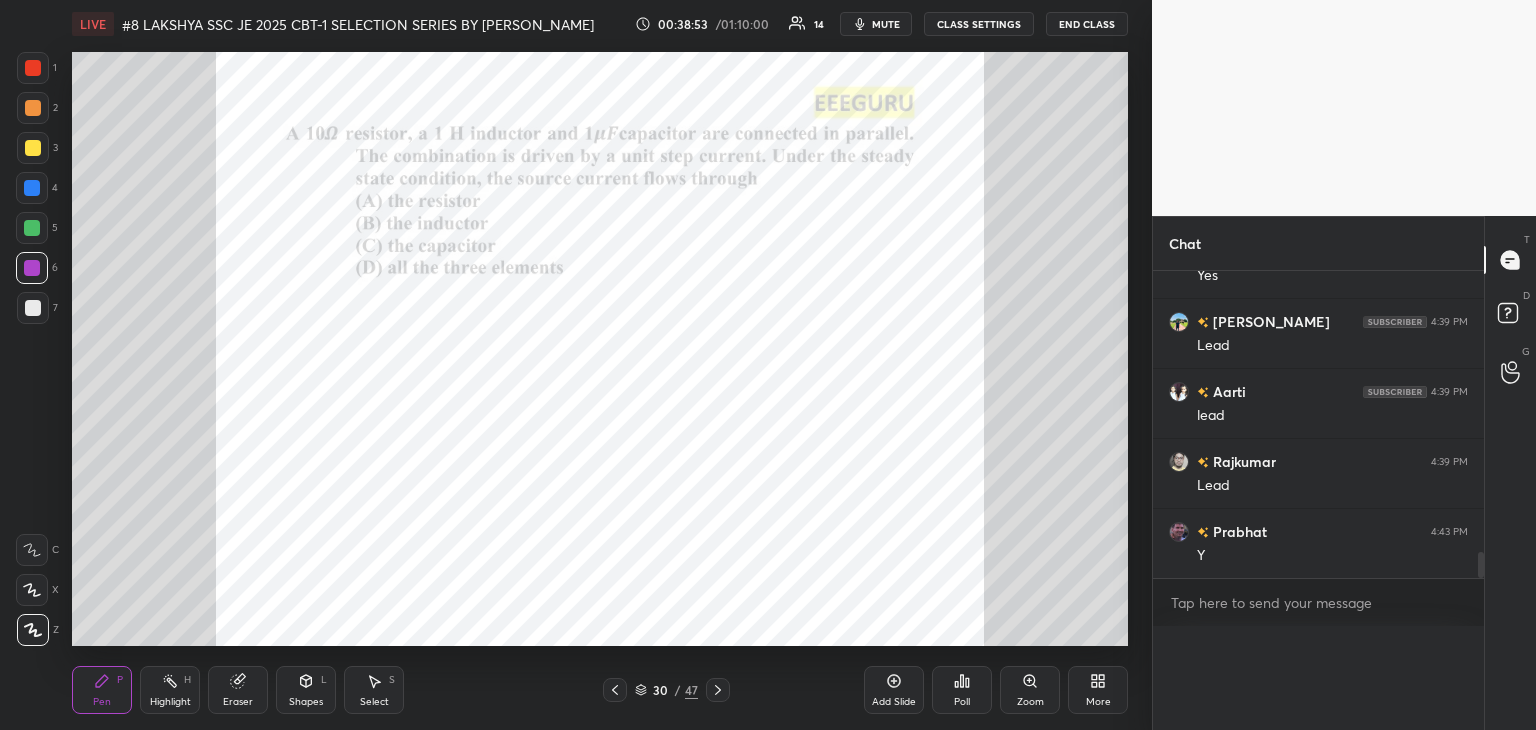 scroll, scrollTop: 88, scrollLeft: 293, axis: both 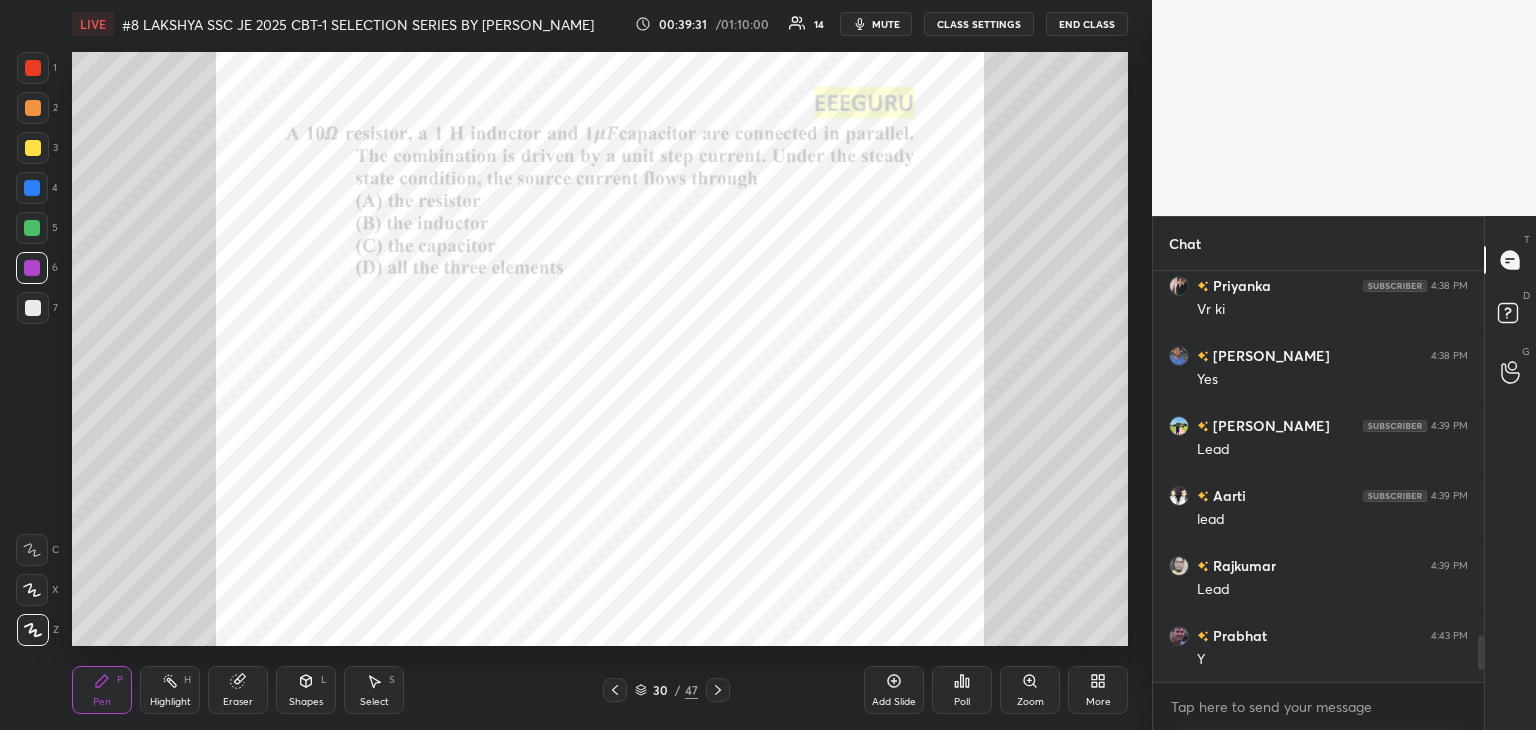 click at bounding box center [33, 68] 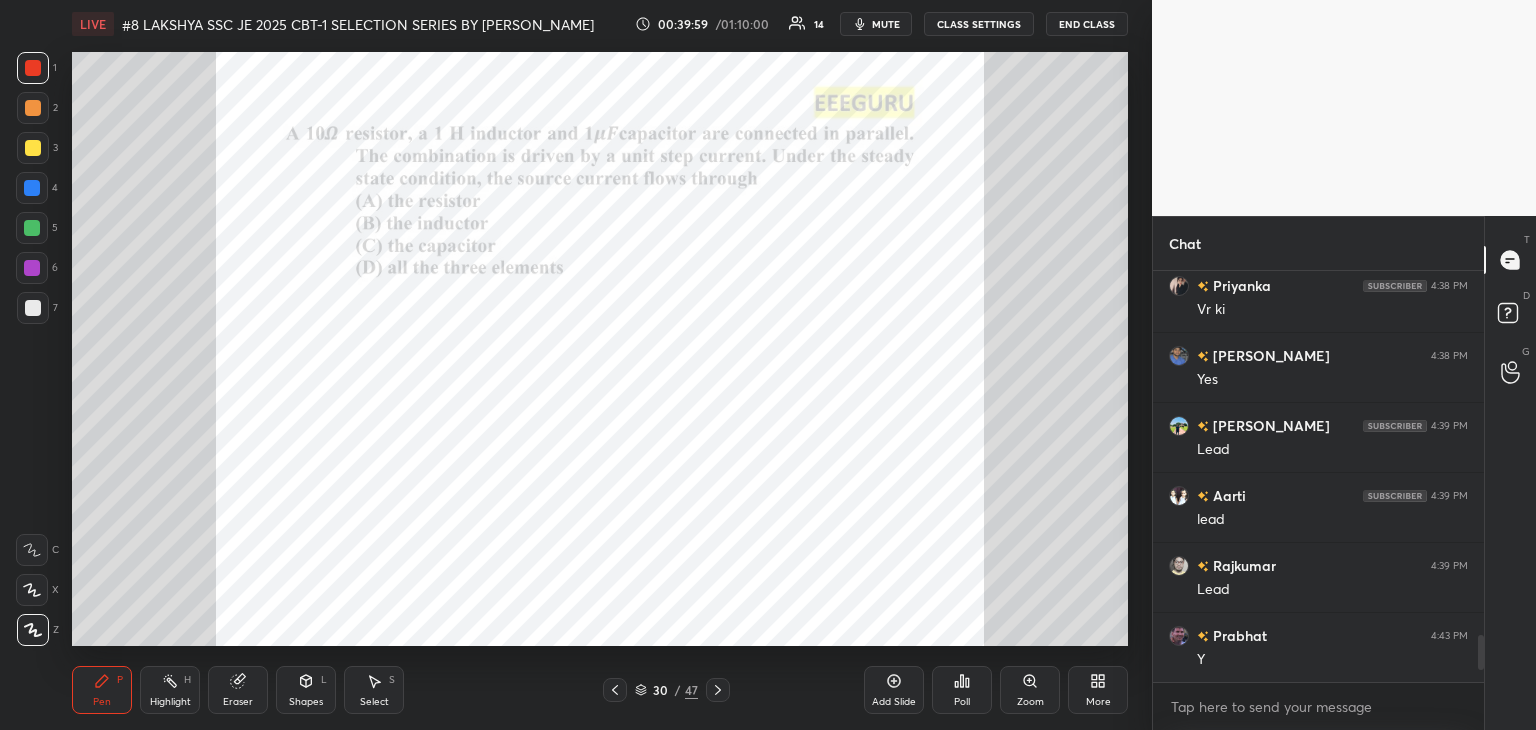 click 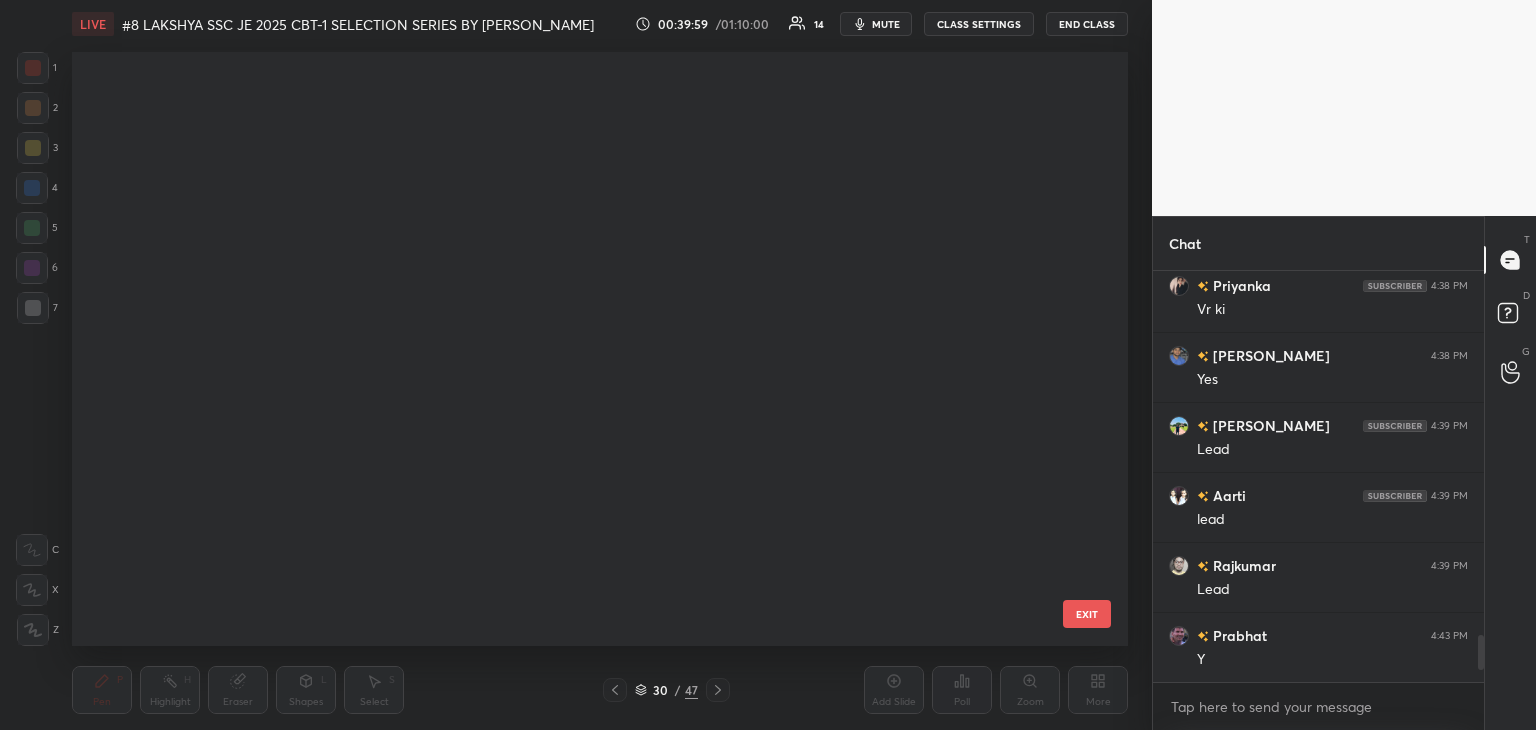 scroll, scrollTop: 1236, scrollLeft: 0, axis: vertical 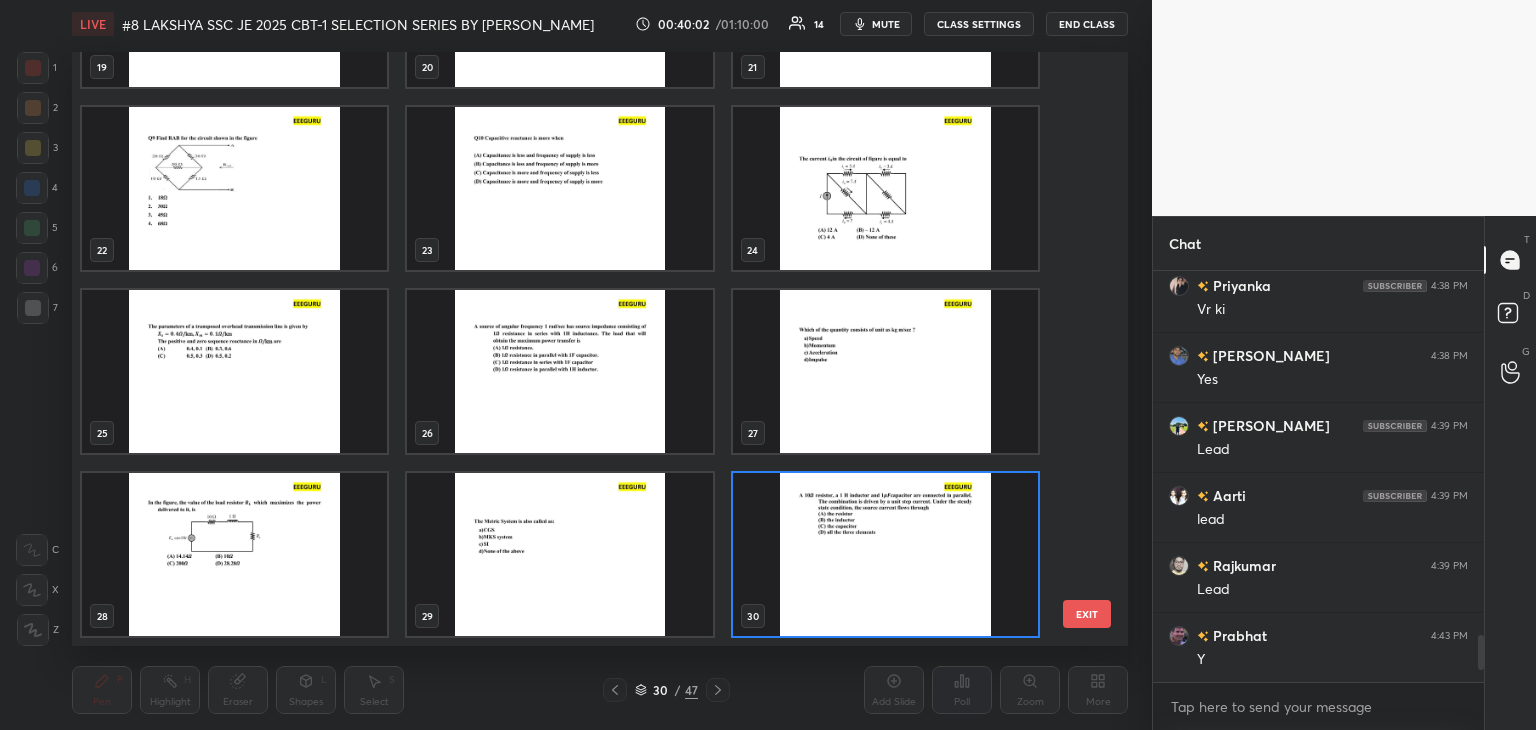 click at bounding box center (234, 554) 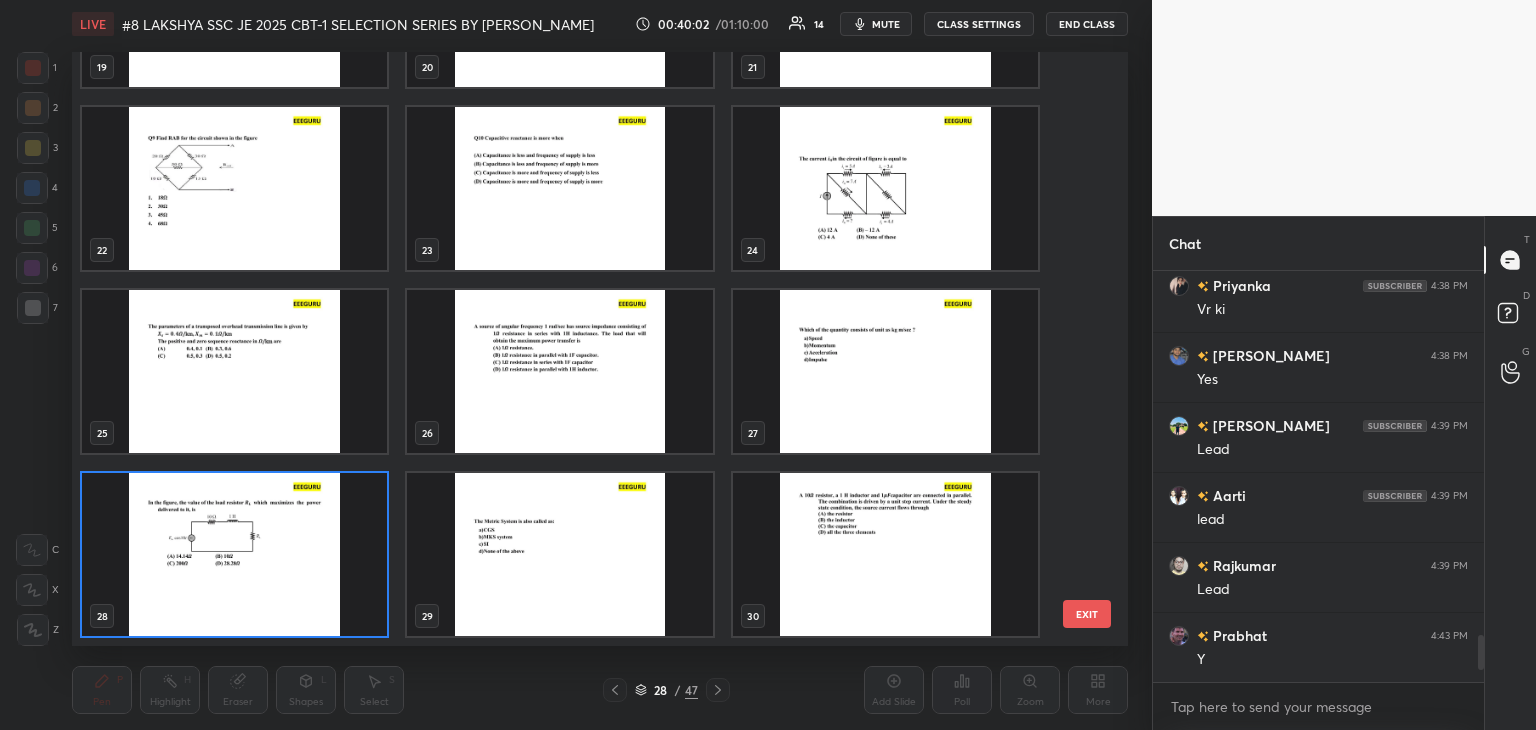 click at bounding box center (234, 554) 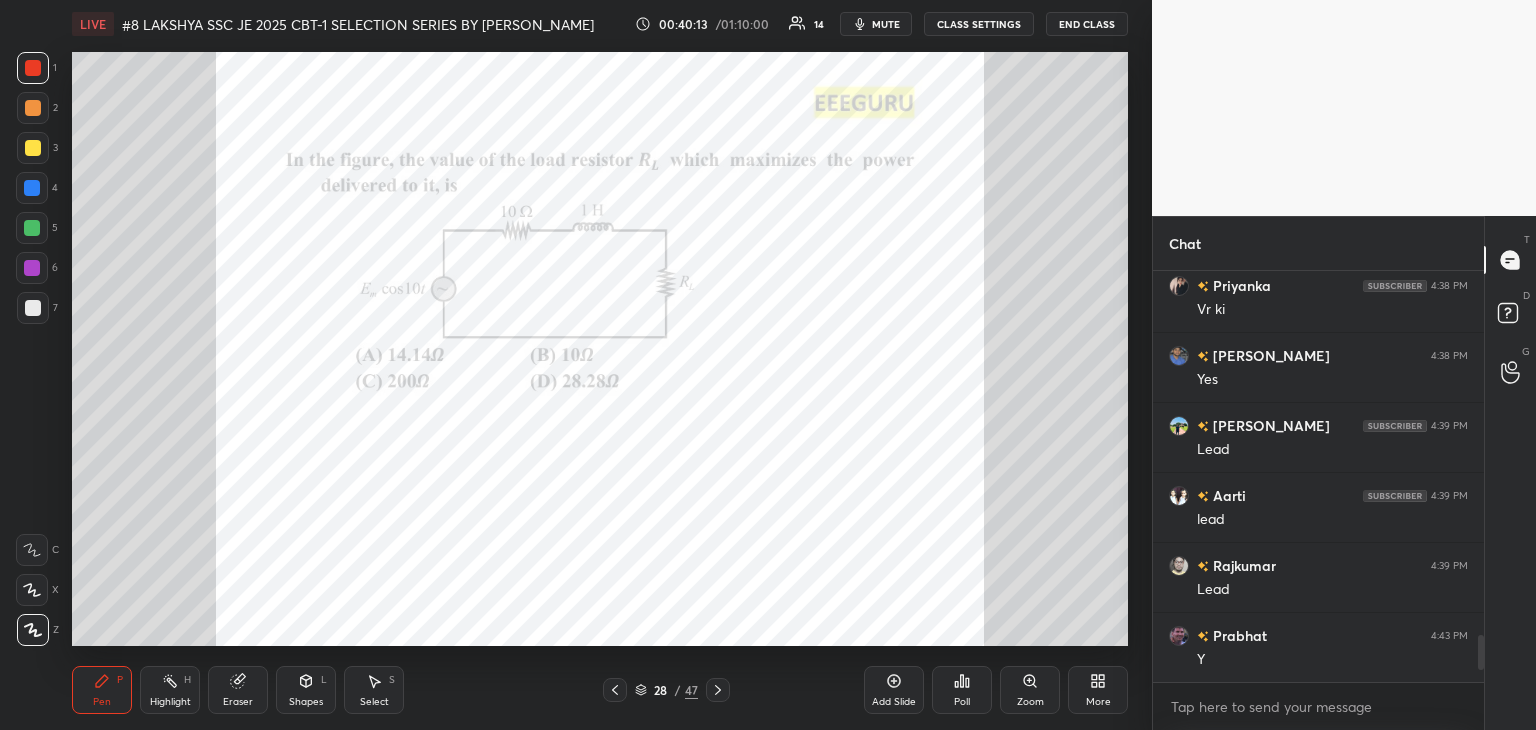 click on "Poll" at bounding box center [962, 702] 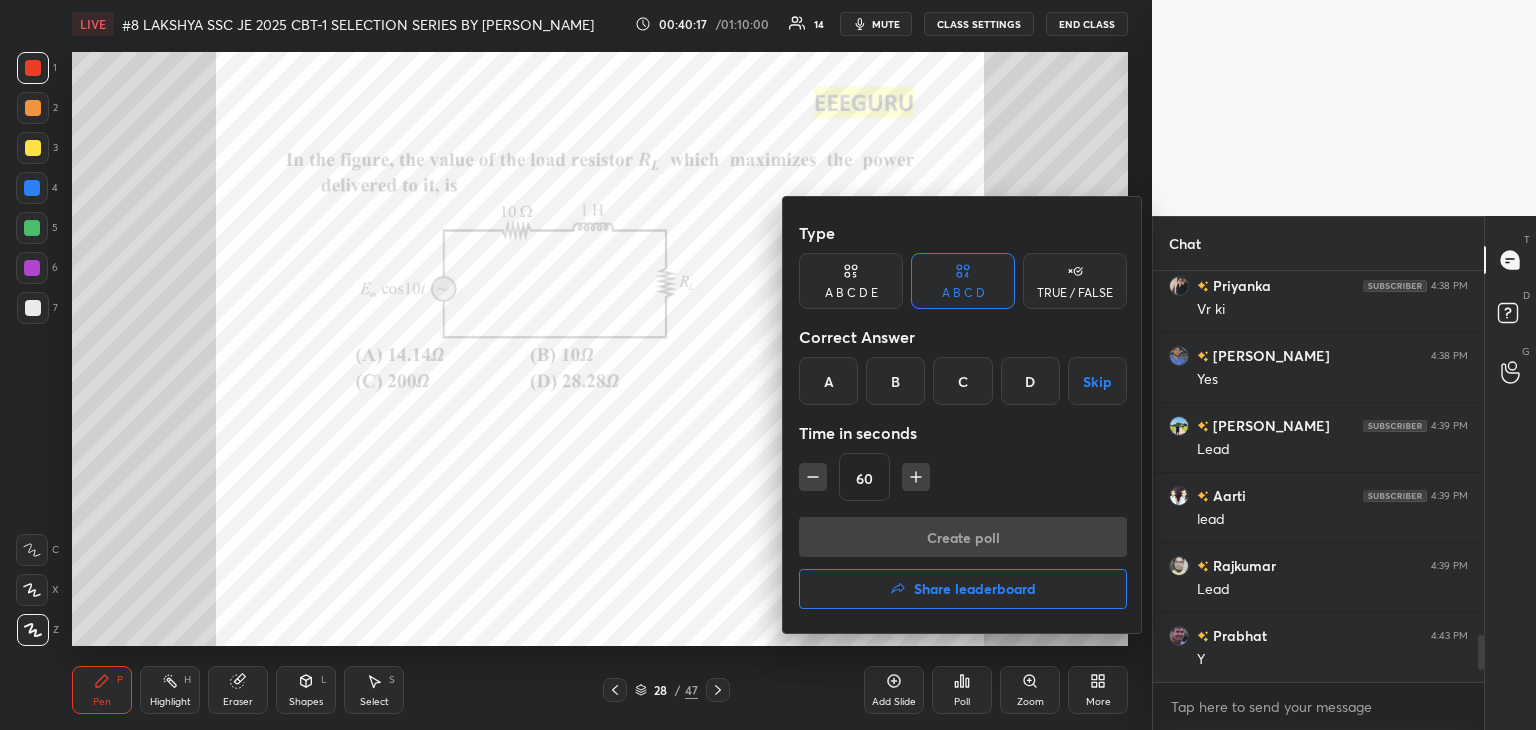 drag, startPoint x: 836, startPoint y: 386, endPoint x: 860, endPoint y: 429, distance: 49.24429 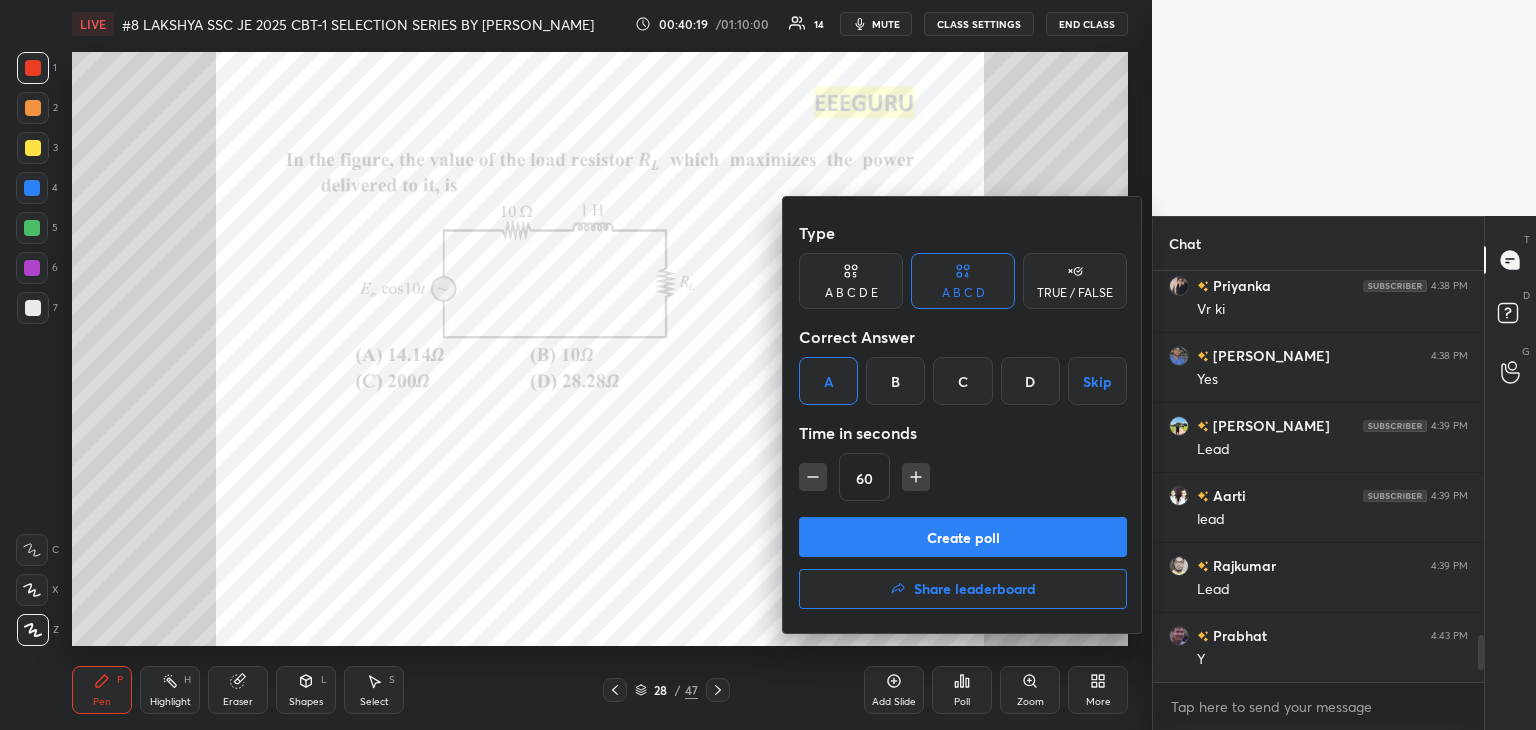 click 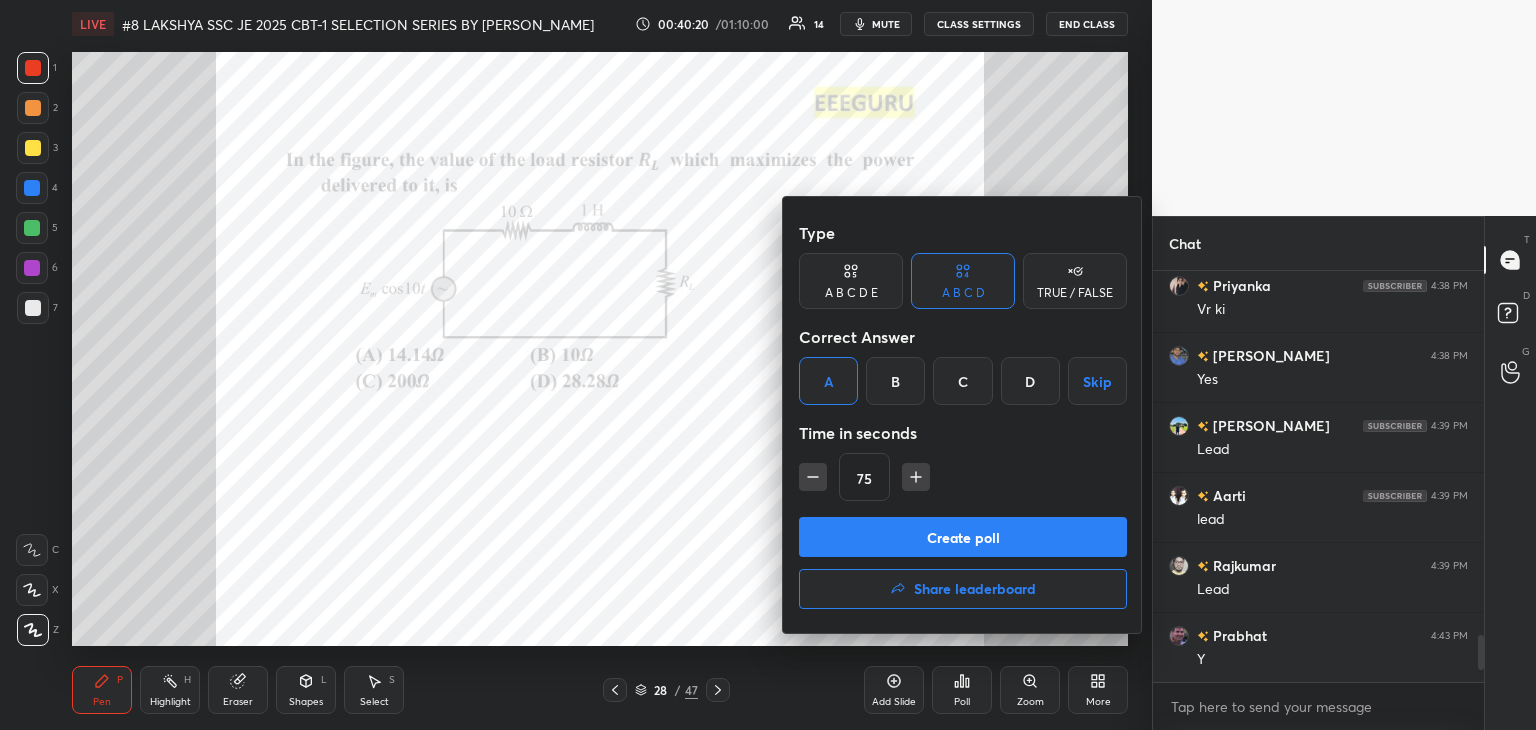 click on "Create poll" at bounding box center [963, 537] 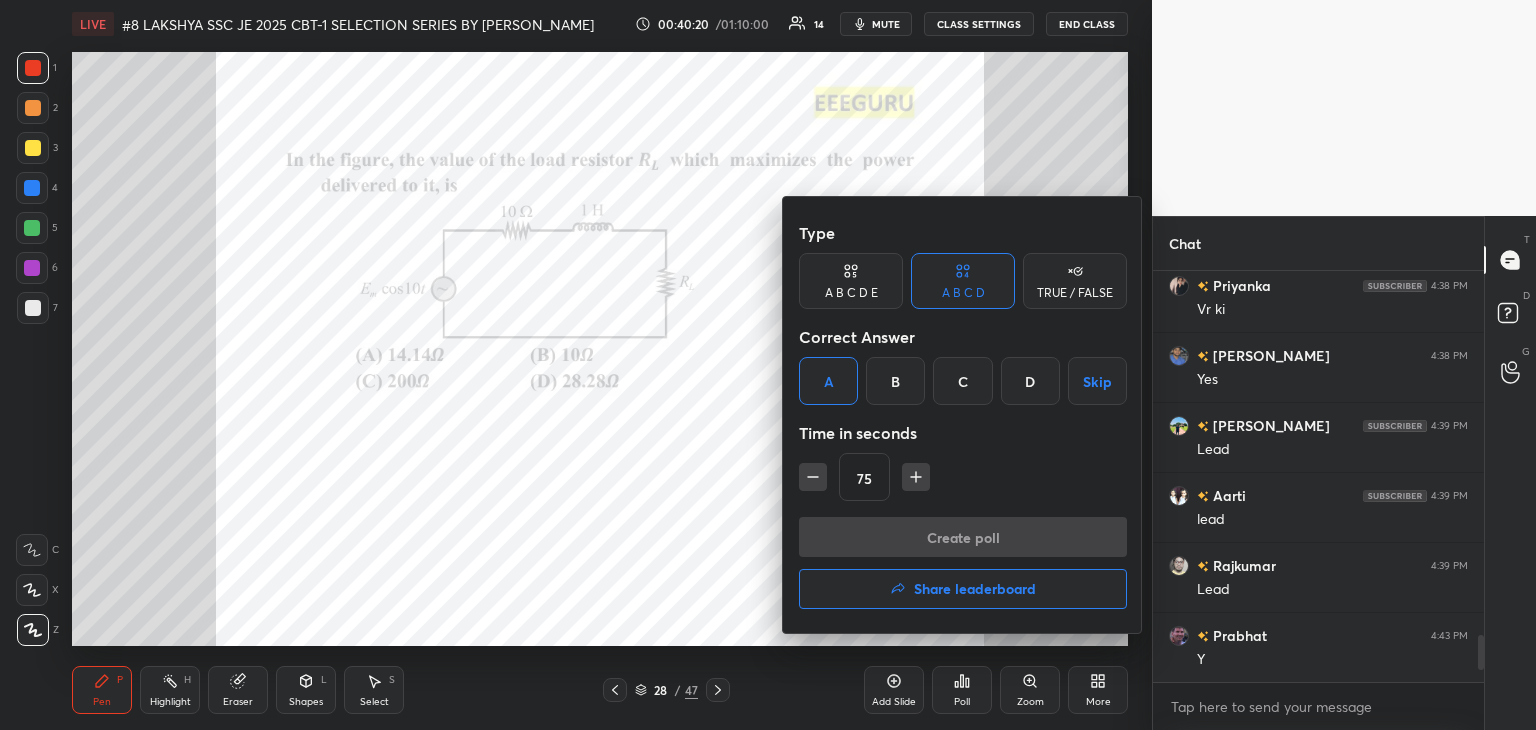 scroll, scrollTop: 364, scrollLeft: 325, axis: both 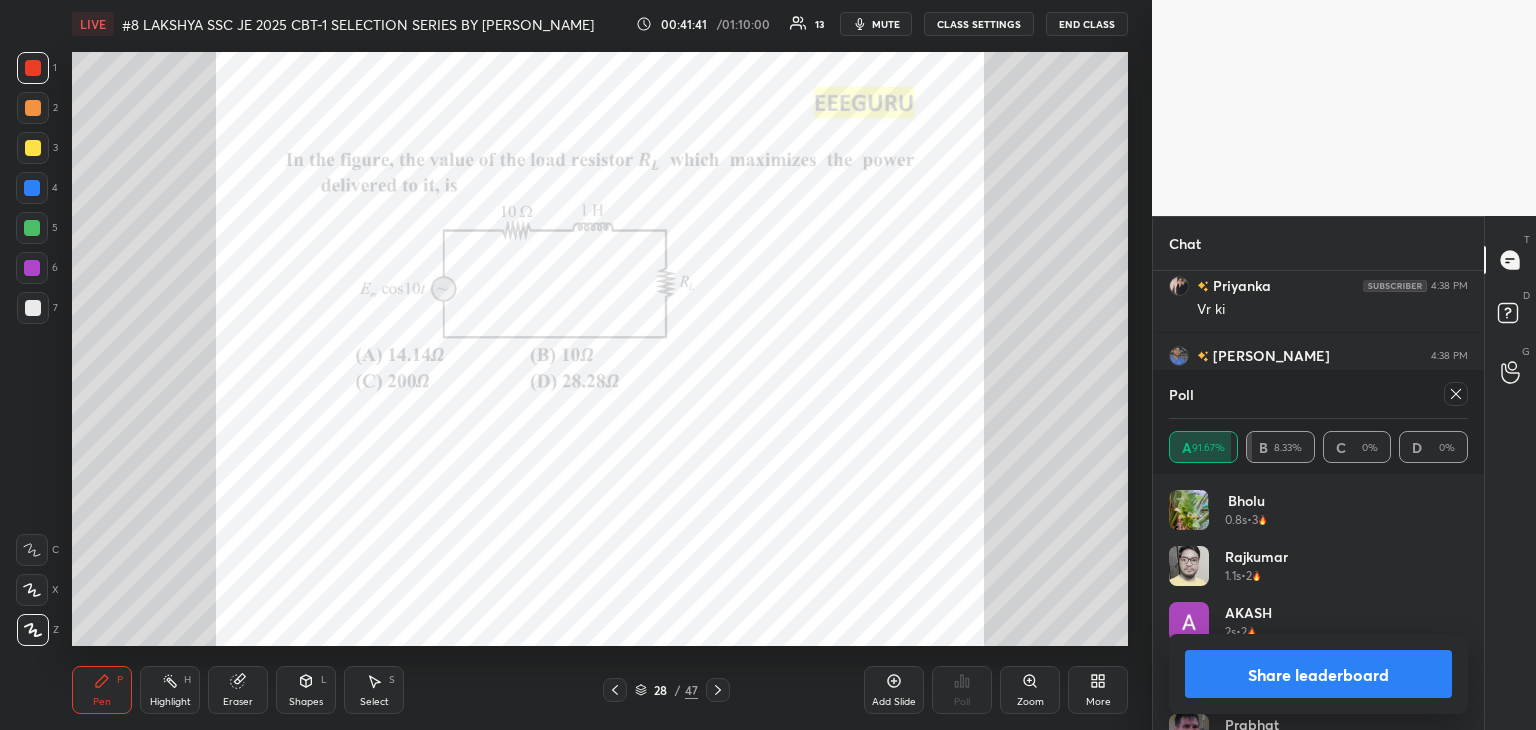 click 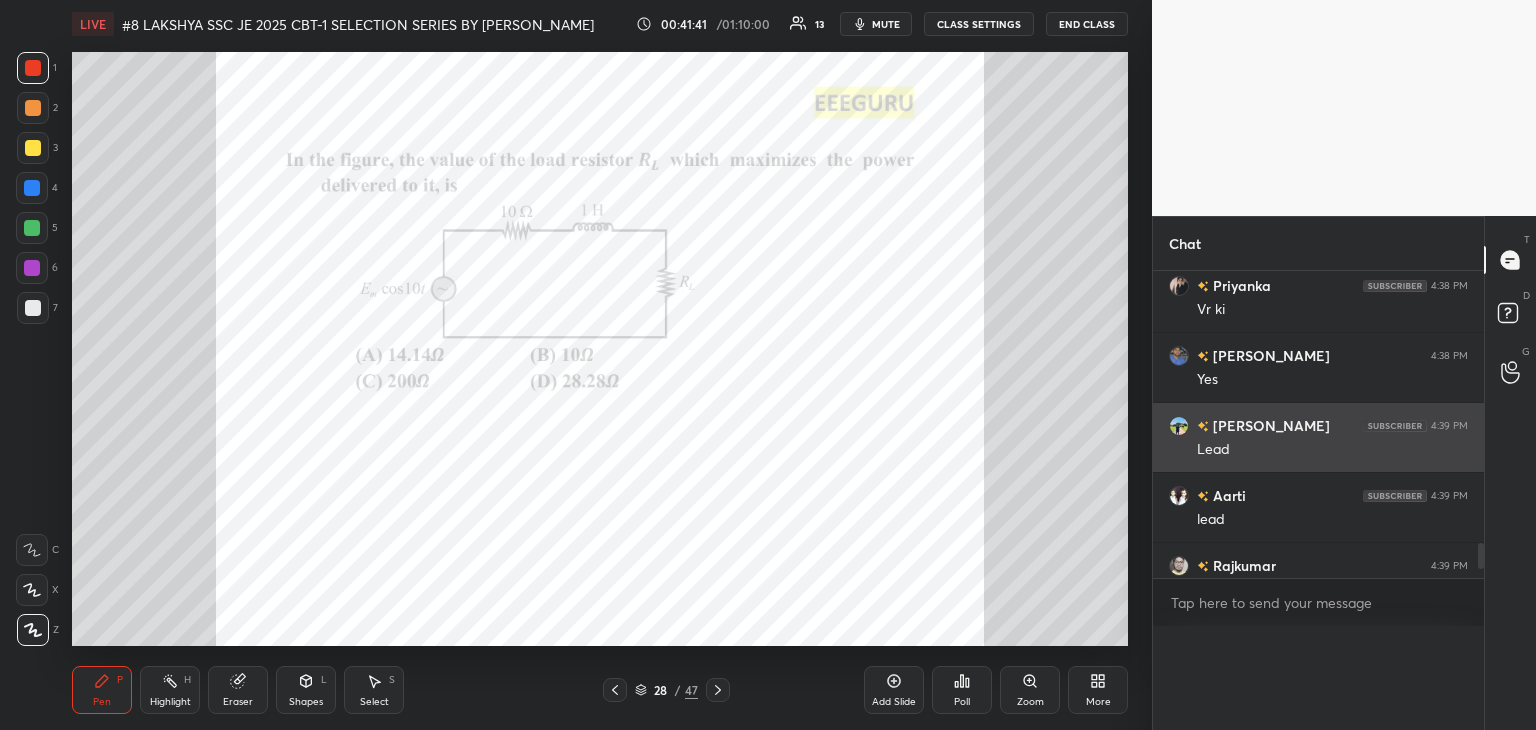 scroll, scrollTop: 88, scrollLeft: 293, axis: both 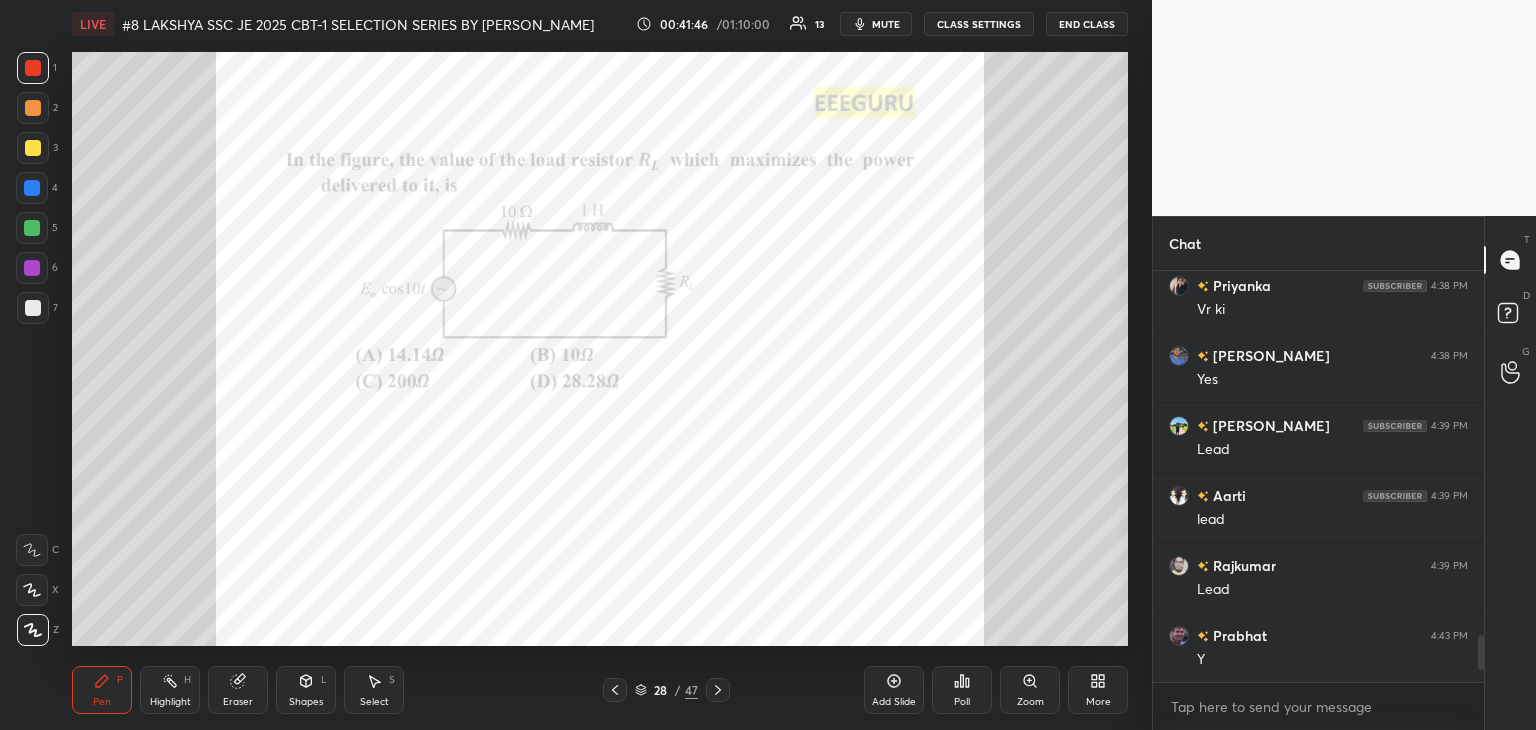 click on "Shapes L" at bounding box center (306, 690) 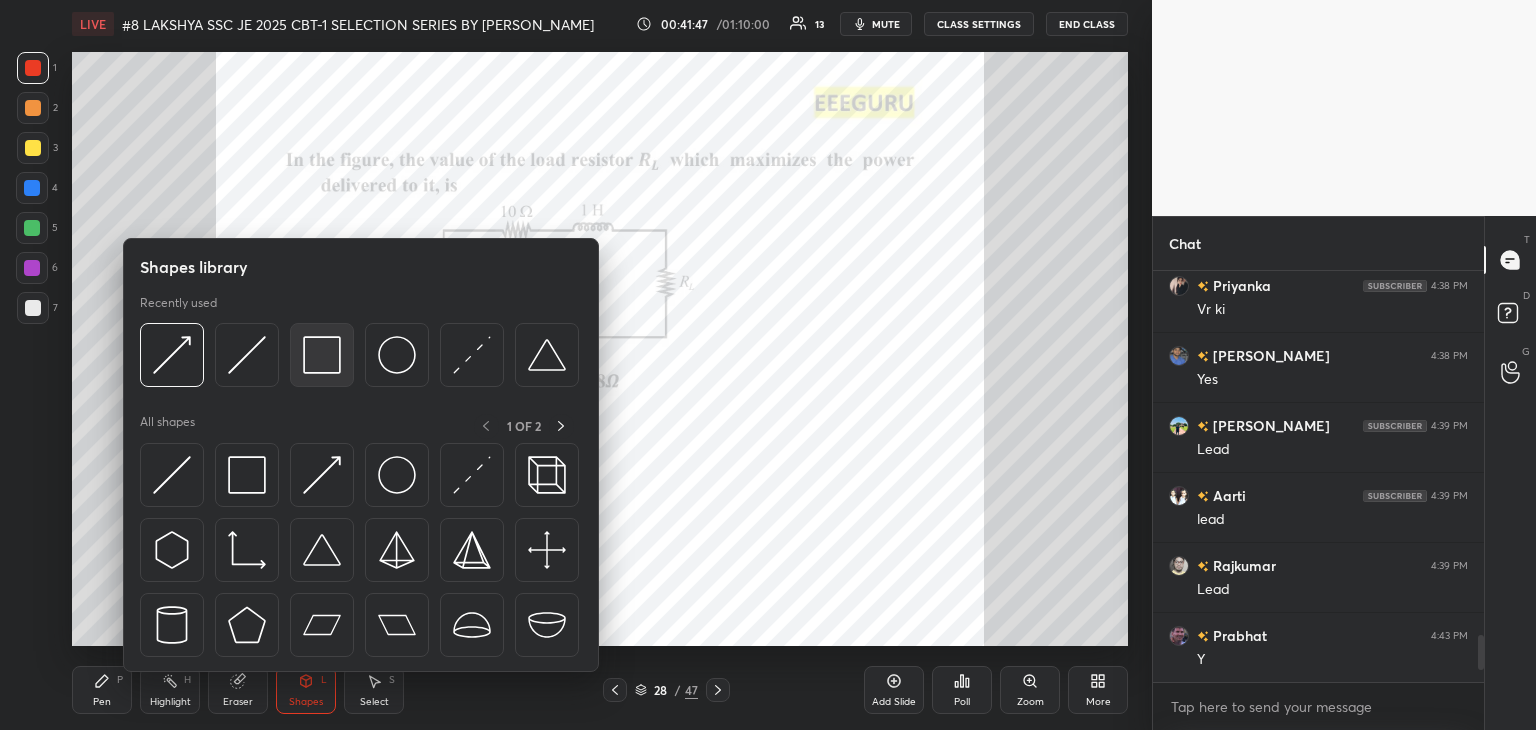 click at bounding box center (322, 355) 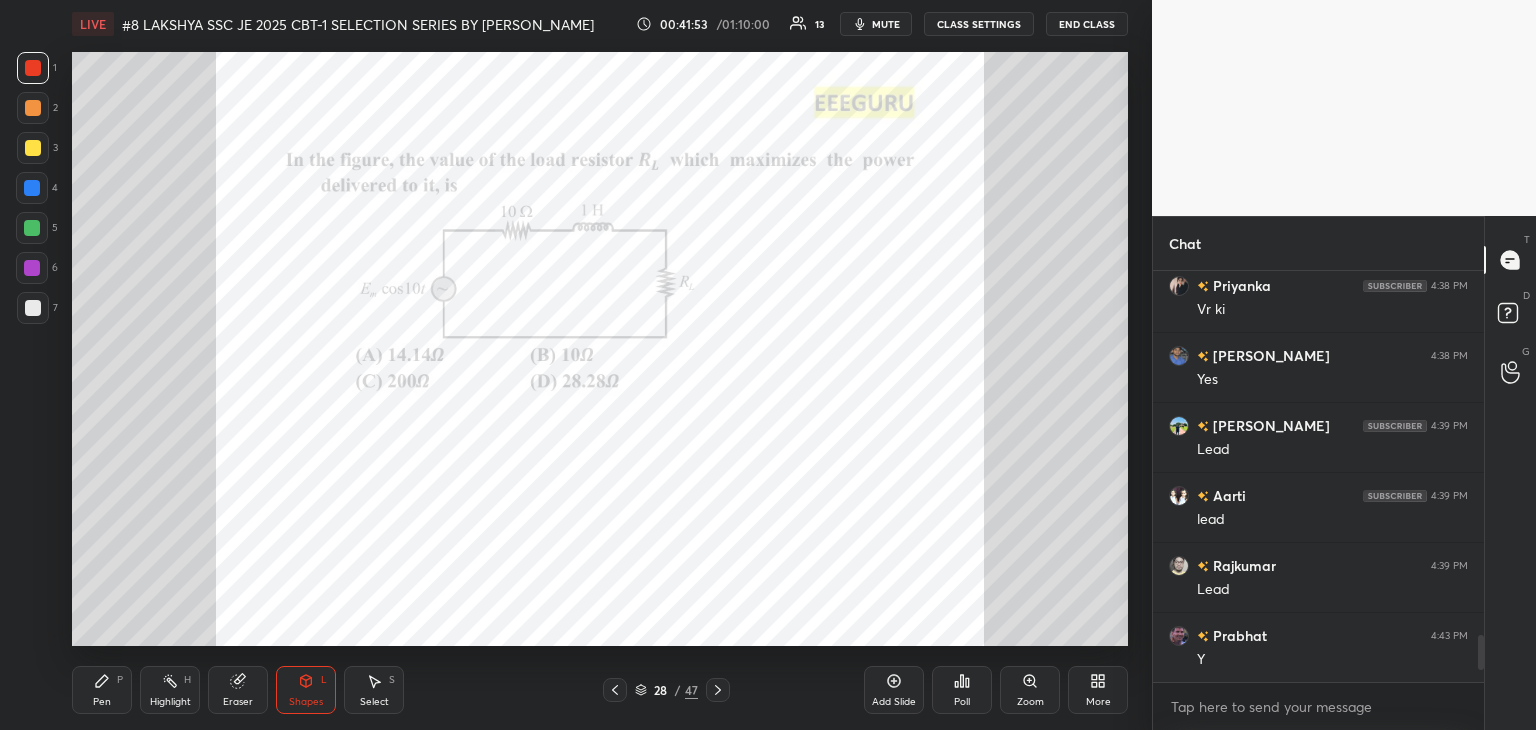 click on "Pen P" at bounding box center [102, 690] 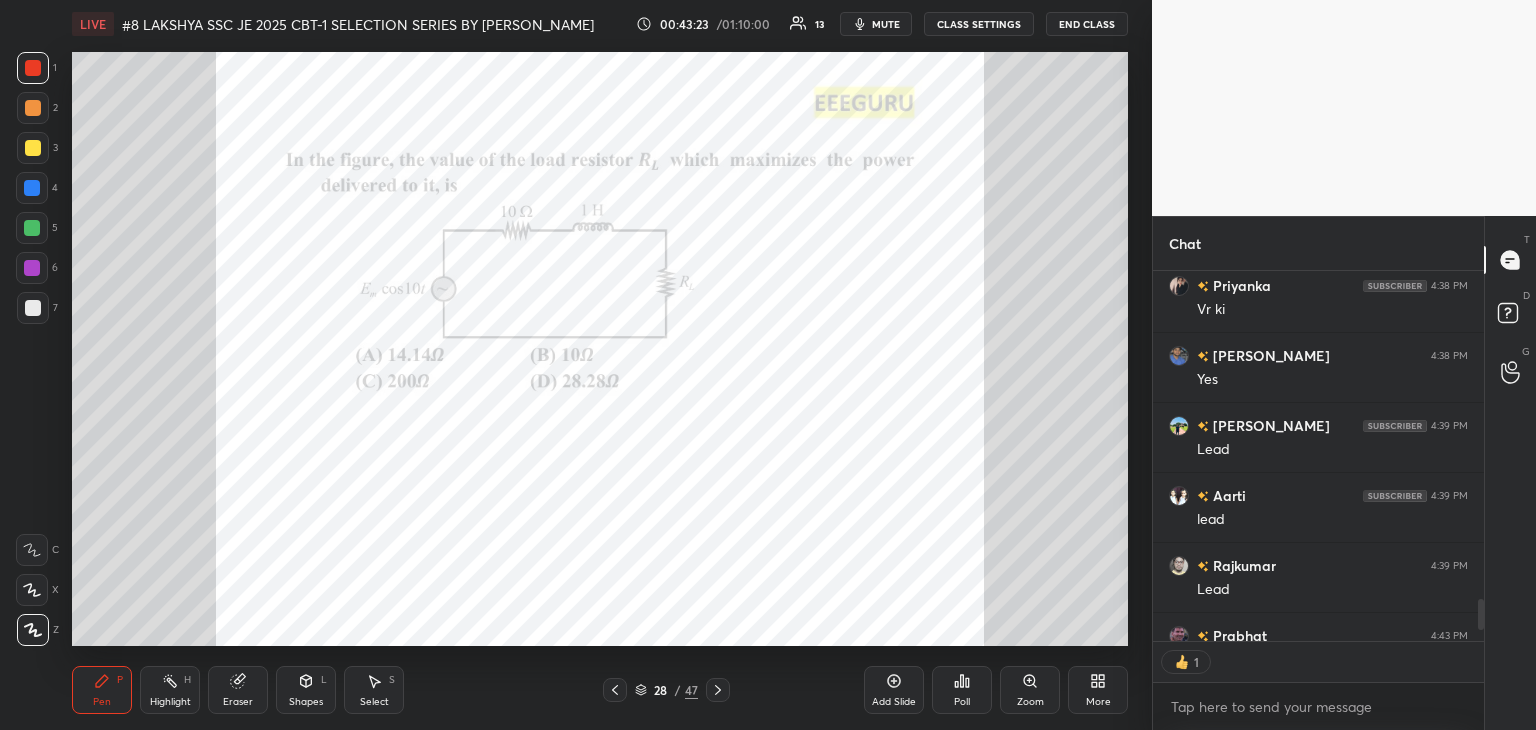 scroll, scrollTop: 365, scrollLeft: 325, axis: both 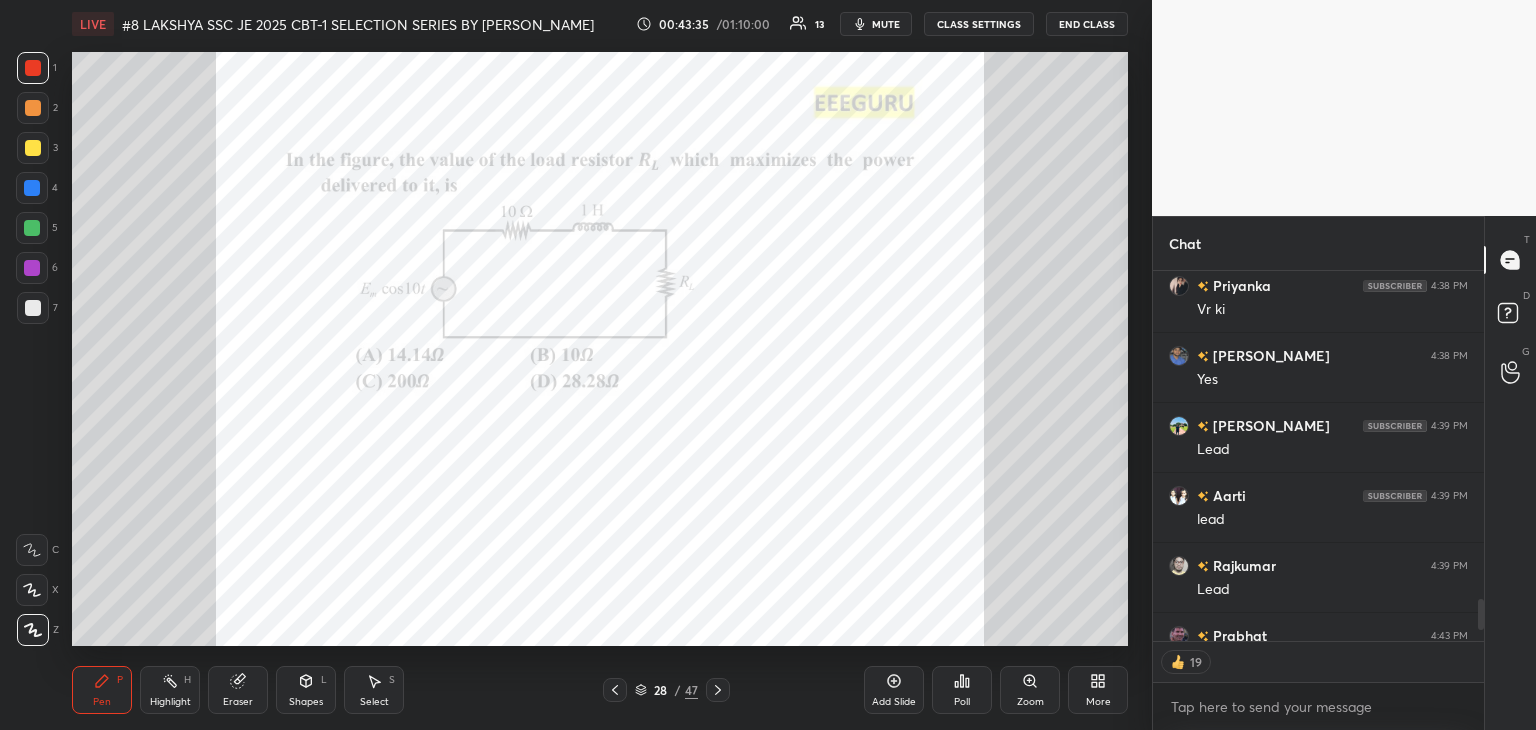 click on "28 / 47" at bounding box center [666, 690] 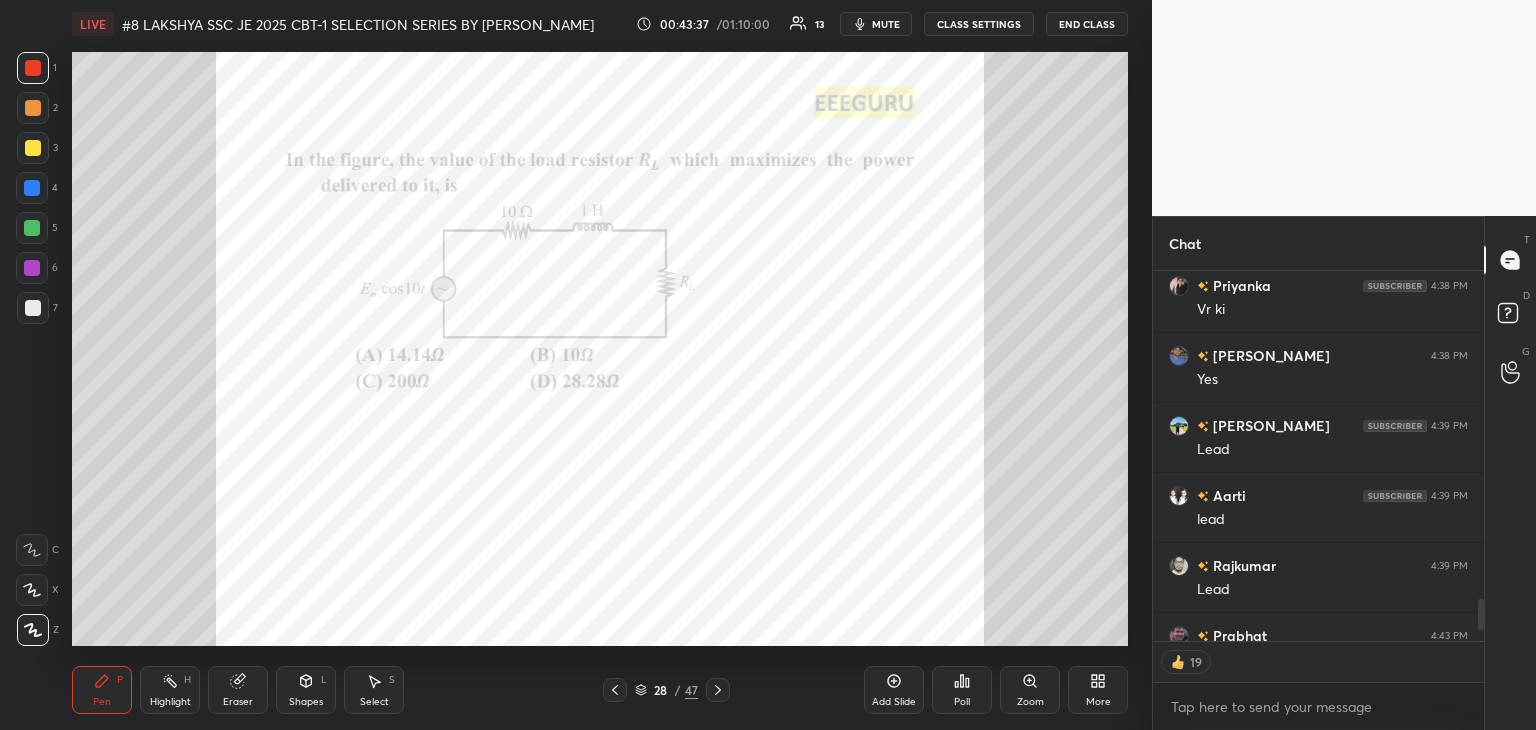 click 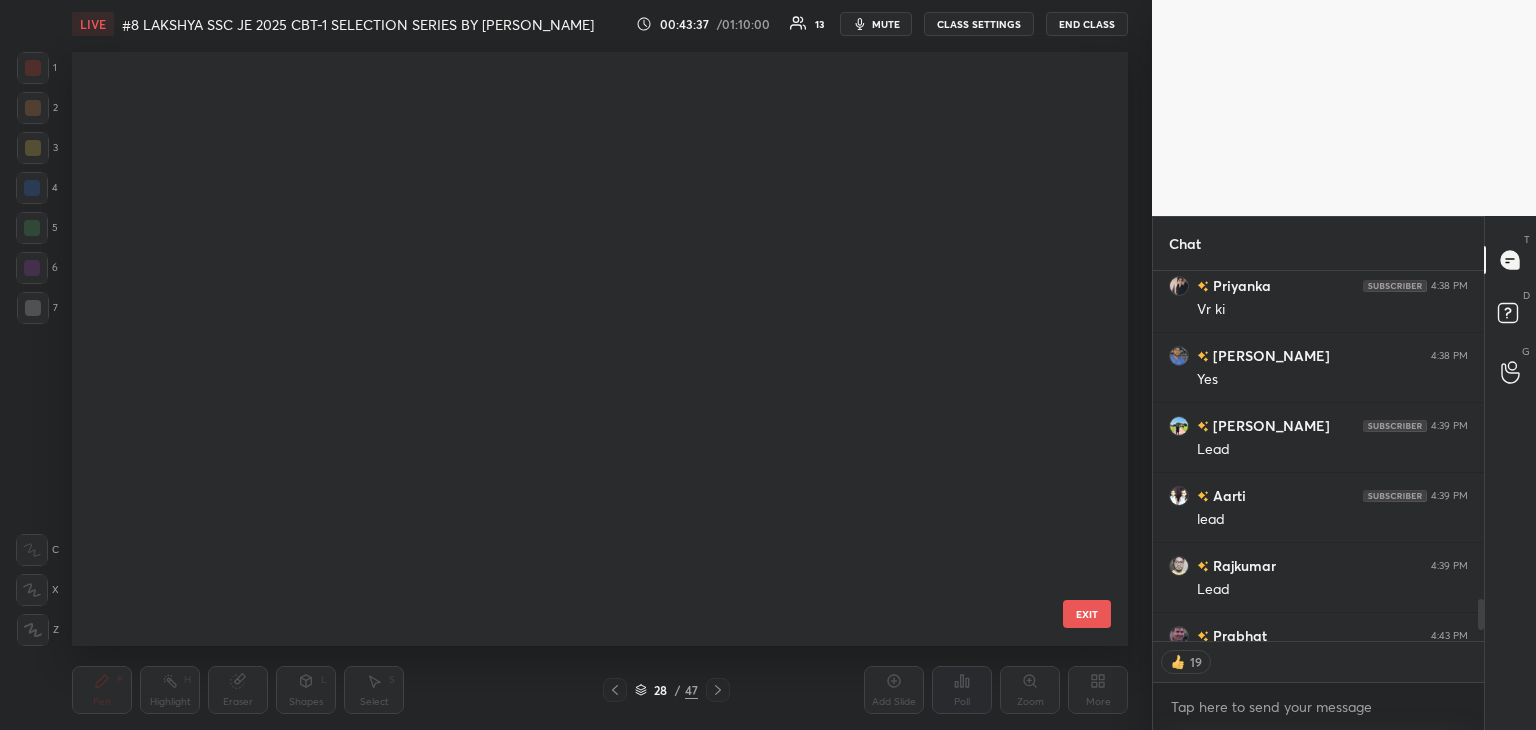 scroll, scrollTop: 1236, scrollLeft: 0, axis: vertical 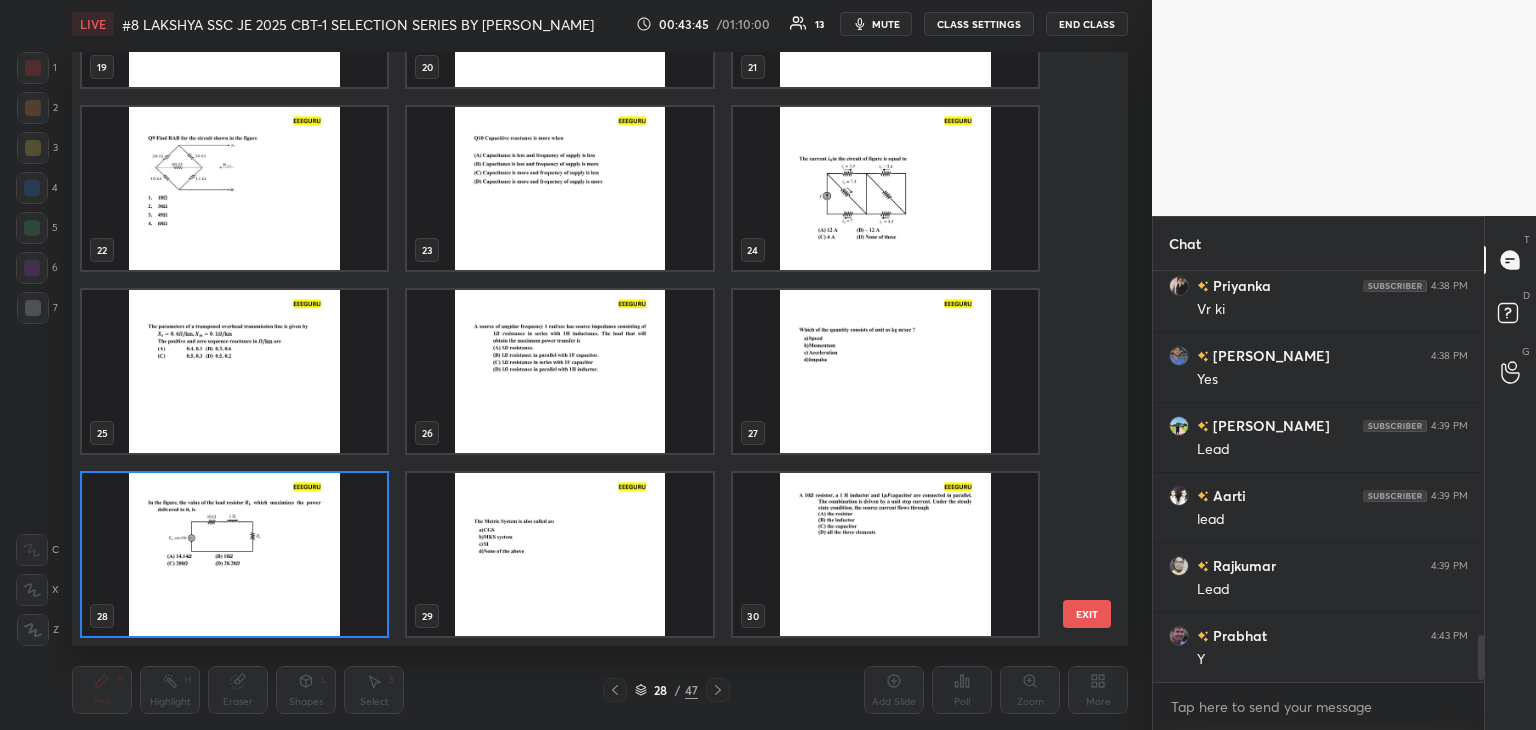 click at bounding box center [234, 371] 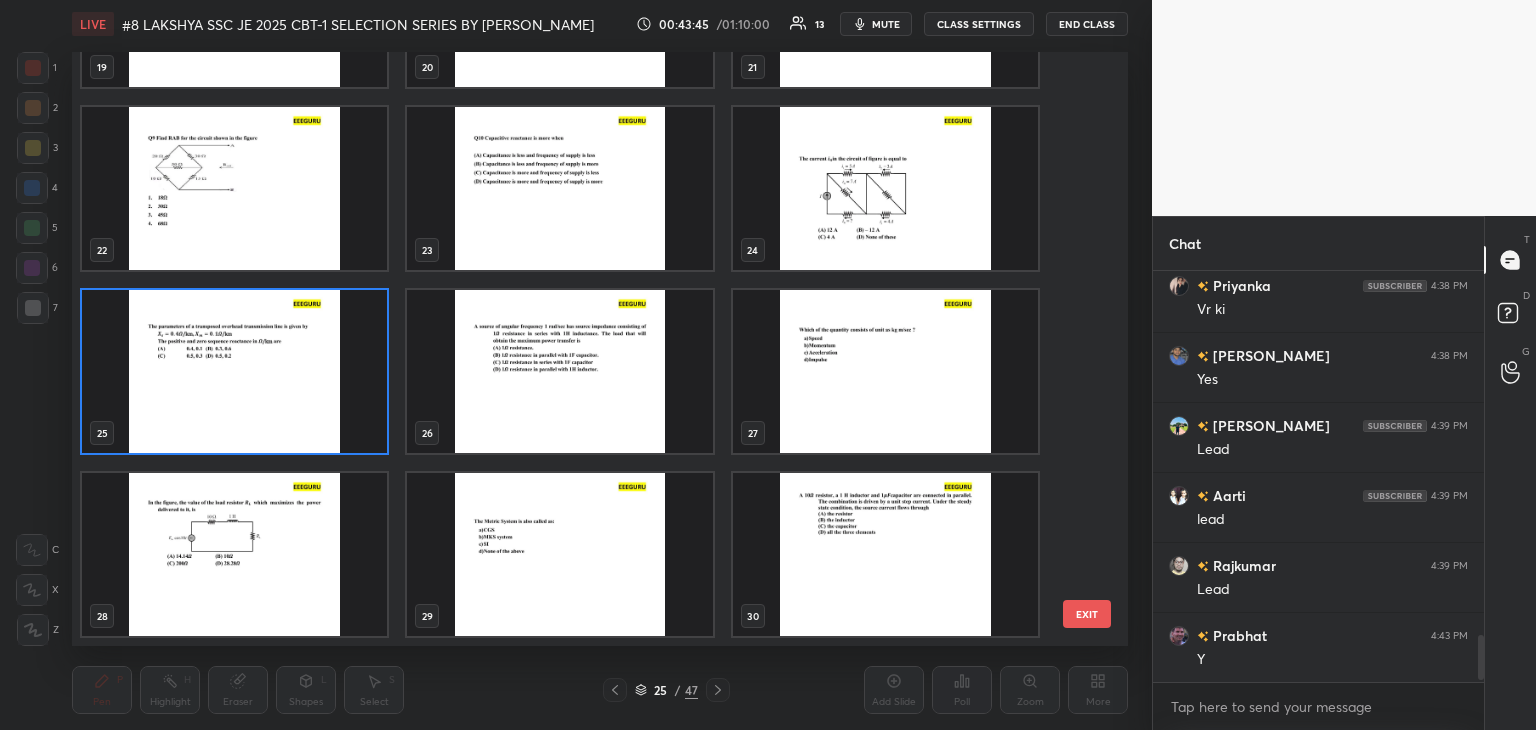click at bounding box center [234, 371] 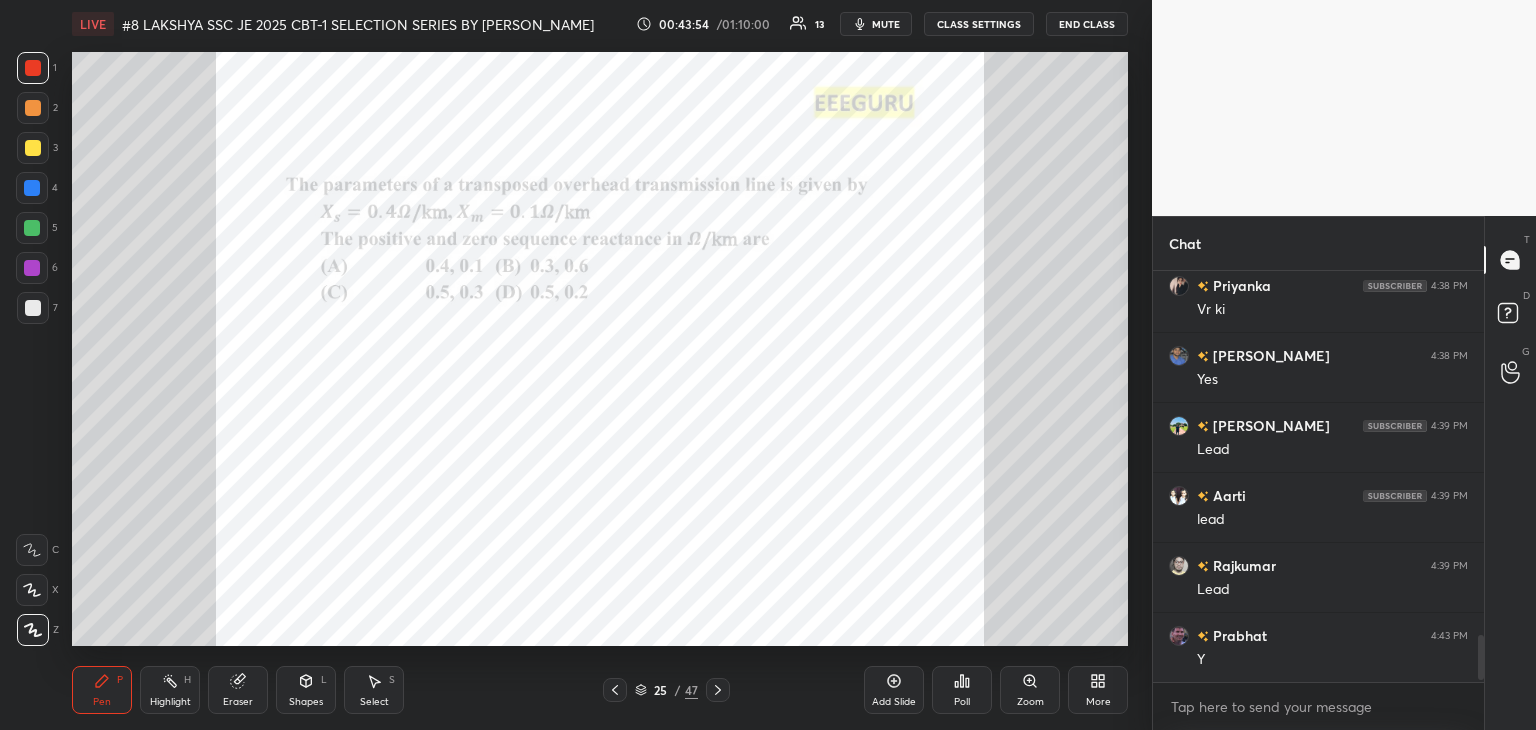 click on "Poll" at bounding box center (962, 690) 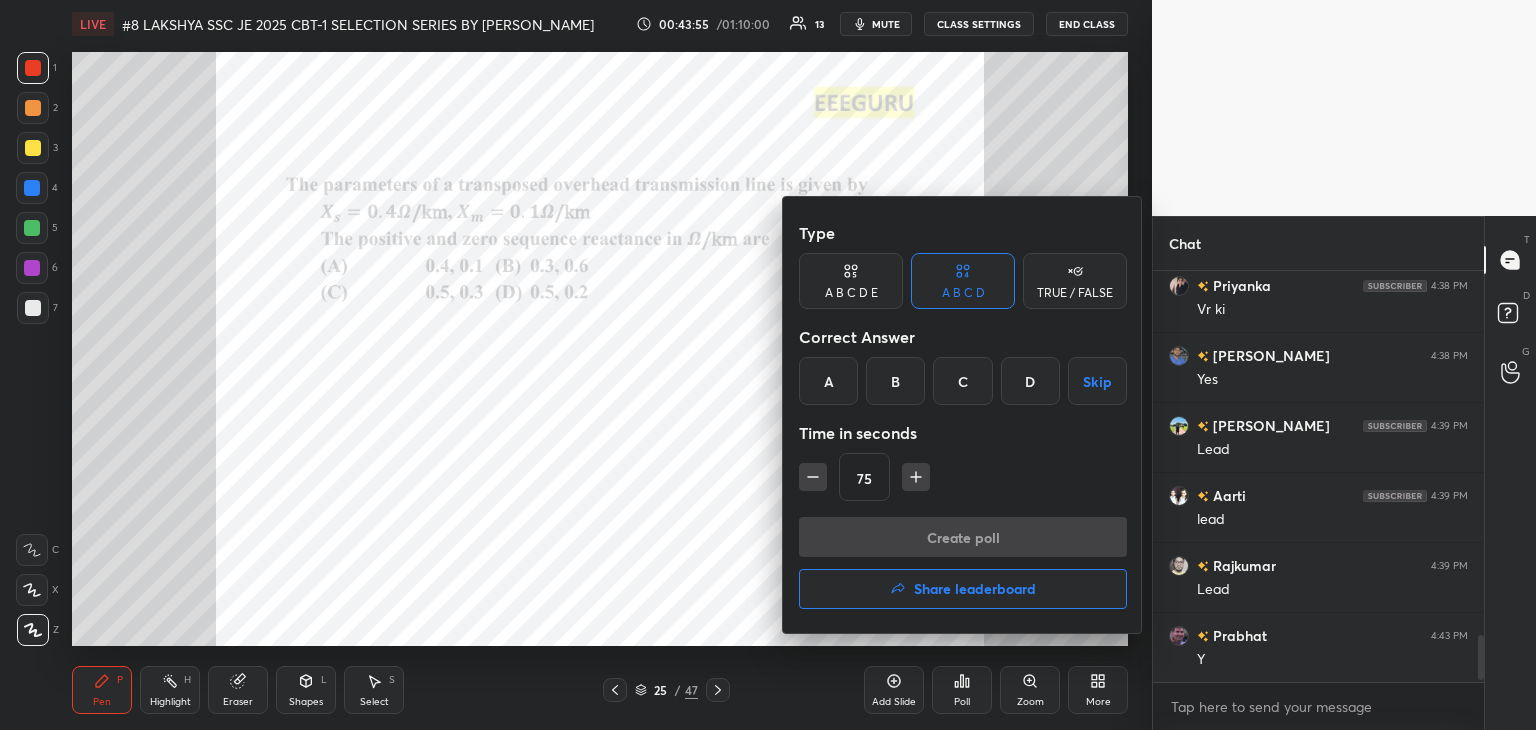 drag, startPoint x: 897, startPoint y: 389, endPoint x: 900, endPoint y: 416, distance: 27.166155 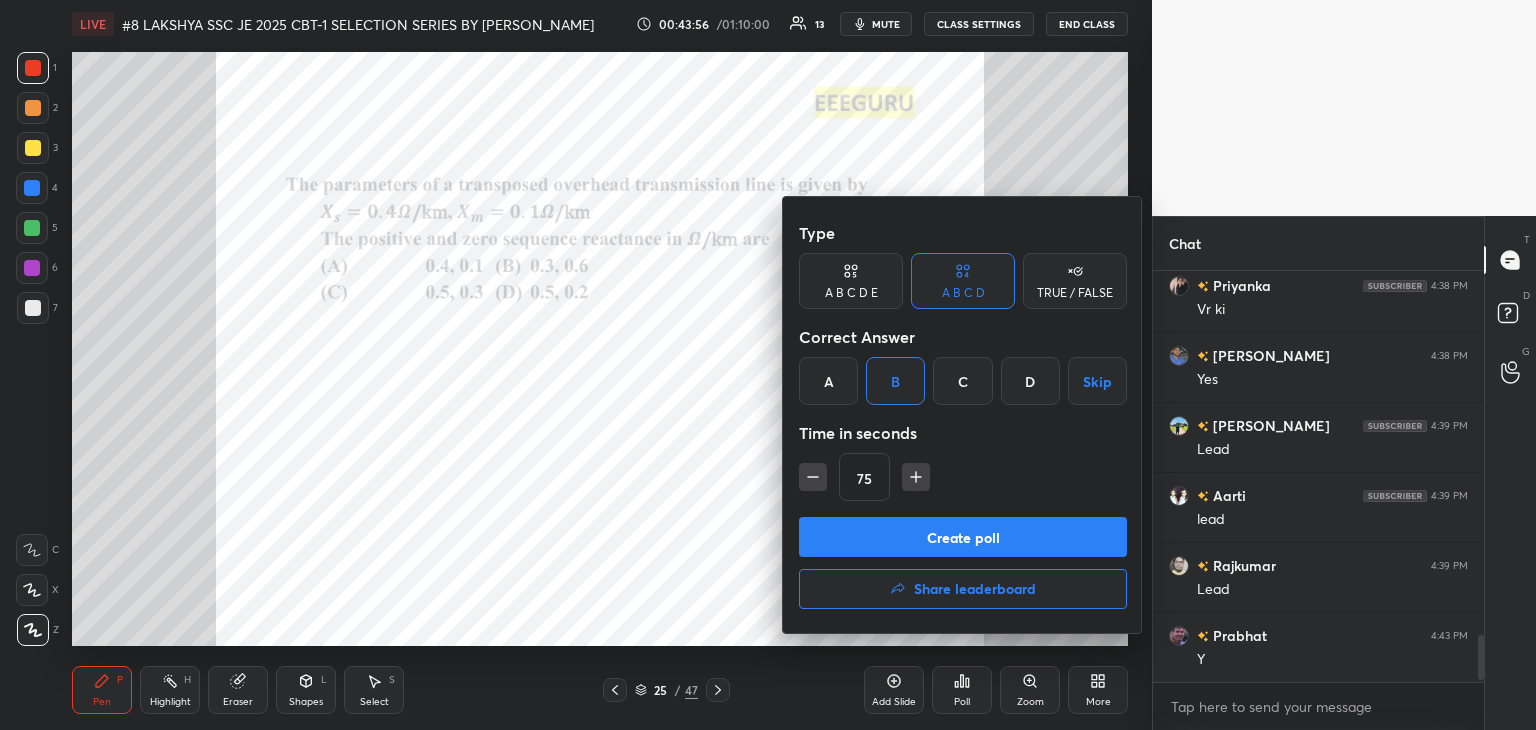 click on "Create poll" at bounding box center (963, 537) 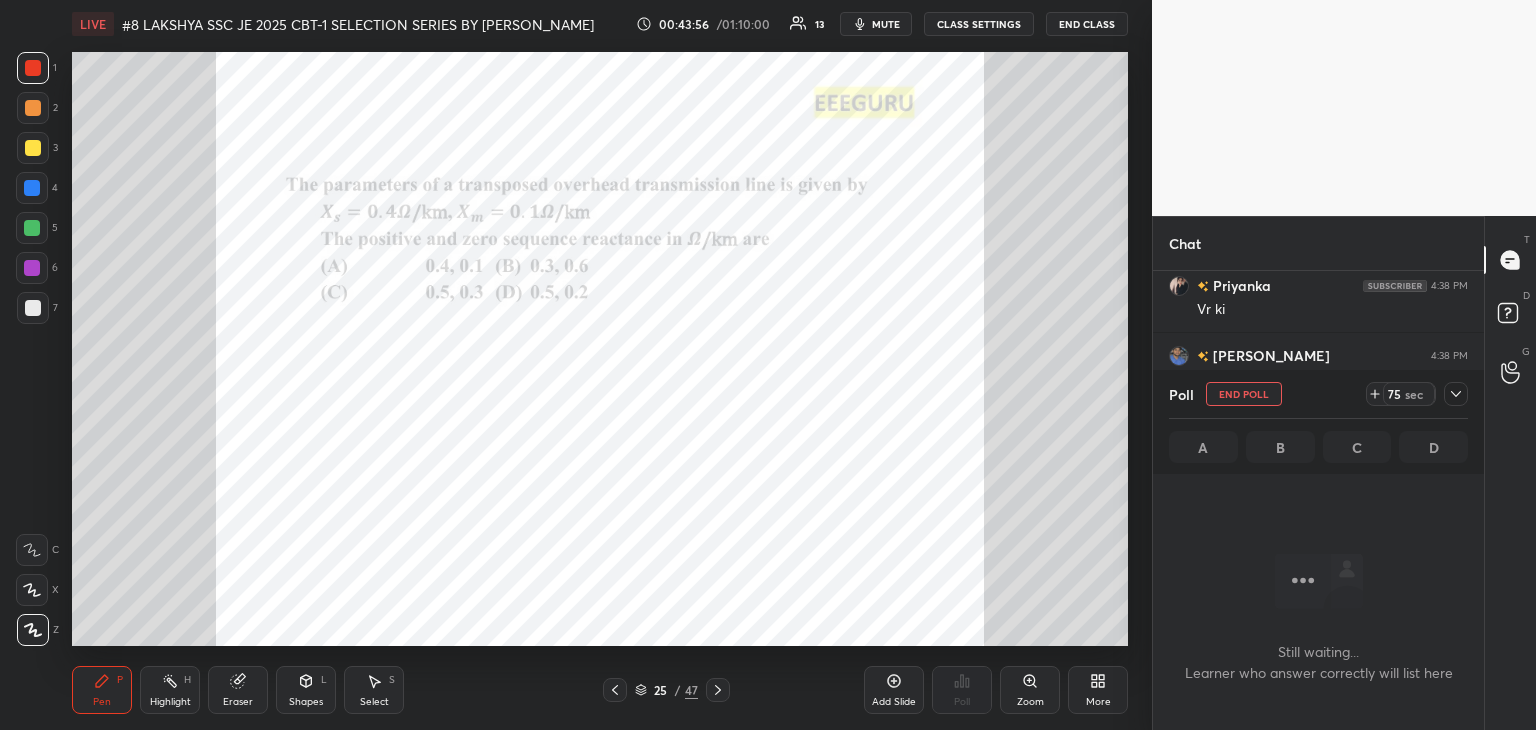 scroll, scrollTop: 372, scrollLeft: 325, axis: both 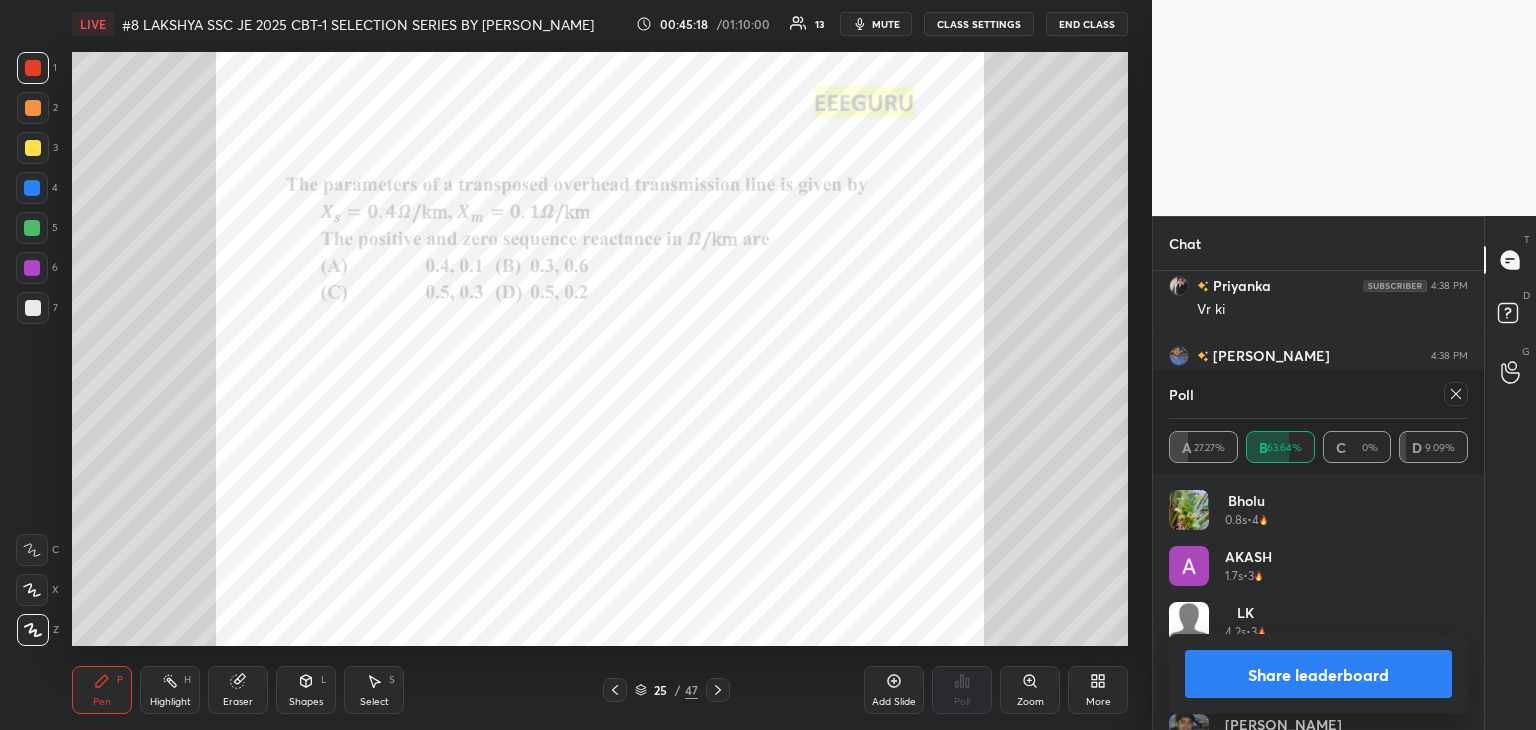 click 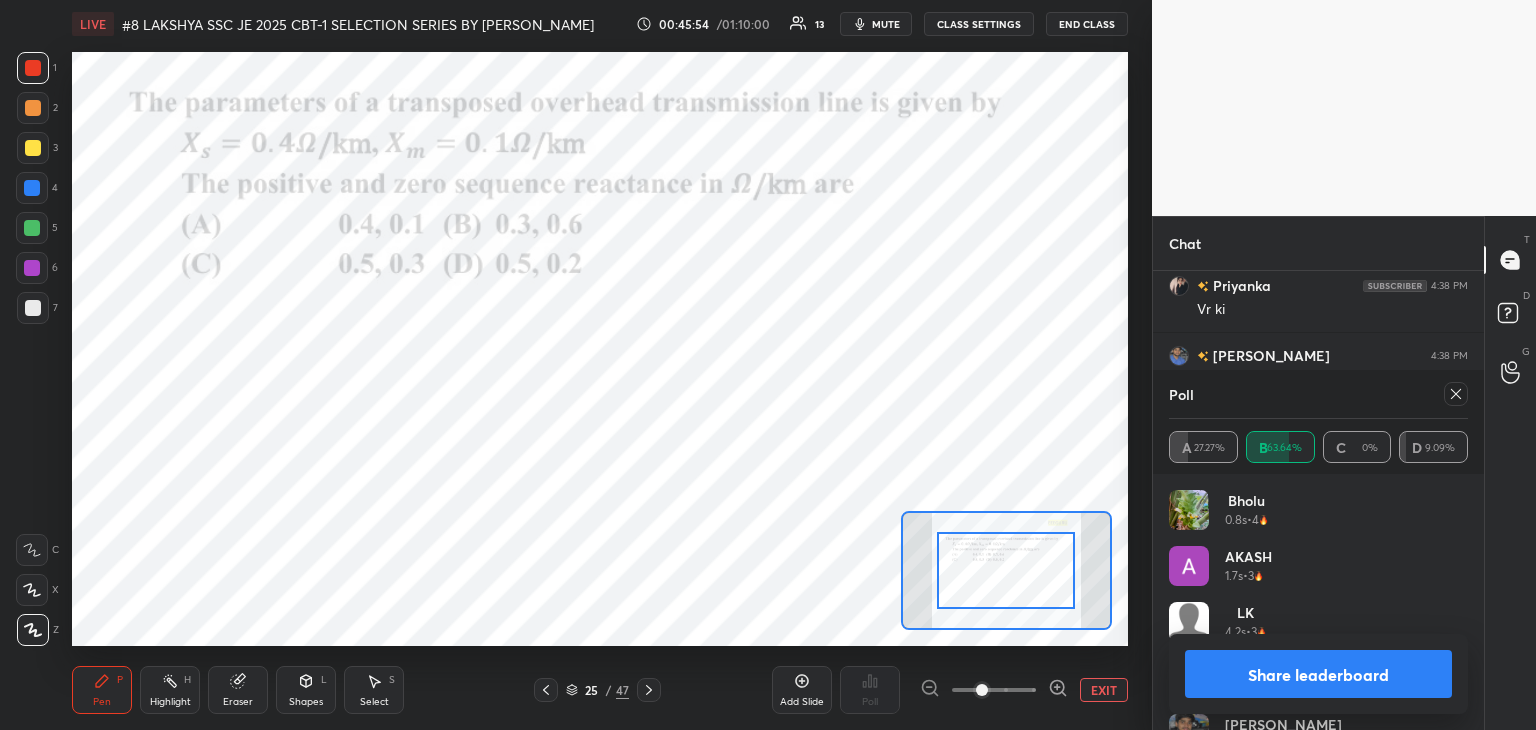 click on "Poll" at bounding box center (1318, 394) 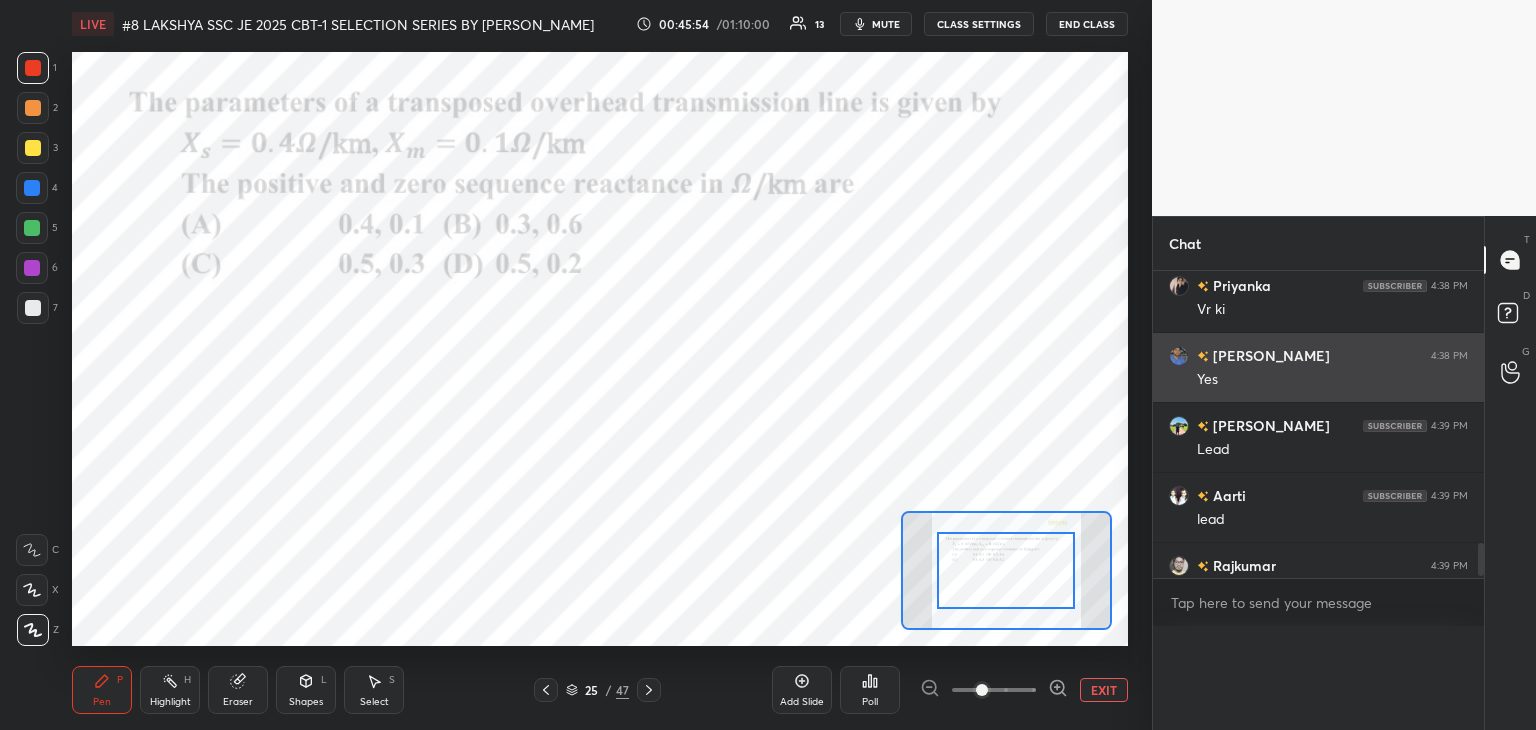 scroll, scrollTop: 88, scrollLeft: 293, axis: both 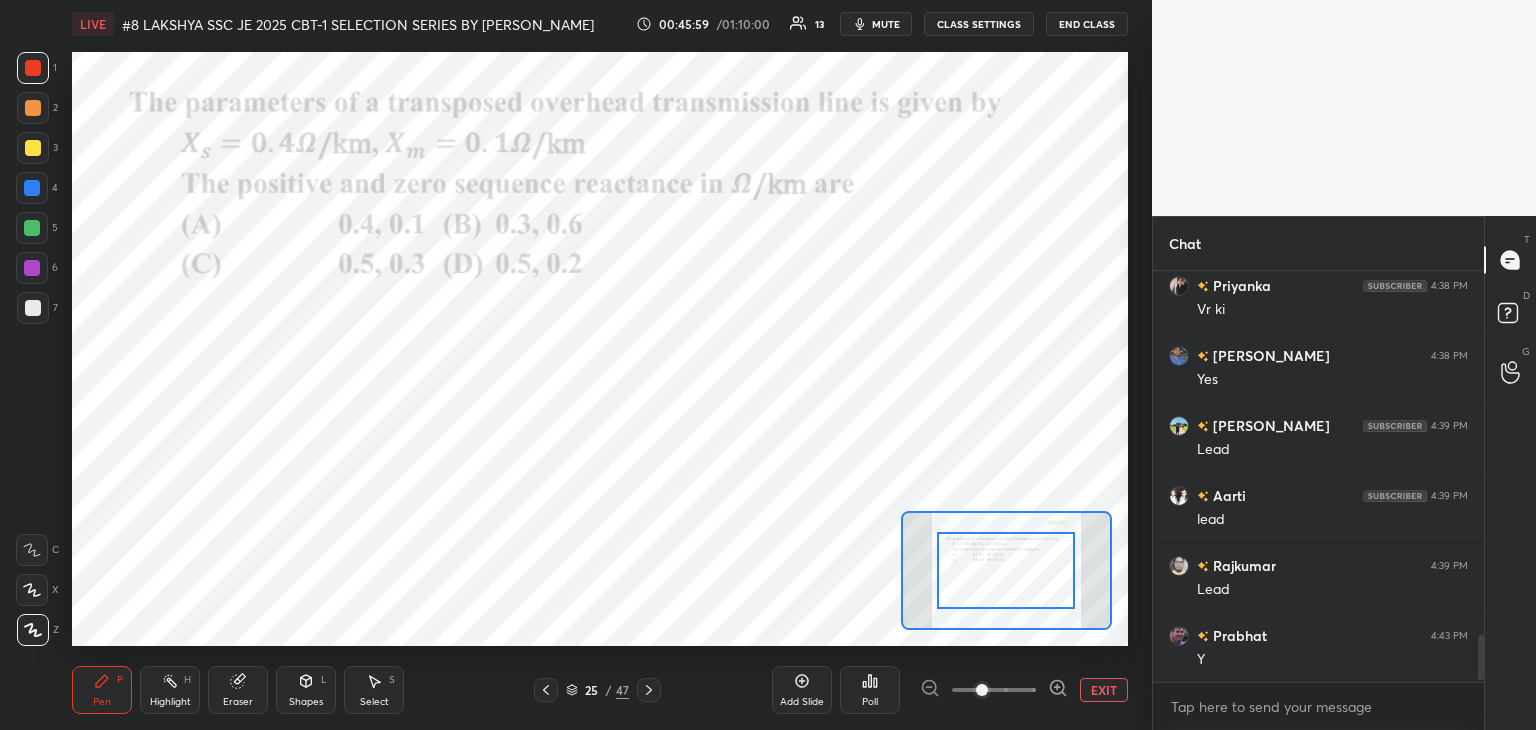 click 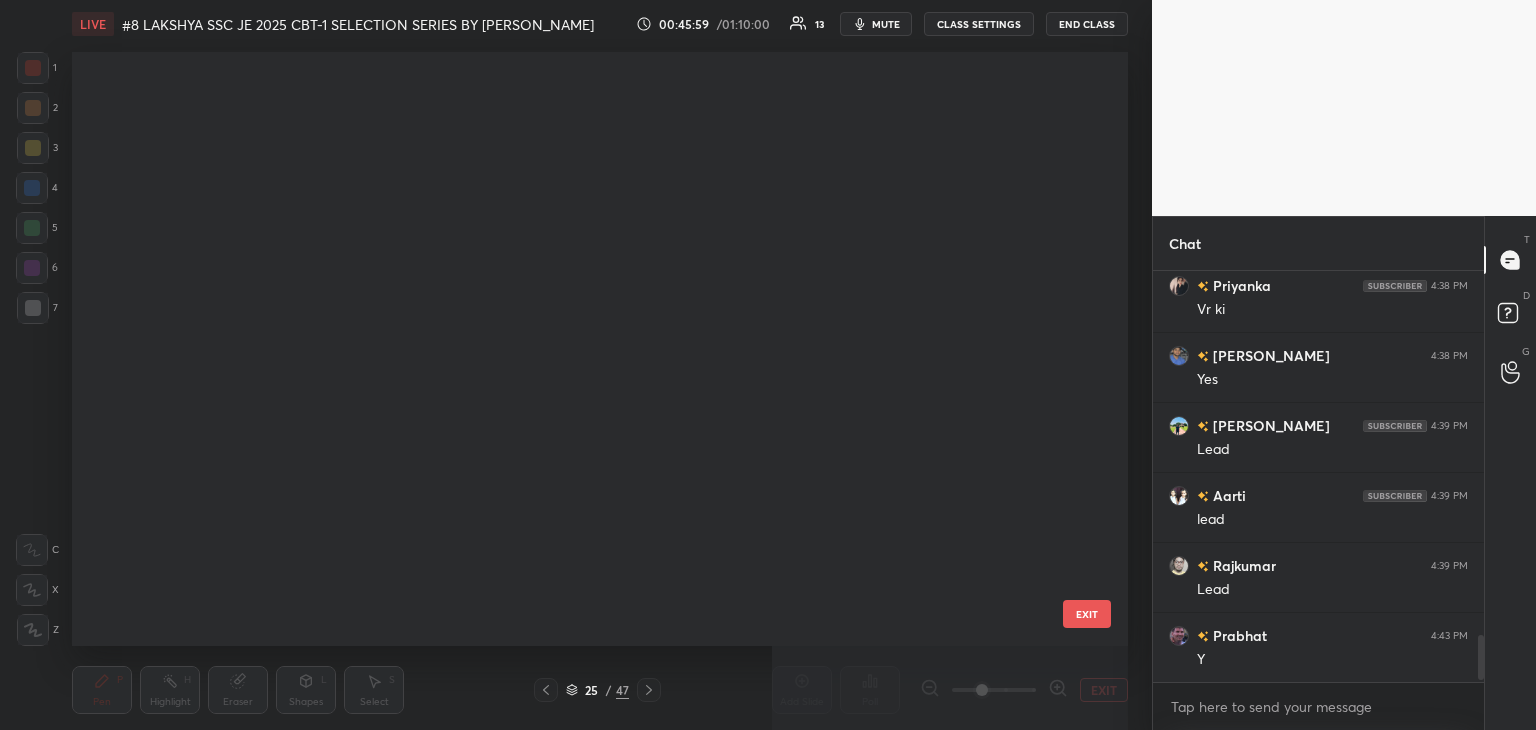 scroll, scrollTop: 1052, scrollLeft: 0, axis: vertical 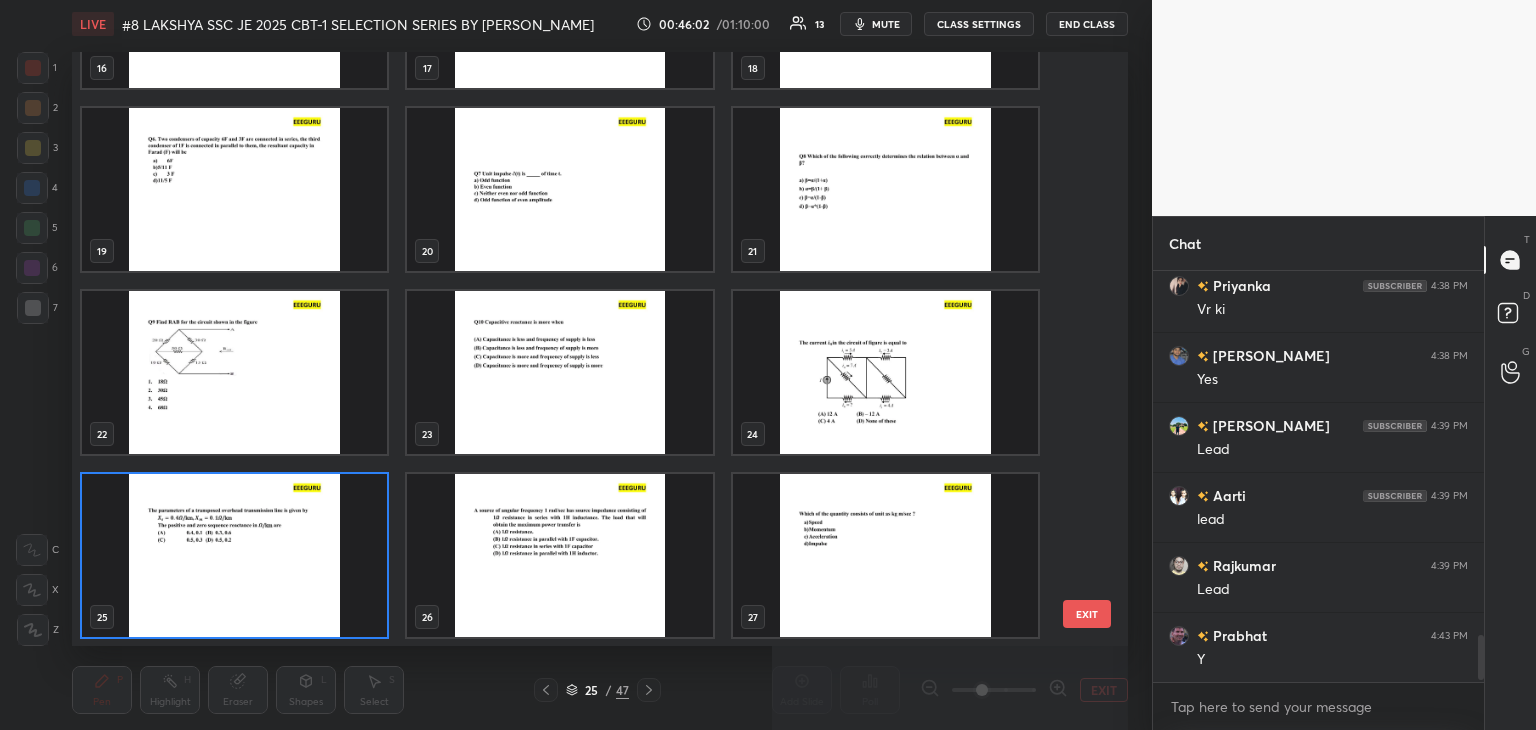 click at bounding box center [234, 372] 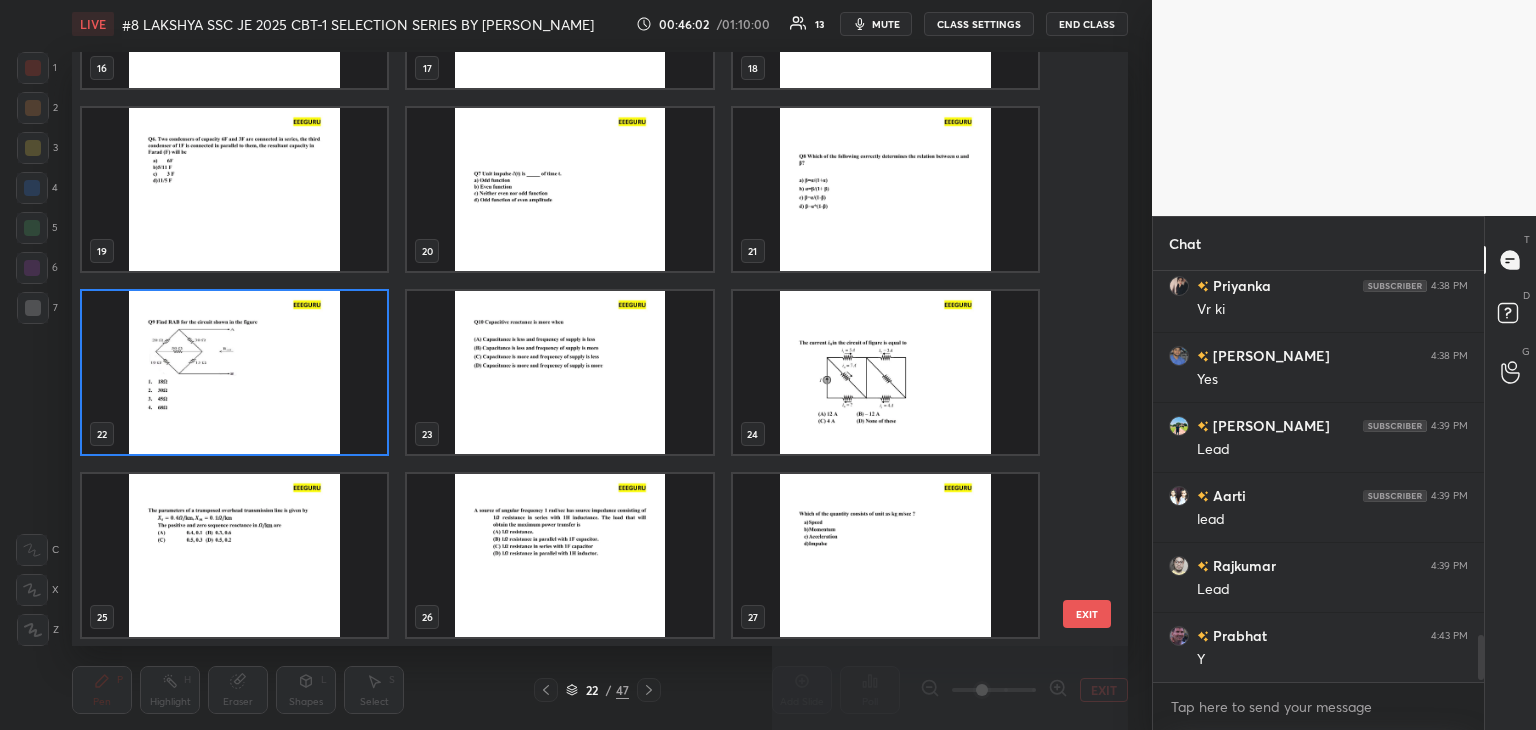 click at bounding box center (234, 372) 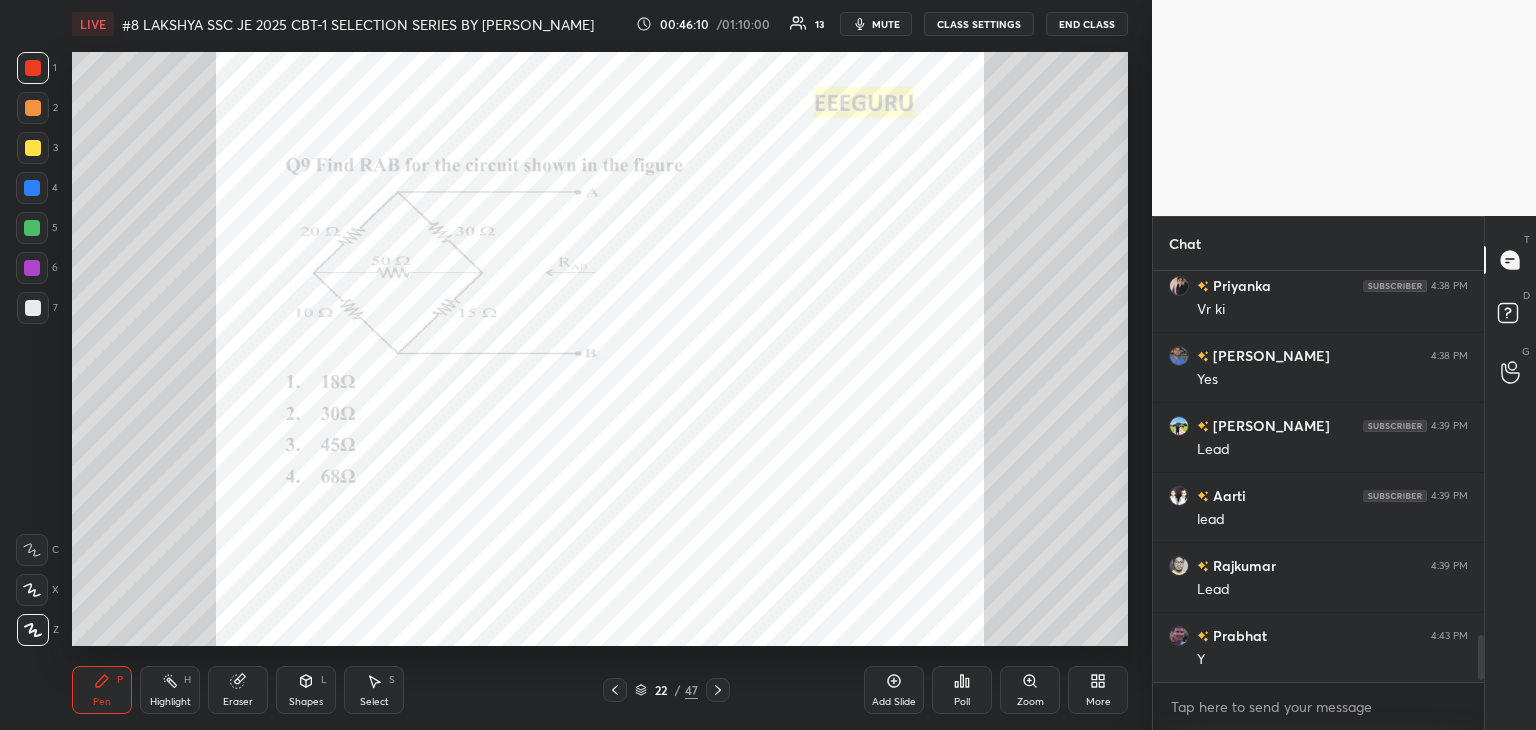 click on "Poll" at bounding box center [962, 690] 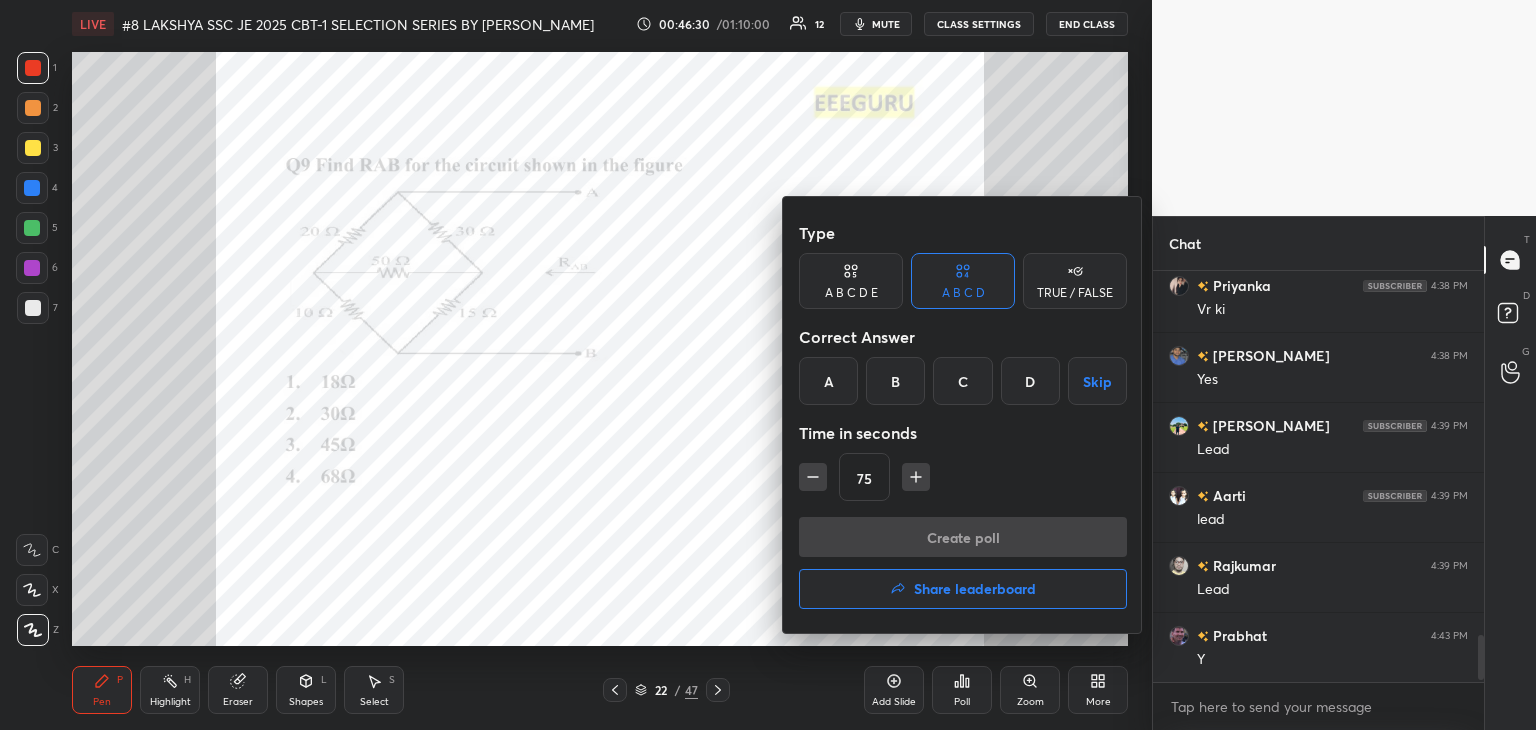 drag, startPoint x: 891, startPoint y: 386, endPoint x: 875, endPoint y: 474, distance: 89.44272 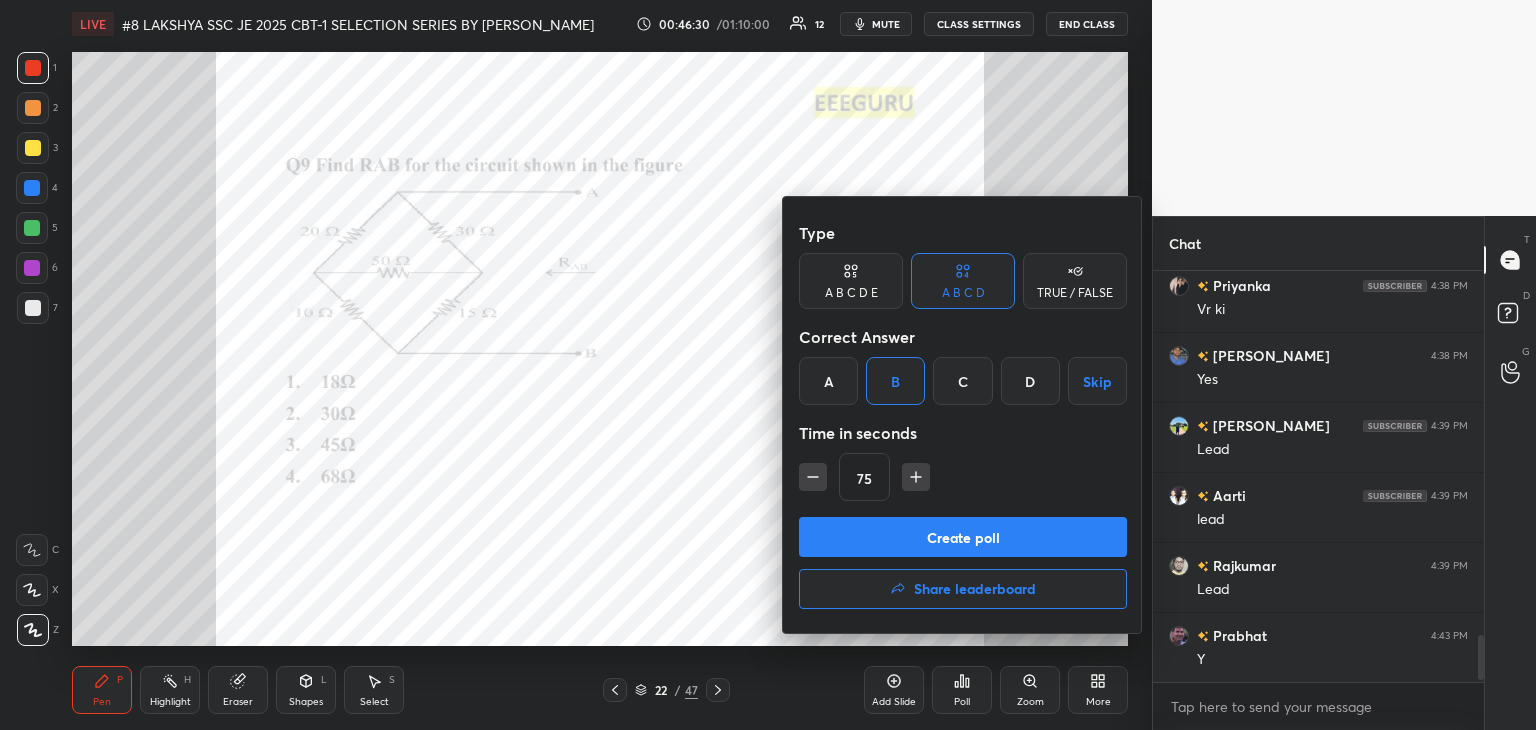click at bounding box center [813, 477] 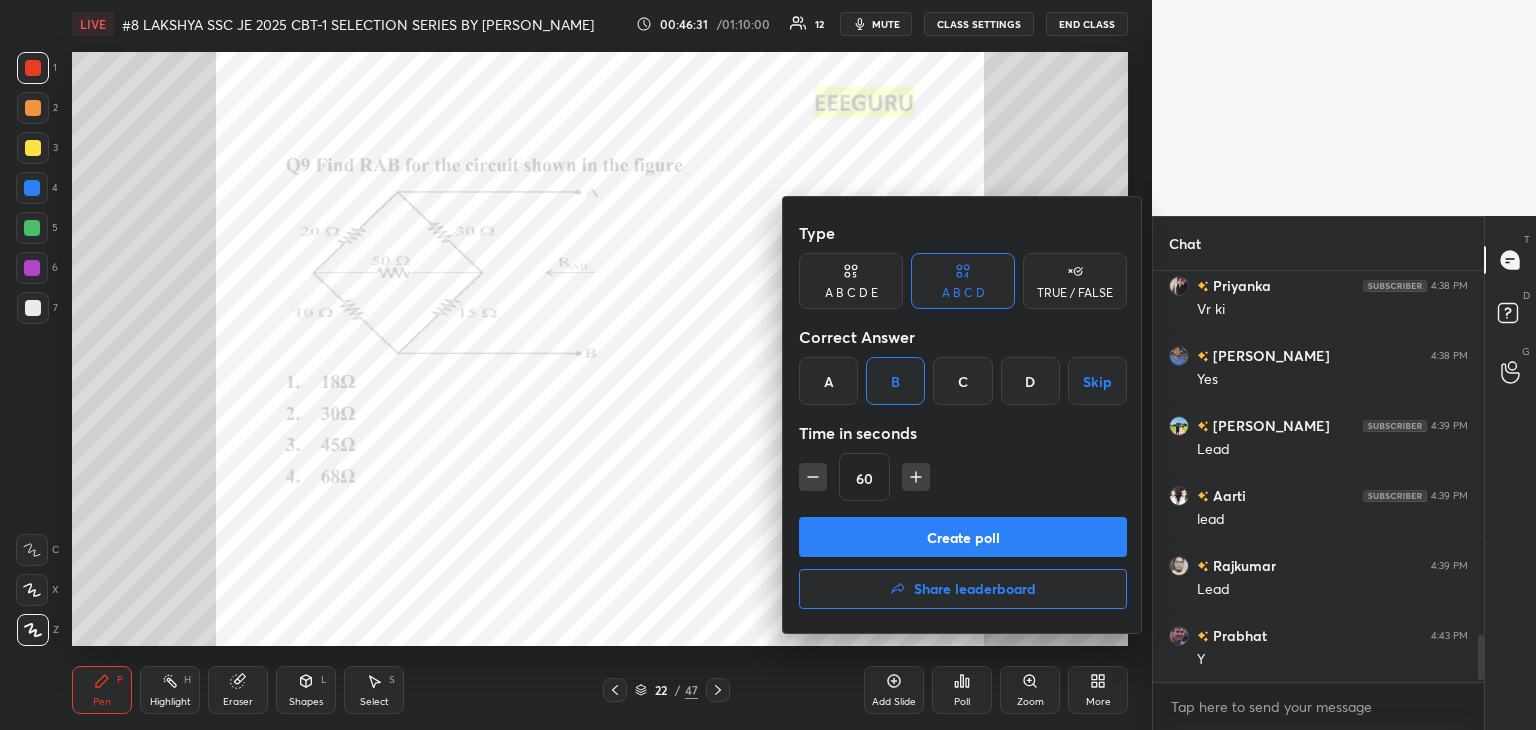 click on "Create poll" at bounding box center (963, 537) 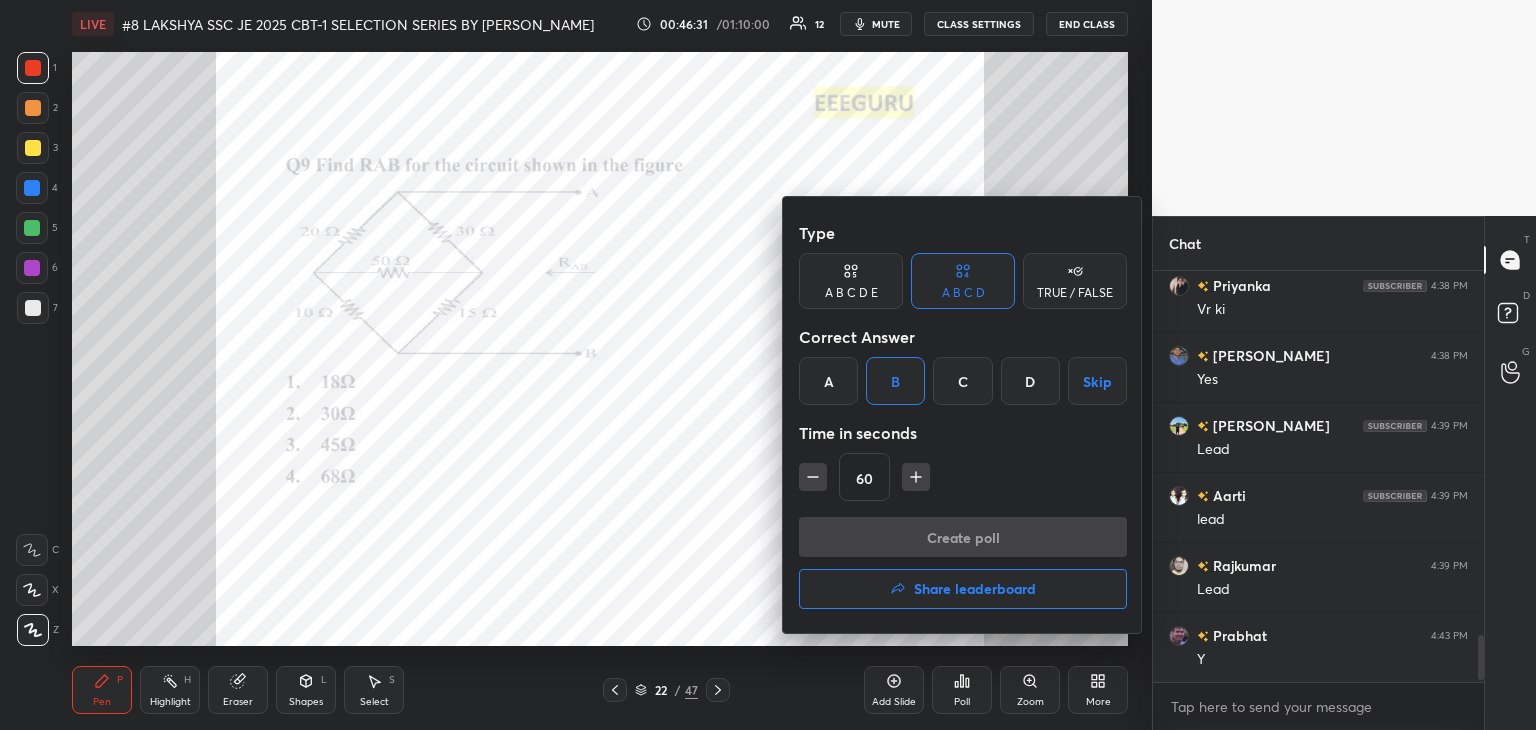 scroll, scrollTop: 364, scrollLeft: 325, axis: both 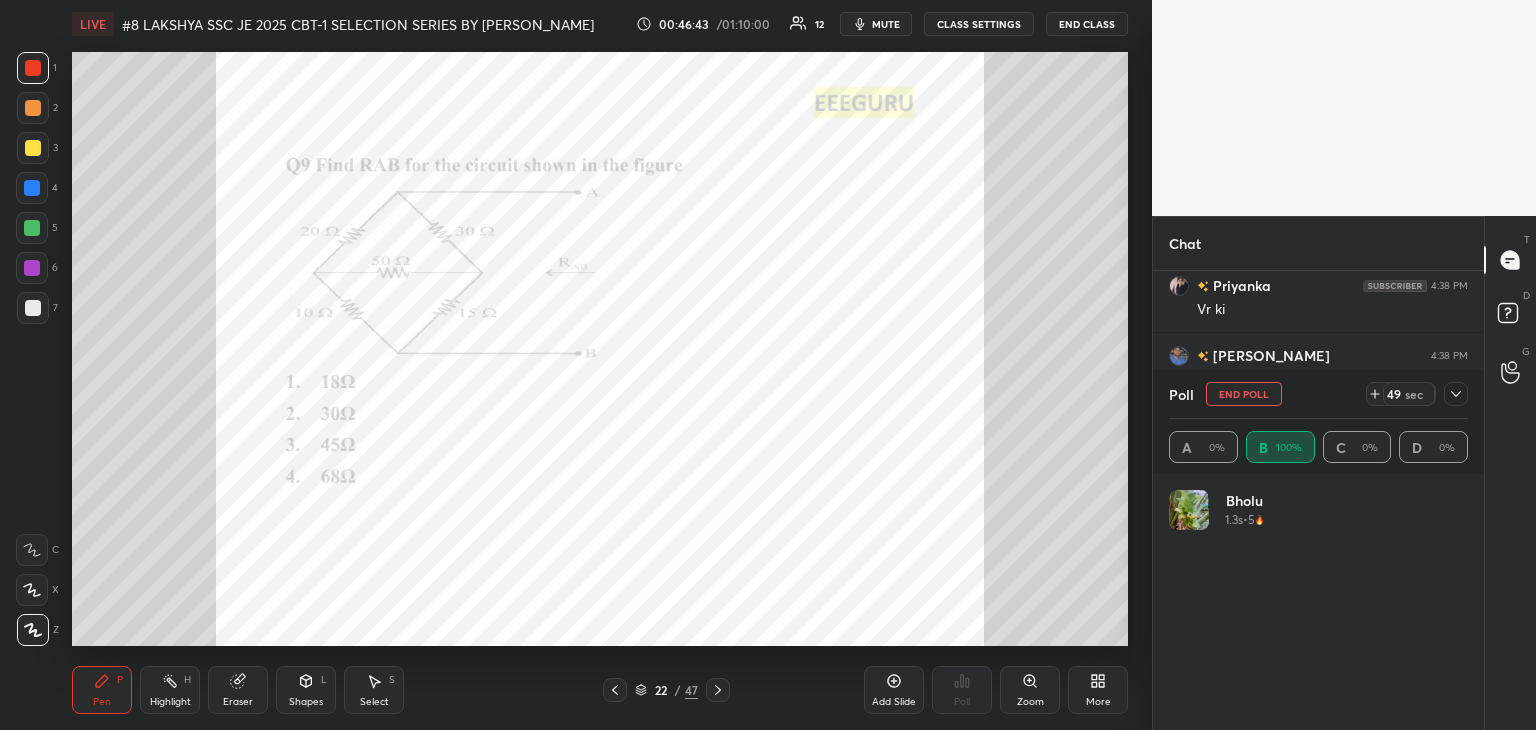 click on "End Poll" at bounding box center [1244, 394] 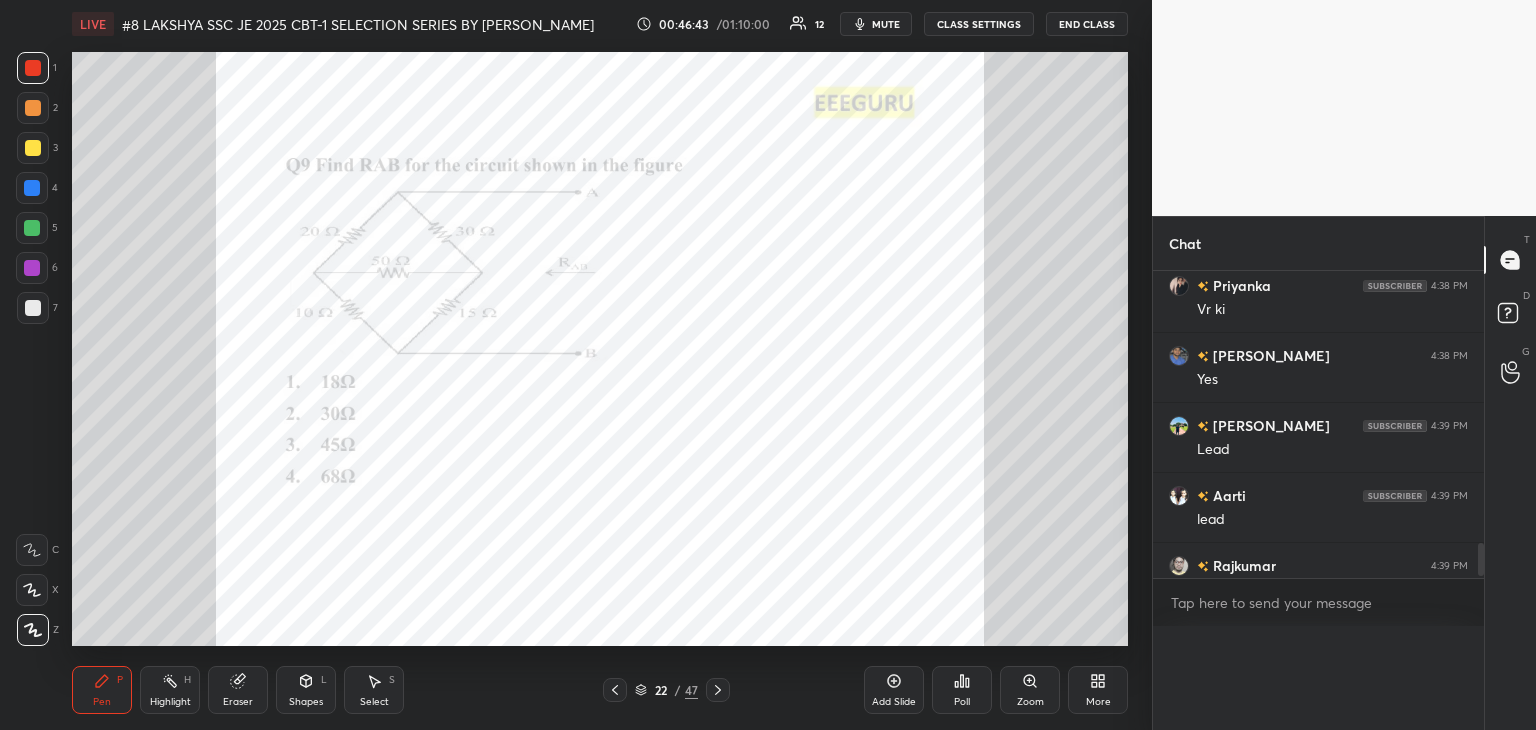 scroll, scrollTop: 121, scrollLeft: 293, axis: both 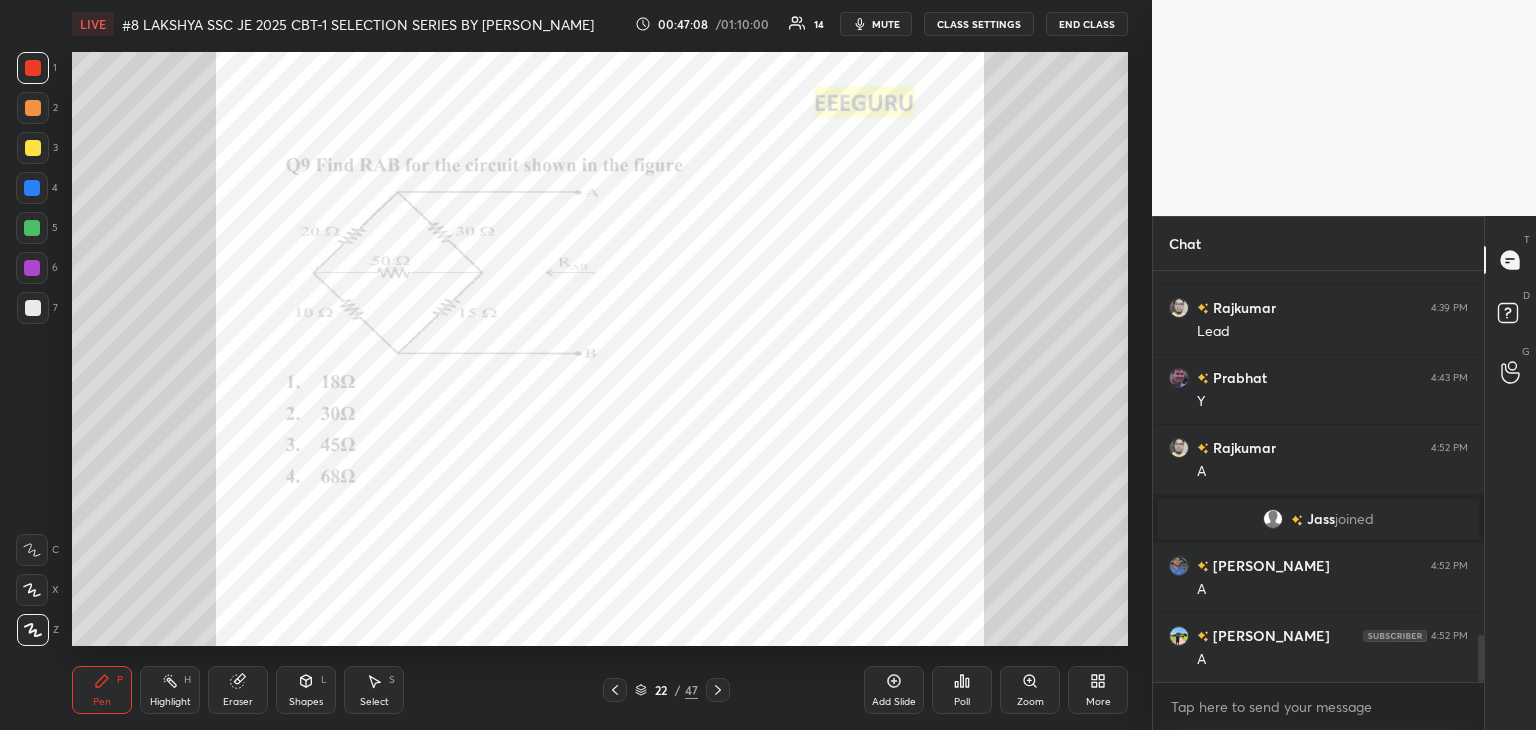 click at bounding box center [33, 308] 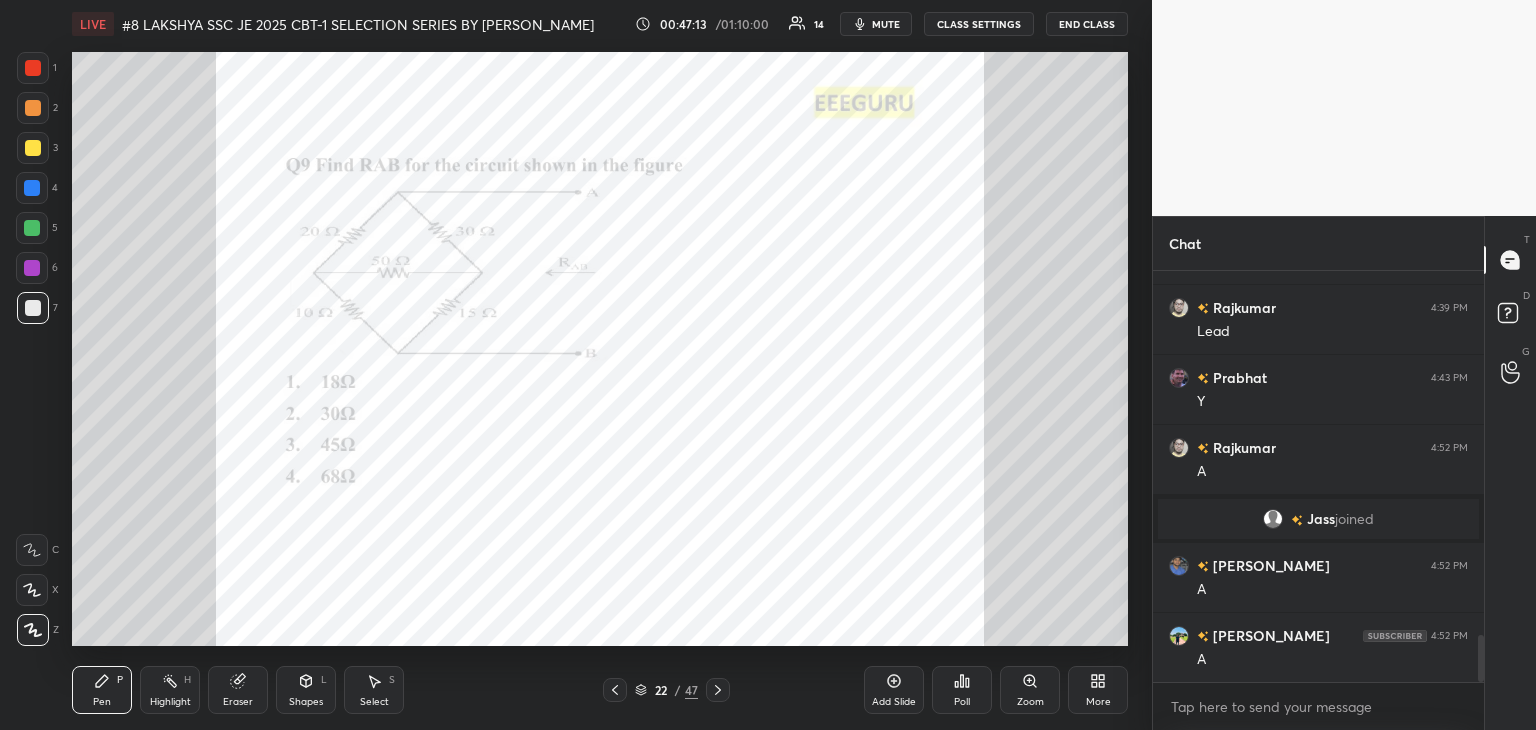 click 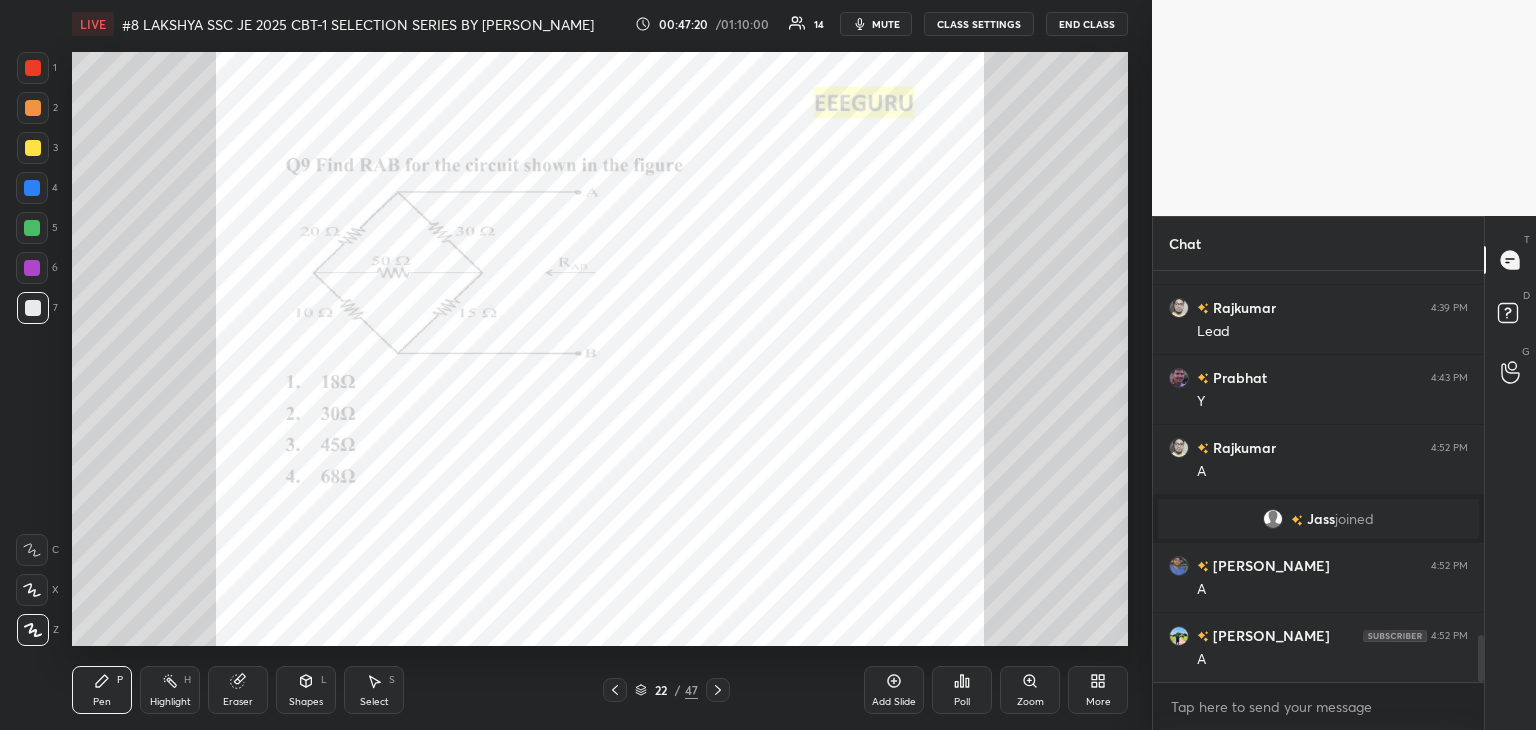 click 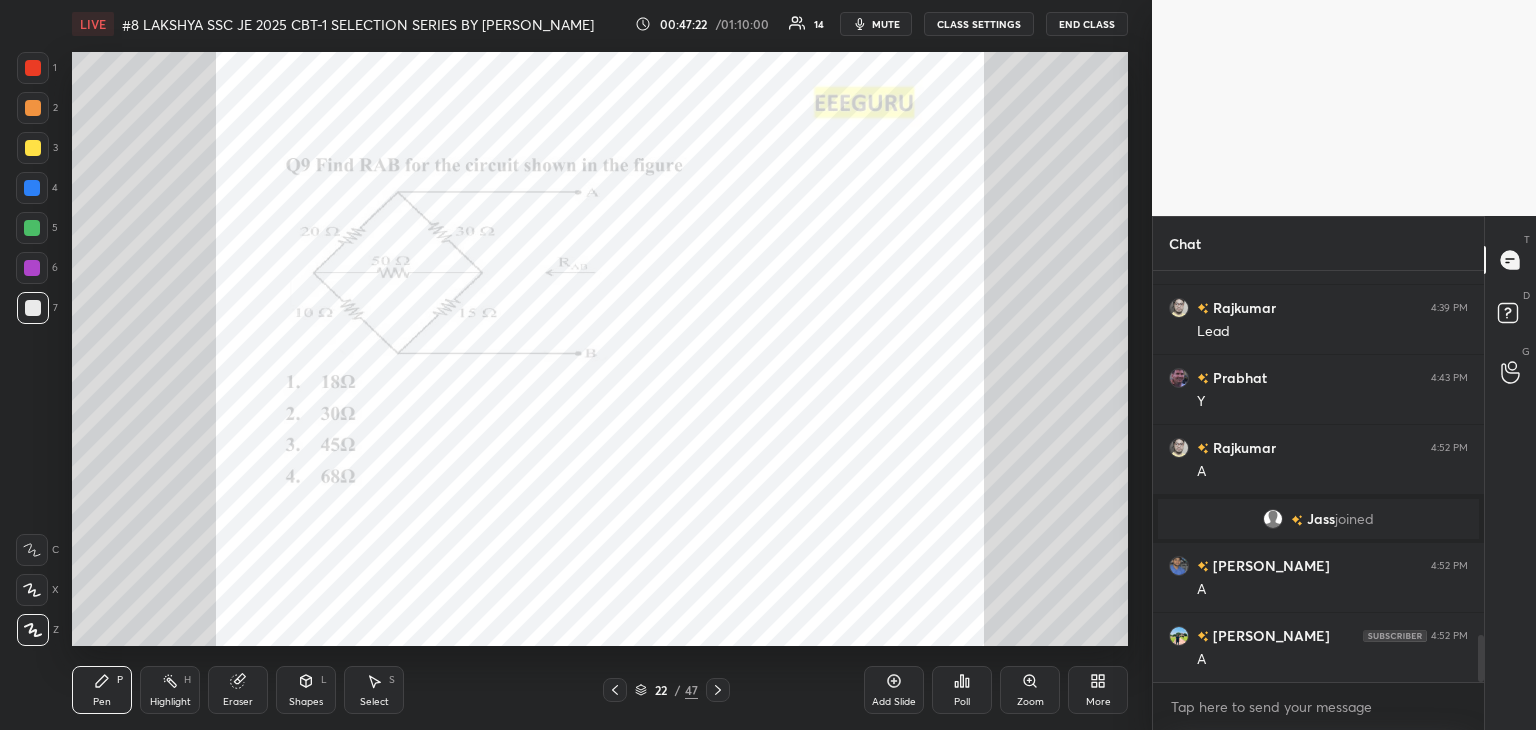 drag, startPoint x: 25, startPoint y: 77, endPoint x: 59, endPoint y: 121, distance: 55.605755 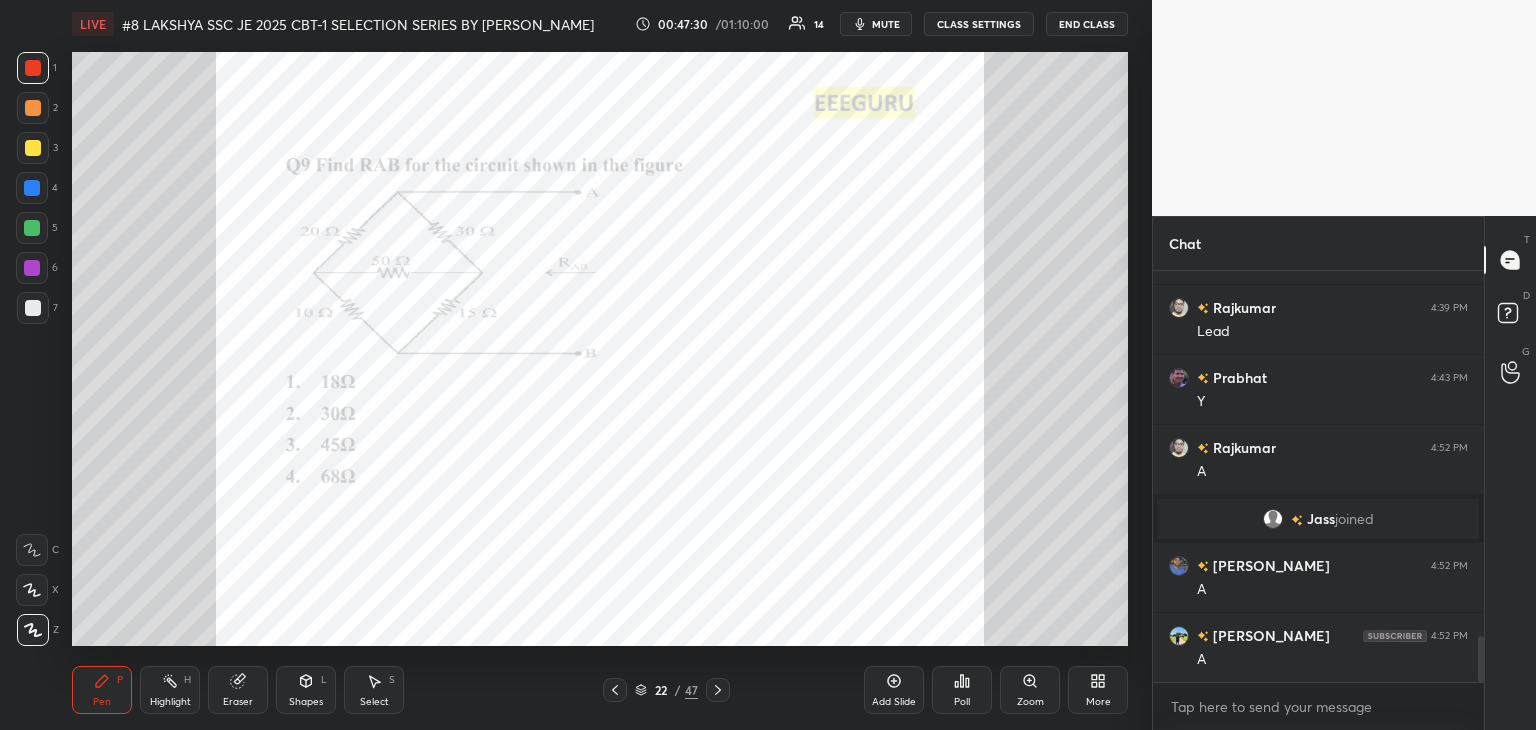 scroll, scrollTop: 3254, scrollLeft: 0, axis: vertical 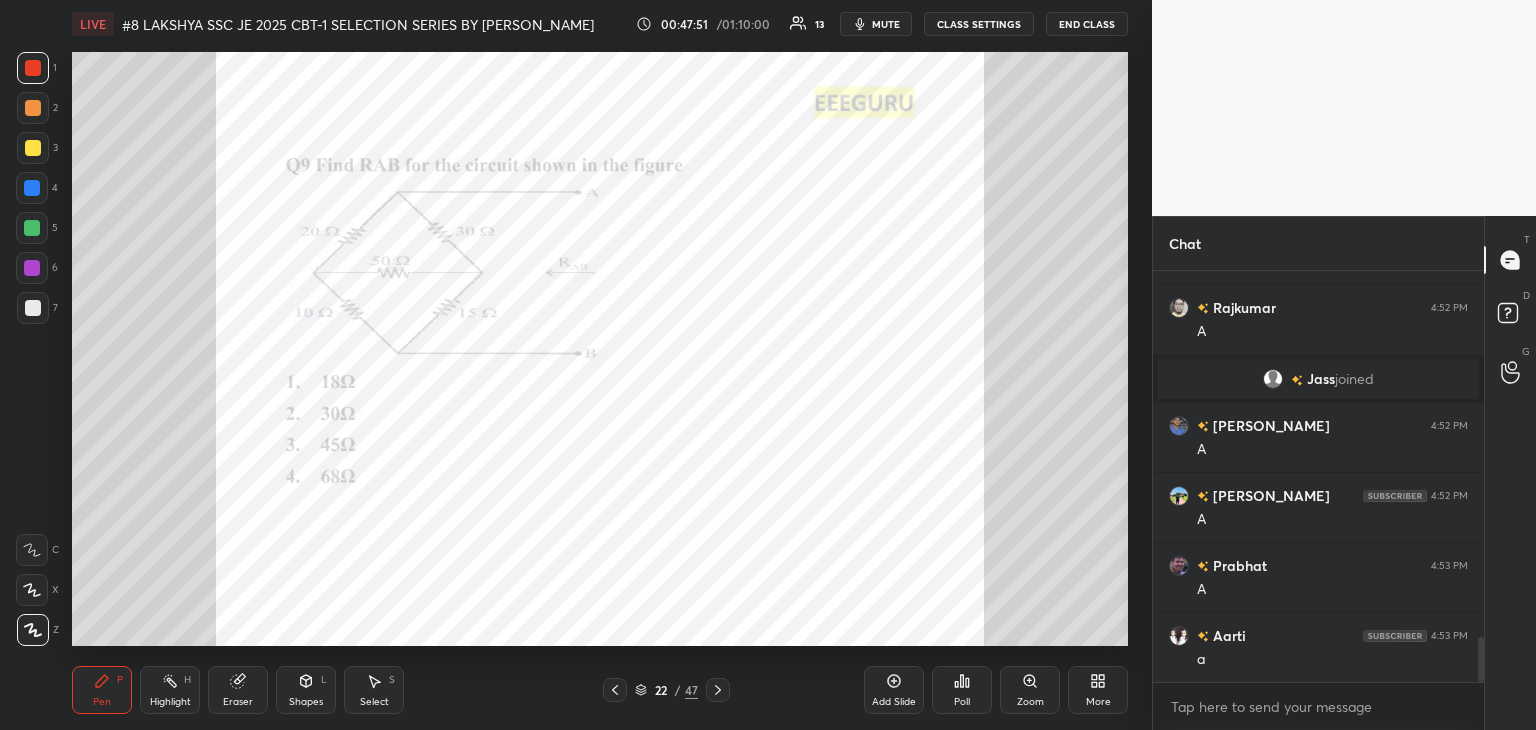 click 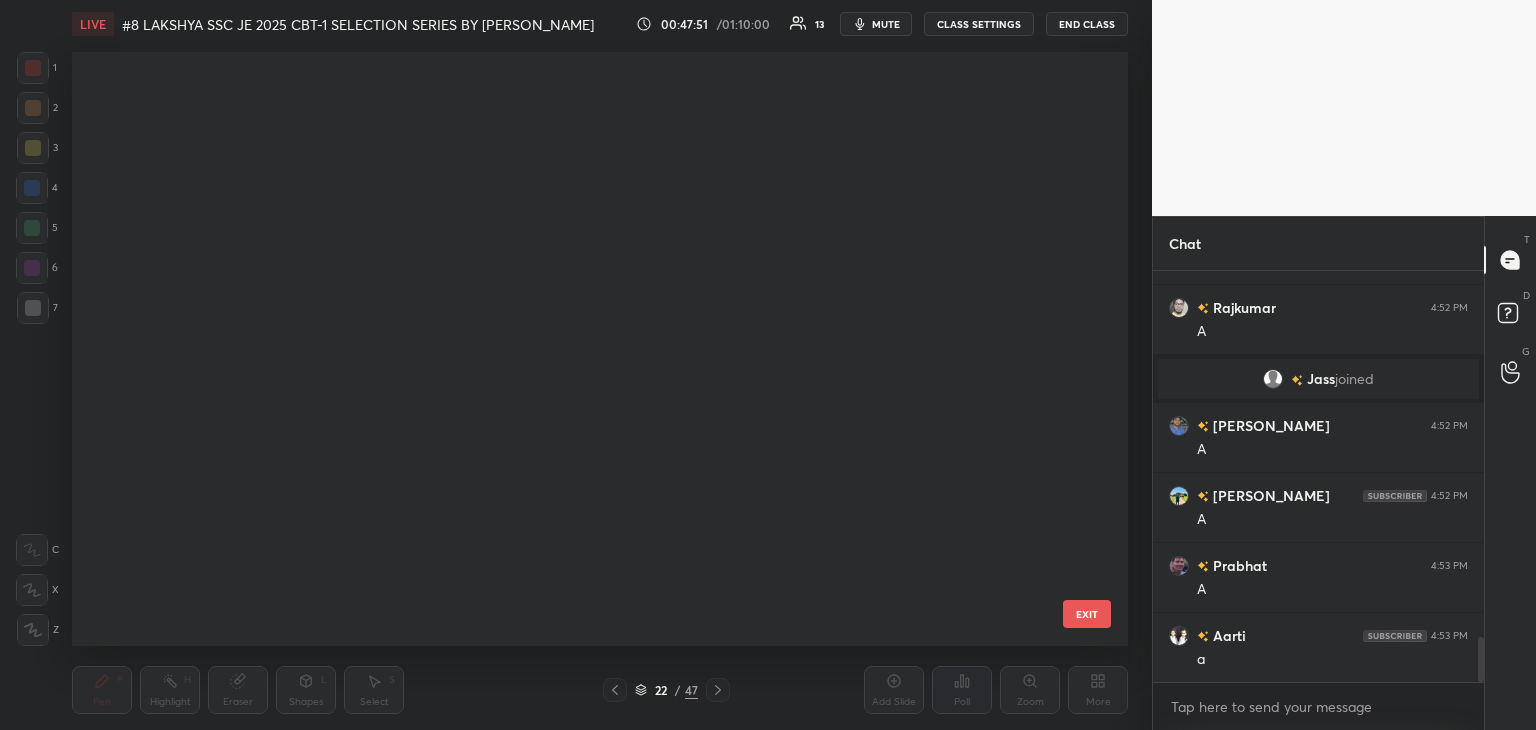 scroll, scrollTop: 870, scrollLeft: 0, axis: vertical 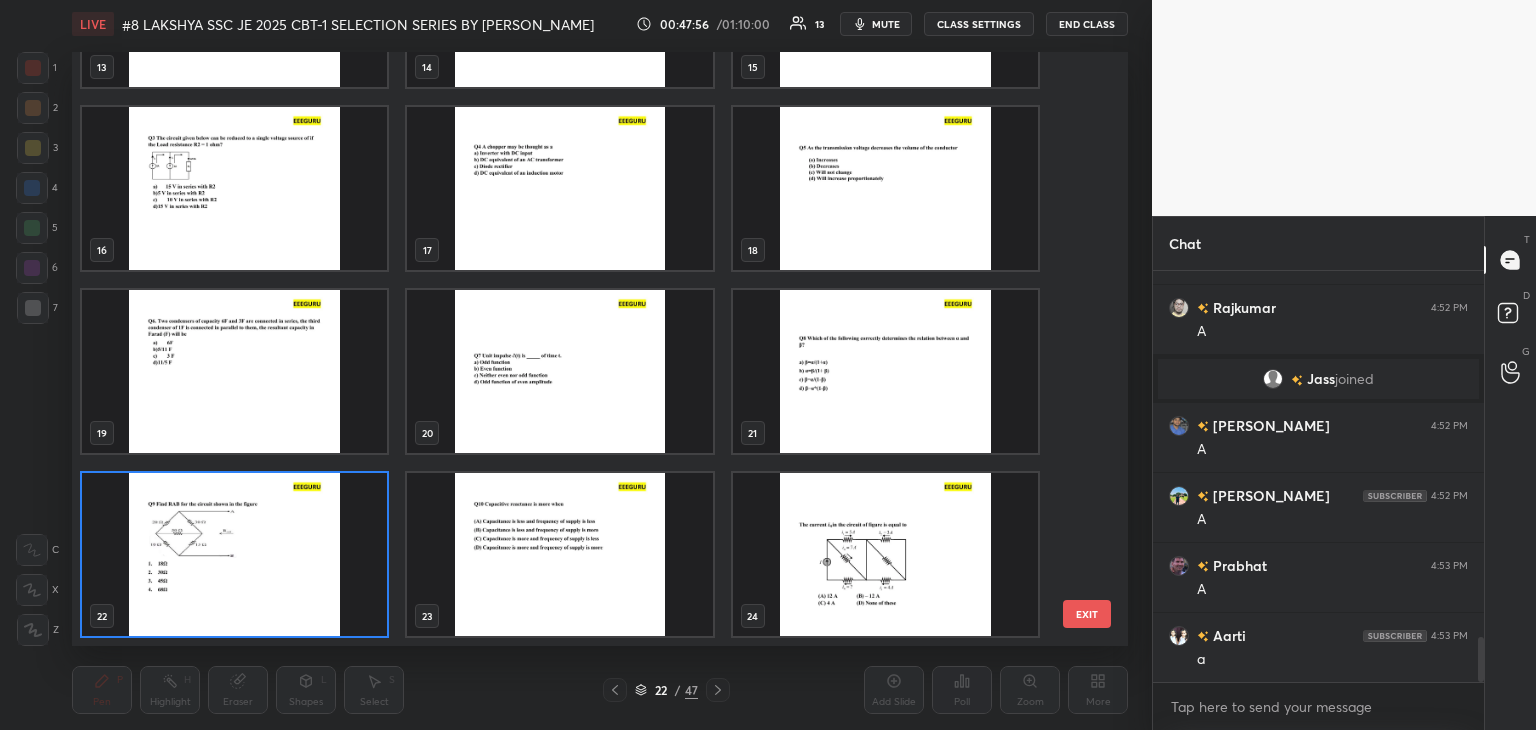 click at bounding box center (885, 371) 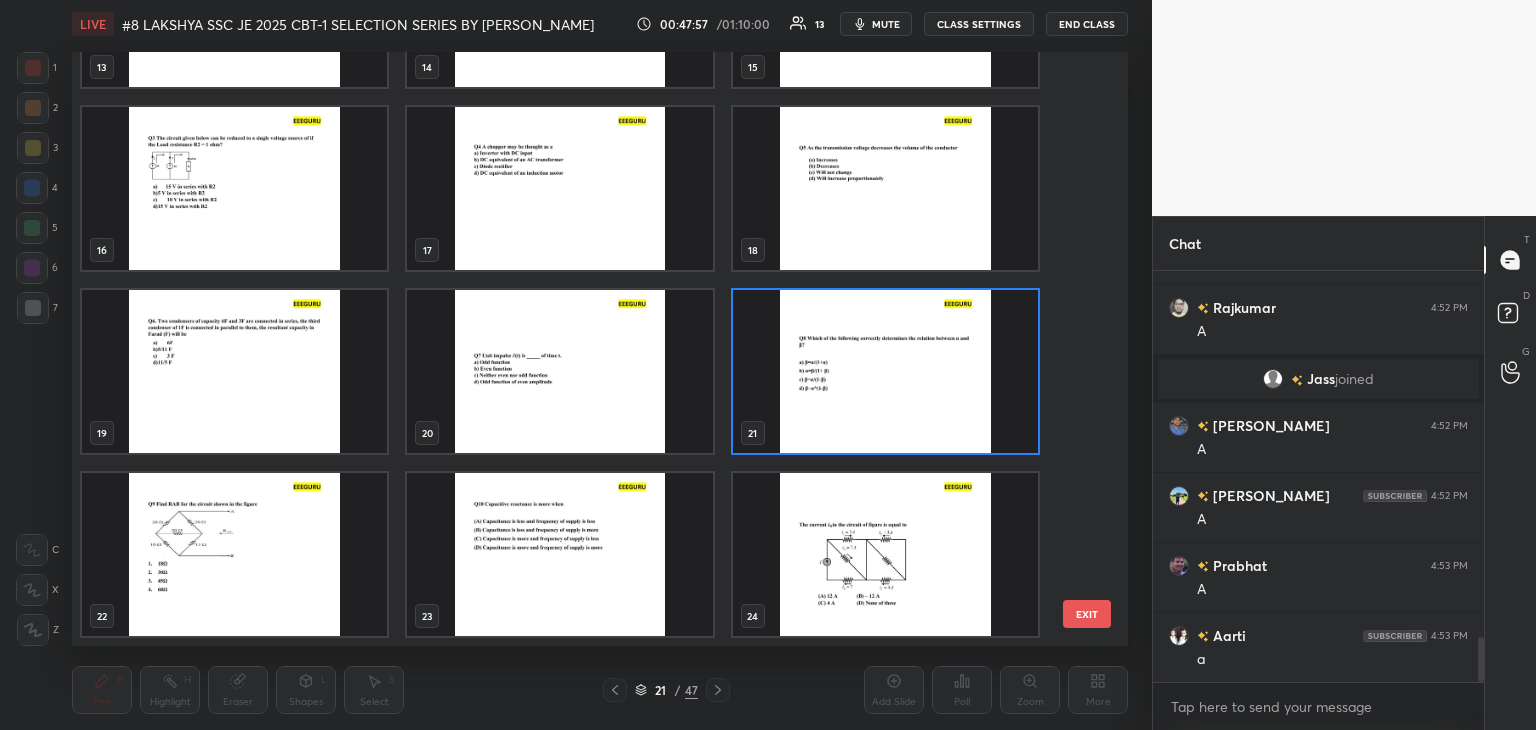 click at bounding box center [885, 371] 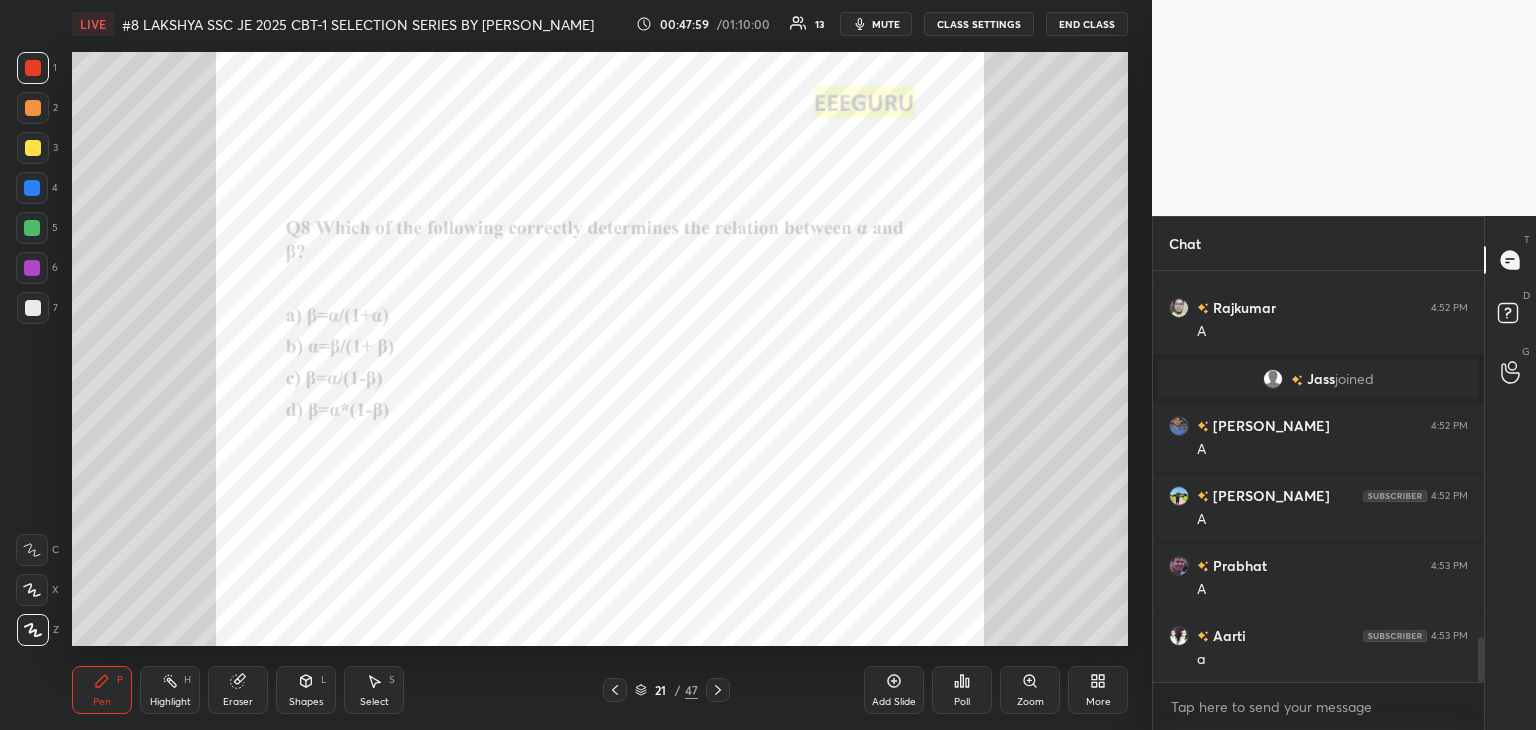 click on "Poll" at bounding box center (962, 702) 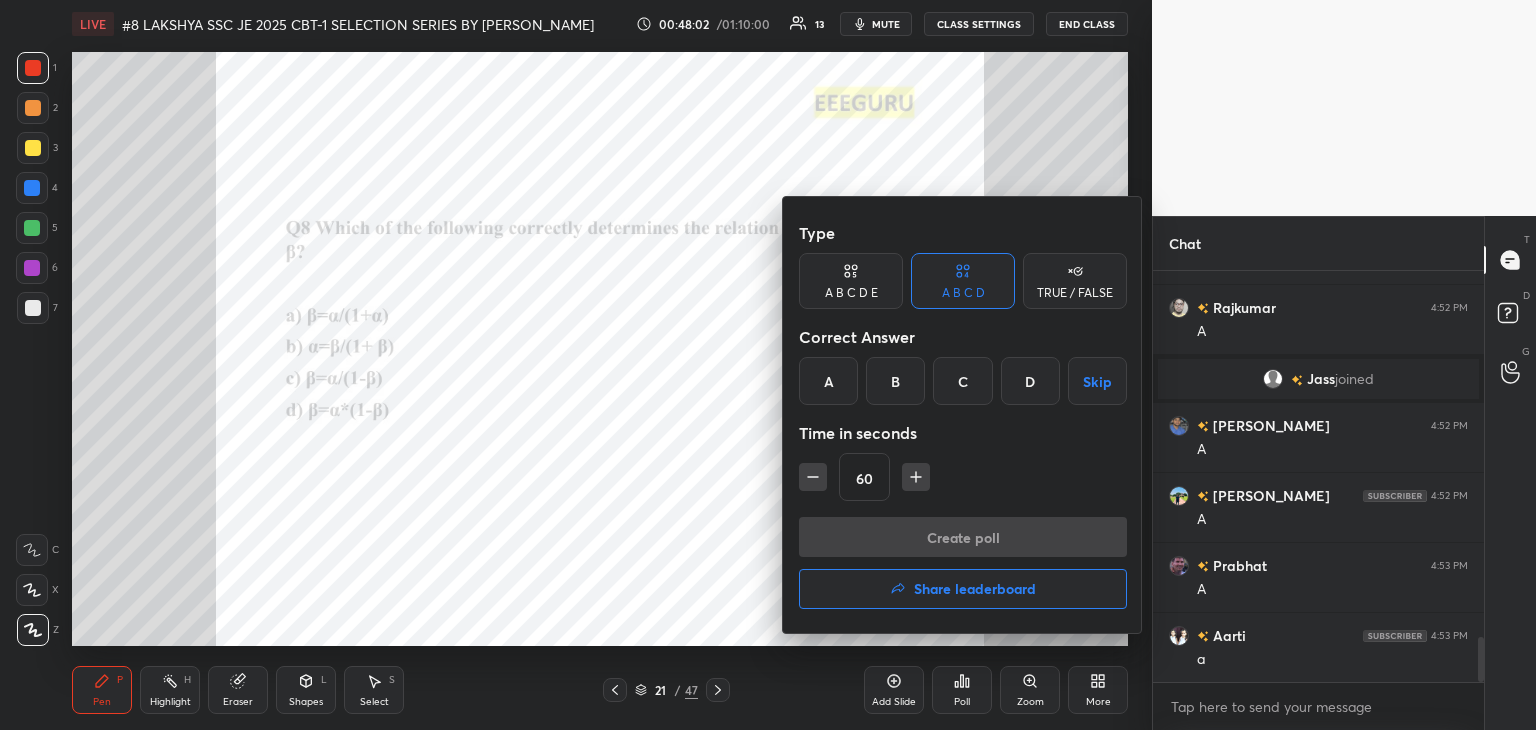 drag, startPoint x: 897, startPoint y: 376, endPoint x: 860, endPoint y: 429, distance: 64.63745 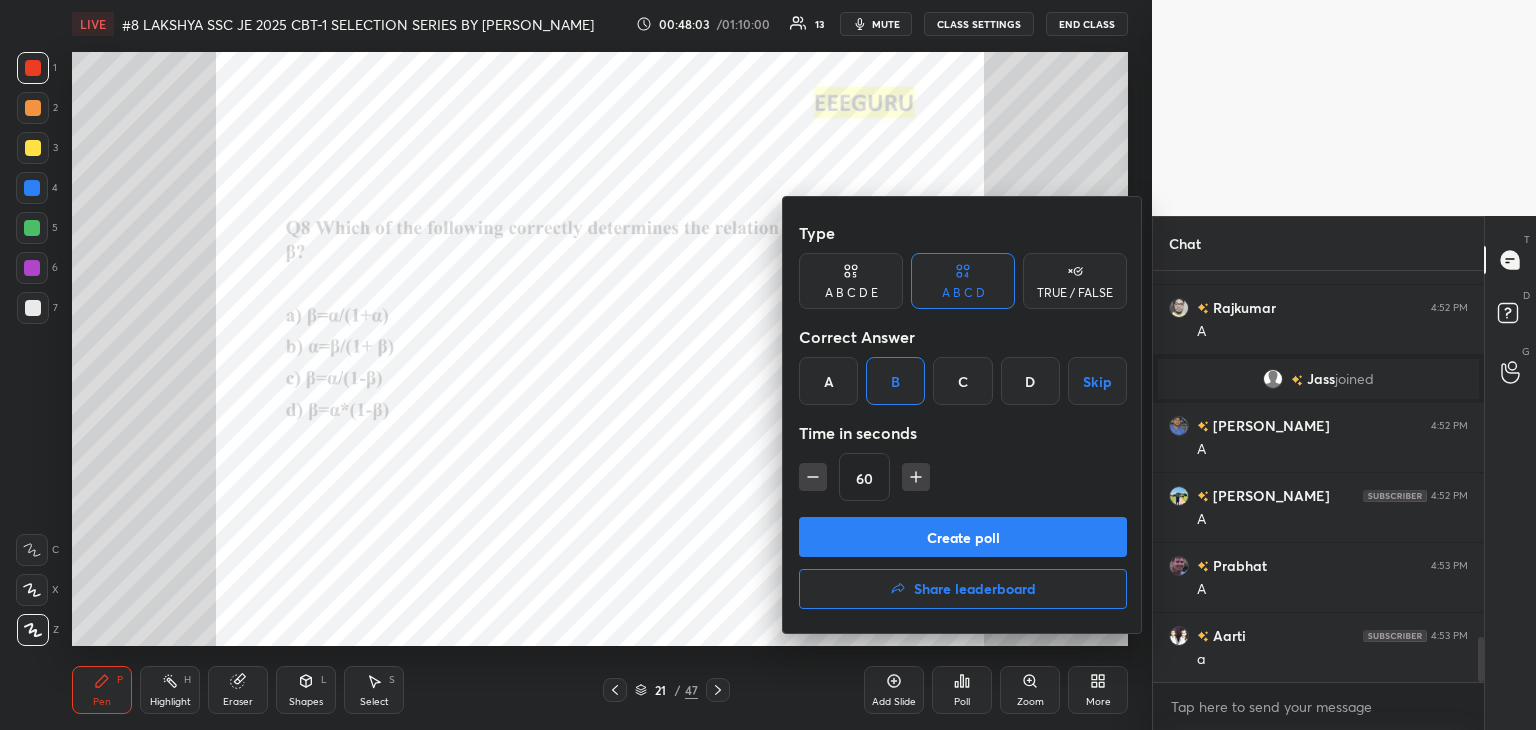 click 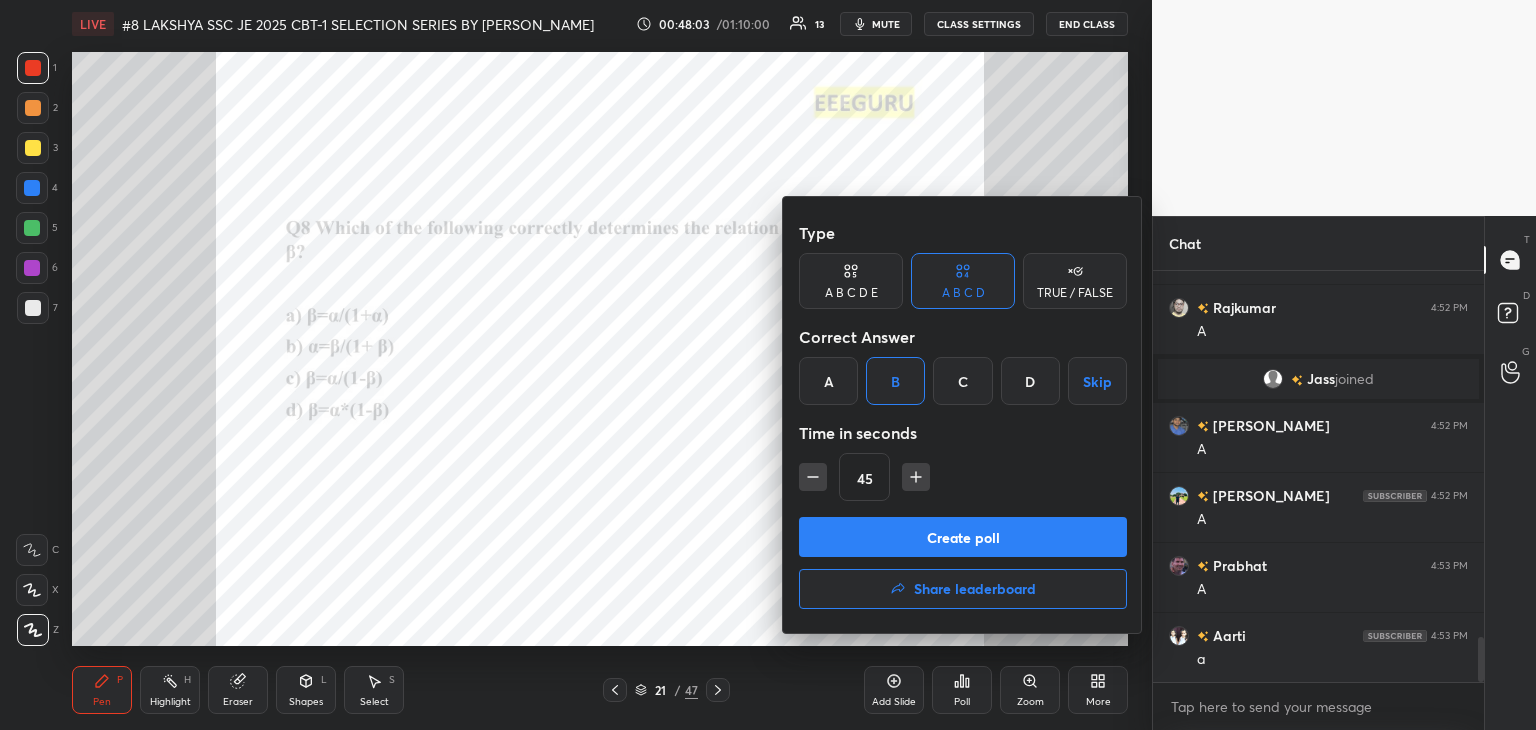 click 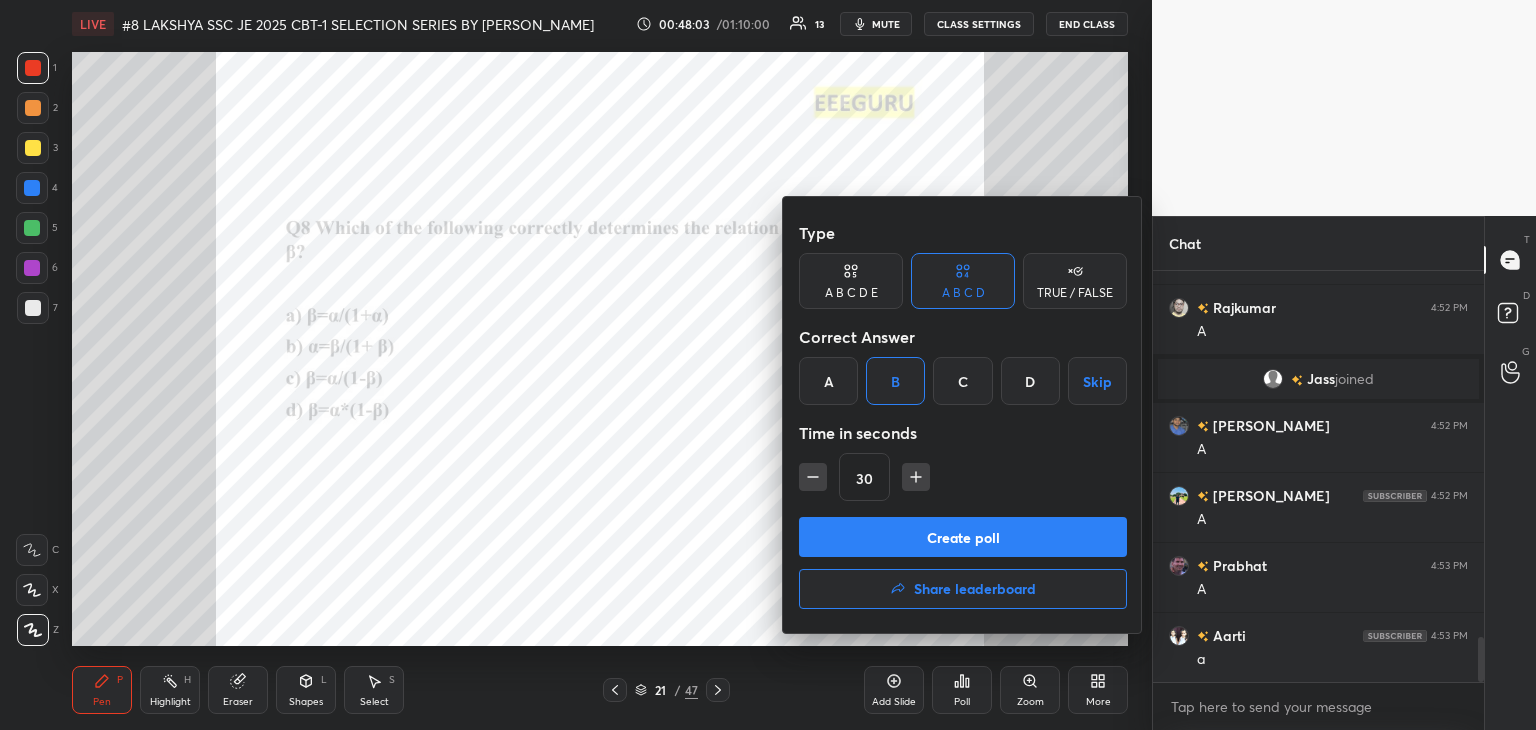 click on "Create poll" at bounding box center (963, 537) 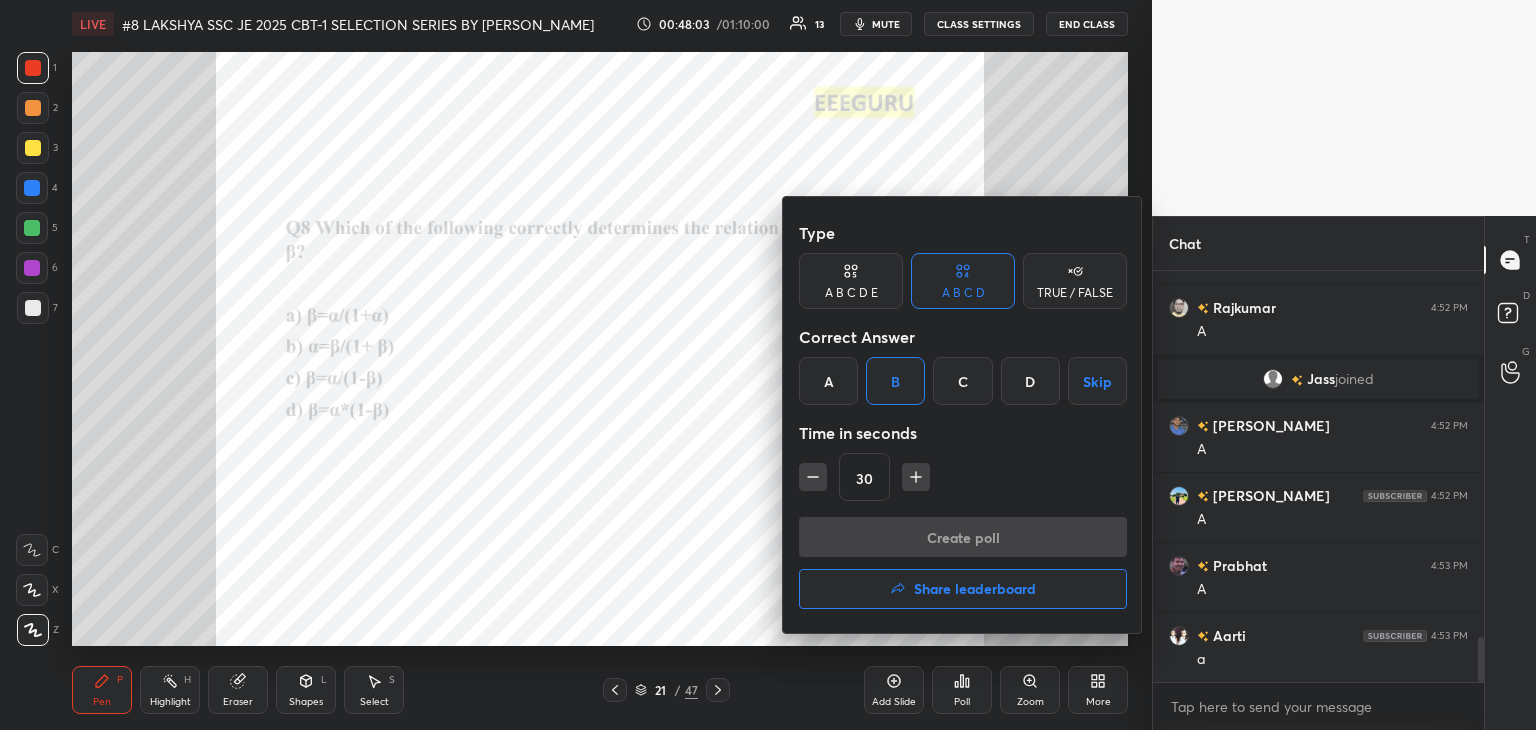 scroll, scrollTop: 364, scrollLeft: 325, axis: both 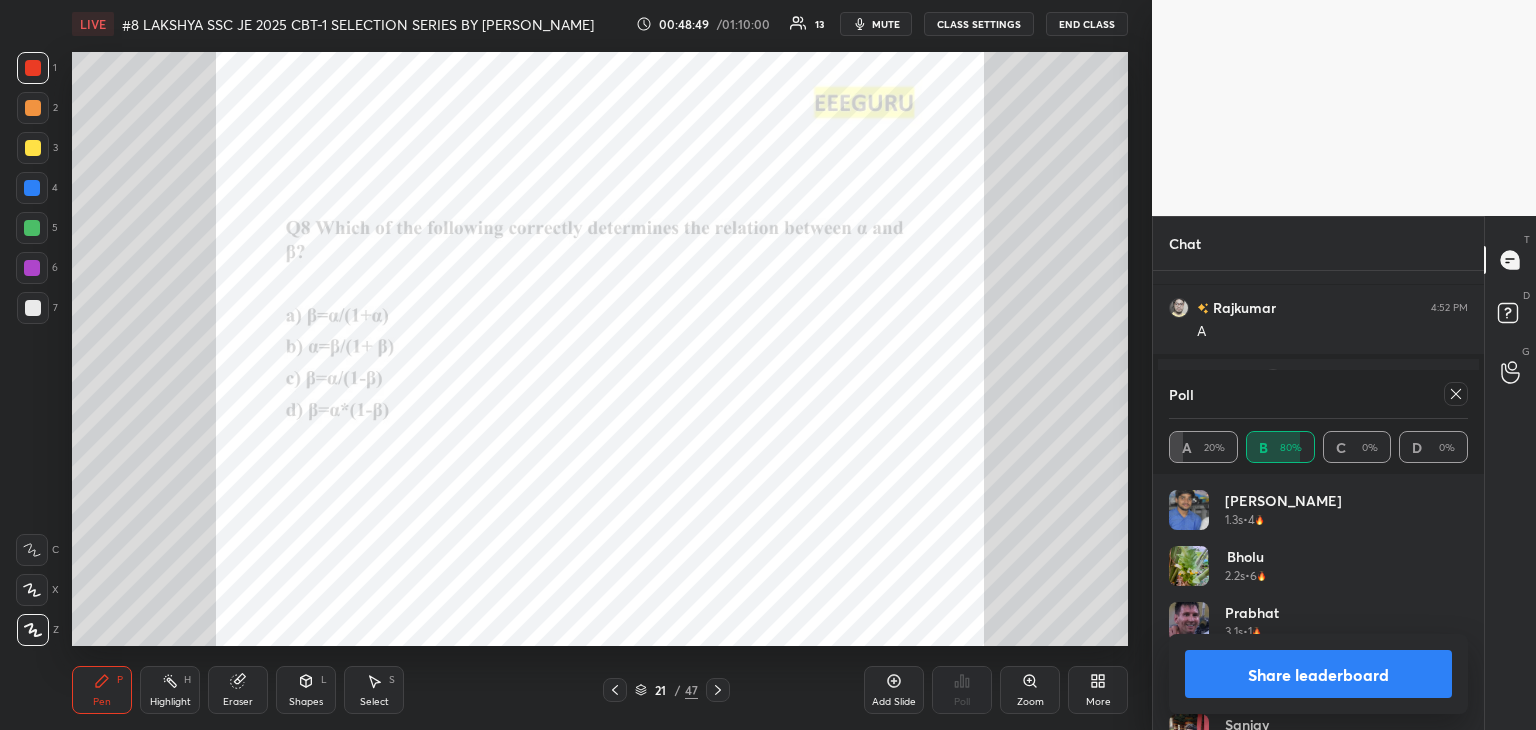 click 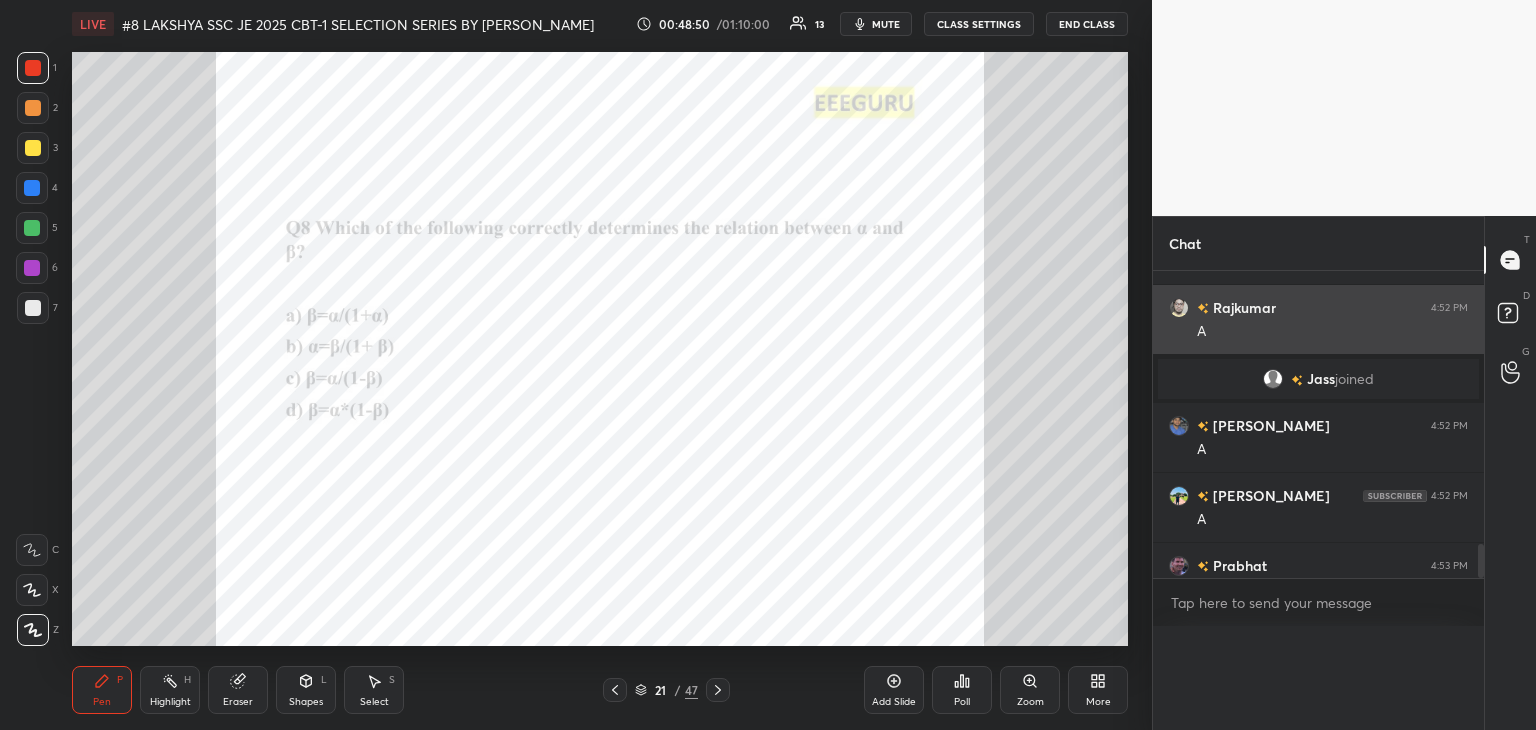 scroll, scrollTop: 0, scrollLeft: 6, axis: horizontal 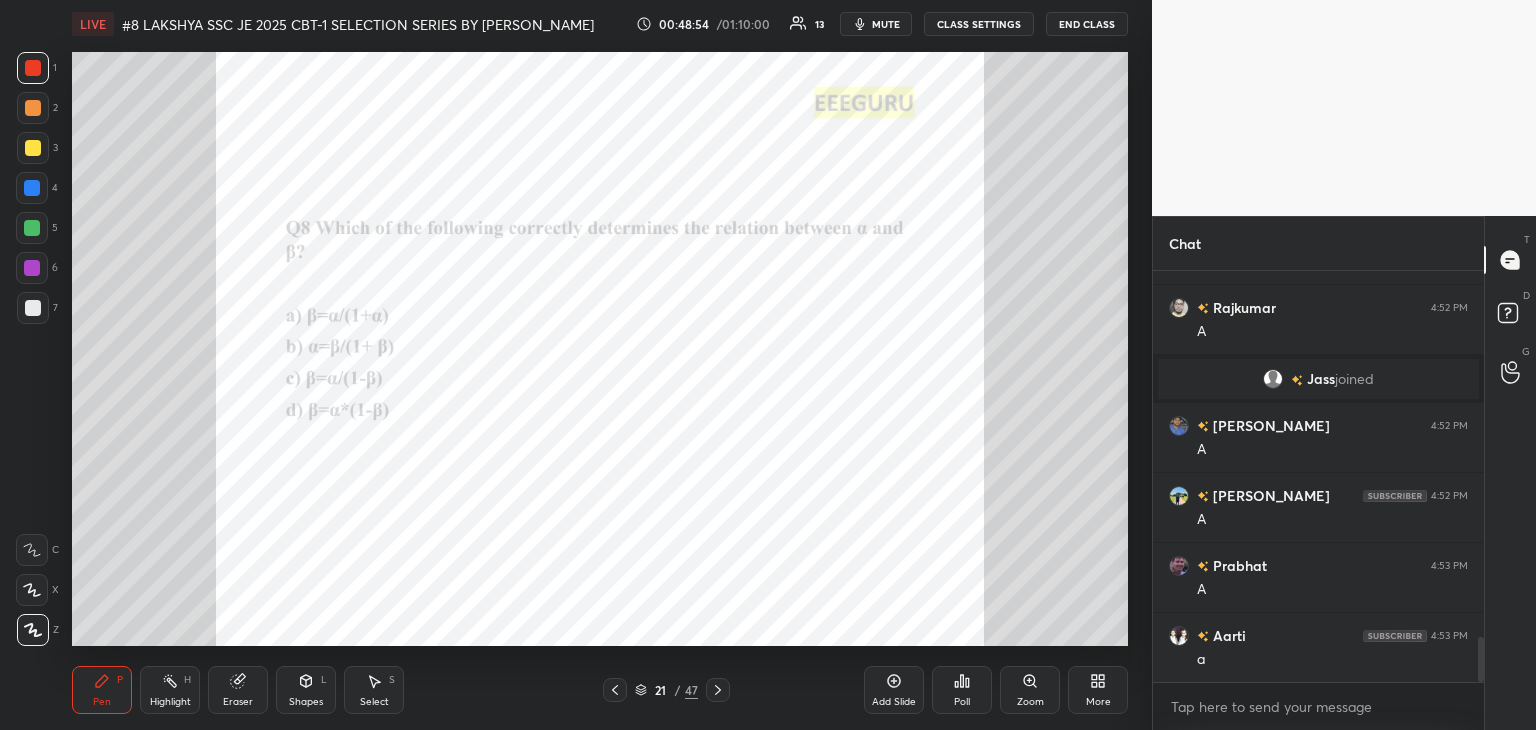 click 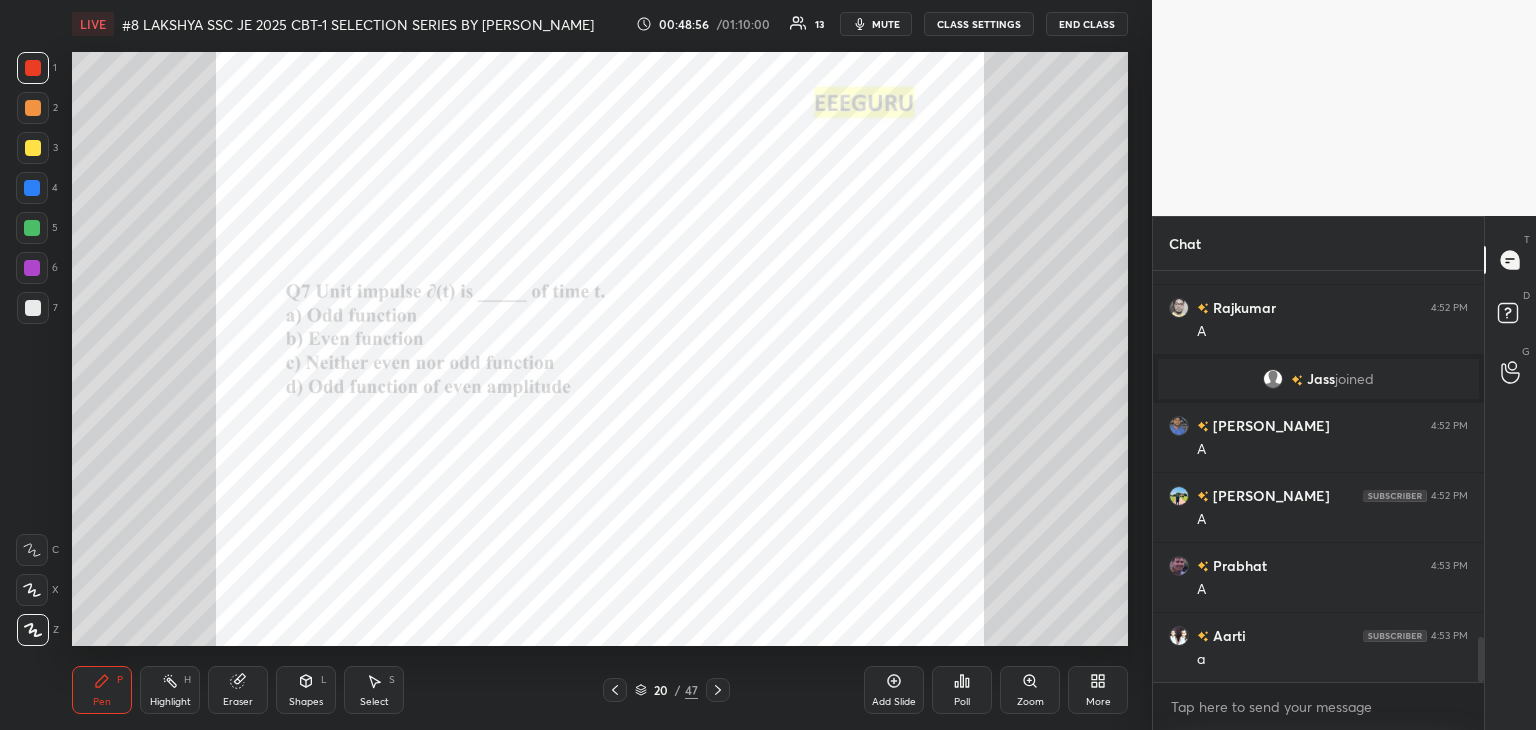 click on "Poll" at bounding box center (962, 690) 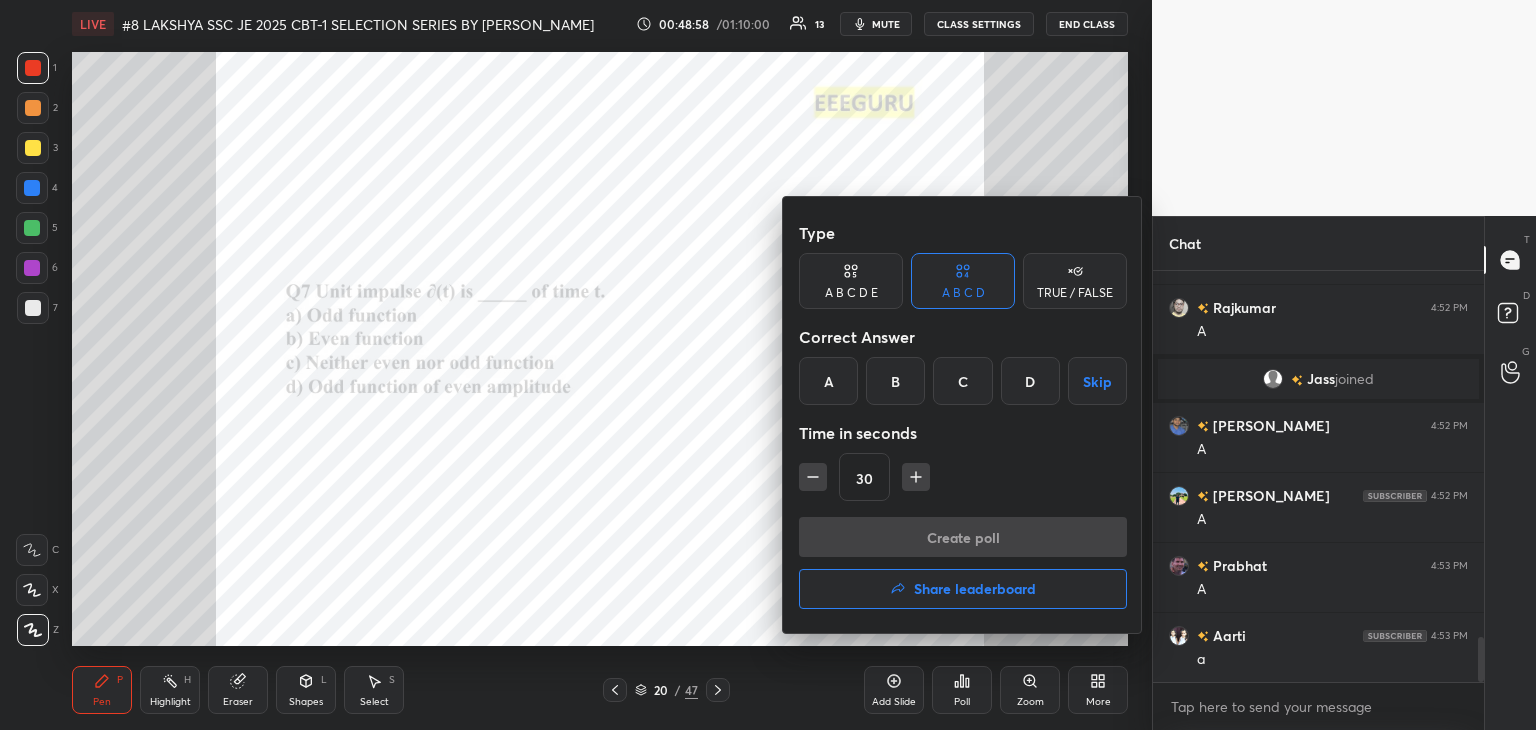 drag, startPoint x: 892, startPoint y: 392, endPoint x: 849, endPoint y: 468, distance: 87.32124 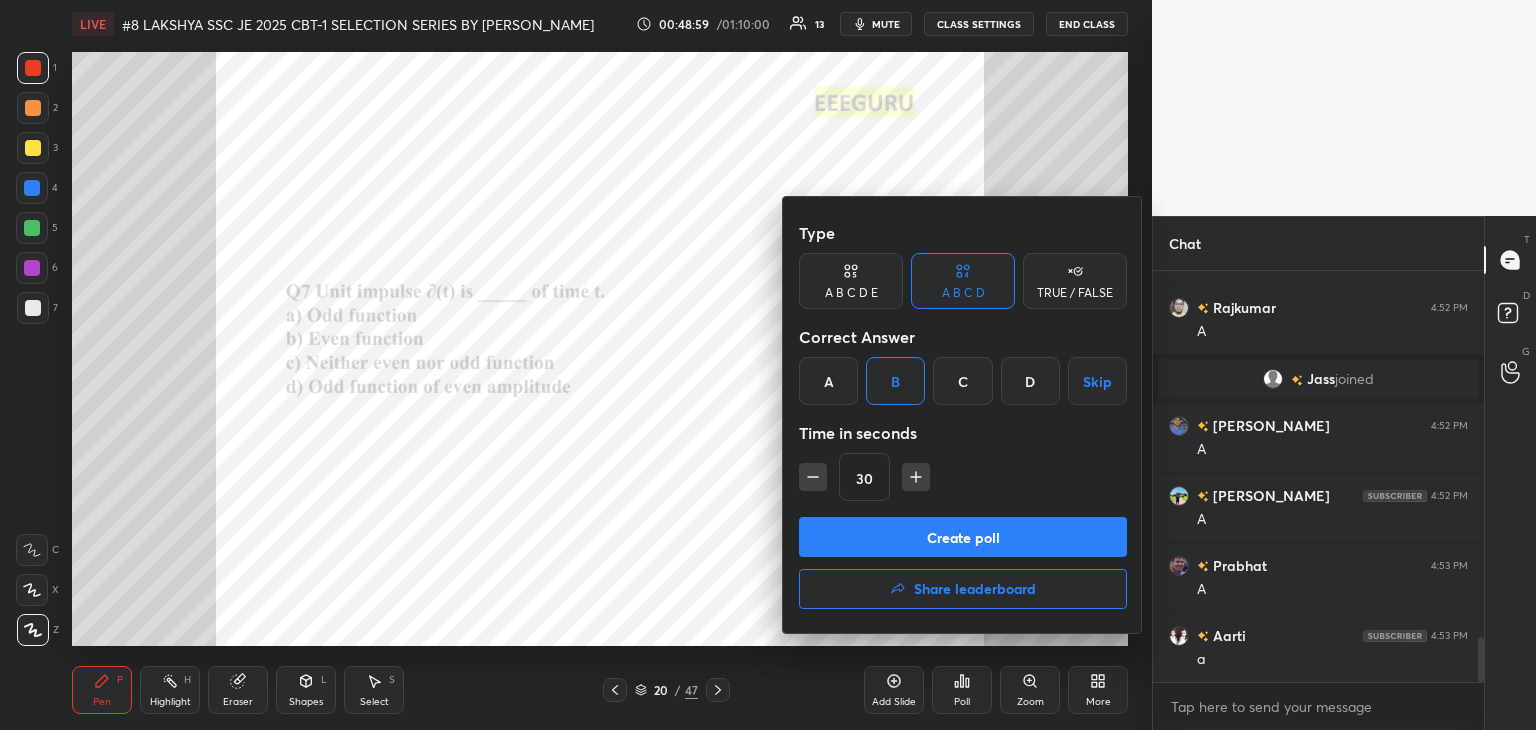 click on "Create poll" at bounding box center [963, 537] 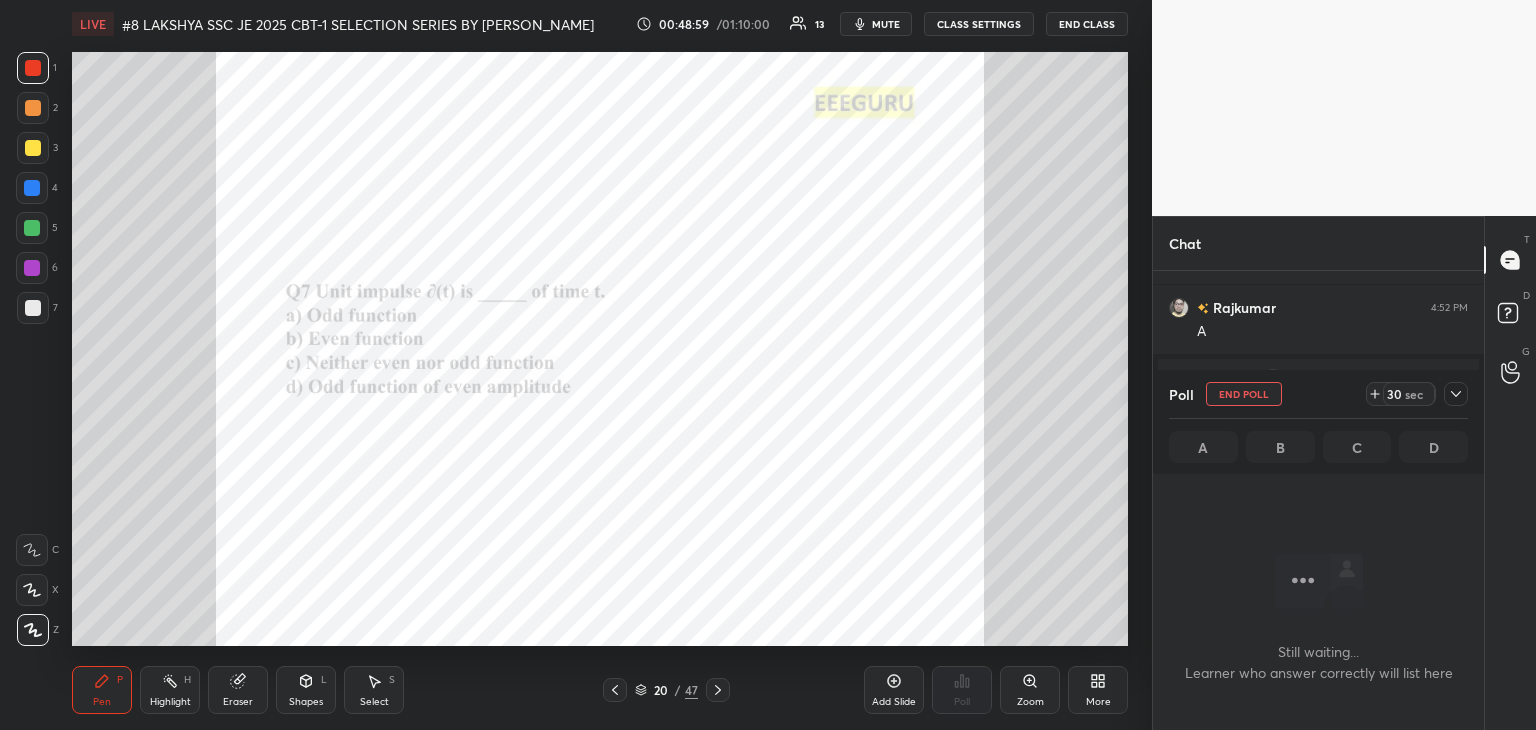 scroll, scrollTop: 382, scrollLeft: 325, axis: both 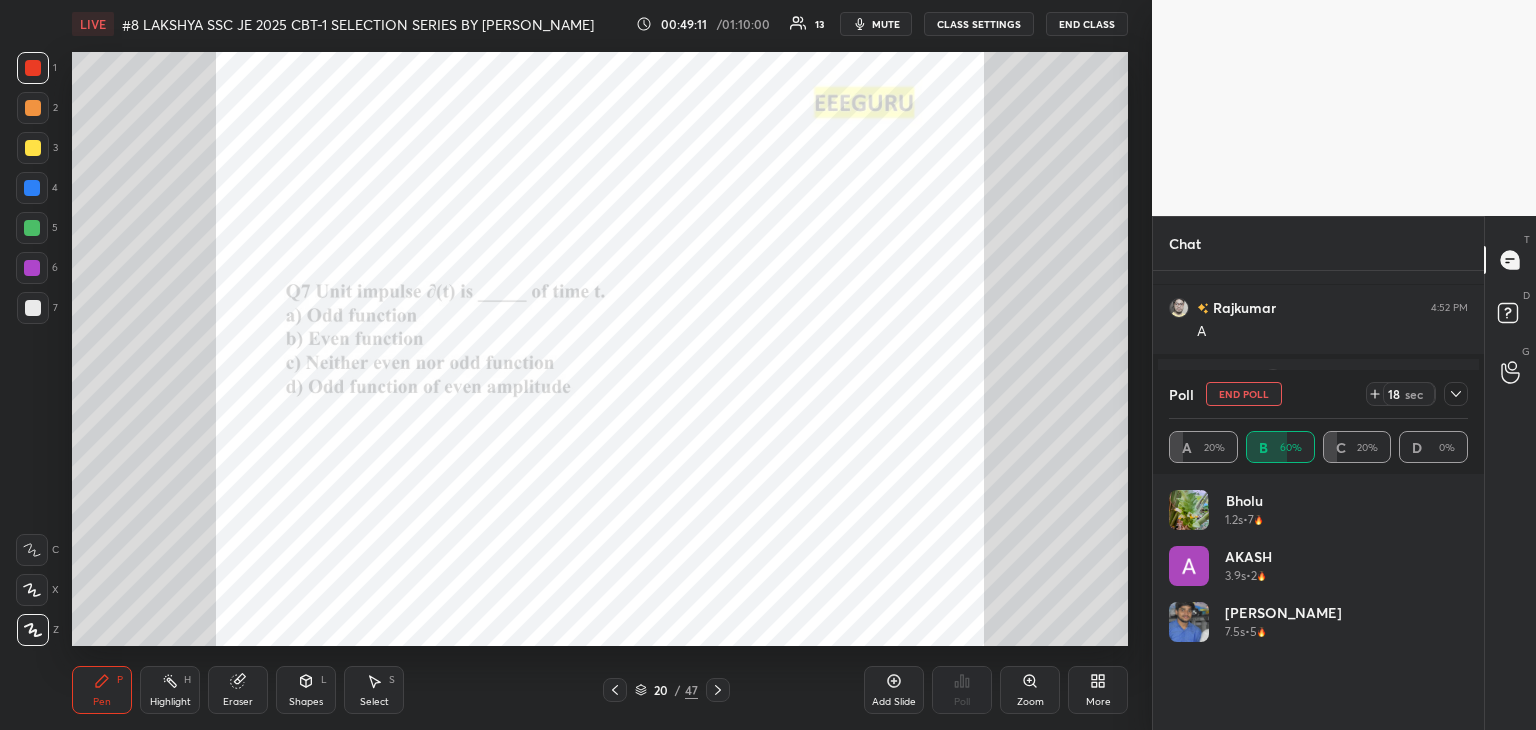 click on "Eraser" at bounding box center [238, 702] 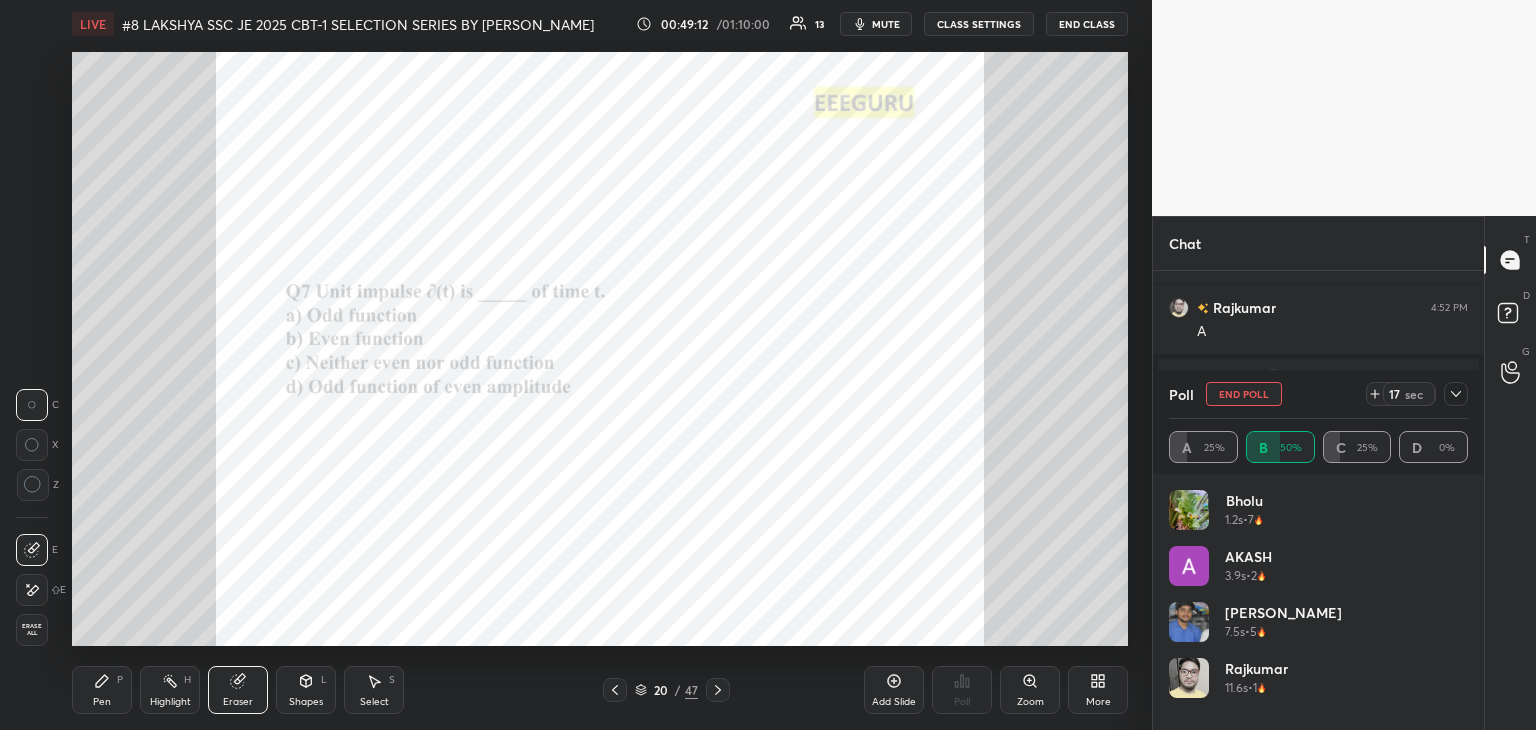 click on "Erase all" at bounding box center (32, 630) 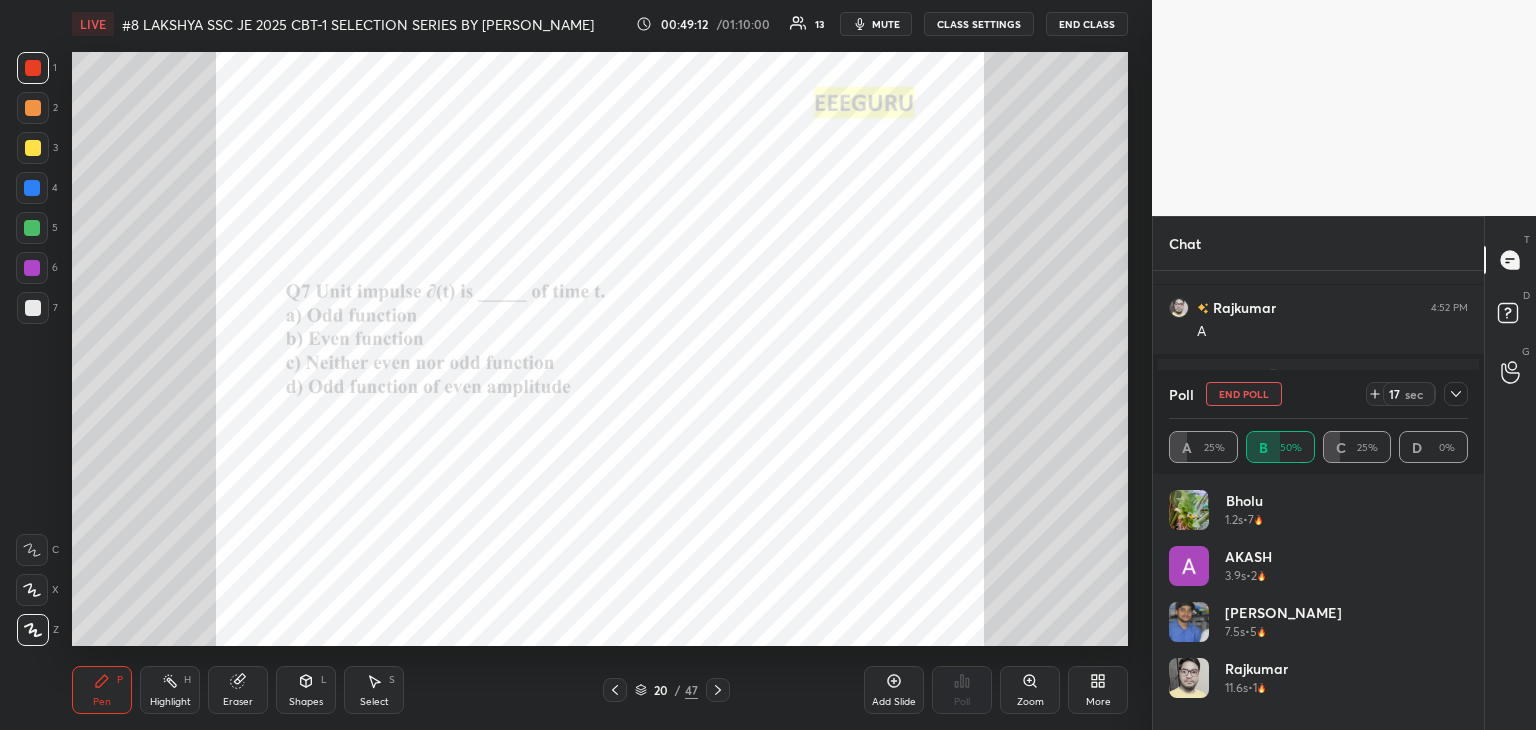 click on "Pen P" at bounding box center (102, 690) 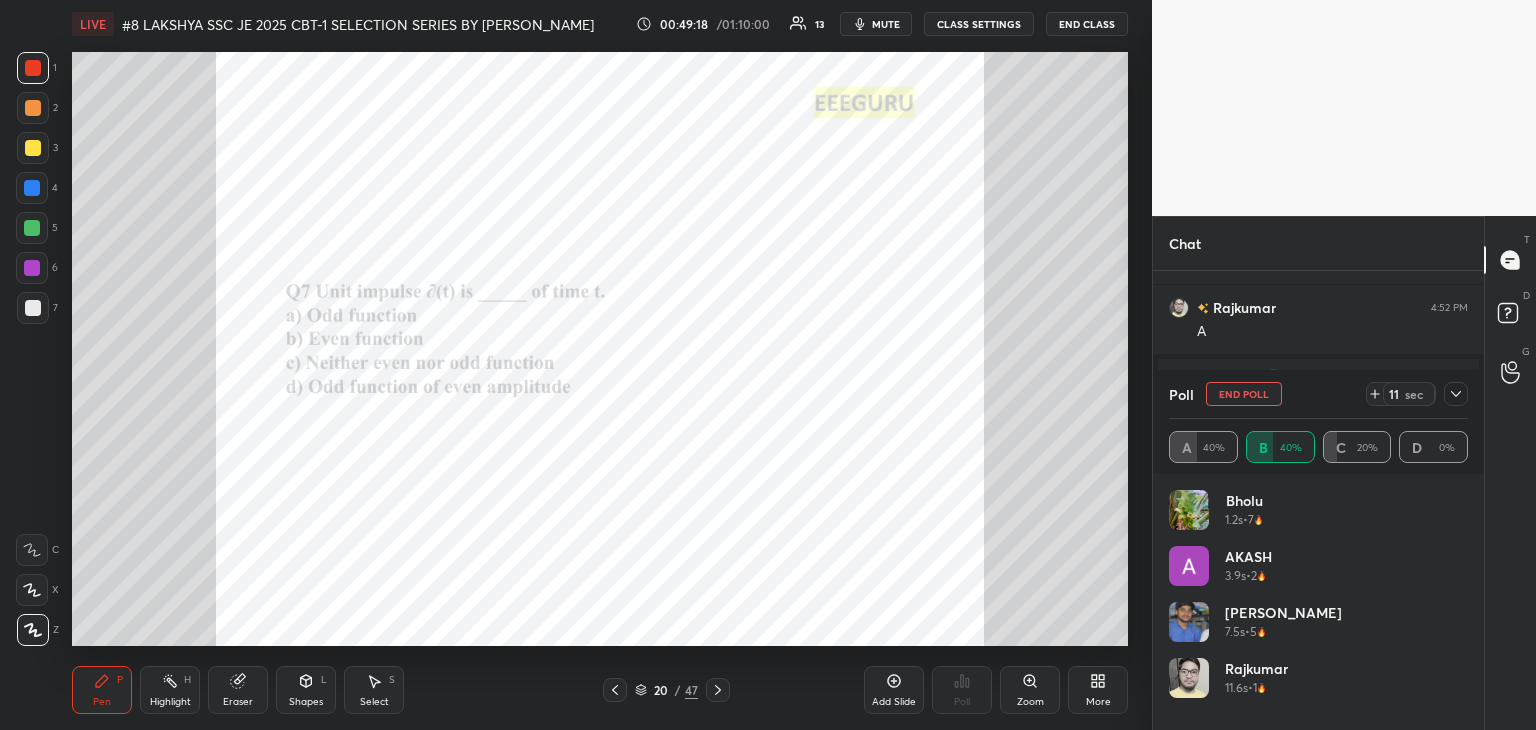 click on "Eraser" at bounding box center (238, 690) 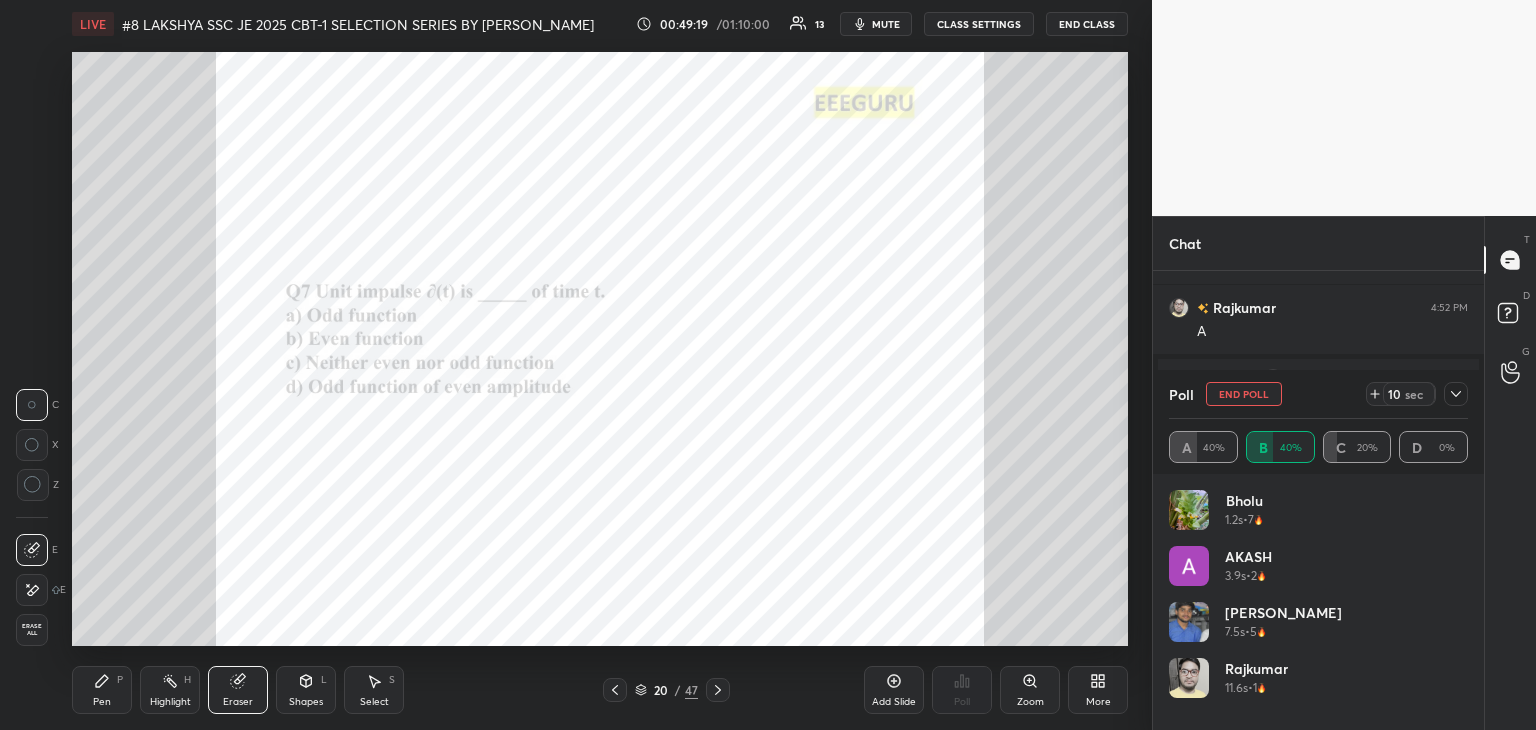 click on "Erase all" at bounding box center [34, 630] 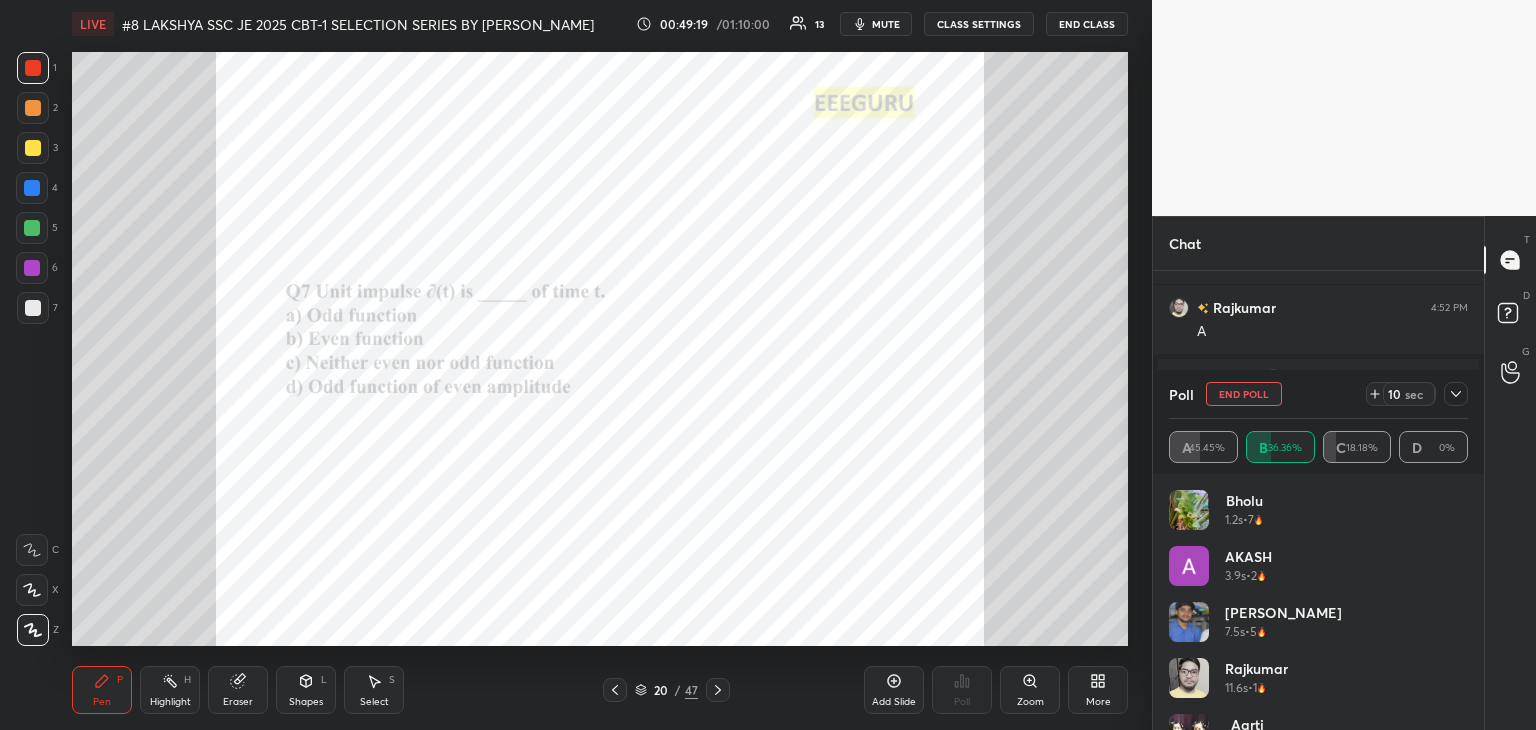 click on "Pen" at bounding box center [102, 702] 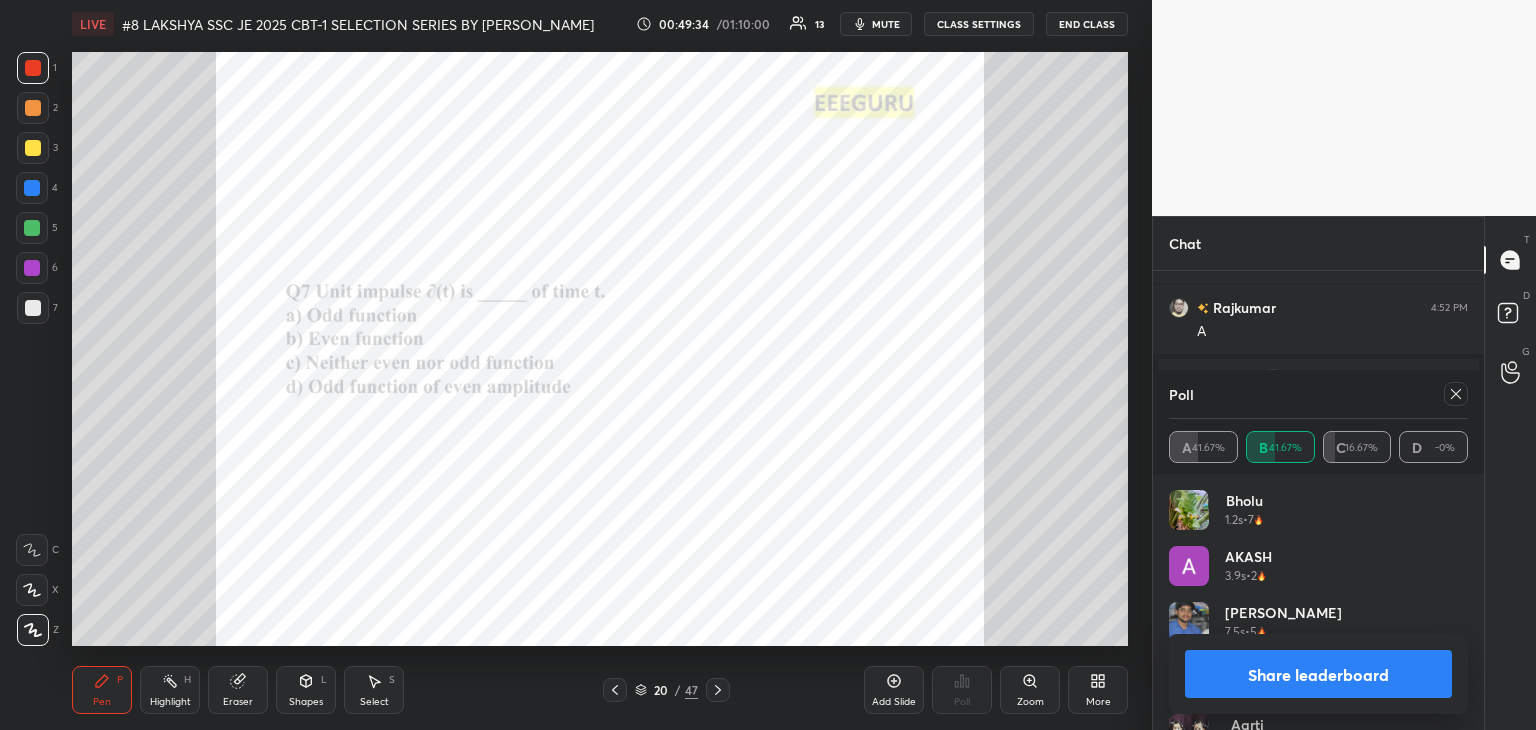 click 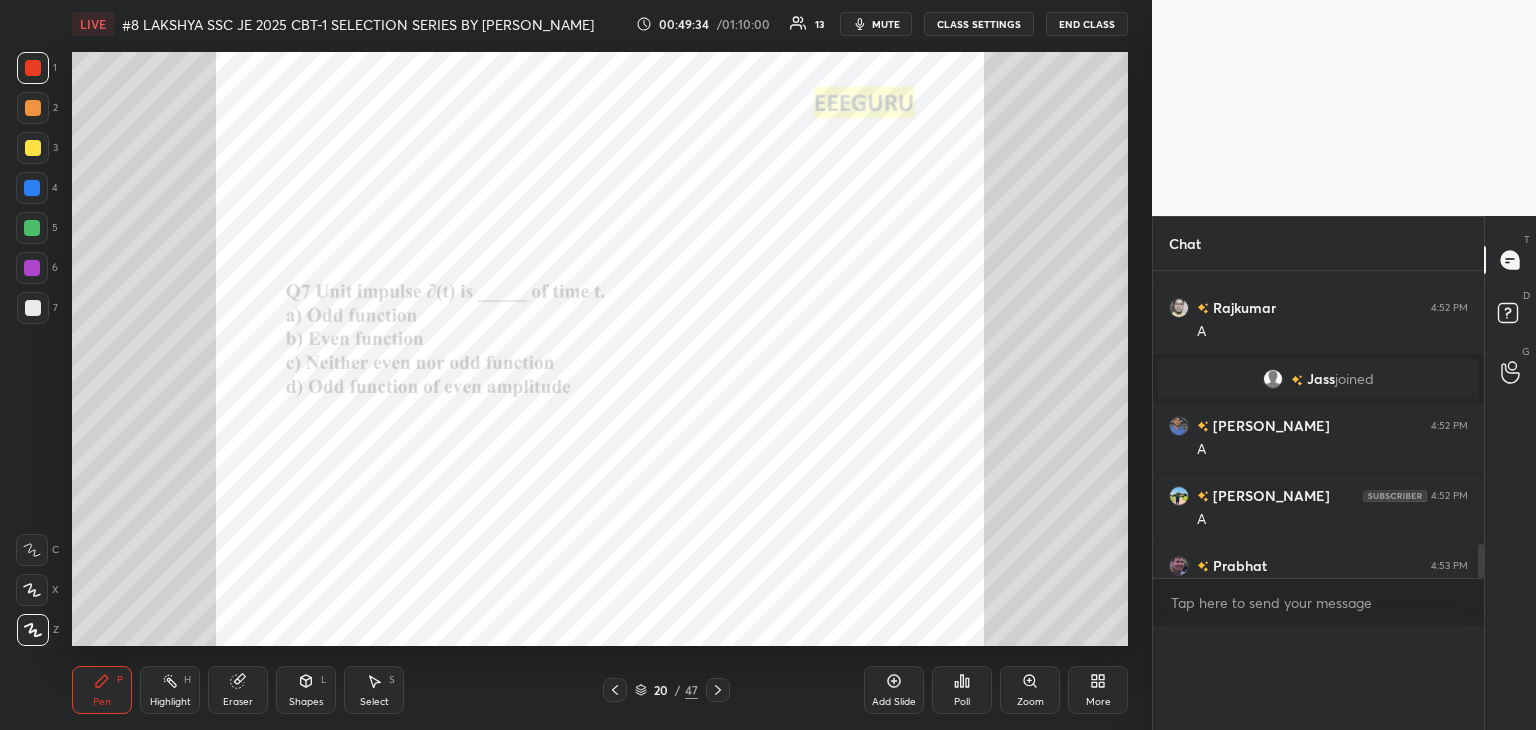 scroll, scrollTop: 0, scrollLeft: 0, axis: both 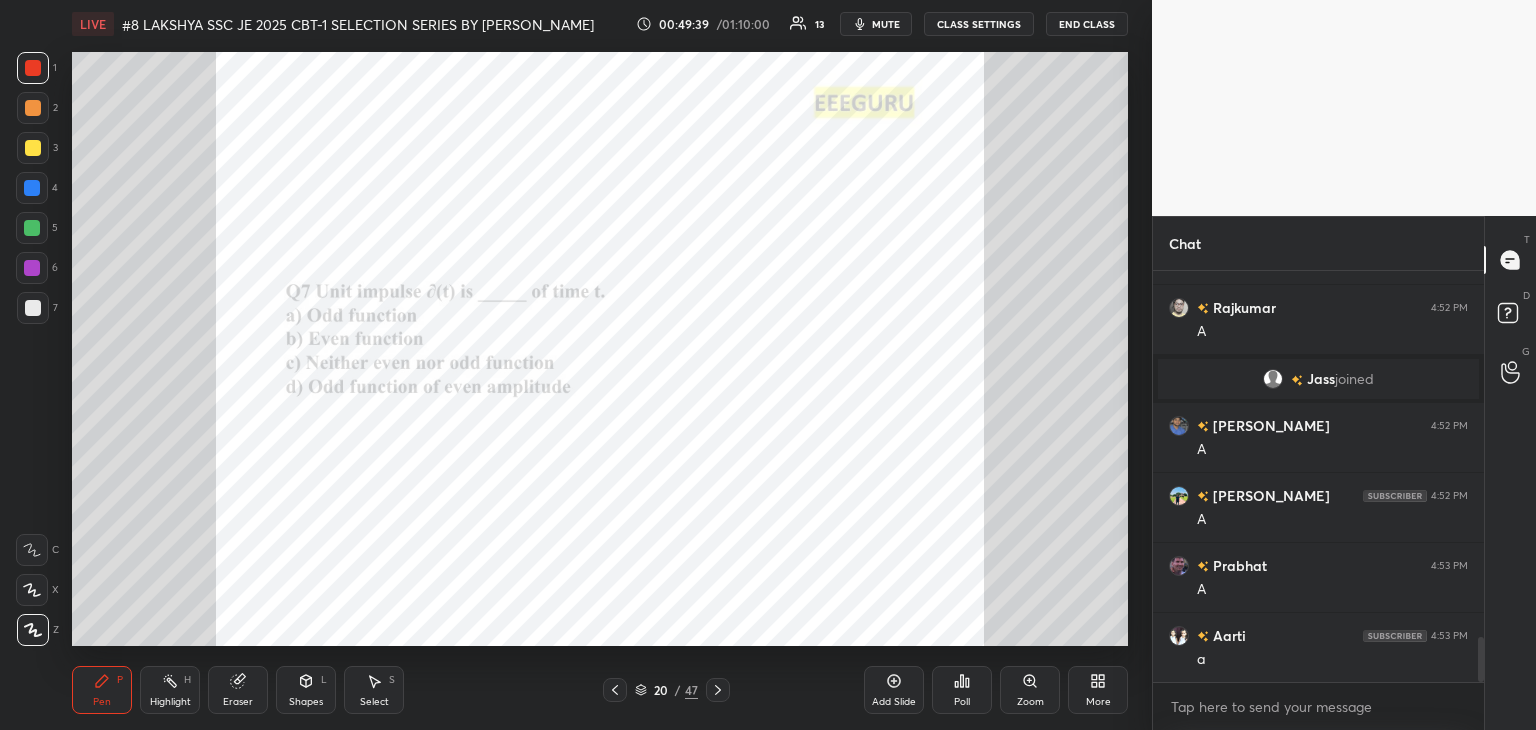 click 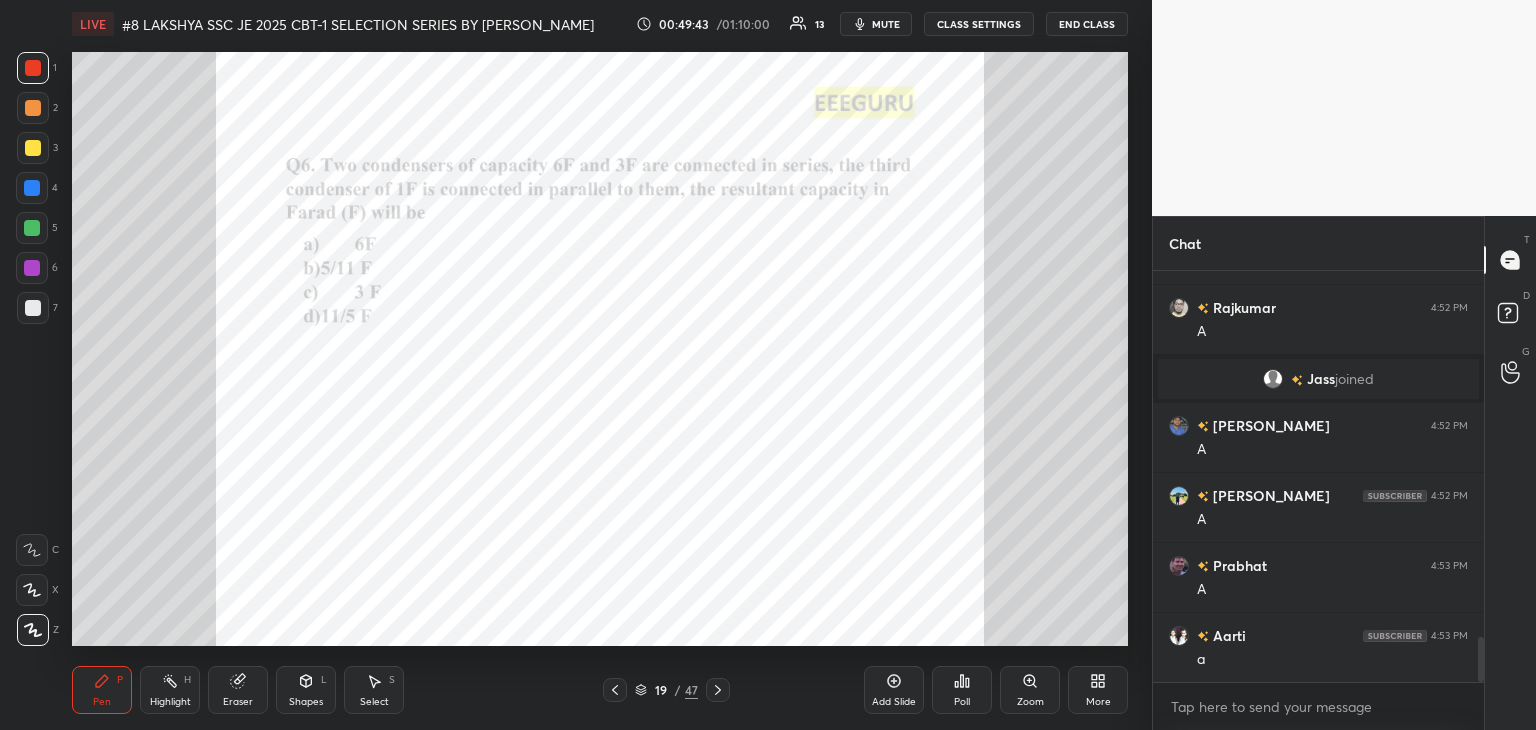 click on "LIVE #8 LAKSHYA SSC JE 2025 CBT-1 SELECTION SERIES BY [PERSON_NAME] 00:49:43 /  01:10:00 13 mute CLASS SETTINGS End Class Setting up your live class Poll for   secs No correct answer Start poll Back #8 LAKSHYA SSC JE 2025 CBT-1 SELECTION SERIES BY [PERSON_NAME] [PERSON_NAME] Pen P Highlight H Eraser Shapes L Select S 19 / 47 Add Slide Poll Zoom More" at bounding box center (600, 365) 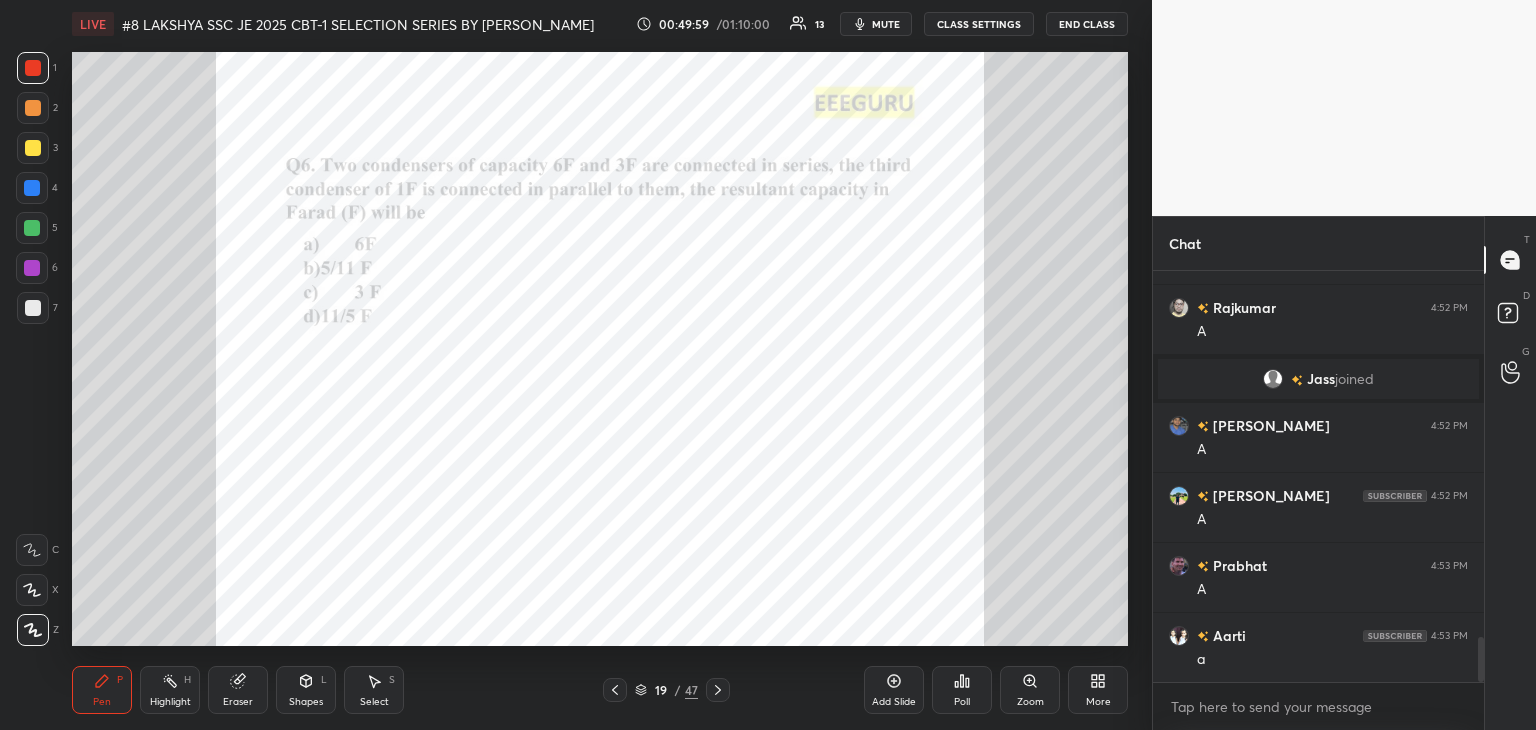 click on "Poll" at bounding box center (962, 702) 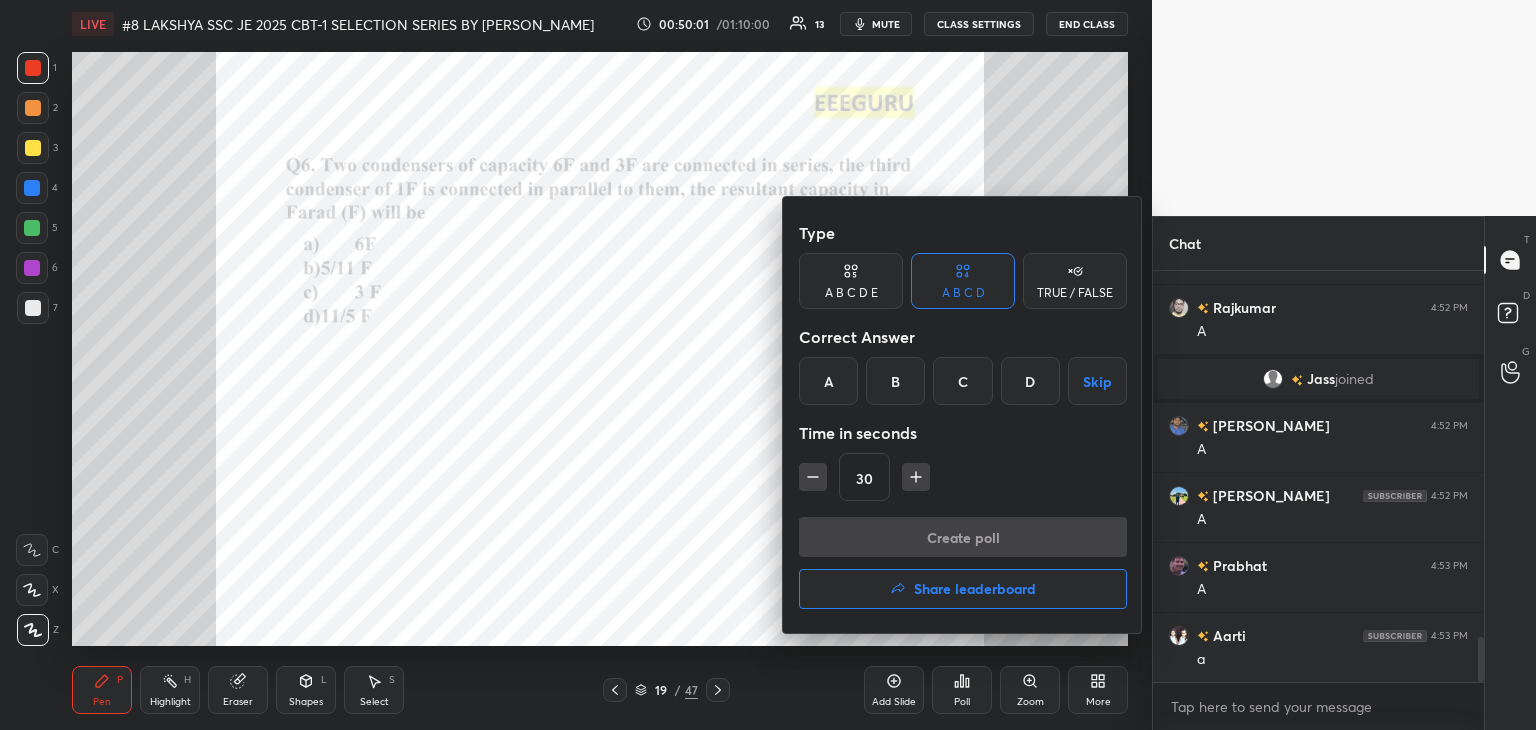 drag, startPoint x: 976, startPoint y: 383, endPoint x: 955, endPoint y: 397, distance: 25.23886 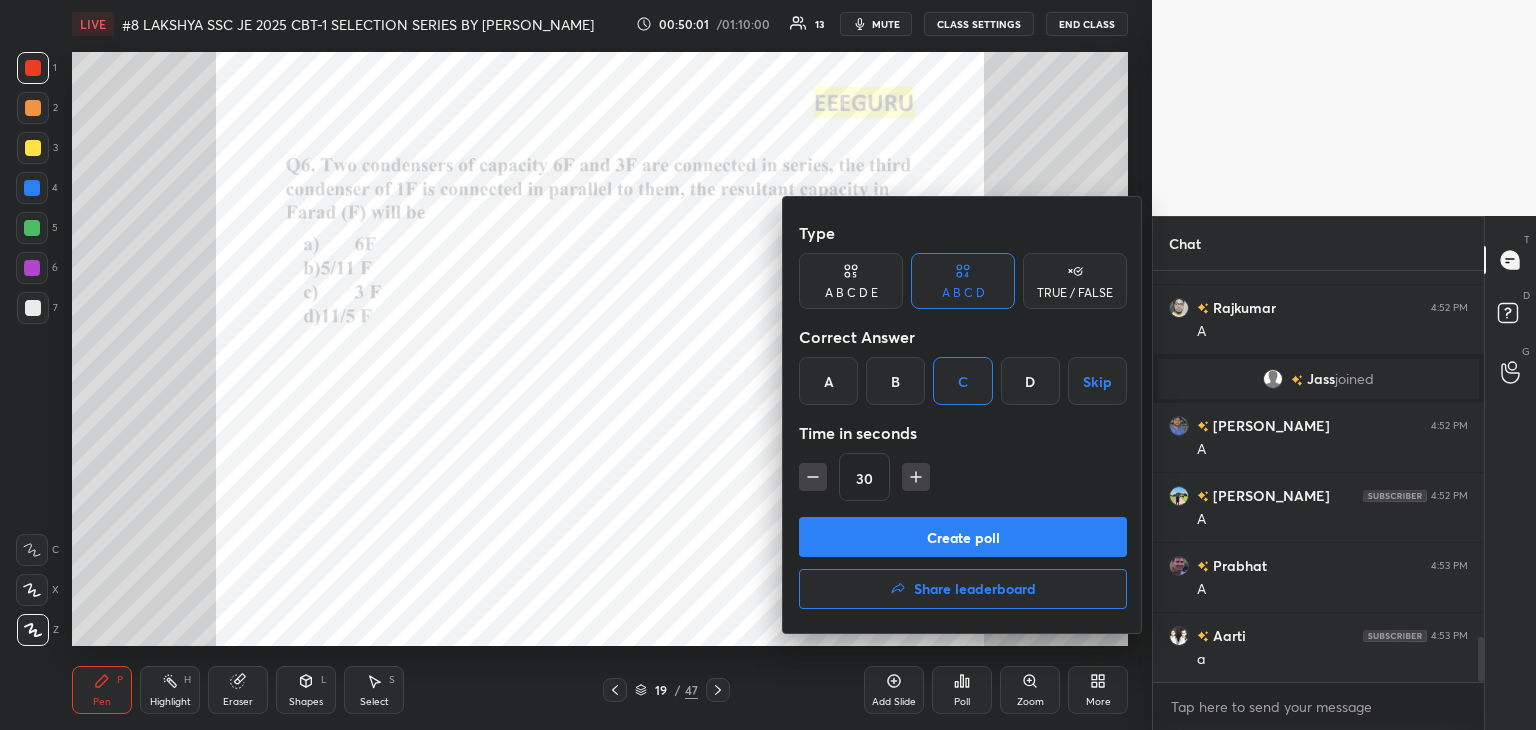 click on "Create poll" at bounding box center [963, 537] 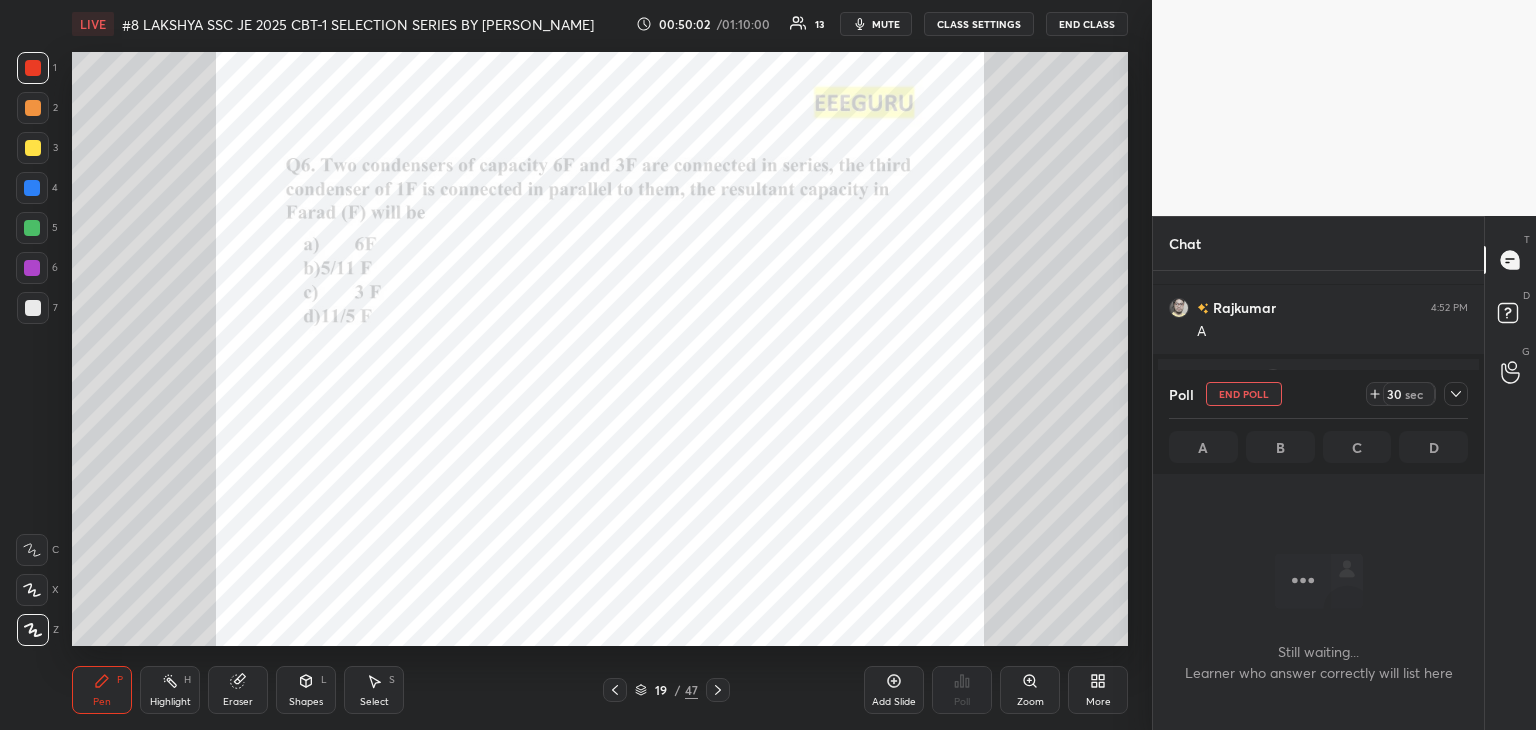 scroll, scrollTop: 372, scrollLeft: 325, axis: both 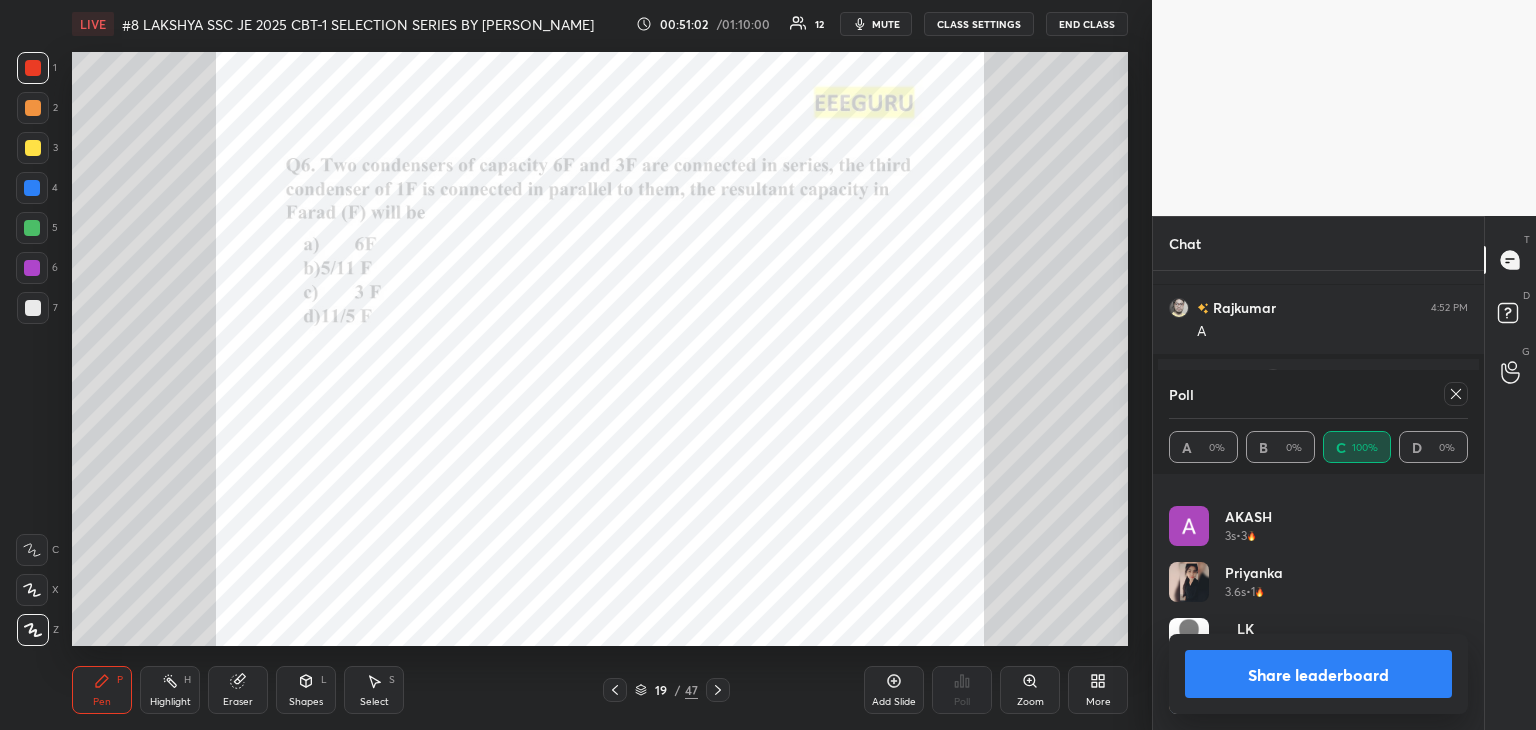 click 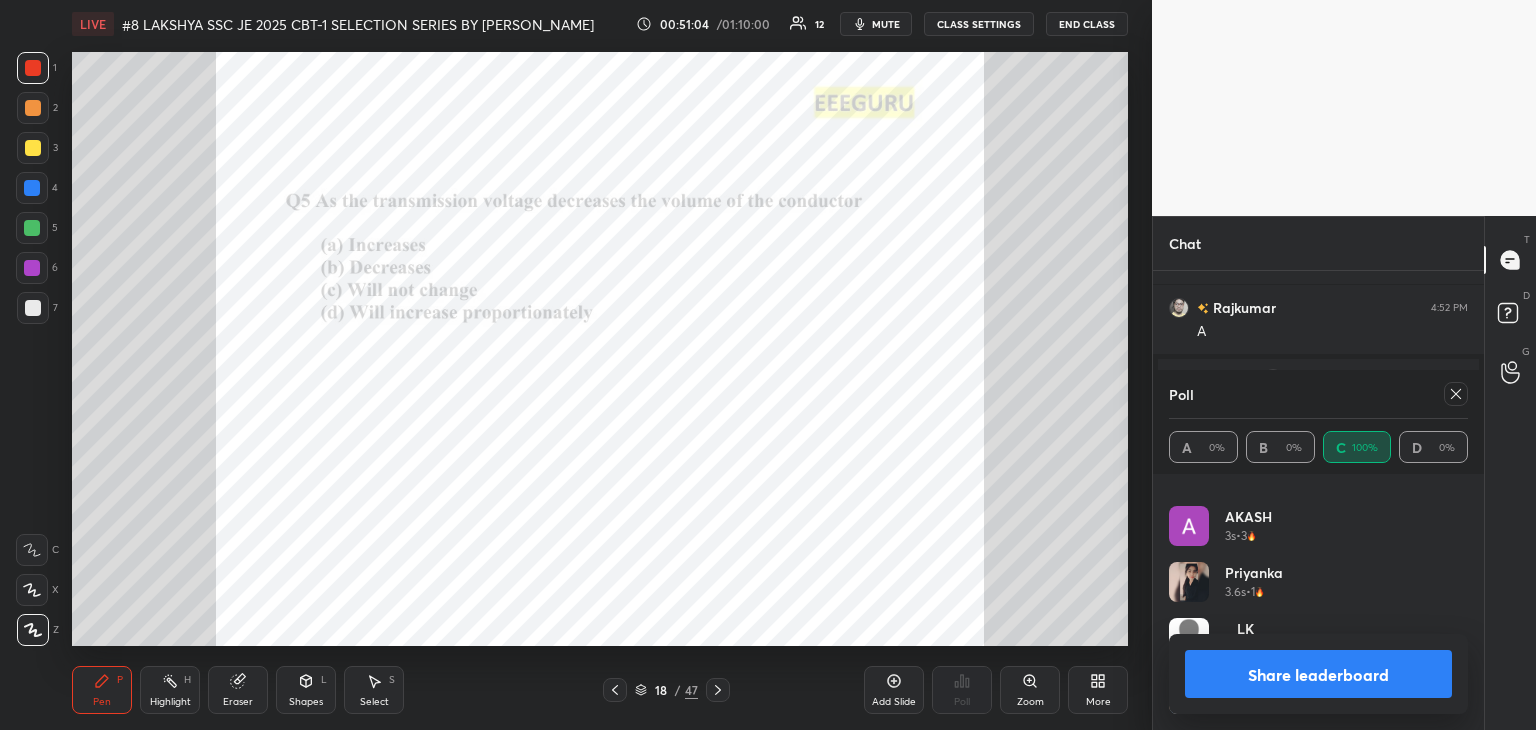 click 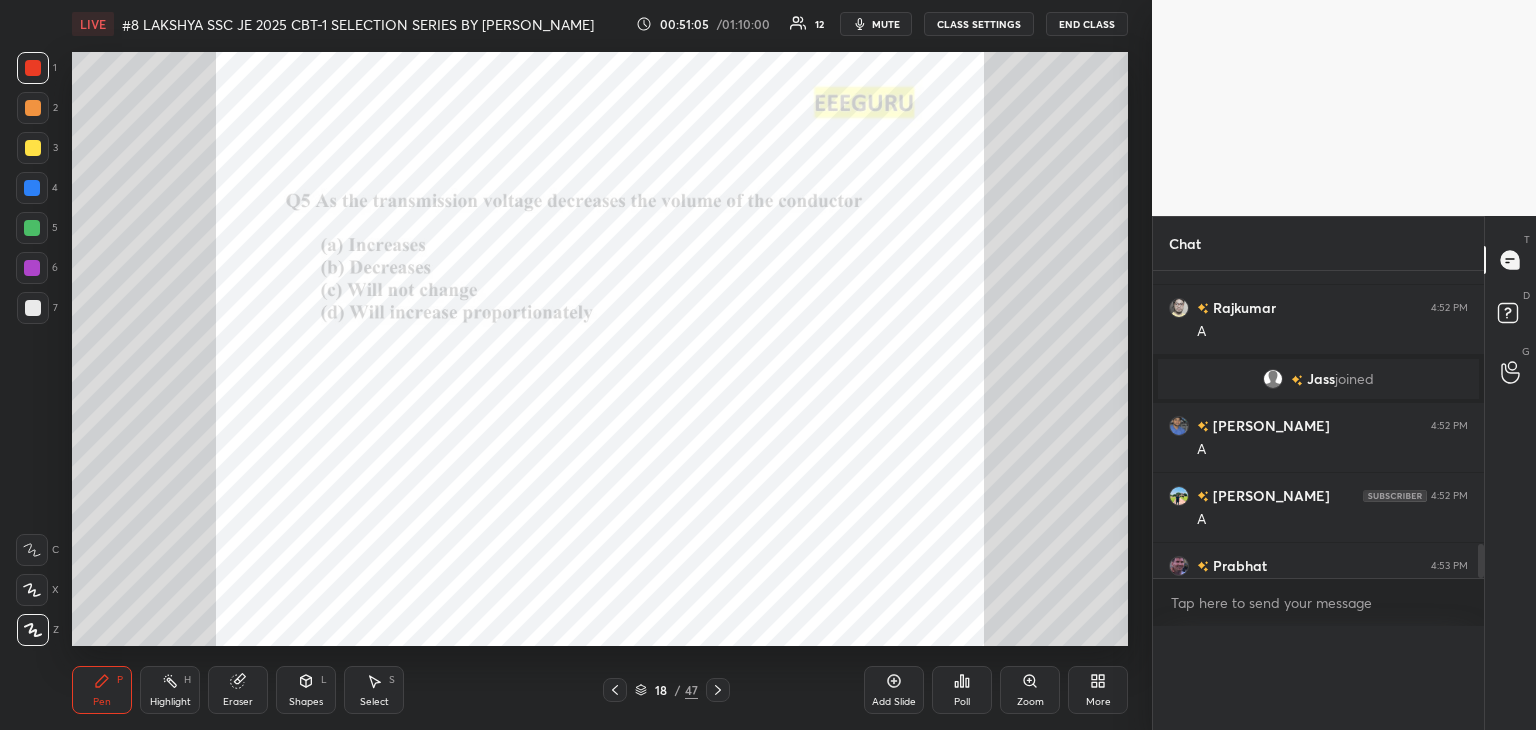 scroll, scrollTop: 121, scrollLeft: 293, axis: both 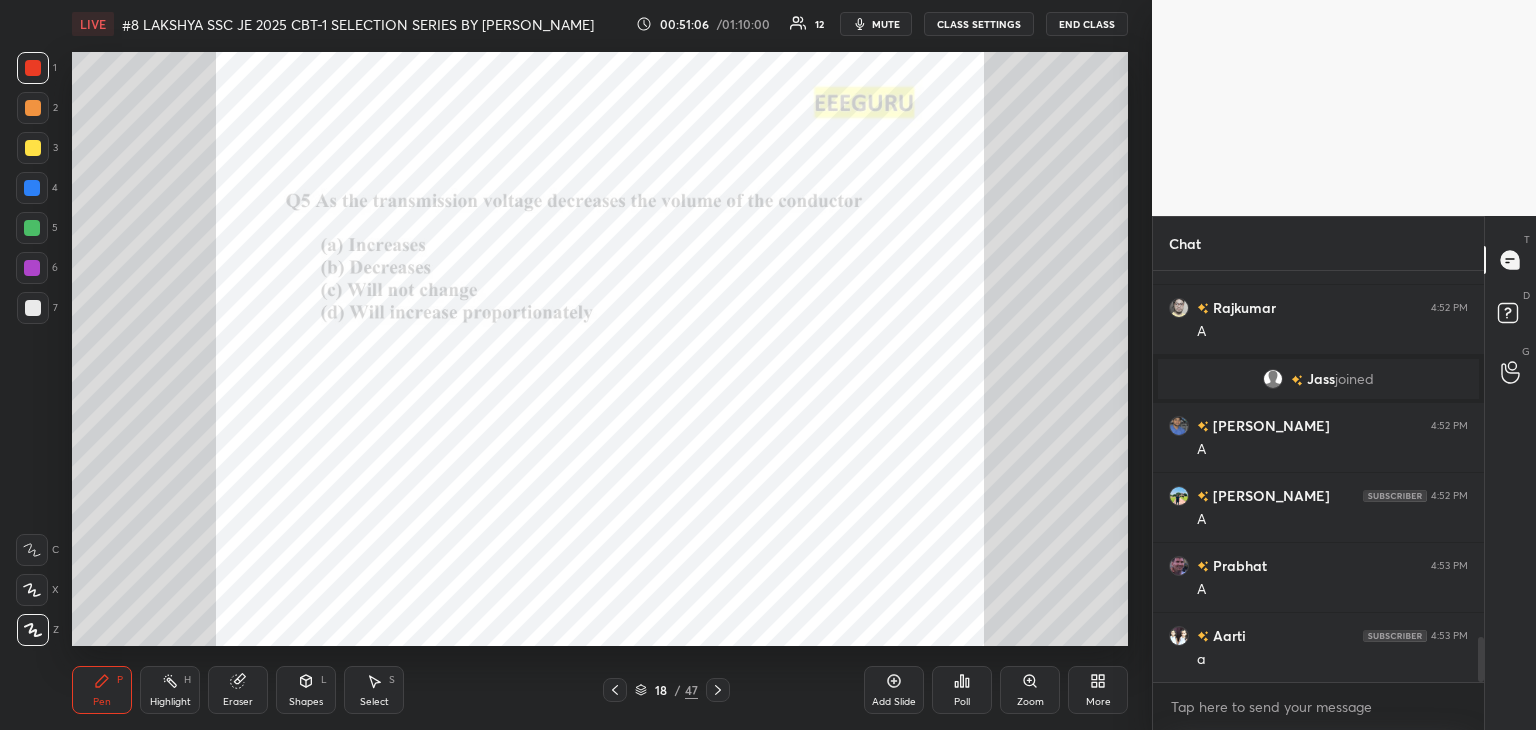 click on "Poll" at bounding box center (962, 690) 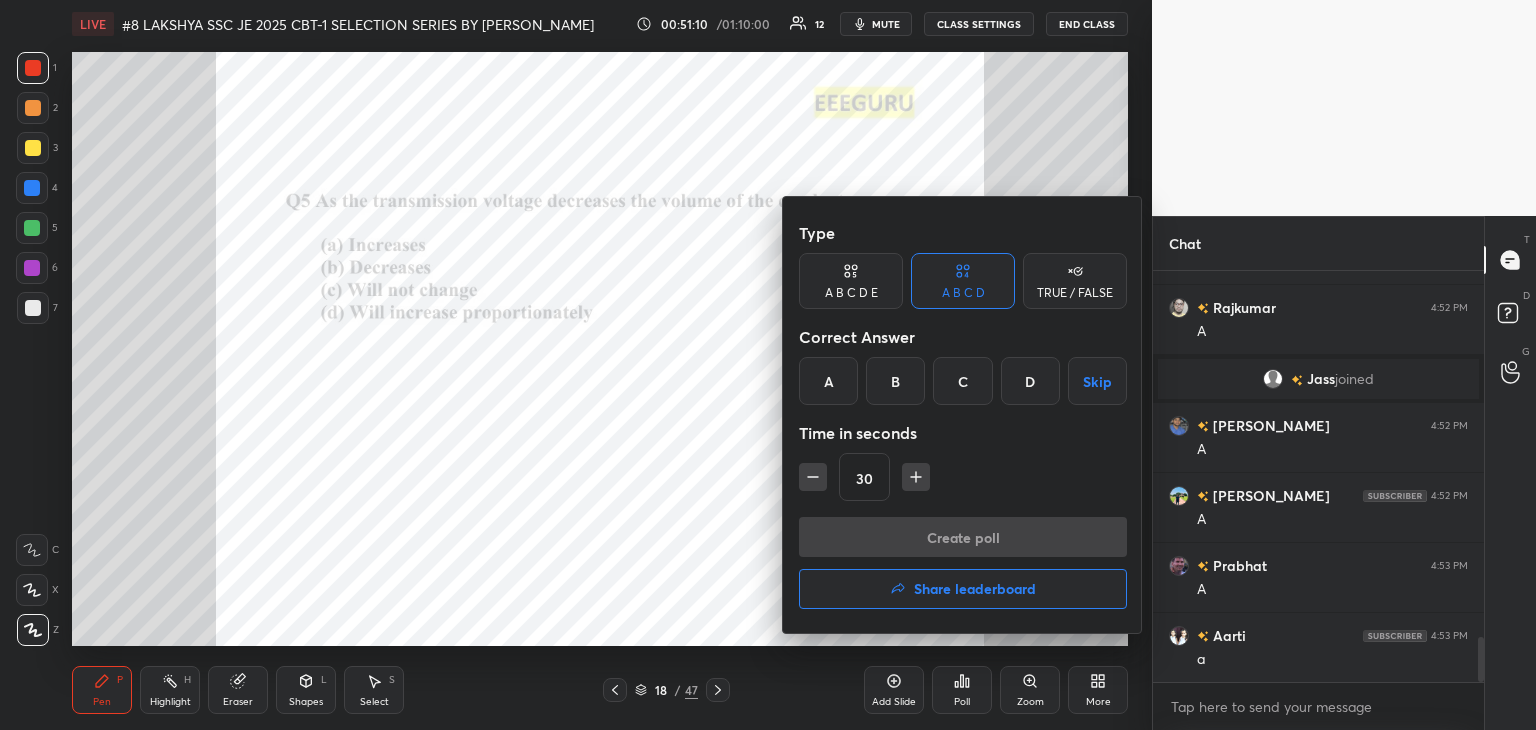 click on "A" at bounding box center (828, 381) 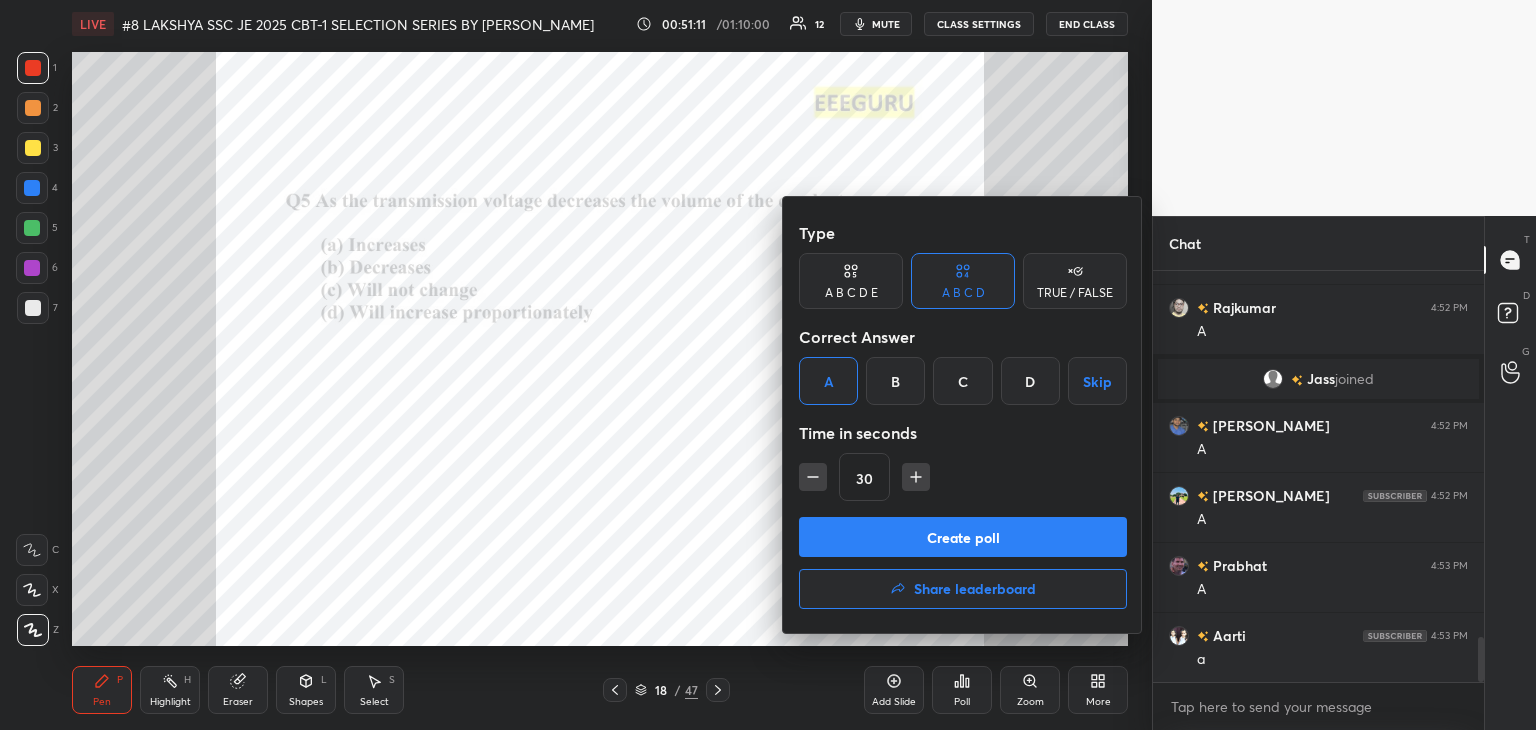 click on "Create poll" at bounding box center (963, 537) 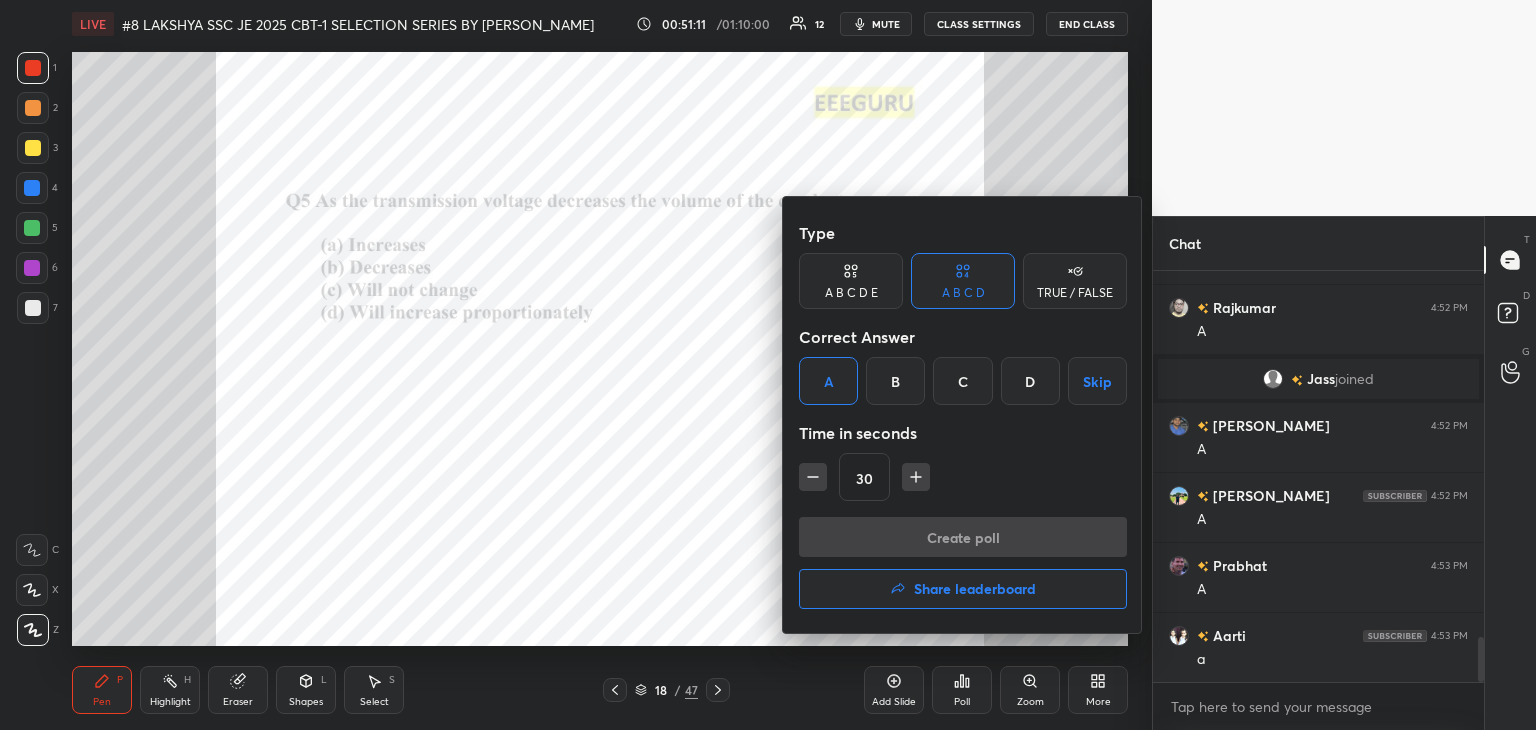 scroll, scrollTop: 364, scrollLeft: 325, axis: both 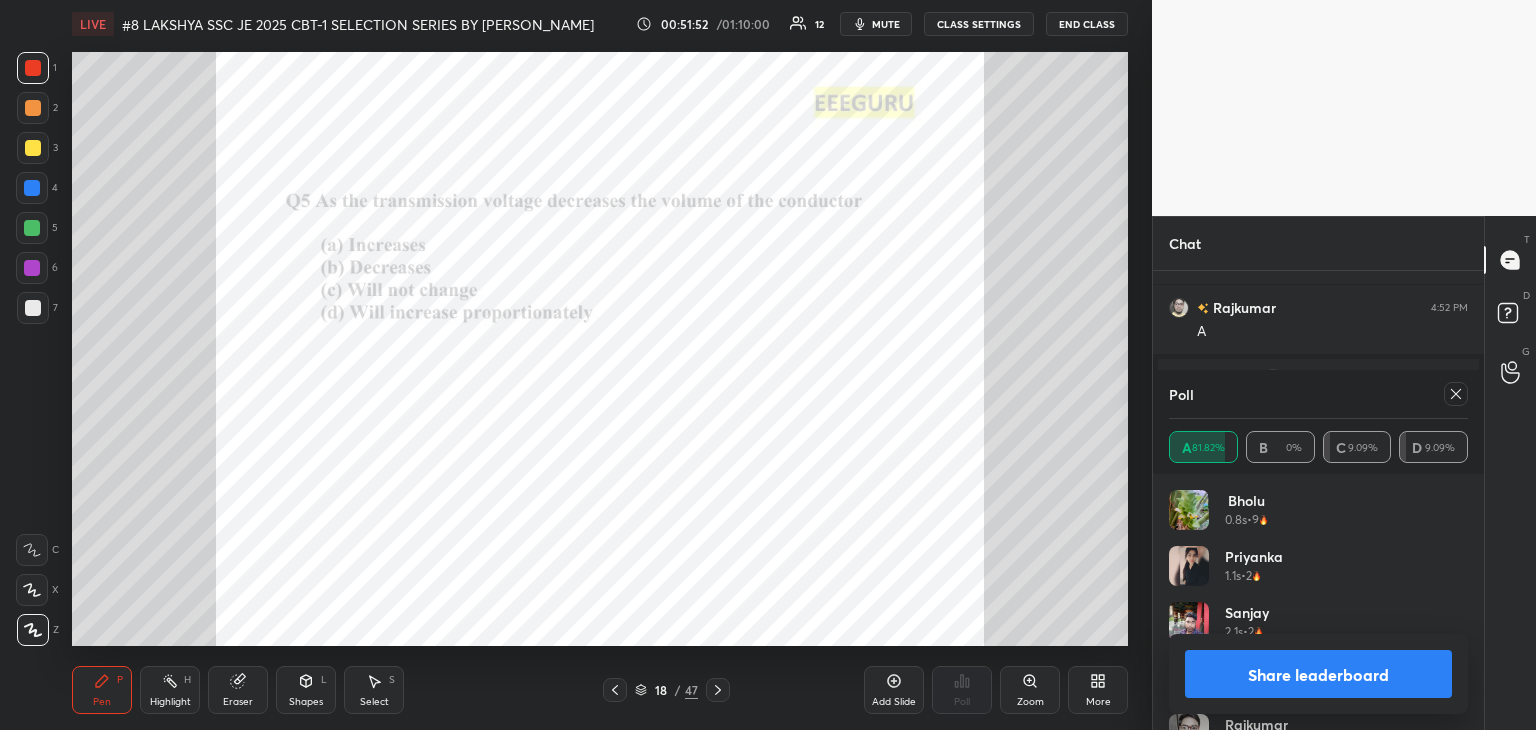 click at bounding box center (1456, 394) 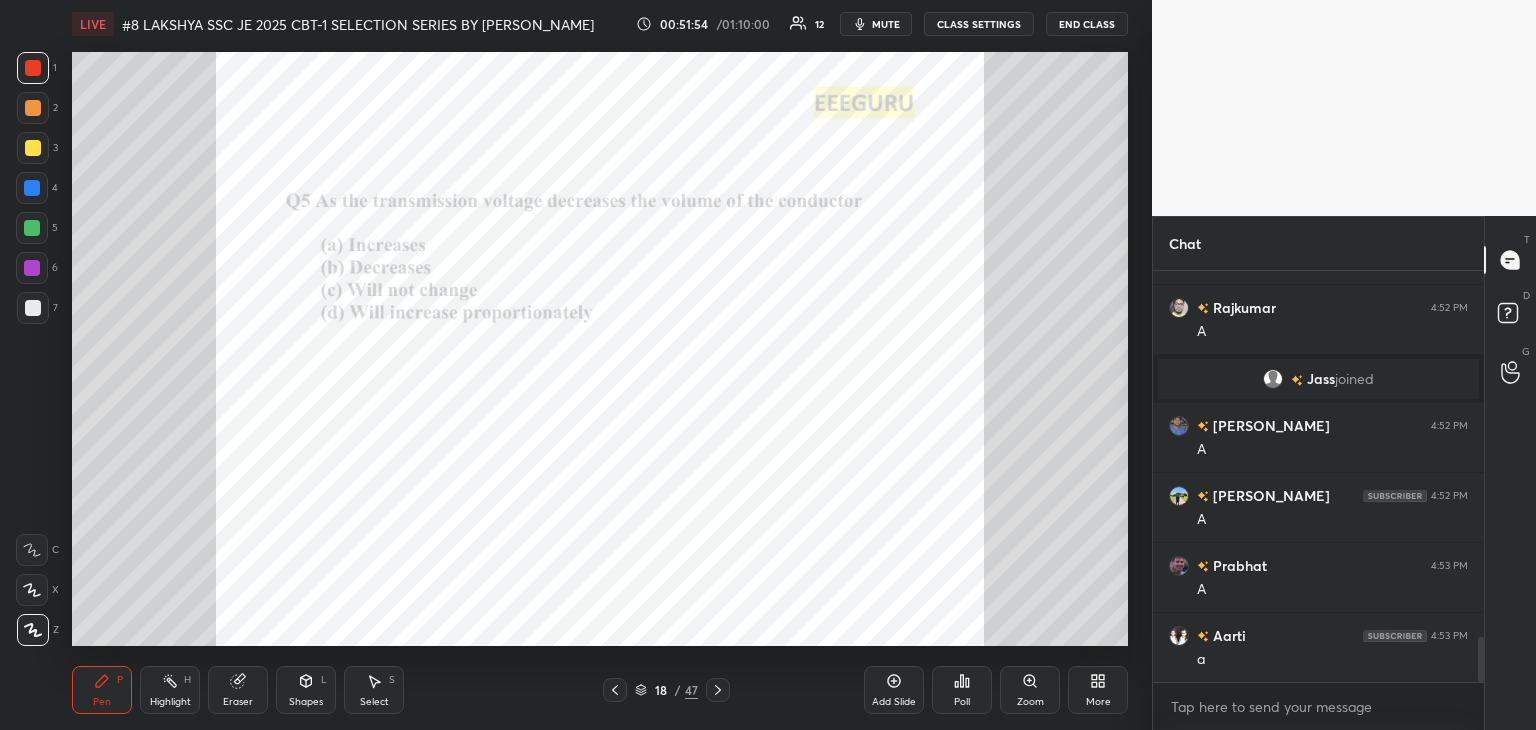 click 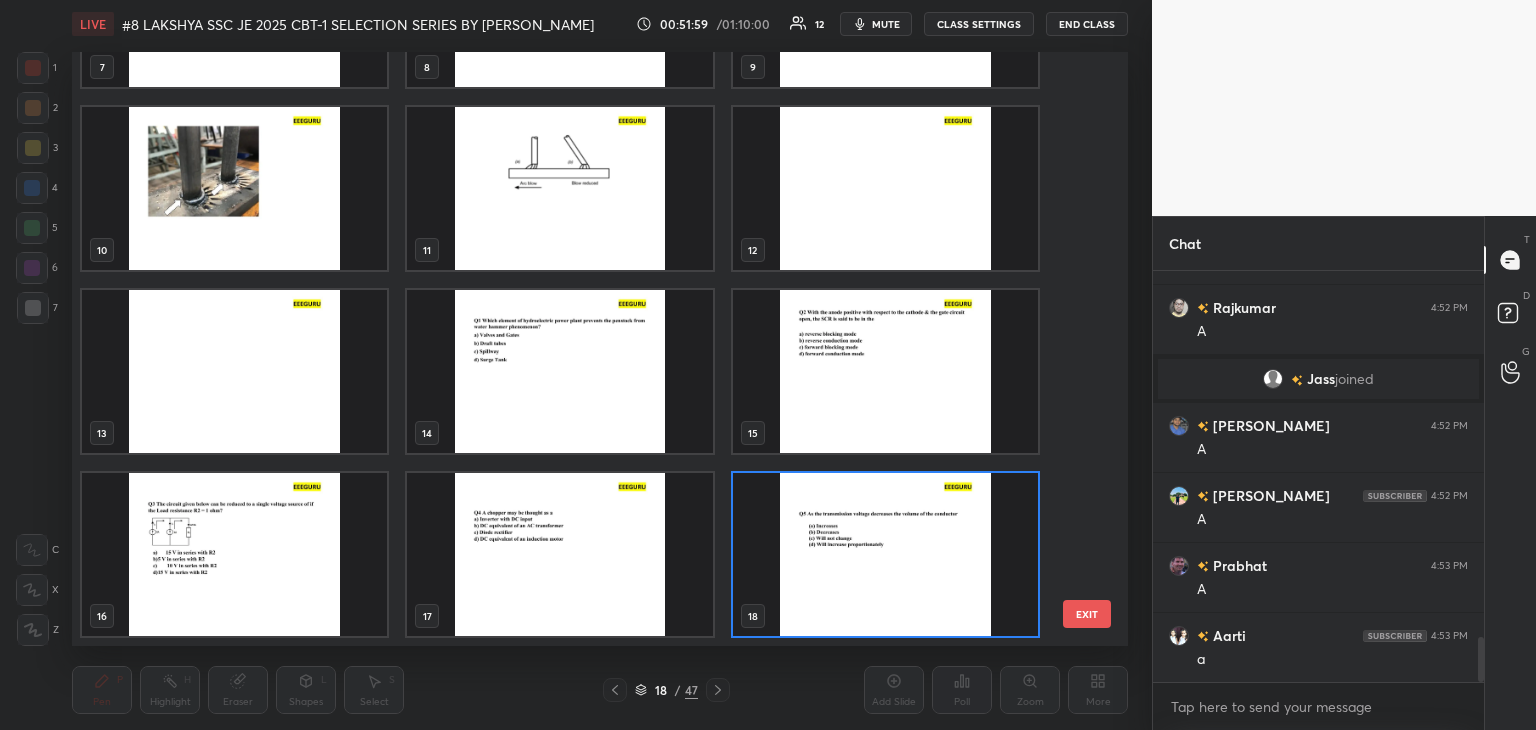 click at bounding box center [559, 554] 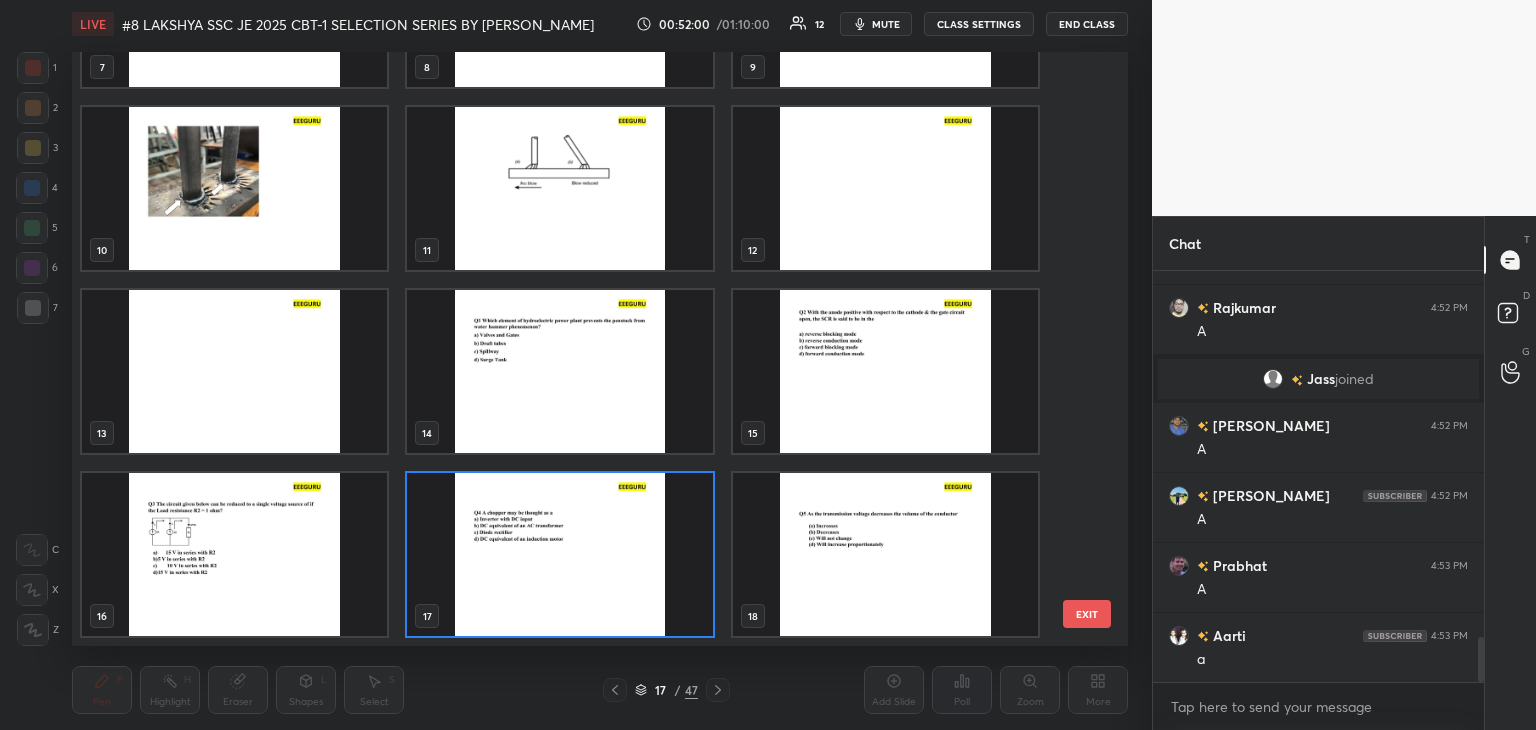 click at bounding box center [559, 554] 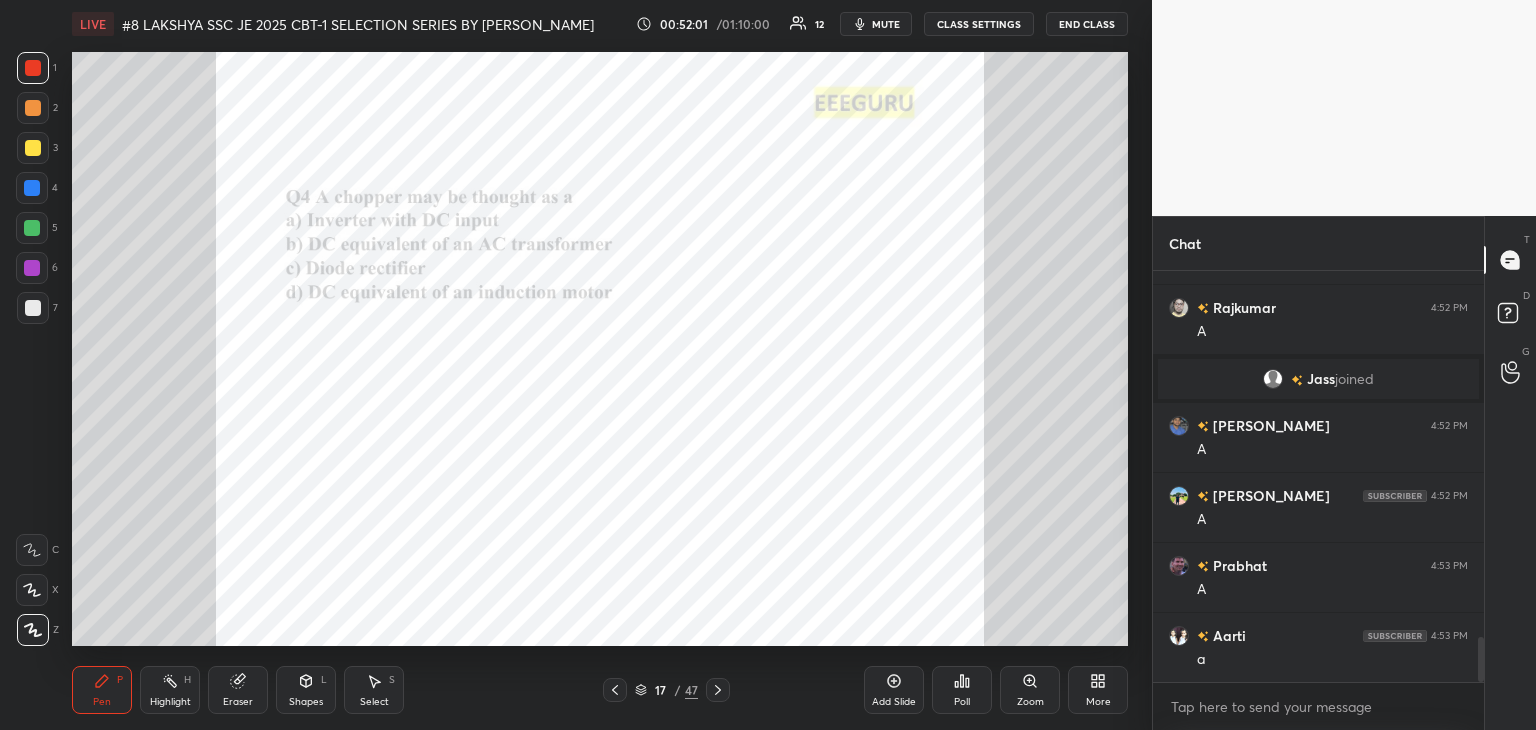 click on "Poll" at bounding box center (962, 690) 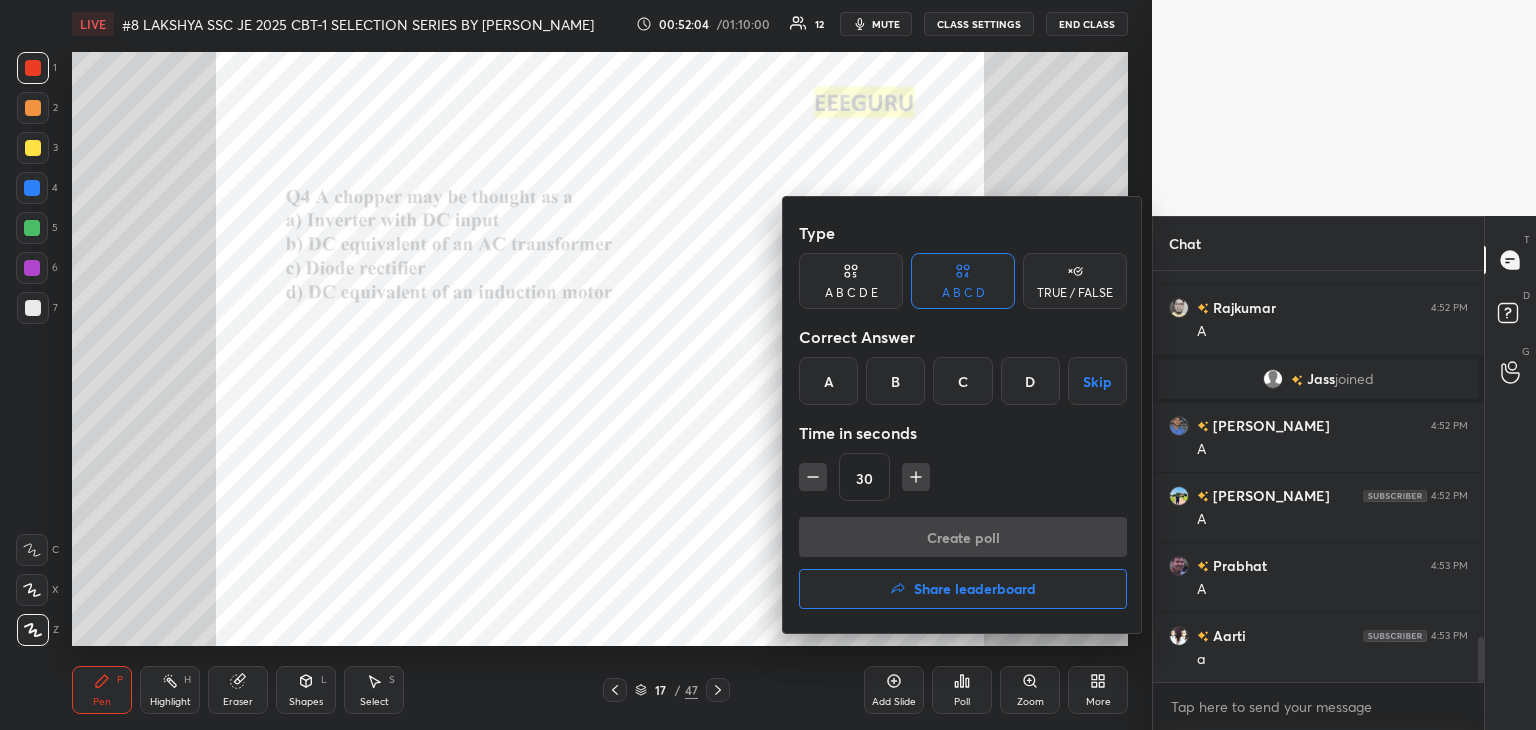 click on "B" at bounding box center [895, 381] 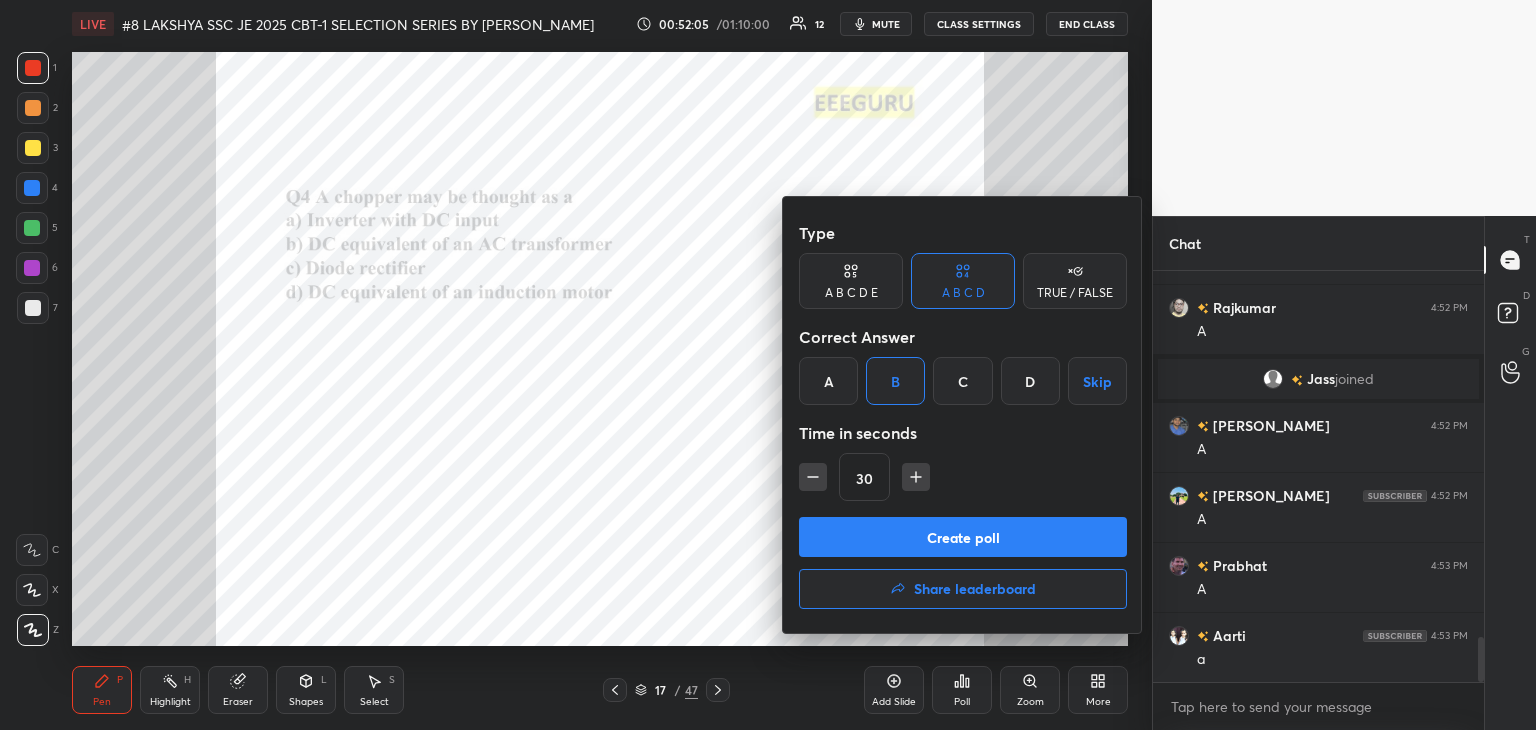 click on "Create poll" at bounding box center [963, 537] 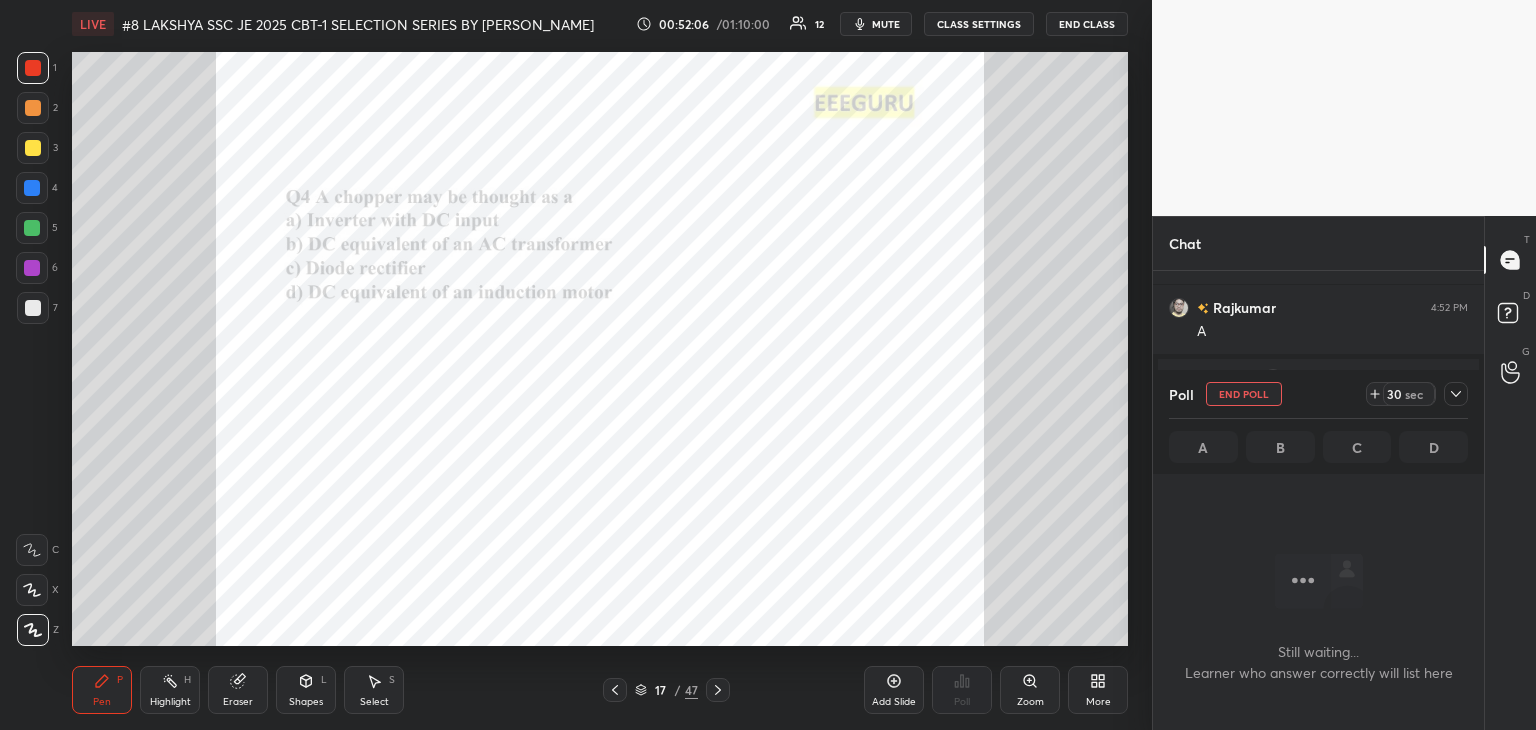 scroll, scrollTop: 319, scrollLeft: 325, axis: both 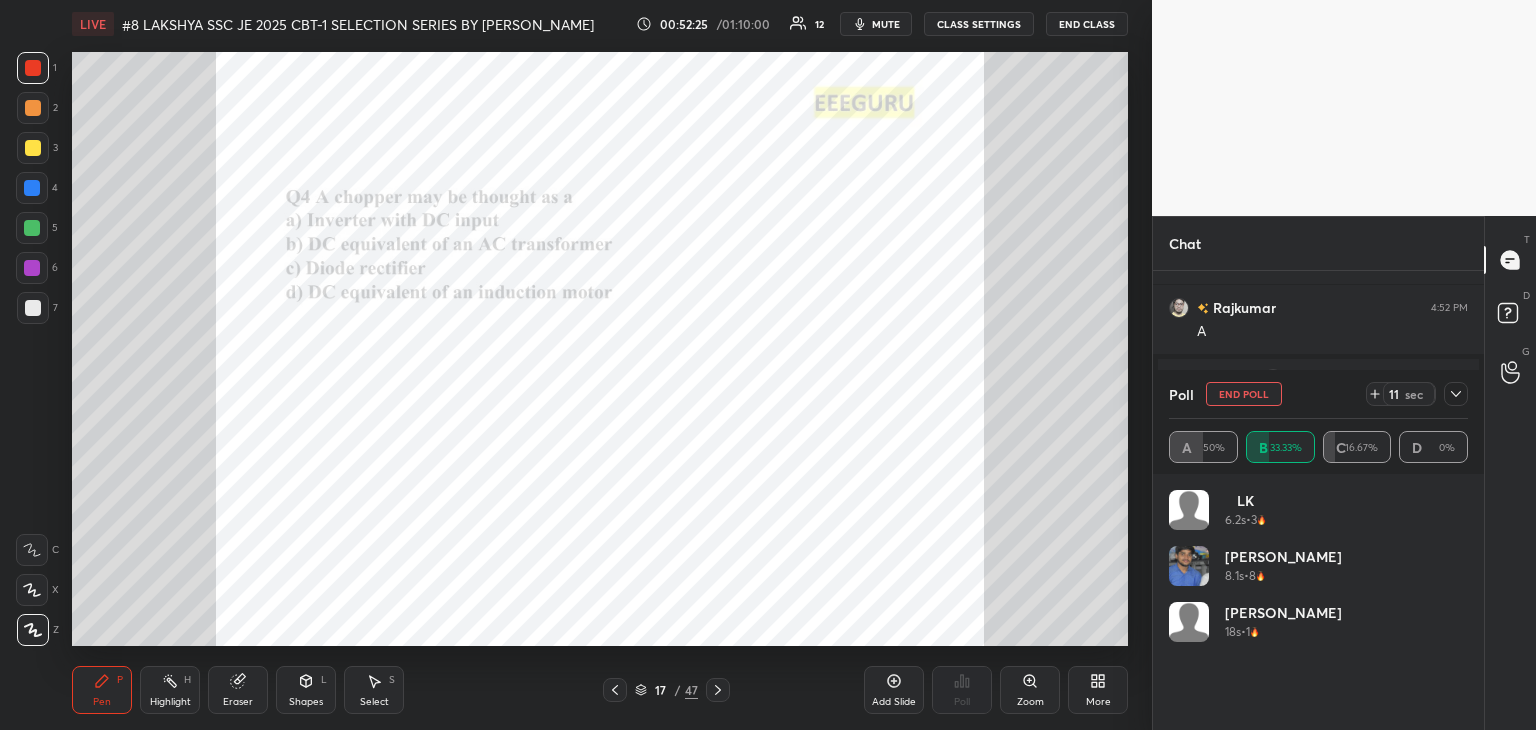 click 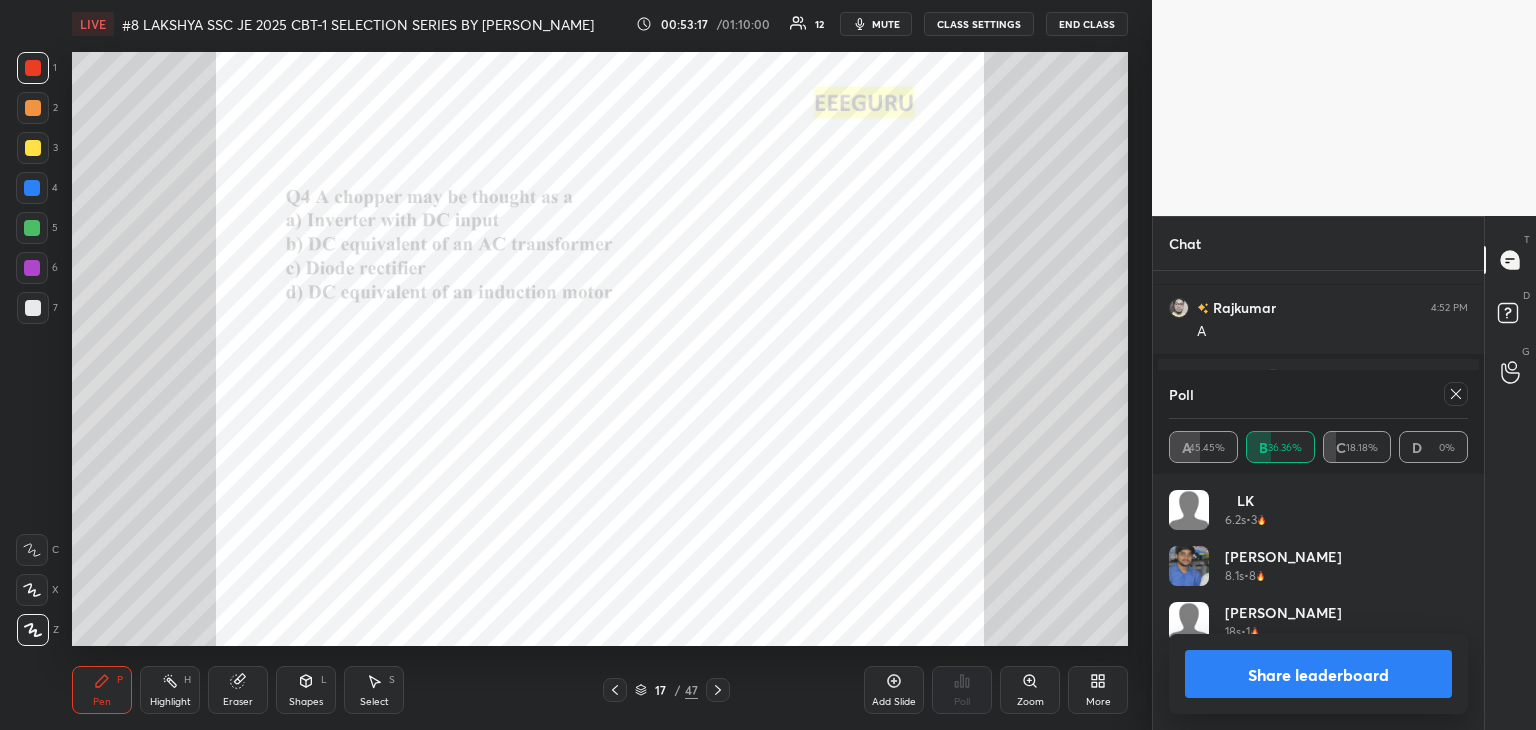 click at bounding box center [1456, 394] 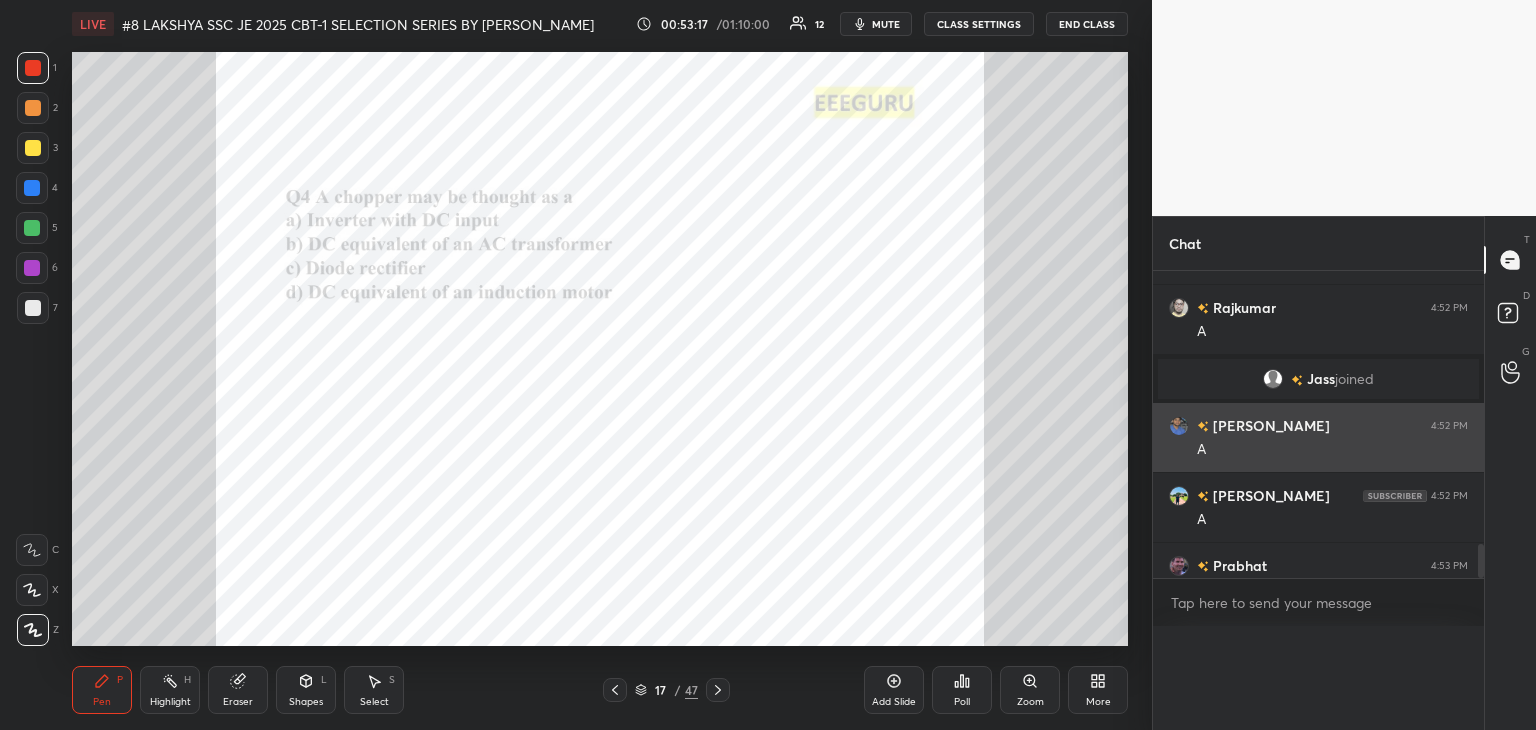scroll, scrollTop: 0, scrollLeft: 0, axis: both 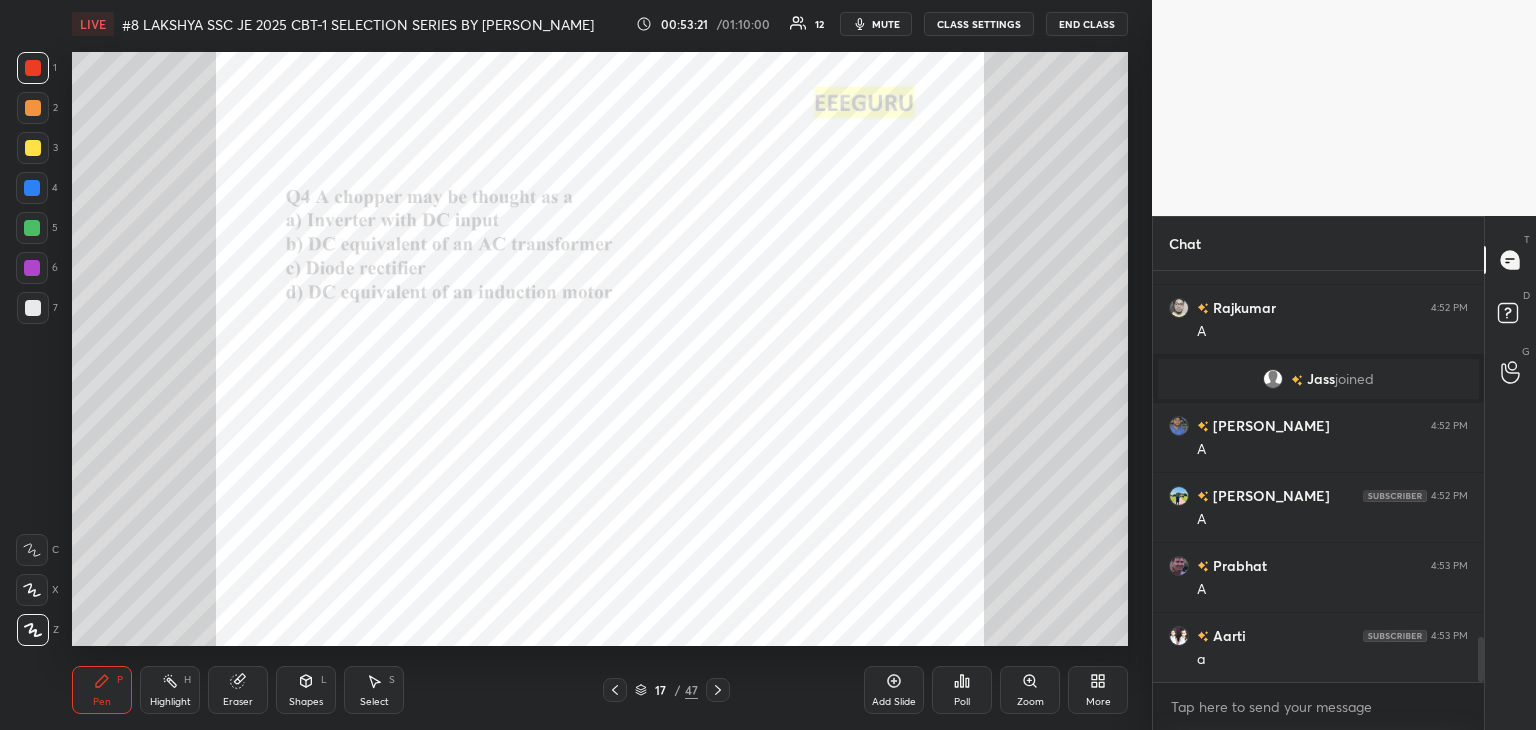 click 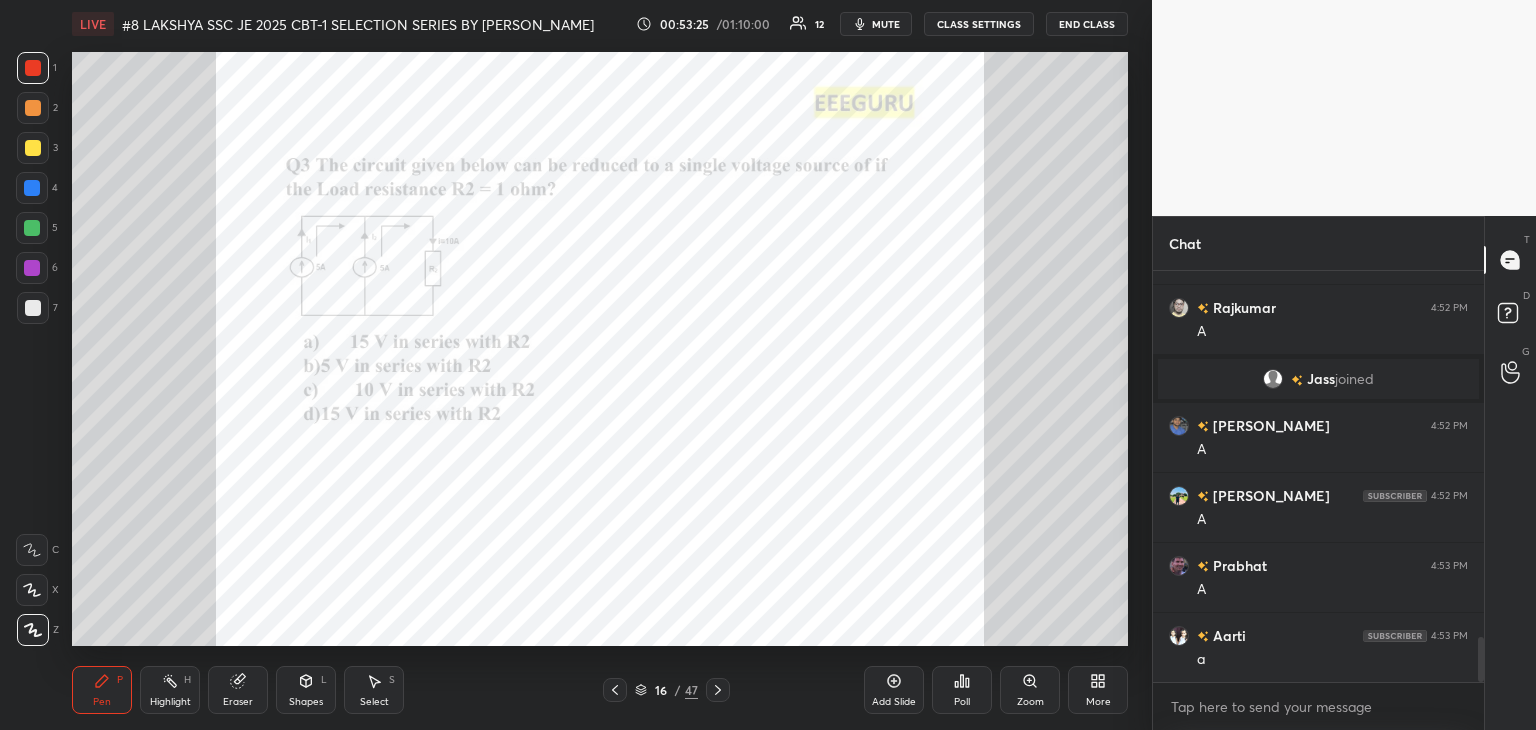 click on "Zoom" at bounding box center [1030, 690] 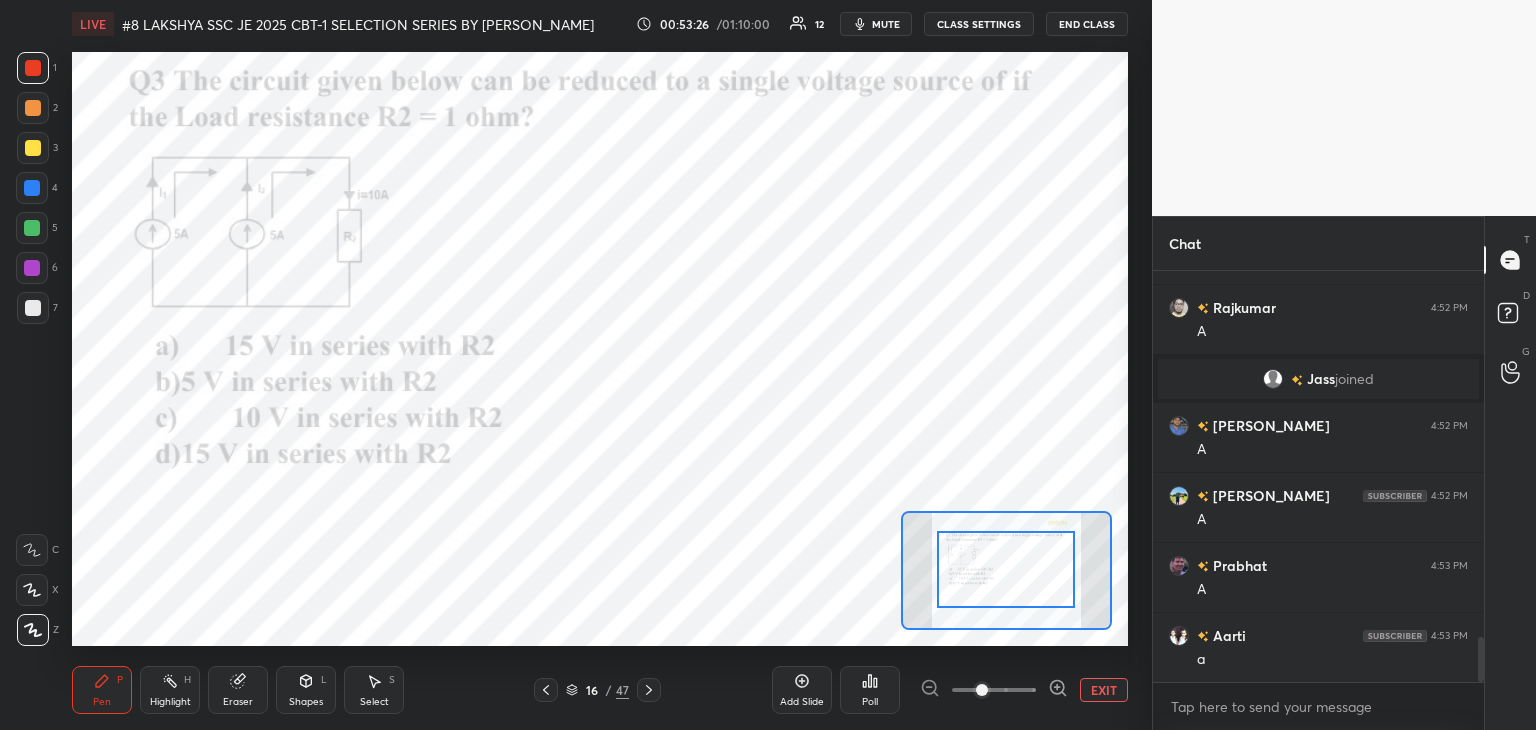 scroll, scrollTop: 3394, scrollLeft: 0, axis: vertical 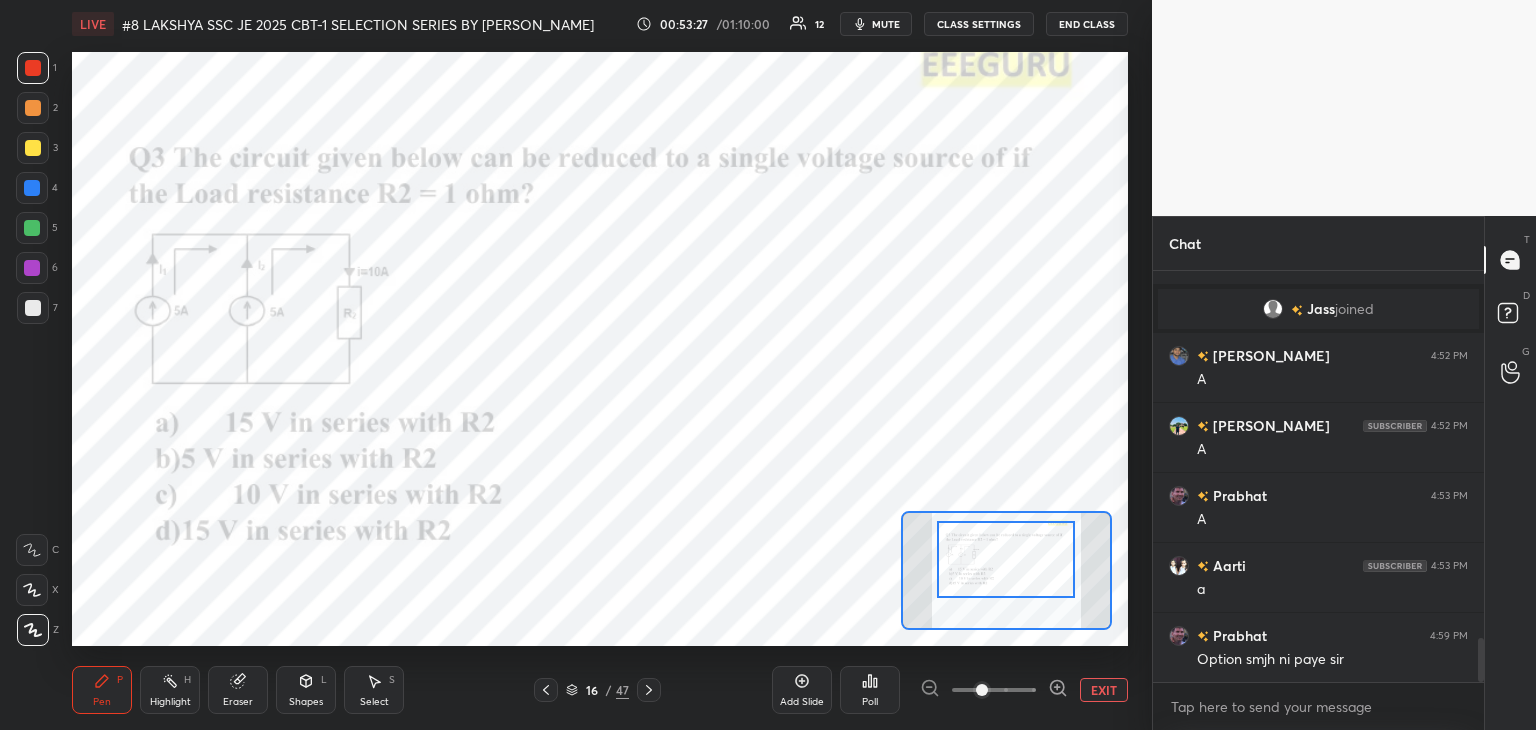 drag, startPoint x: 1016, startPoint y: 585, endPoint x: 1008, endPoint y: 575, distance: 12.806249 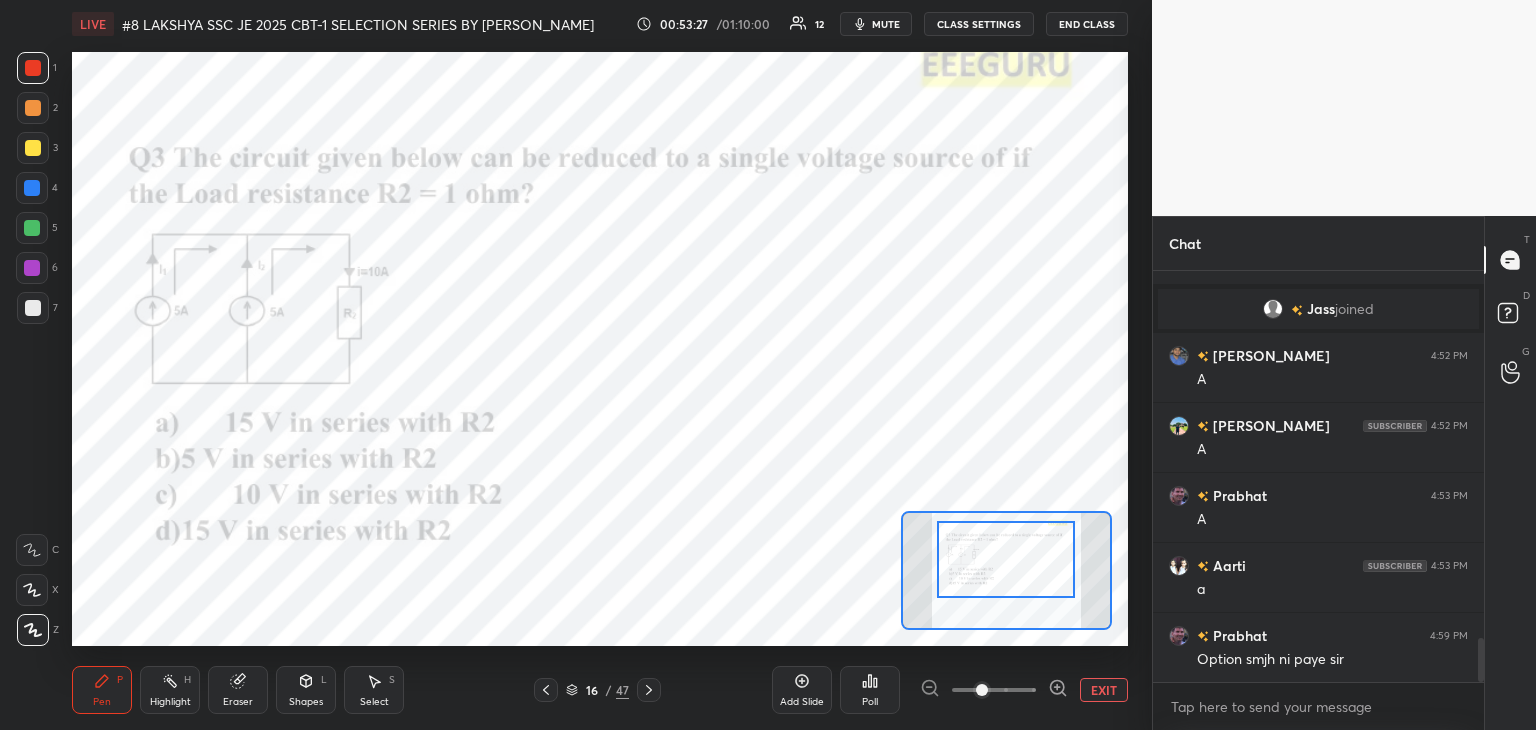 click at bounding box center [1006, 559] 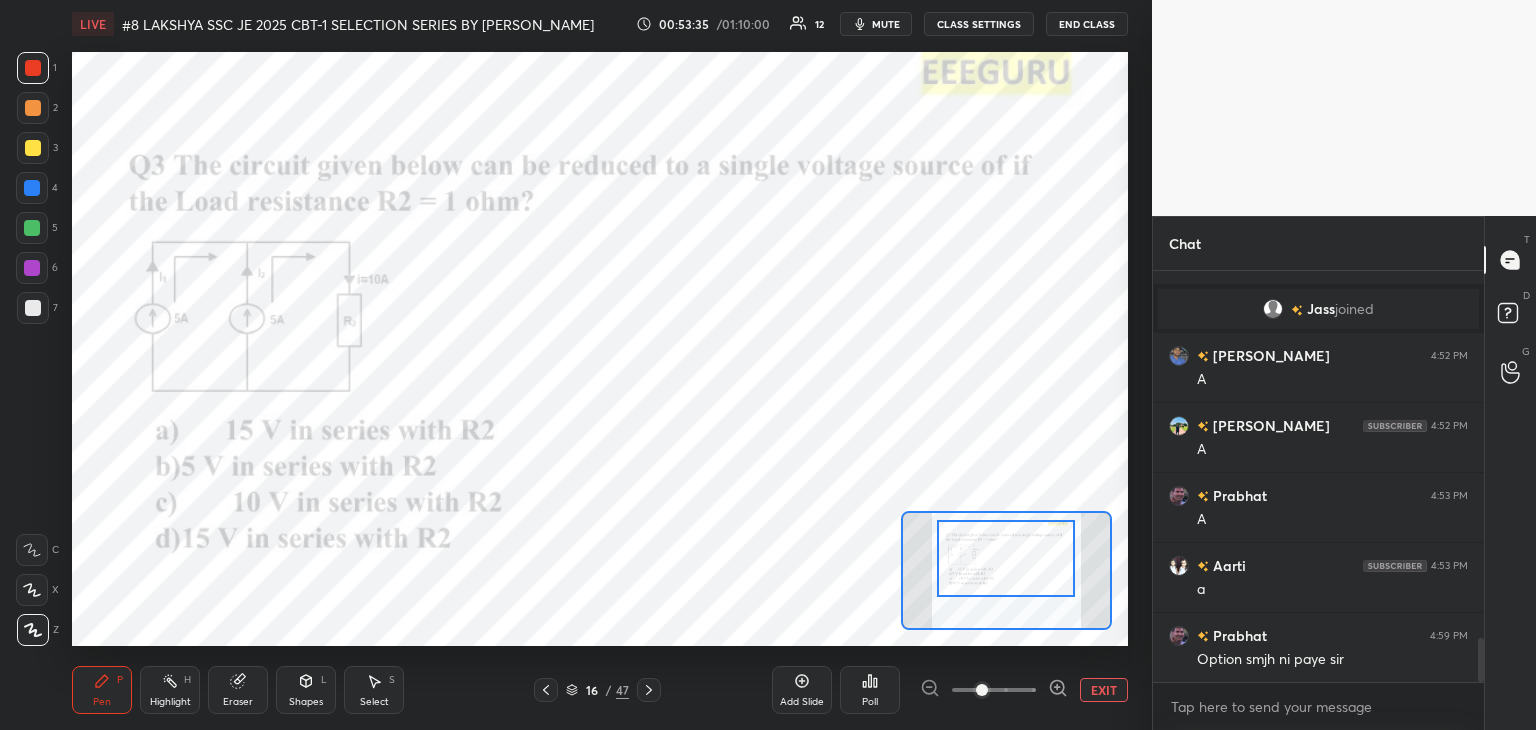 click on "Poll" at bounding box center [870, 702] 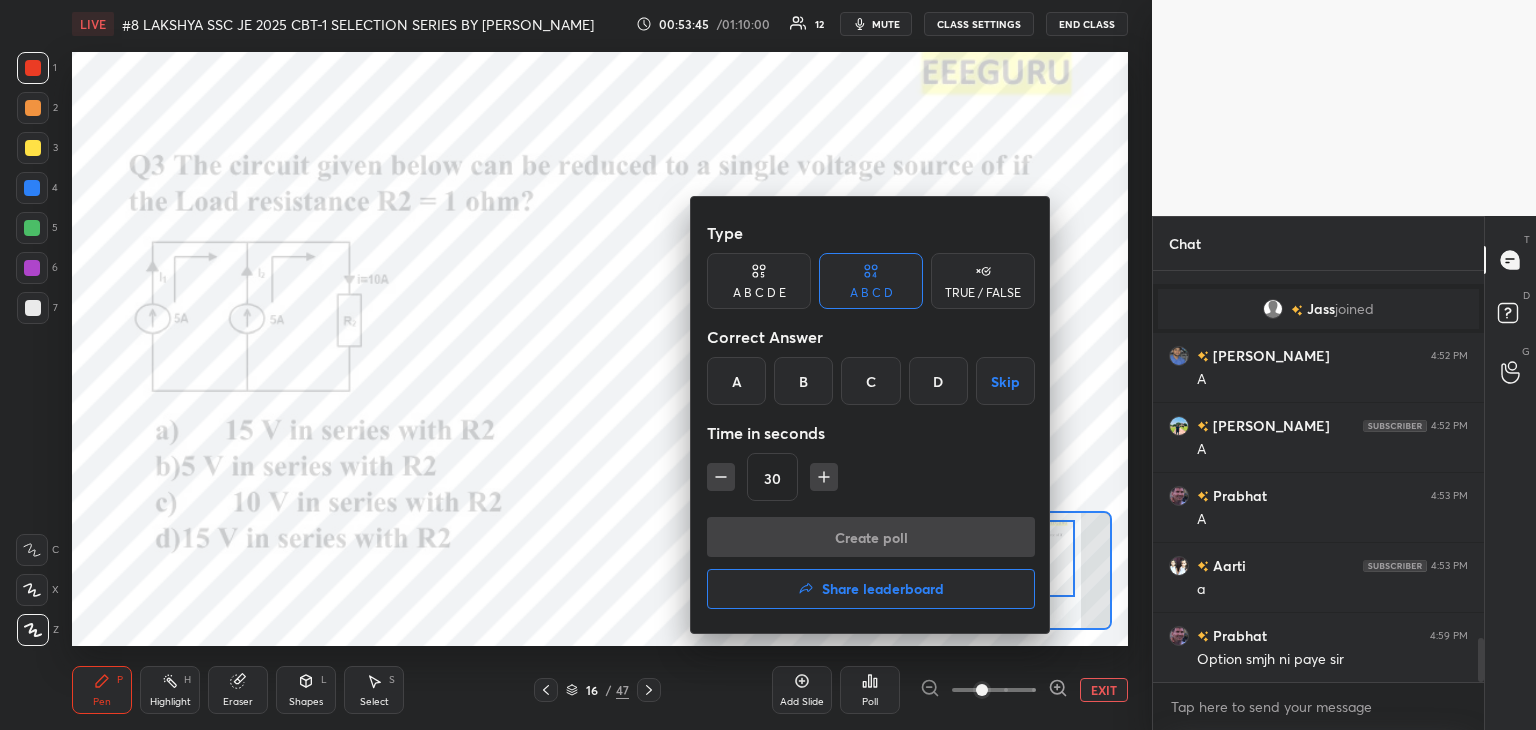 click on "B" at bounding box center [803, 381] 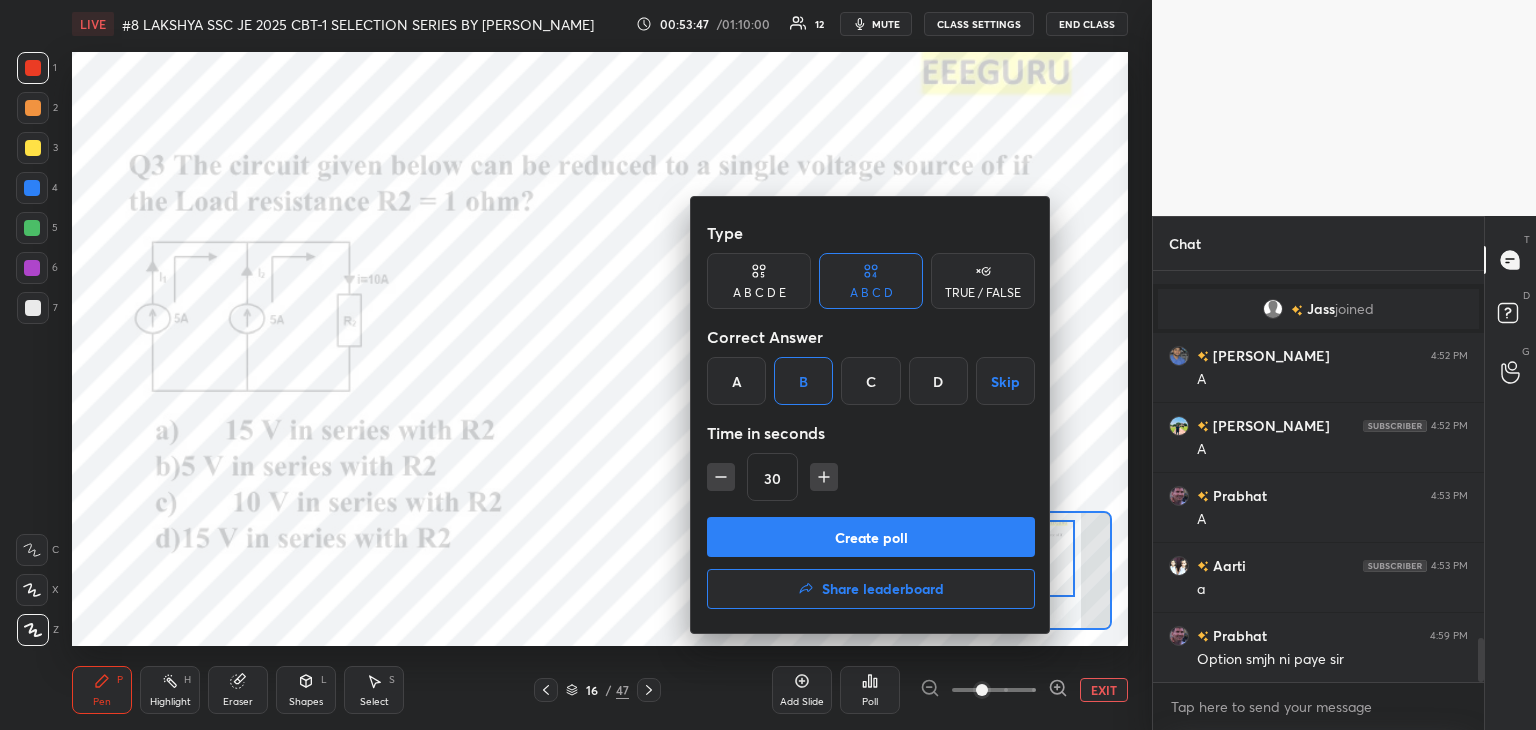 click on "Create poll" at bounding box center (871, 537) 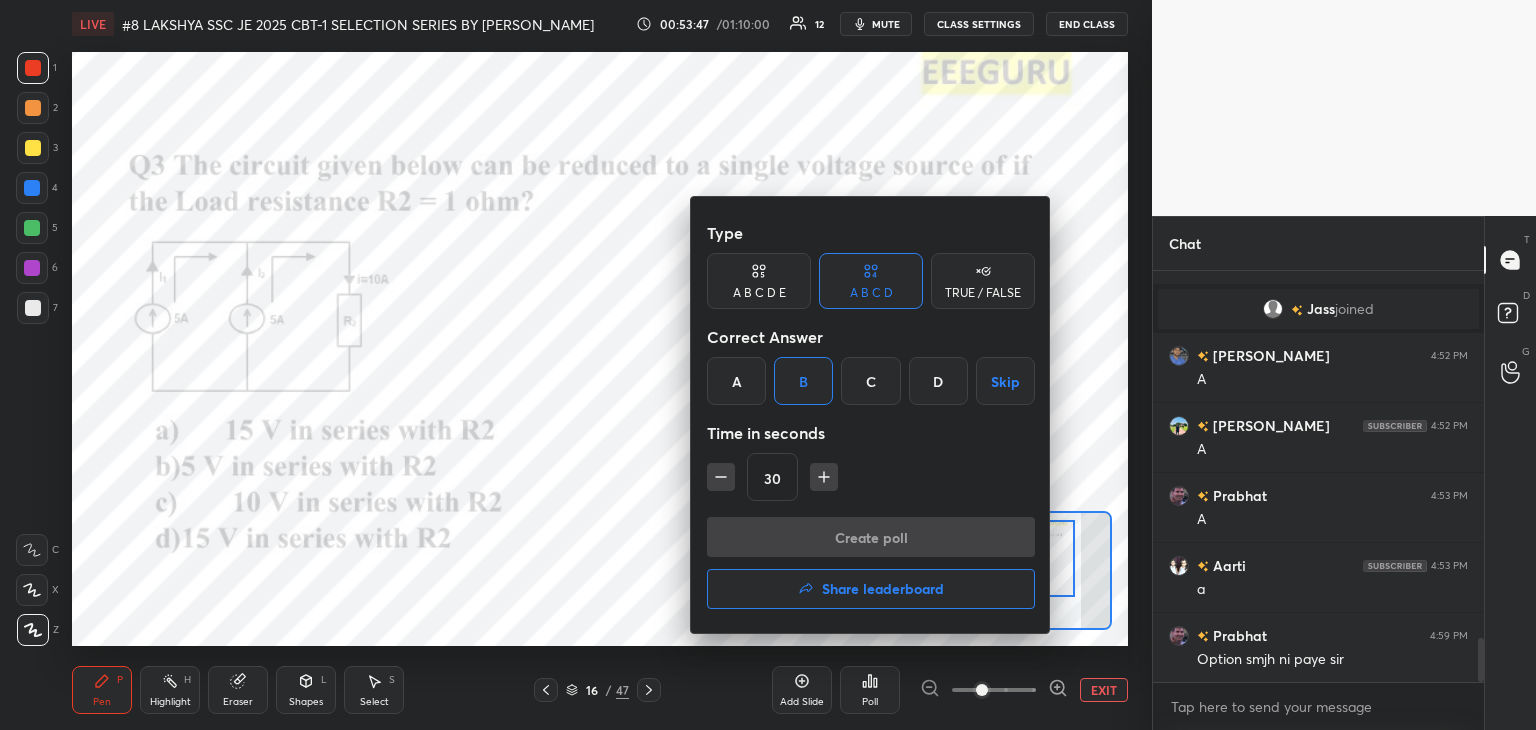 scroll, scrollTop: 372, scrollLeft: 325, axis: both 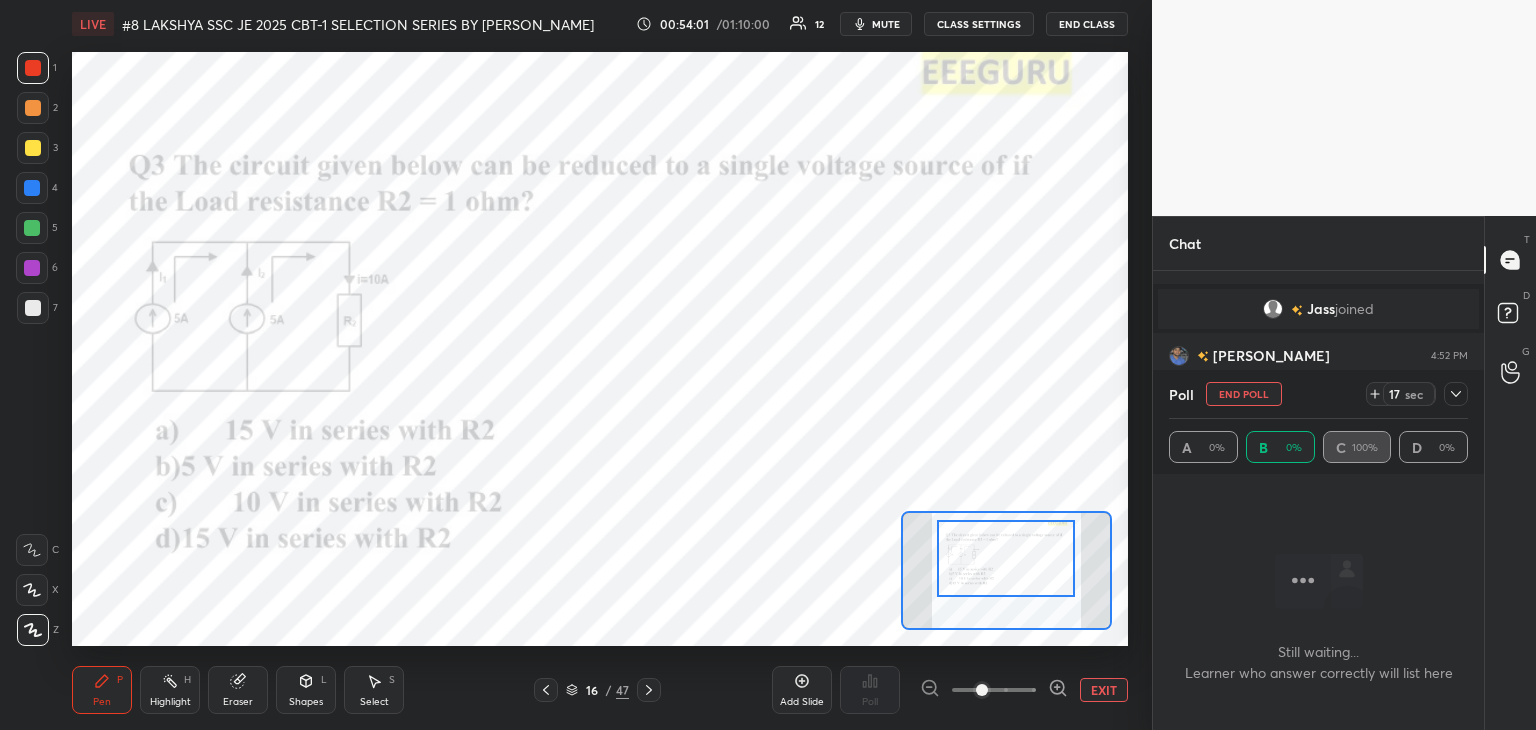 click on "End Poll" at bounding box center [1244, 394] 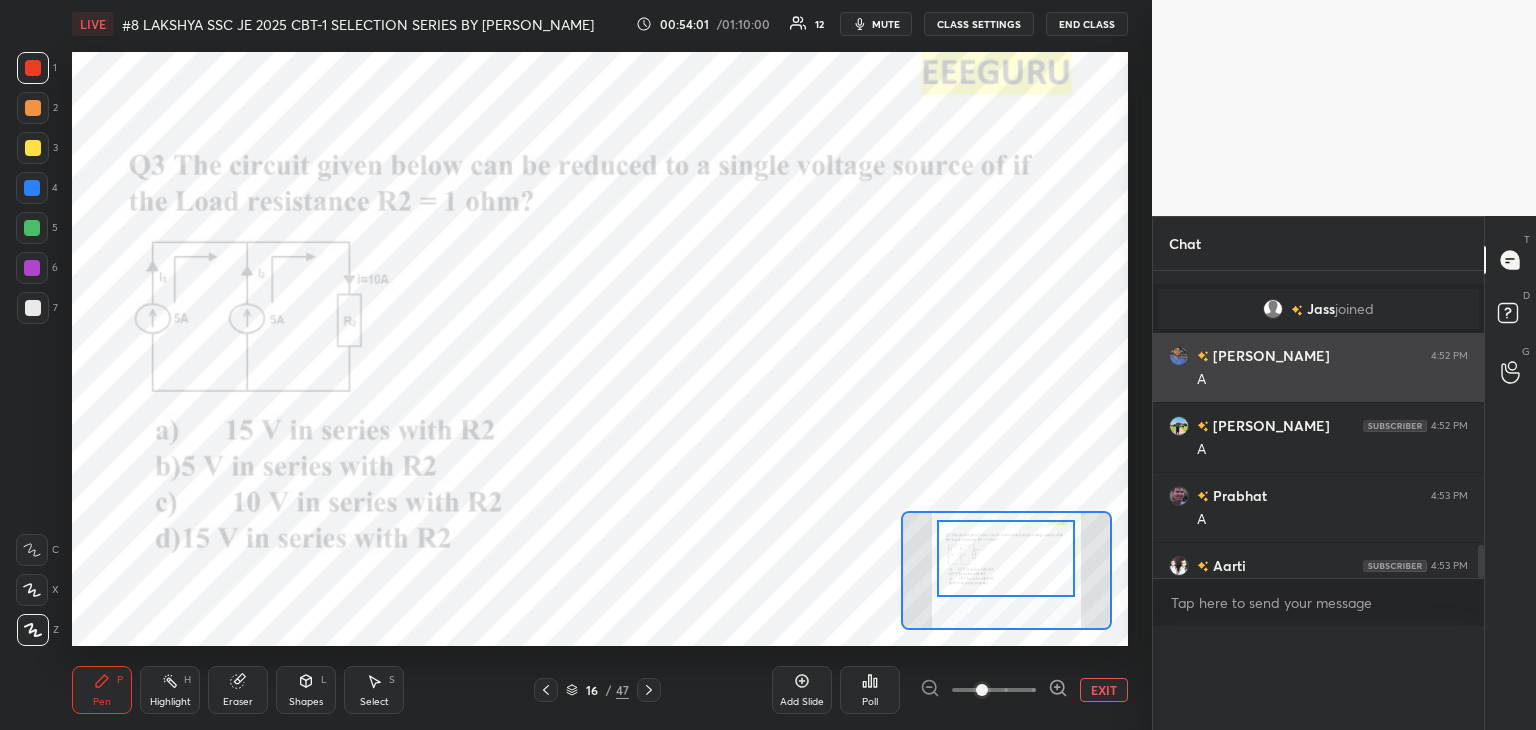 scroll, scrollTop: 344, scrollLeft: 325, axis: both 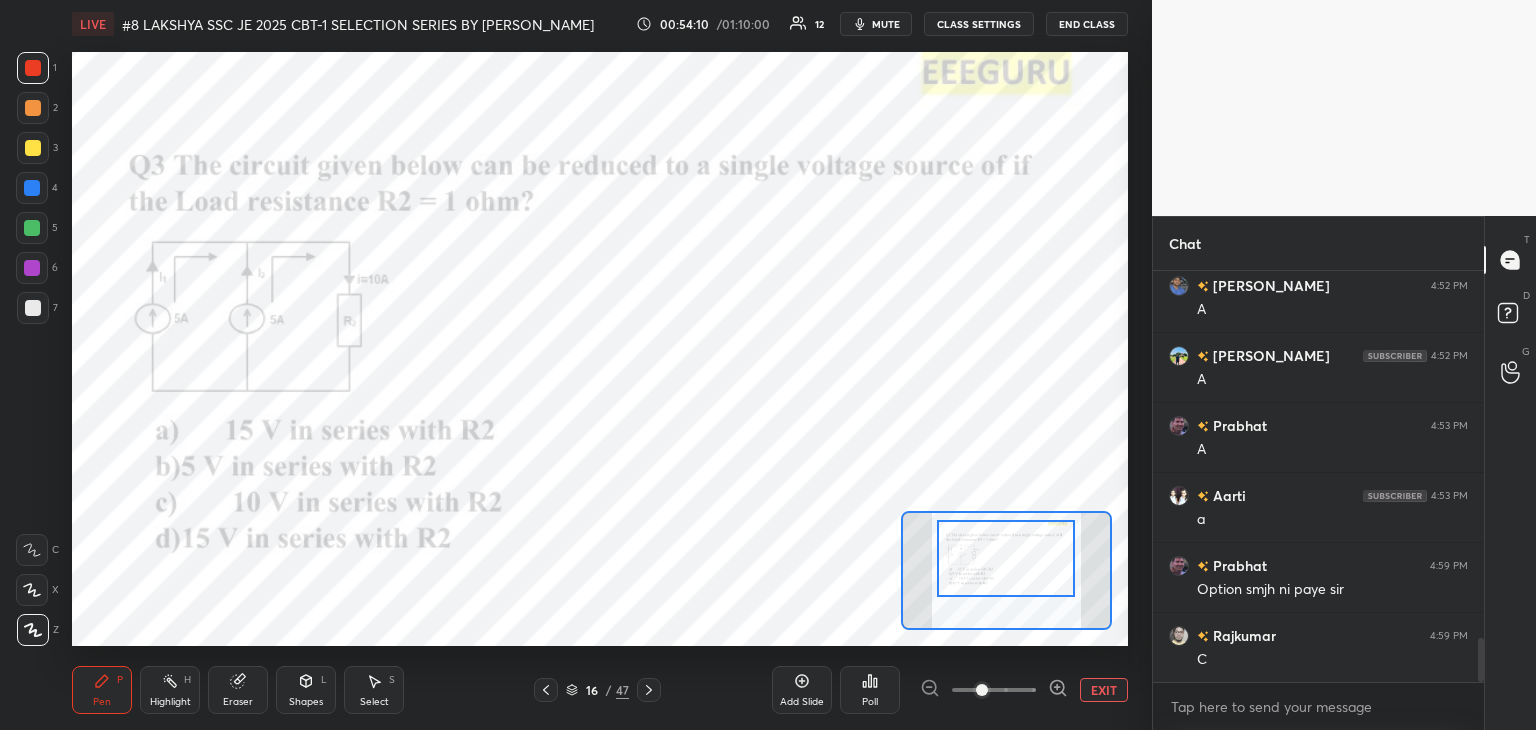 click 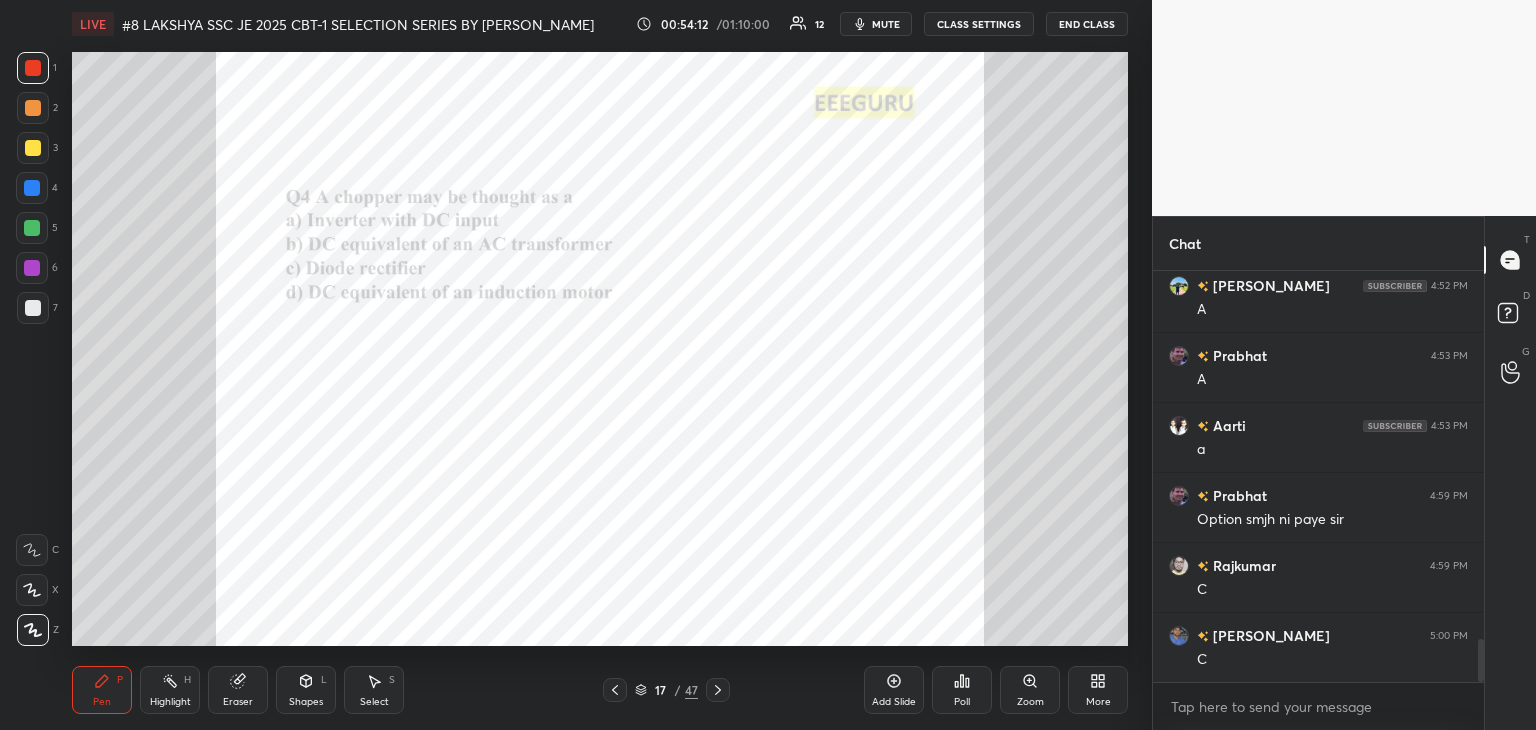click 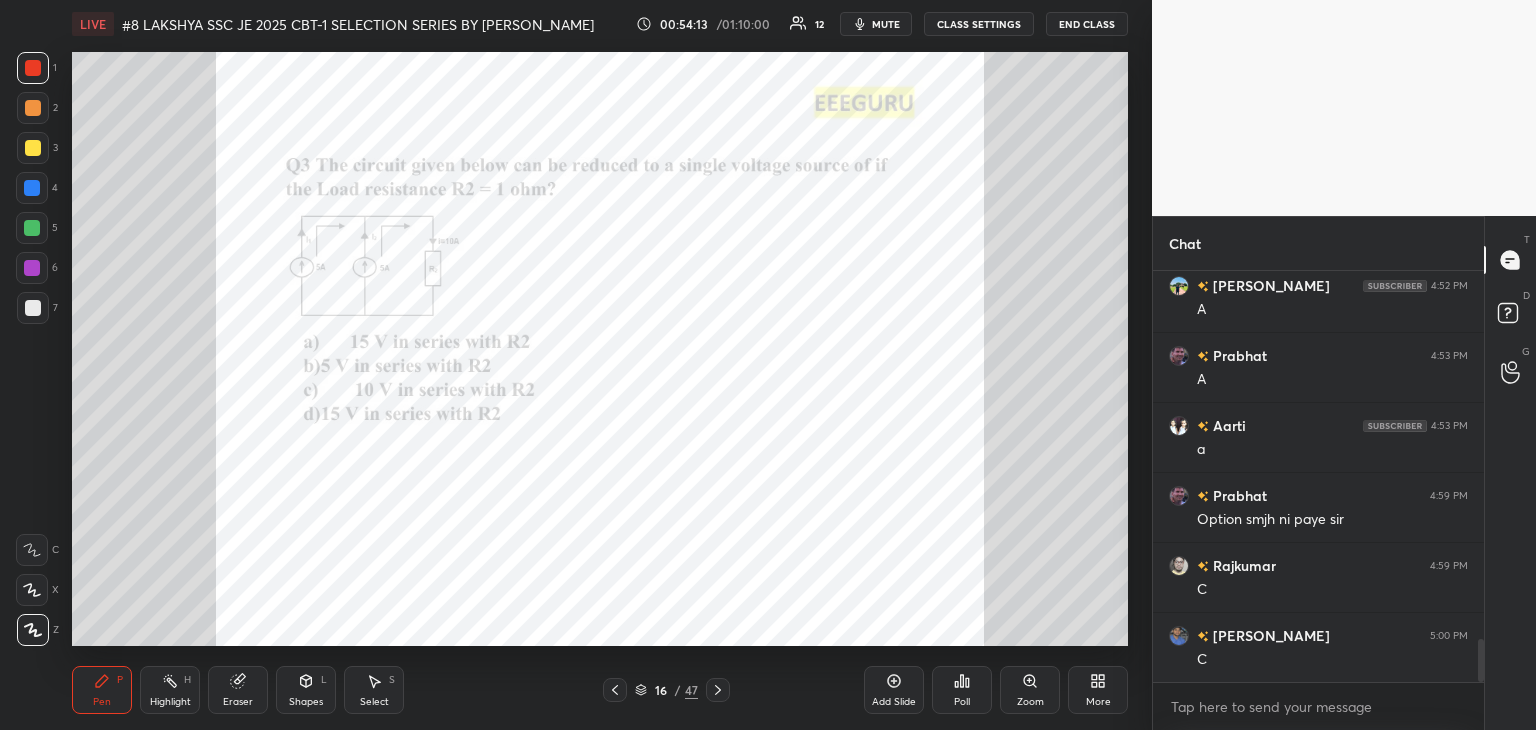 click 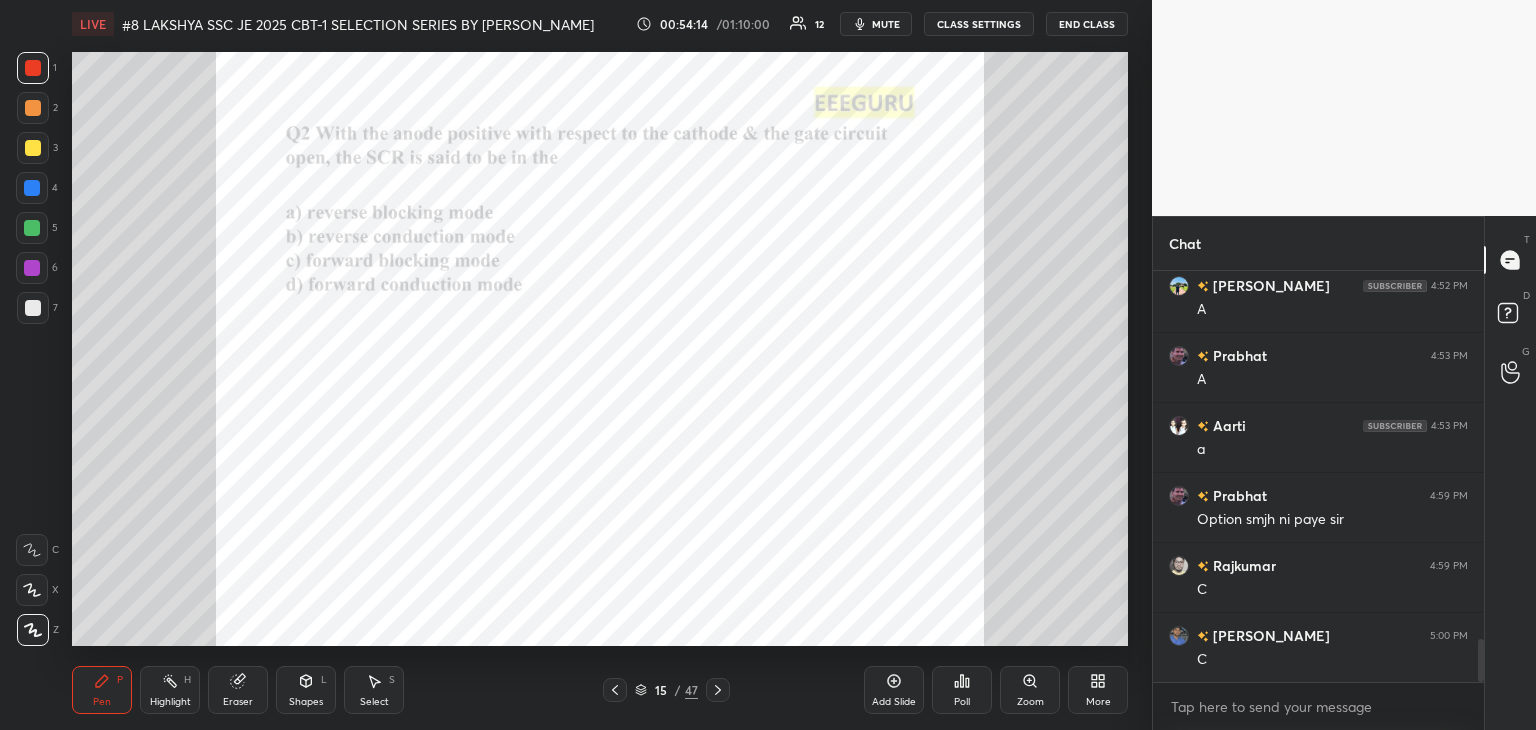 click 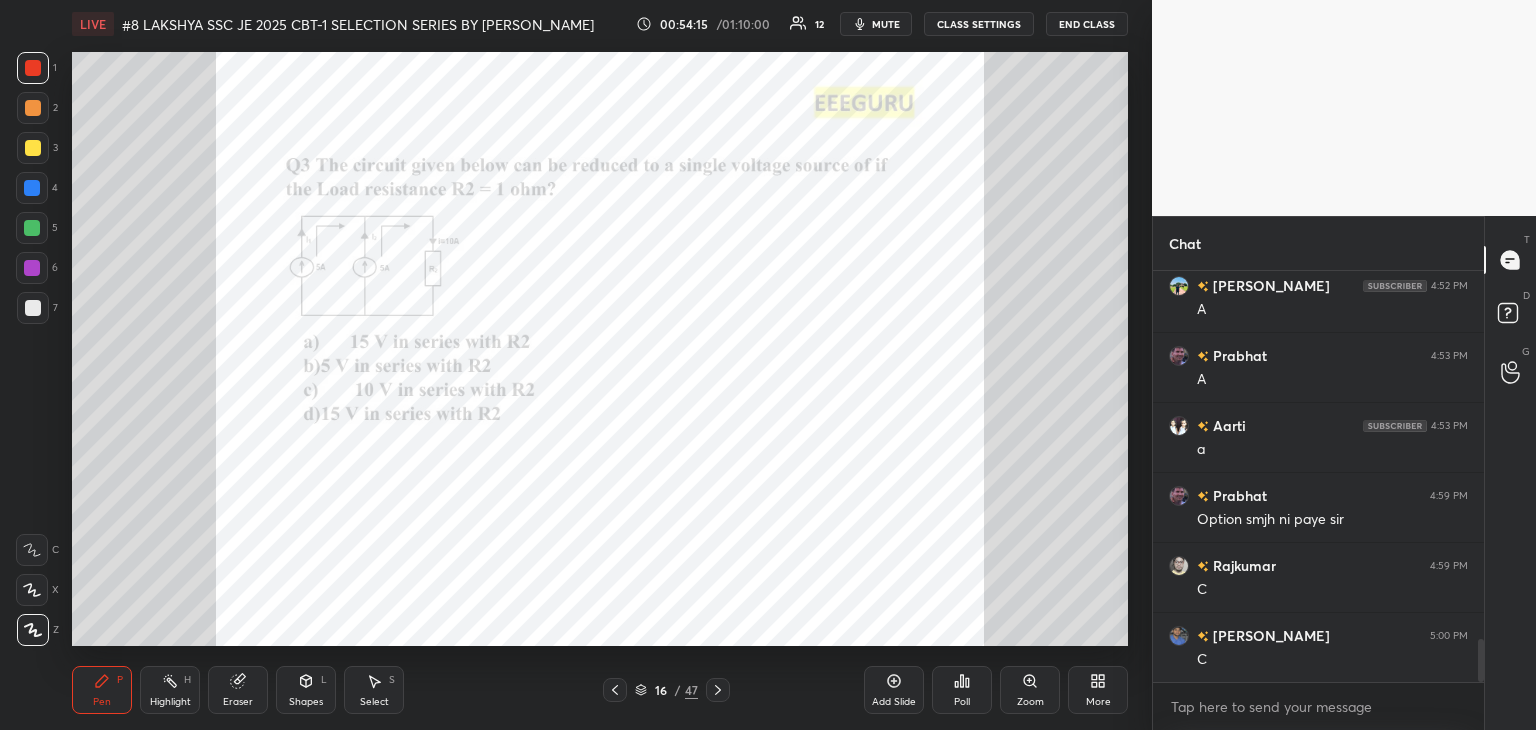 click on "Zoom" at bounding box center (1030, 690) 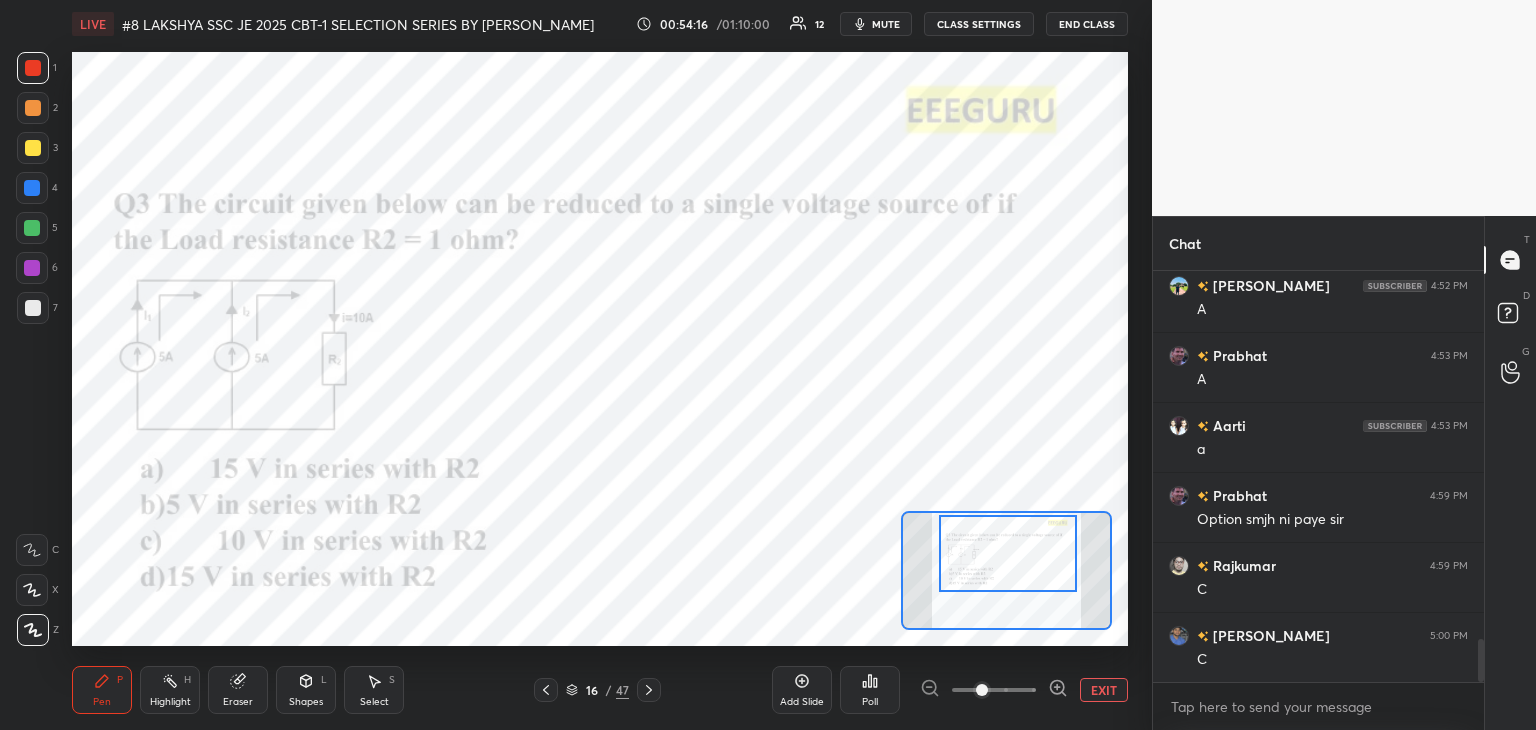 drag, startPoint x: 1020, startPoint y: 583, endPoint x: 1011, endPoint y: 550, distance: 34.20526 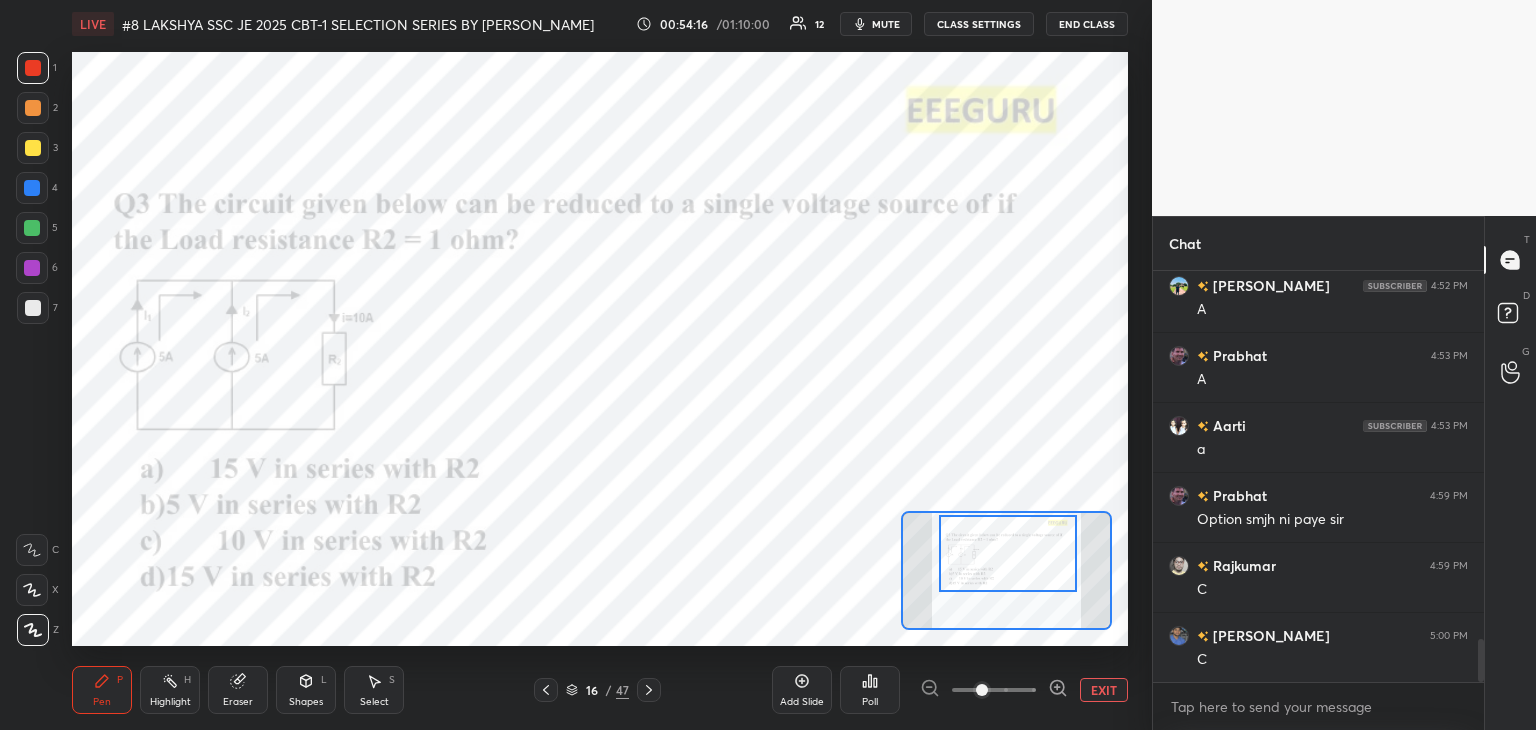 click at bounding box center (1008, 553) 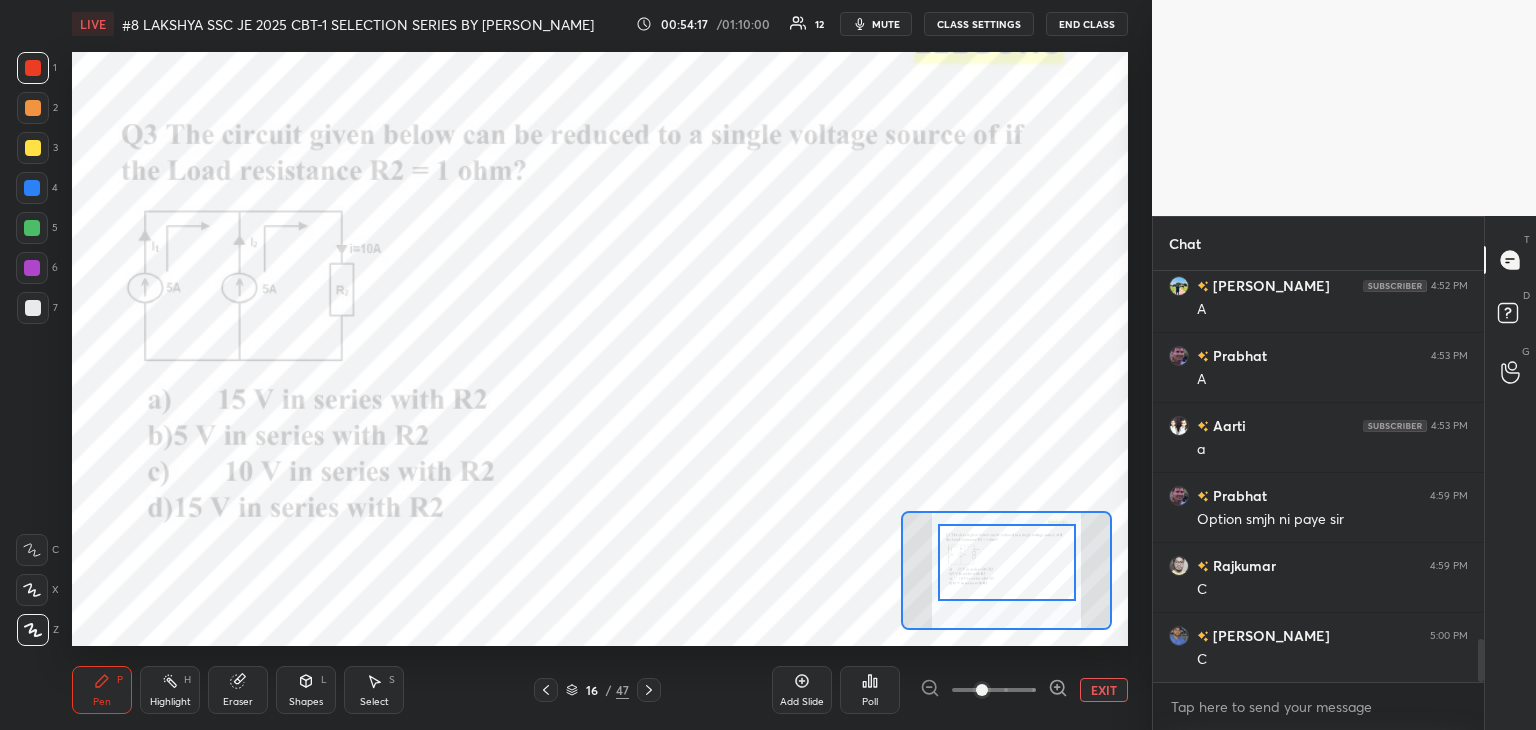 drag, startPoint x: 1033, startPoint y: 582, endPoint x: 1022, endPoint y: 589, distance: 13.038404 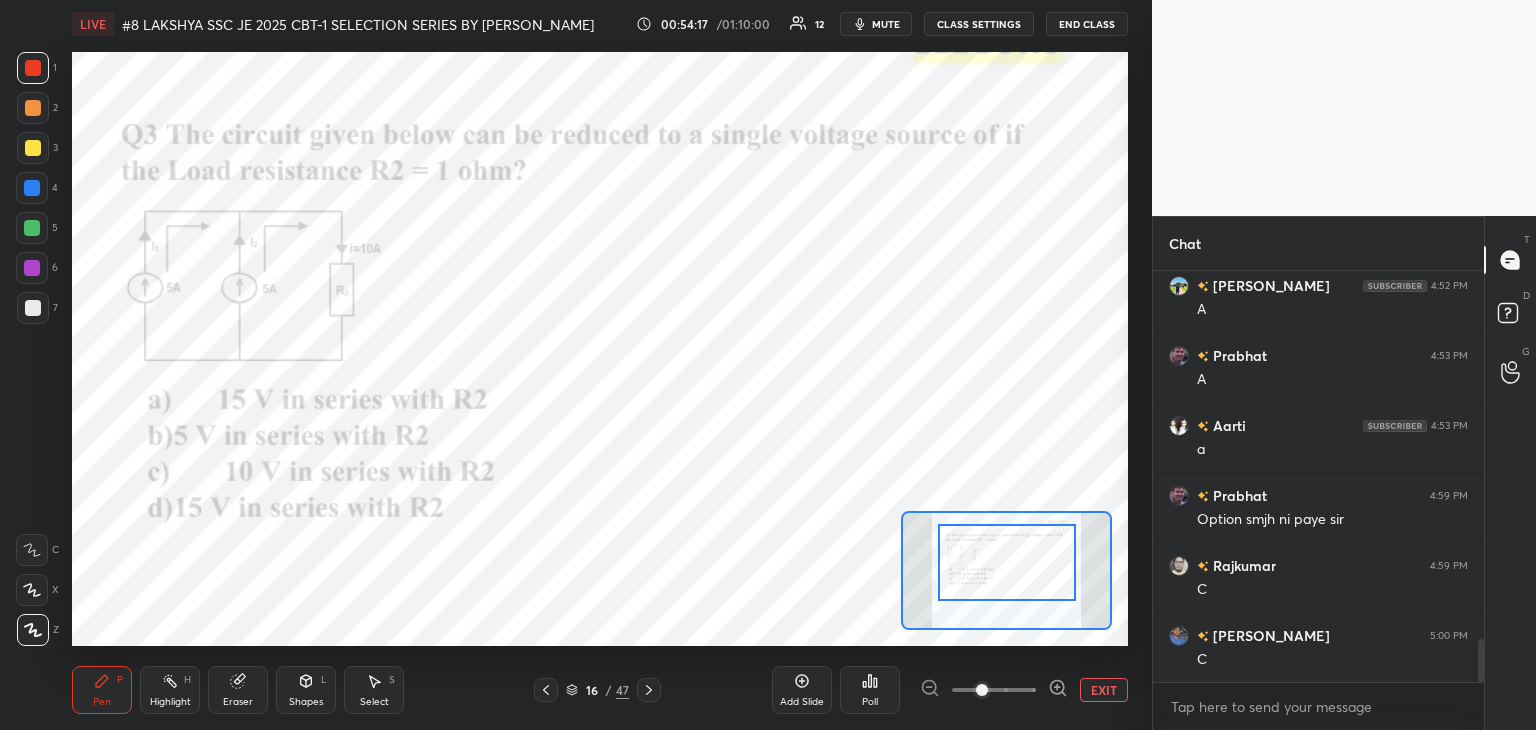 click at bounding box center [1007, 562] 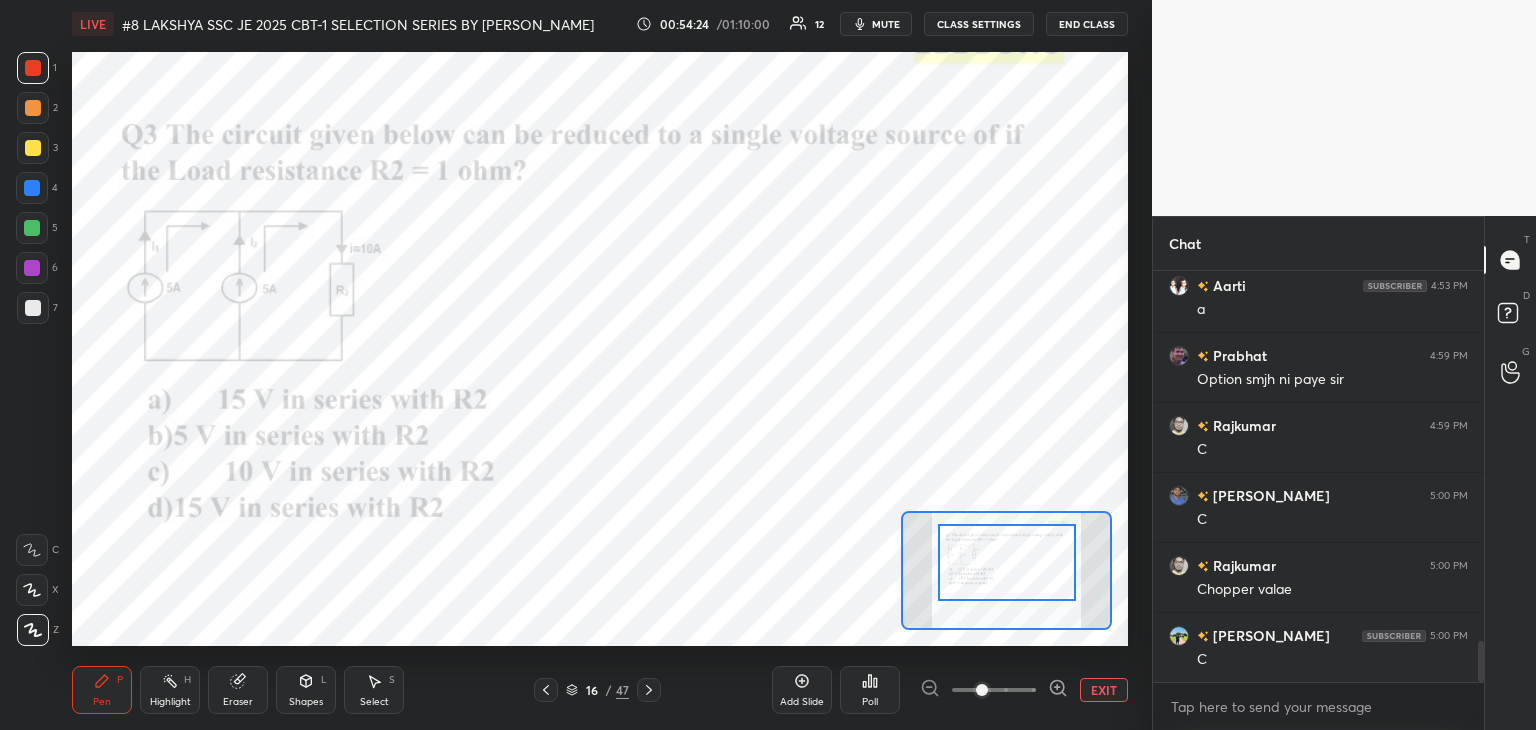scroll, scrollTop: 3744, scrollLeft: 0, axis: vertical 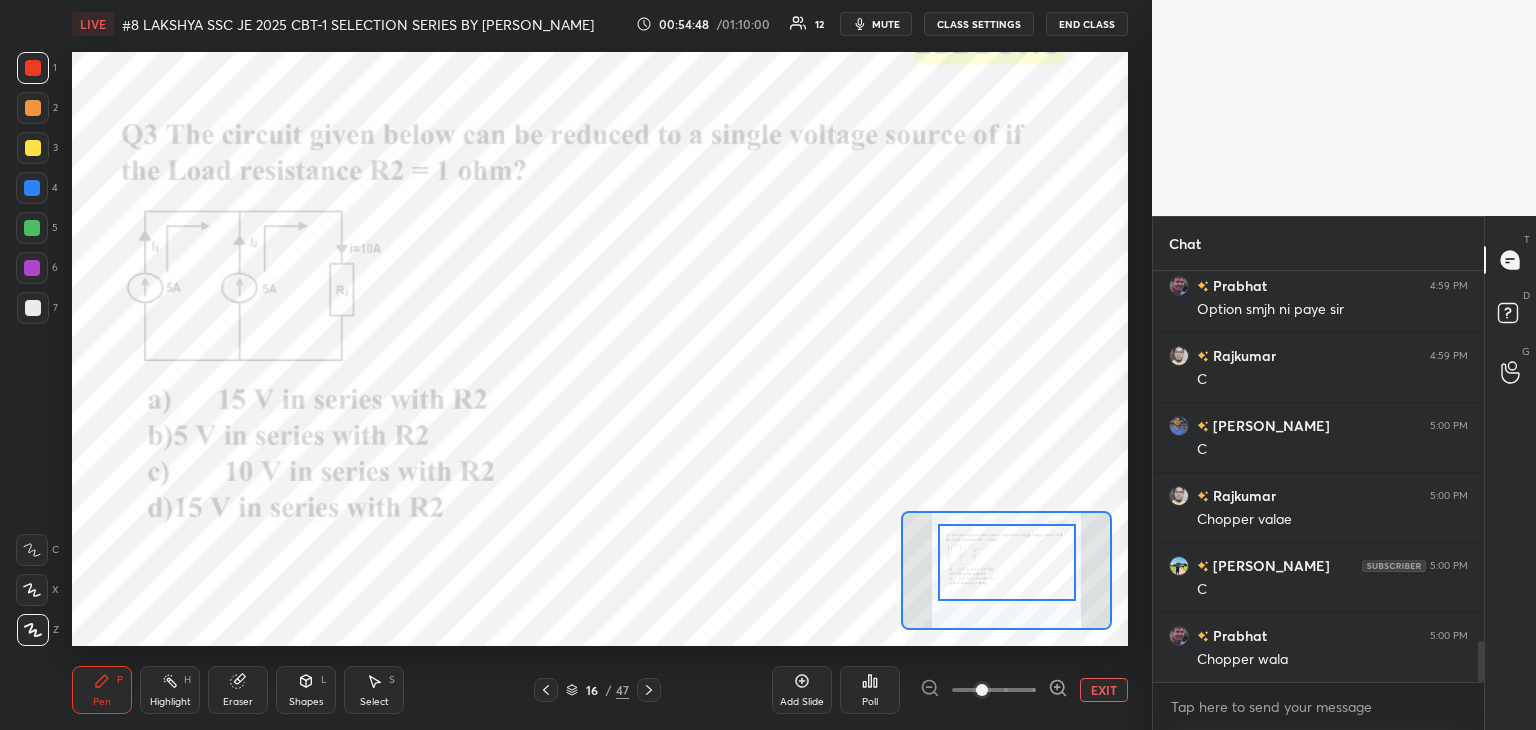 click 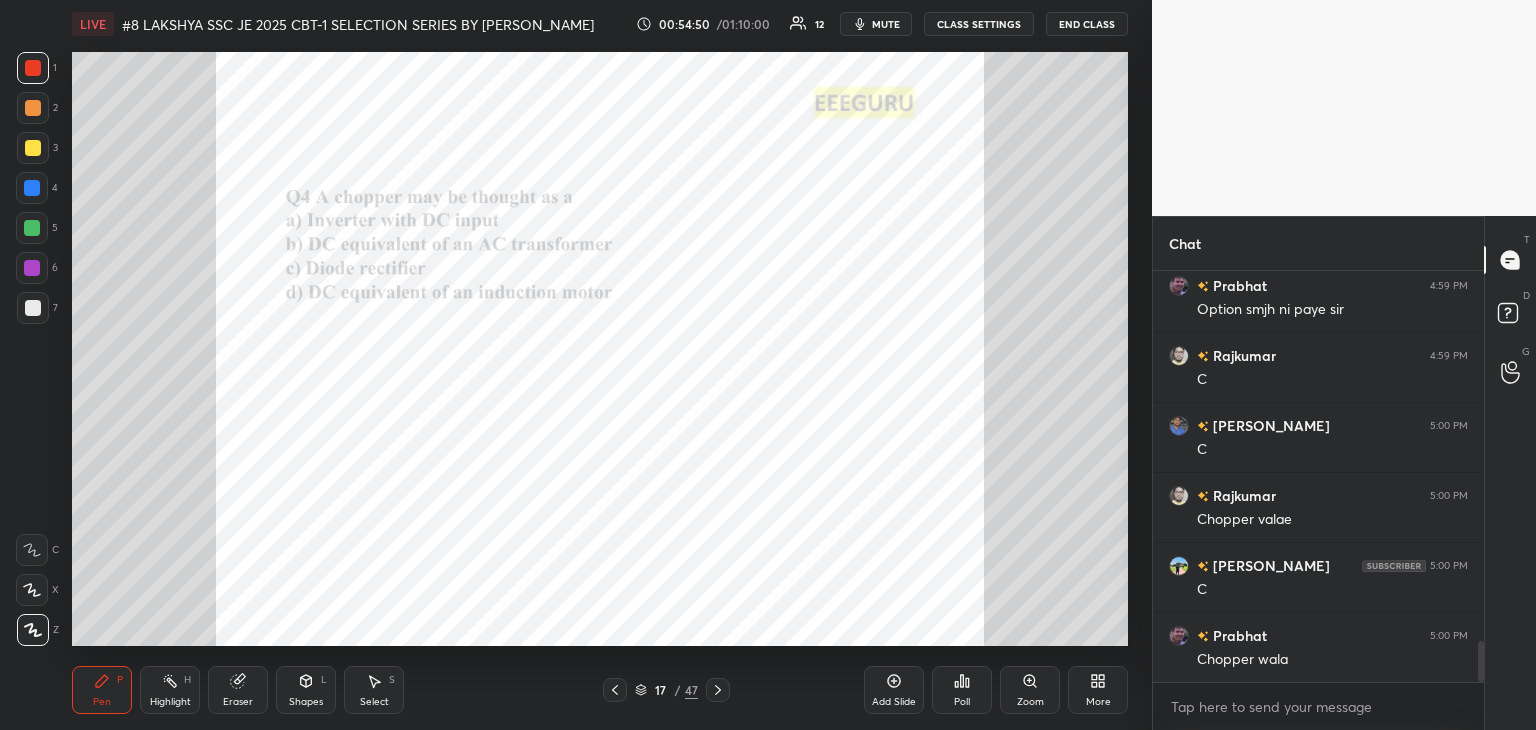 click on "Eraser" at bounding box center (238, 690) 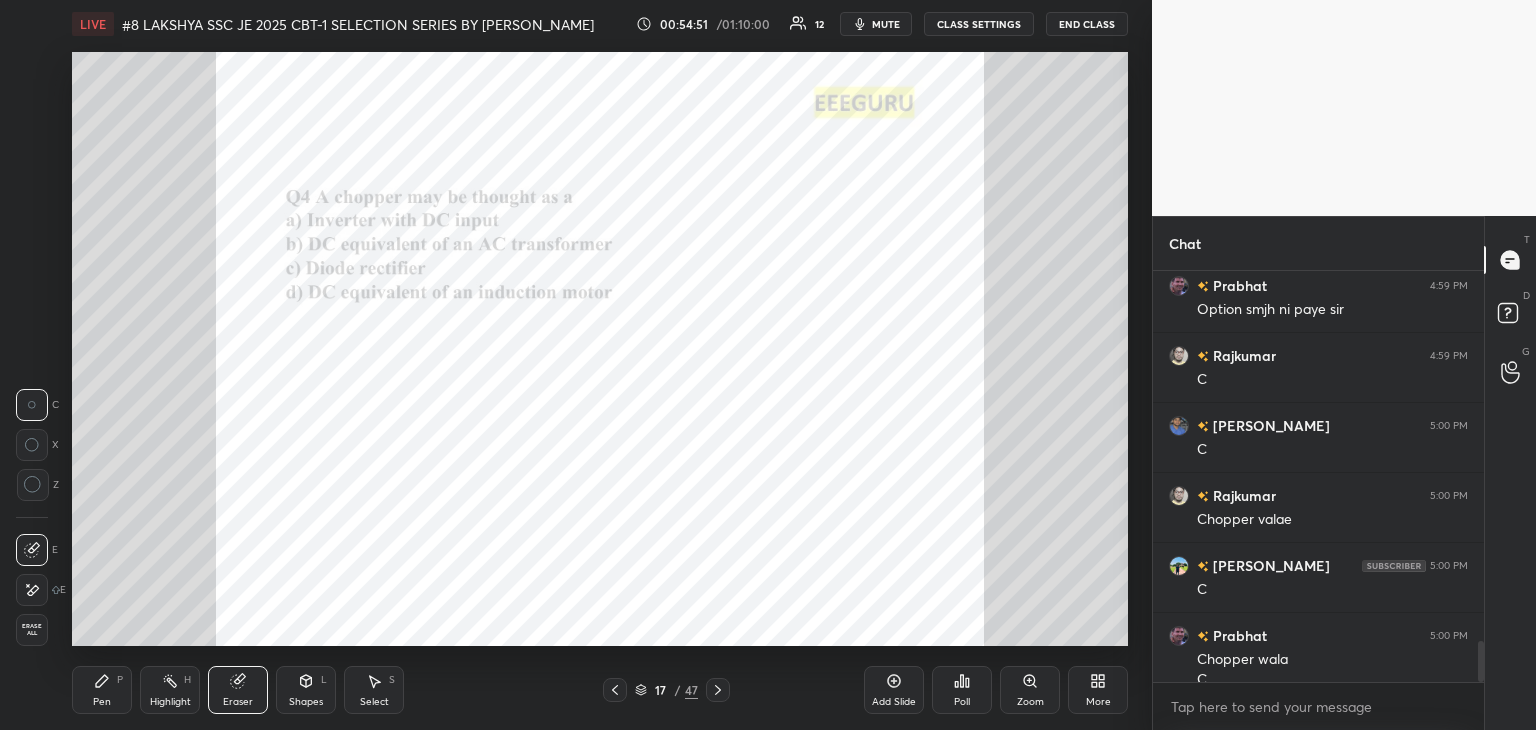 scroll, scrollTop: 3764, scrollLeft: 0, axis: vertical 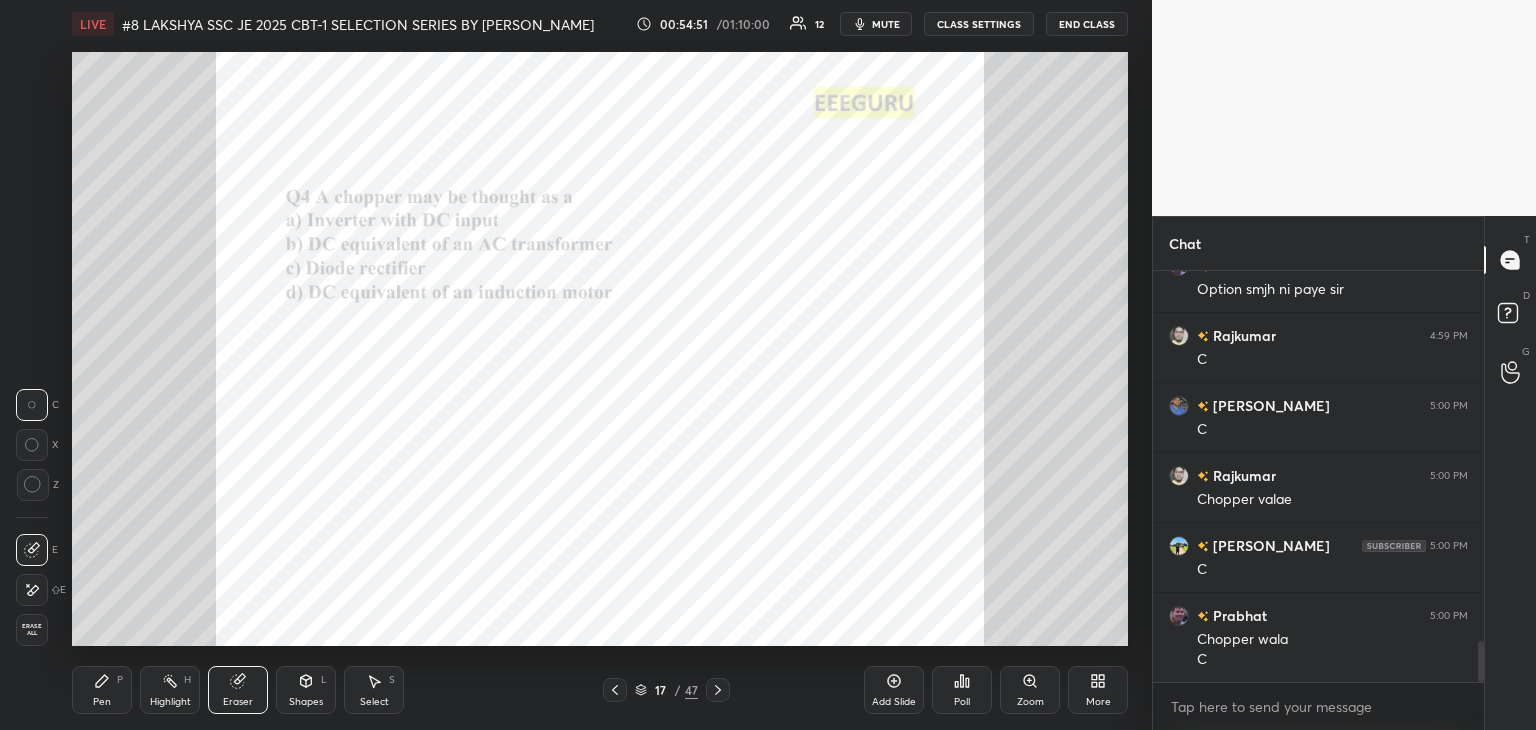 click on "Setting up your live class Poll for   secs No correct answer Start poll" at bounding box center (600, 349) 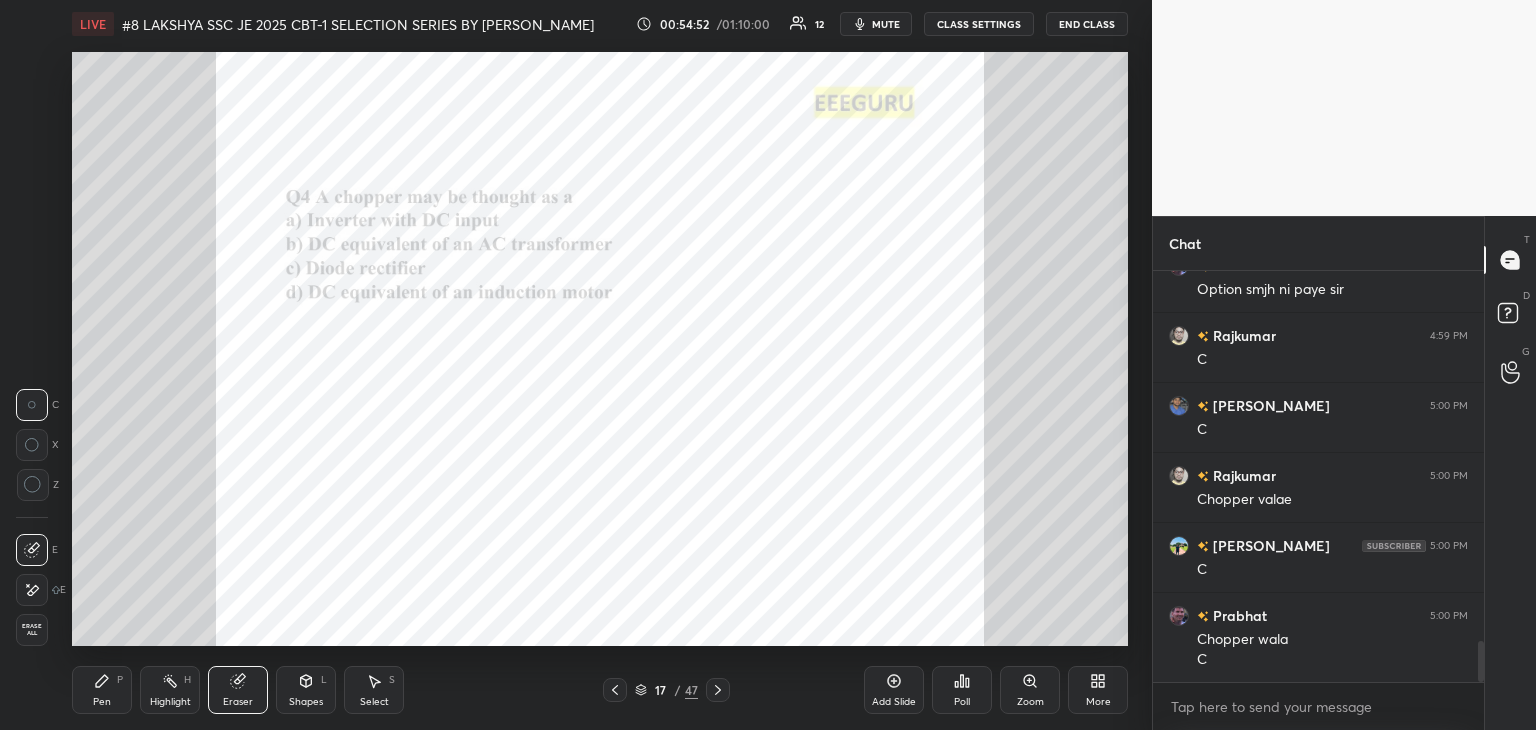 click on "Erase all" at bounding box center (32, 630) 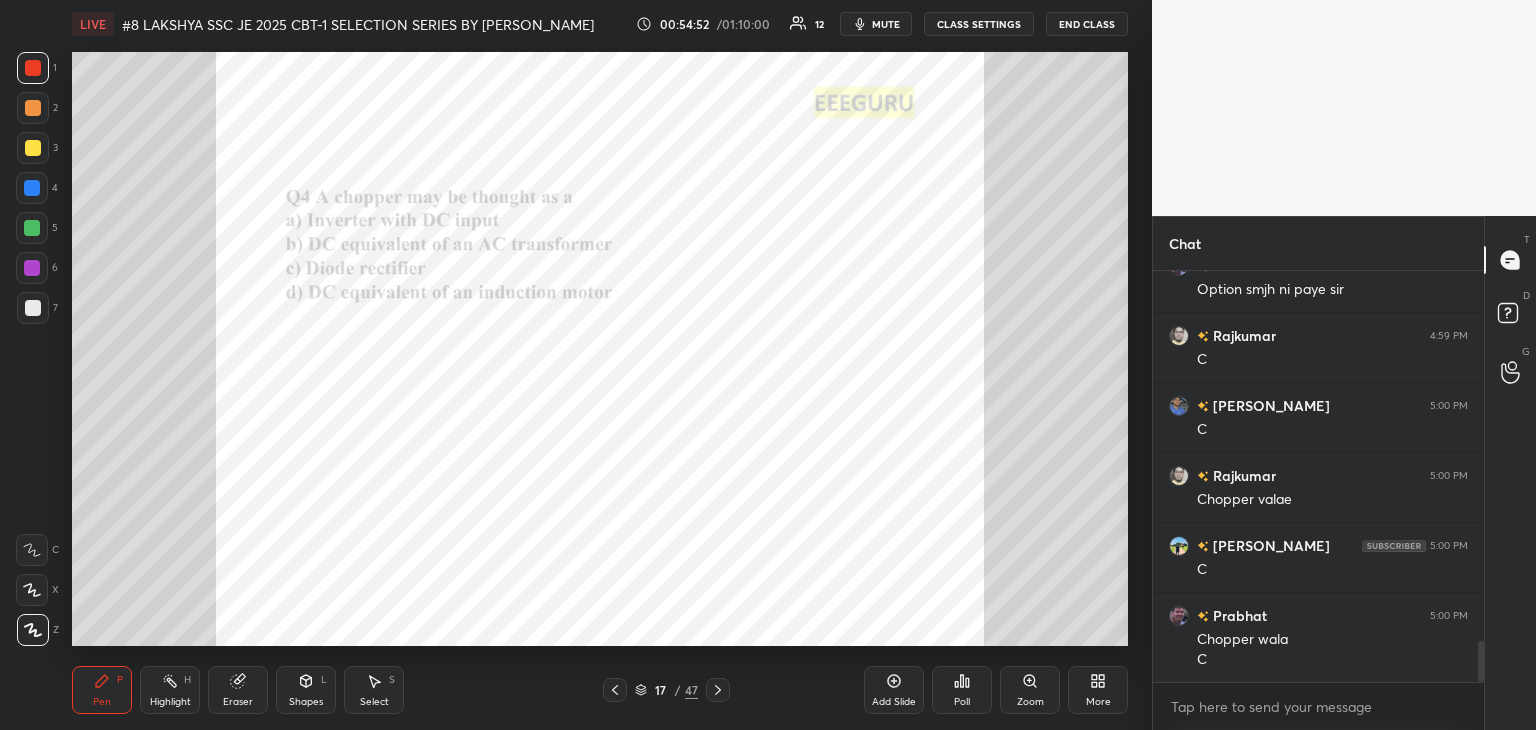 drag, startPoint x: 112, startPoint y: 694, endPoint x: 99, endPoint y: 685, distance: 15.811388 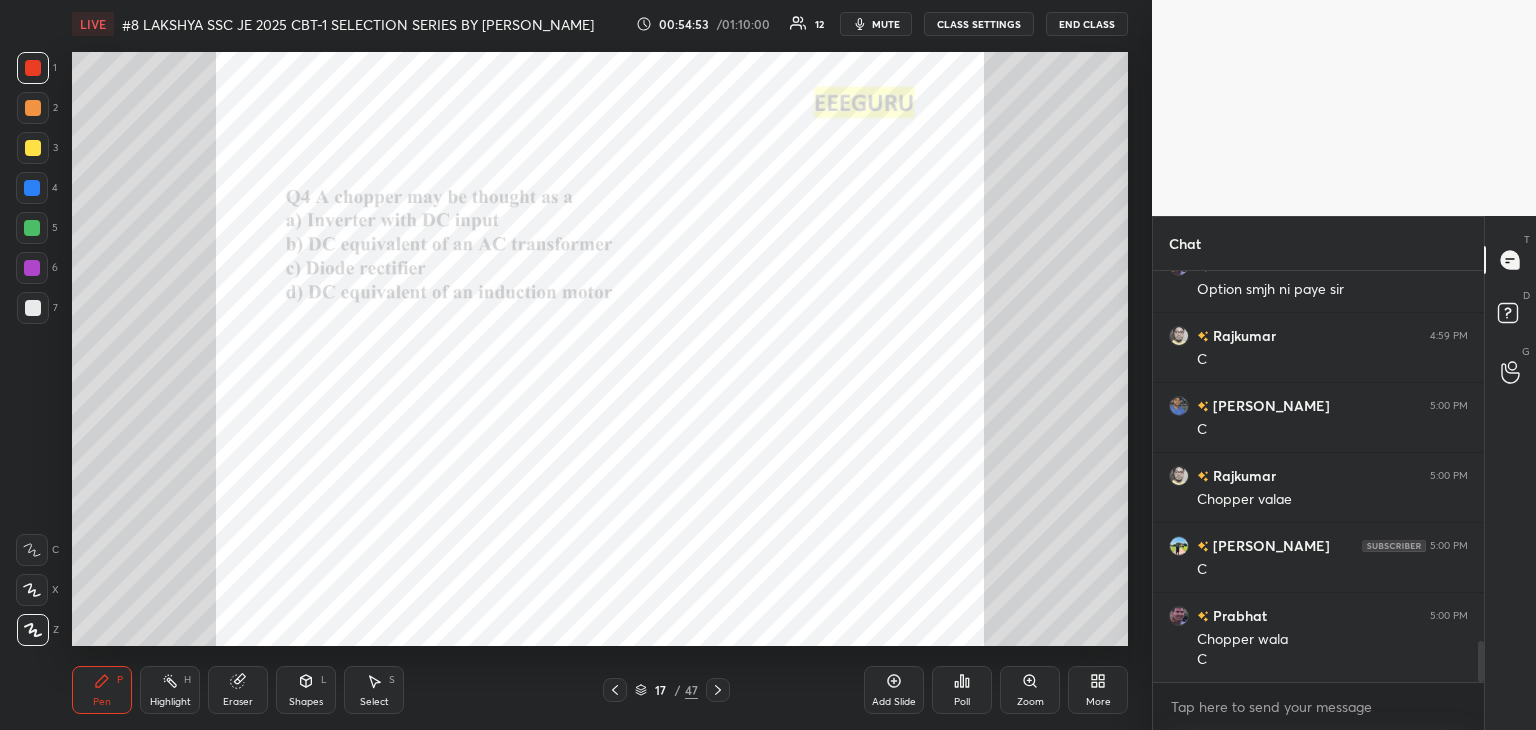 click on "Zoom" at bounding box center [1030, 702] 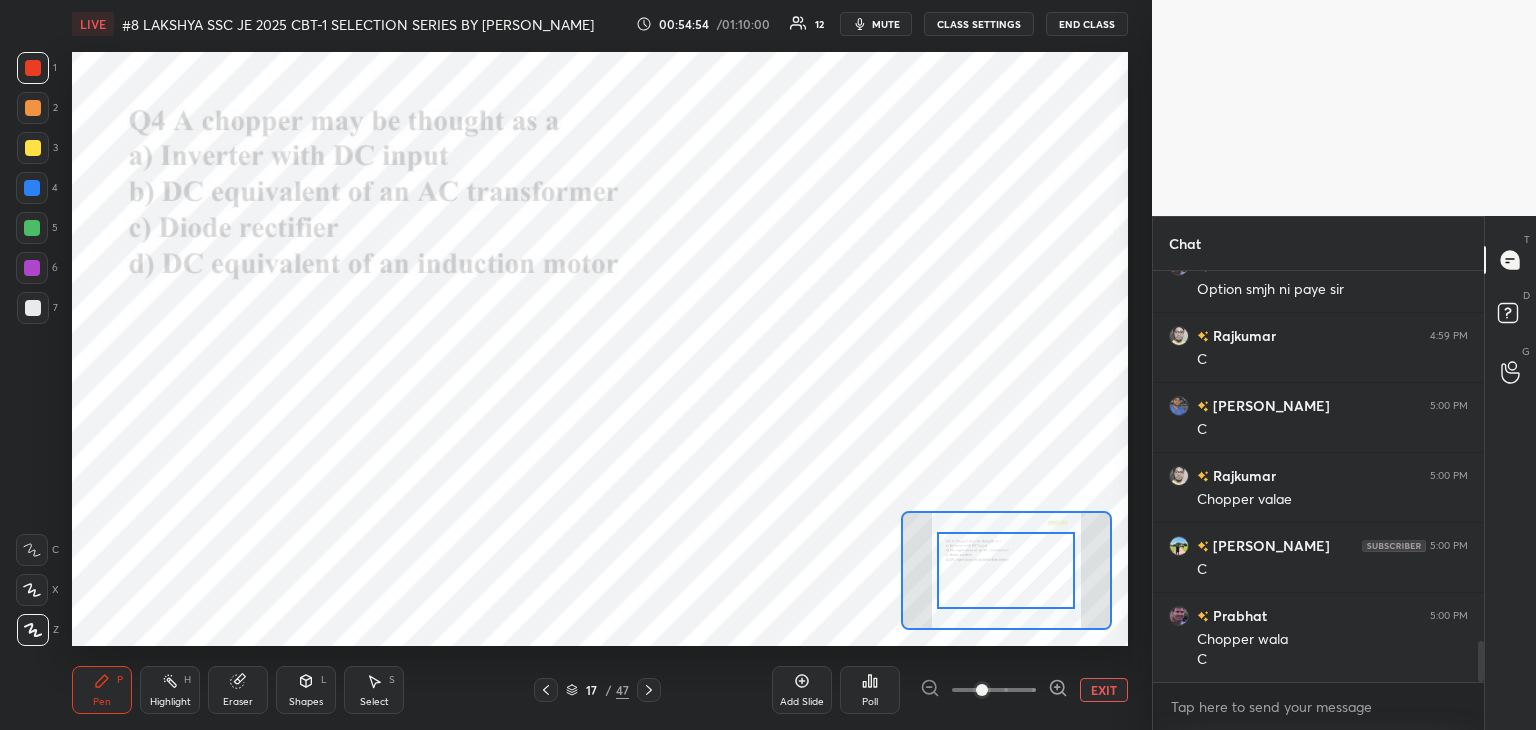 click at bounding box center (1006, 570) 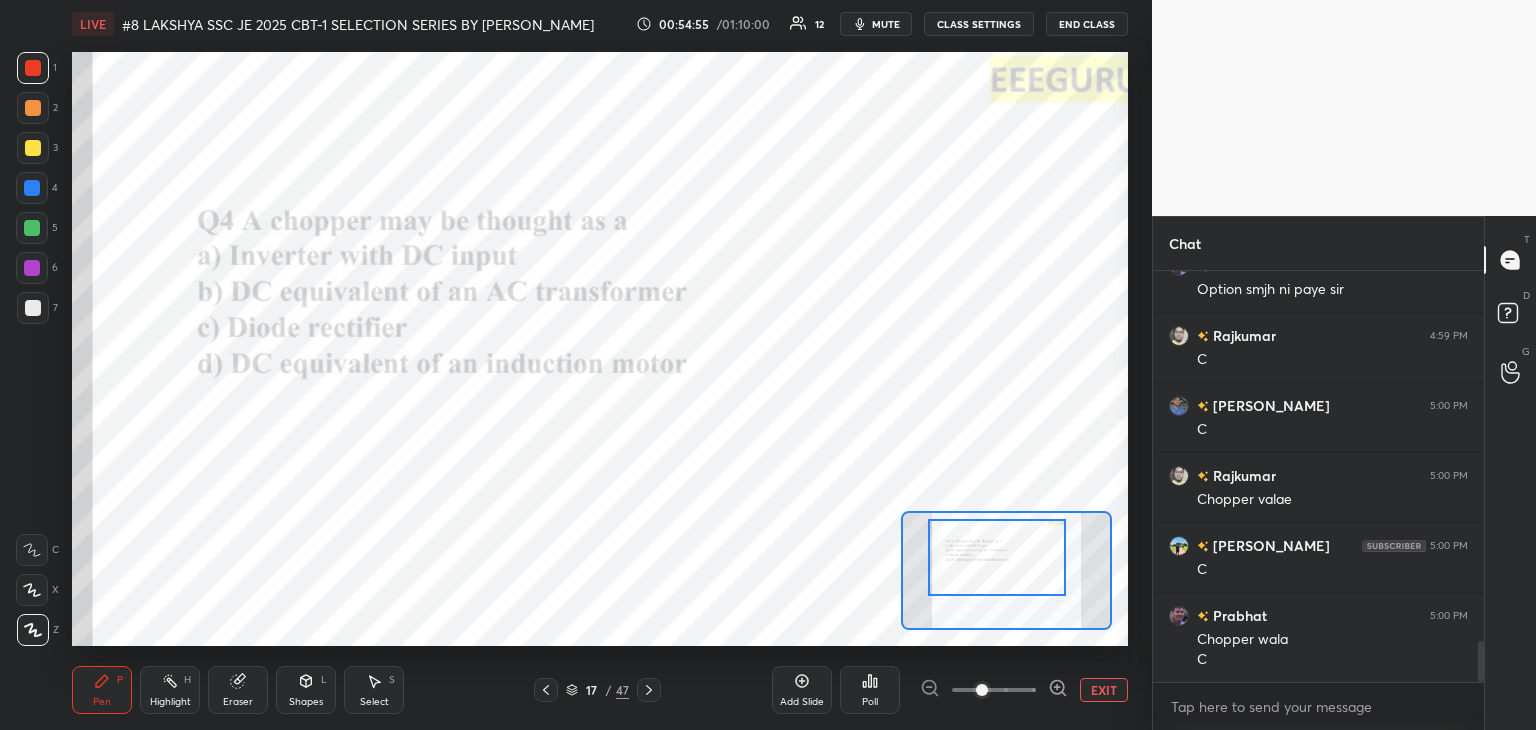 drag, startPoint x: 1029, startPoint y: 594, endPoint x: 1001, endPoint y: 579, distance: 31.764761 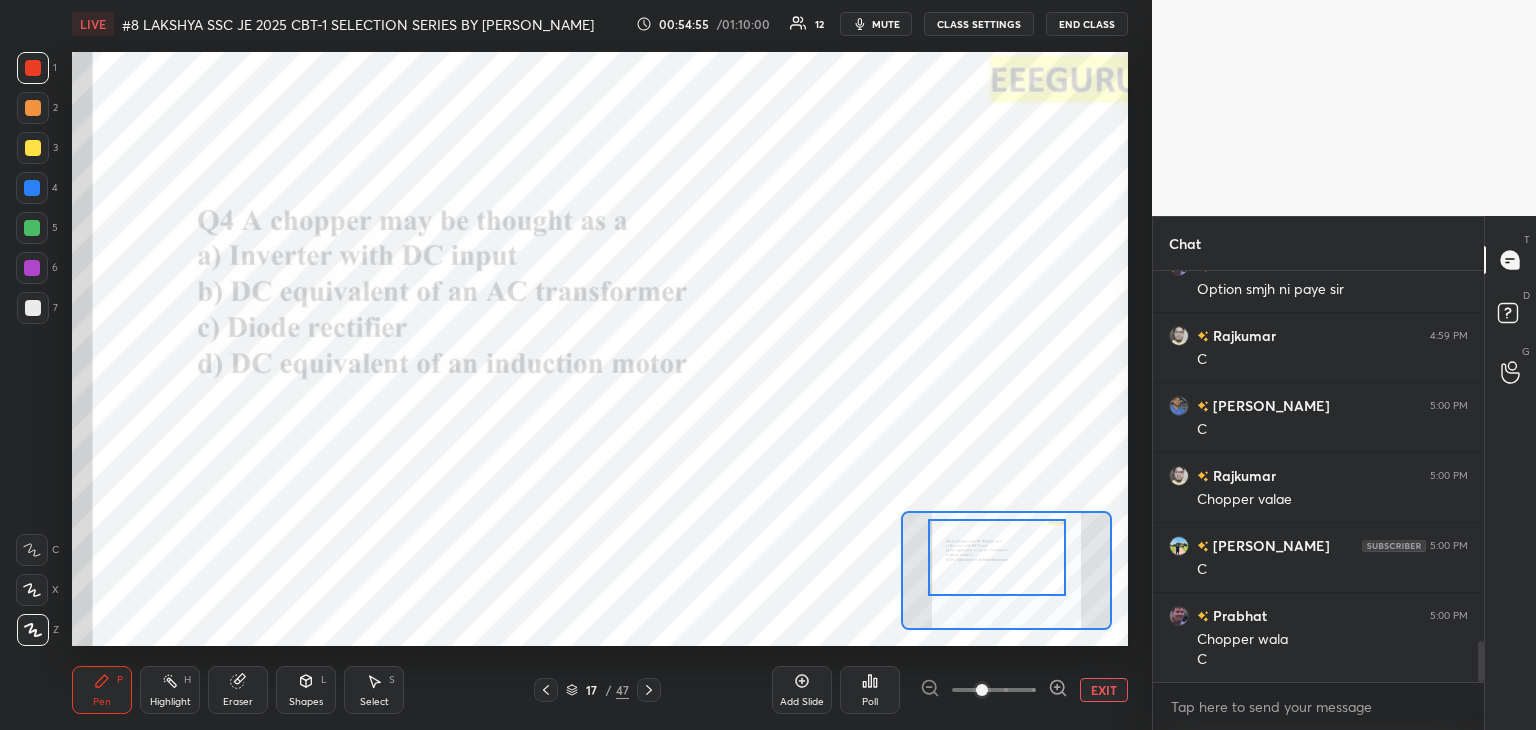 click at bounding box center [997, 557] 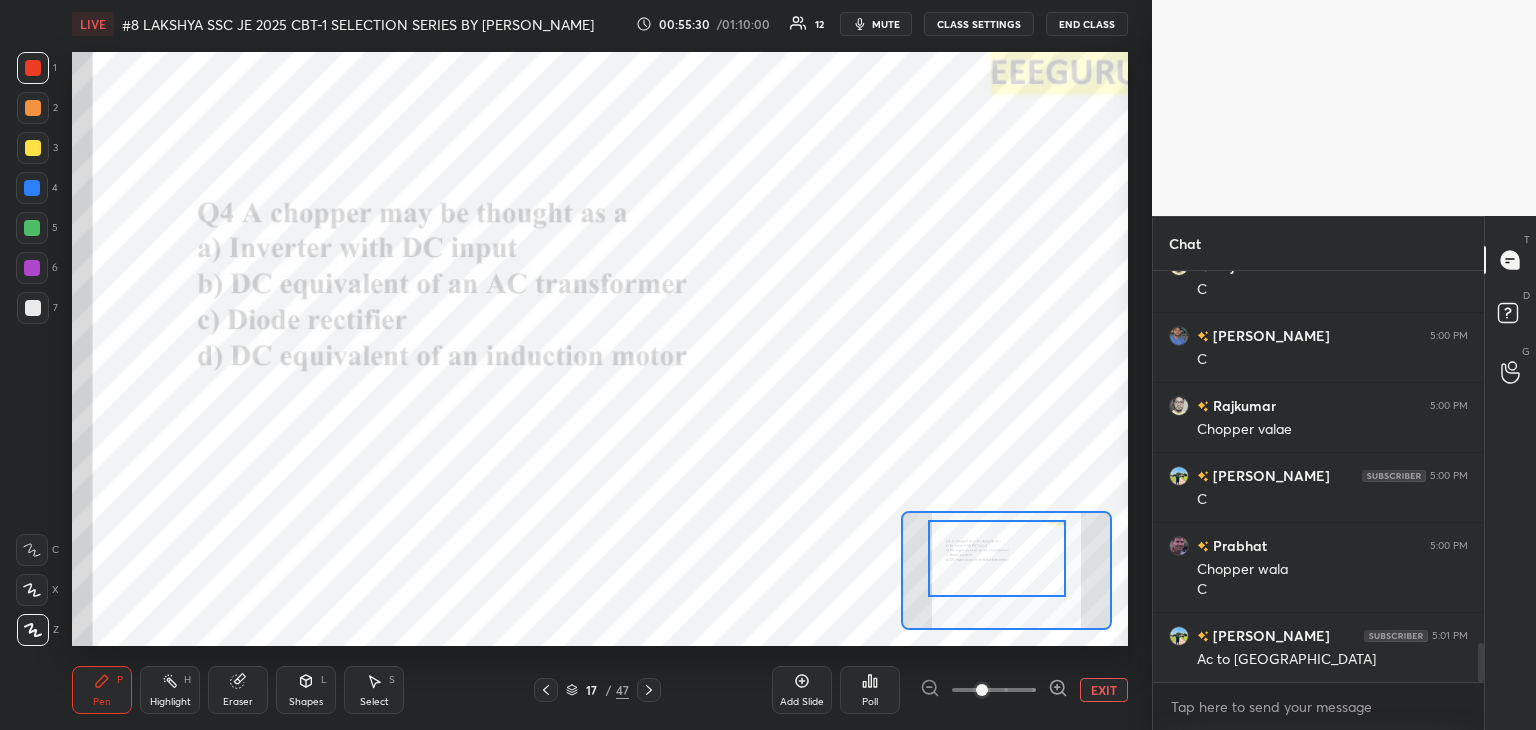 scroll, scrollTop: 3904, scrollLeft: 0, axis: vertical 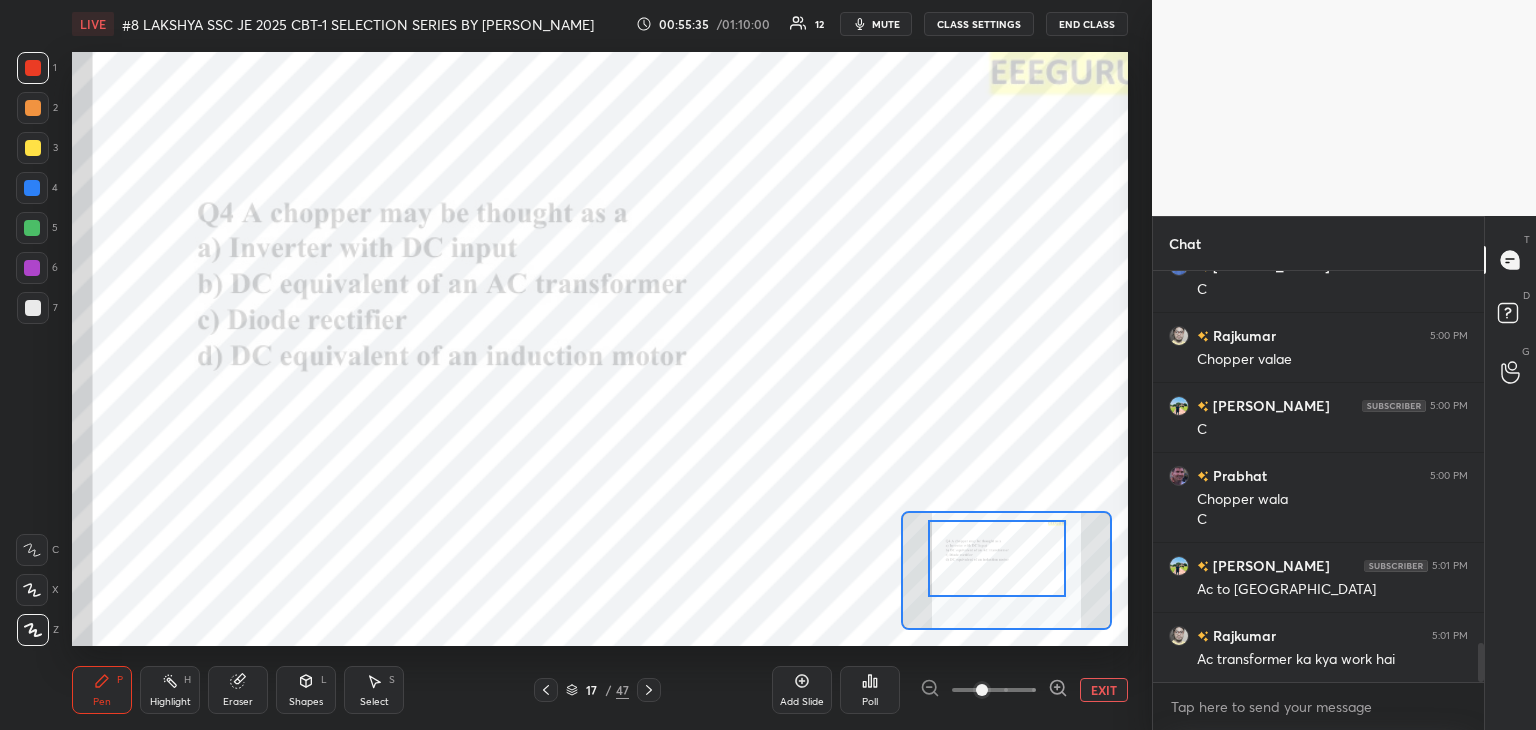 click on "Eraser" at bounding box center (238, 702) 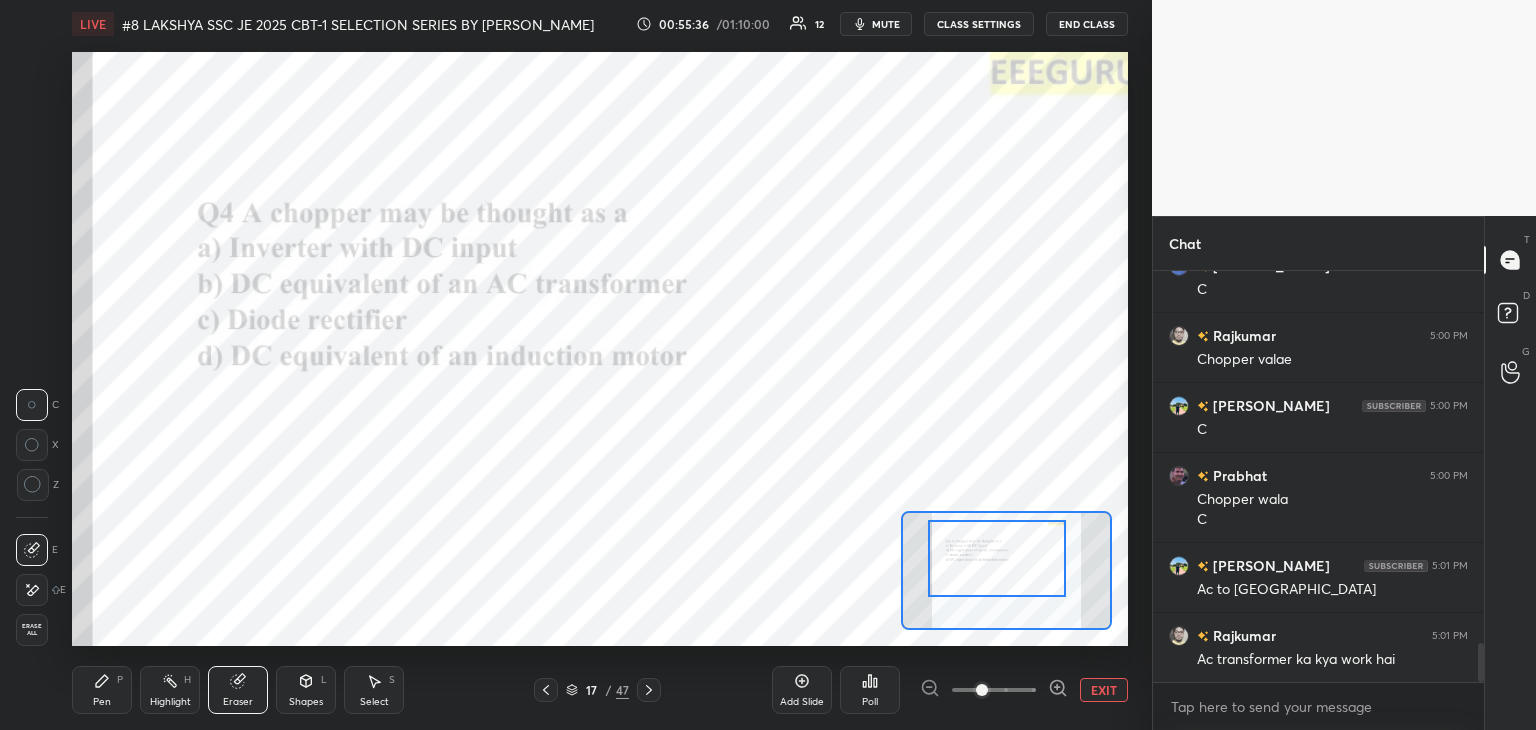 drag, startPoint x: 35, startPoint y: 637, endPoint x: 76, endPoint y: 684, distance: 62.369865 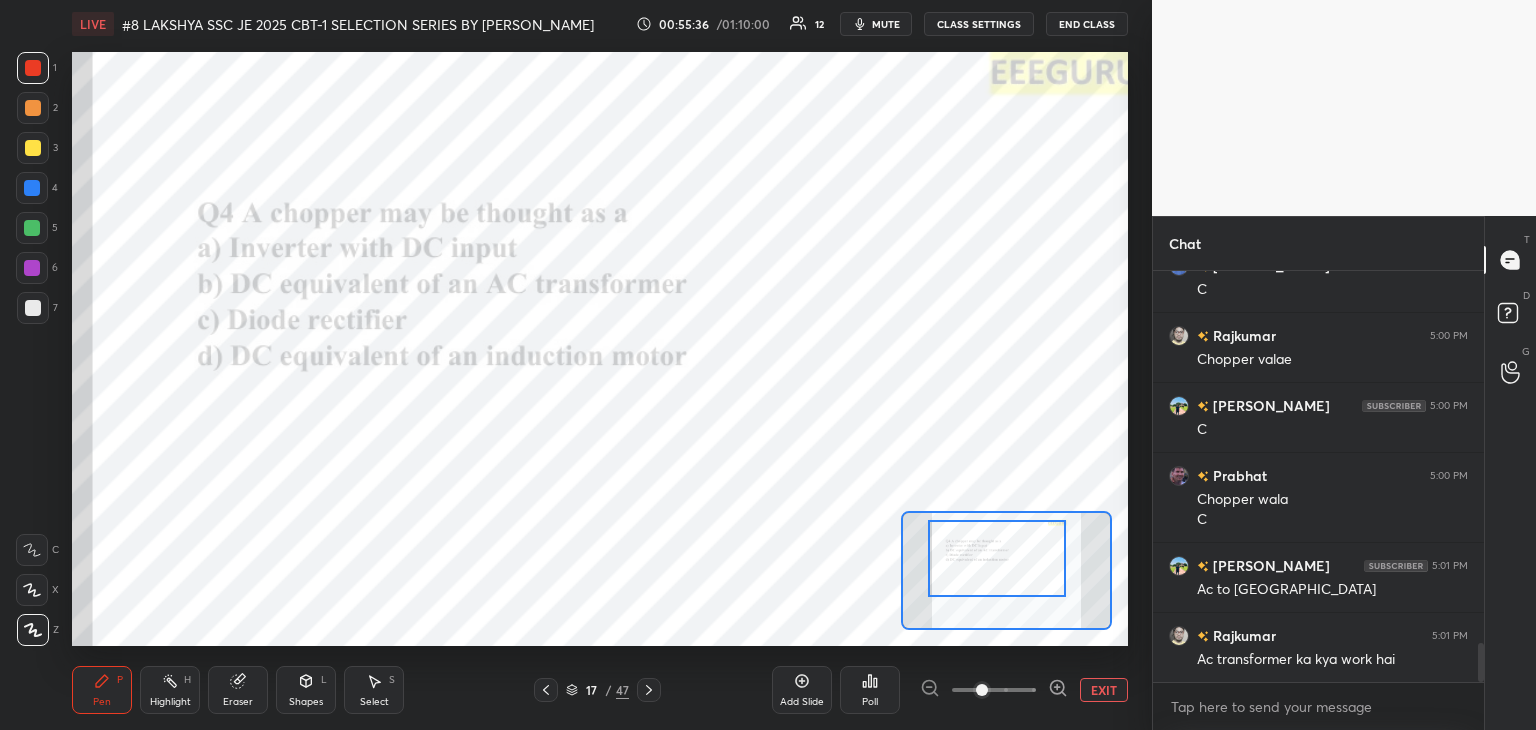 drag, startPoint x: 113, startPoint y: 714, endPoint x: 98, endPoint y: 727, distance: 19.849434 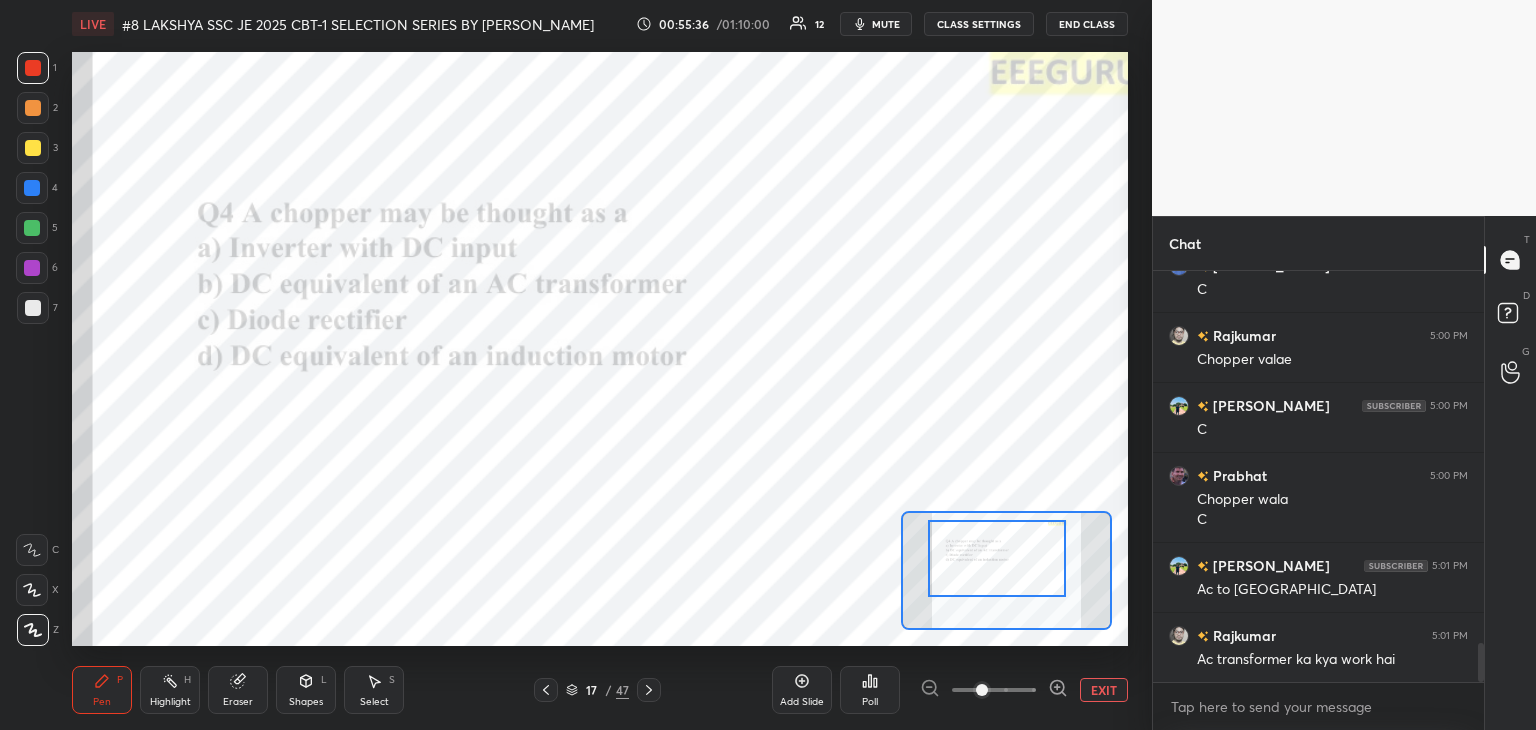 click on "Pen P Highlight H Eraser Shapes L Select S 17 / 47 Add Slide Poll EXIT" at bounding box center [600, 690] 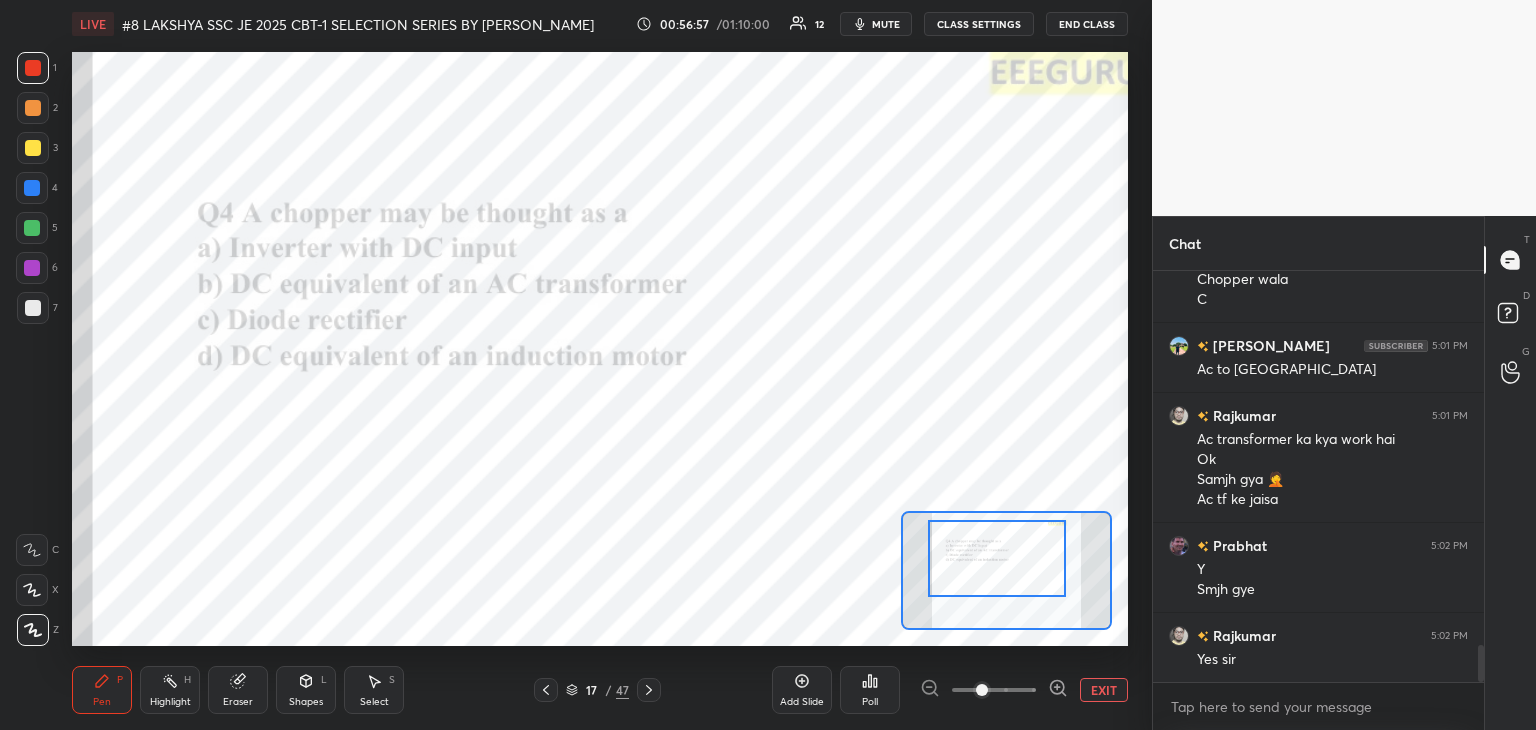 scroll, scrollTop: 4194, scrollLeft: 0, axis: vertical 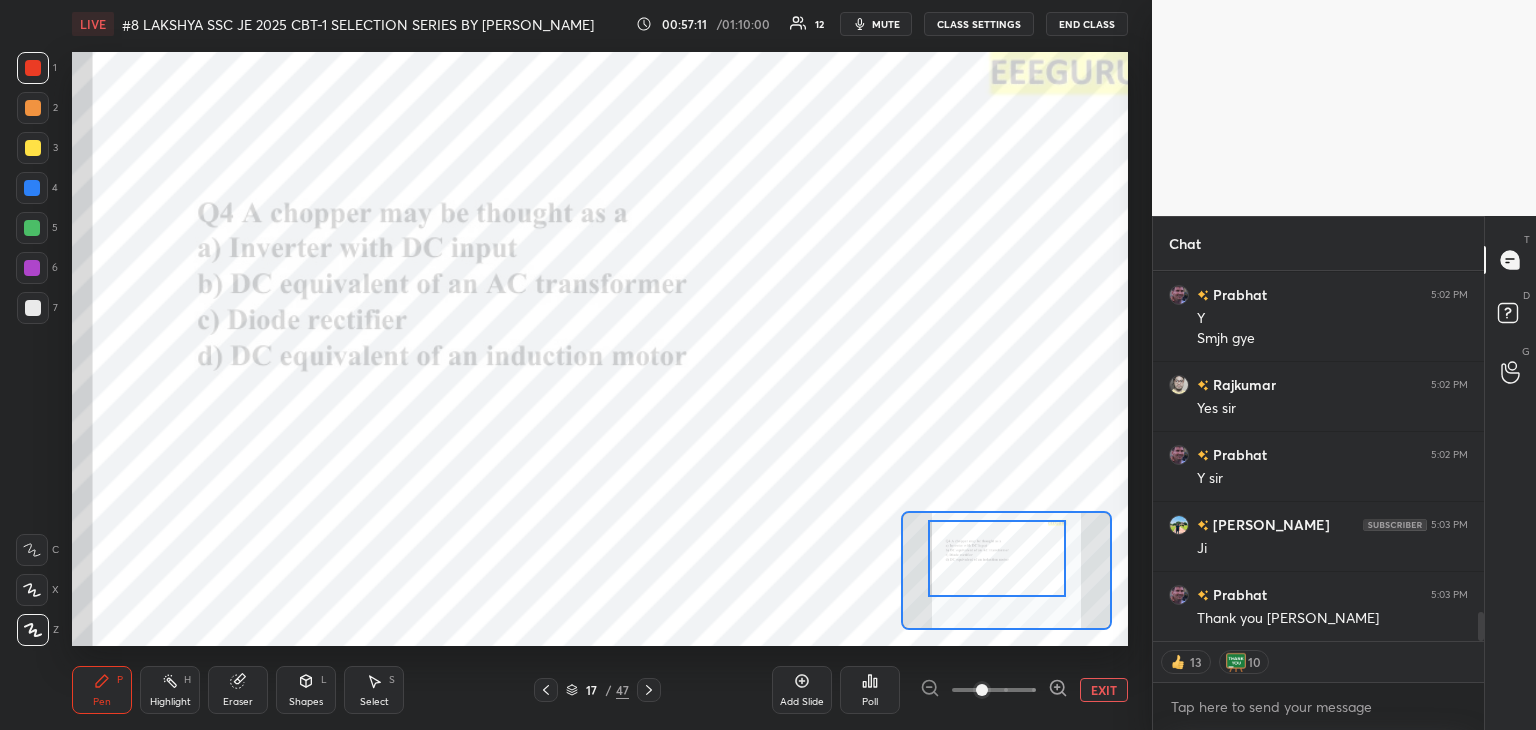 click on "17 / 47" at bounding box center (597, 690) 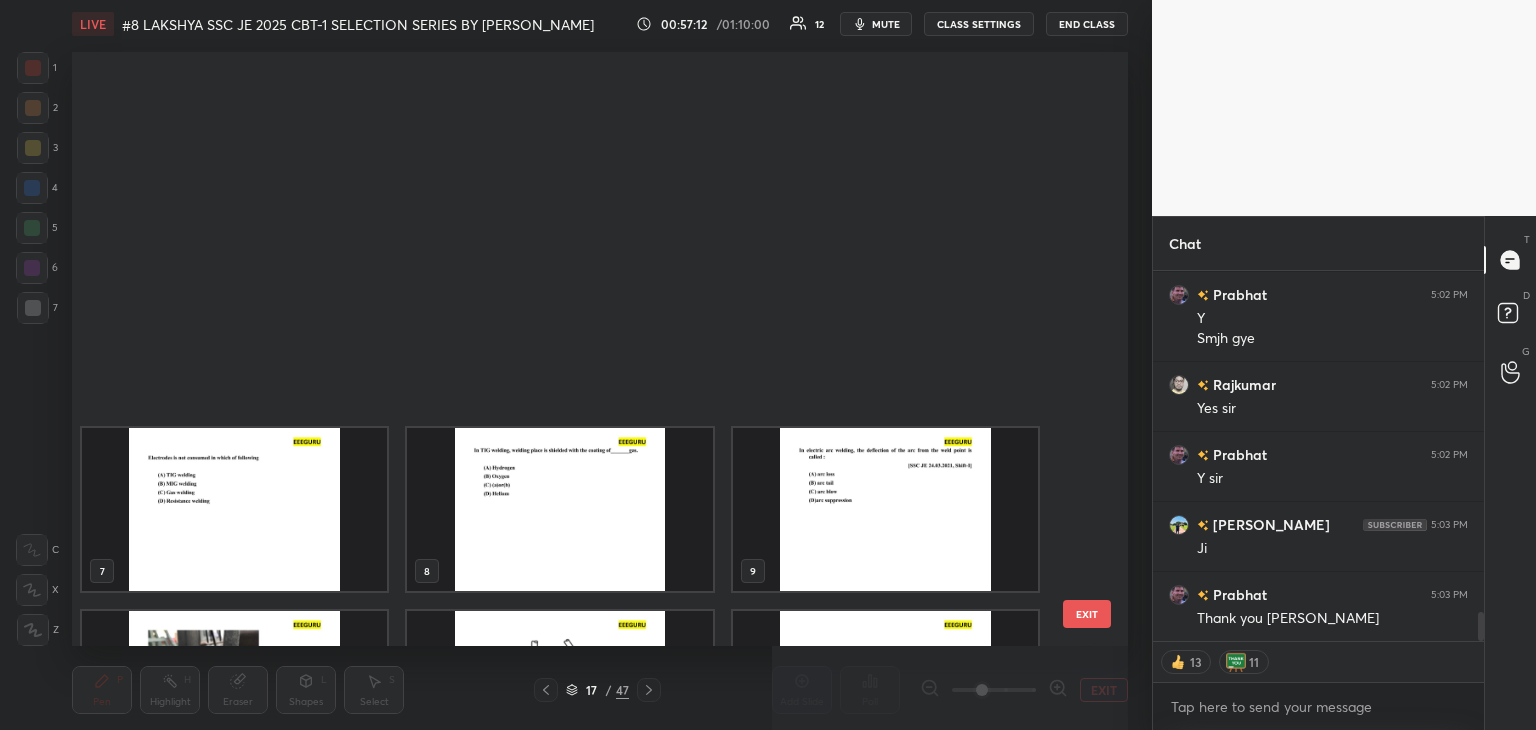 scroll, scrollTop: 504, scrollLeft: 0, axis: vertical 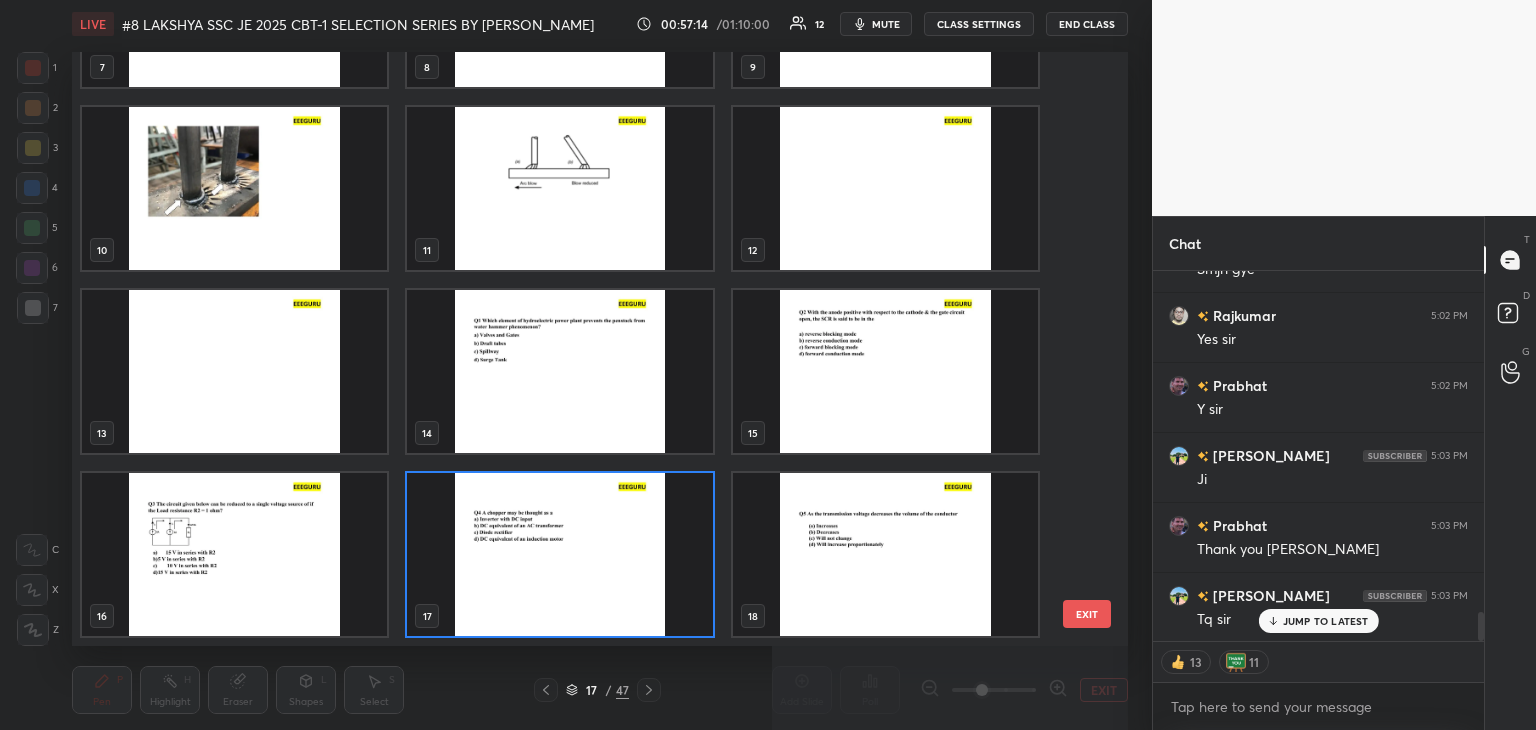 drag, startPoint x: 1096, startPoint y: 248, endPoint x: 1089, endPoint y: 209, distance: 39.623226 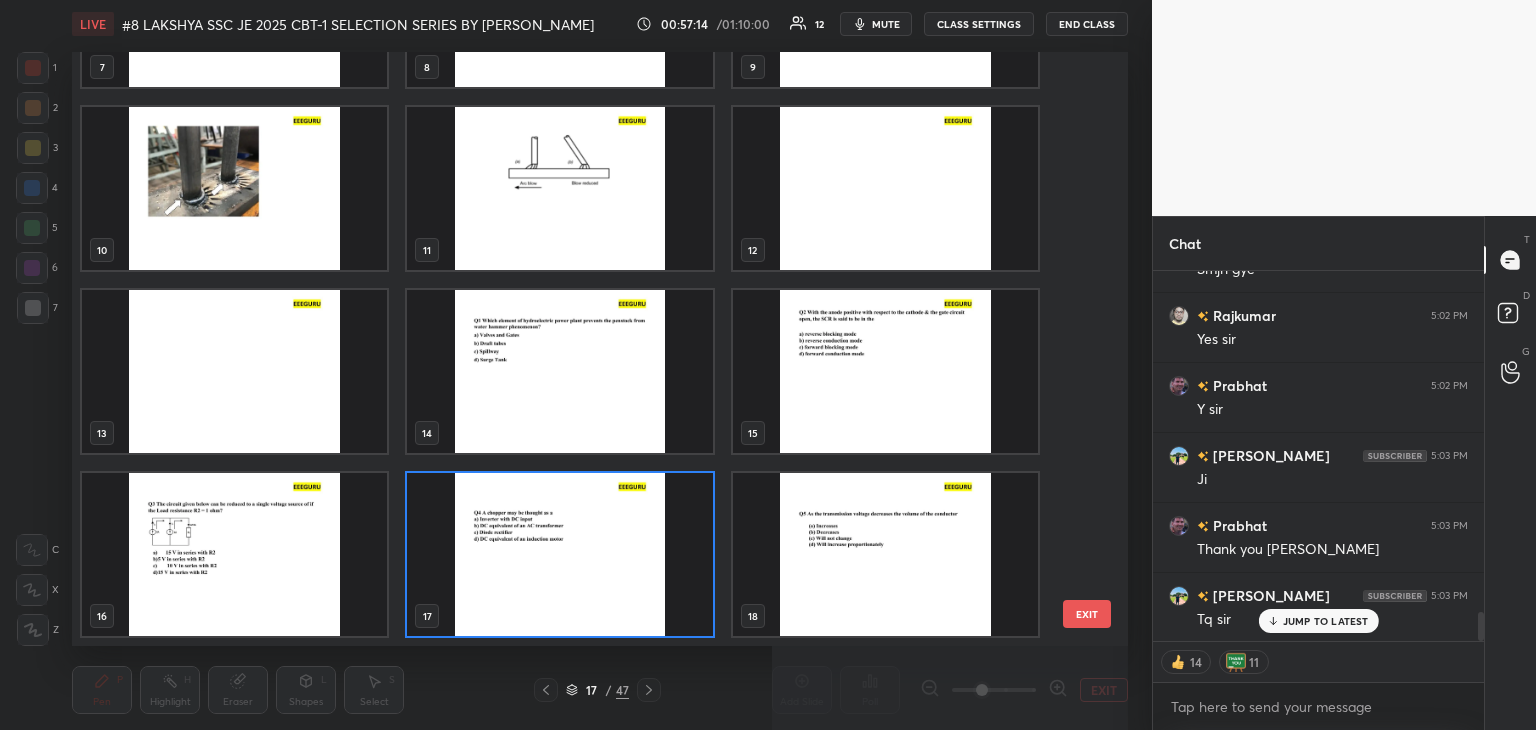 scroll, scrollTop: 0, scrollLeft: 0, axis: both 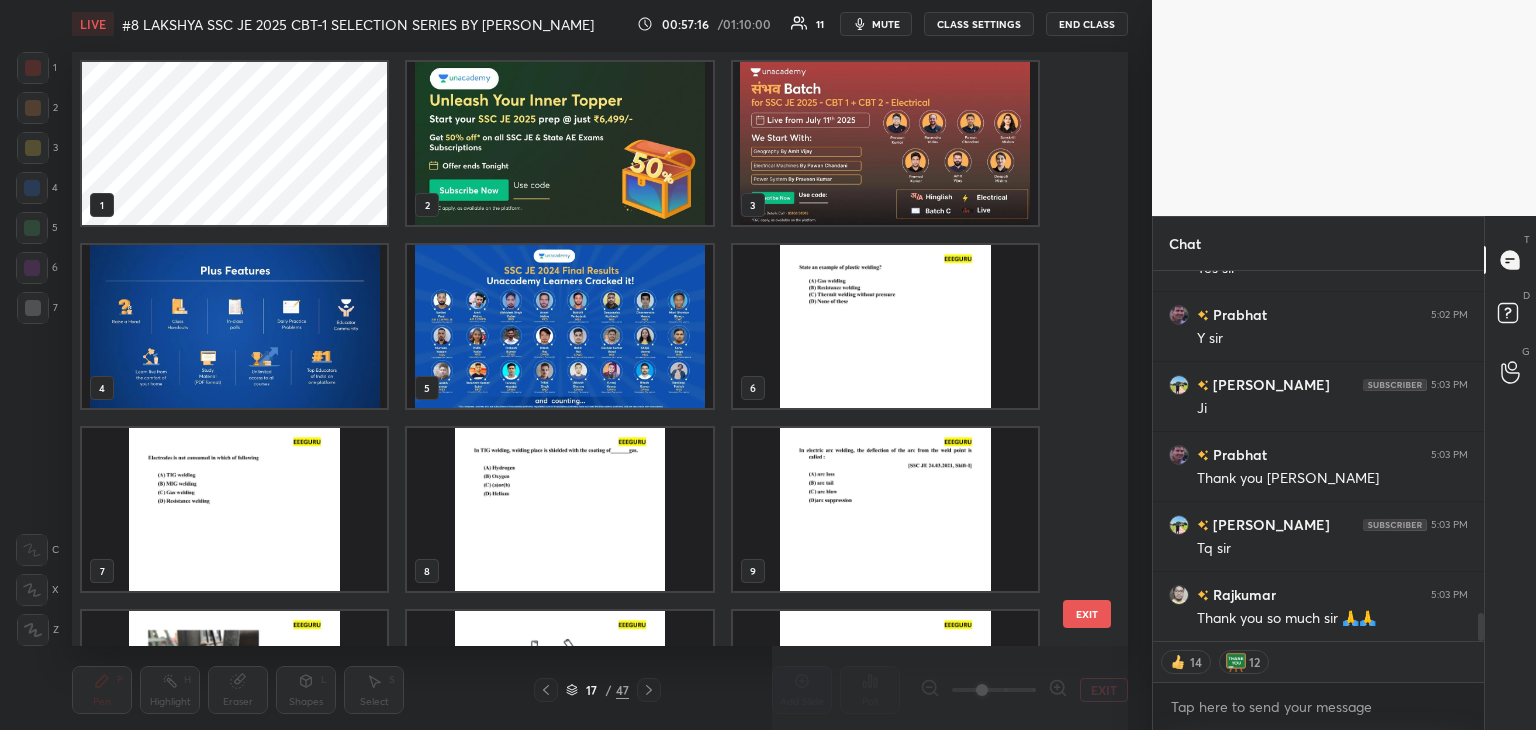 click at bounding box center (559, 143) 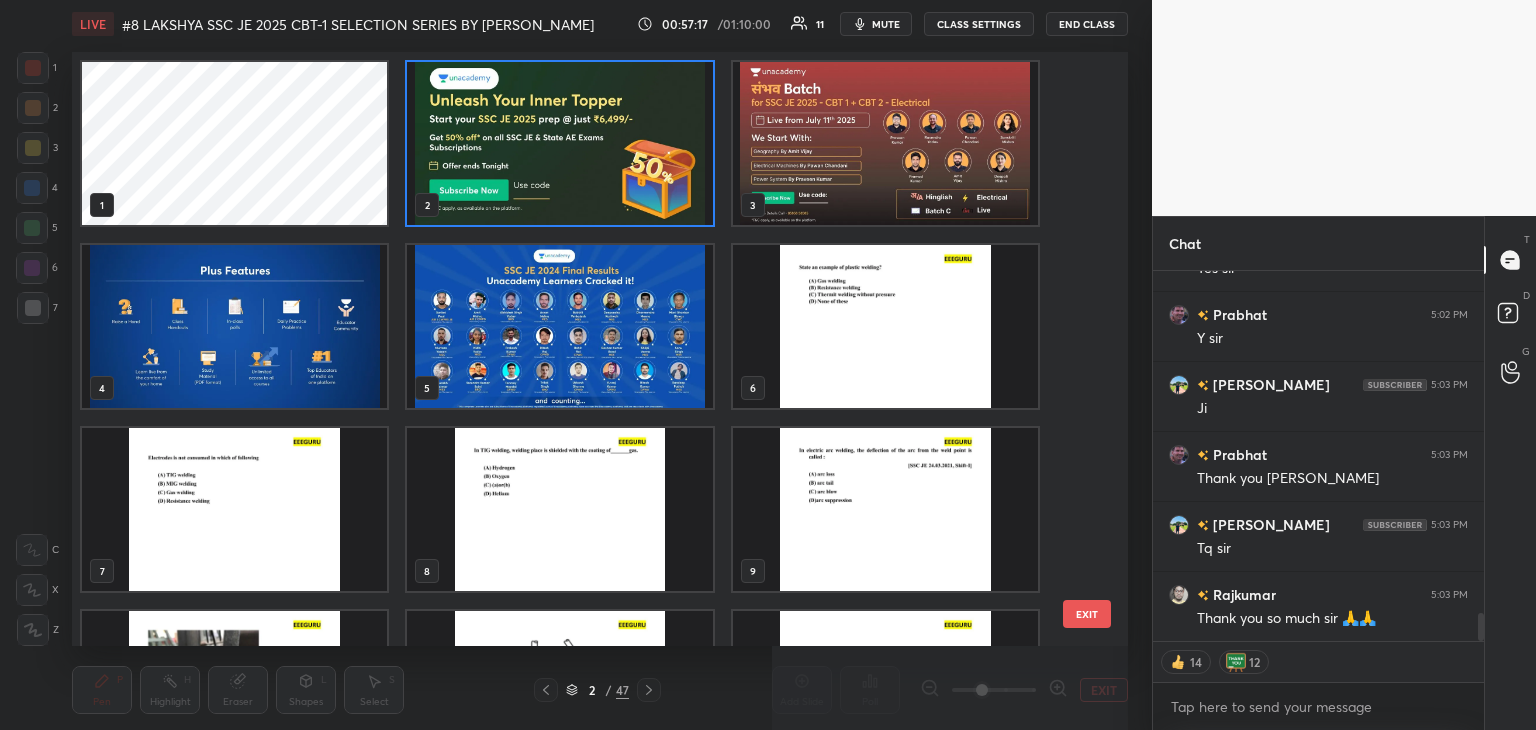 click at bounding box center [559, 143] 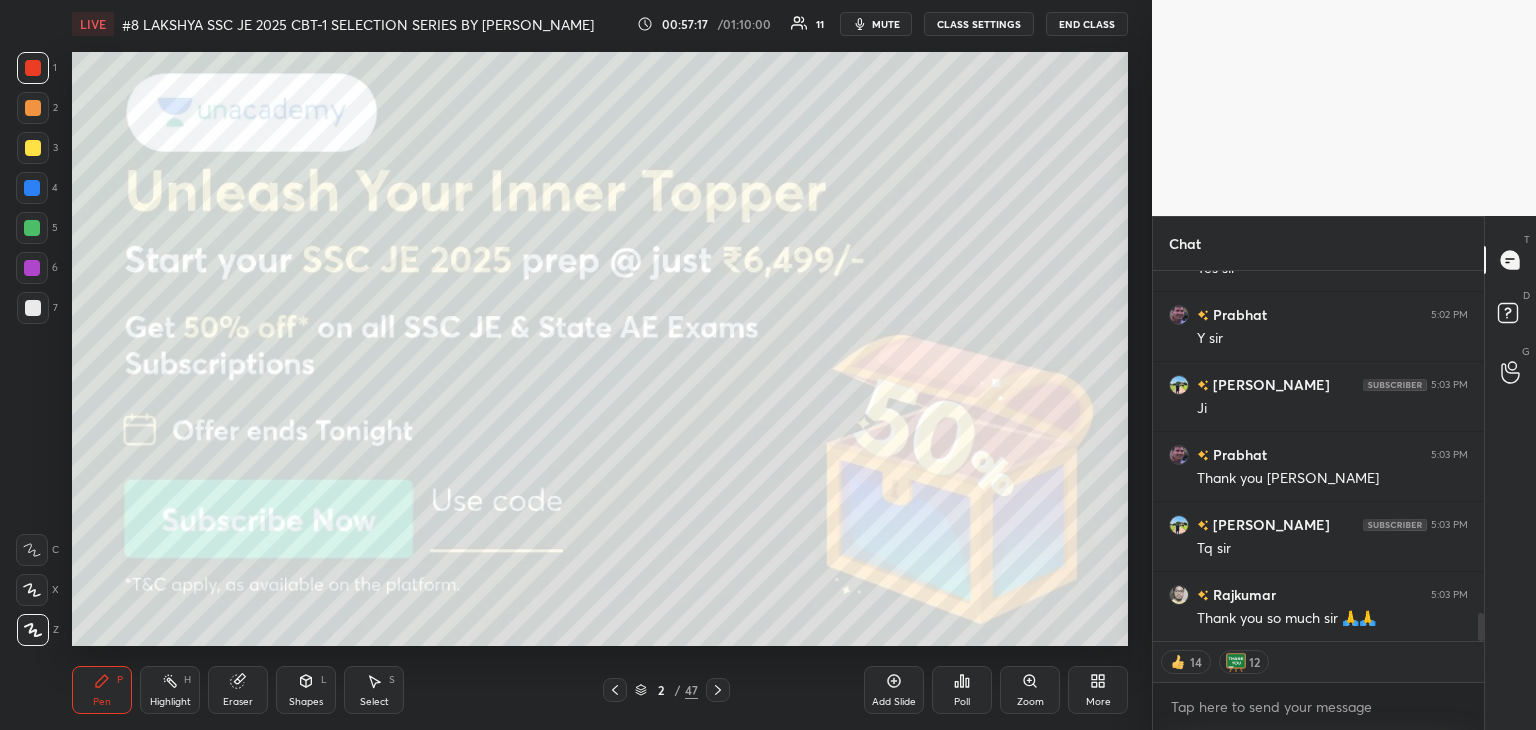 click at bounding box center (559, 143) 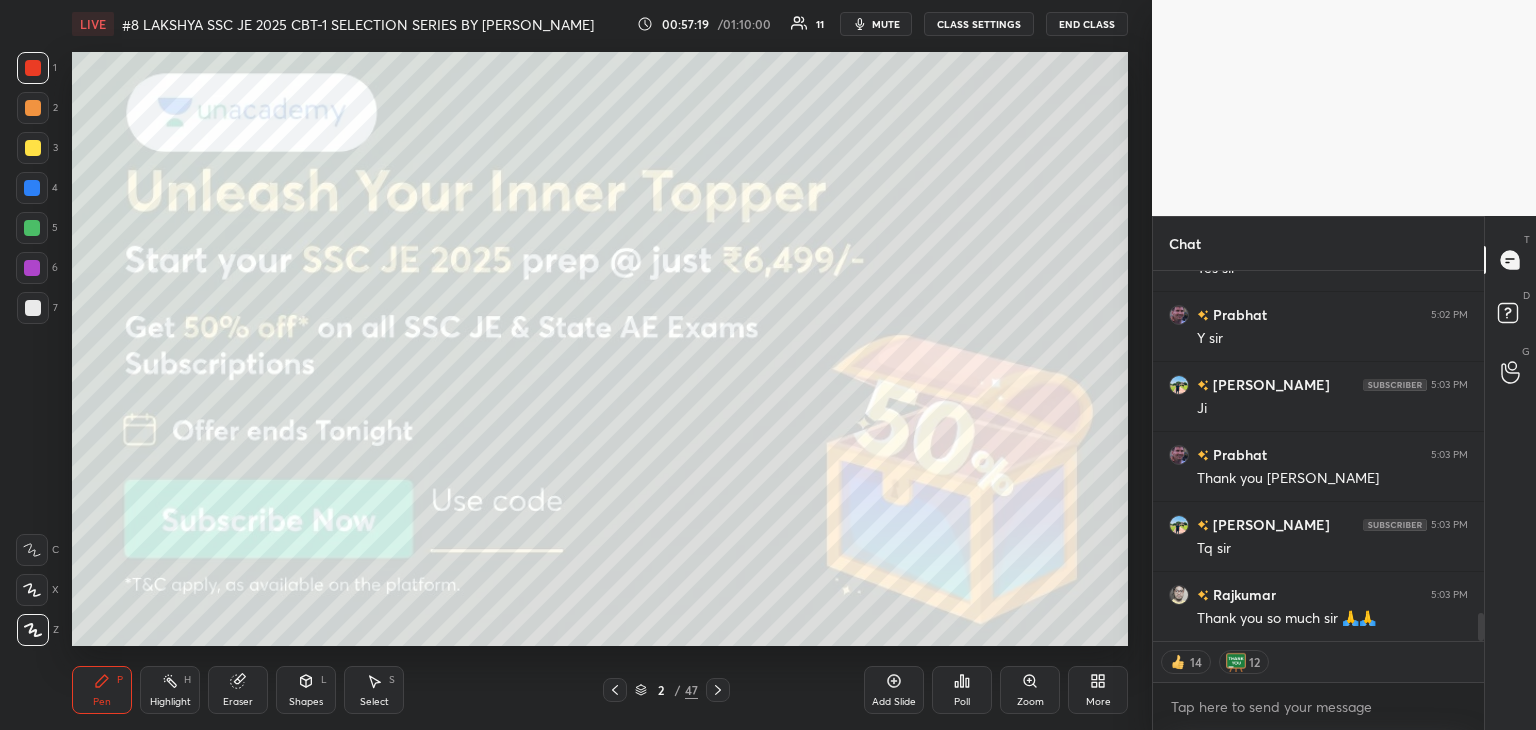 click at bounding box center (33, 68) 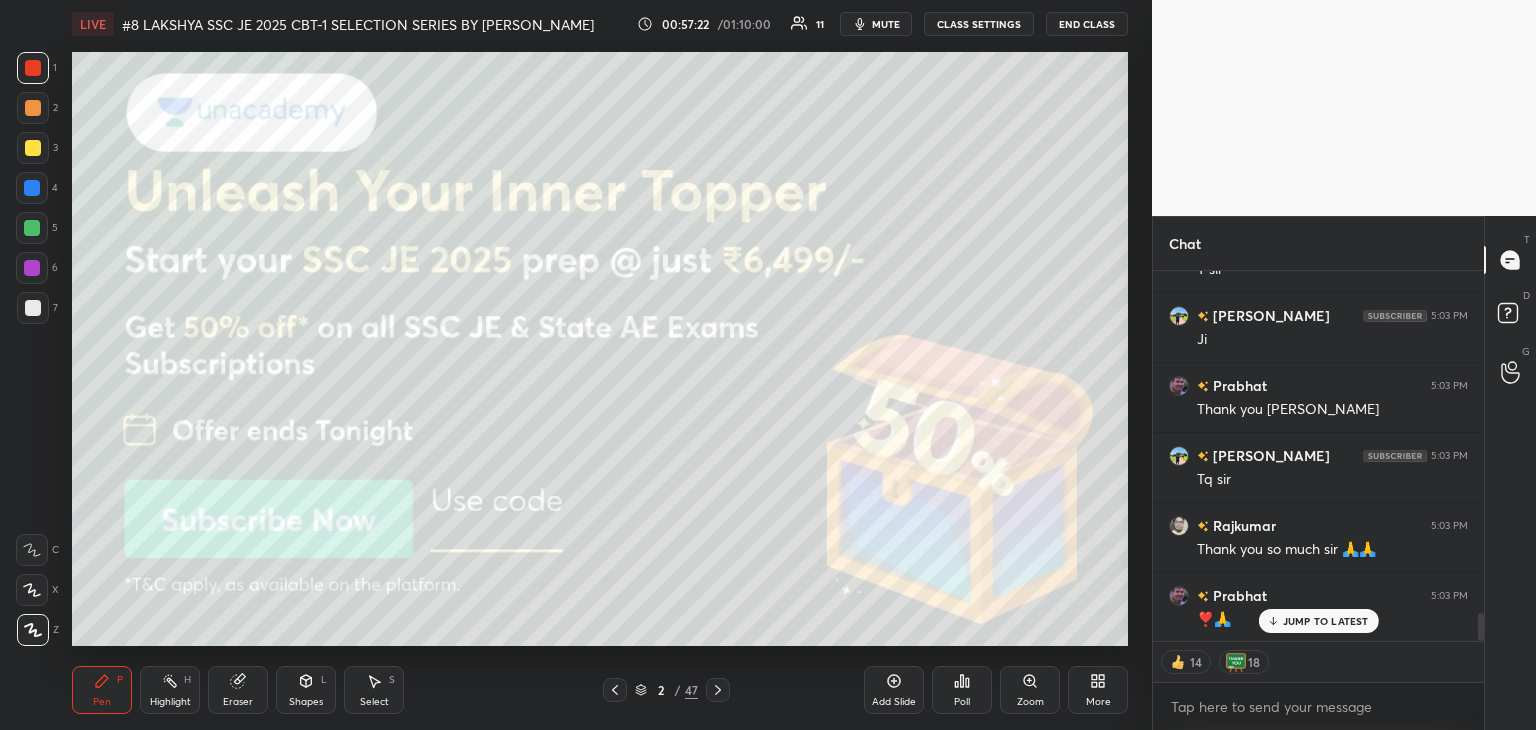 scroll, scrollTop: 4655, scrollLeft: 0, axis: vertical 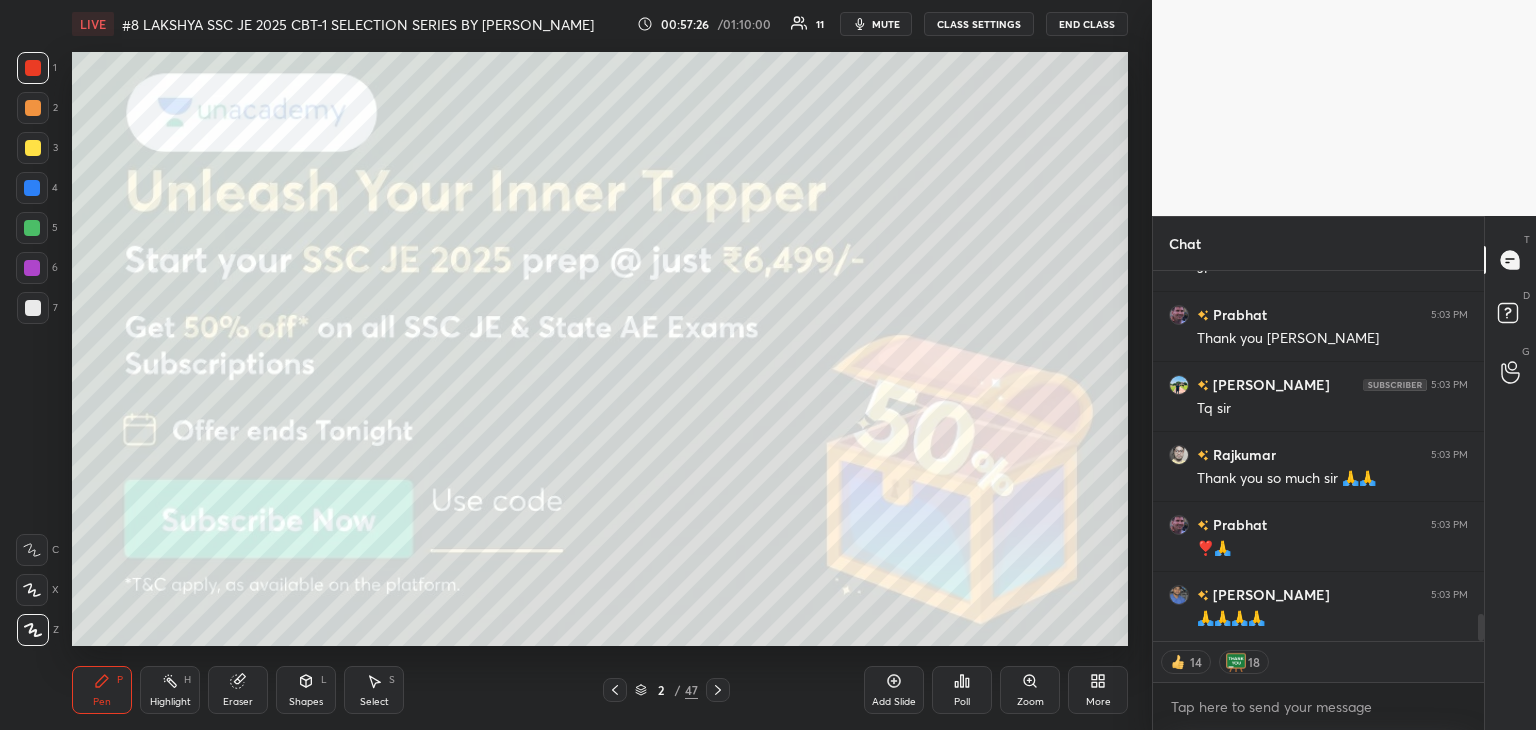 click 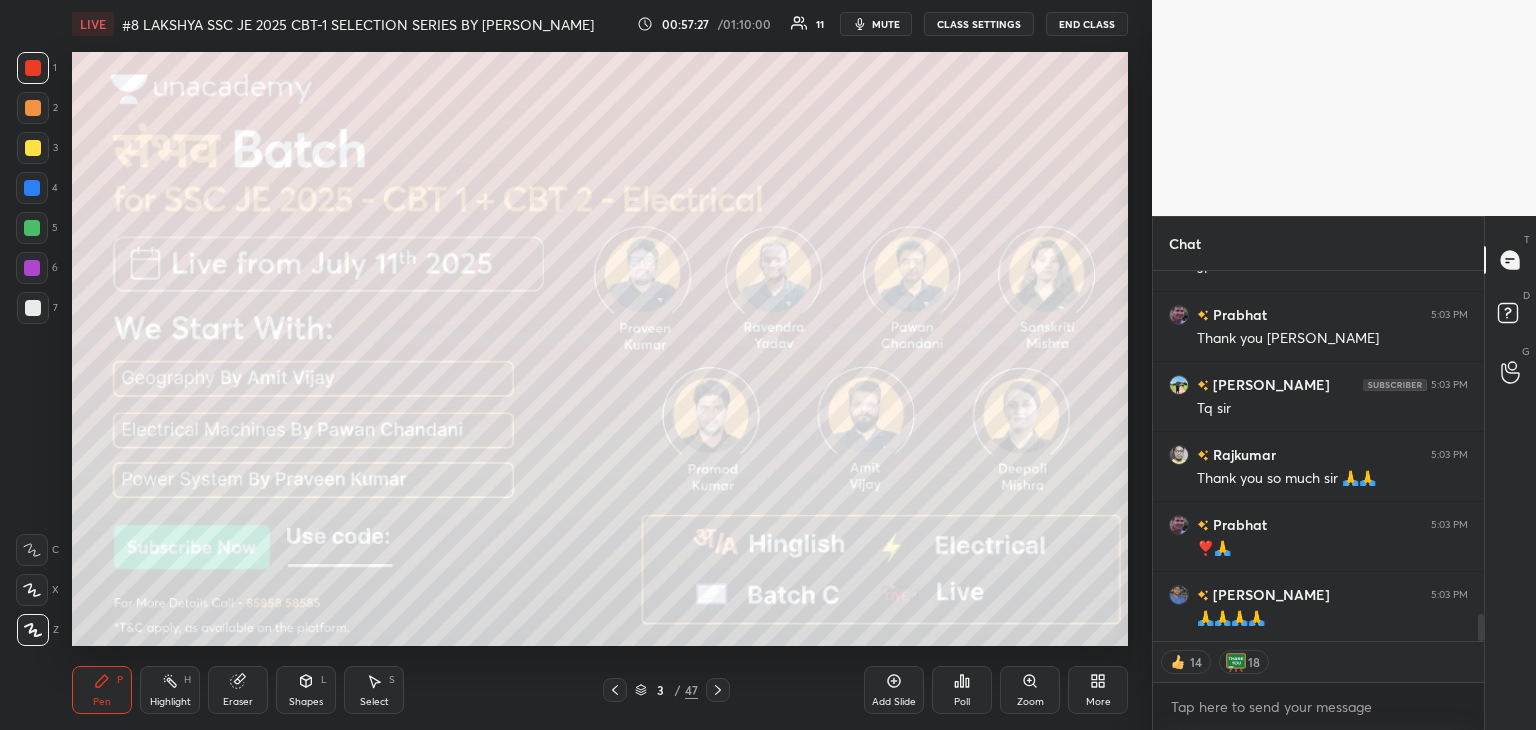 scroll, scrollTop: 4724, scrollLeft: 0, axis: vertical 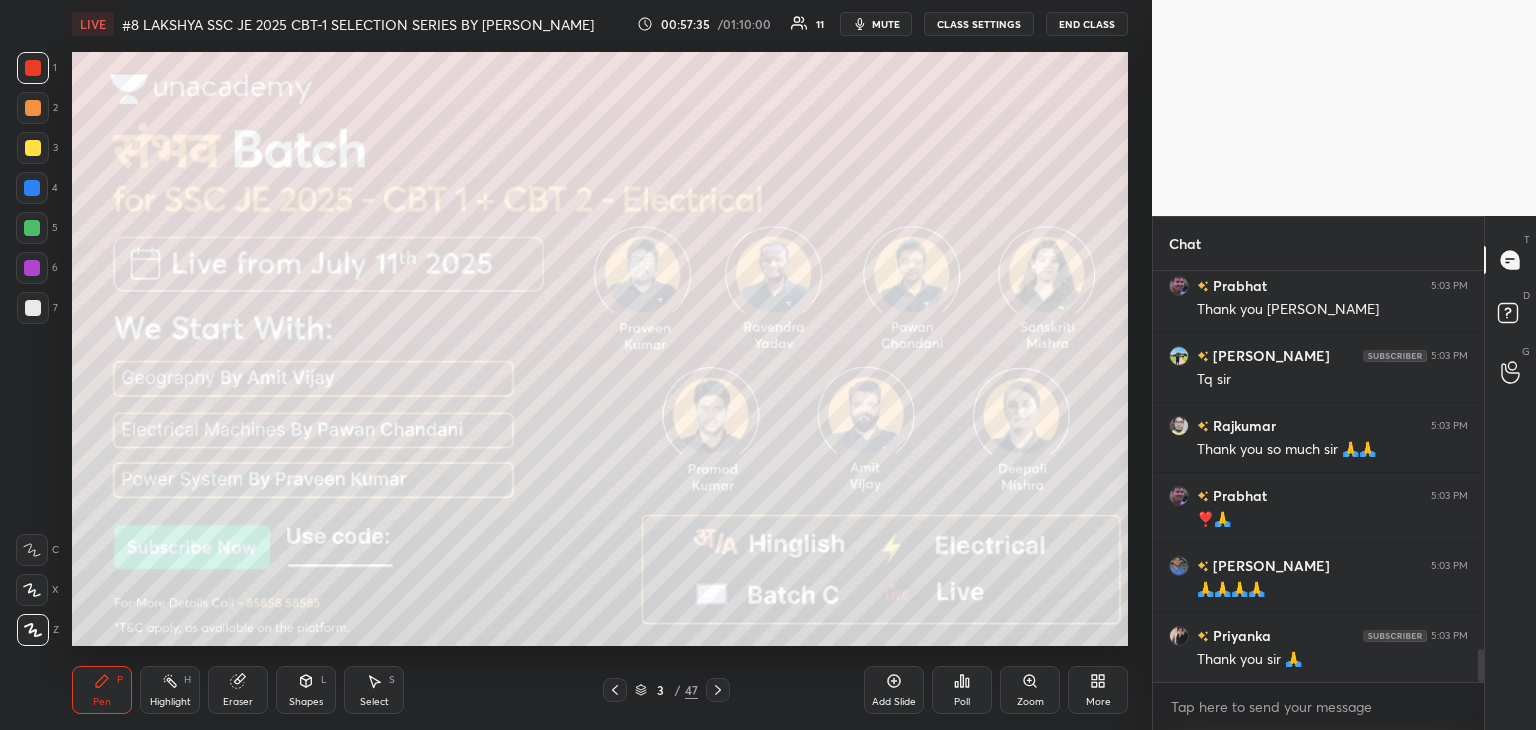 click 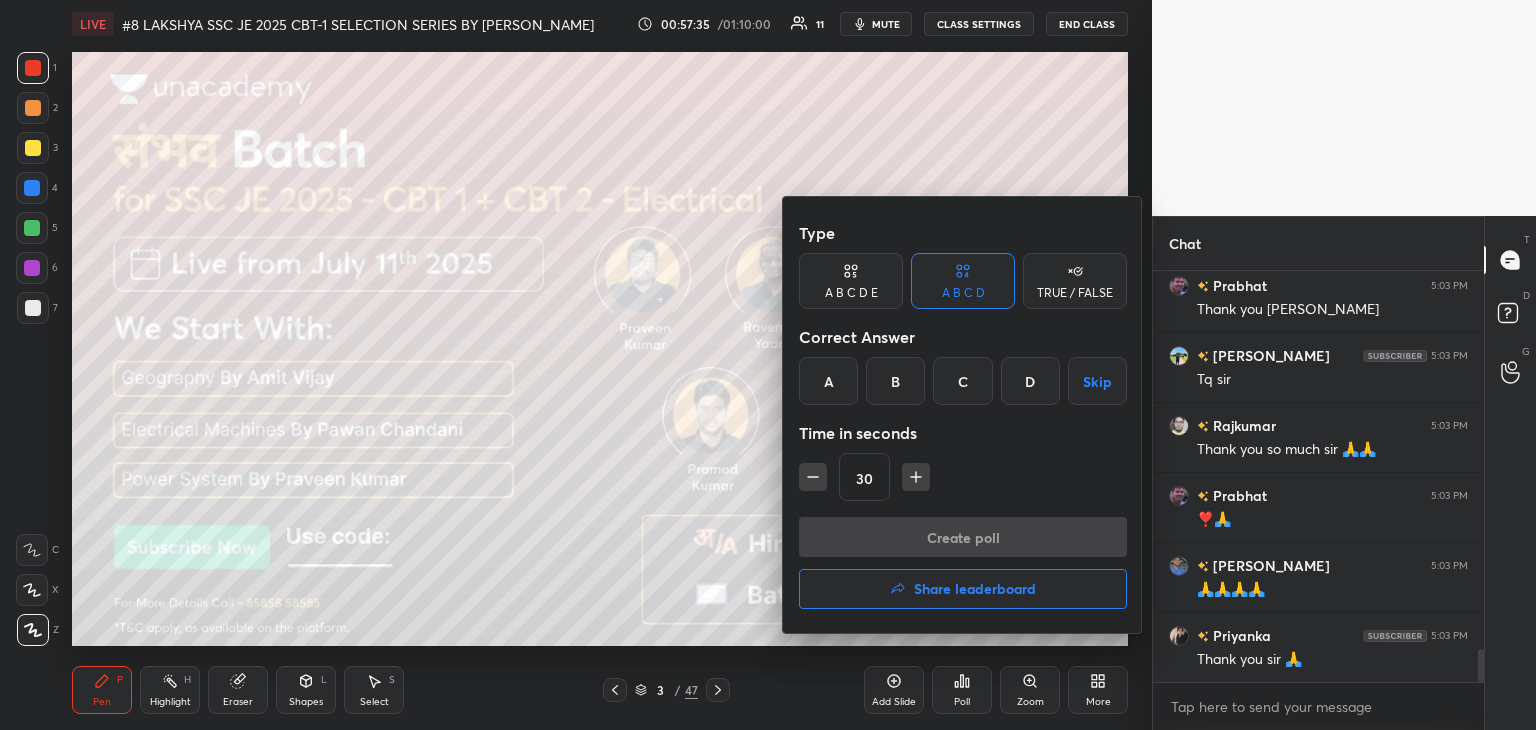 click on "Share leaderboard" at bounding box center (963, 589) 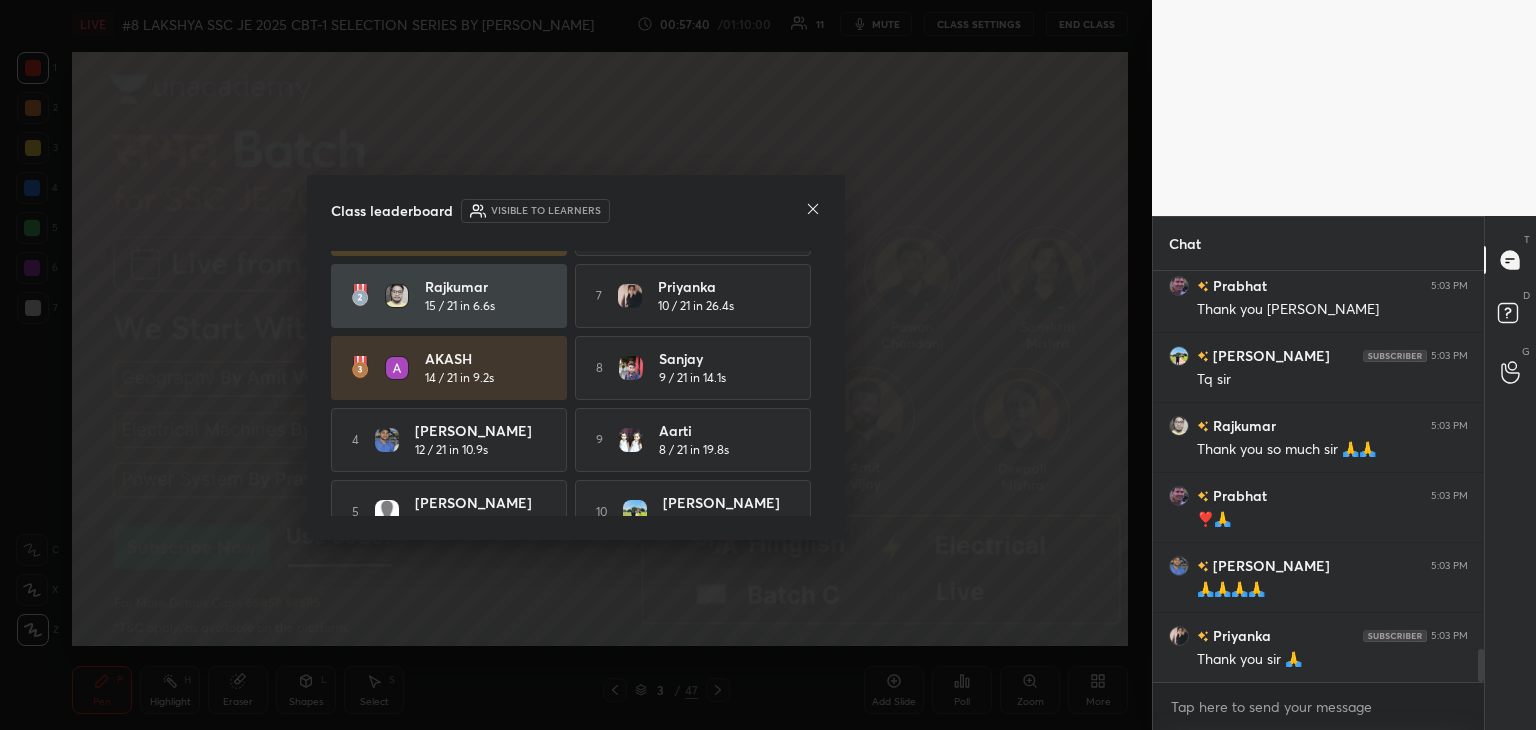 scroll, scrollTop: 92, scrollLeft: 0, axis: vertical 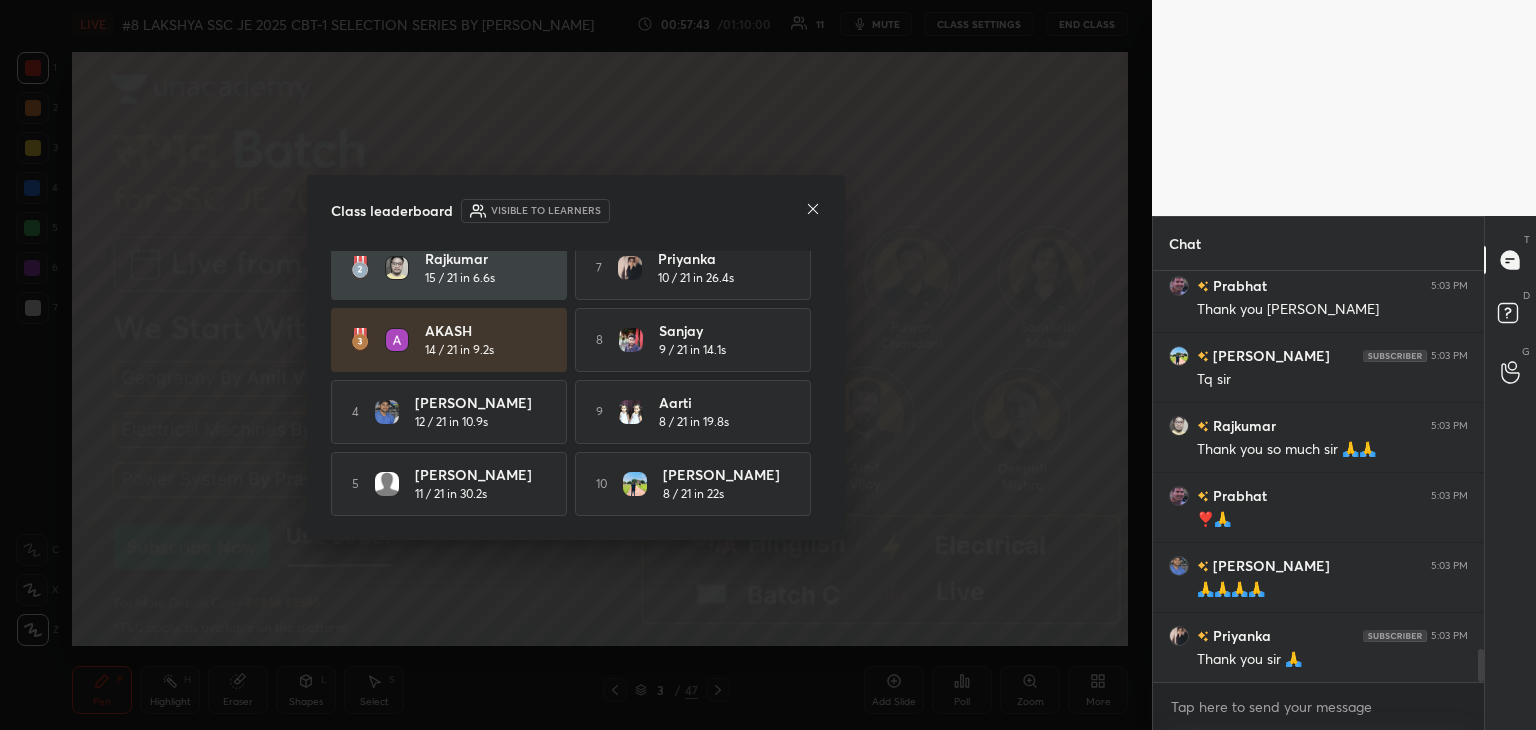 click at bounding box center [813, 210] 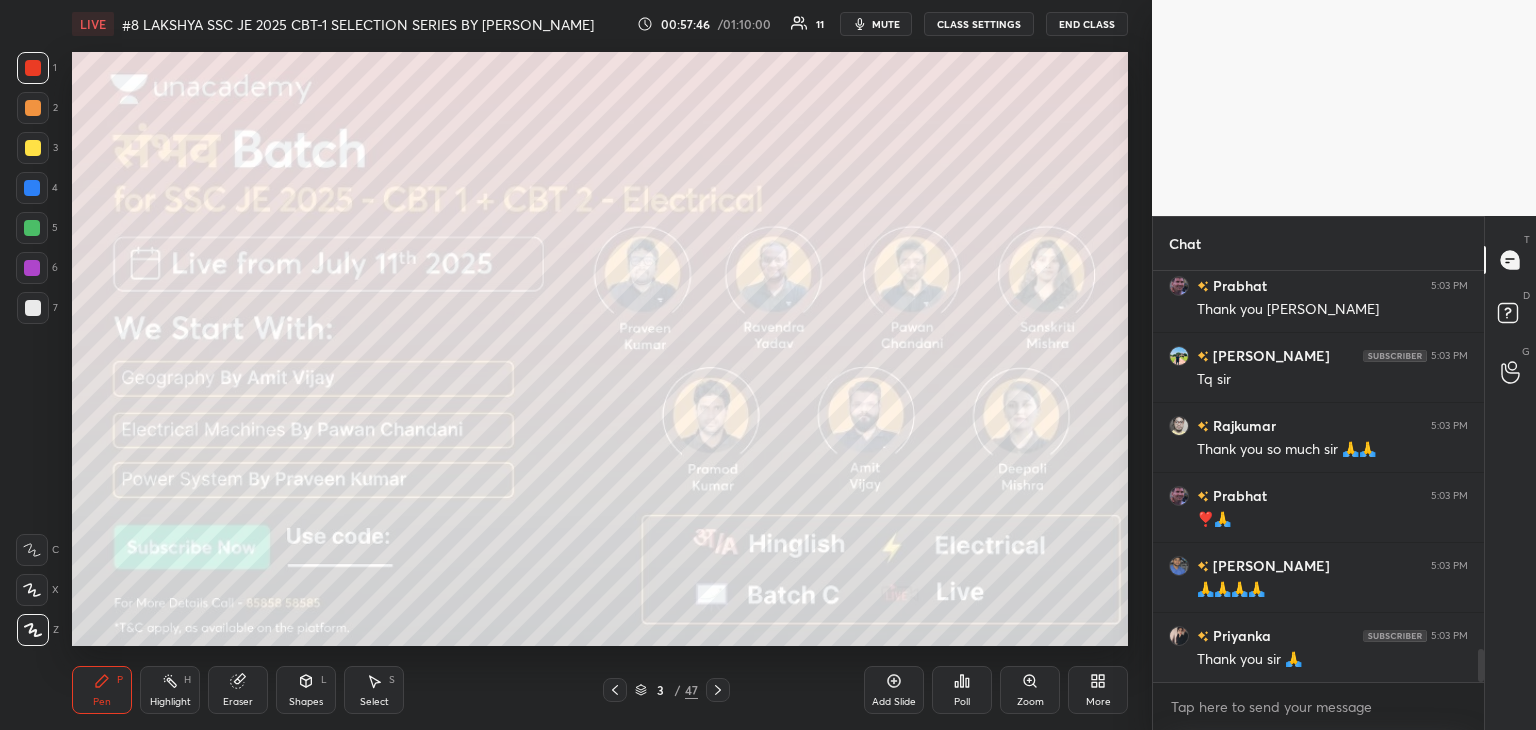 scroll, scrollTop: 7, scrollLeft: 6, axis: both 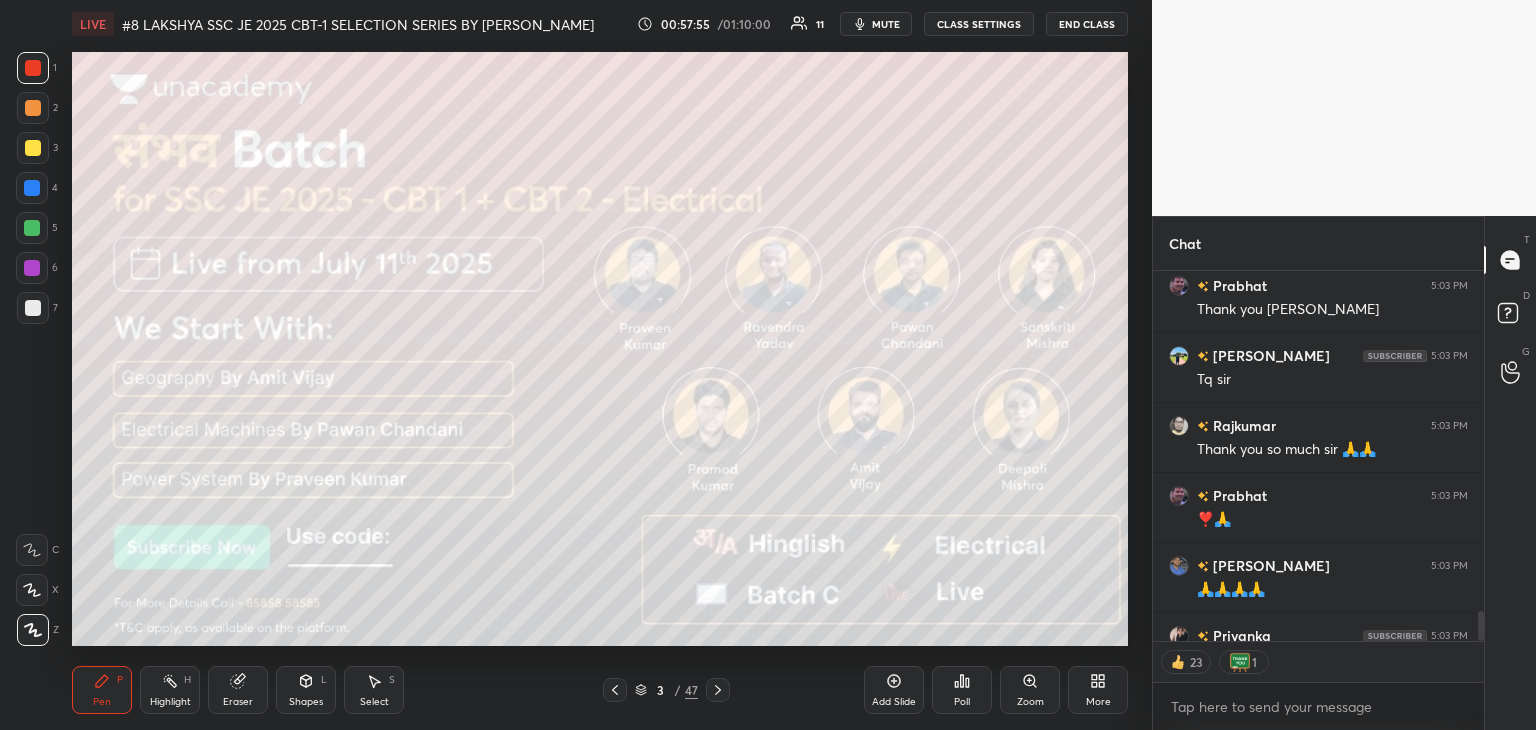 click at bounding box center [33, 68] 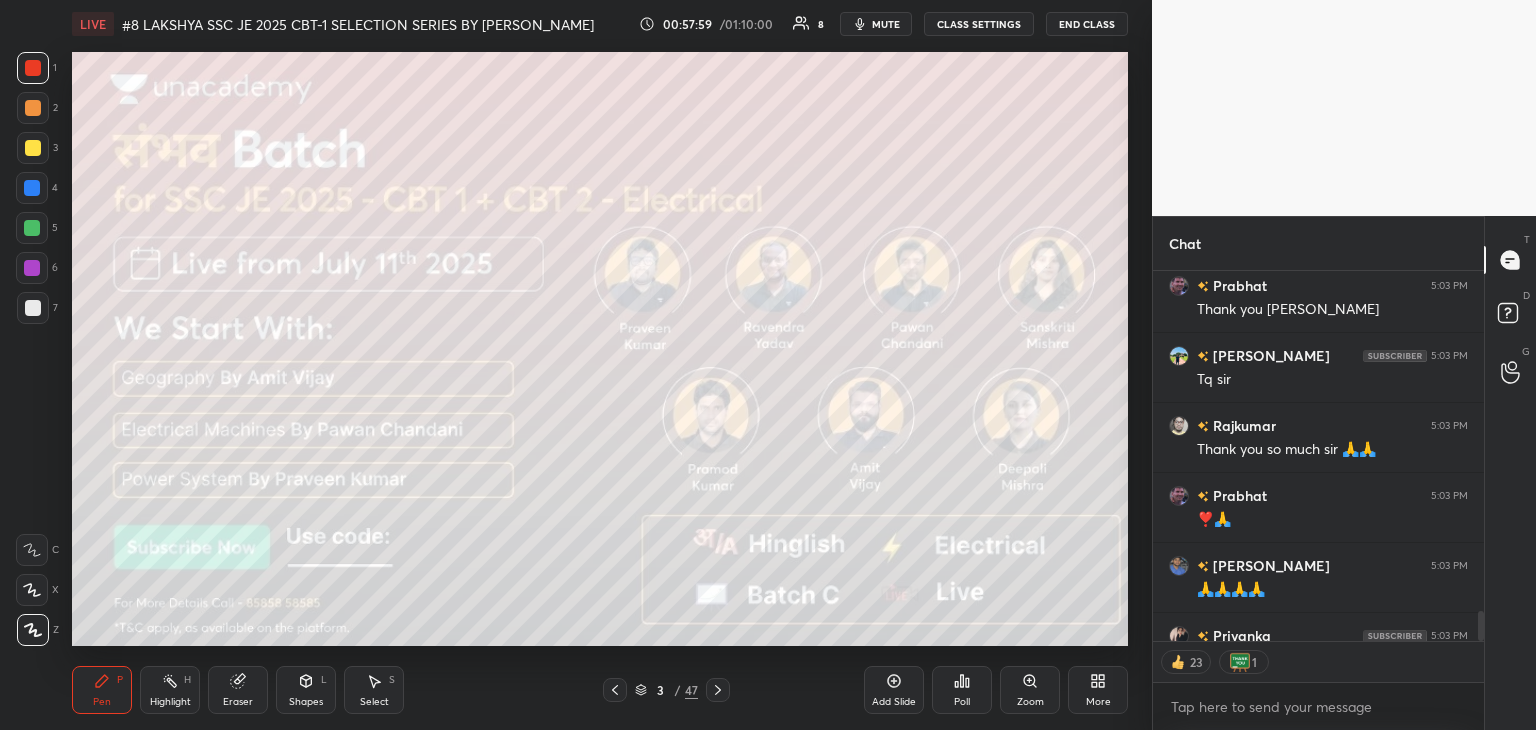 scroll, scrollTop: 6, scrollLeft: 6, axis: both 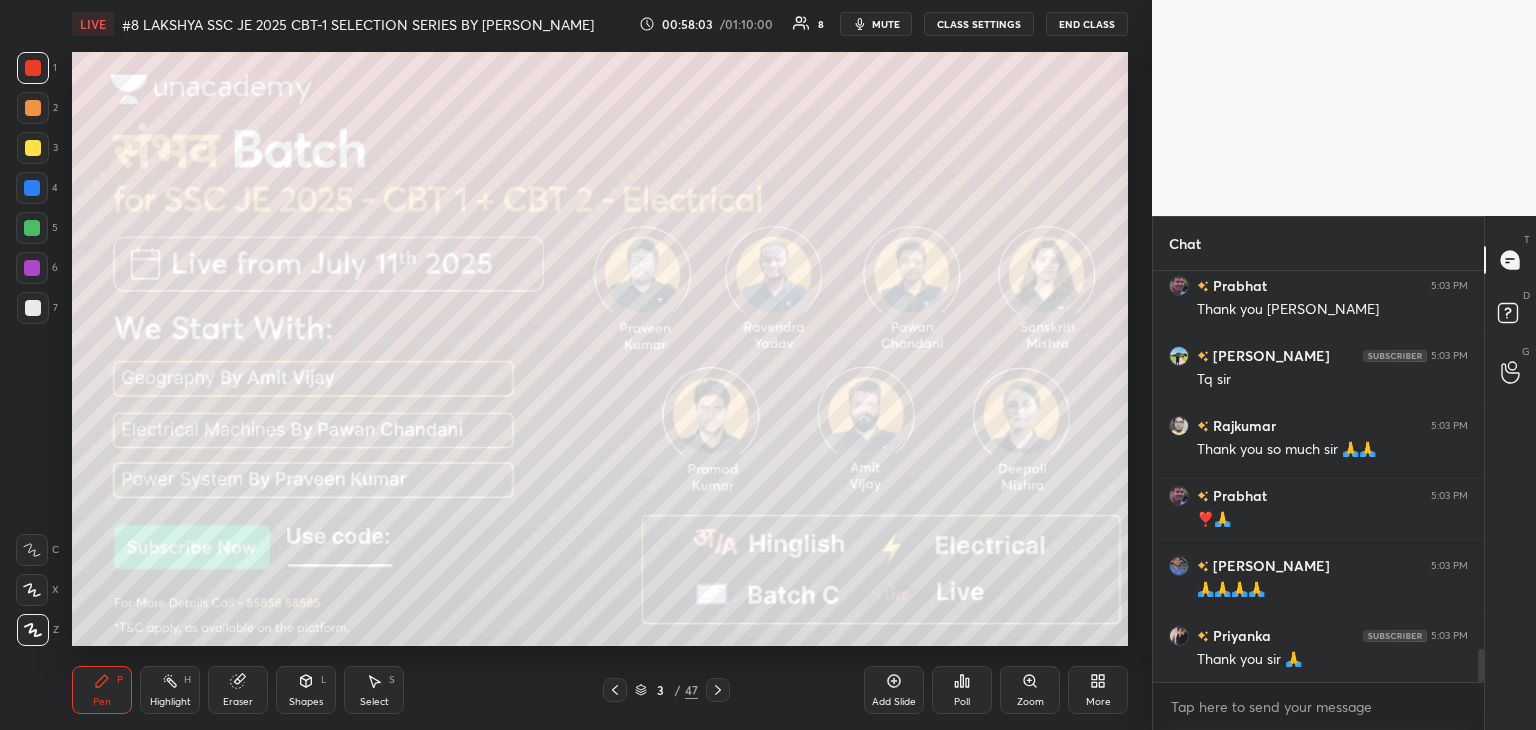 click on "End Class" at bounding box center (1087, 24) 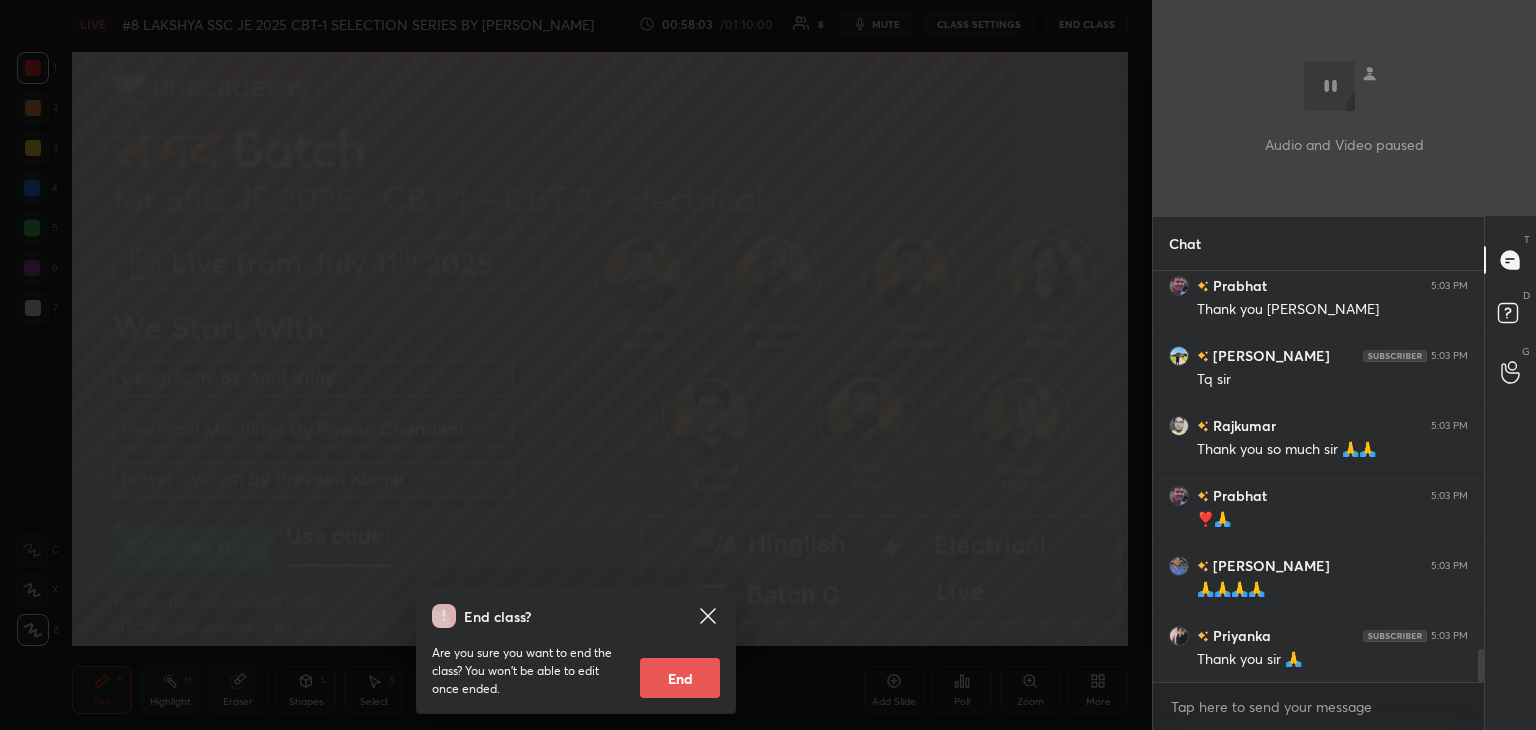 click on "End class? Are you sure you want to end the class? You won’t be able to edit once ended. End" at bounding box center (576, 365) 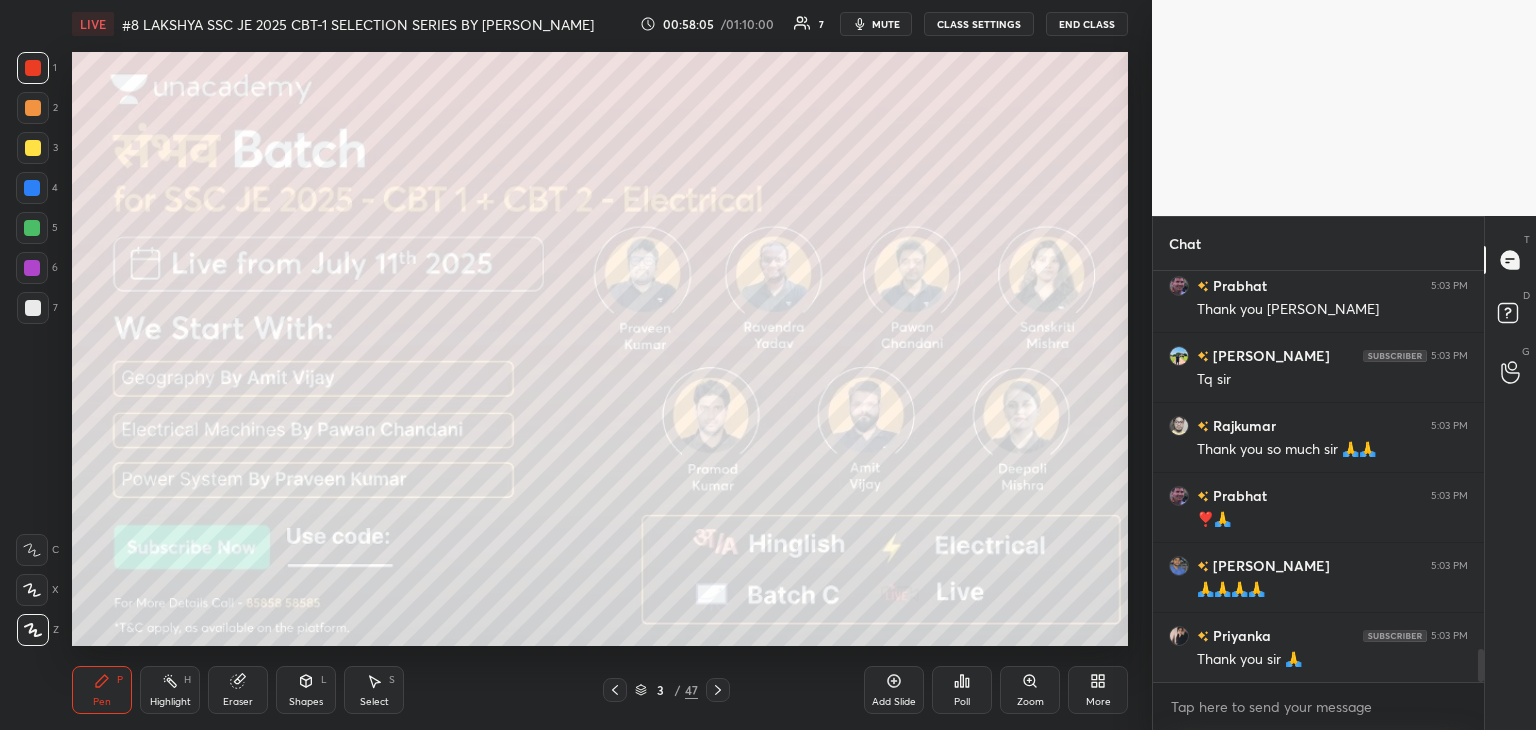 click on "End Class" at bounding box center [1087, 24] 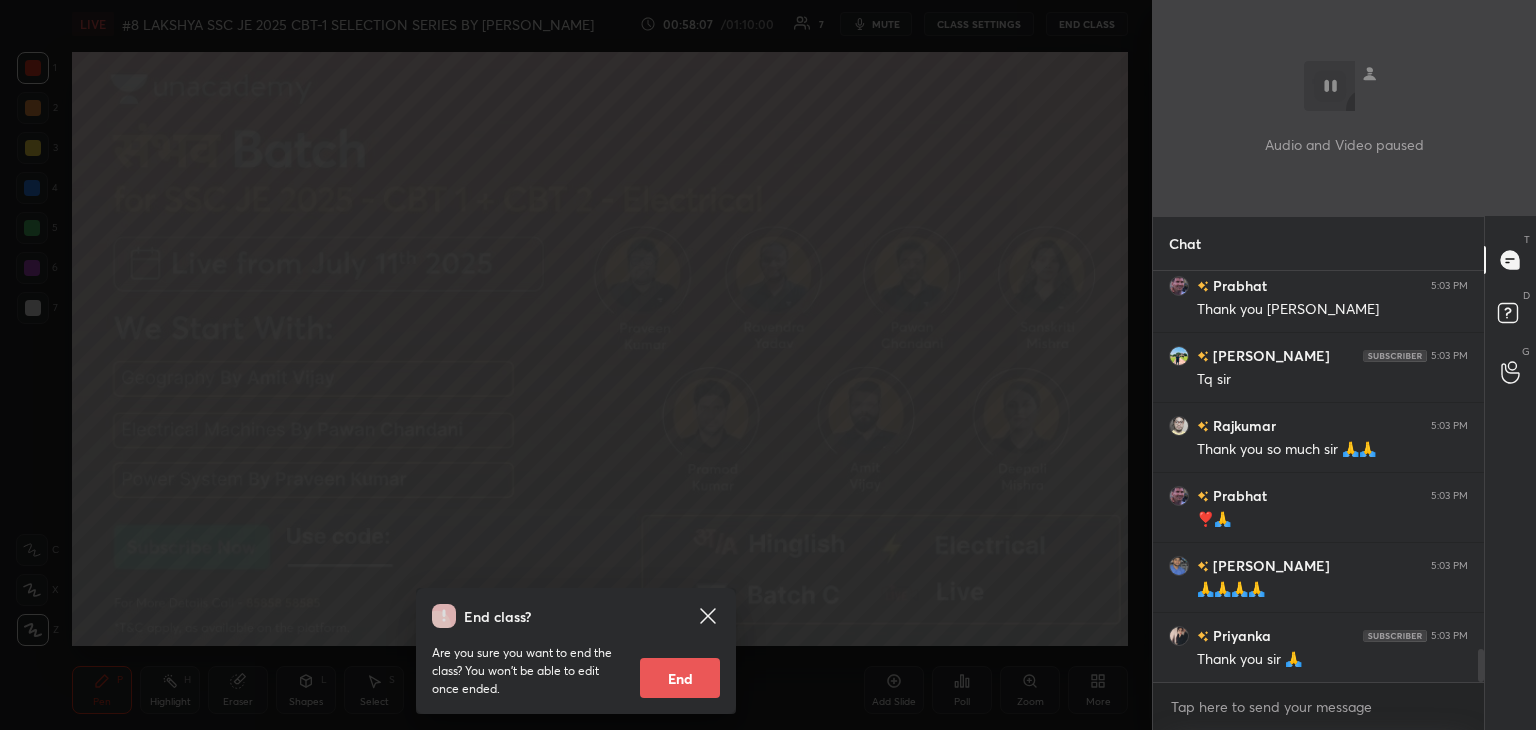 click on "End" at bounding box center (680, 678) 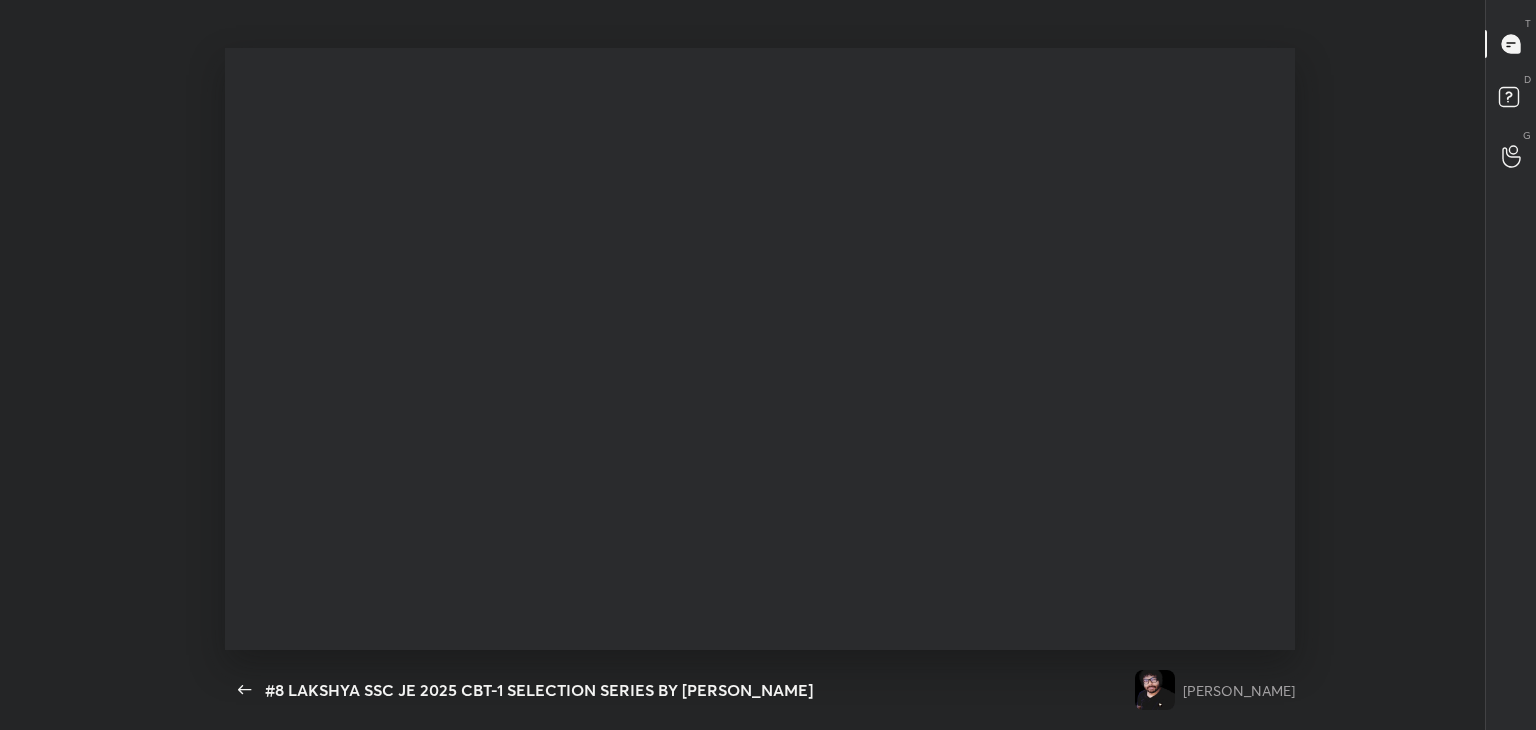 scroll, scrollTop: 99397, scrollLeft: 98860, axis: both 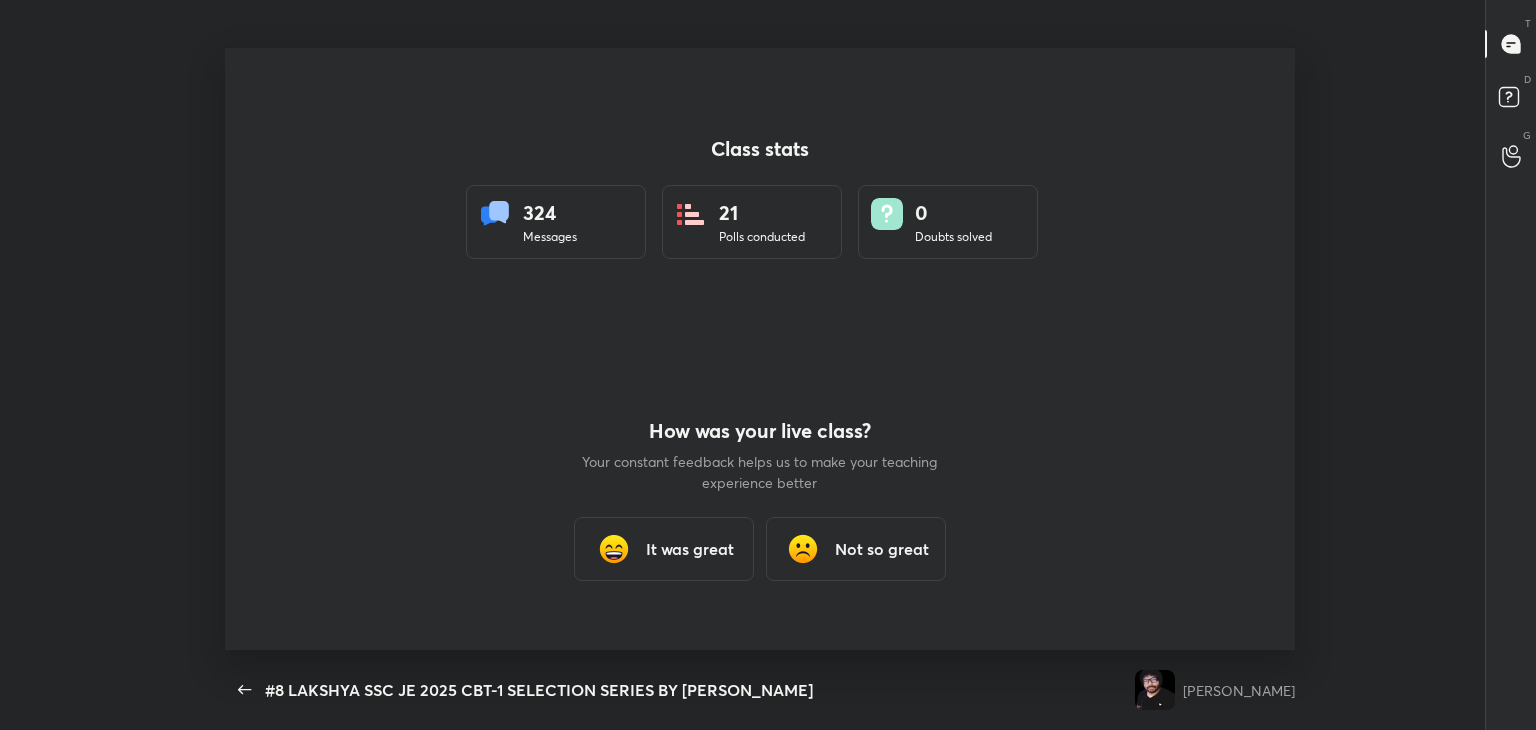 click on "It was great" at bounding box center (664, 549) 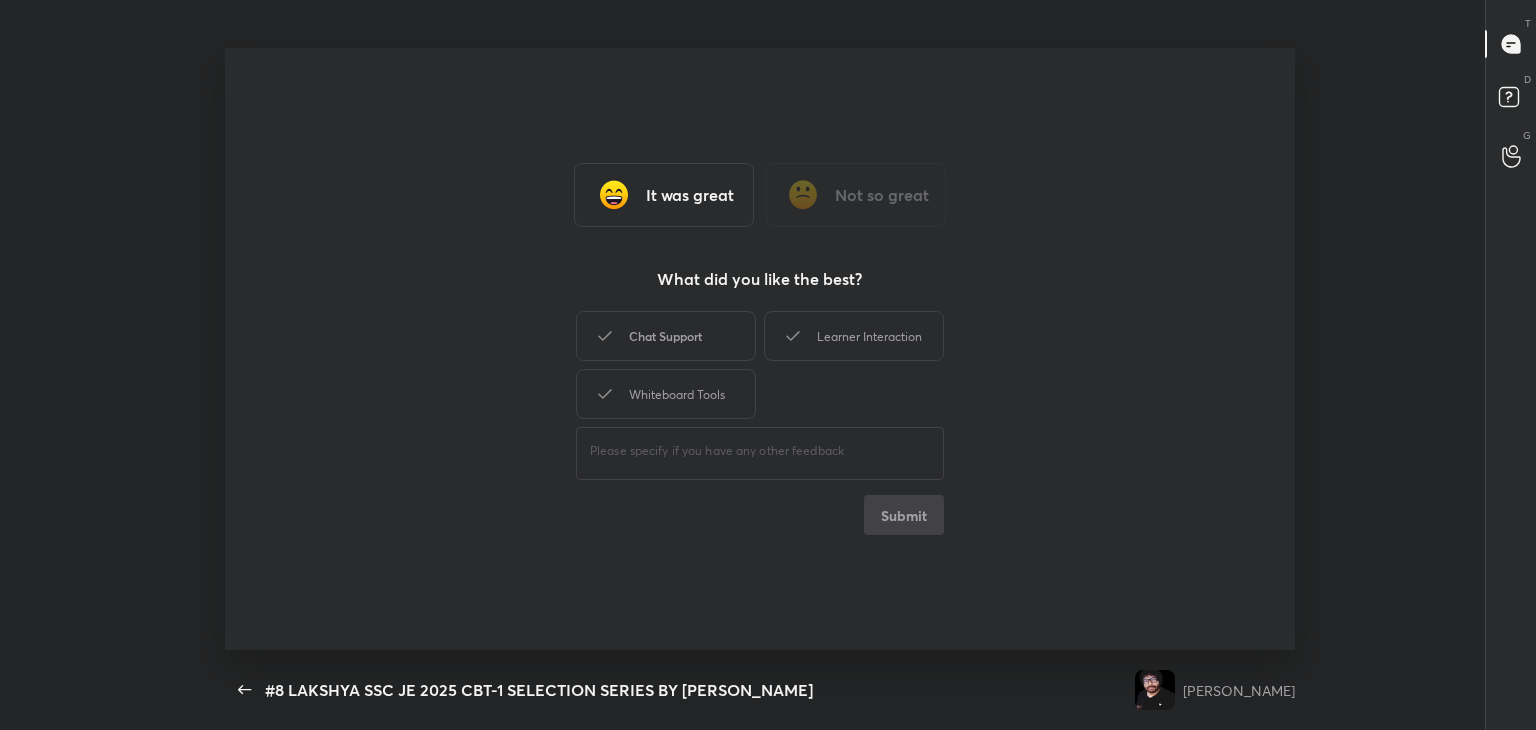 click on "Chat Support" at bounding box center [666, 336] 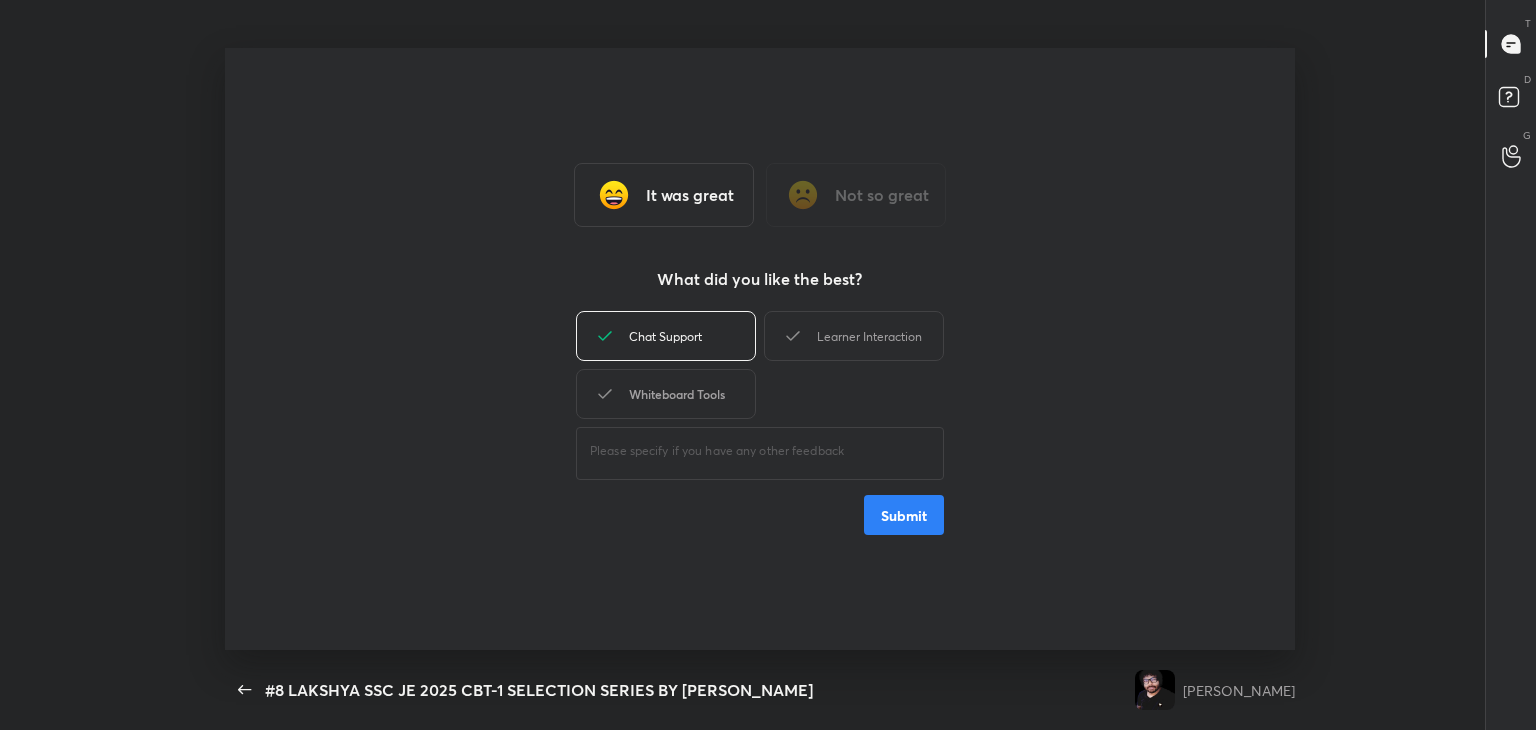 click on "Whiteboard Tools" at bounding box center (666, 394) 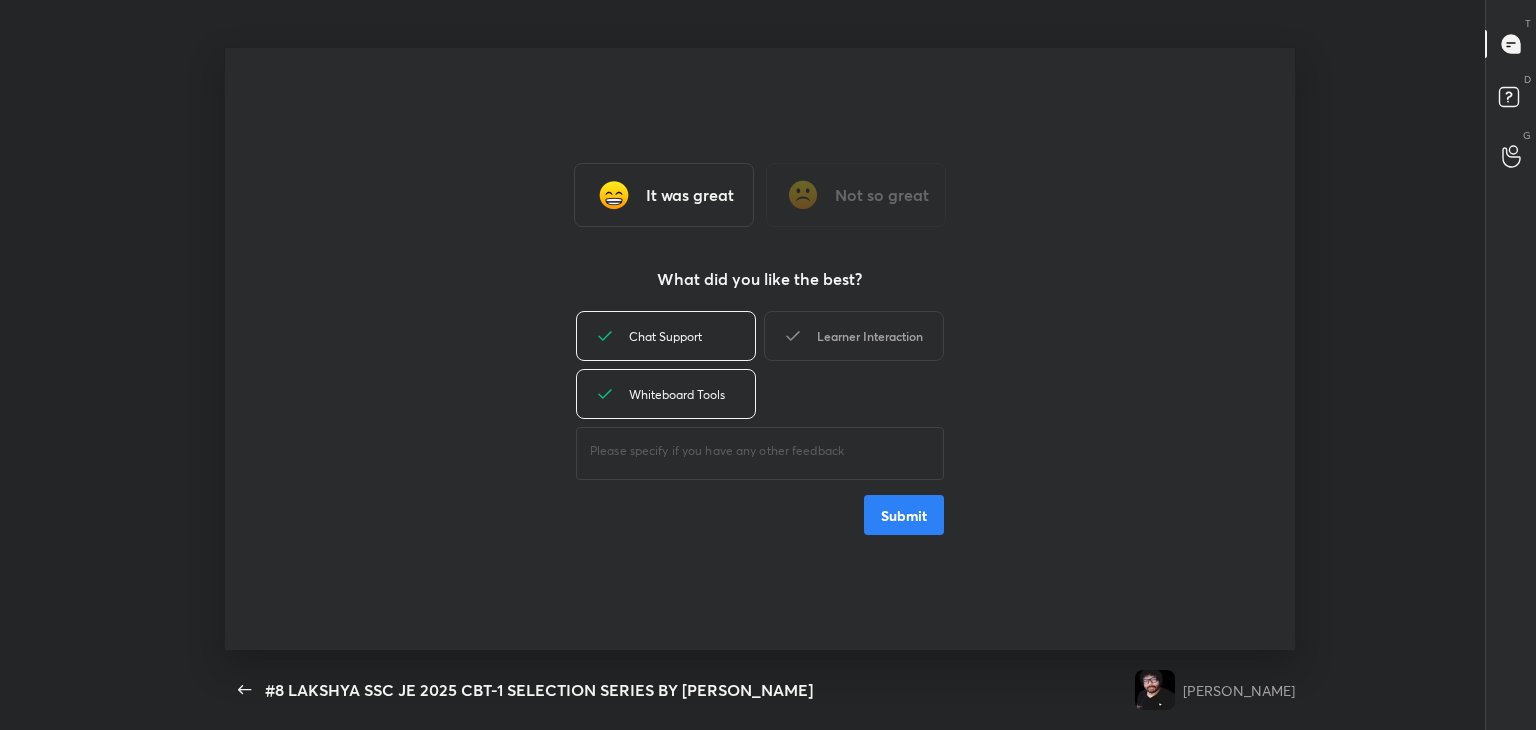 click on "Learner Interaction" at bounding box center (854, 336) 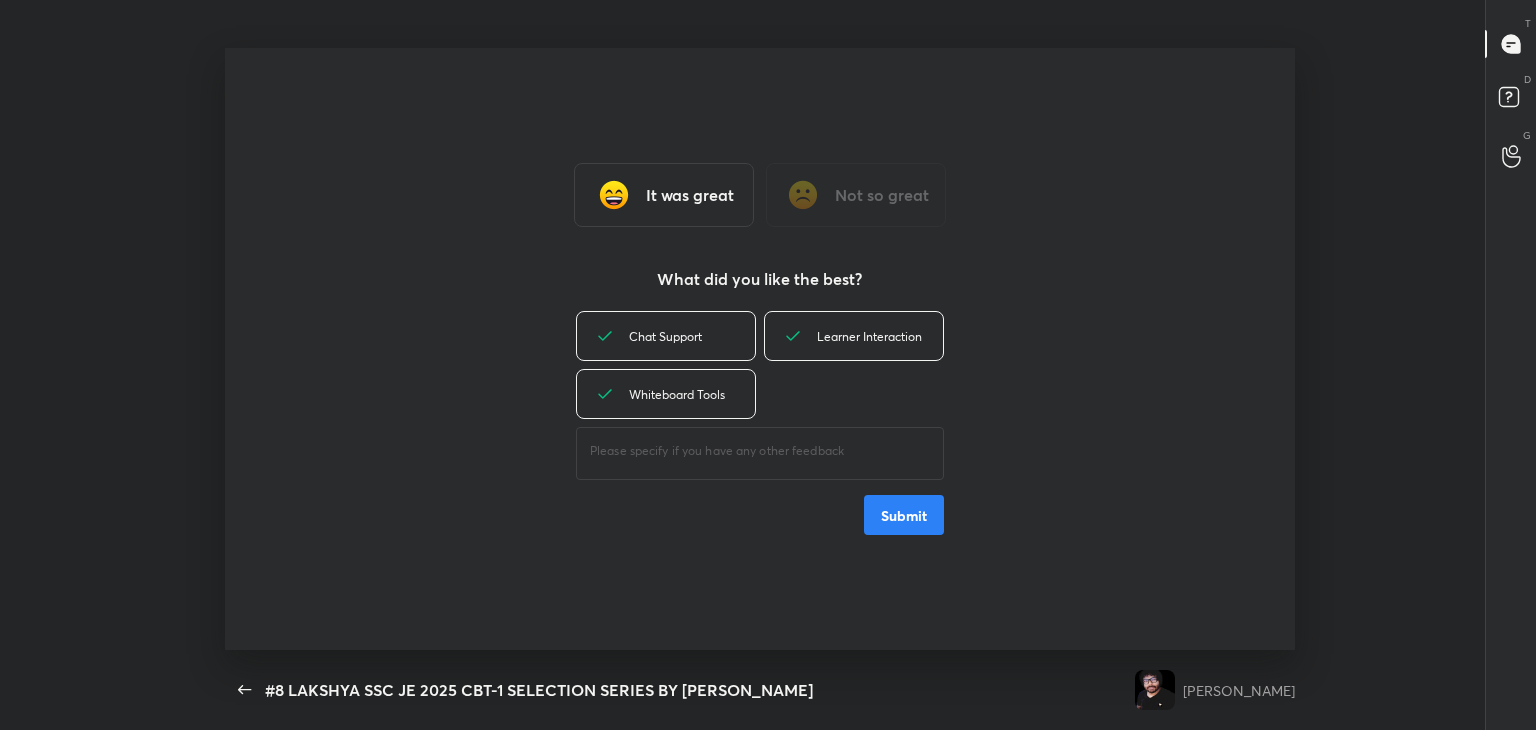 click on "Submit" at bounding box center (904, 515) 